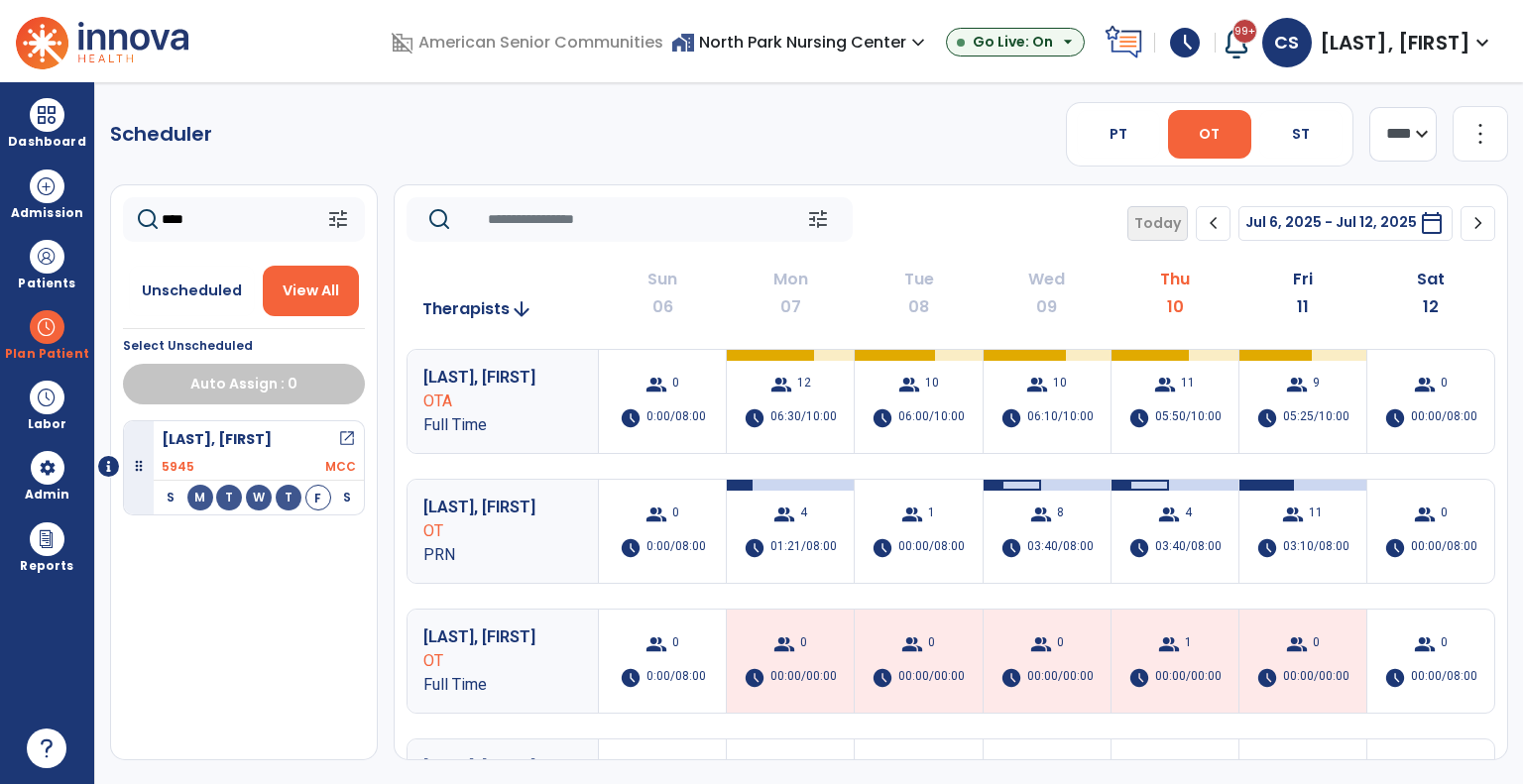 scroll, scrollTop: 0, scrollLeft: 0, axis: both 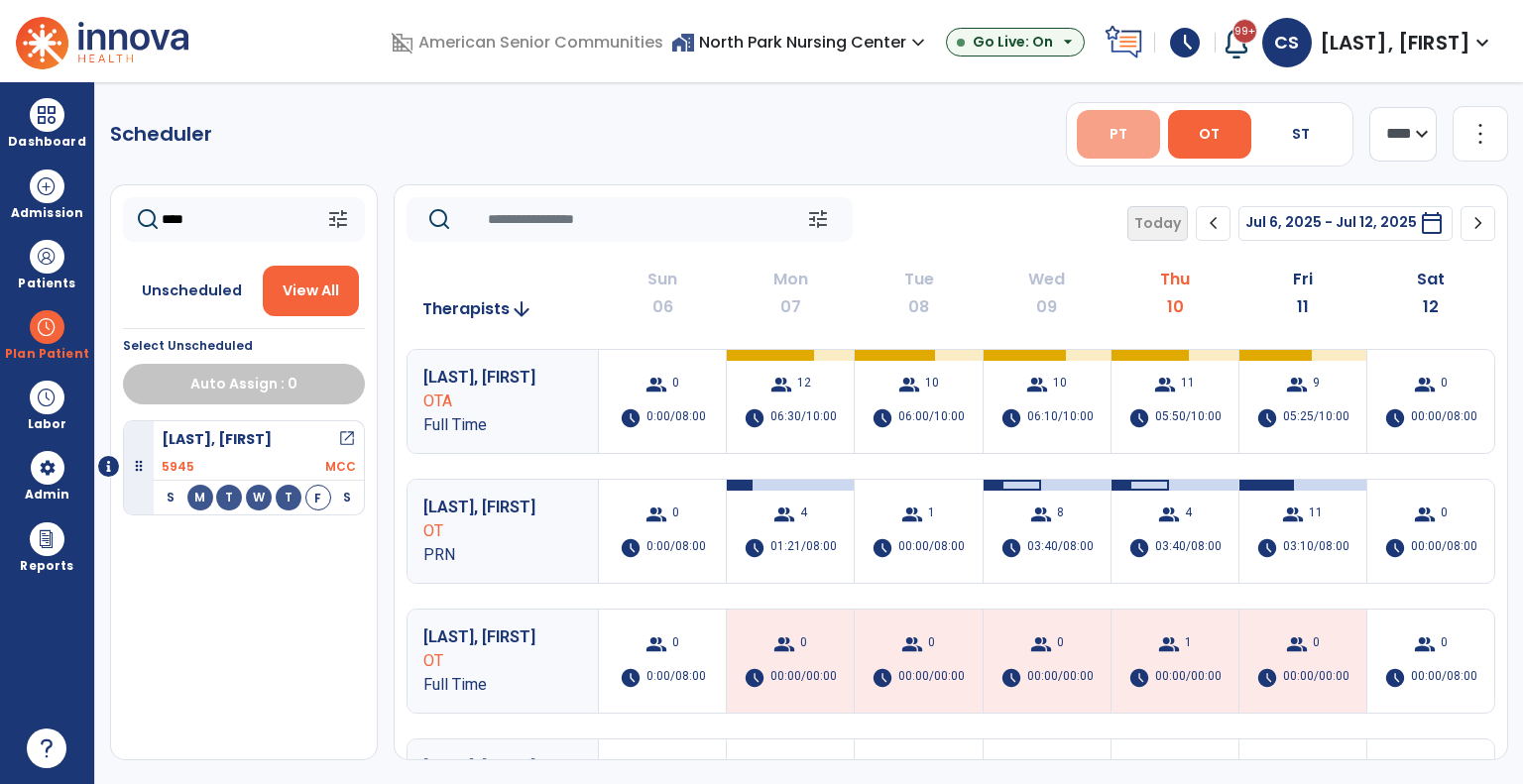 click on "PT" at bounding box center [1118, 134] 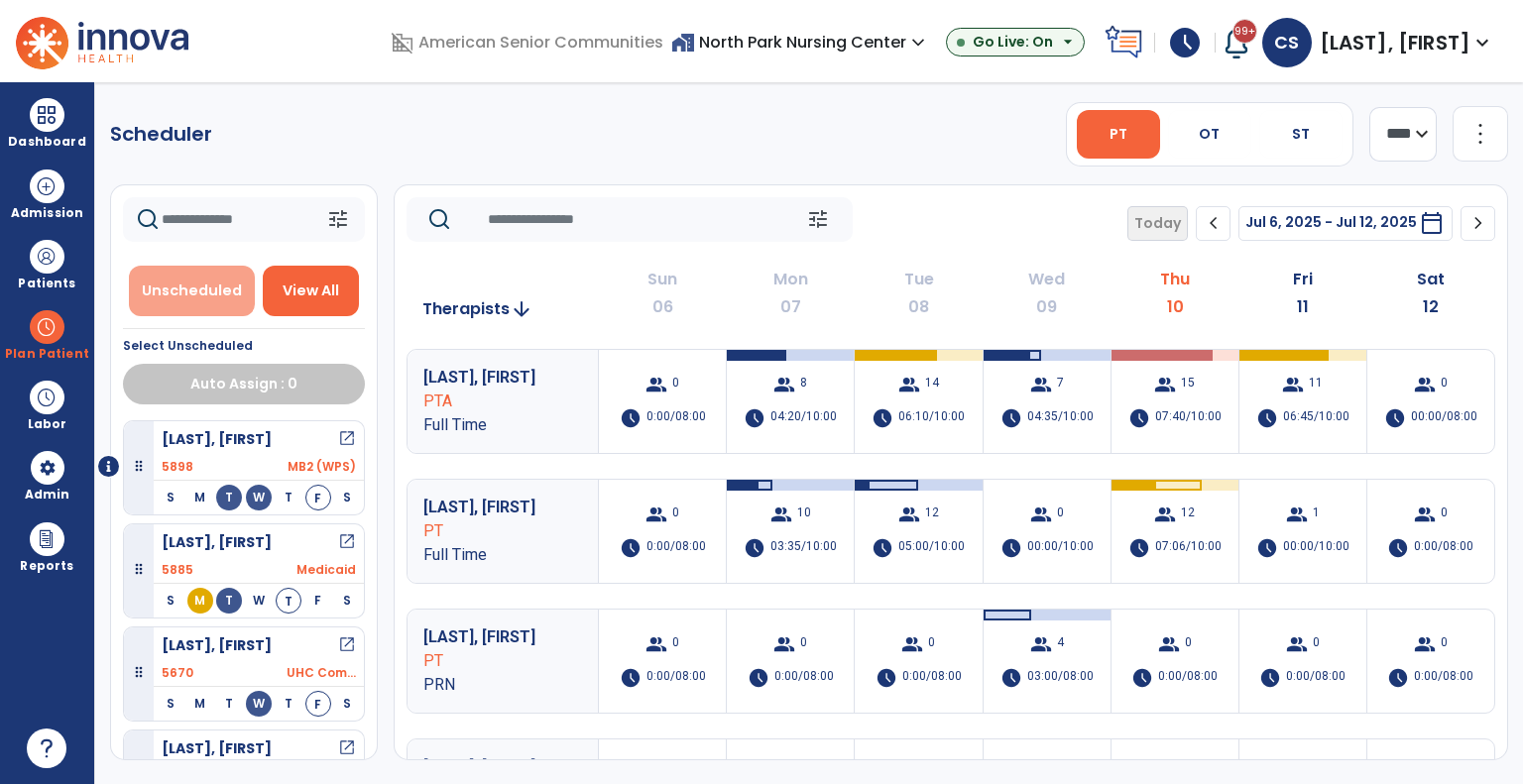 click on "Unscheduled" at bounding box center [191, 290] 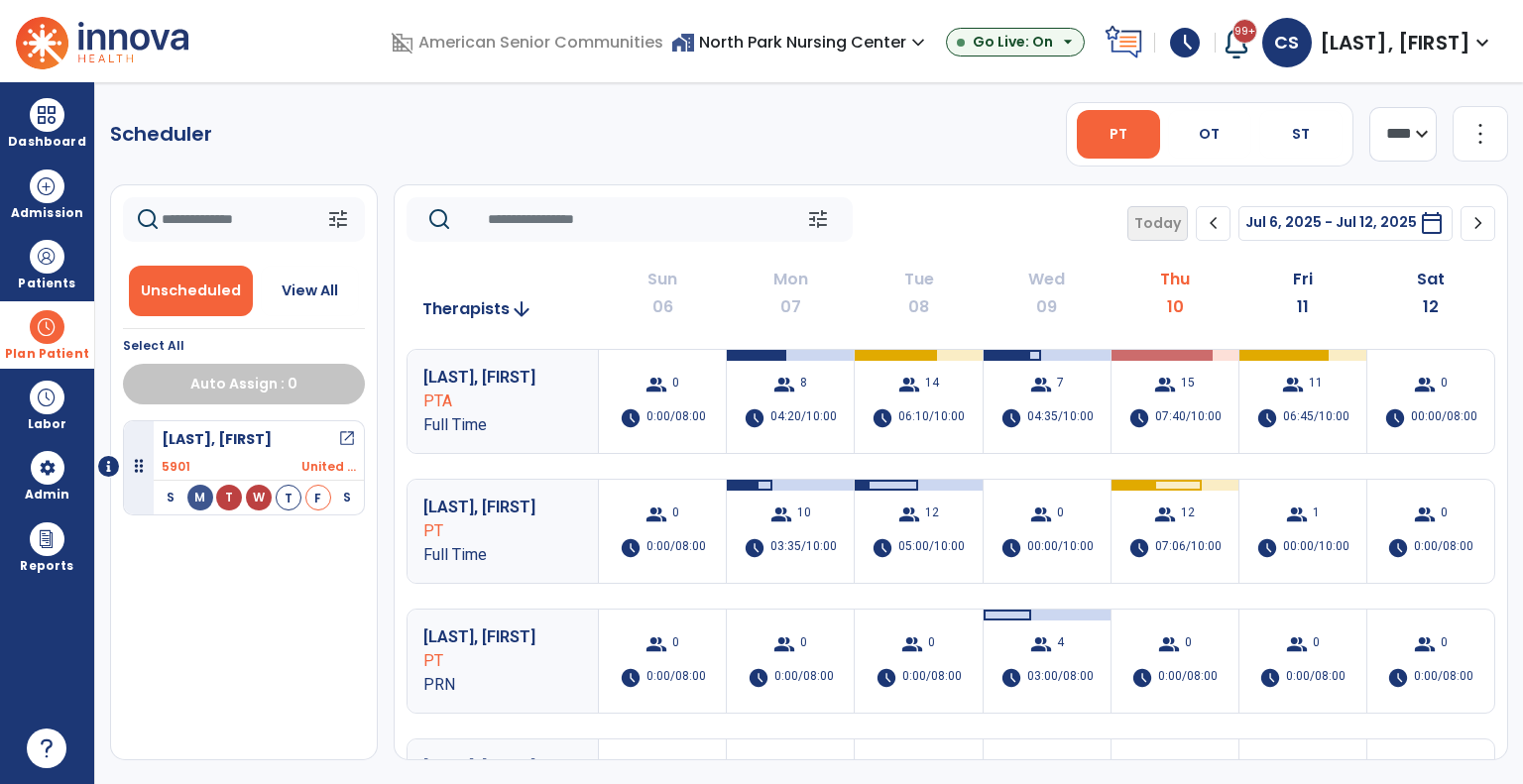 click at bounding box center (47, 327) 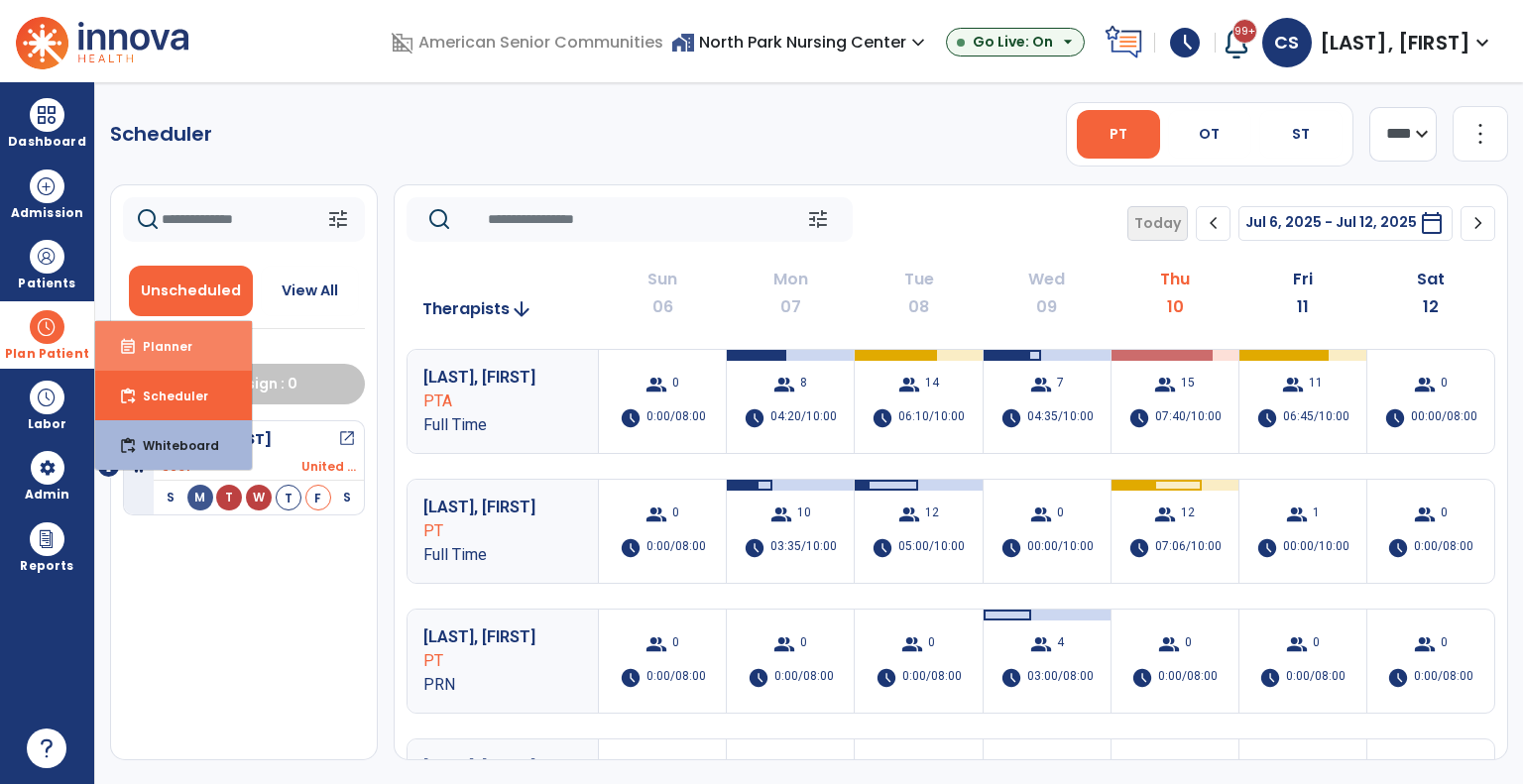 click on "Planner" at bounding box center [160, 346] 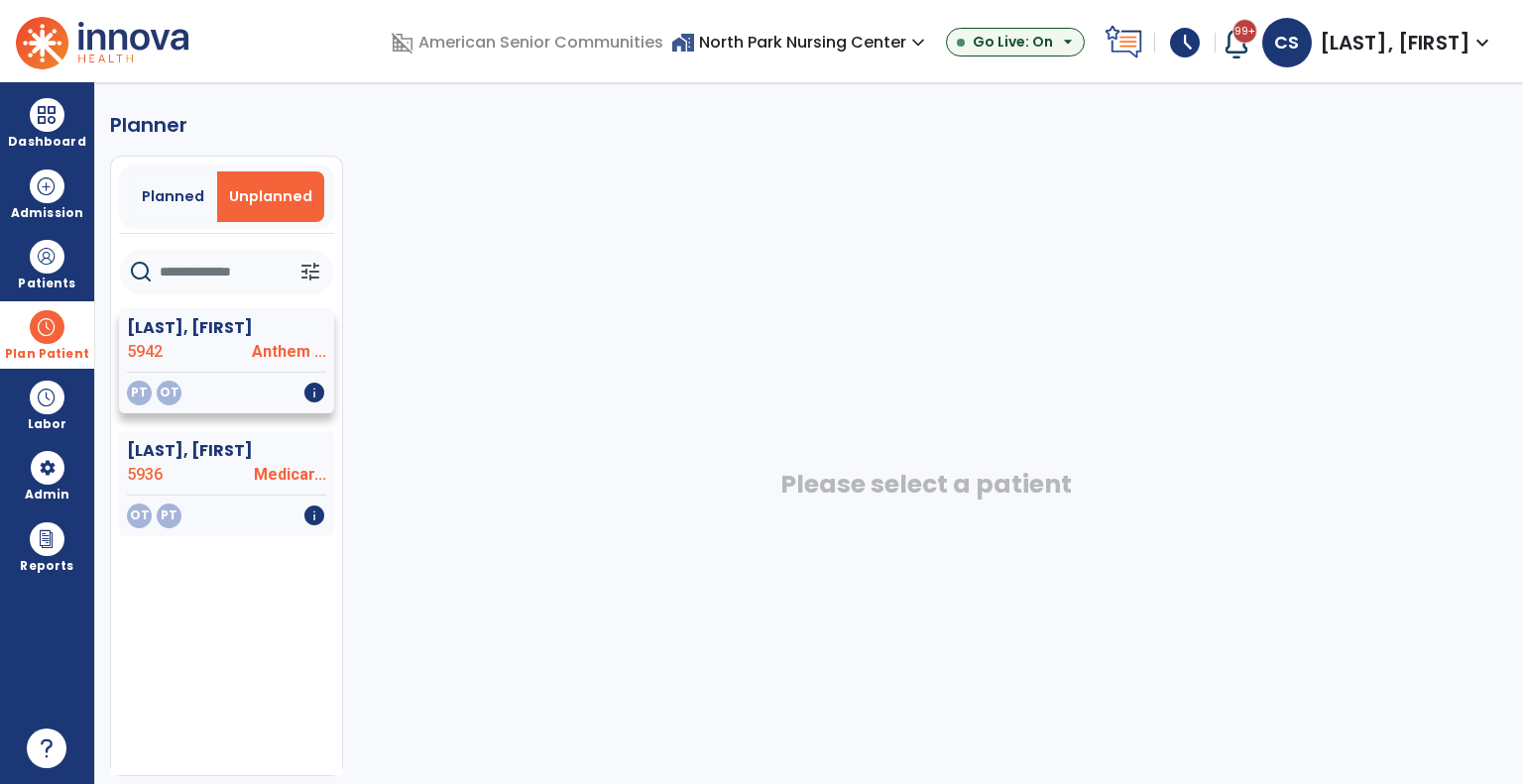 click on "PT   OT   info" 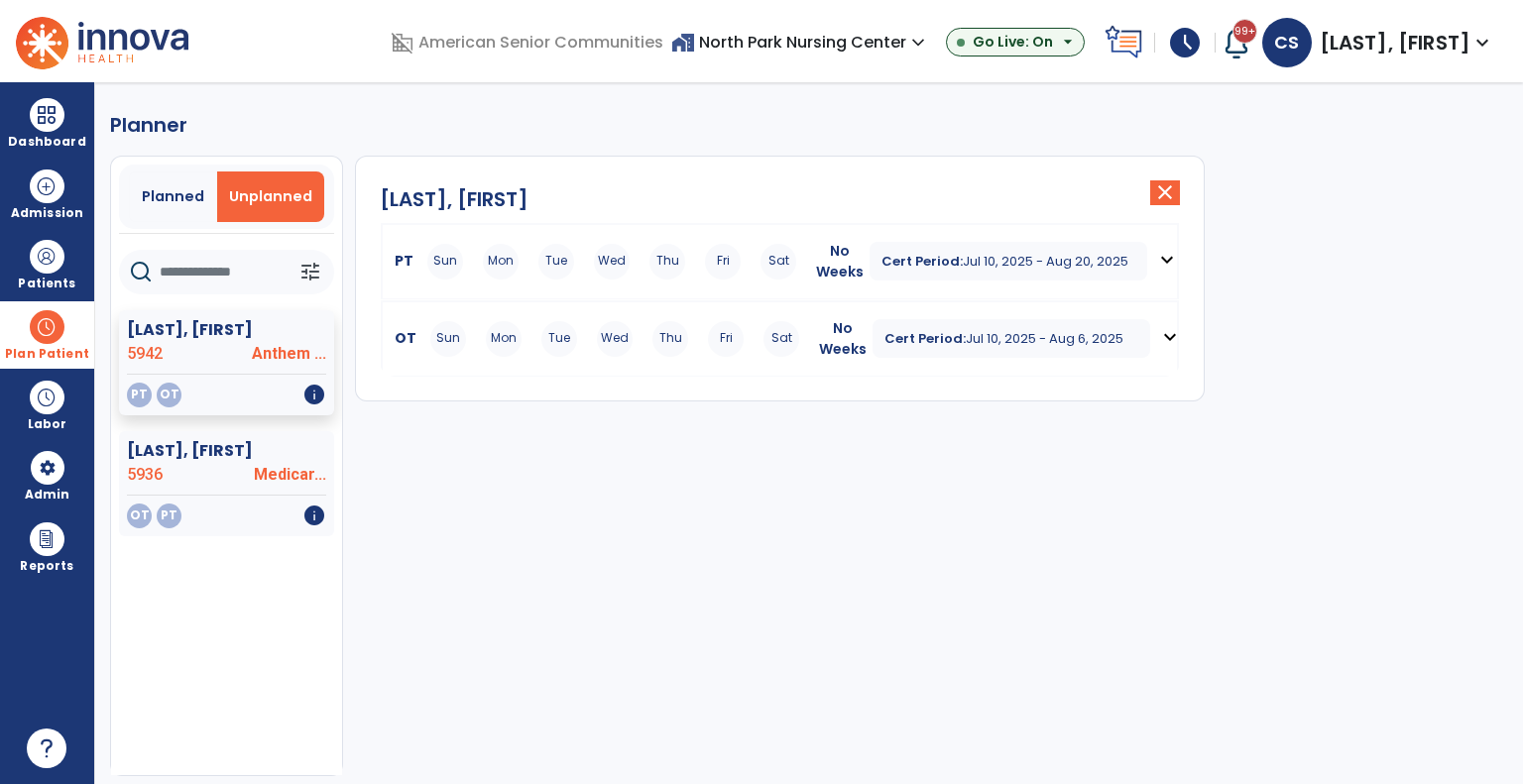 click on "Cert Period:  Jul 10, 2025 - Aug 20, 2025  expand_more" at bounding box center (1028, 262) 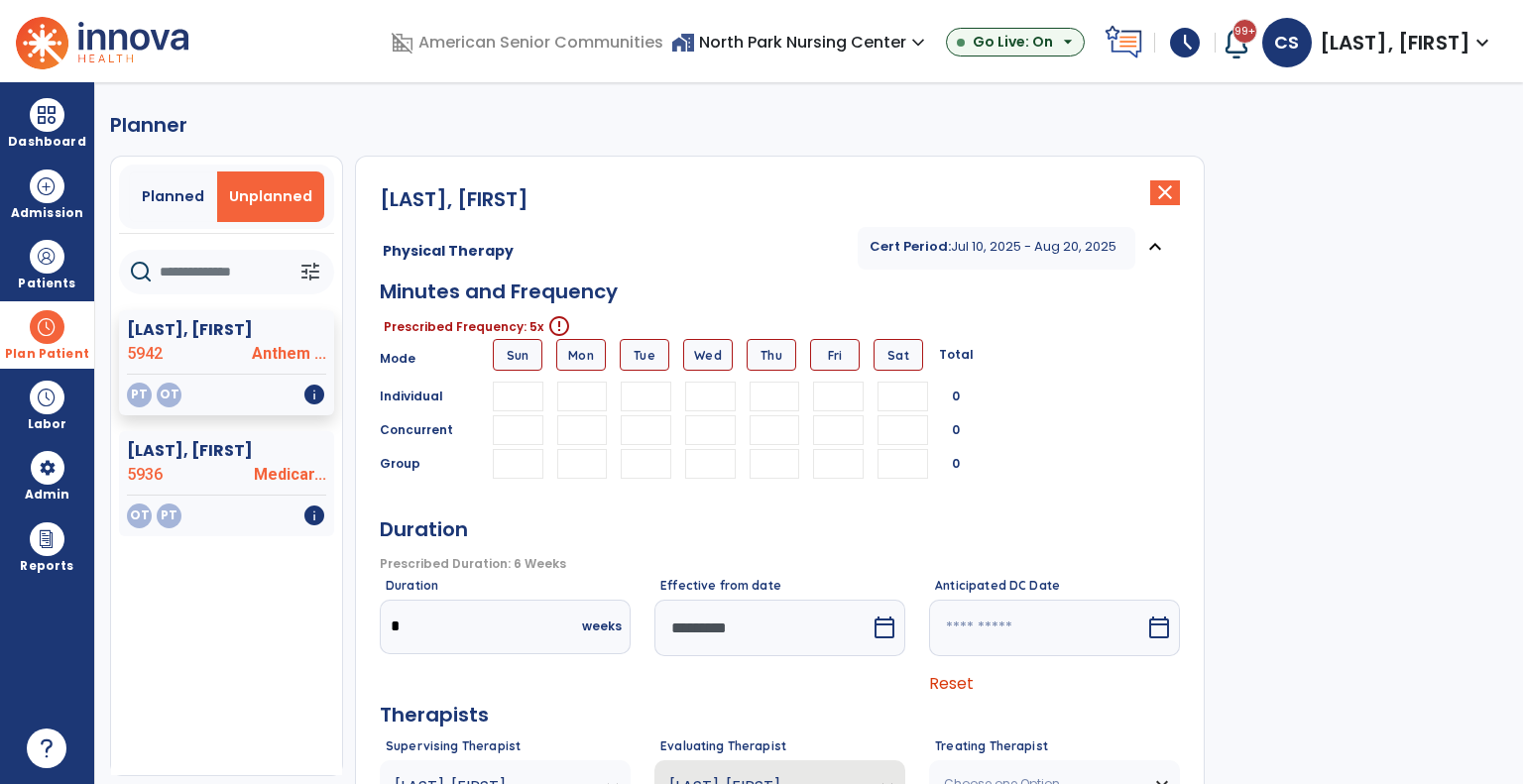 click at bounding box center [582, 396] 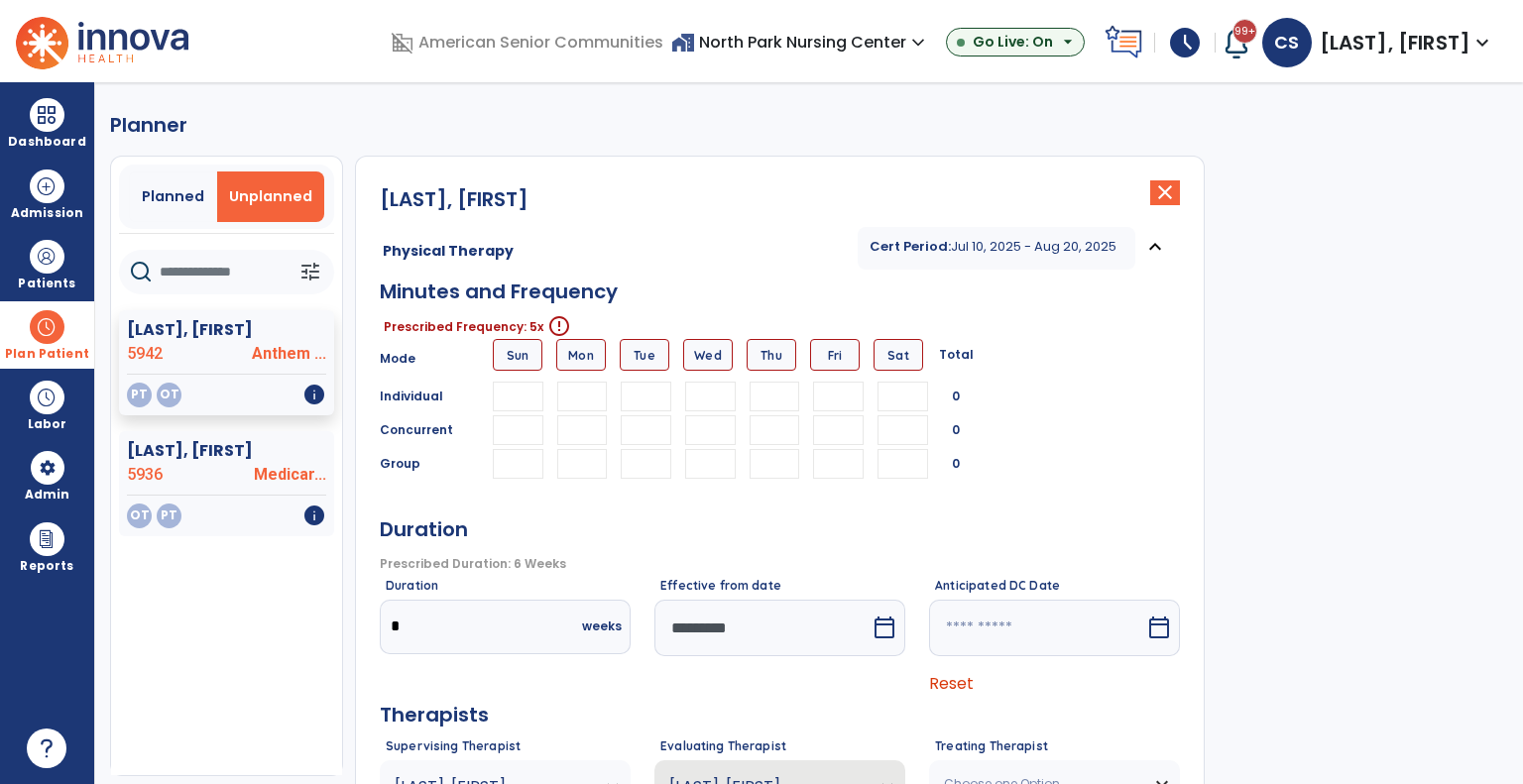 type on "**" 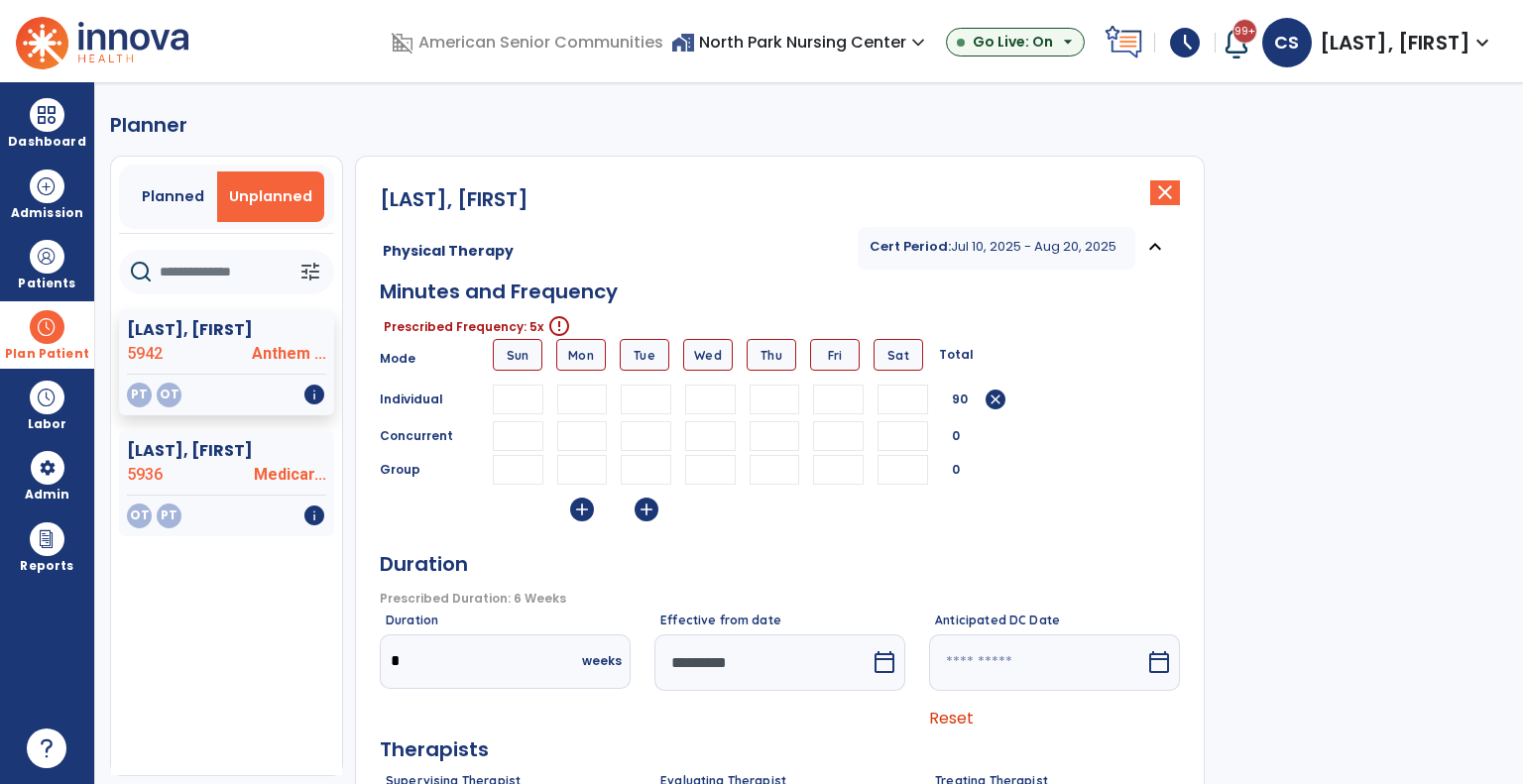 type on "**" 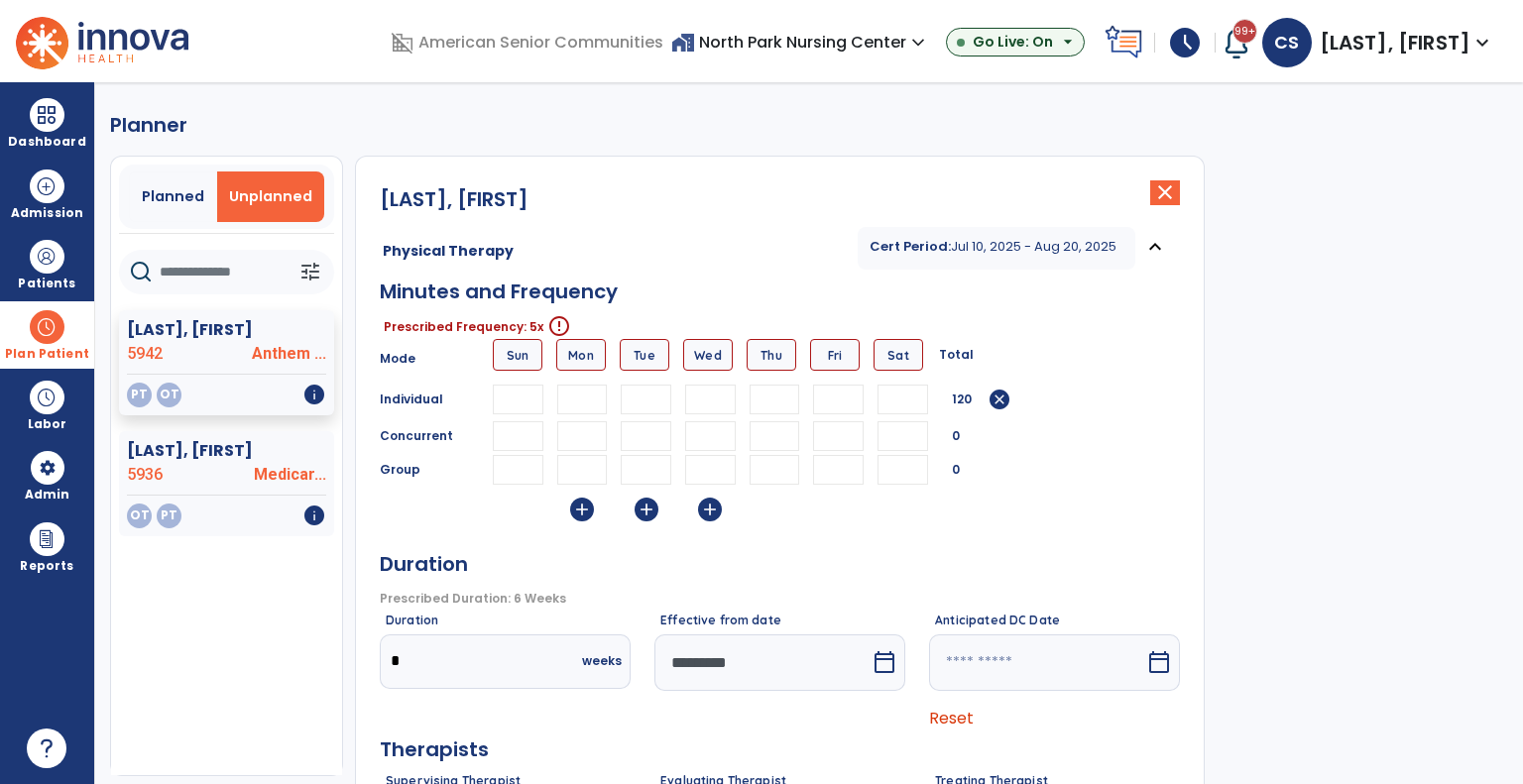 type on "**" 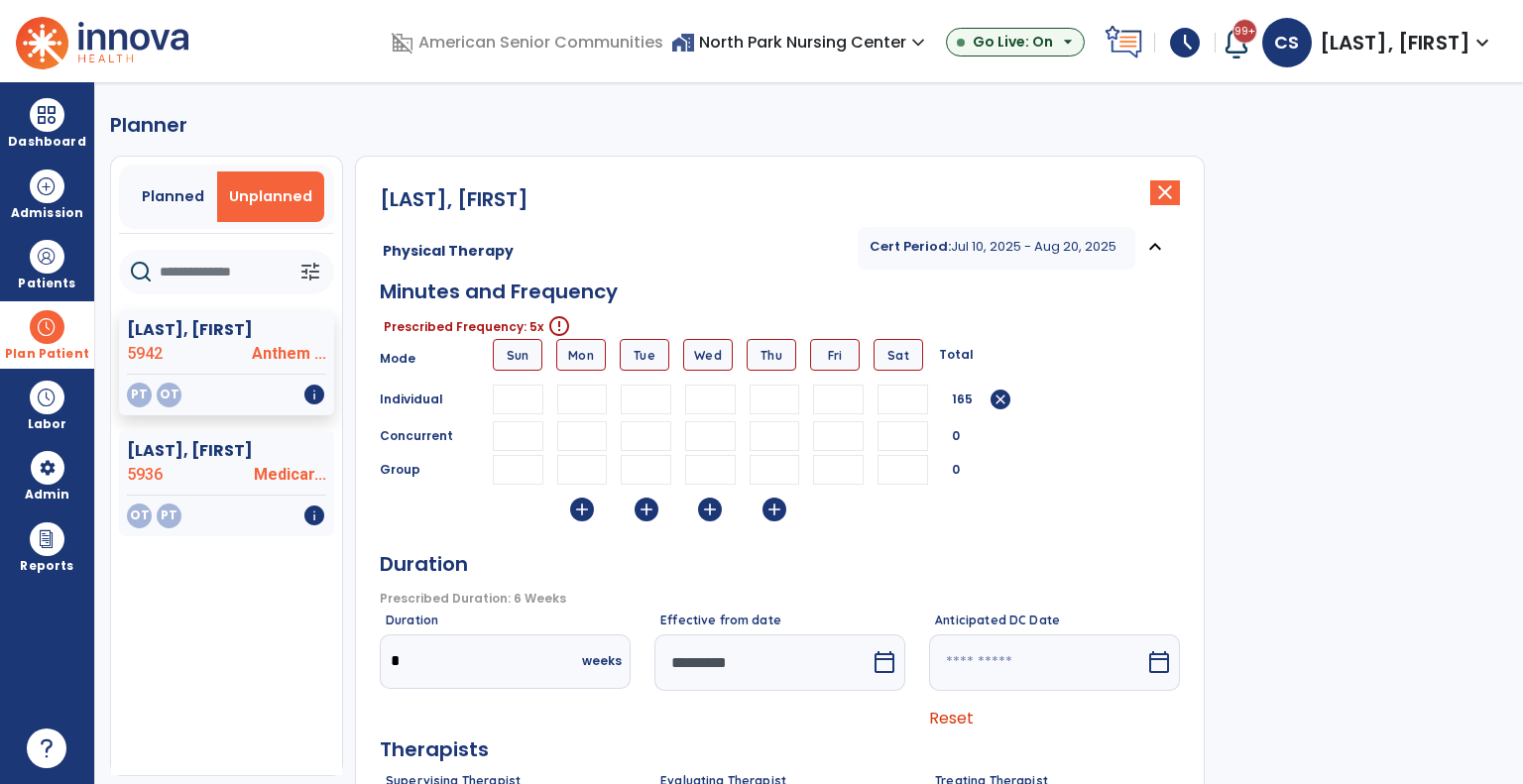 type on "**" 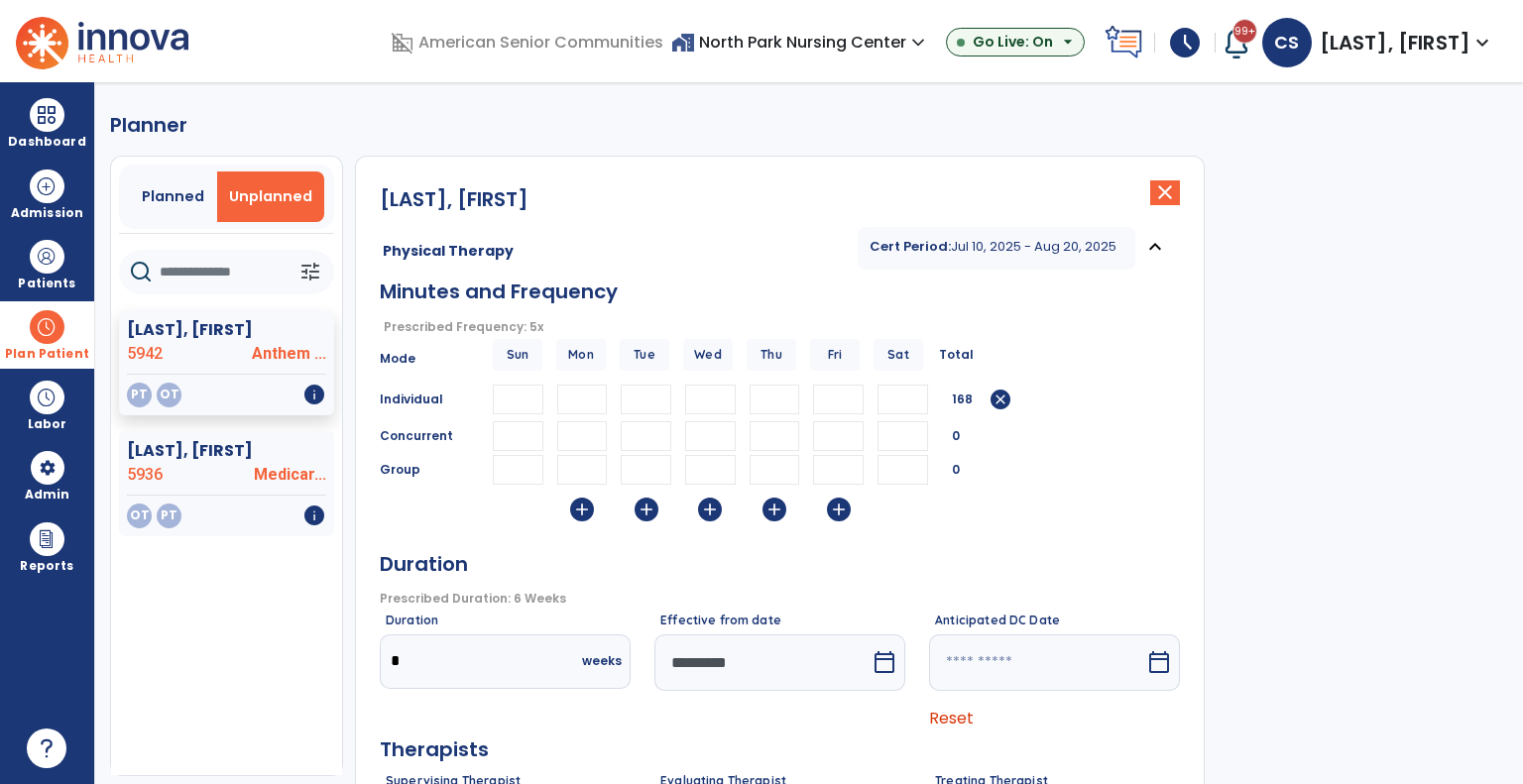 type on "**" 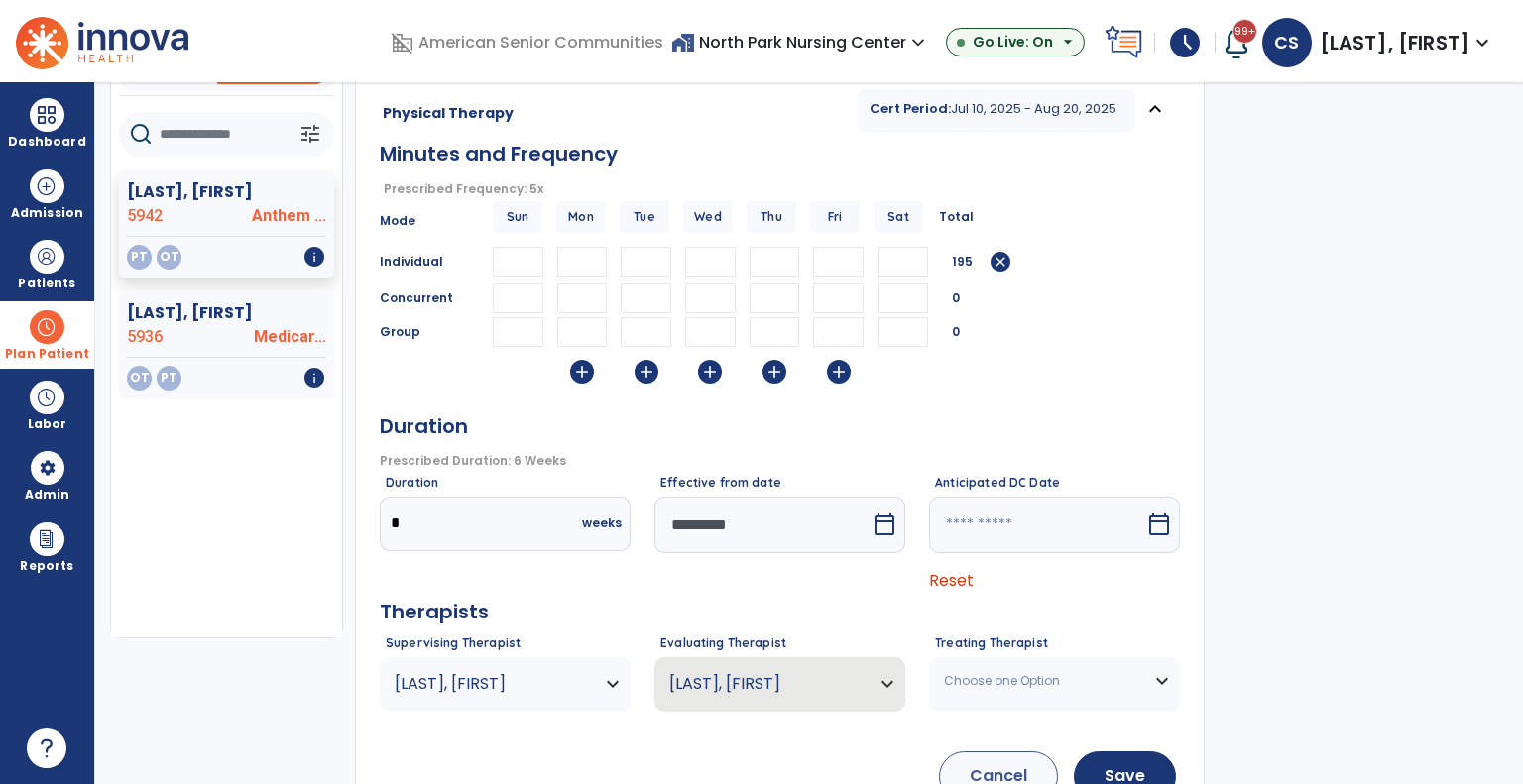 scroll, scrollTop: 141, scrollLeft: 0, axis: vertical 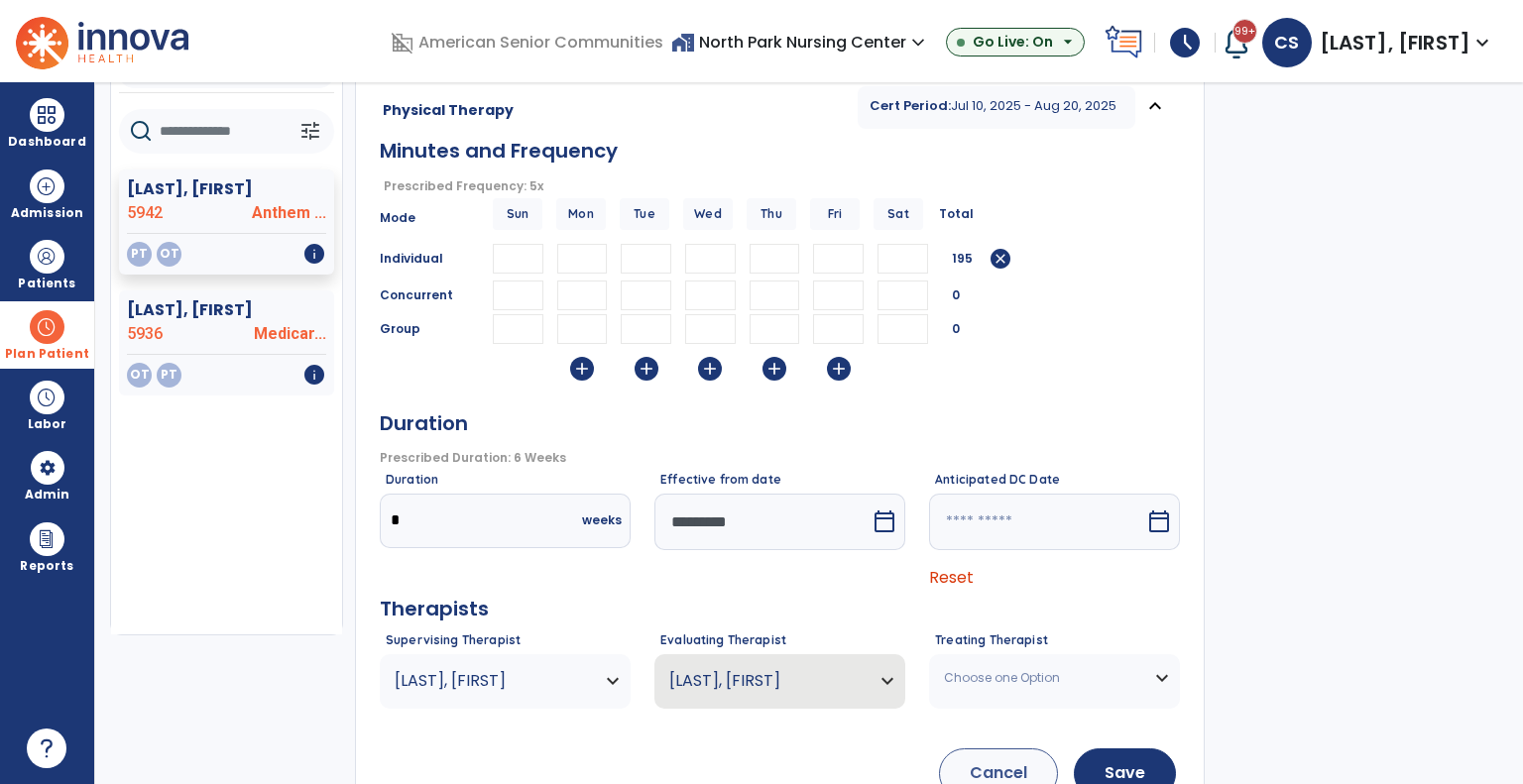 click on "*********" at bounding box center [762, 521] 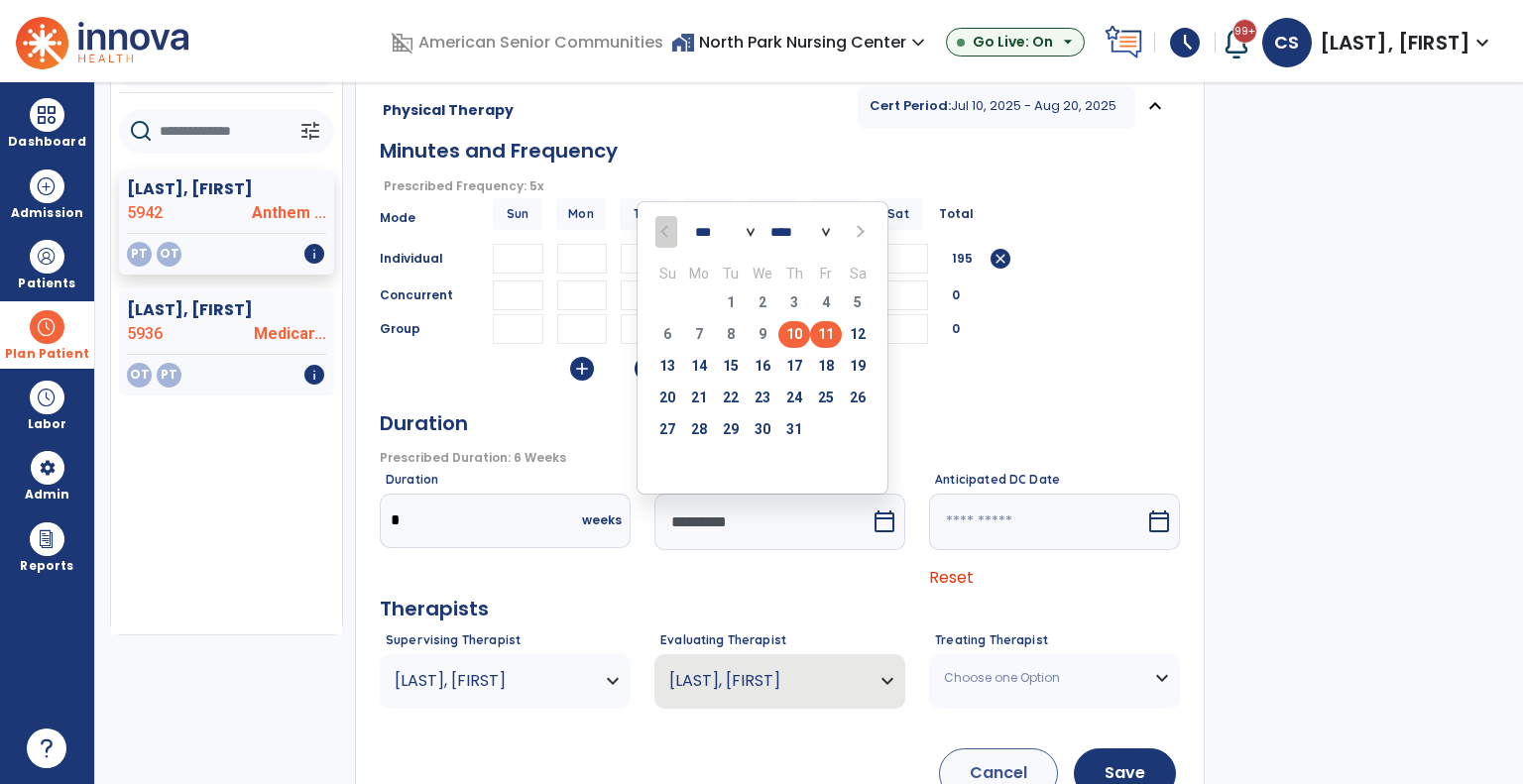 click on "11" at bounding box center (826, 334) 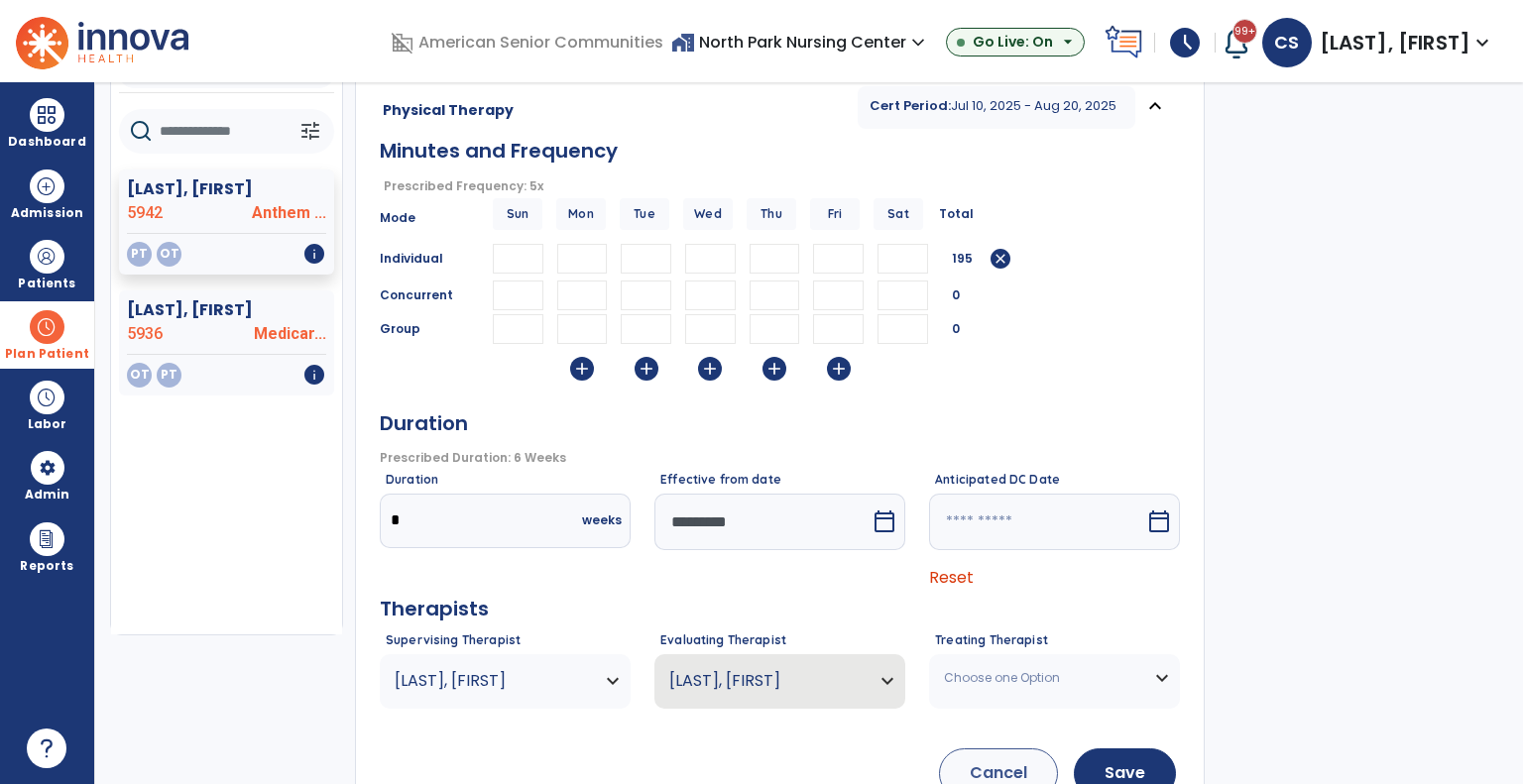 click on "Choose one Option" at bounding box center (505, 681) 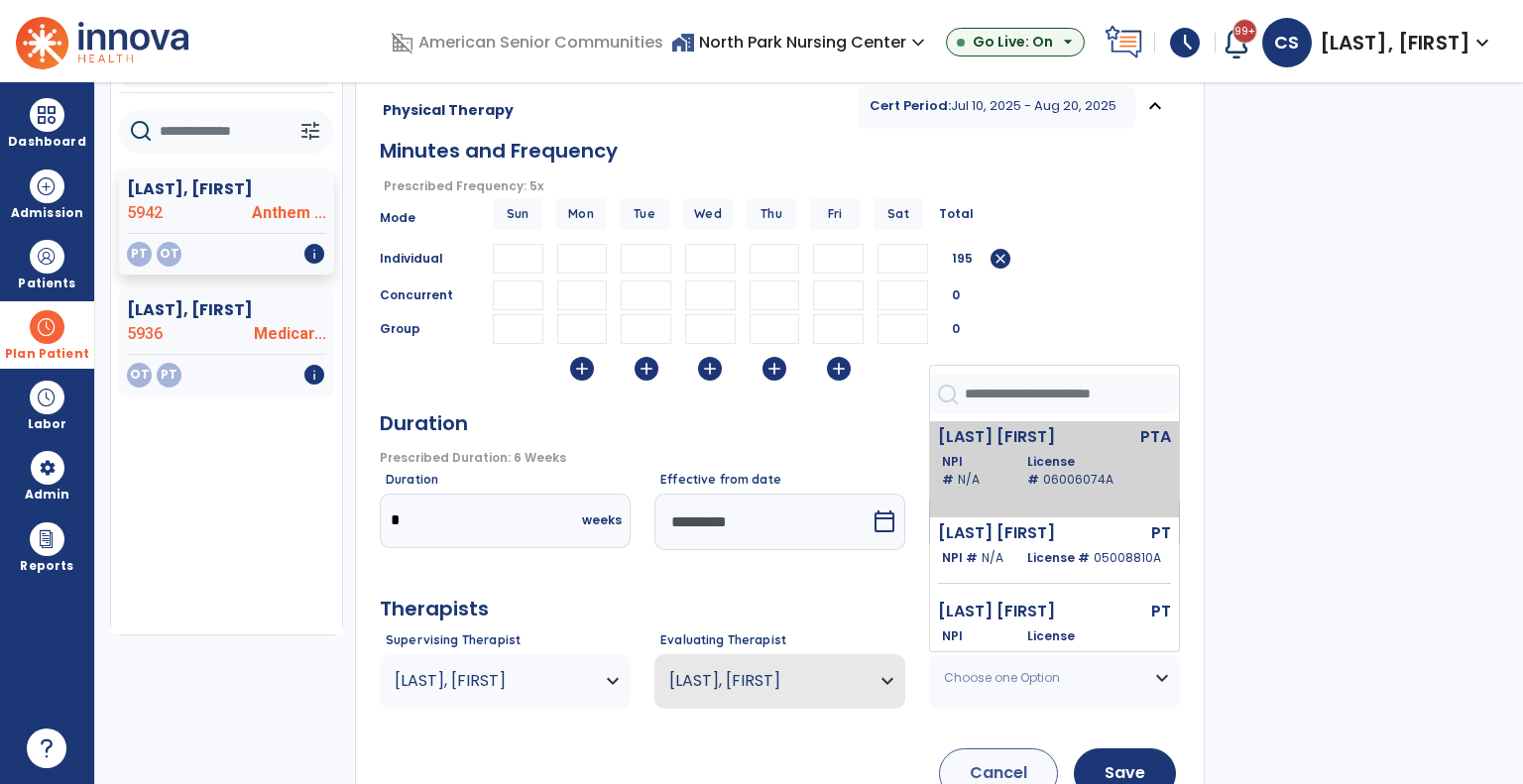 click on "06006074A" at bounding box center (1078, 479) 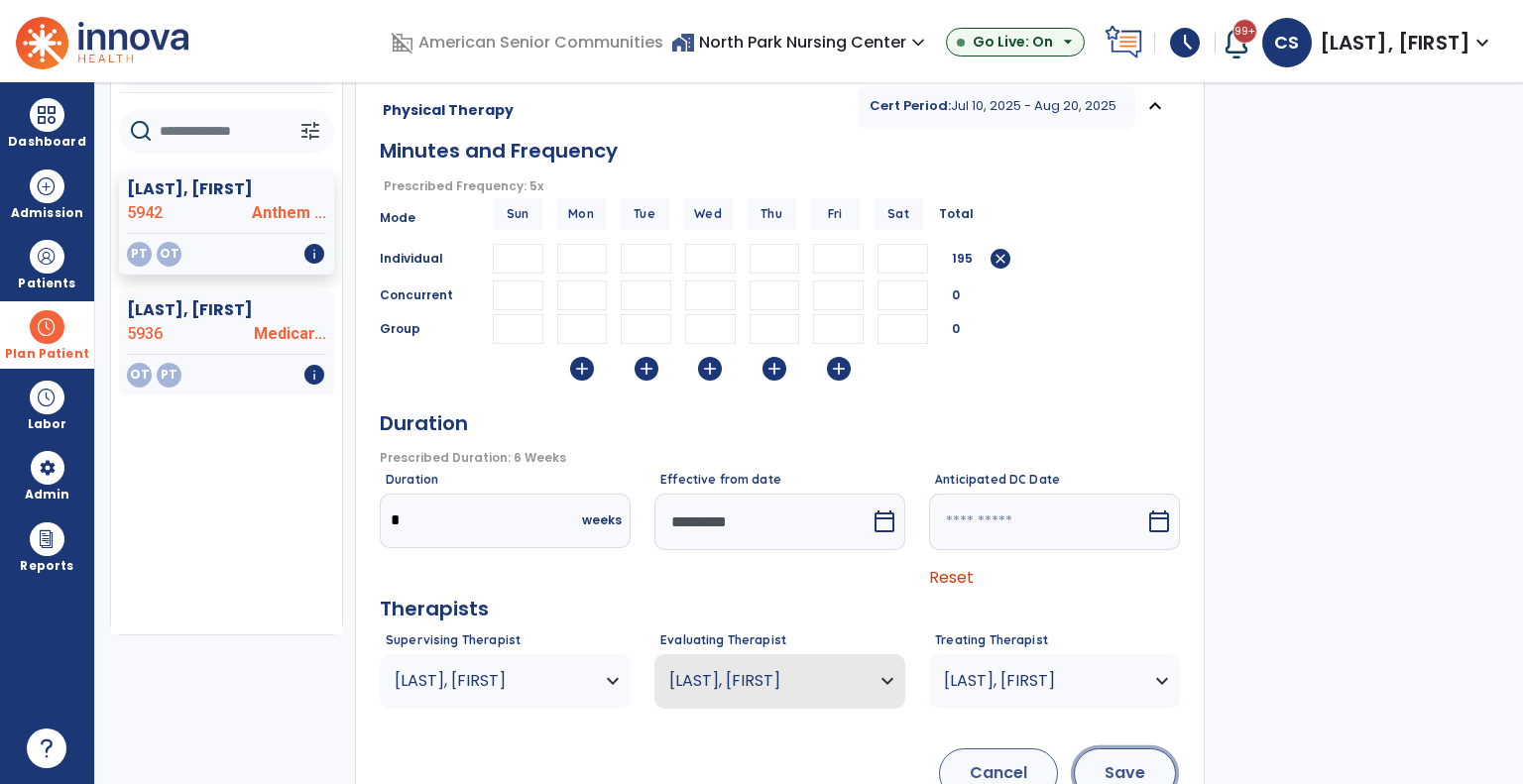 click on "Save" at bounding box center [1124, 773] 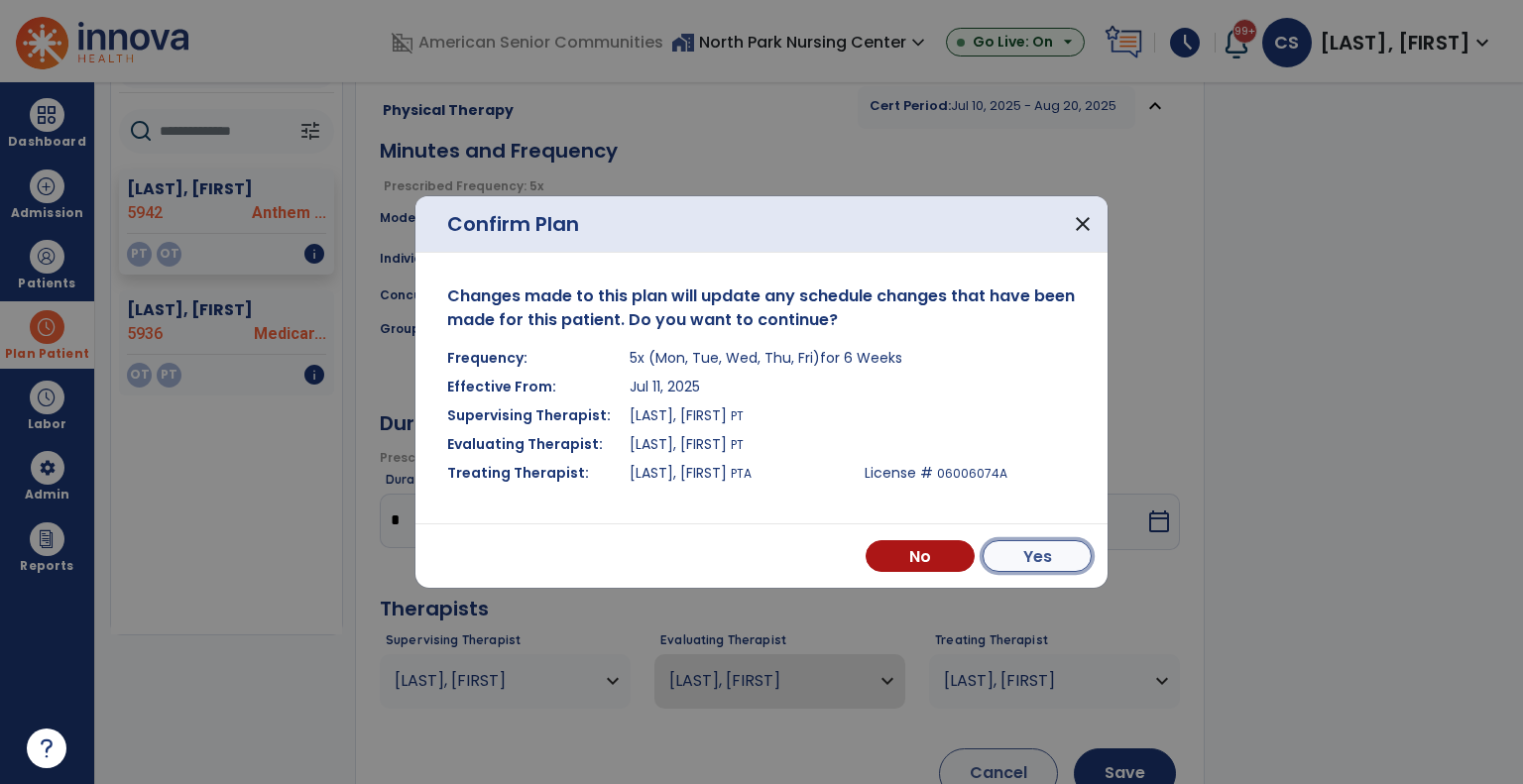 click on "Yes" at bounding box center [1037, 556] 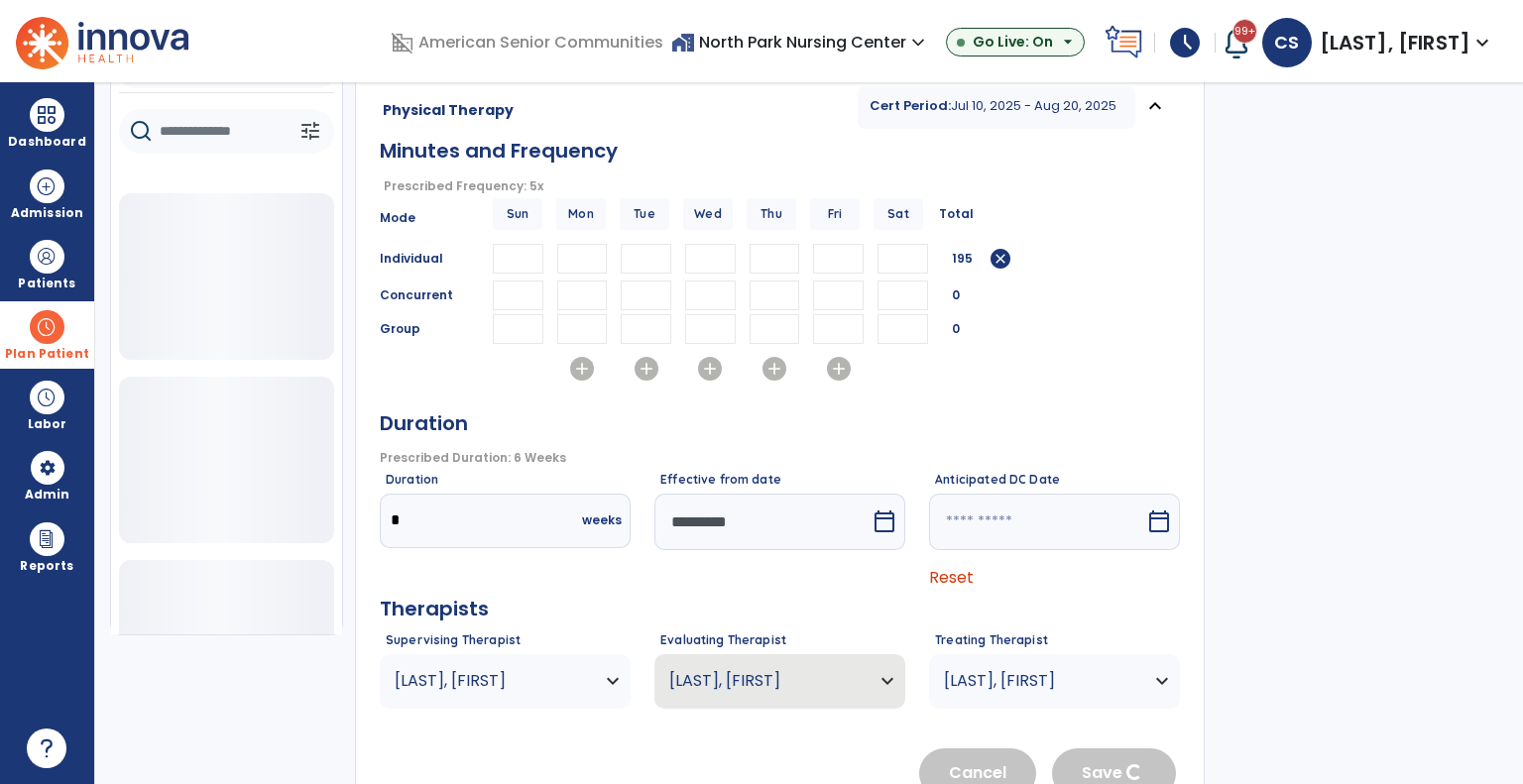 type 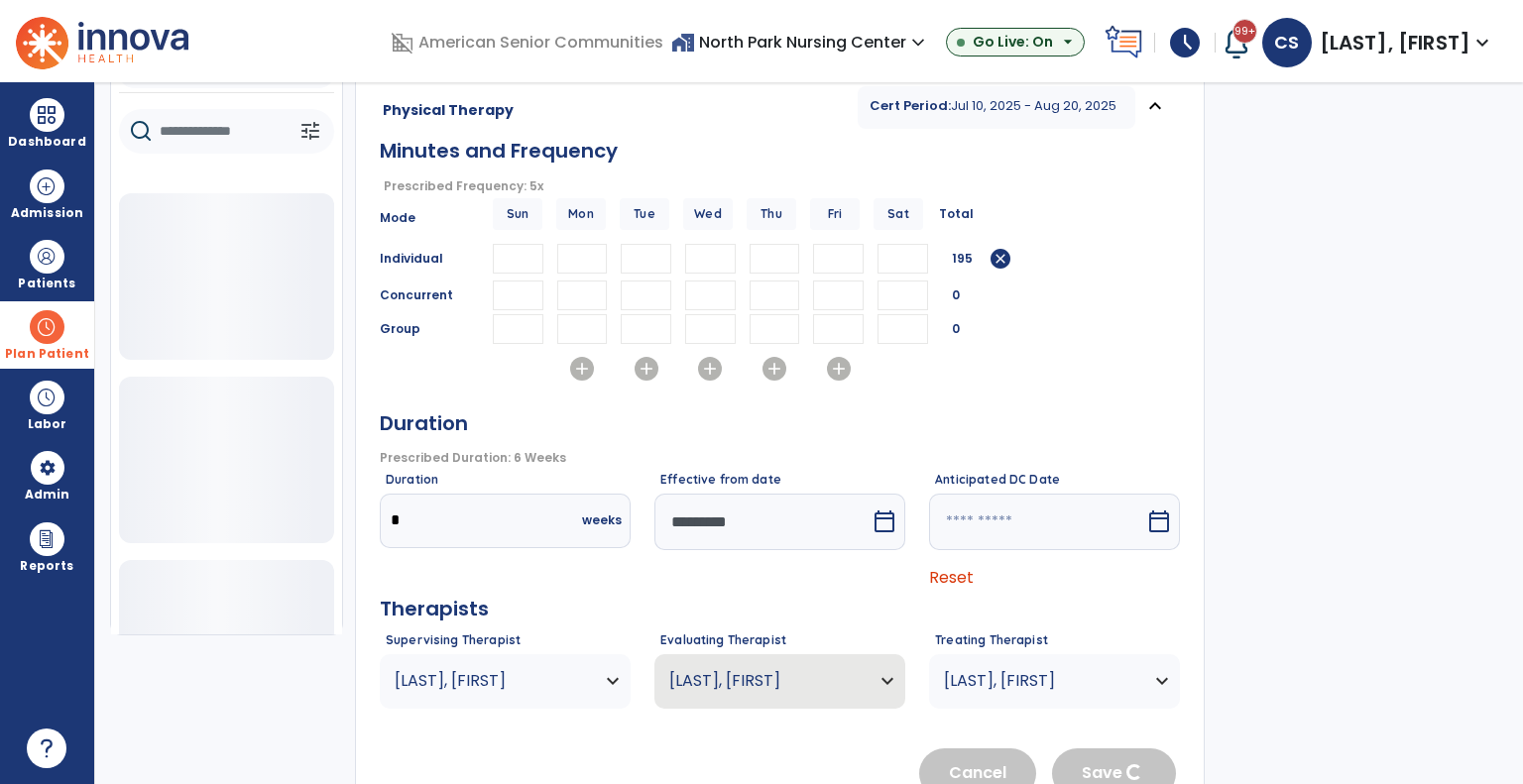 type 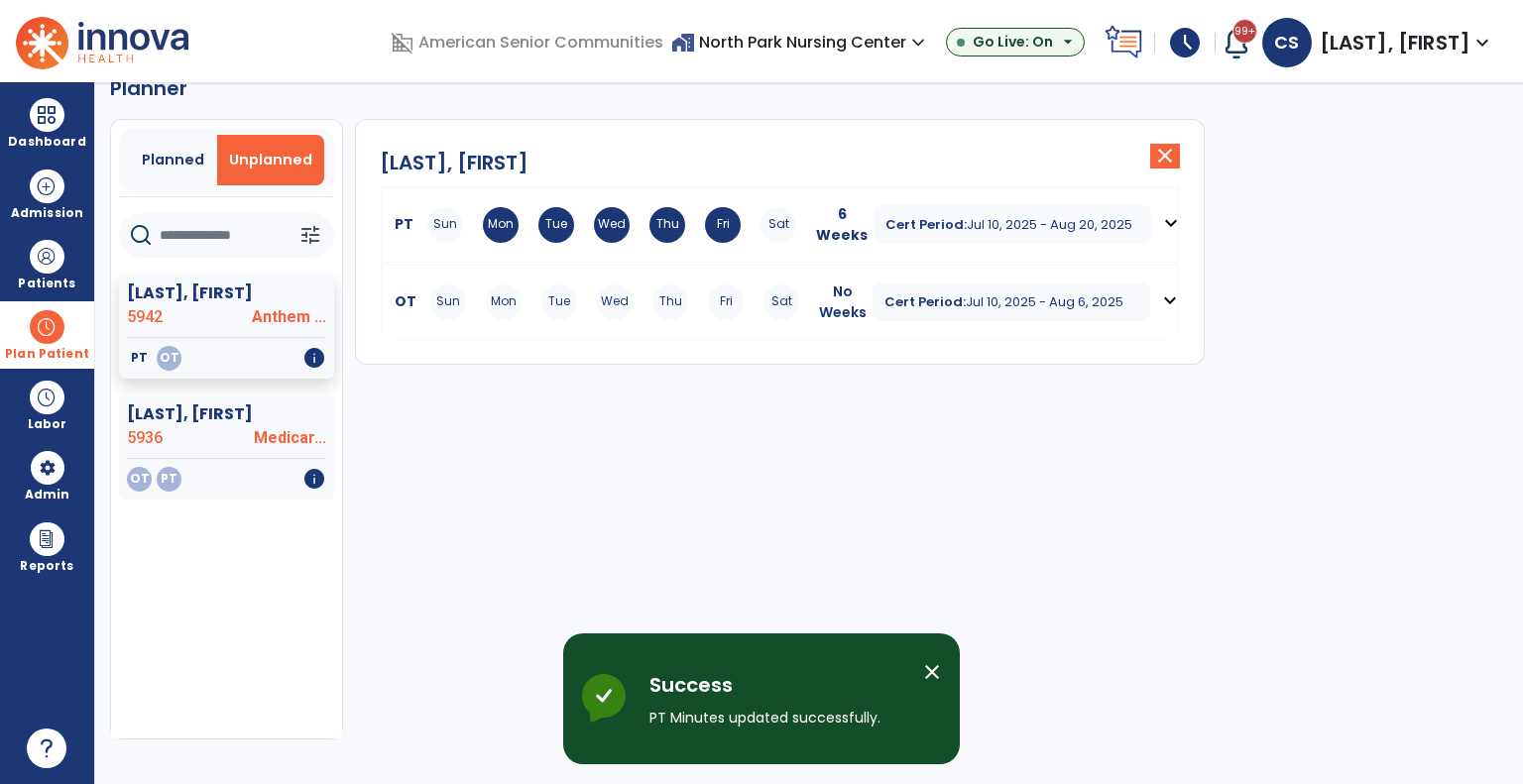 scroll, scrollTop: 36, scrollLeft: 0, axis: vertical 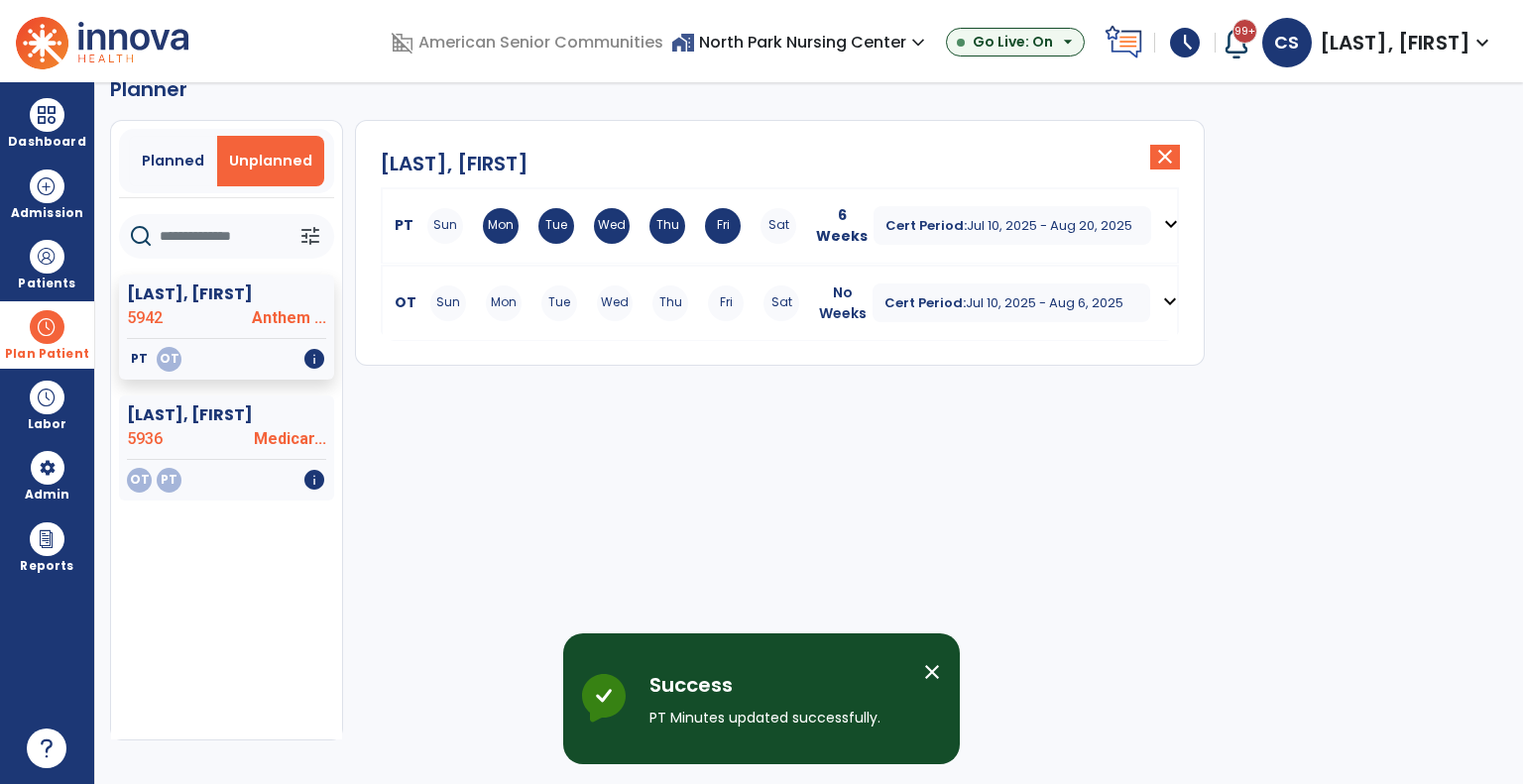 click on "expand_more" at bounding box center [1170, 301] 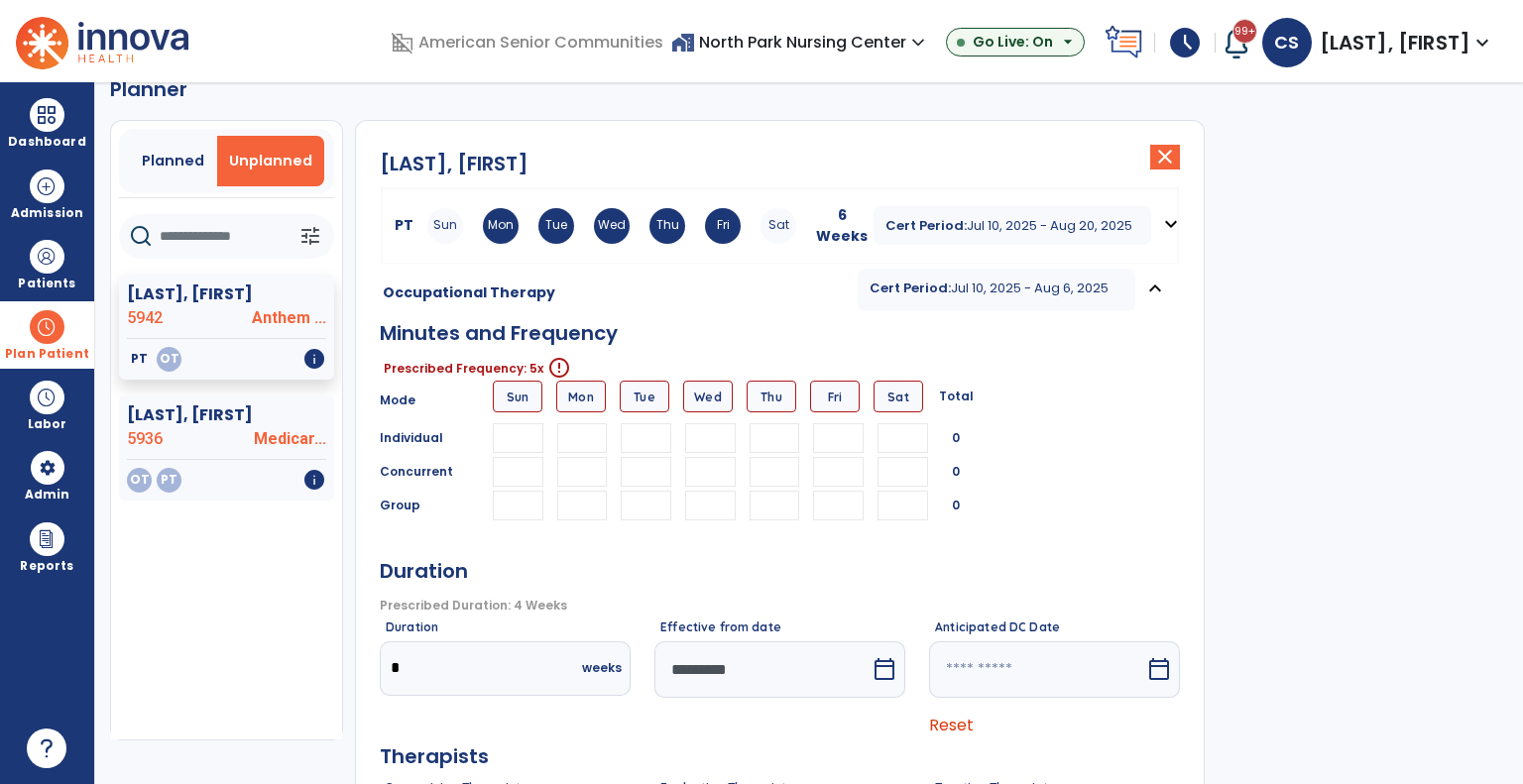 click at bounding box center (582, 438) 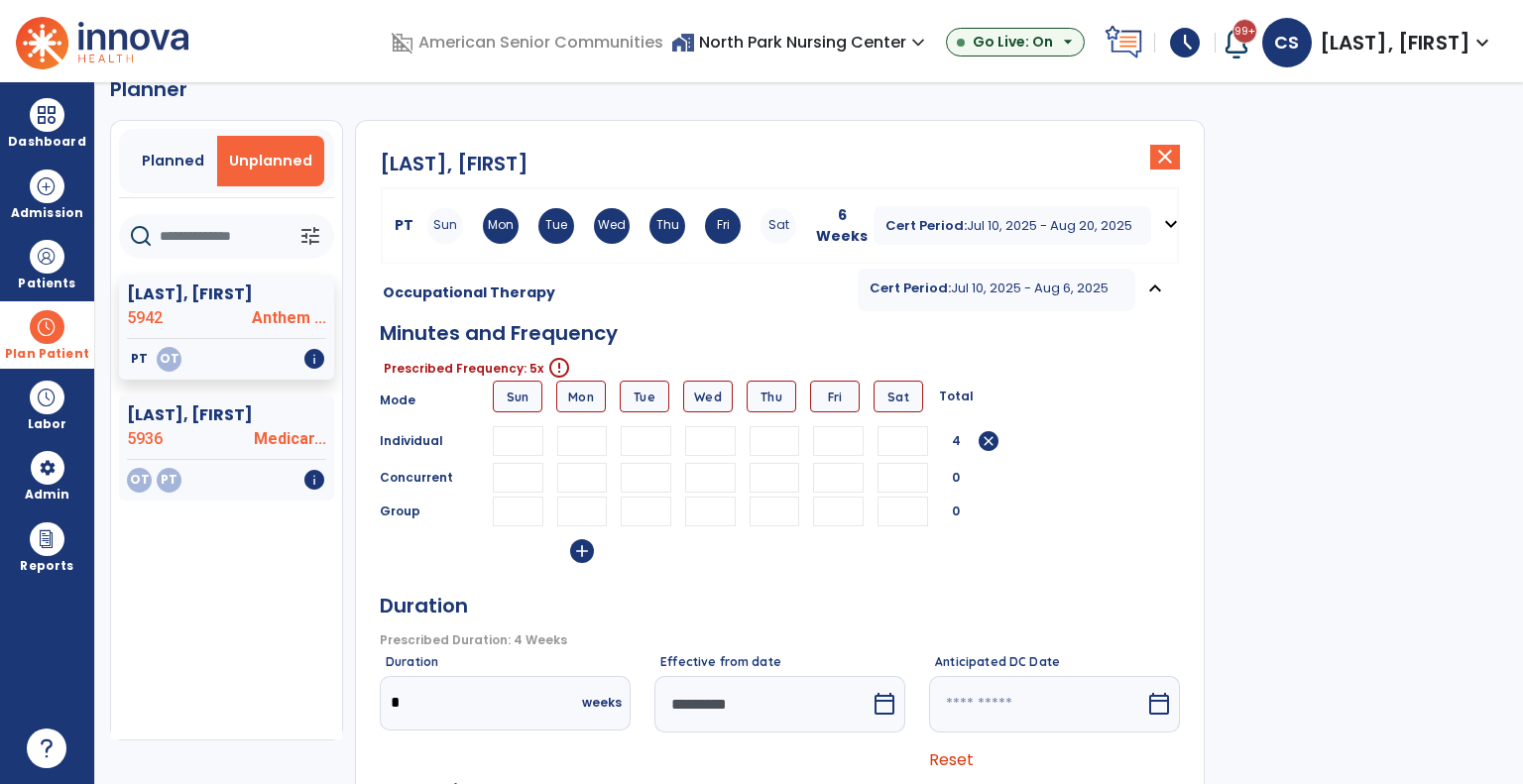 type on "**" 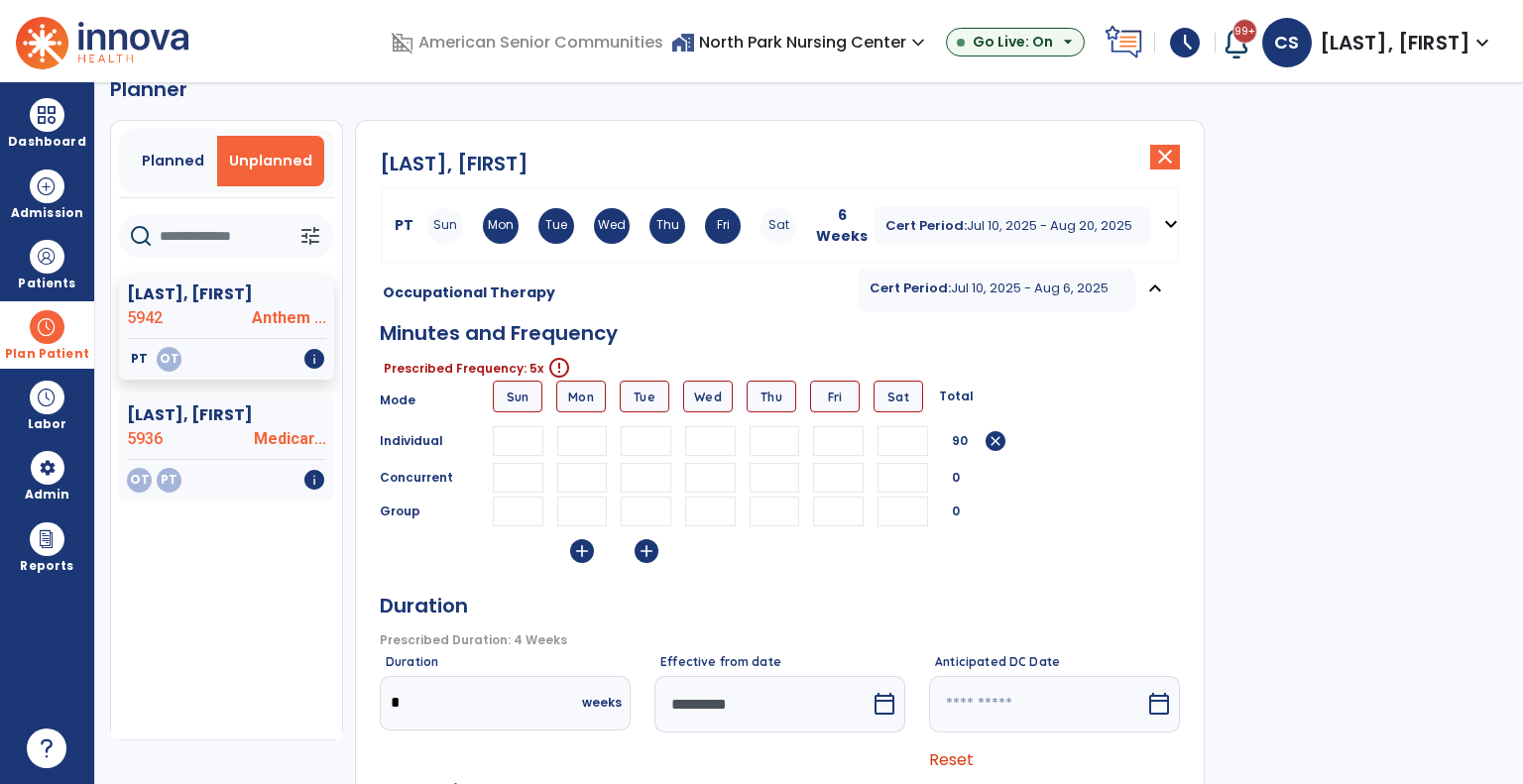 type on "**" 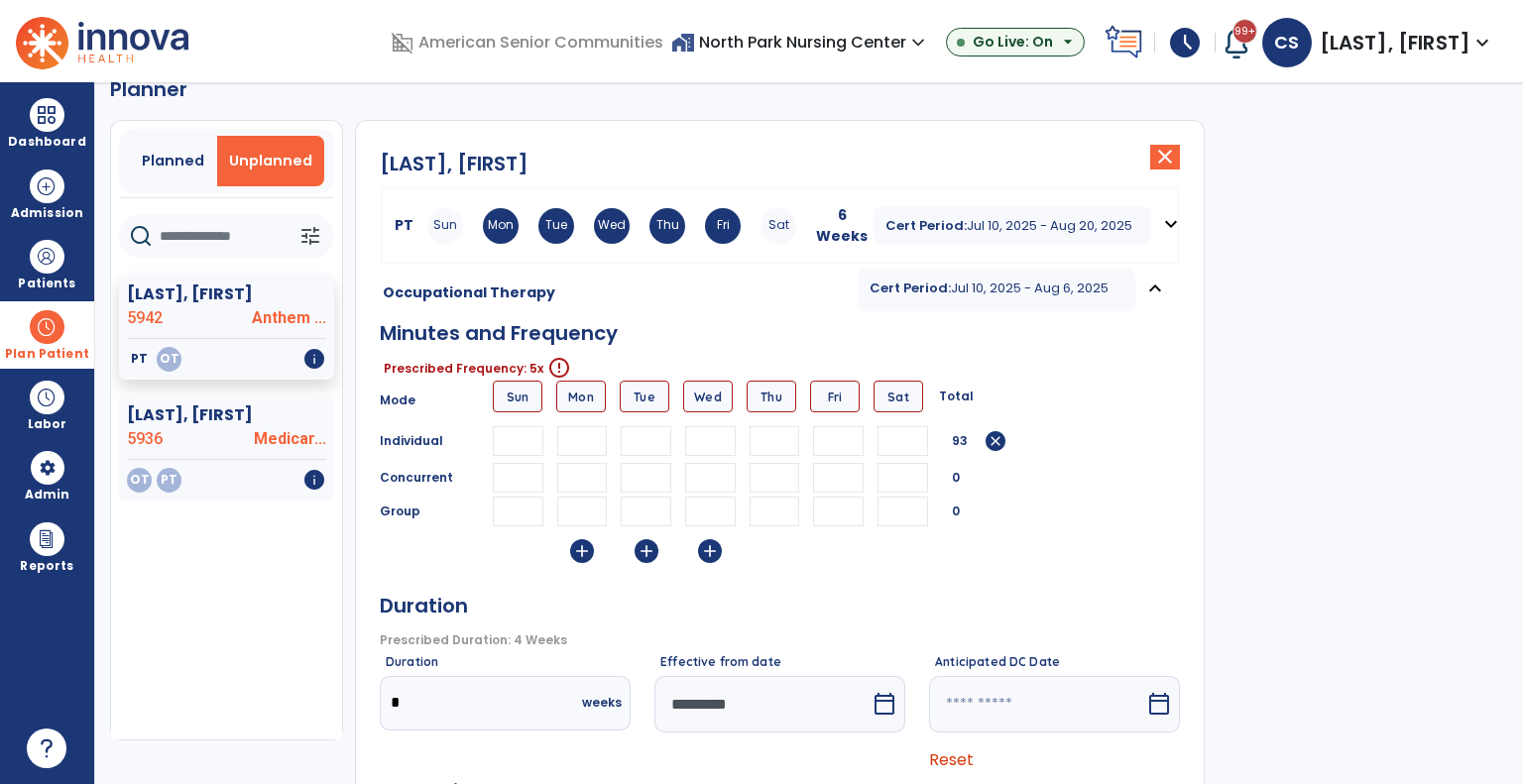 type on "**" 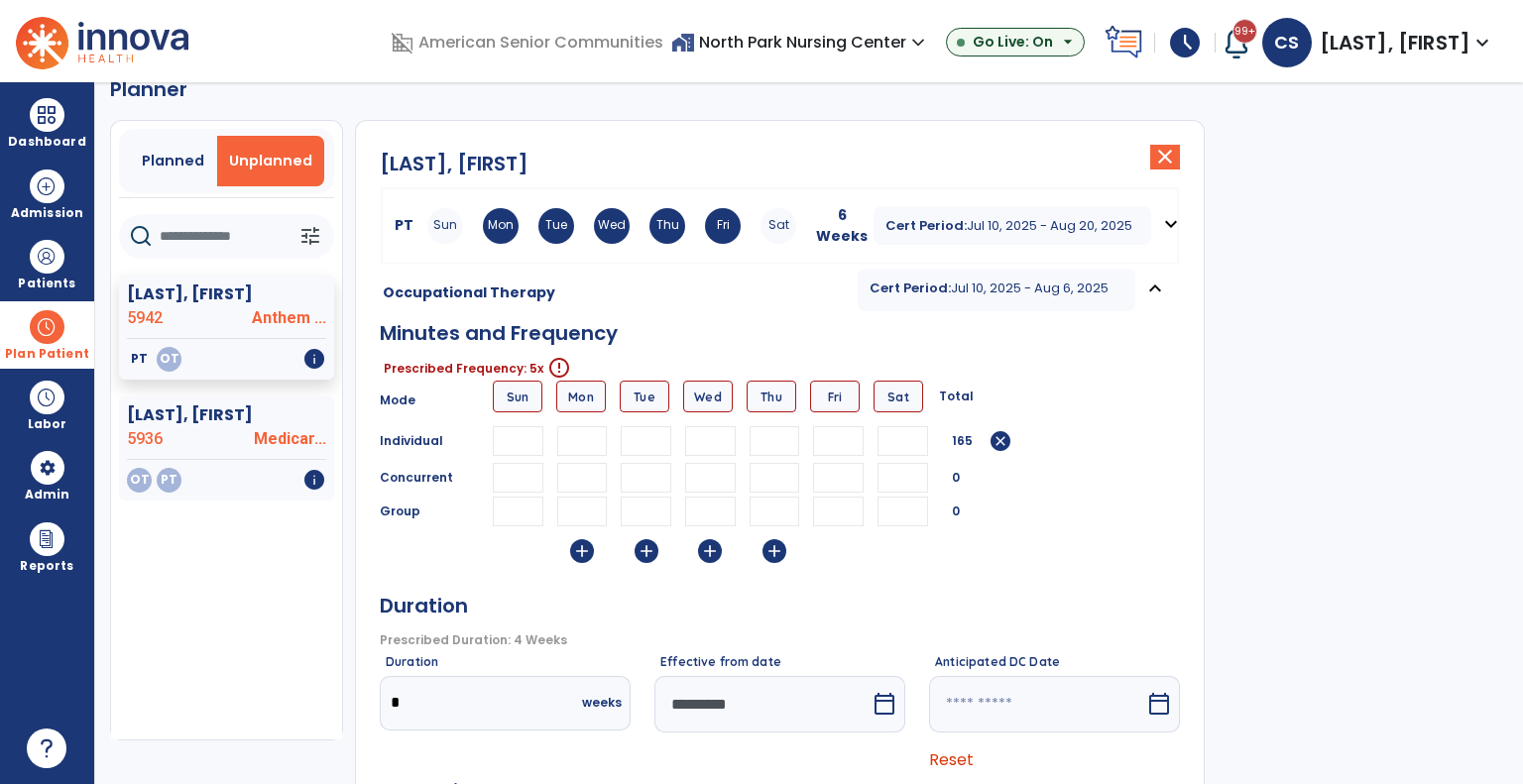 type on "**" 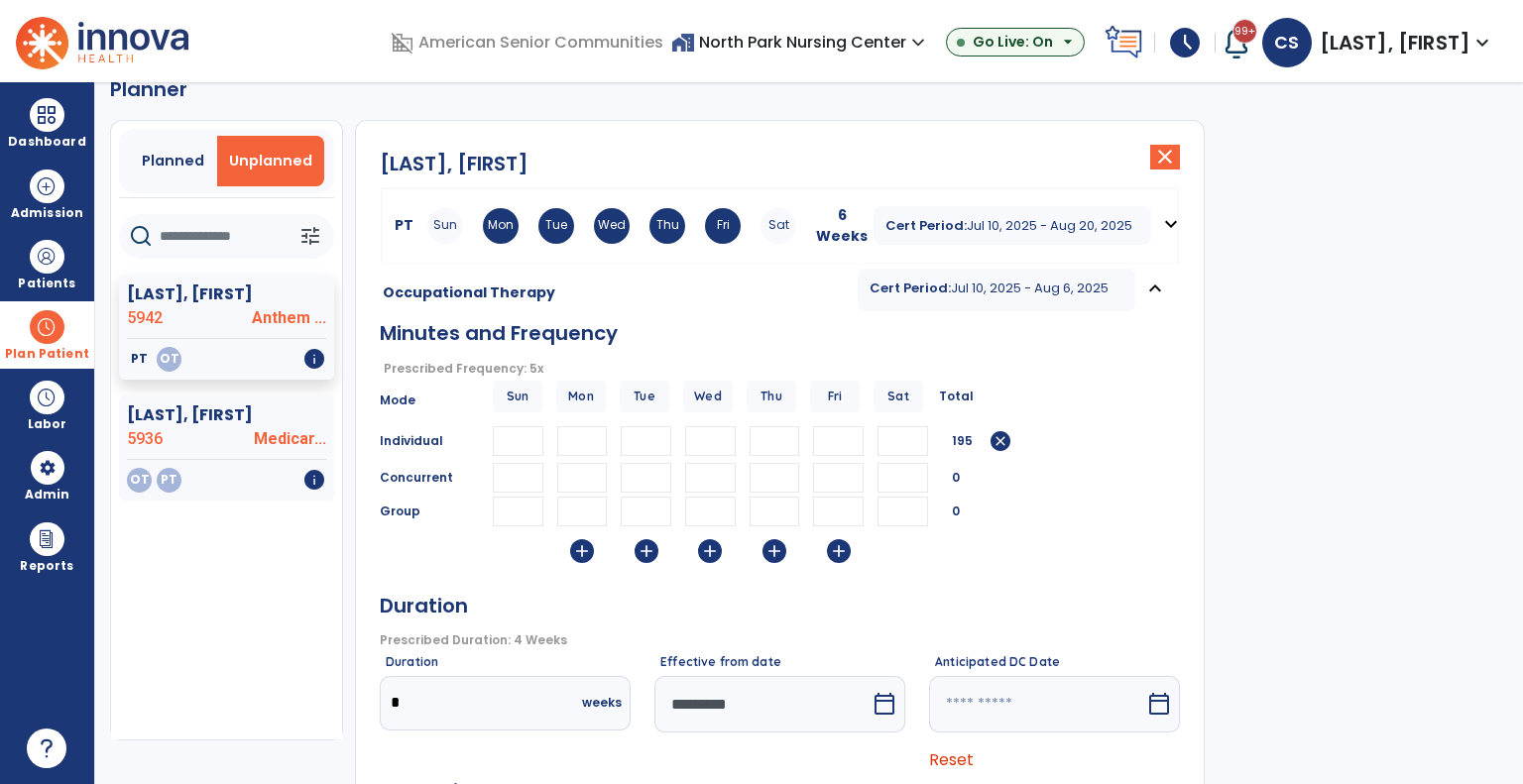 type on "**" 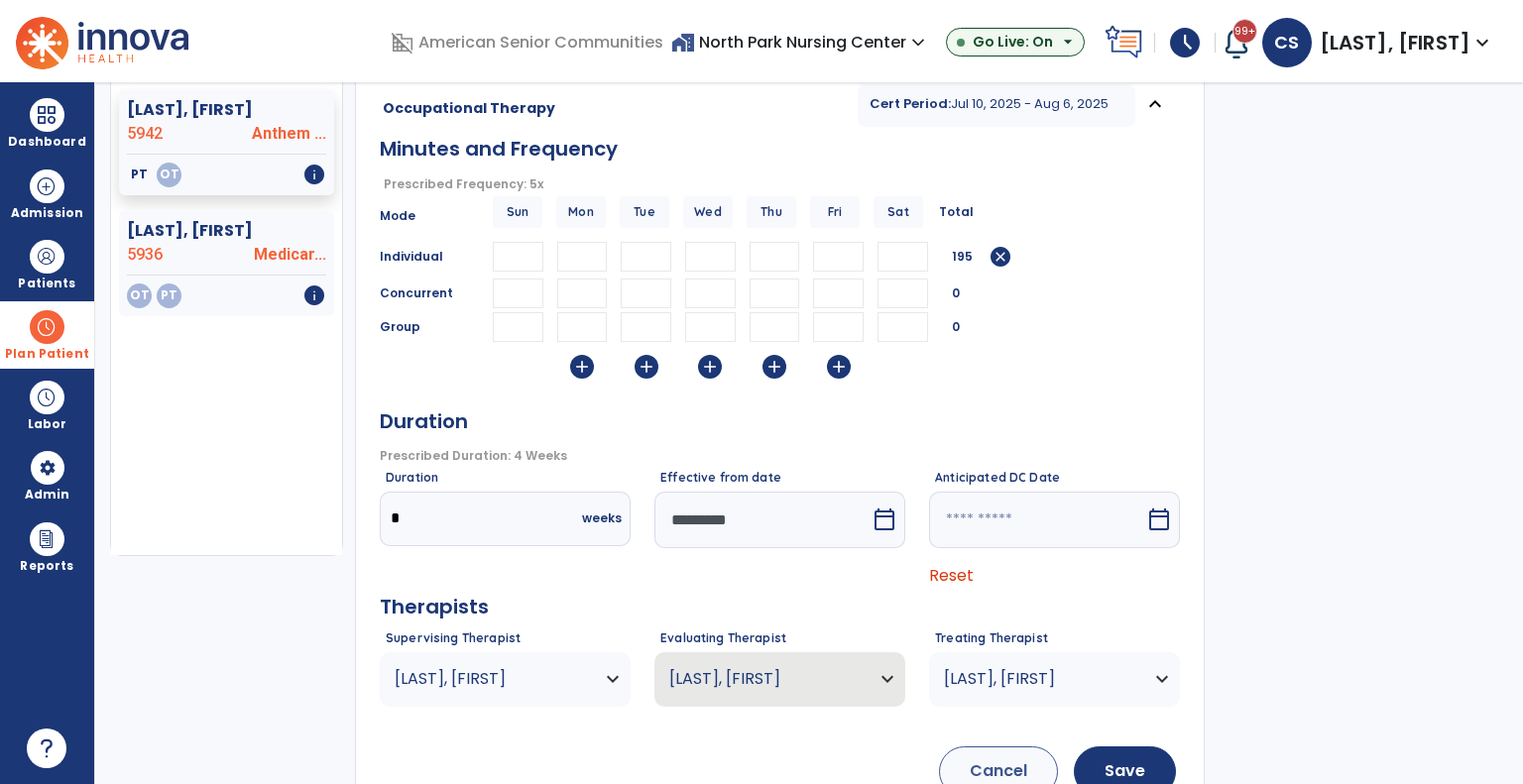 scroll, scrollTop: 230, scrollLeft: 0, axis: vertical 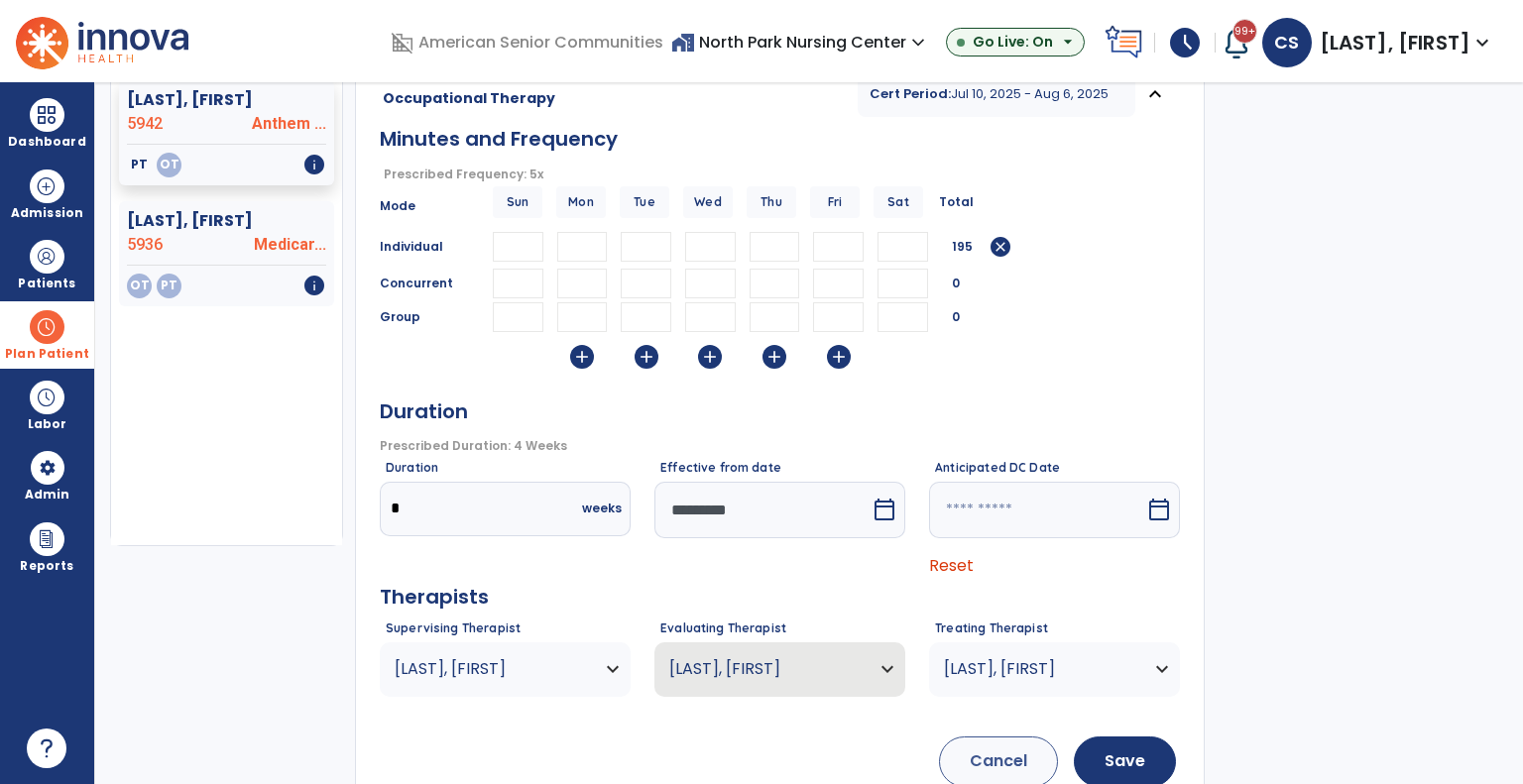 click on "*********" at bounding box center (762, 509) 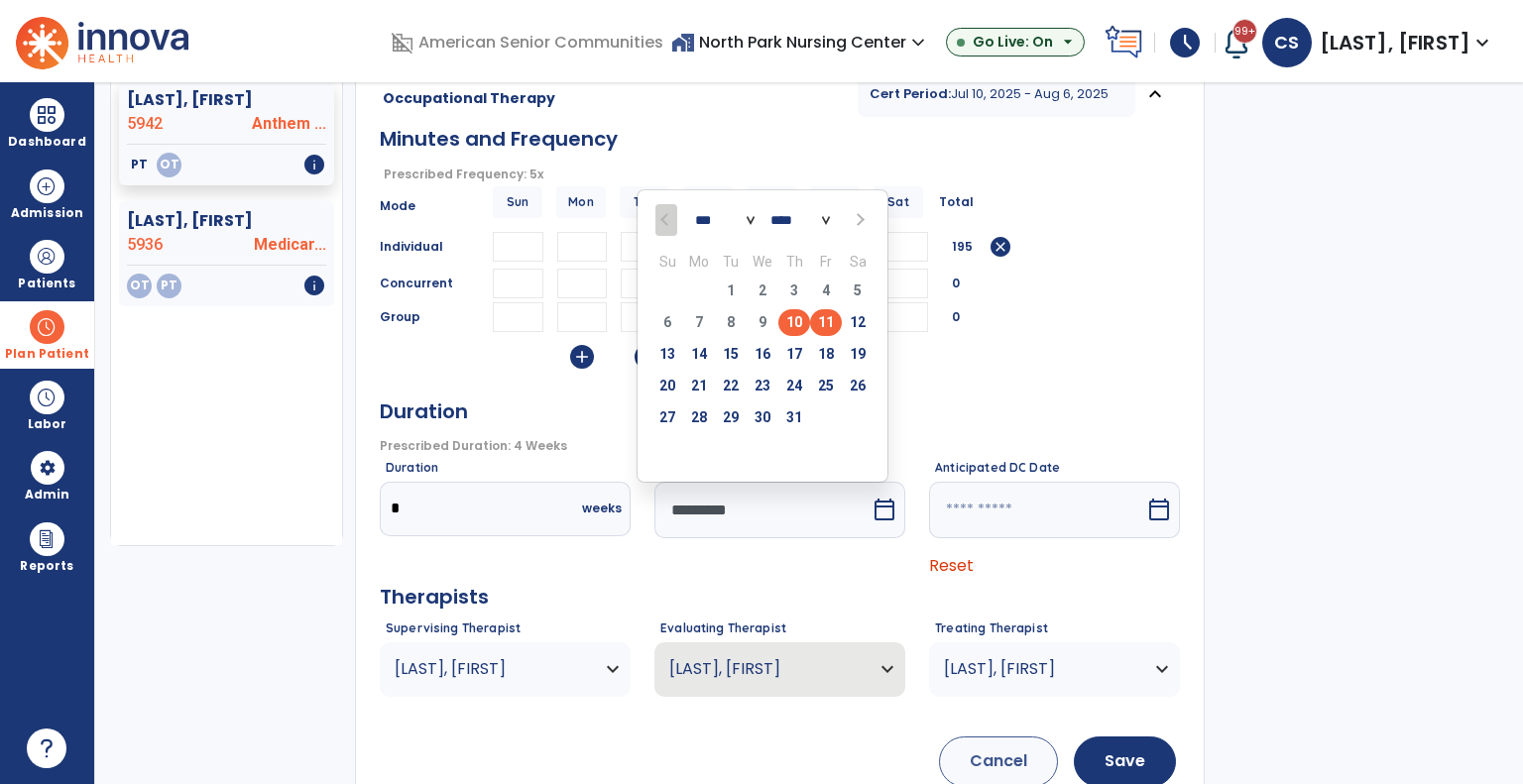 click on "11" at bounding box center (826, 322) 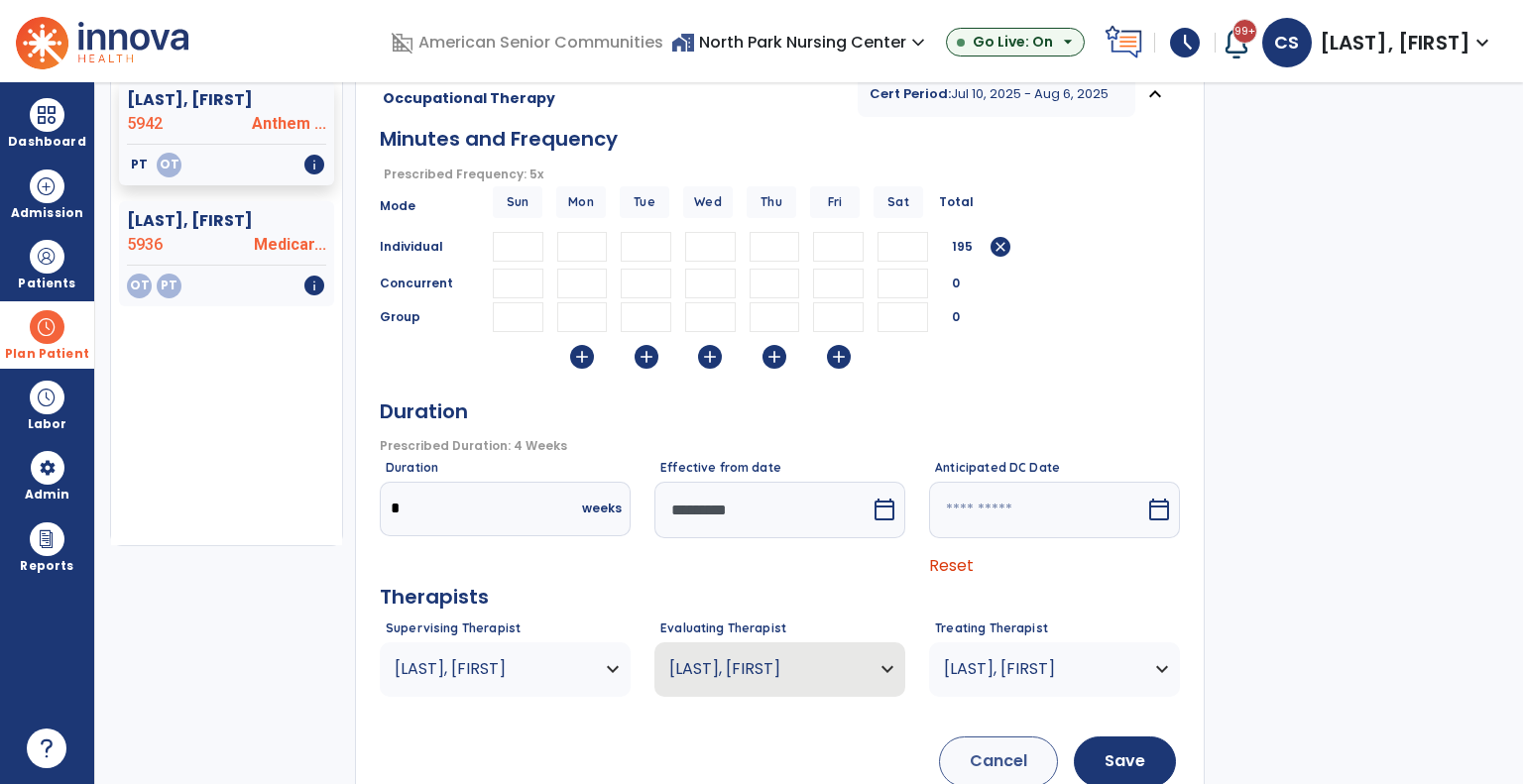 type on "*********" 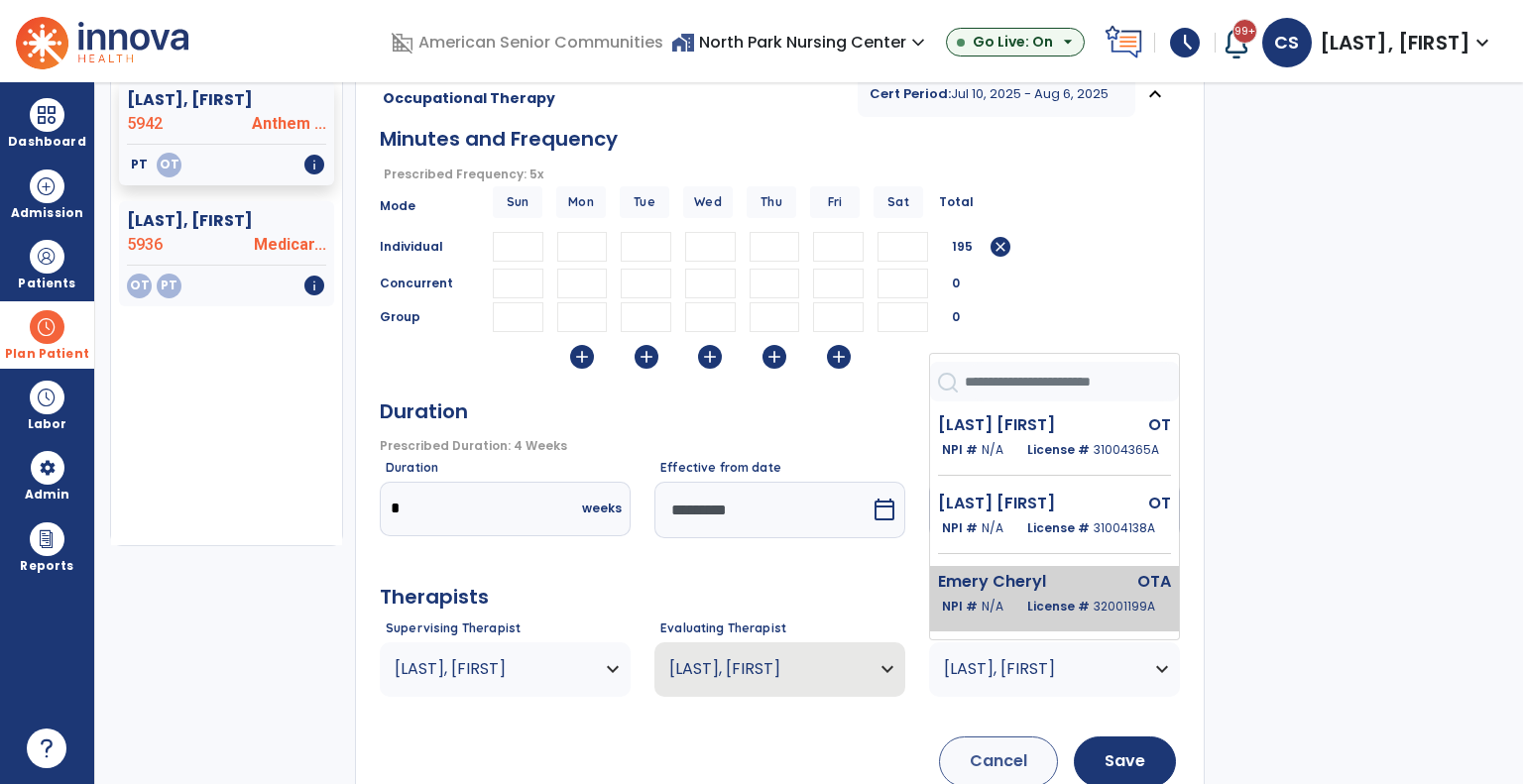 click on "License #  32001199A" at bounding box center (1091, 607) 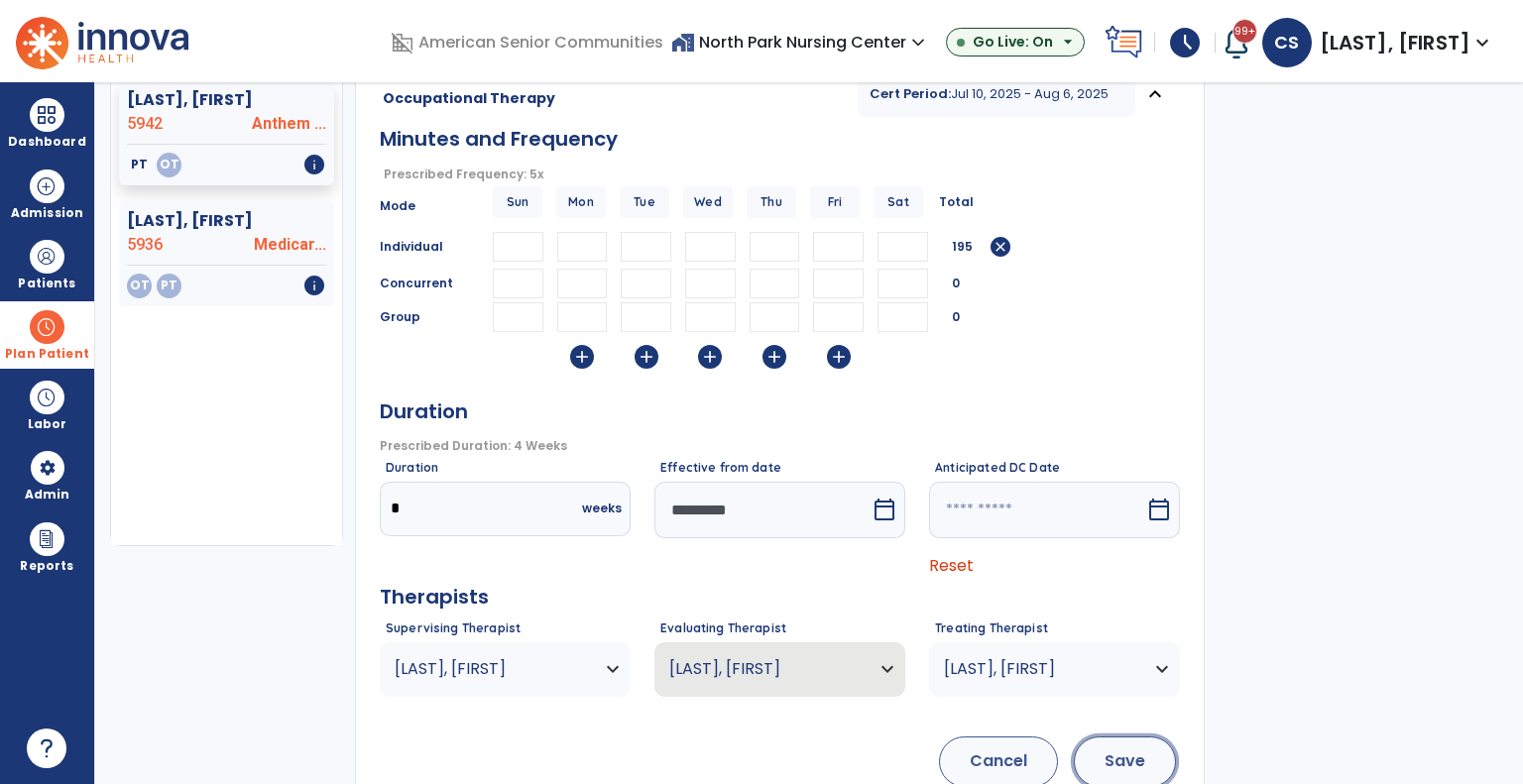 click on "Save" at bounding box center [1124, 761] 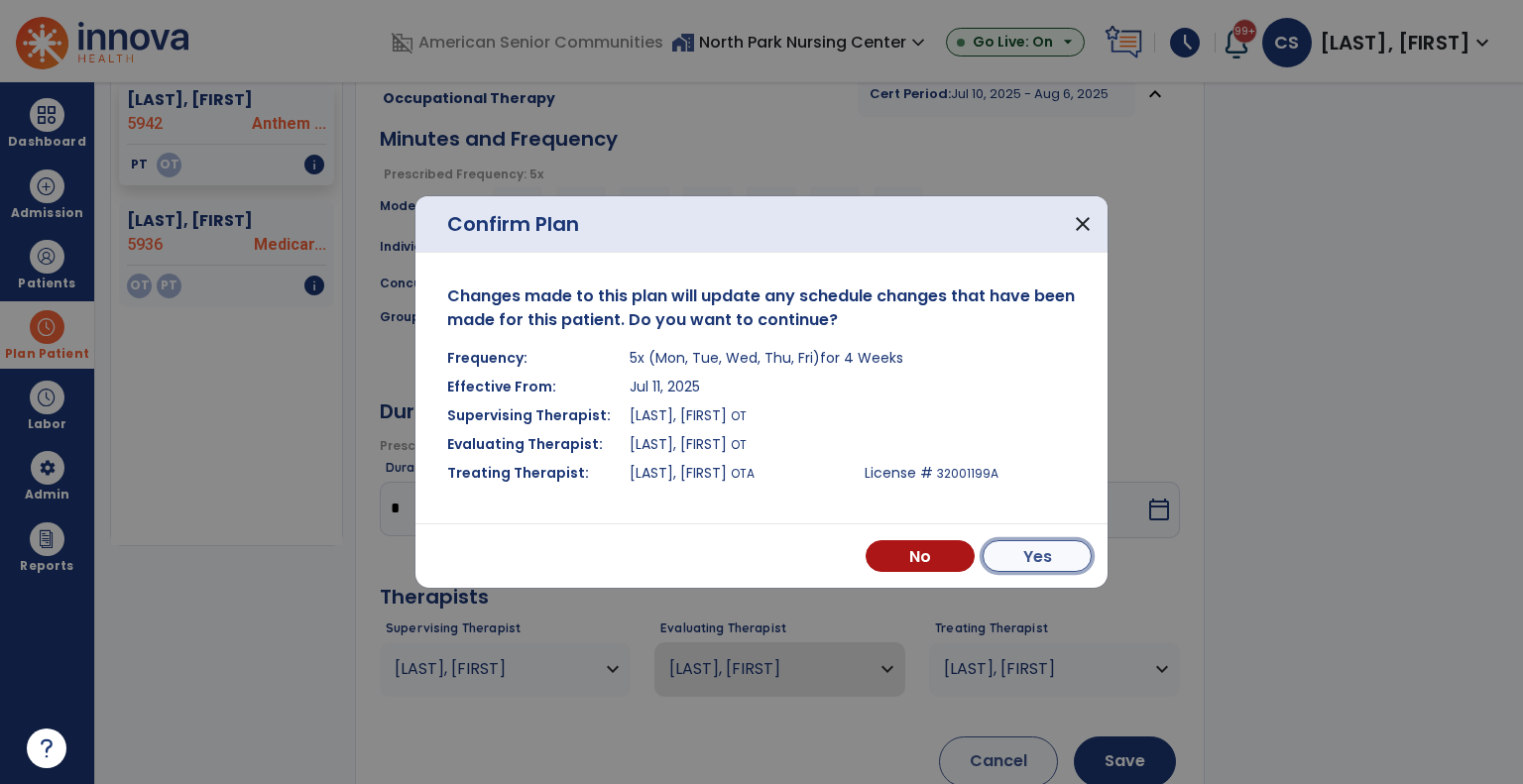 click on "Yes" at bounding box center (1037, 556) 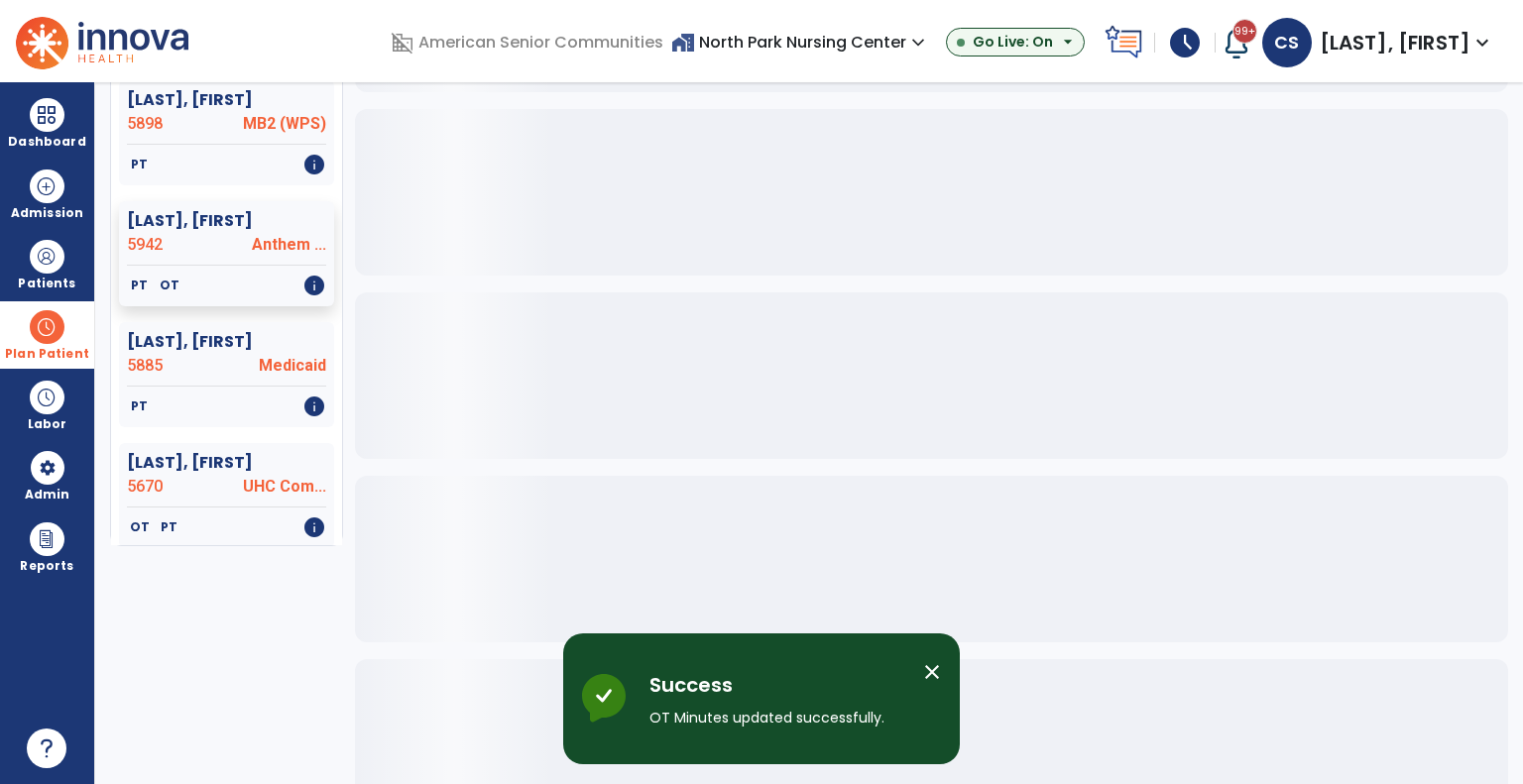 scroll, scrollTop: 0, scrollLeft: 0, axis: both 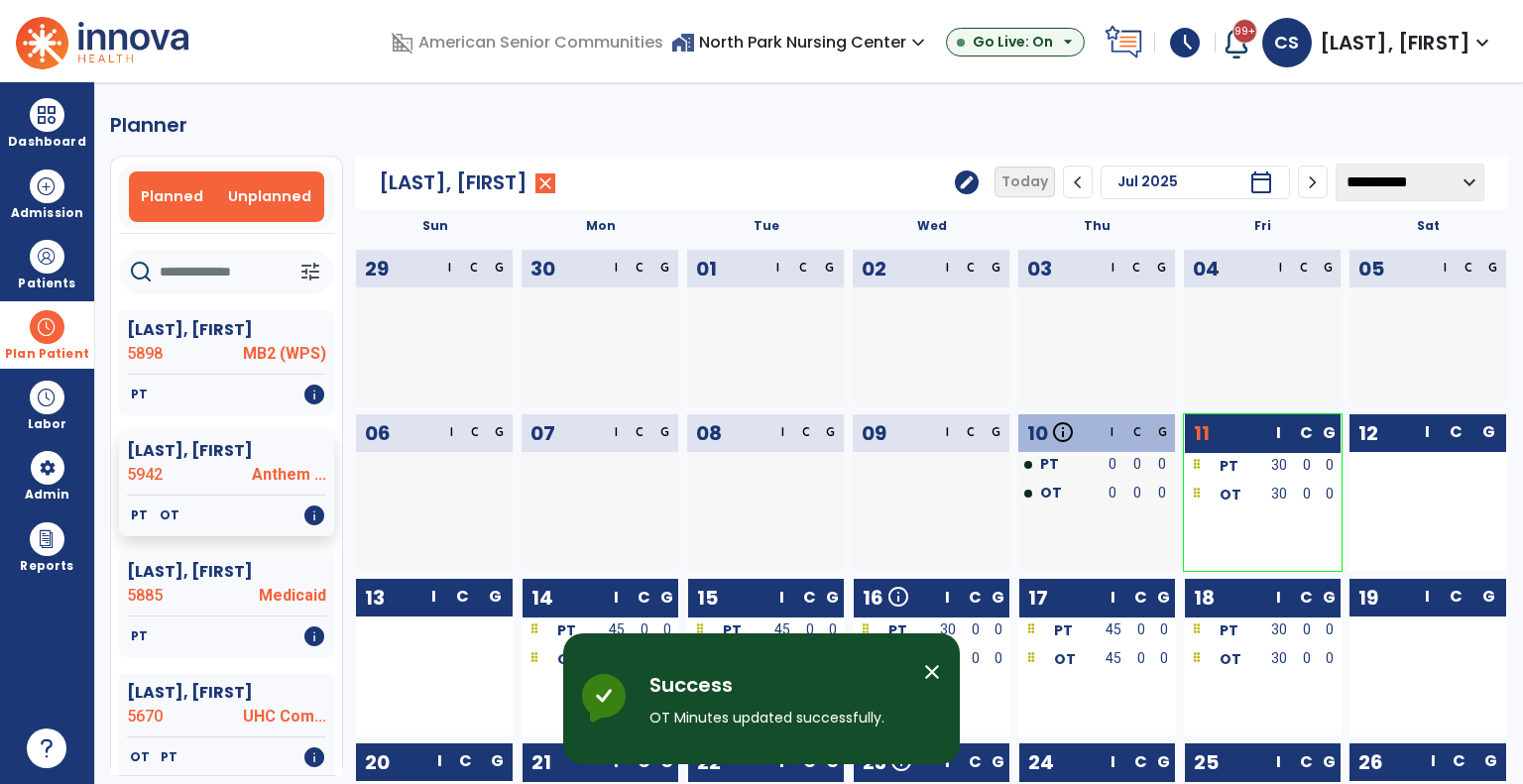 click on "Unplanned" at bounding box center (270, 196) 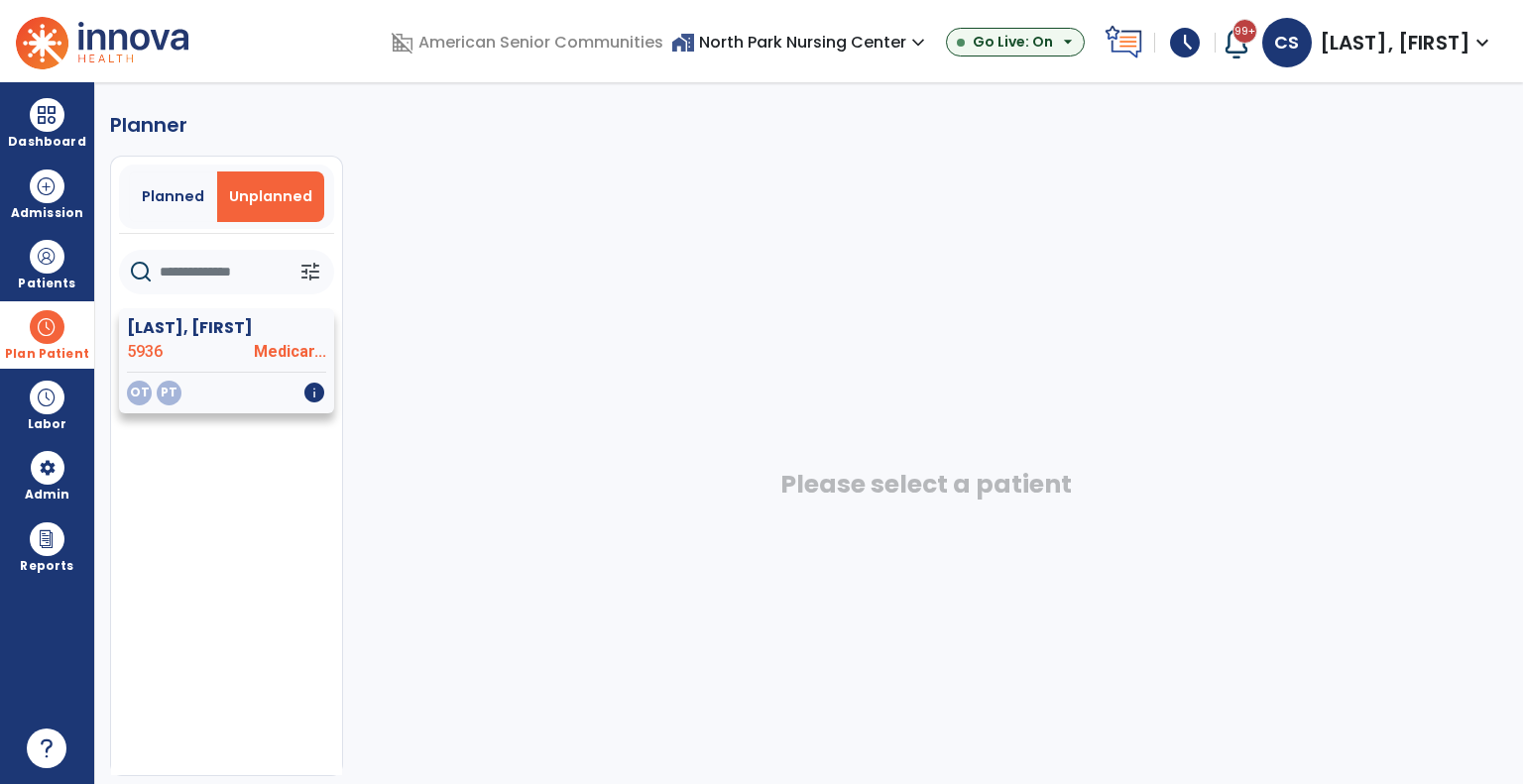 click on "Medicar..." 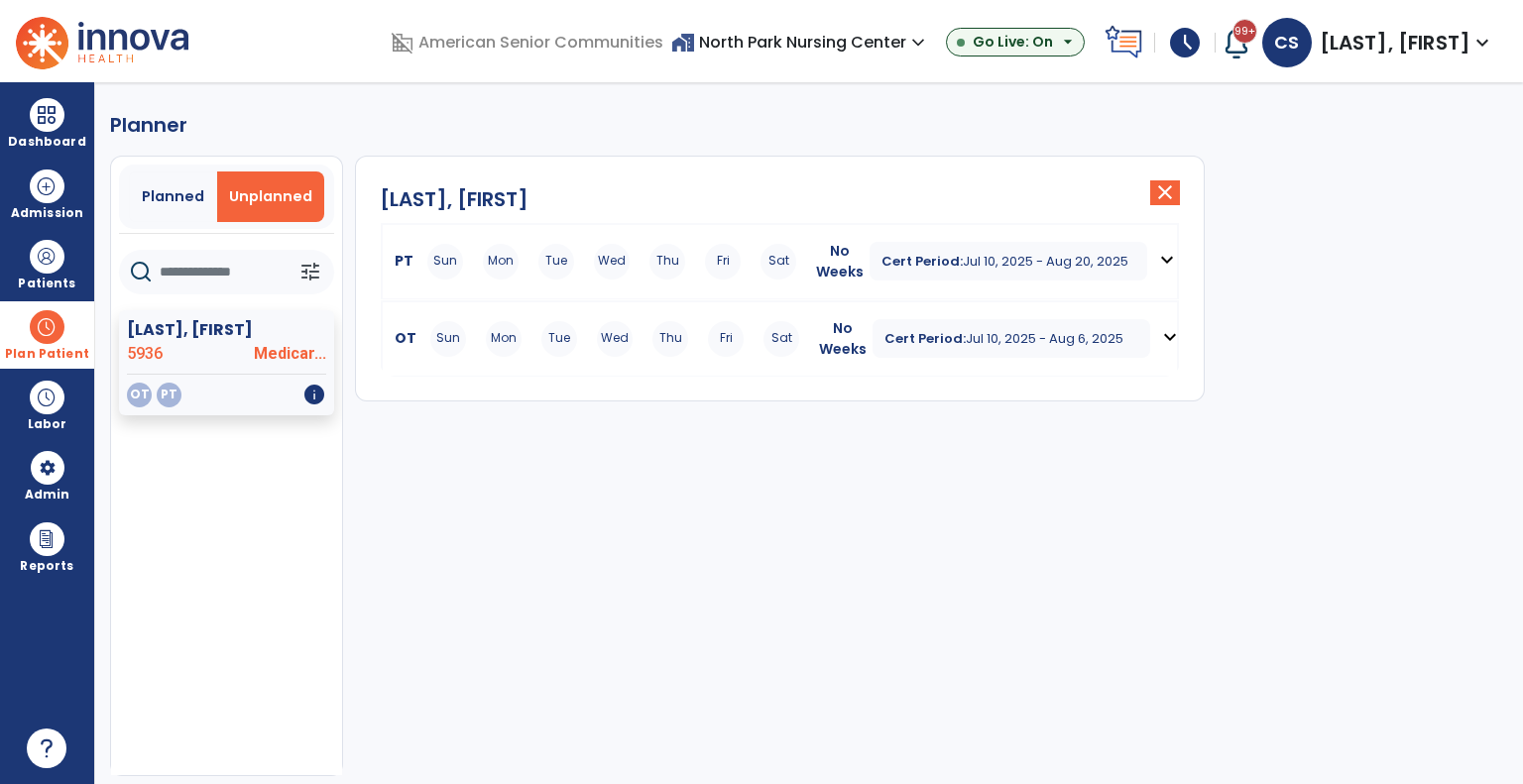 click on "expand_more" at bounding box center [1167, 261] 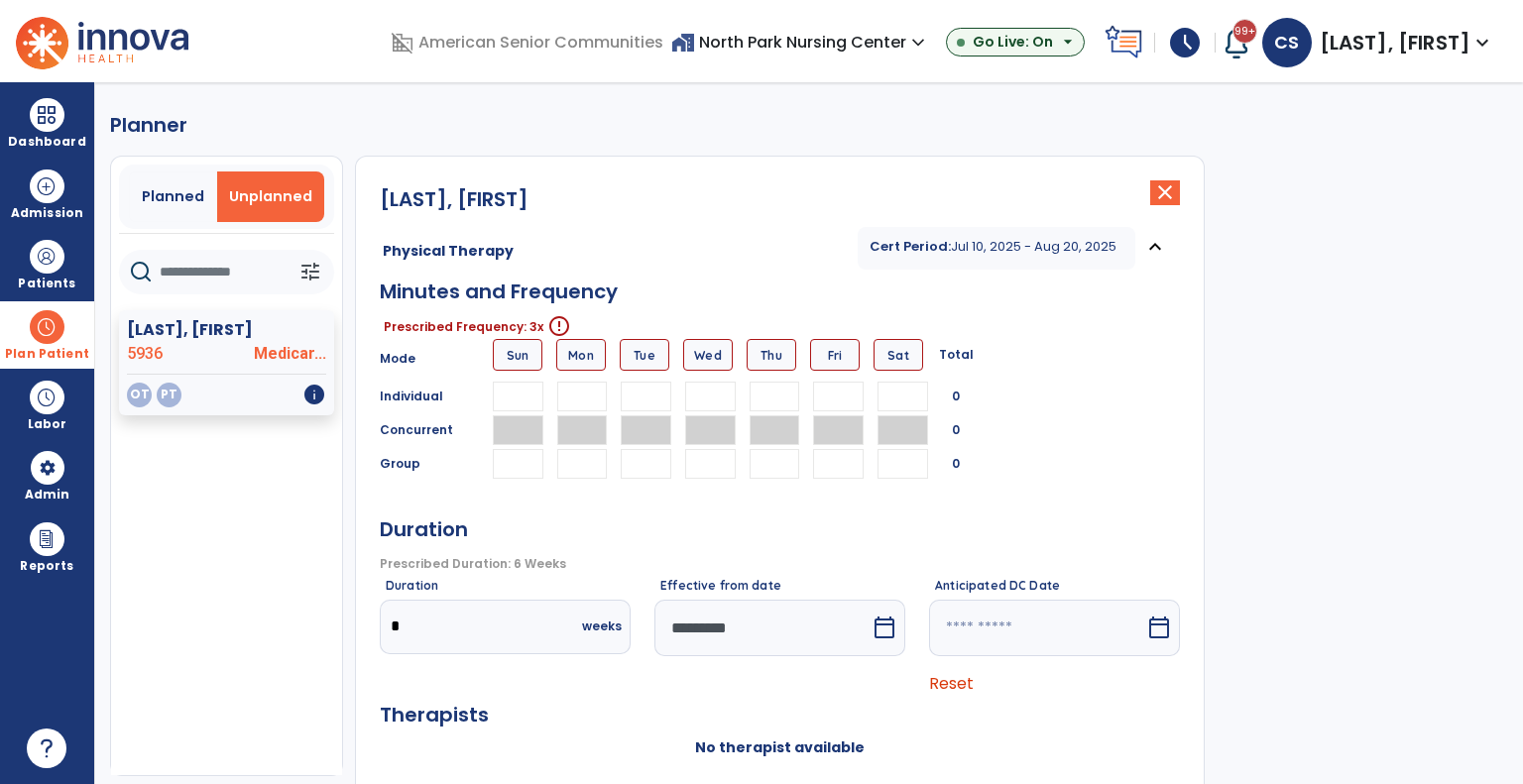 scroll, scrollTop: 59, scrollLeft: 0, axis: vertical 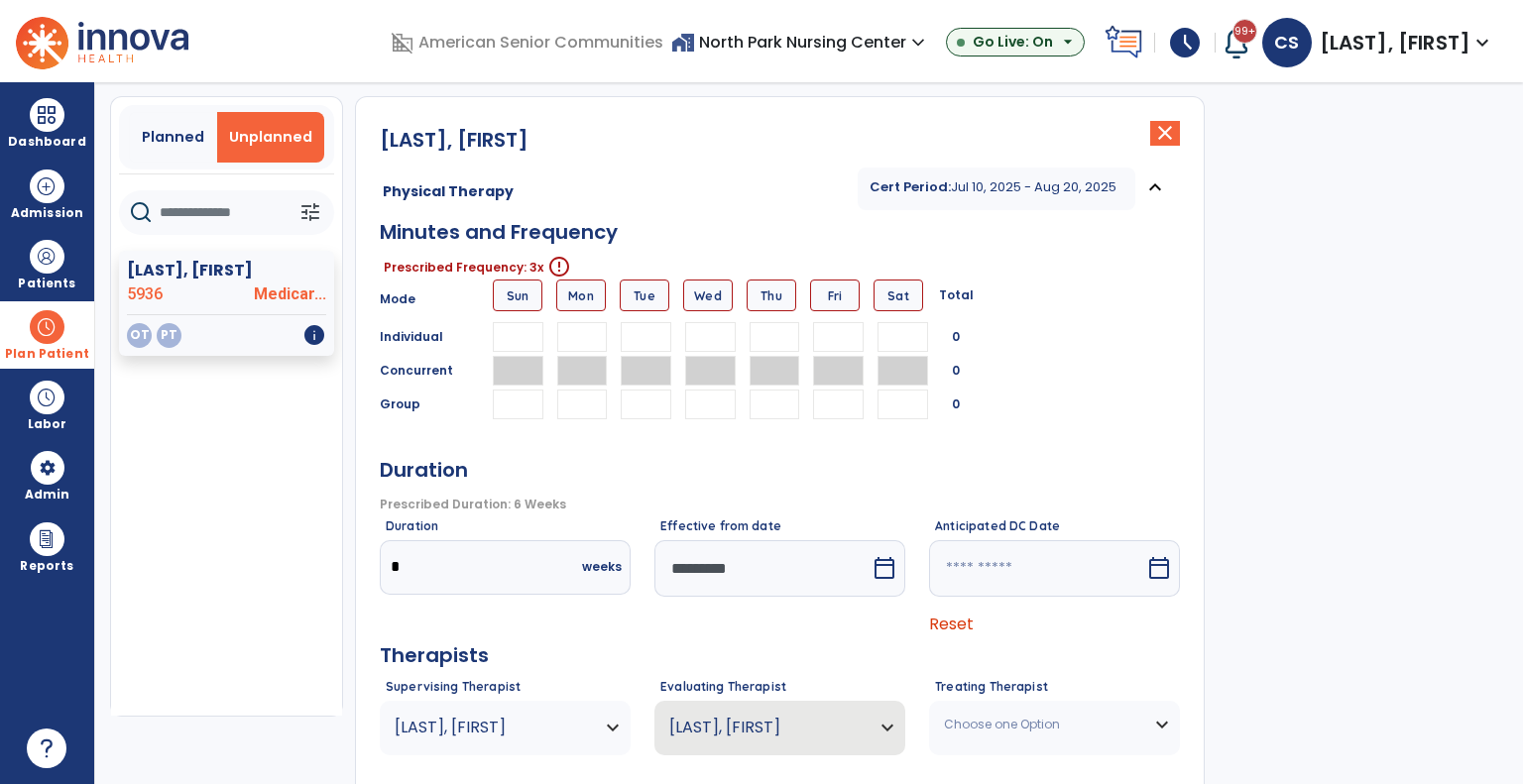 click at bounding box center [645, 337] 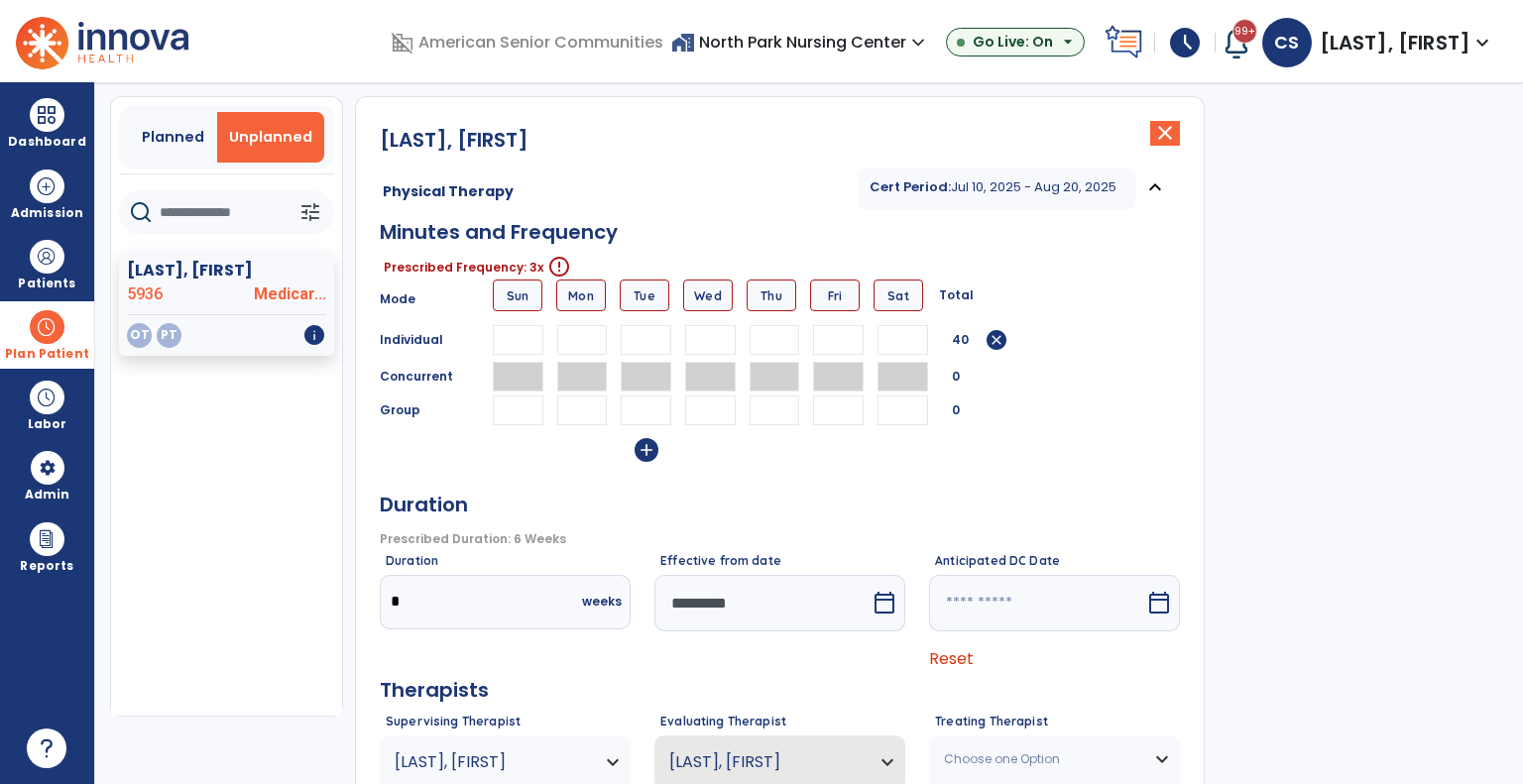 type on "**" 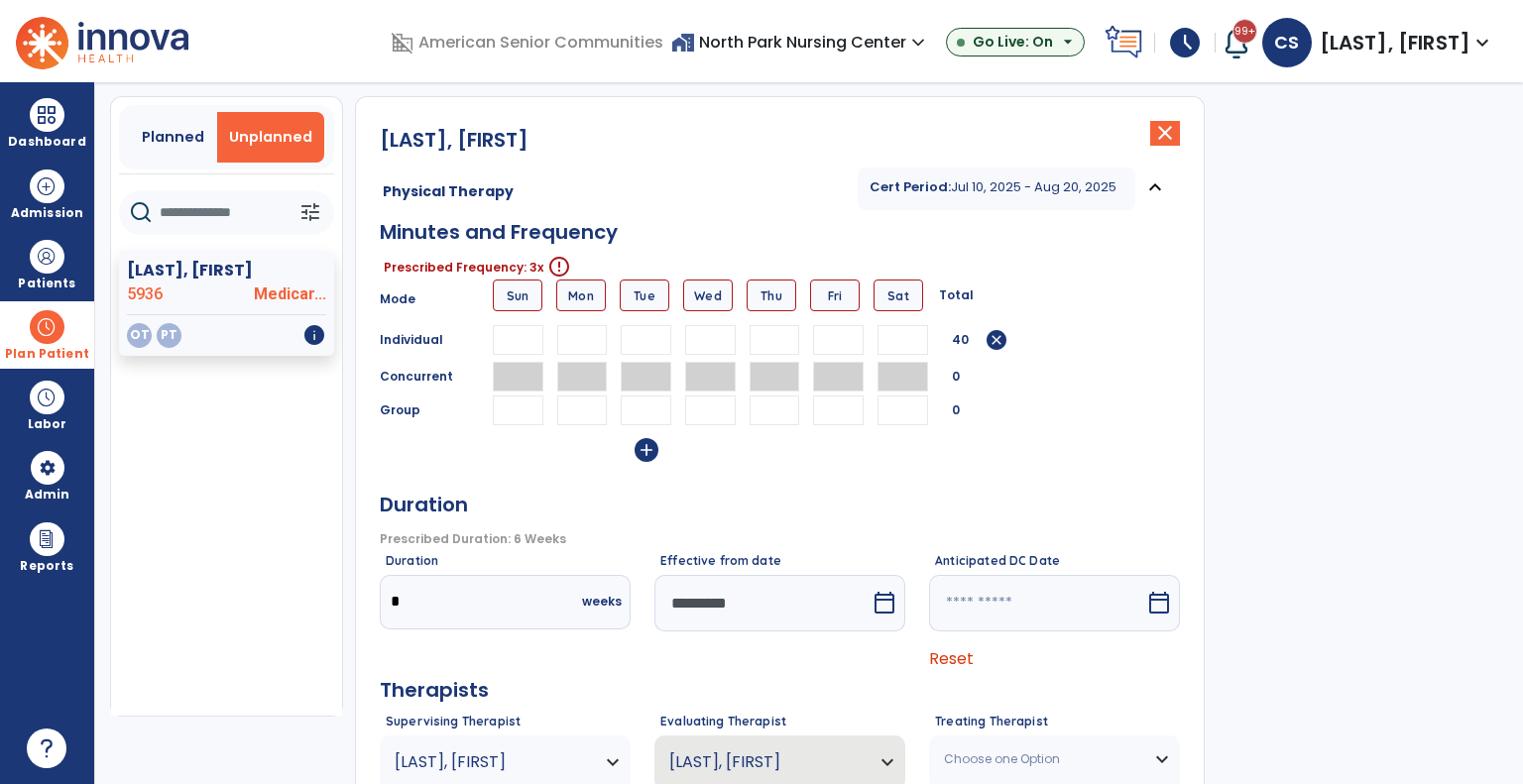 type on "**" 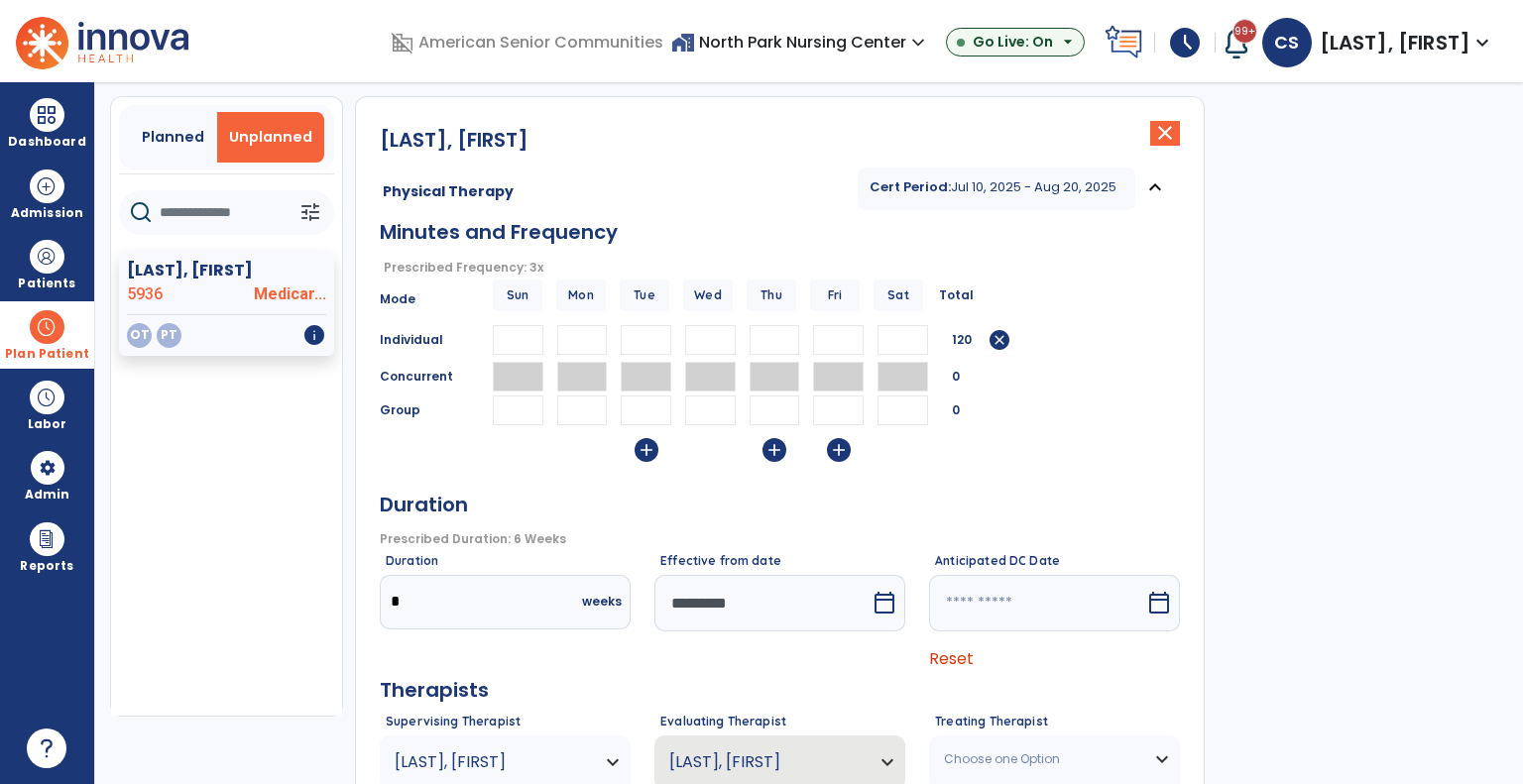 type on "**" 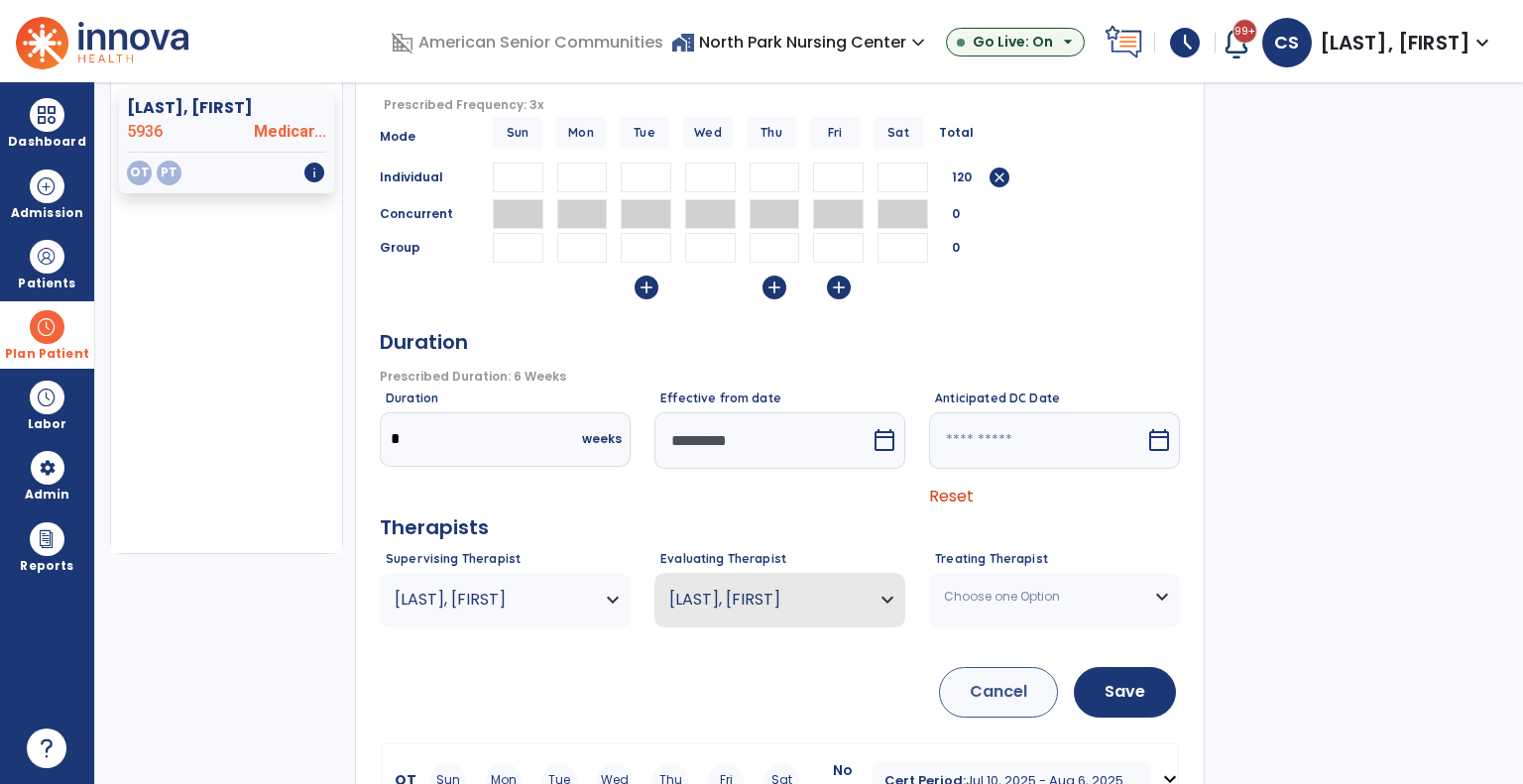 click on "*********" at bounding box center [762, 440] 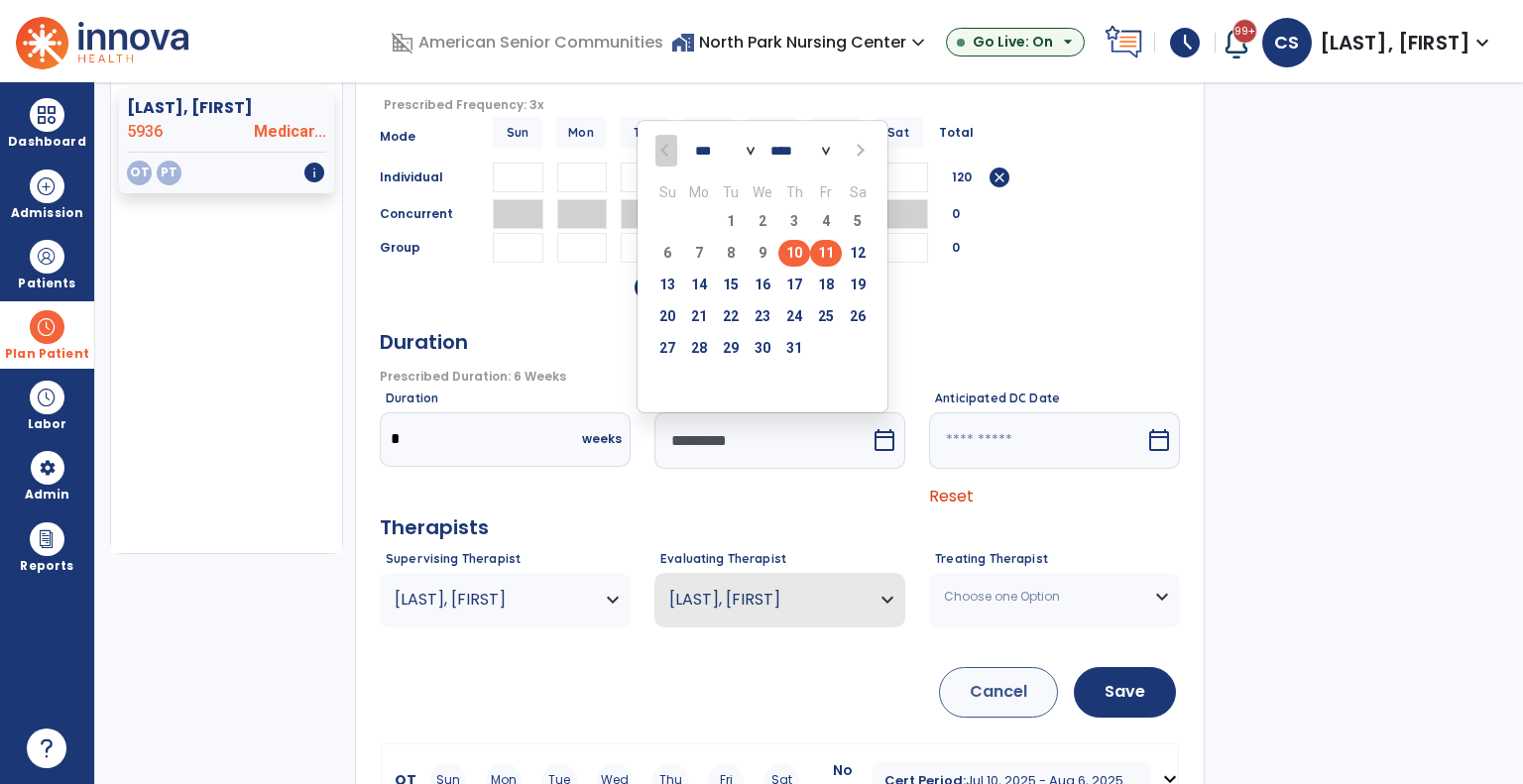 click on "11" at bounding box center (826, 253) 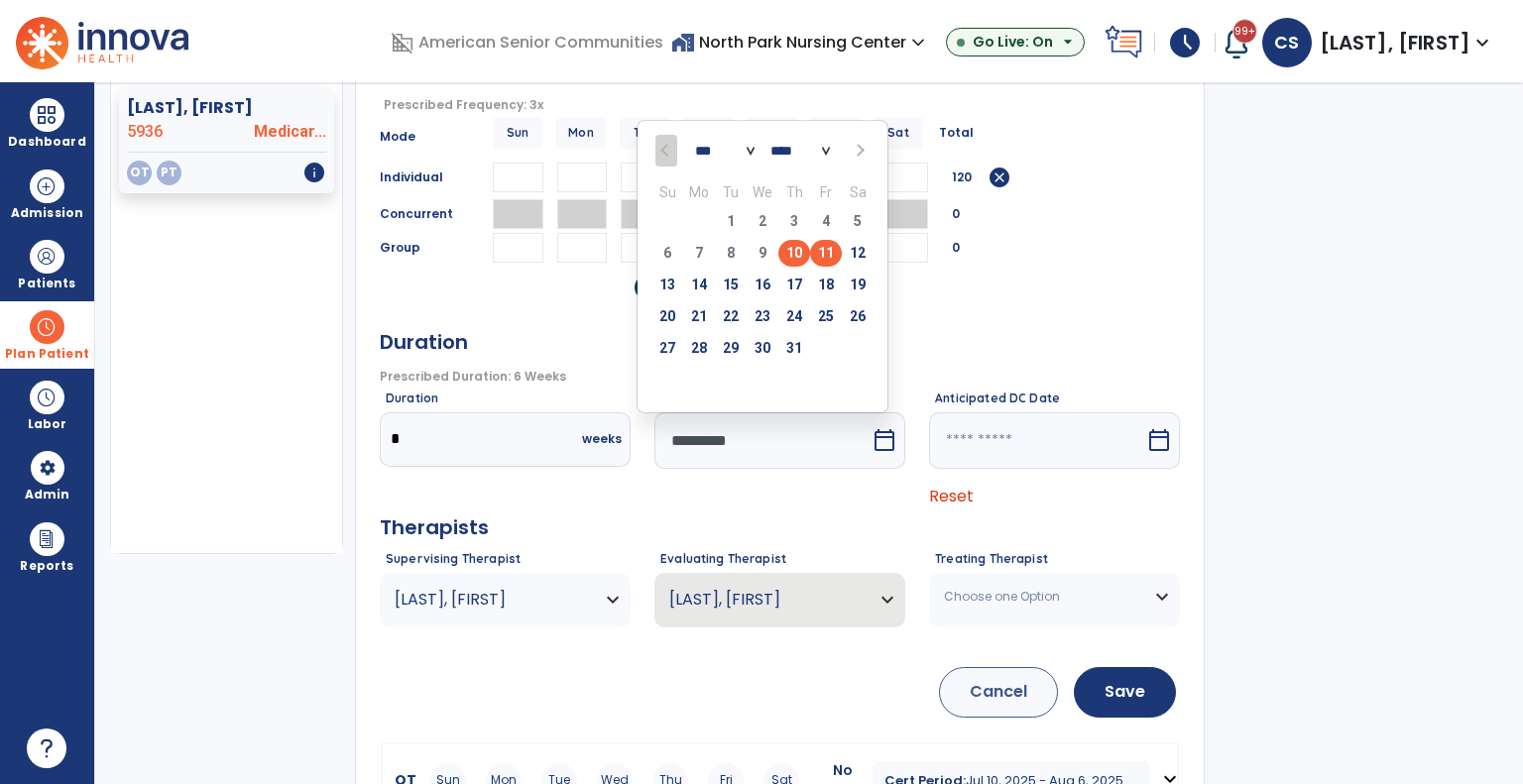 type on "*********" 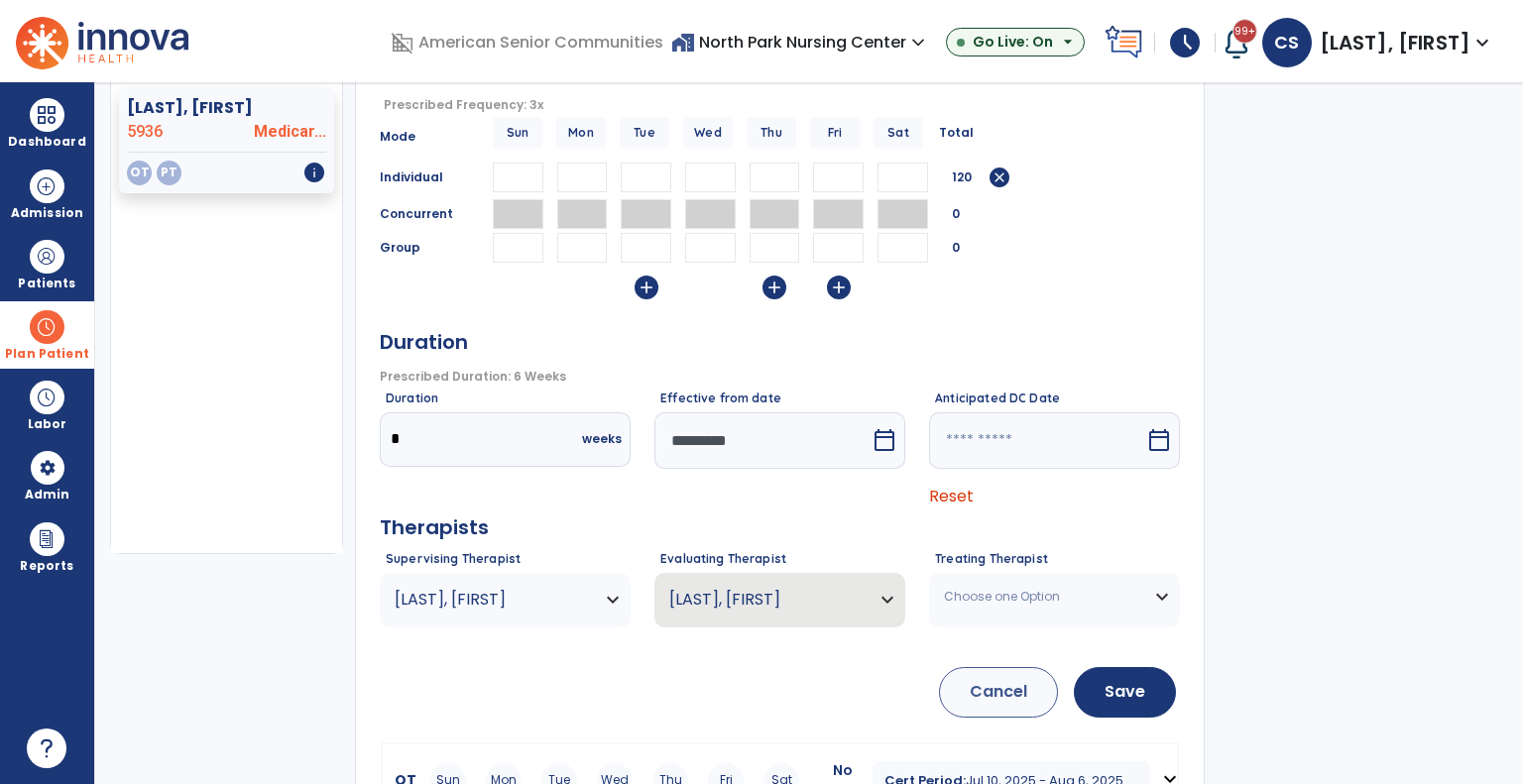 click on "Choose one Option" at bounding box center [505, 600] 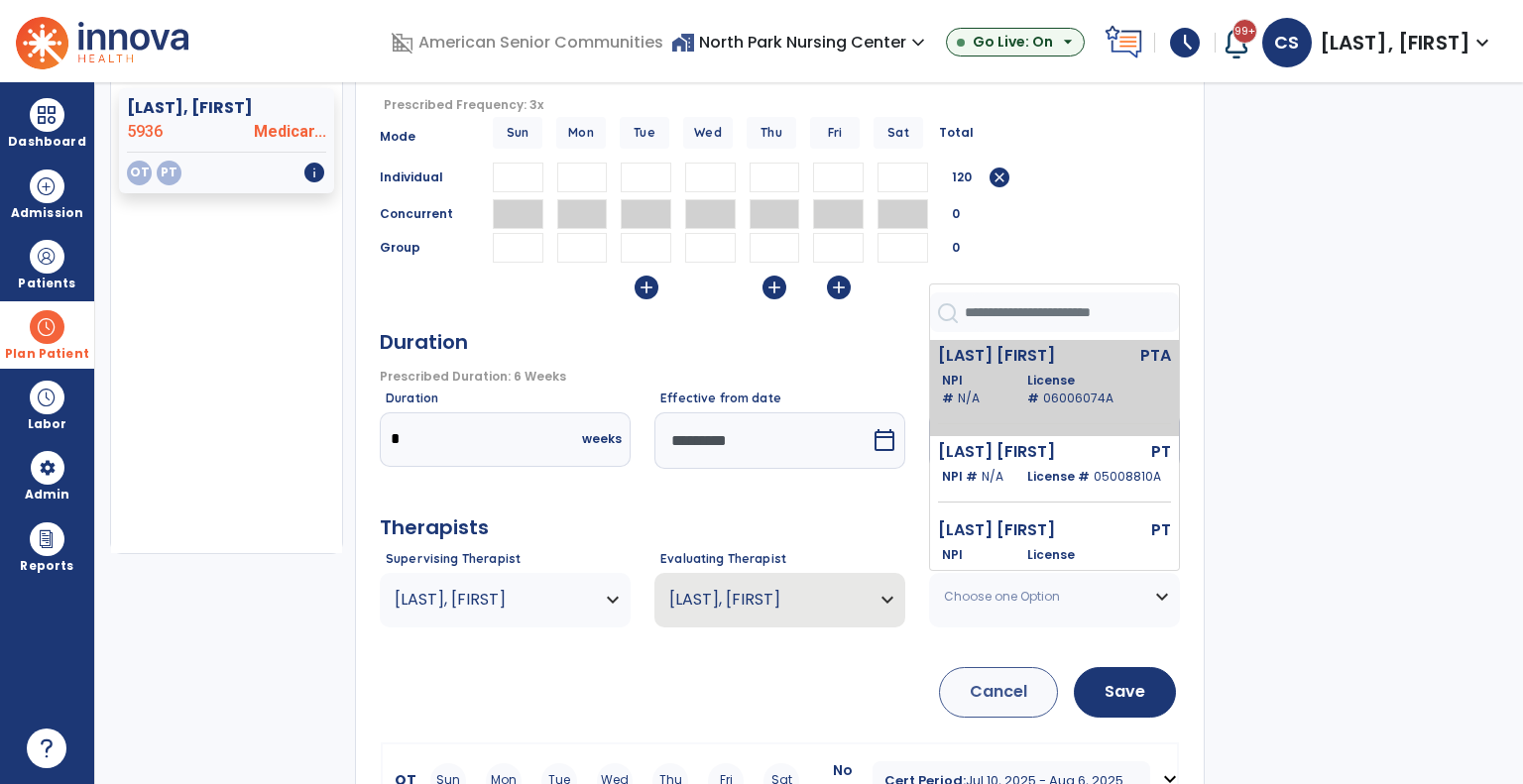 click on "NPI #  N/A   License #  06006074A" at bounding box center [1056, 390] 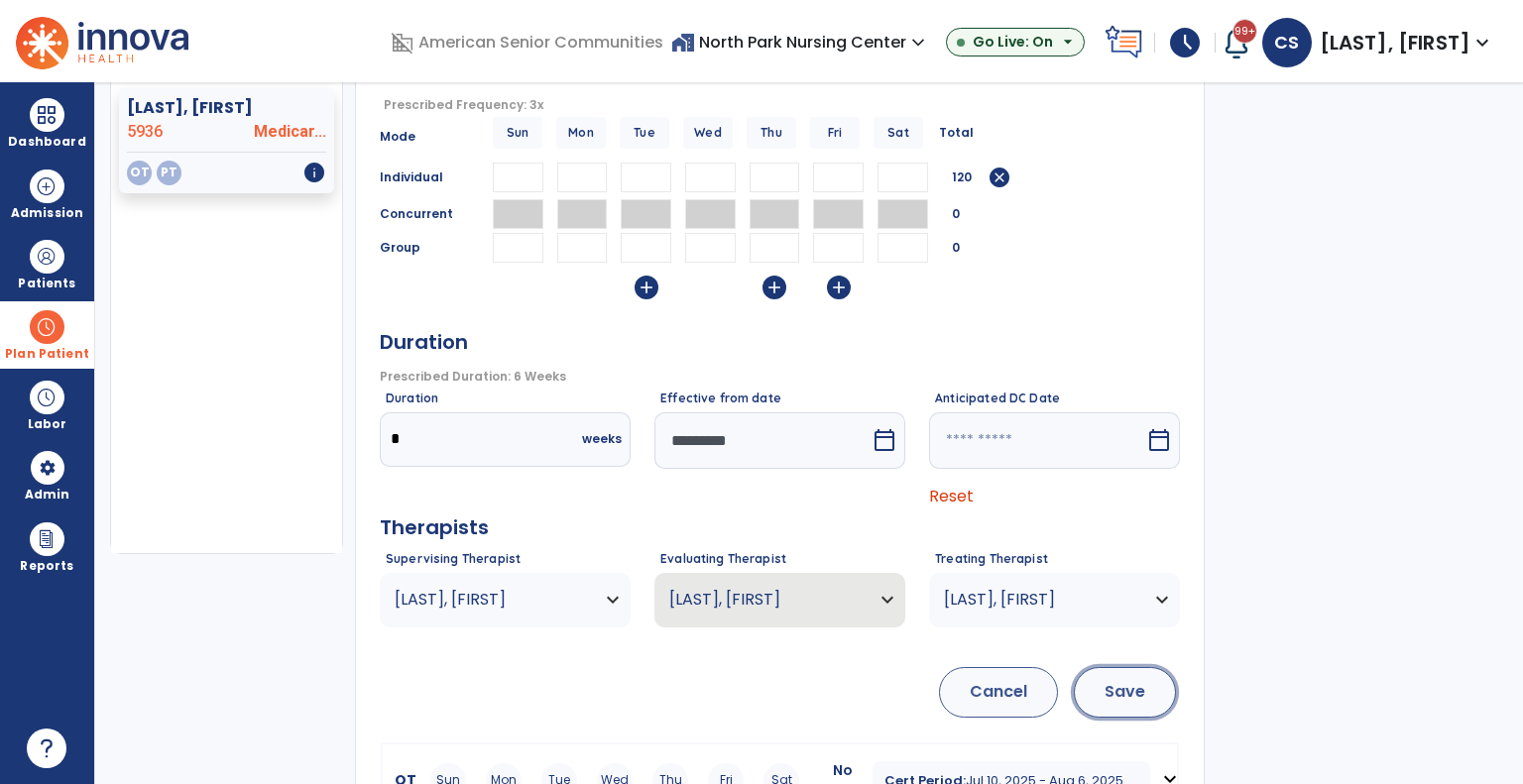 click on "Save" at bounding box center [1124, 692] 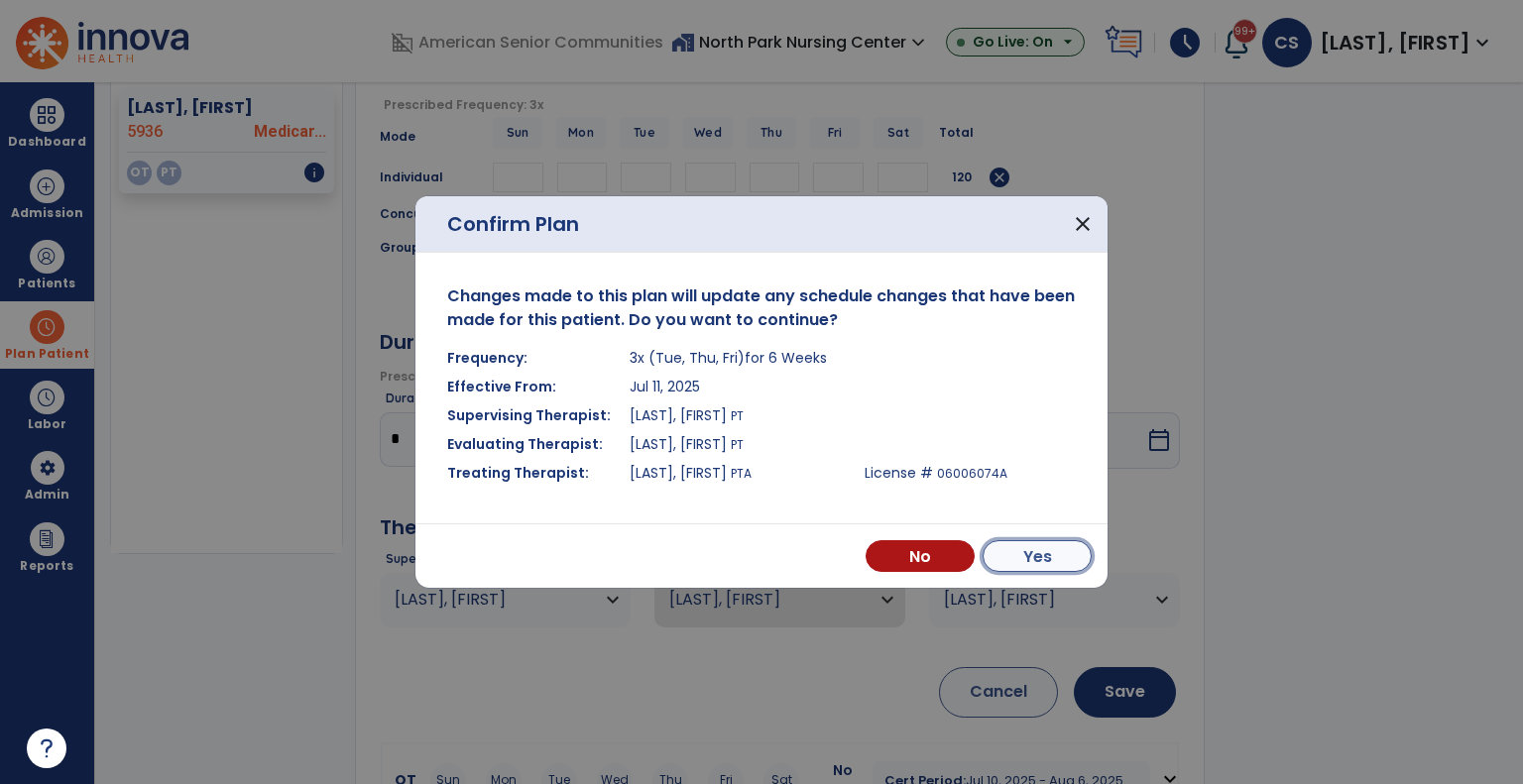 click on "Yes" at bounding box center [1037, 556] 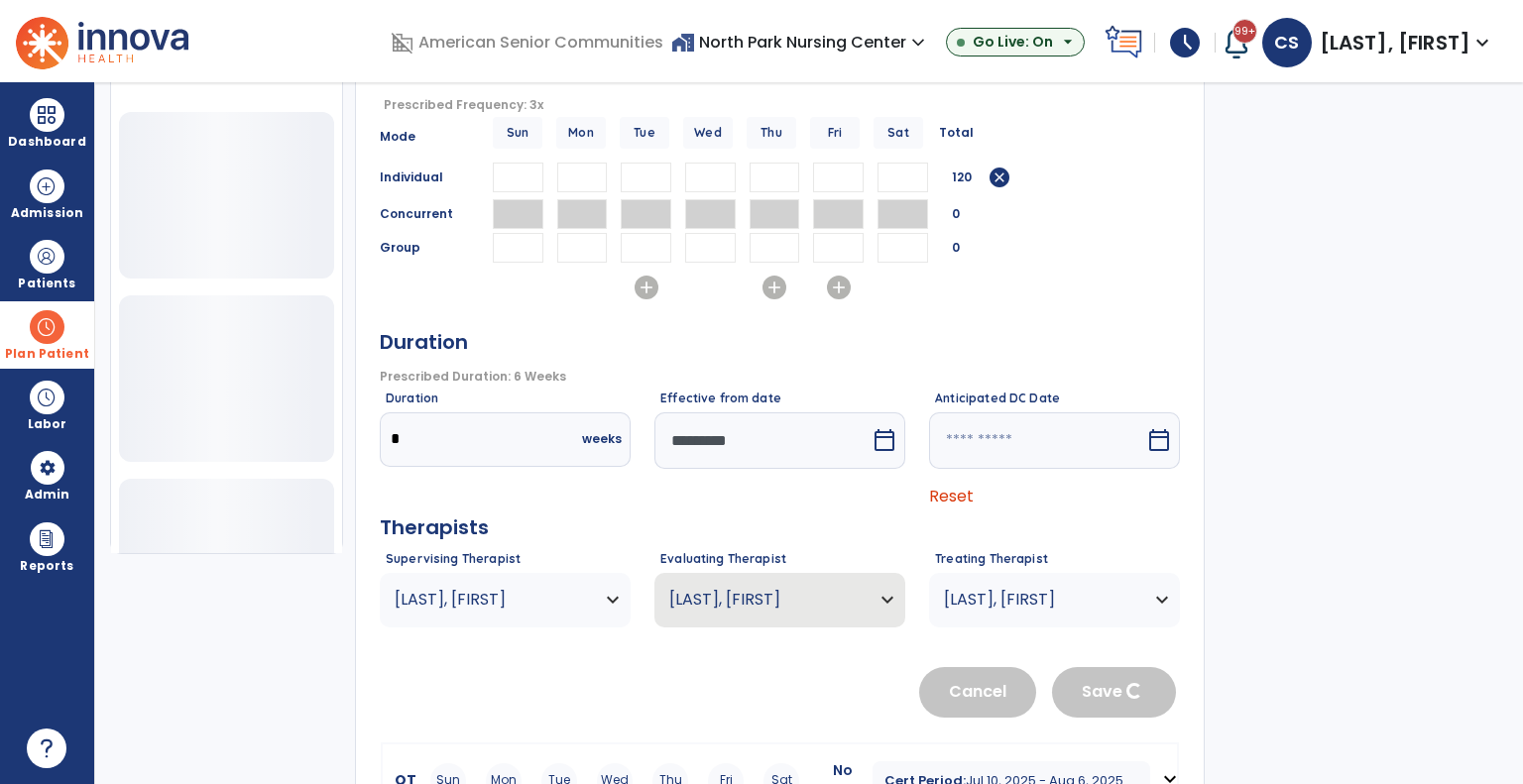 type 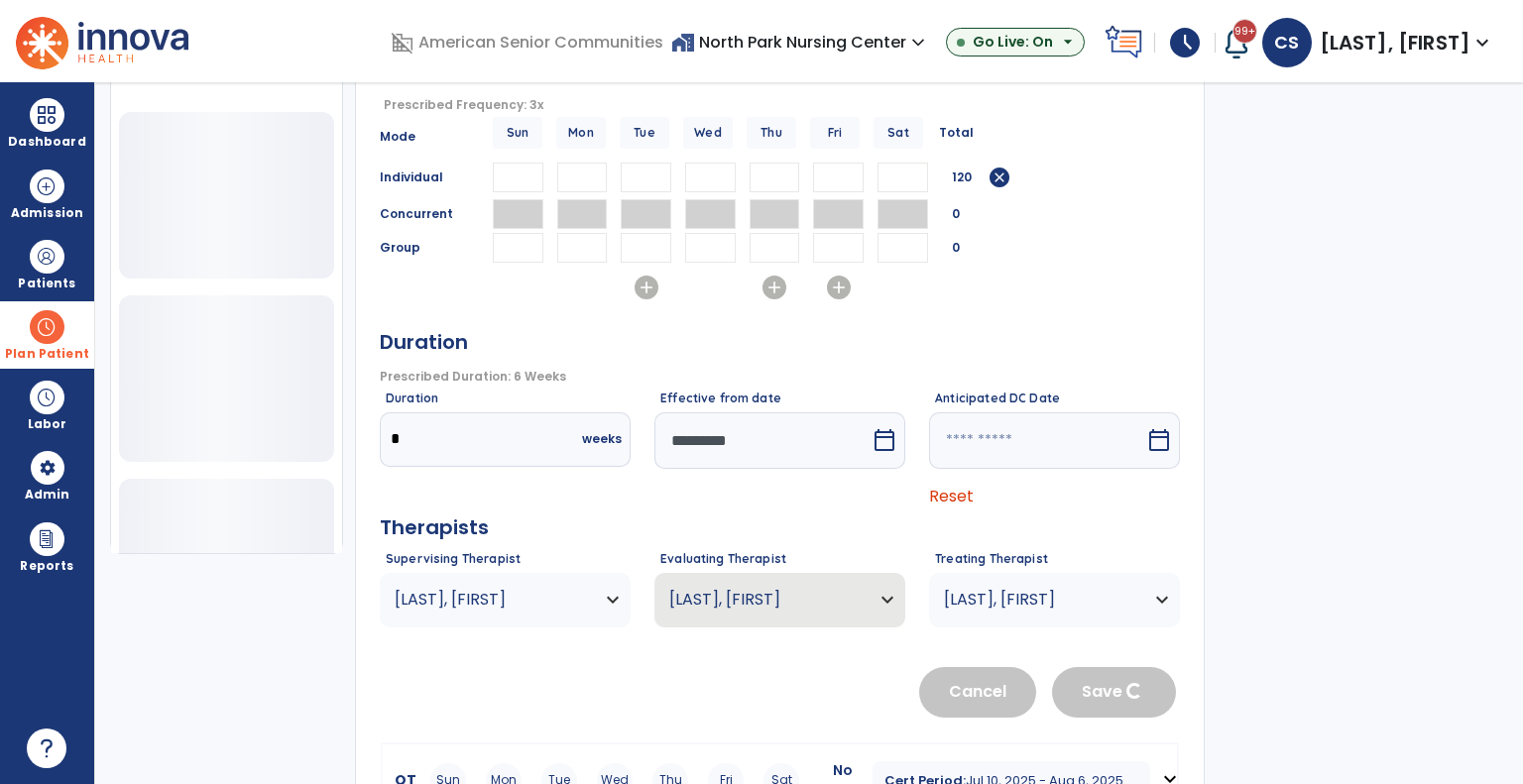type 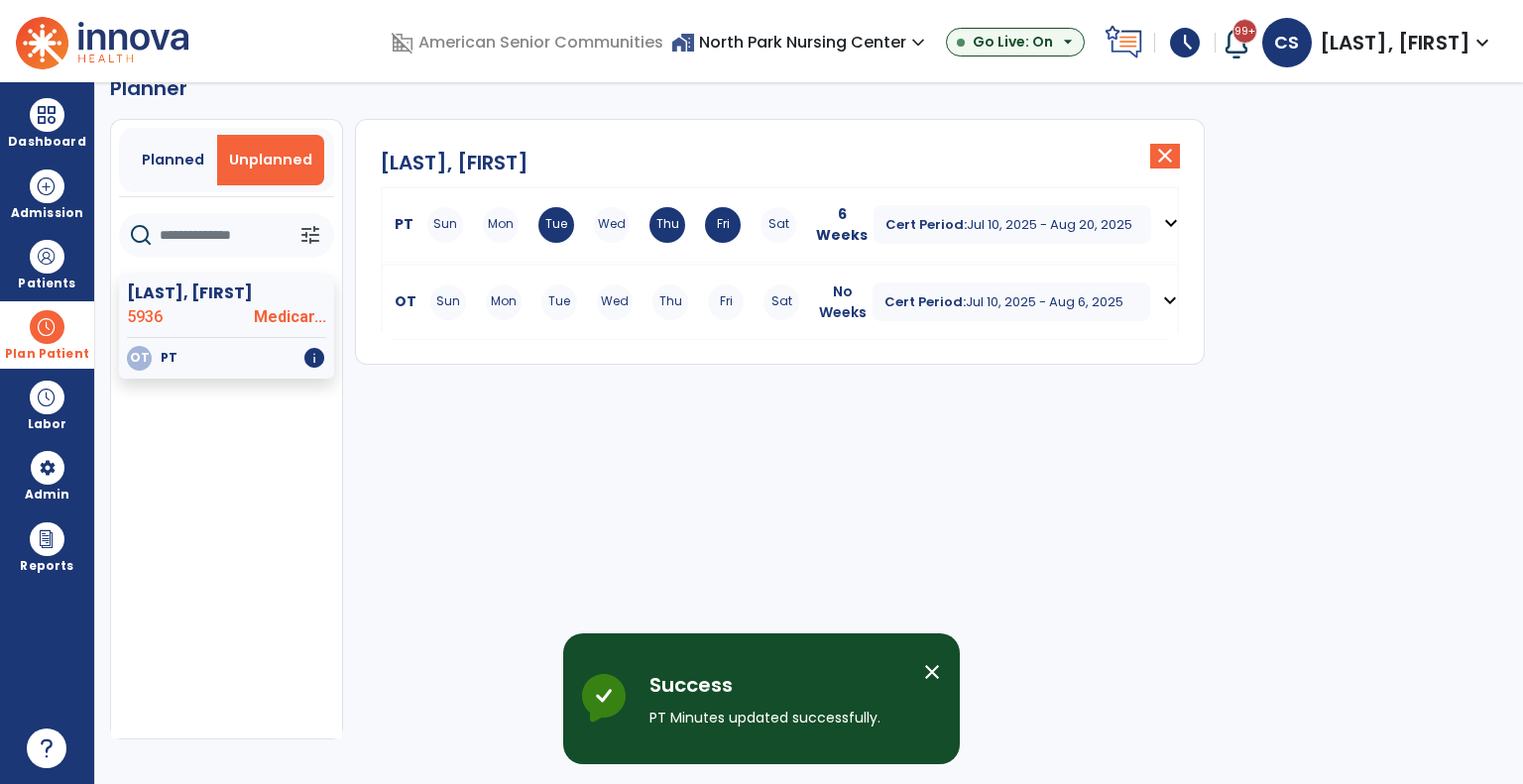 scroll, scrollTop: 36, scrollLeft: 0, axis: vertical 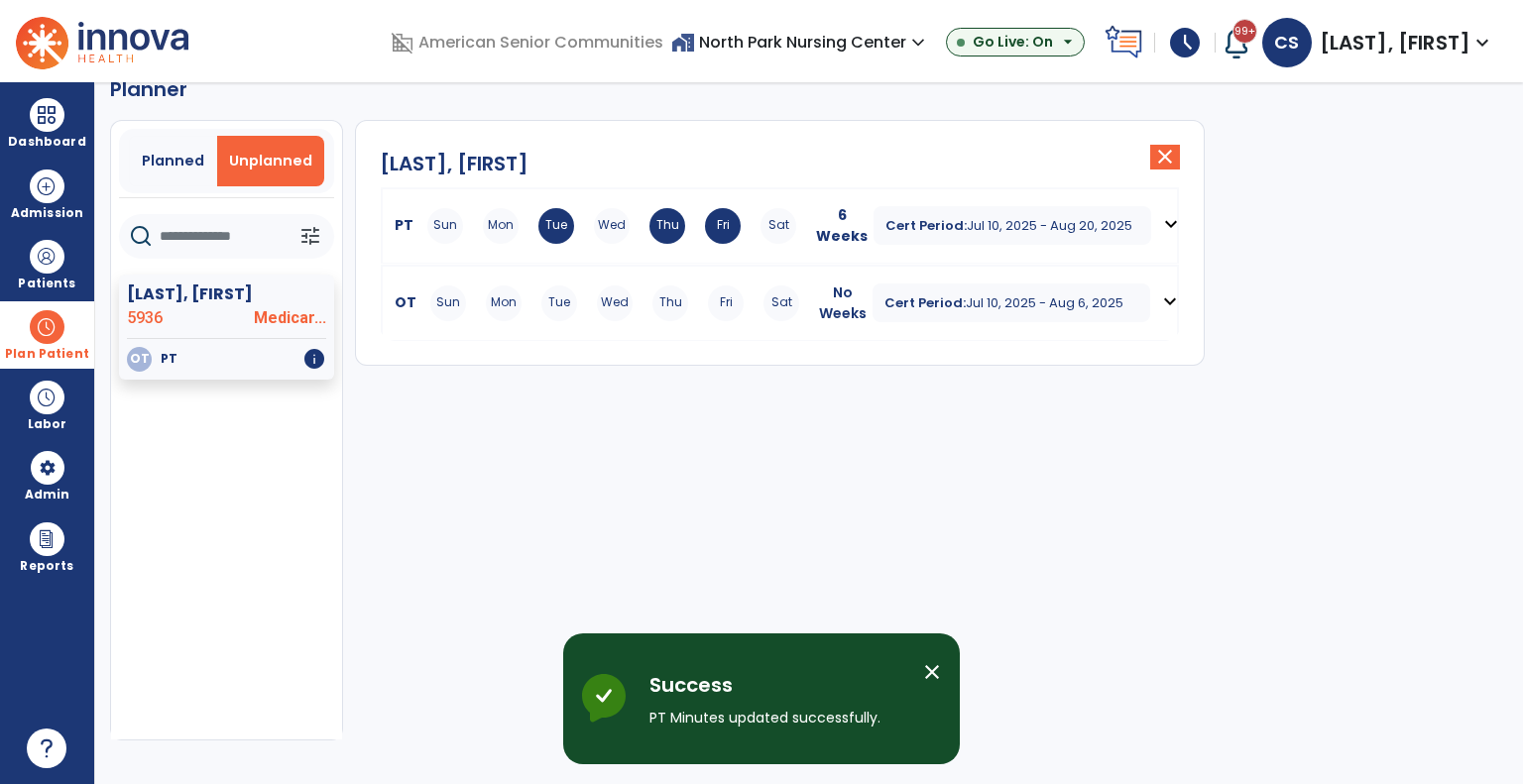 click on "Cert Period:  [DATE] - [DATE]" at bounding box center [1011, 302] 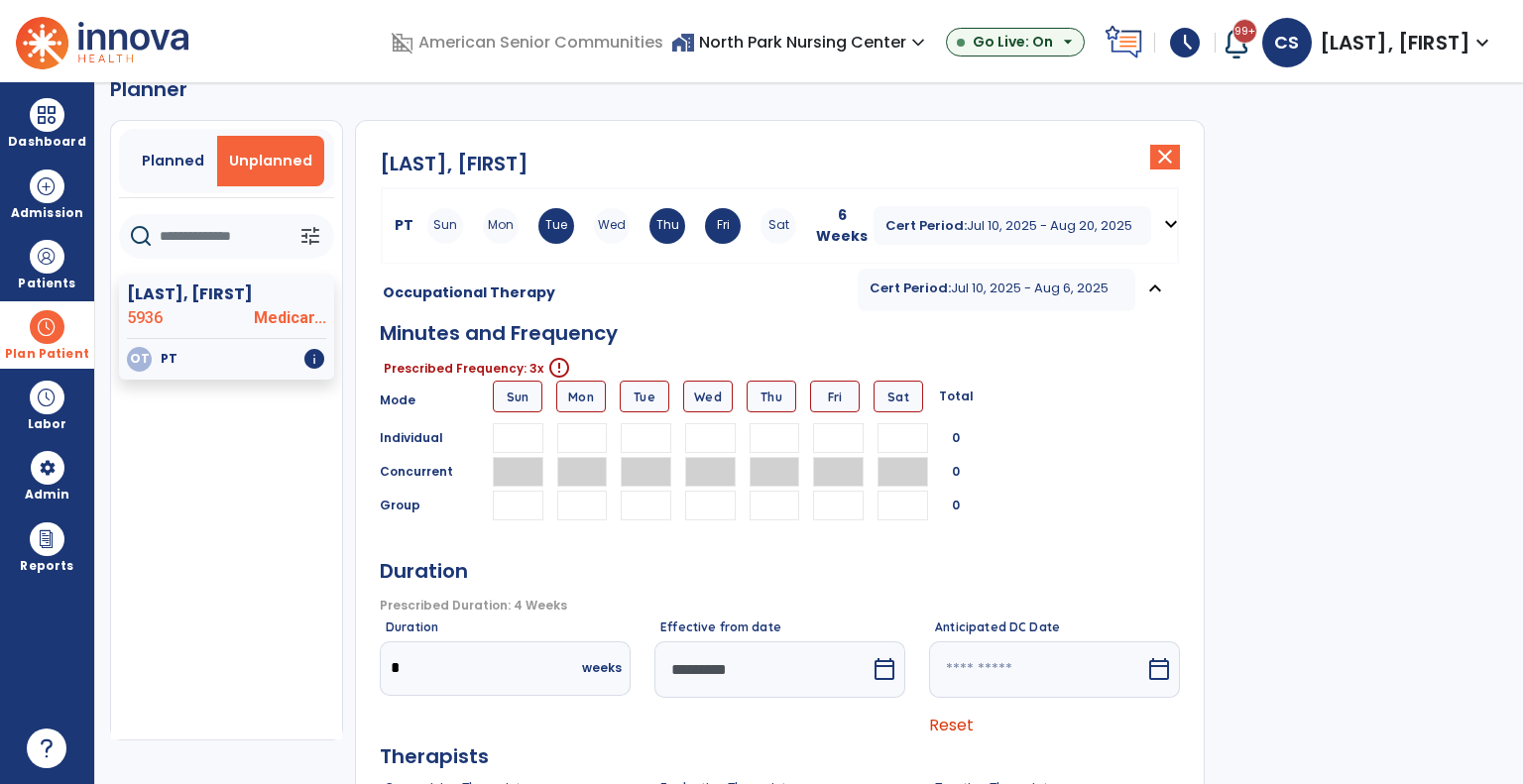 click at bounding box center (582, 438) 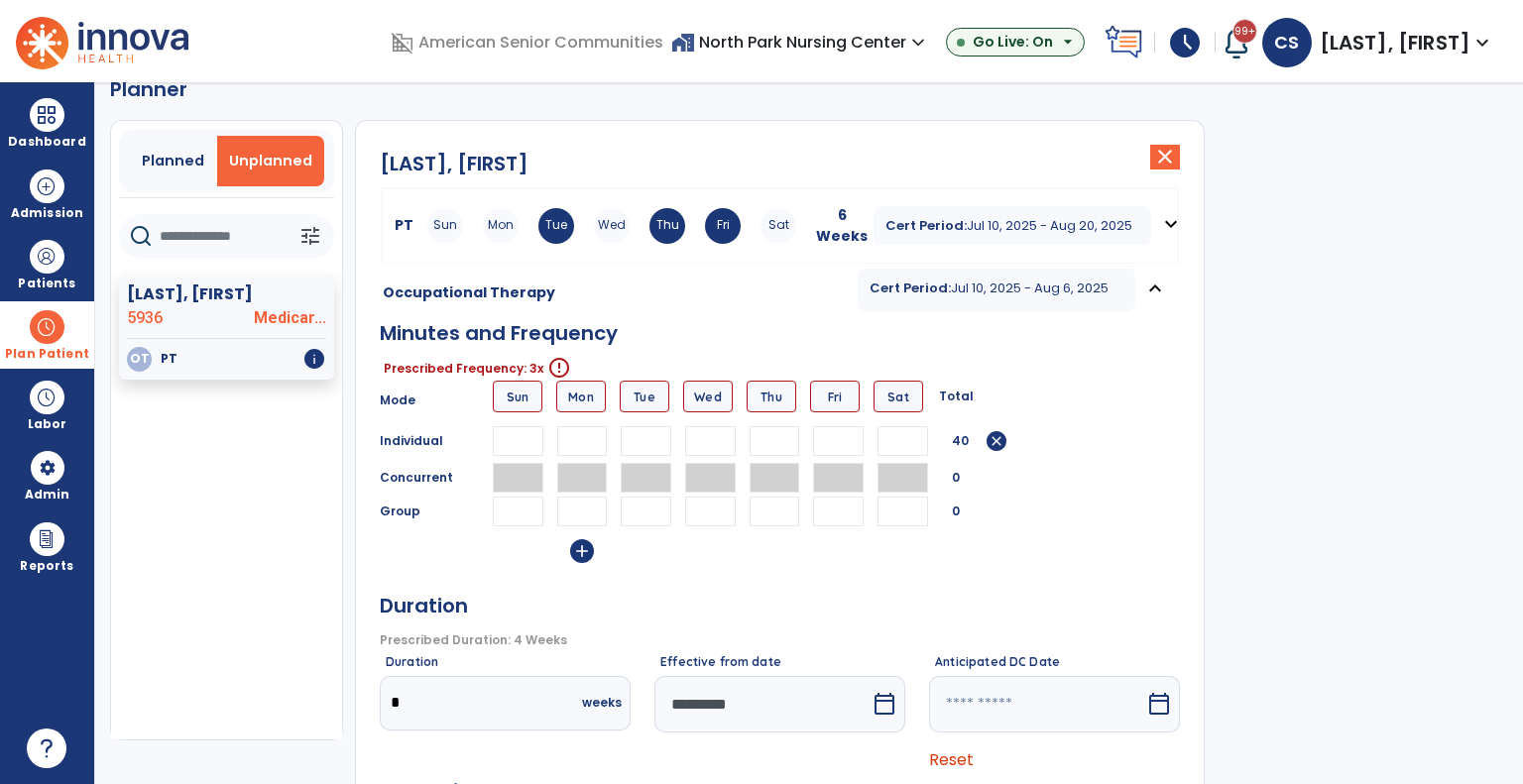 type on "**" 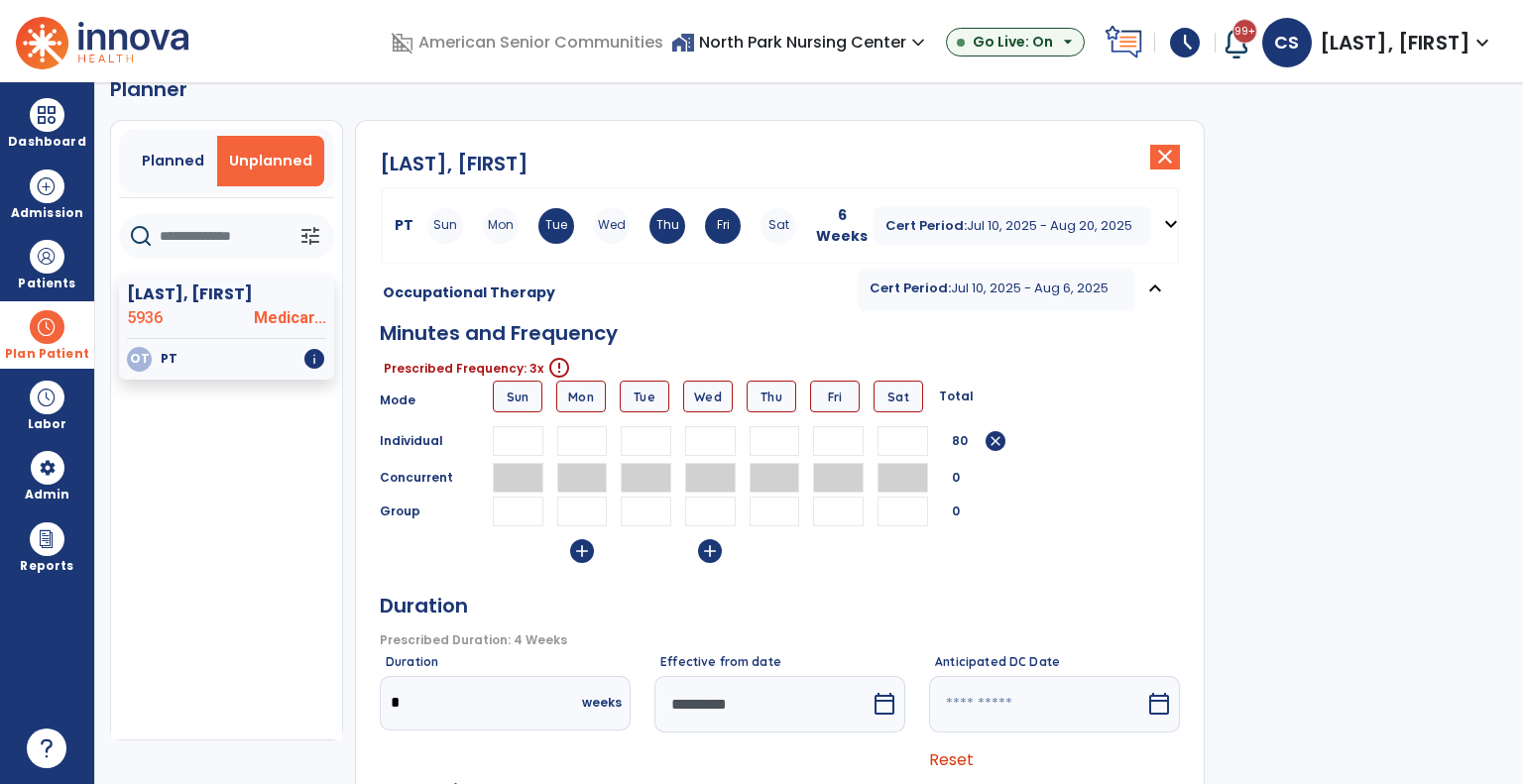 type on "**" 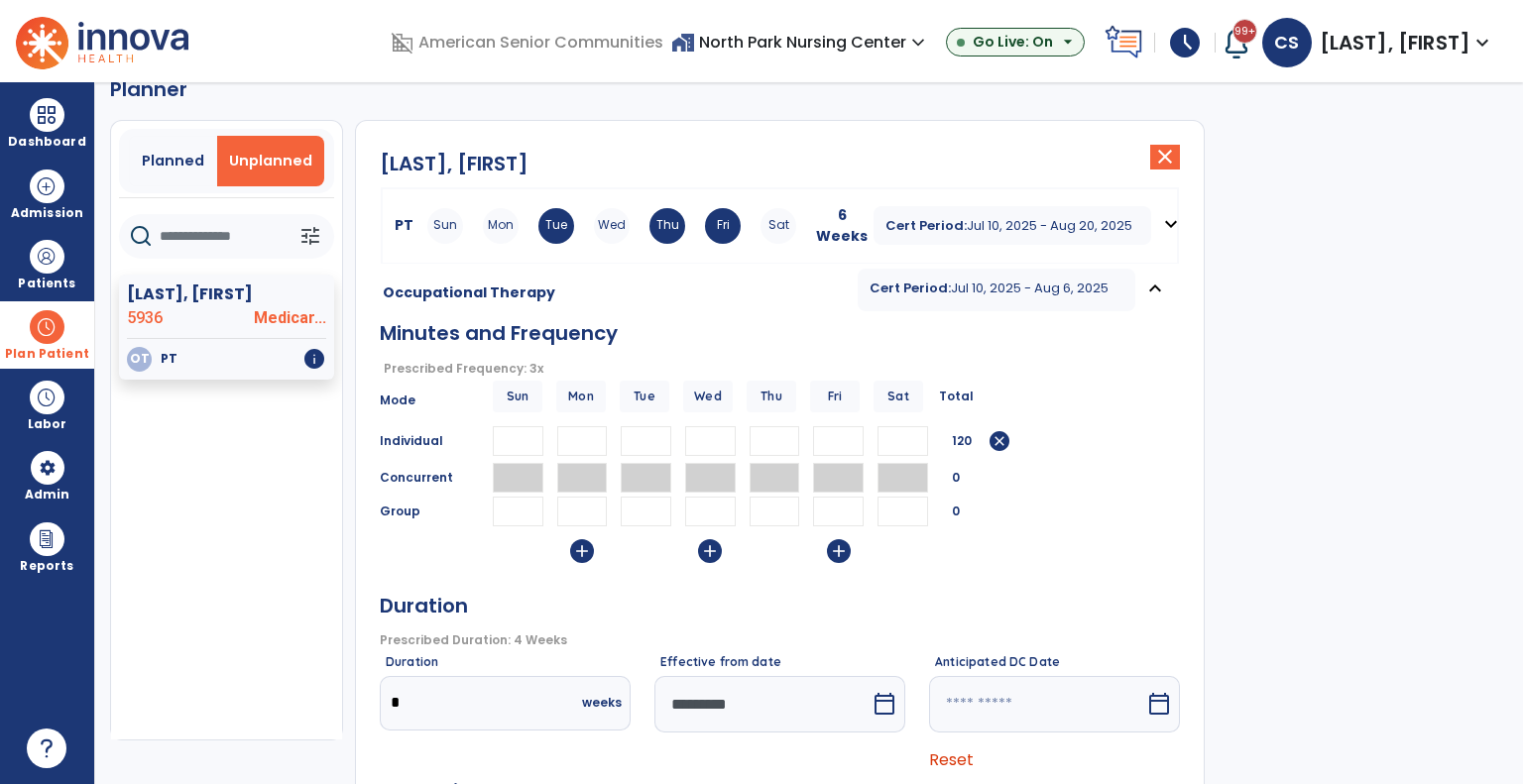 type on "**" 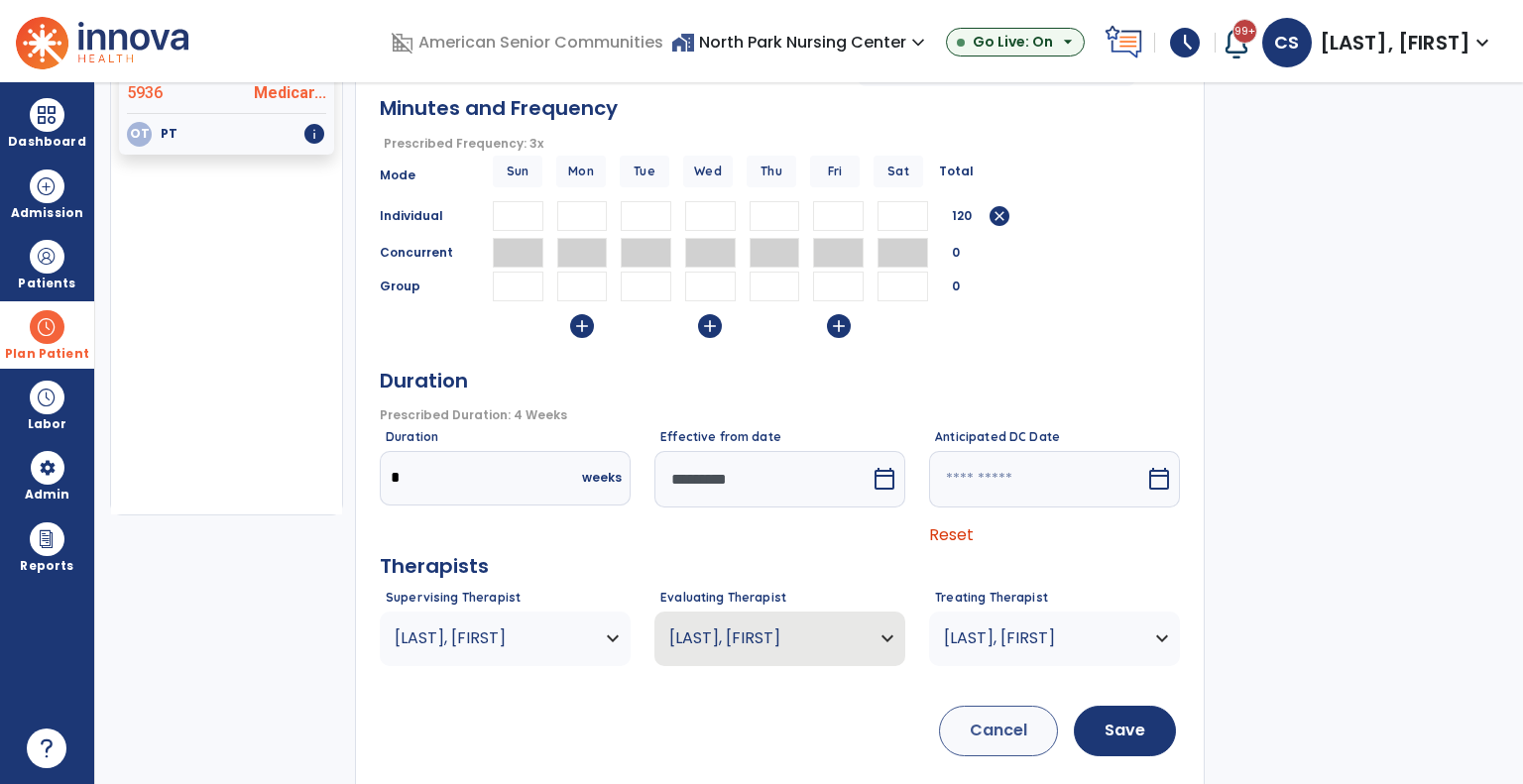 scroll, scrollTop: 262, scrollLeft: 0, axis: vertical 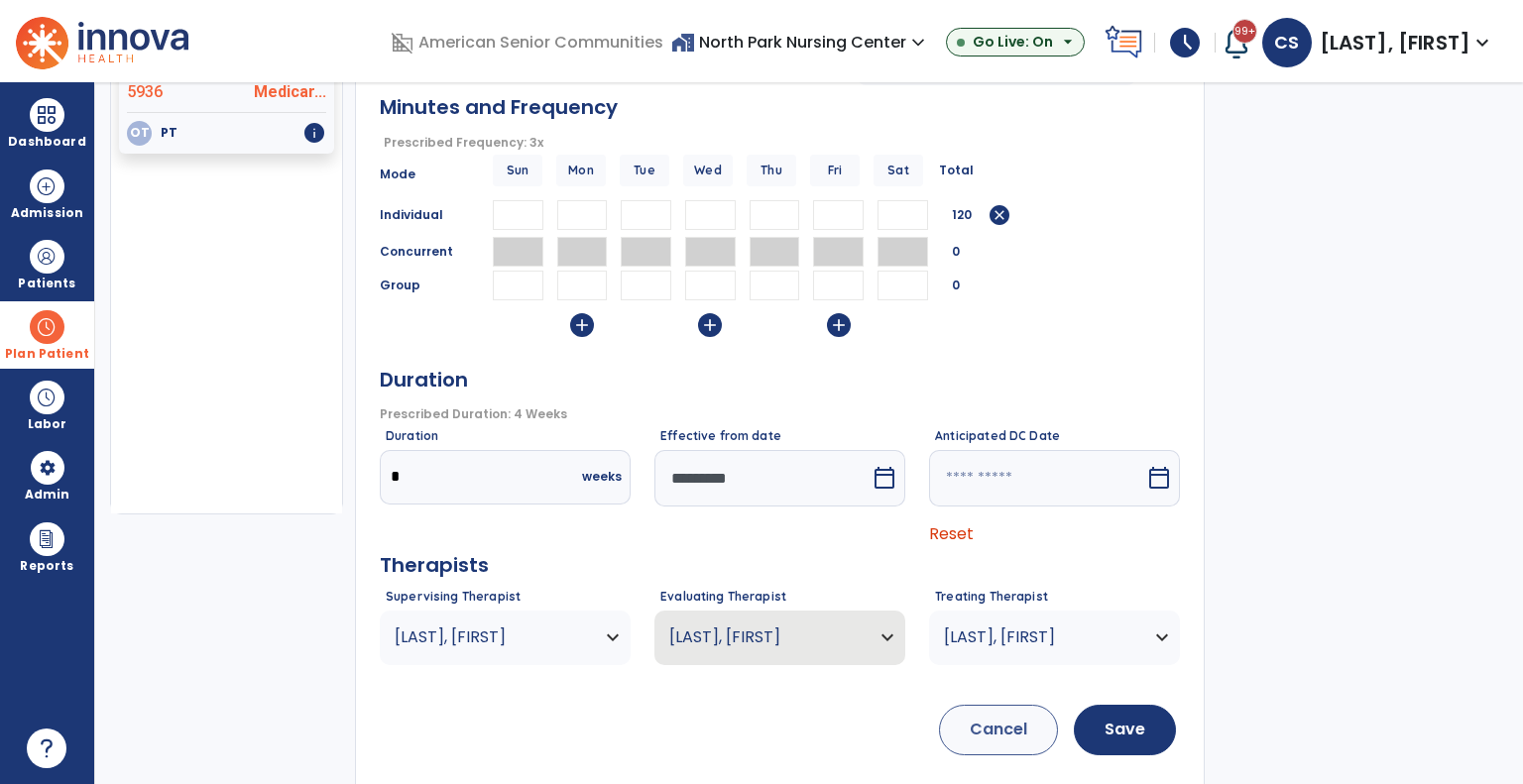 click on "*********" at bounding box center (762, 478) 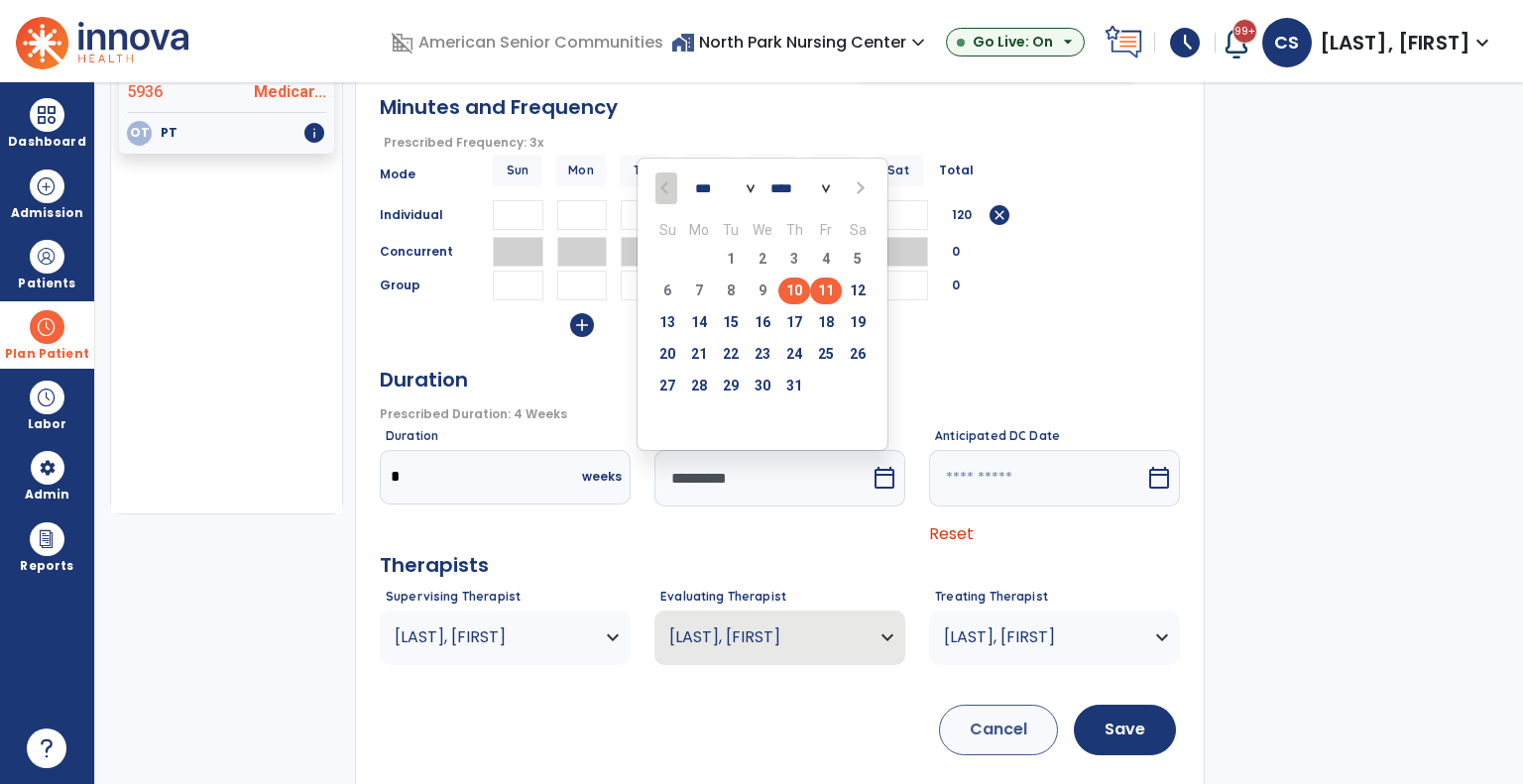 click on "11" at bounding box center (826, 290) 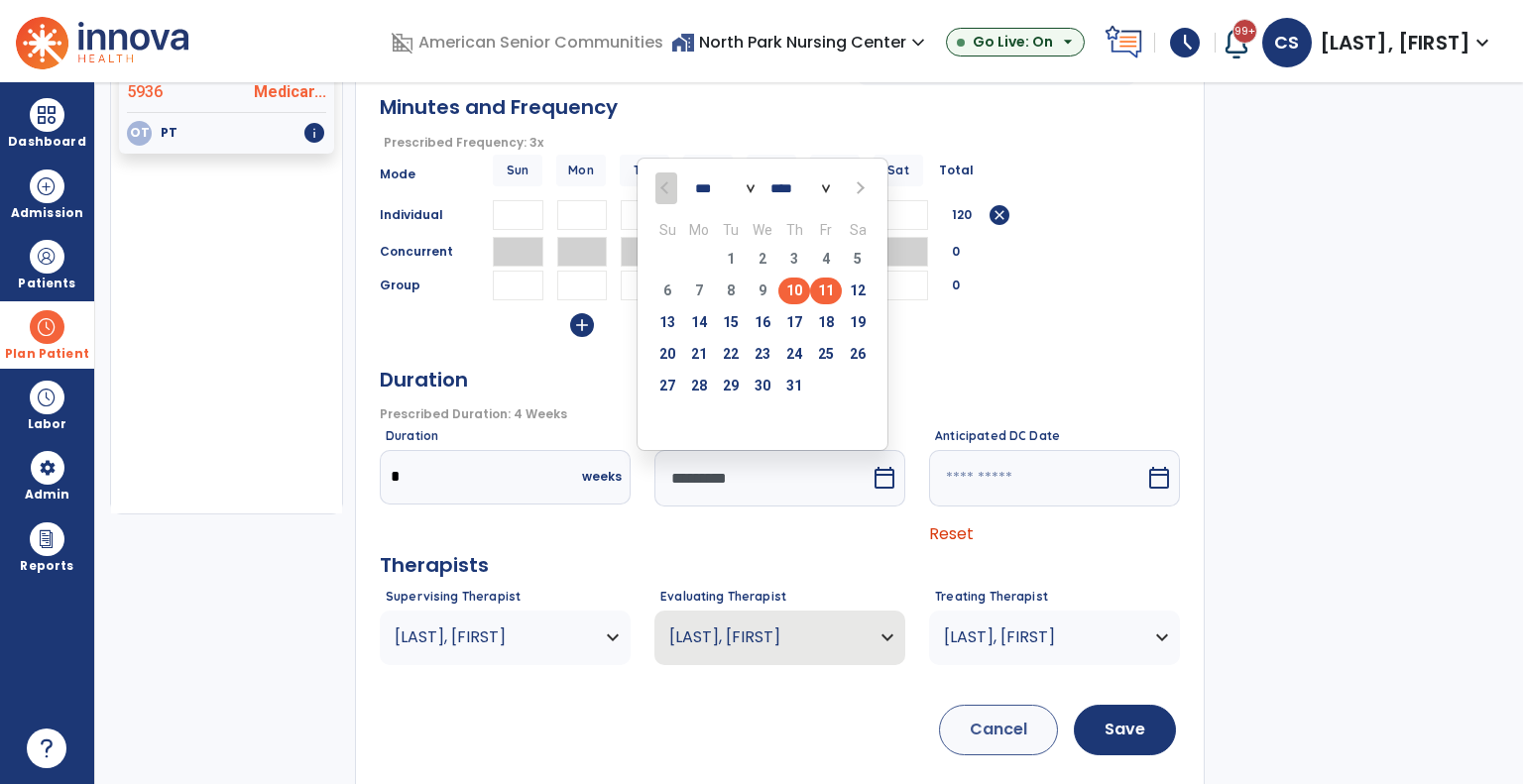 type on "*********" 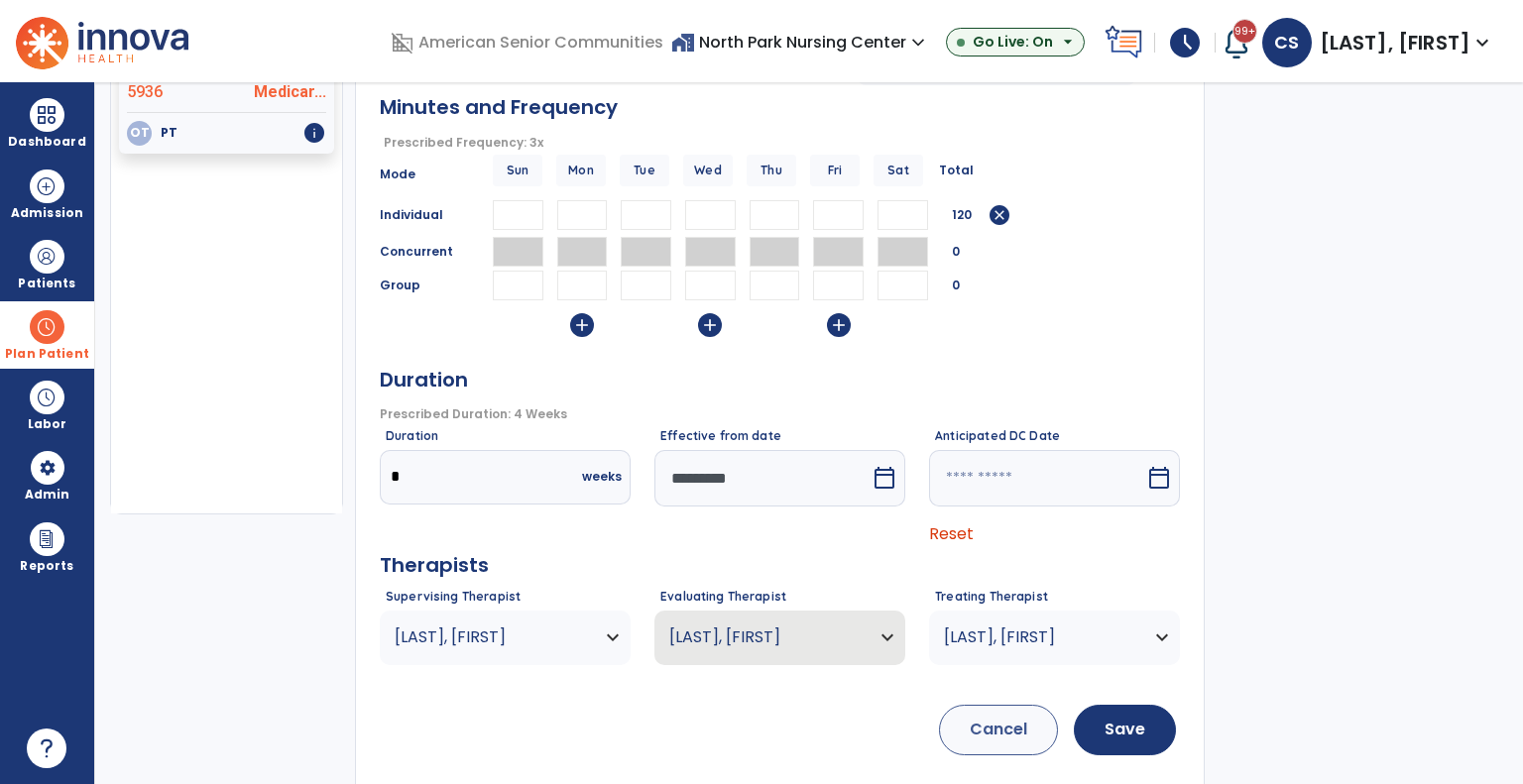 click on "[LAST], [FIRST]" at bounding box center (493, 637) 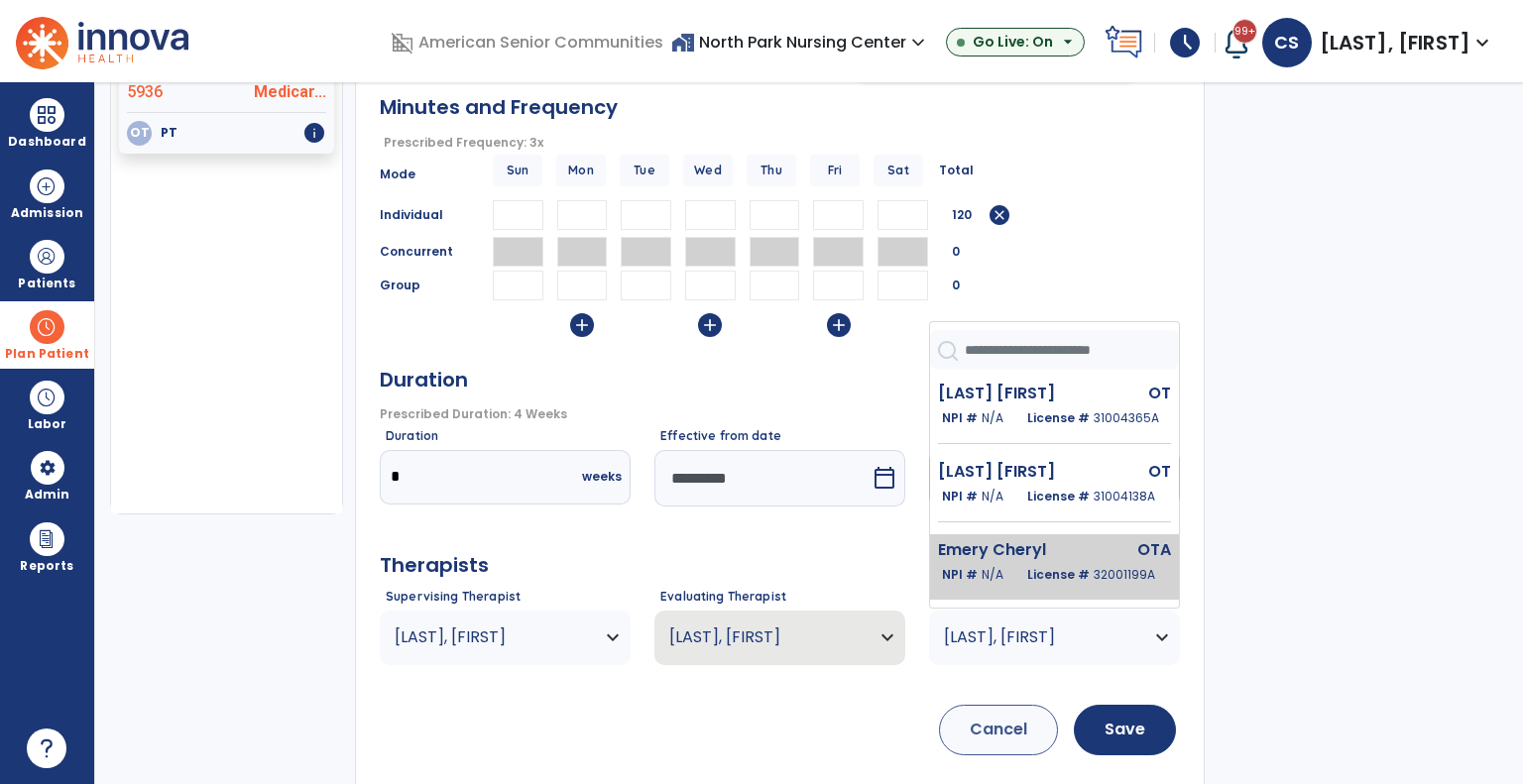 click on "License #  32001199A" at bounding box center [1091, 575] 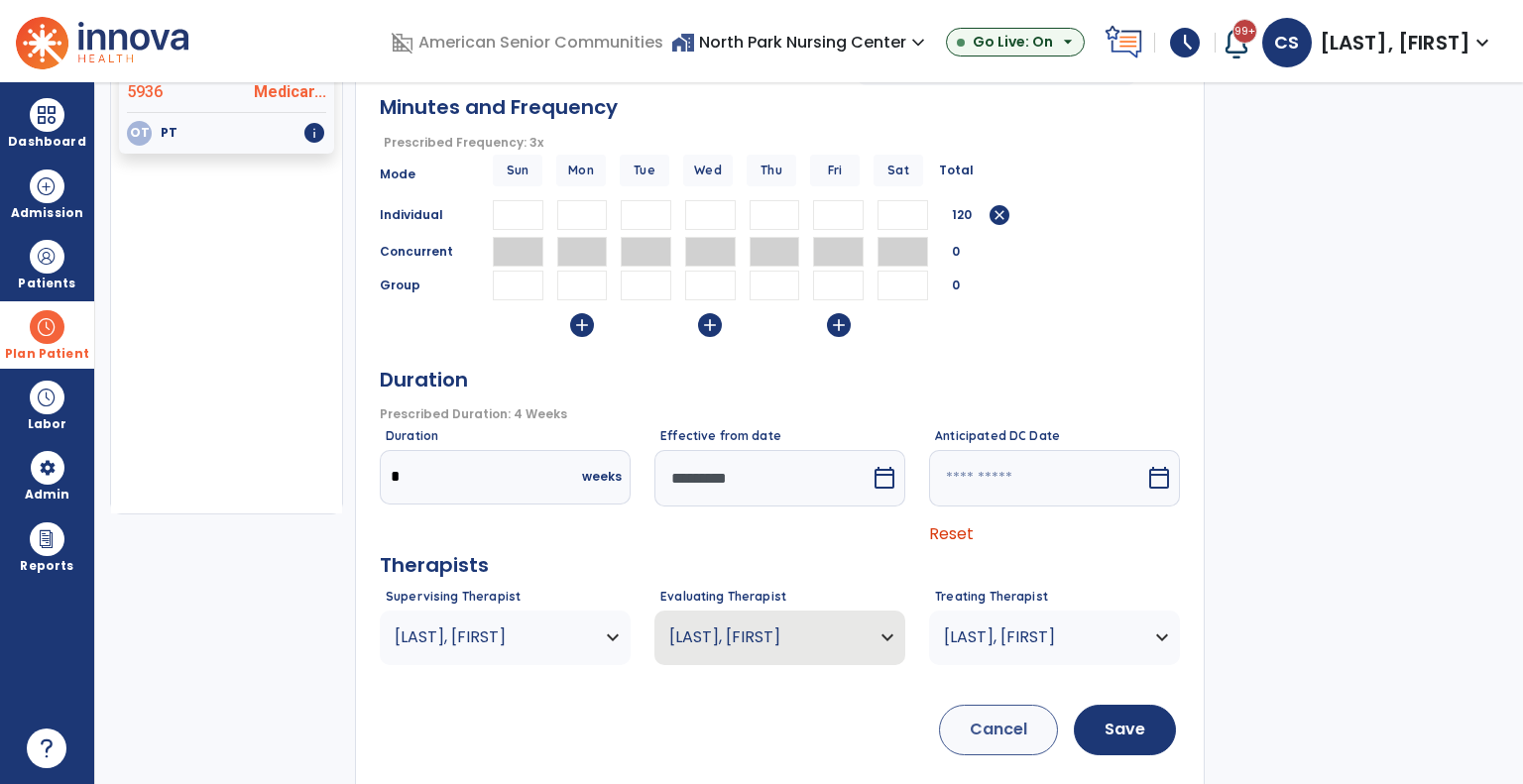 click on "Minutes and Frequency  Prescribed Frequency: 3x   error_outline  Mode Sun Mon Tue Wed Thu Fri Sat Total Individual ** ** ** 120  cancel  Concurrent 0 Group 0  add   add   add   Duration   Prescribed Duration: 4 Weeks   error_outline  Duration *  weeks  Effective from date  *********  calendar_today  Anticipated DC Date   calendar_today  Reset Therapists Supervising Therapist [LAST], [FIRST]  OT   NPI #  N/A   License #  31004365A [LAST], [FIRST]  OT   NPI #  N/A   License #  31004138A Support Ot Innova  OT   NPI #  N/A   License #  9987663471 [LAST], [FIRST]  OT   NPI #  N/A   License #  31005518A Evaluating Therapist [LAST], [FIRST] [LAST], [FIRST]  OT   NPI #  N/A   License #  31004365A [LAST], [FIRST]  OT   NPI #  N/A   License #  31004138A Support Ot Innova  OT   NPI #  N/A   License #  9987663471 [LAST], [FIRST]  OT   NPI #  N/A   License #  31005518A Treating Therapist [LAST], [FIRST] [LAST], [FIRST]  OT   NPI #  N/A   License #  31004365A [LAST], [FIRST]  OT   NPI #  N/A   License #  31004138A  OTA" at bounding box center (779, 433) 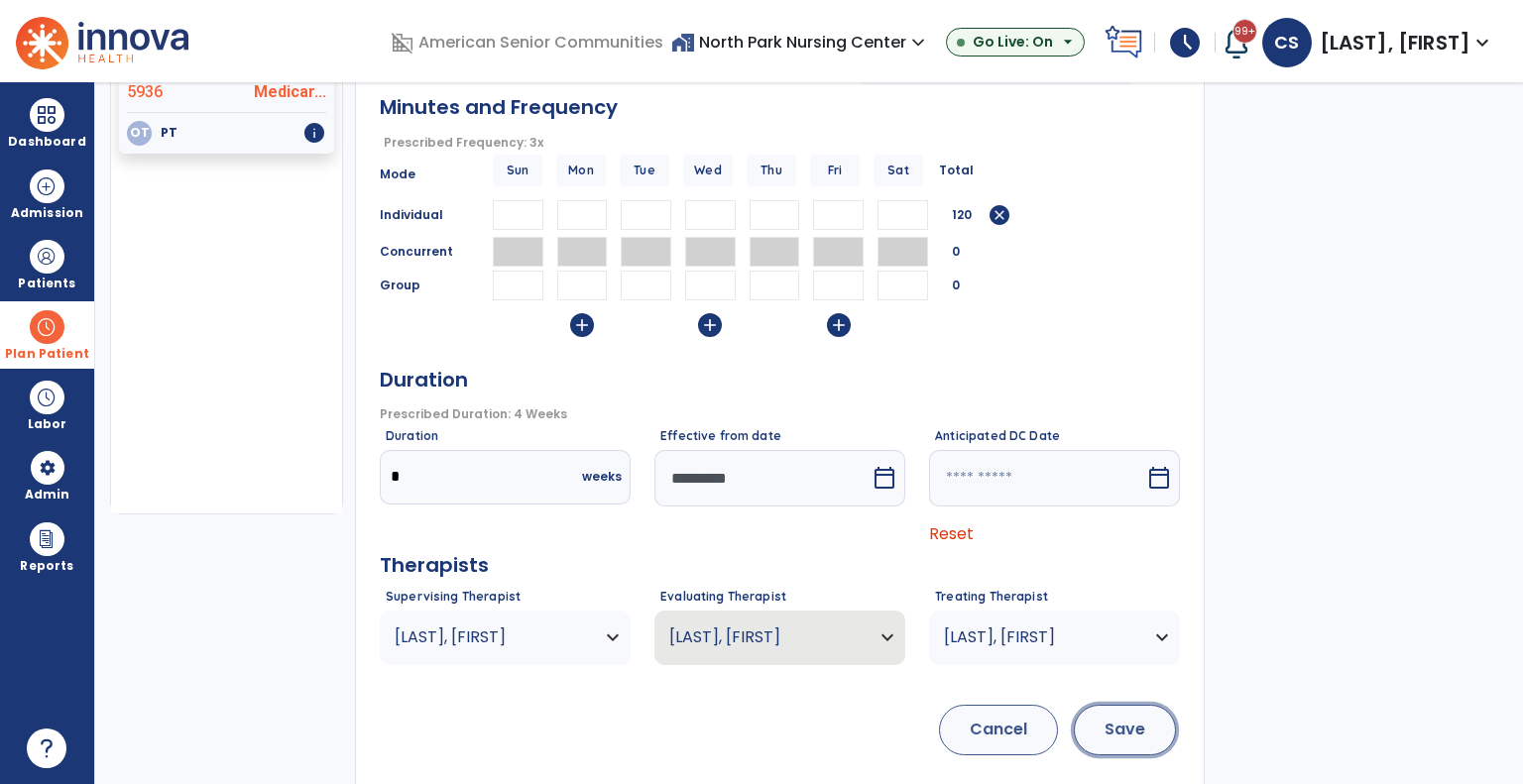 click on "Save" at bounding box center [1124, 729] 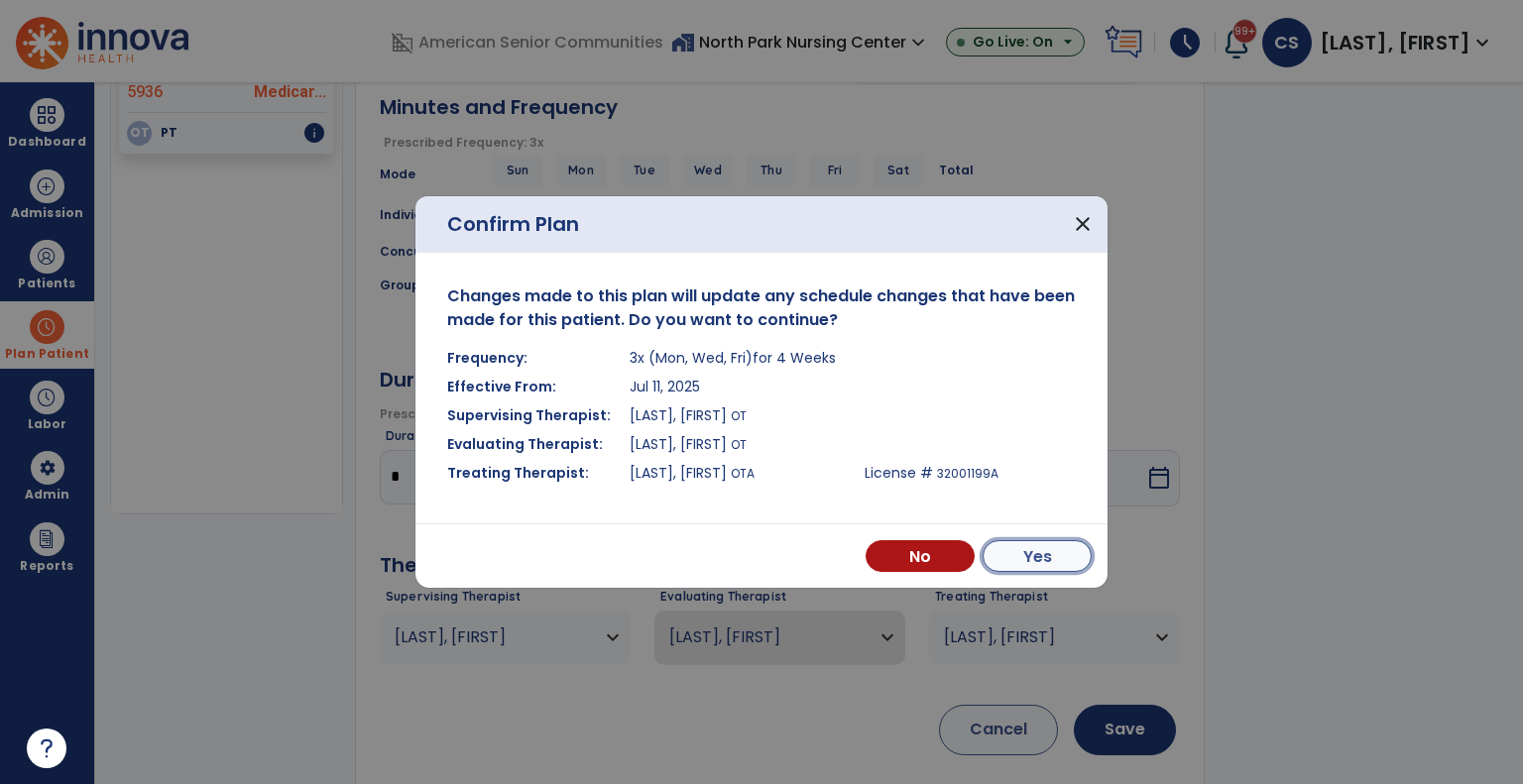 click on "Yes" at bounding box center (1037, 556) 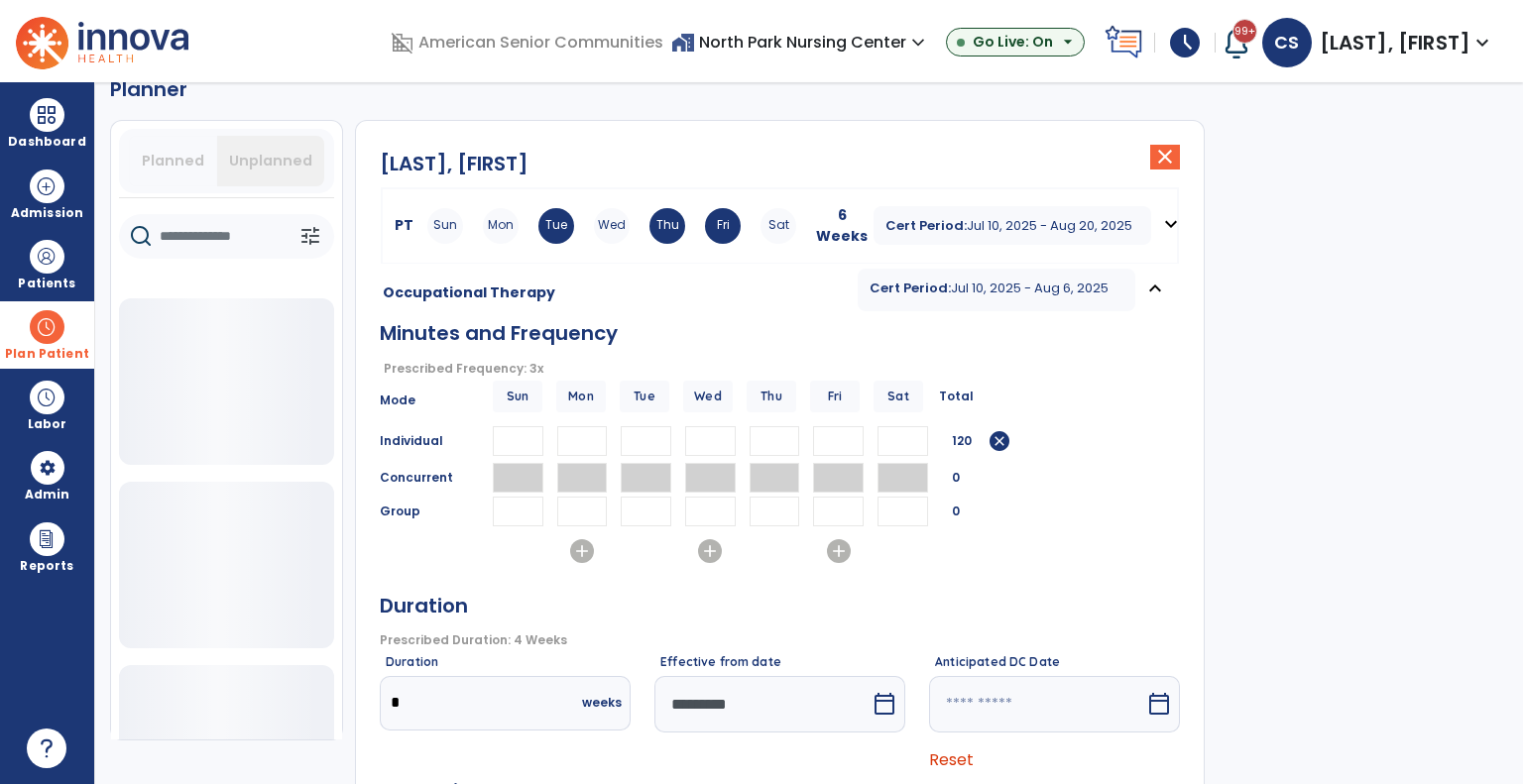 scroll, scrollTop: 22, scrollLeft: 0, axis: vertical 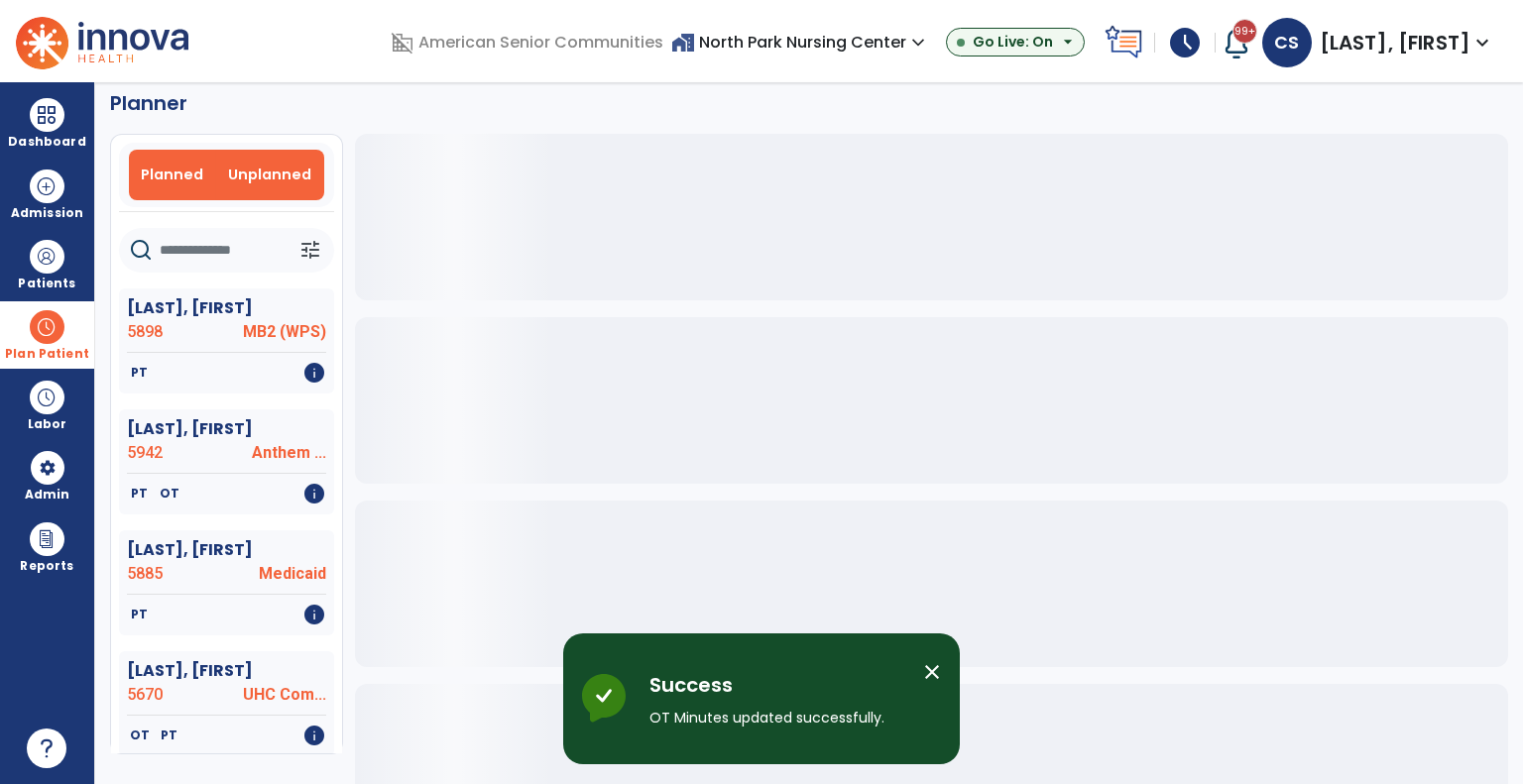 click on "Unplanned" at bounding box center (270, 174) 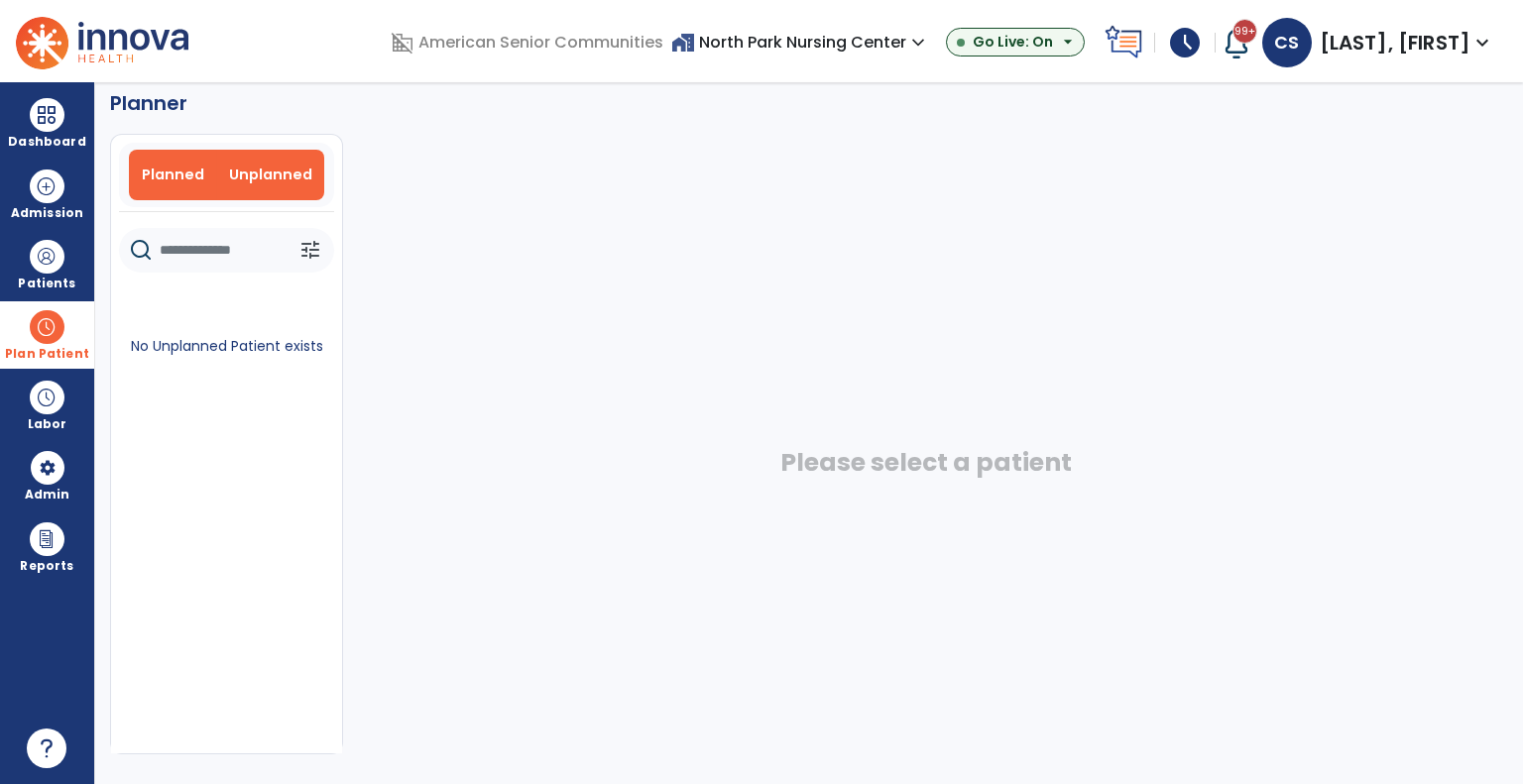 click on "Planned" at bounding box center [173, 174] 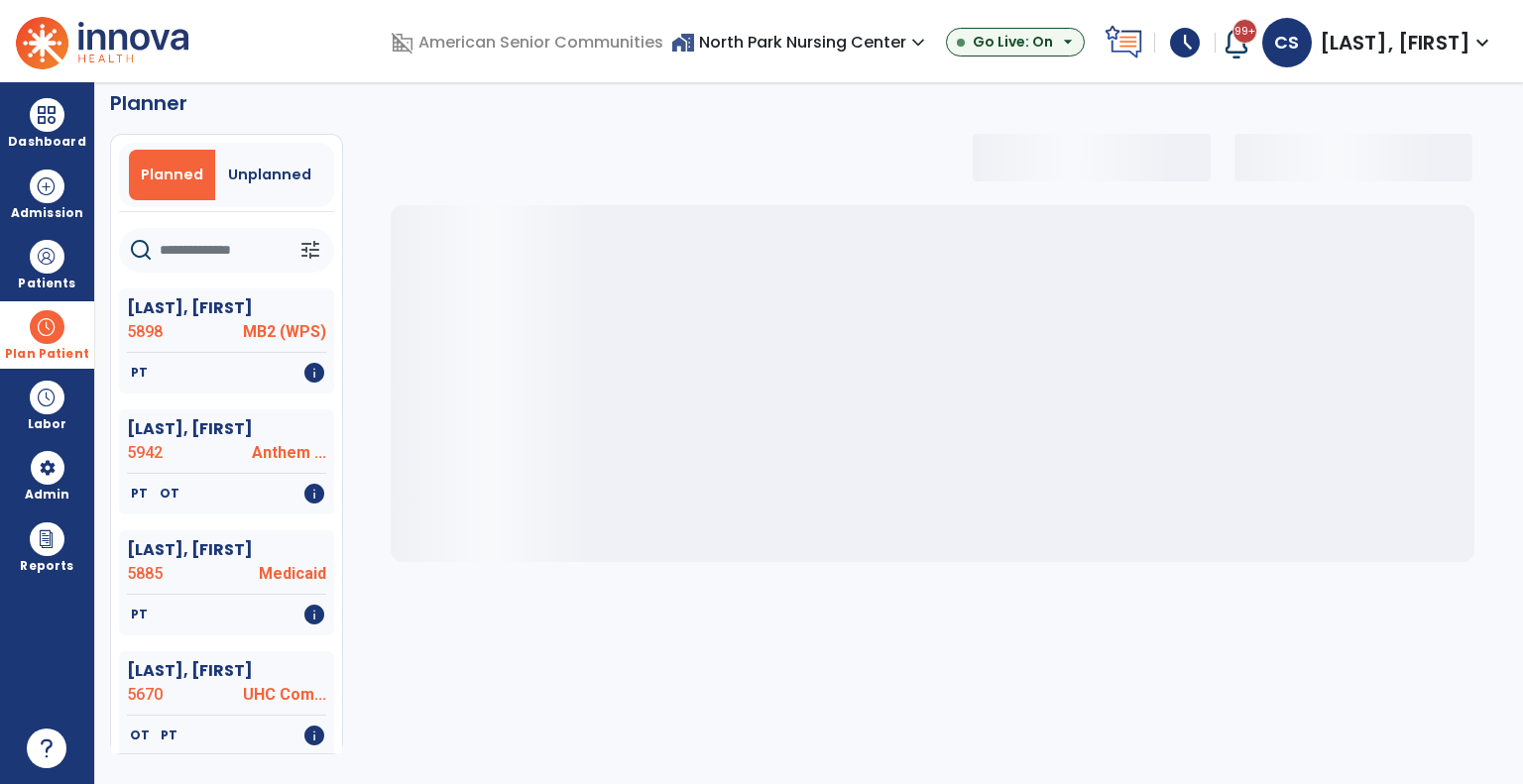 click at bounding box center [47, 327] 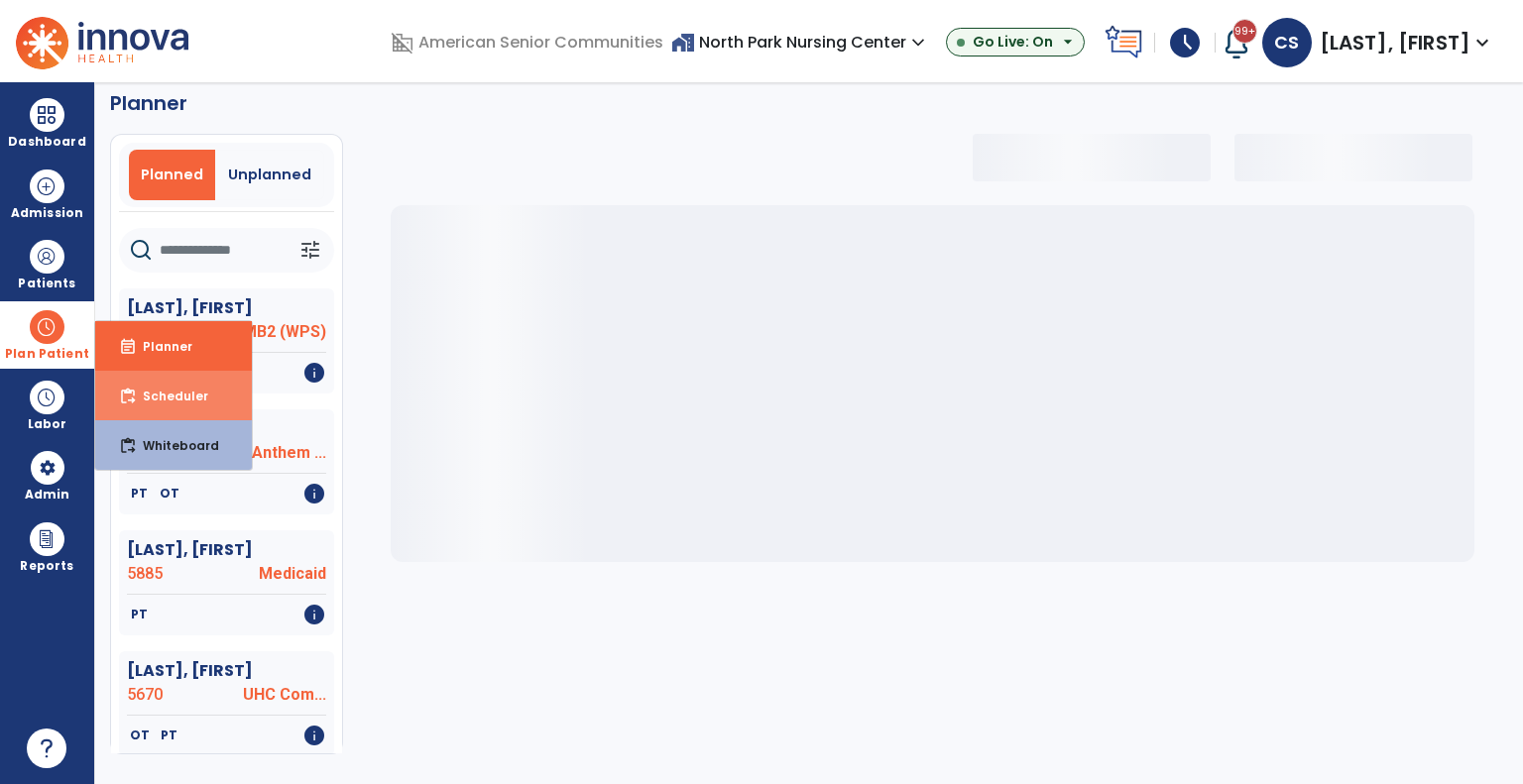 click on "Scheduler" at bounding box center [168, 395] 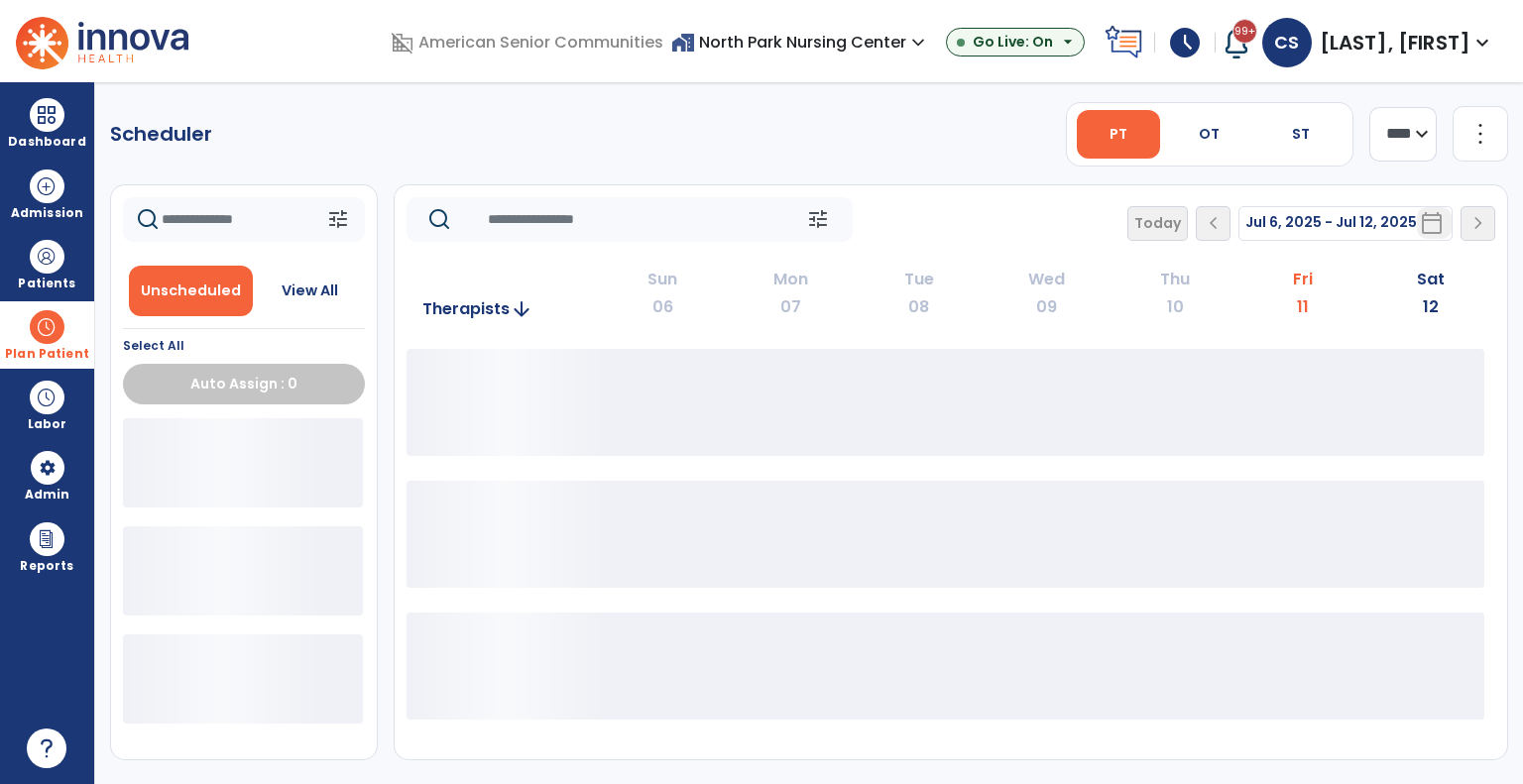 scroll, scrollTop: 0, scrollLeft: 0, axis: both 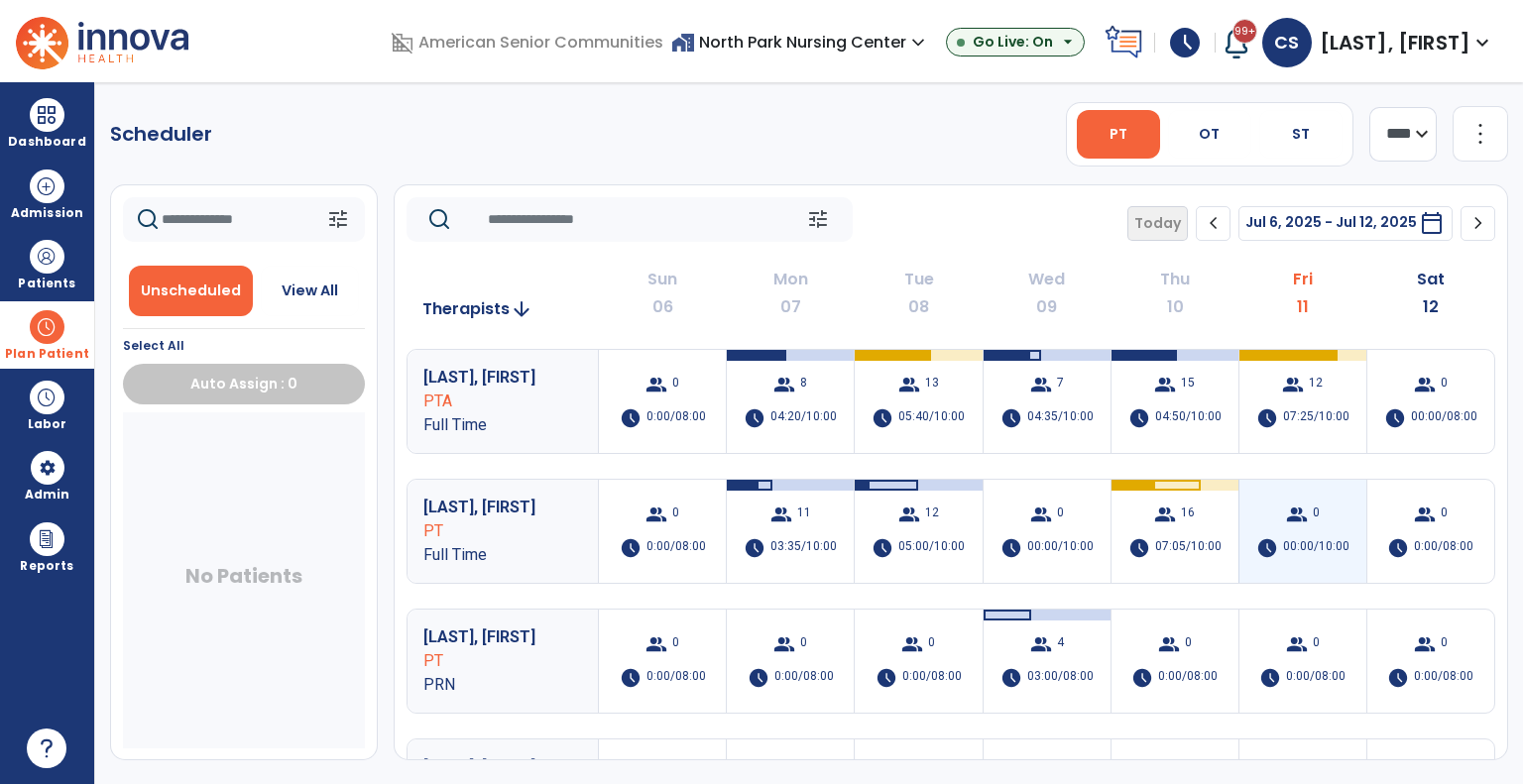 click on "group  0  schedule  00:00/10:00" at bounding box center [1303, 531] 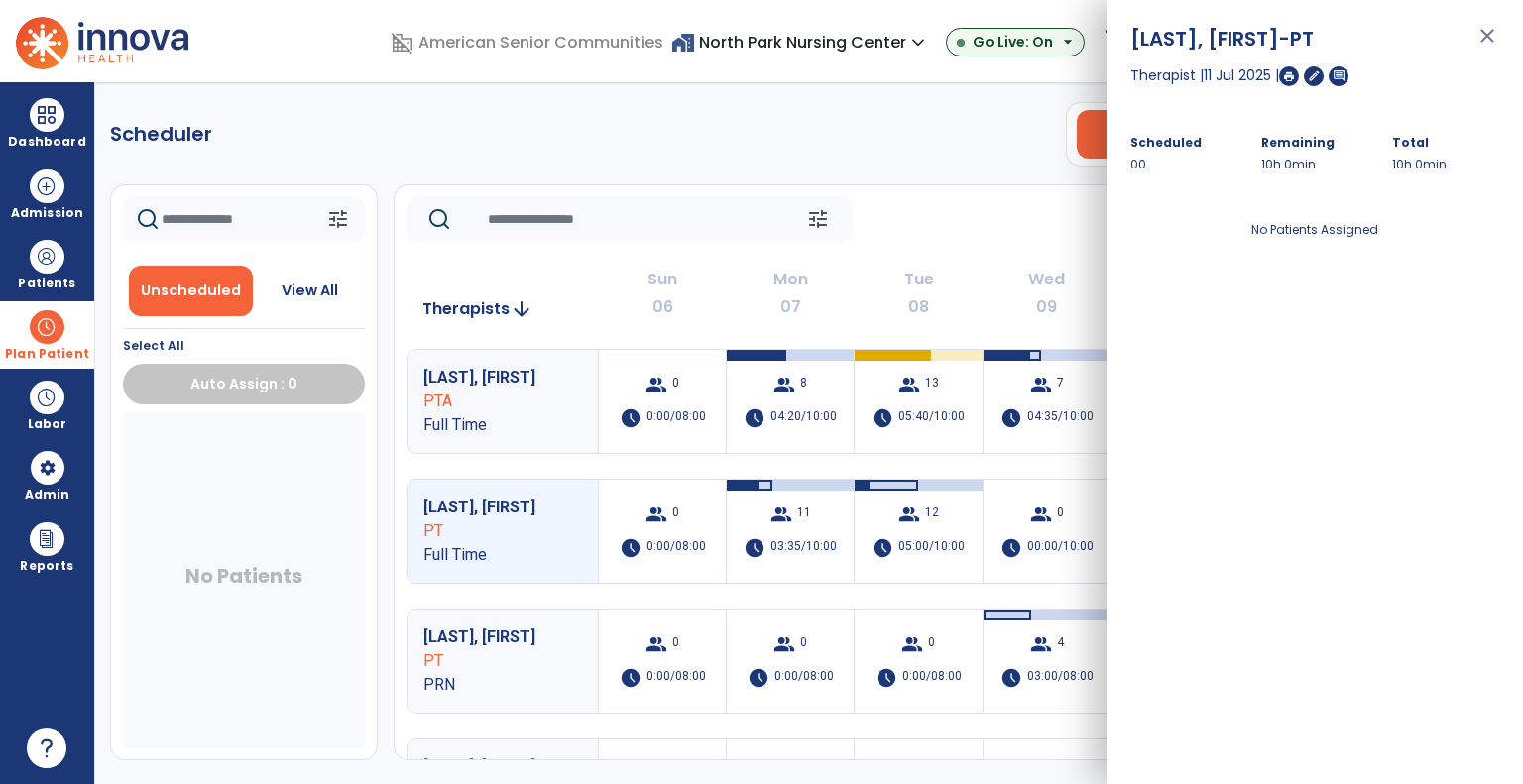 click on "Therapist |   11 Jul 2025 |   edit   comment" at bounding box center (1315, 75) 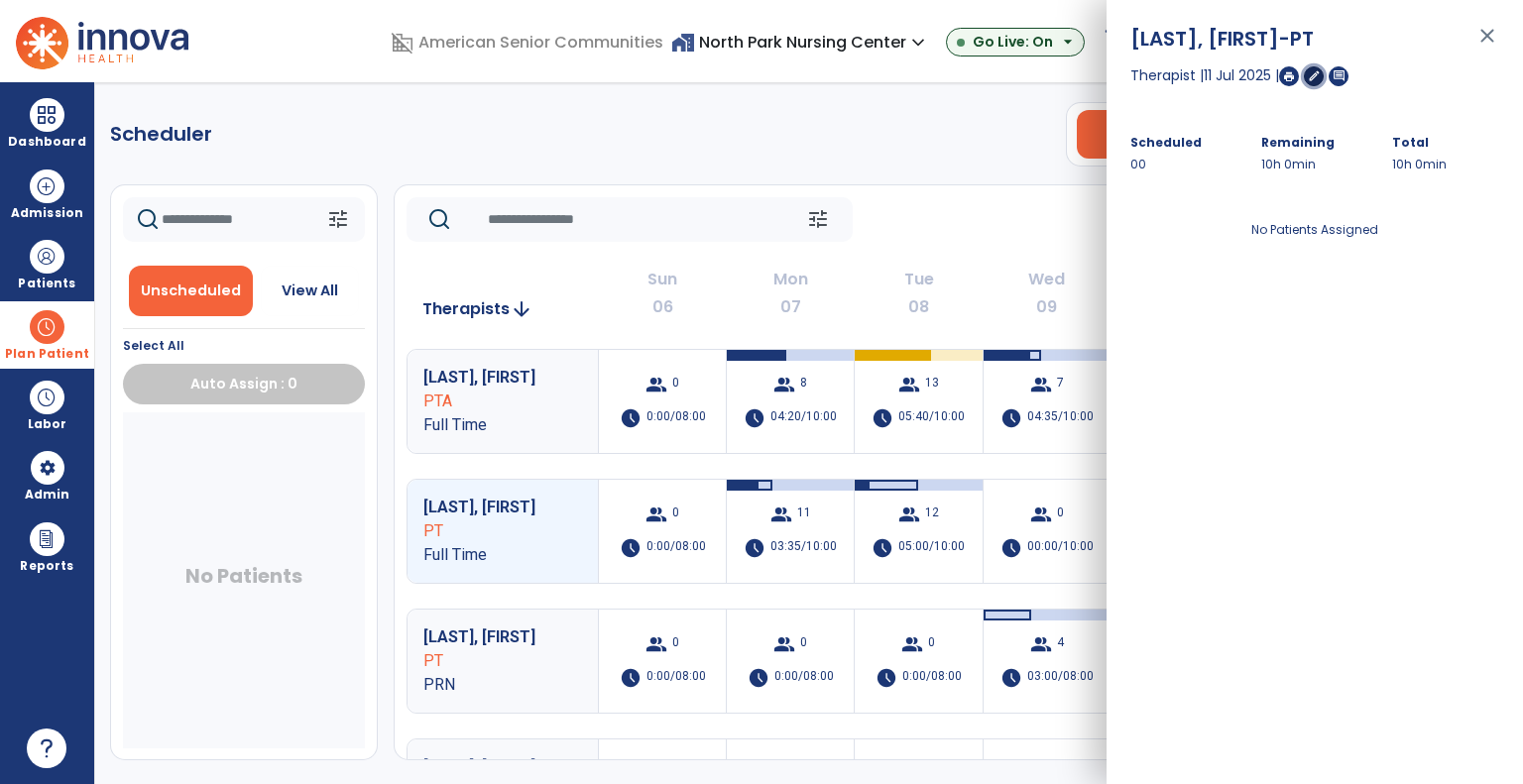 click on "edit" at bounding box center [1314, 76] 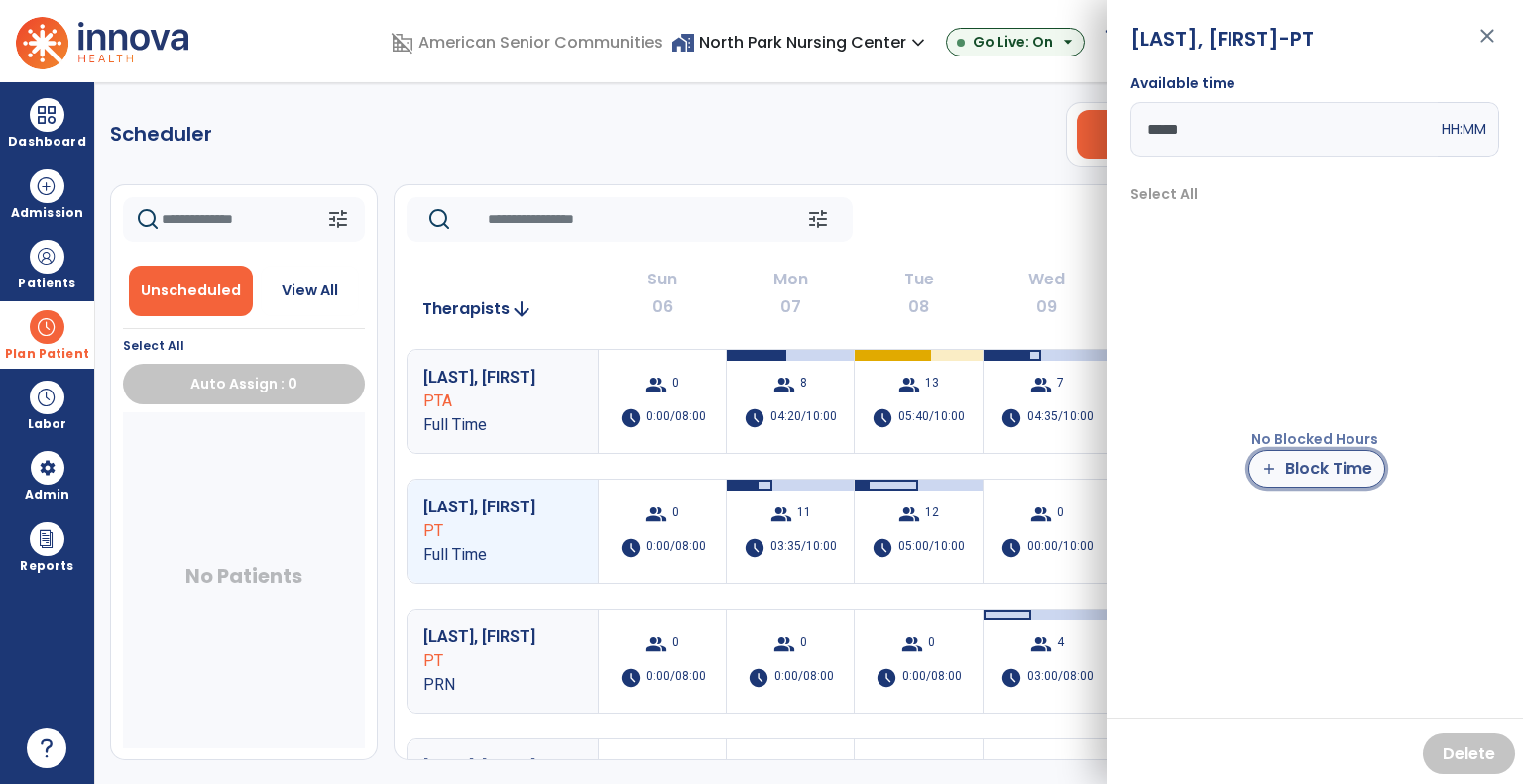 click on "add   Block Time" at bounding box center [1317, 469] 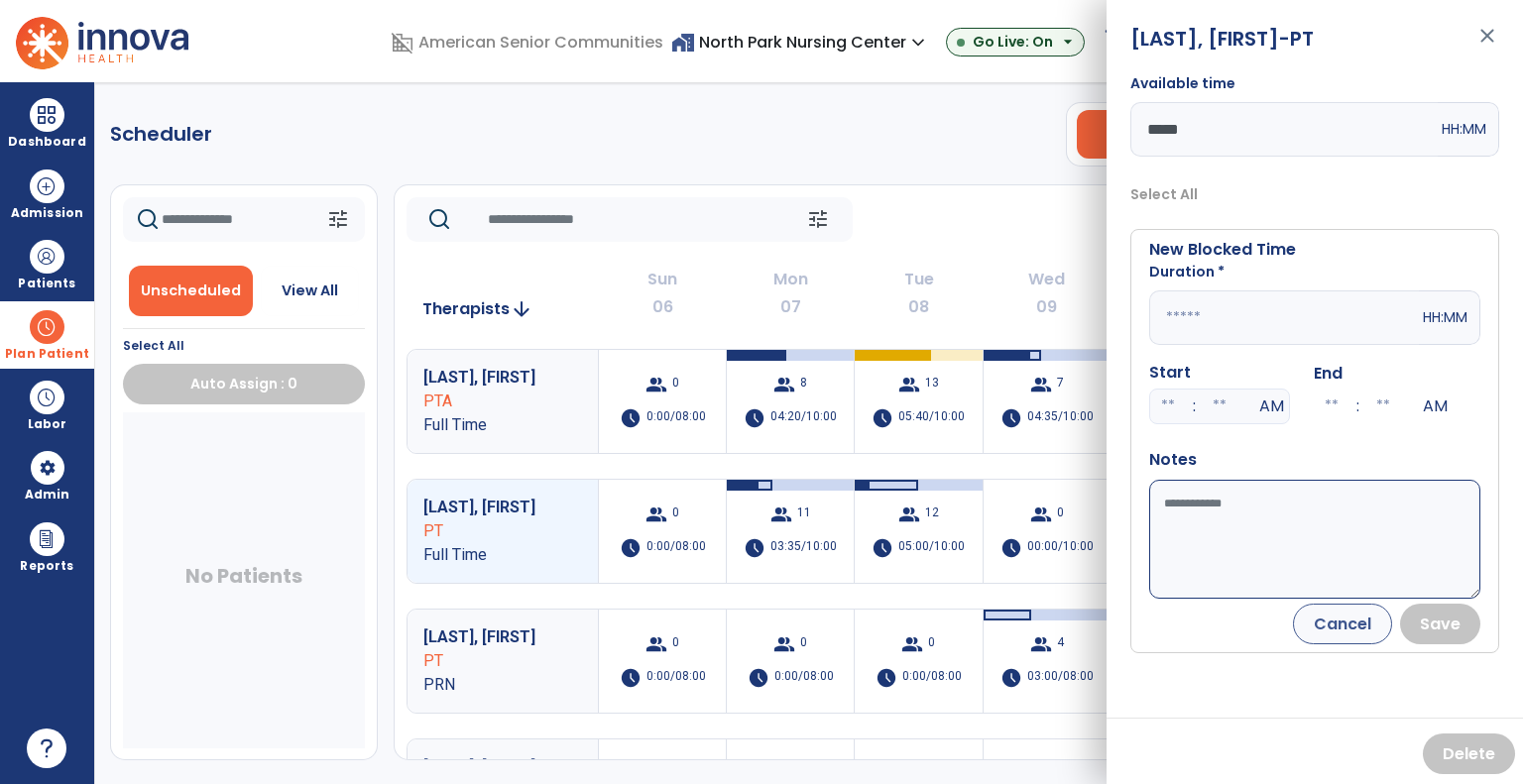 click at bounding box center [1284, 317] 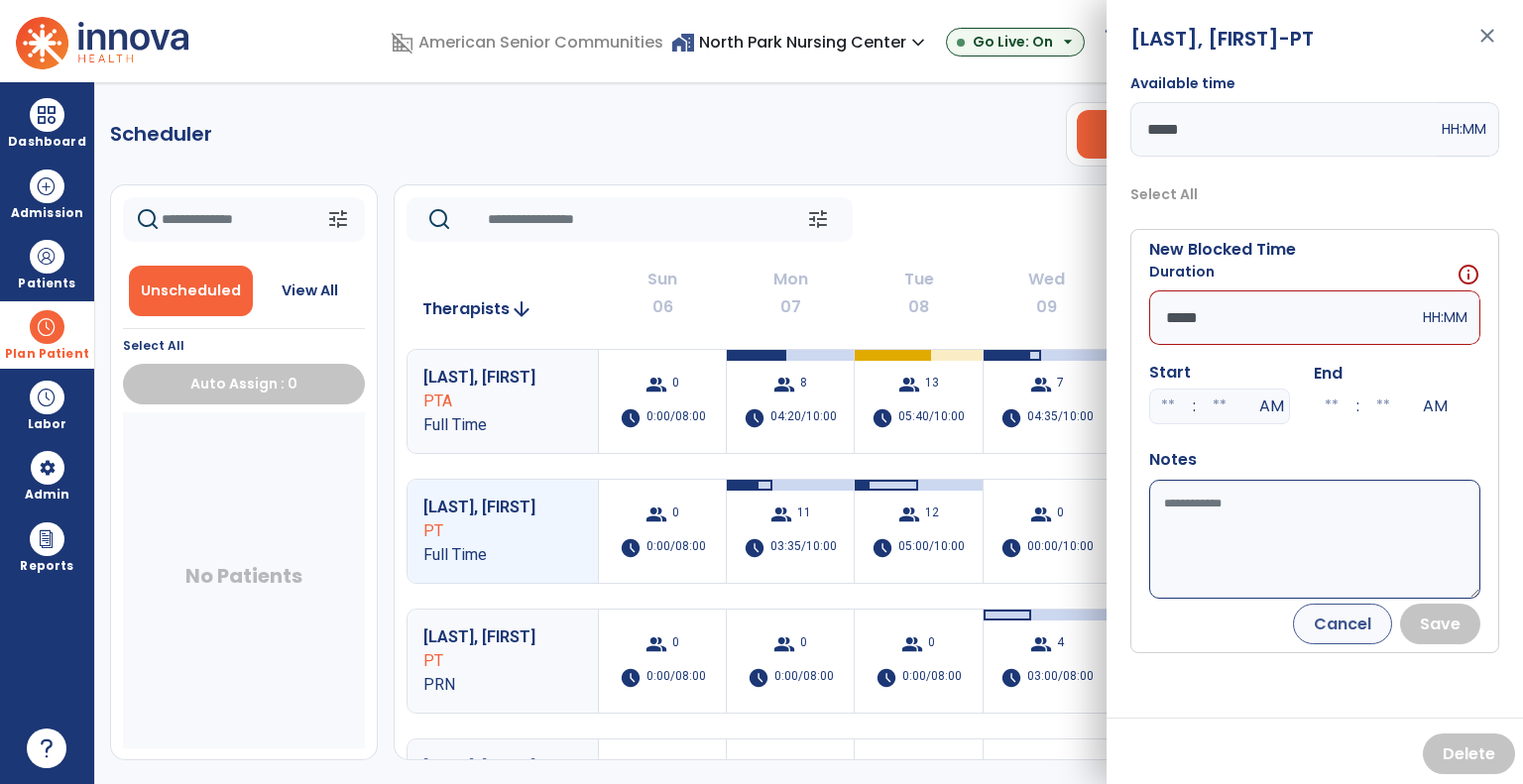 type on "*****" 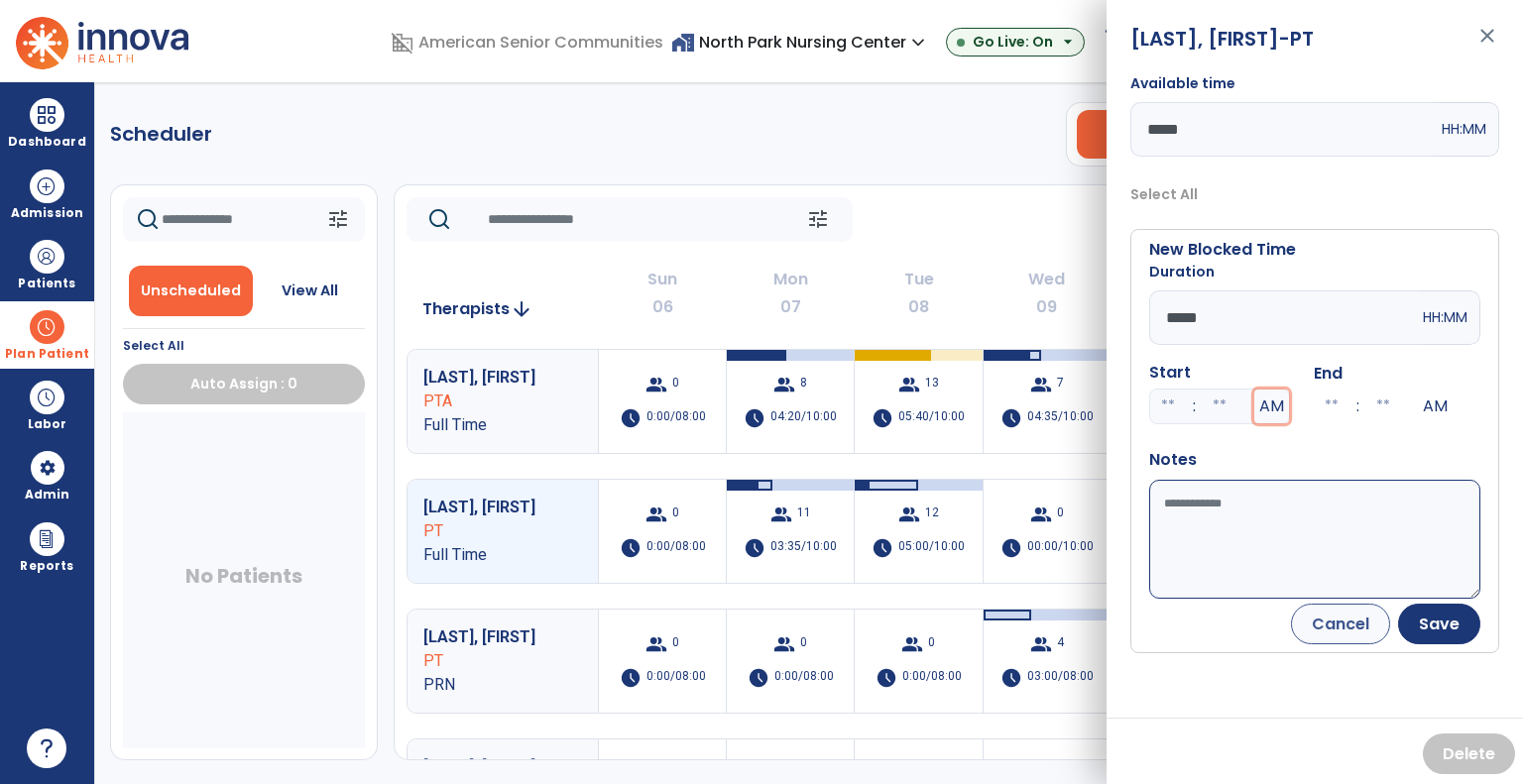 type 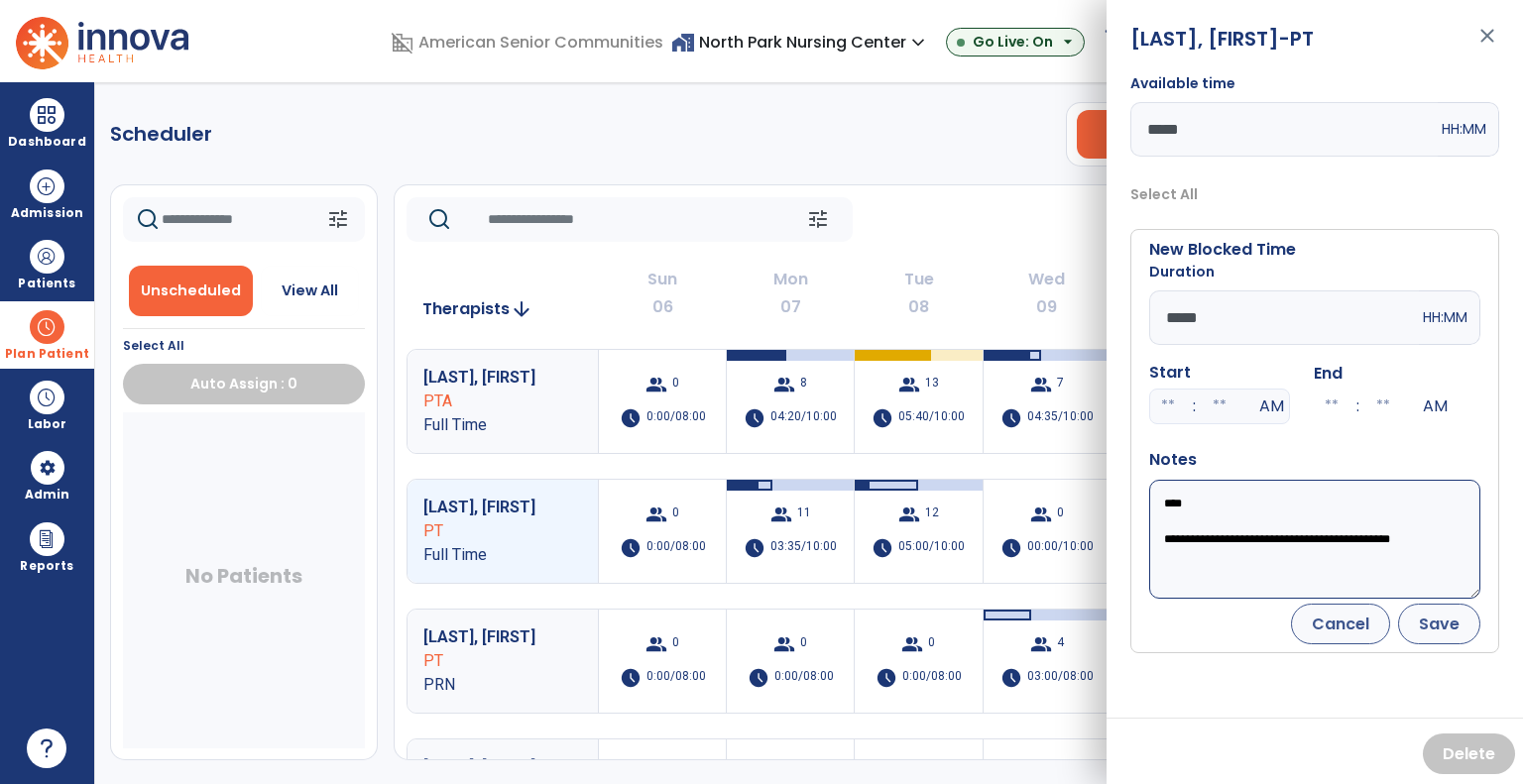 type on "**********" 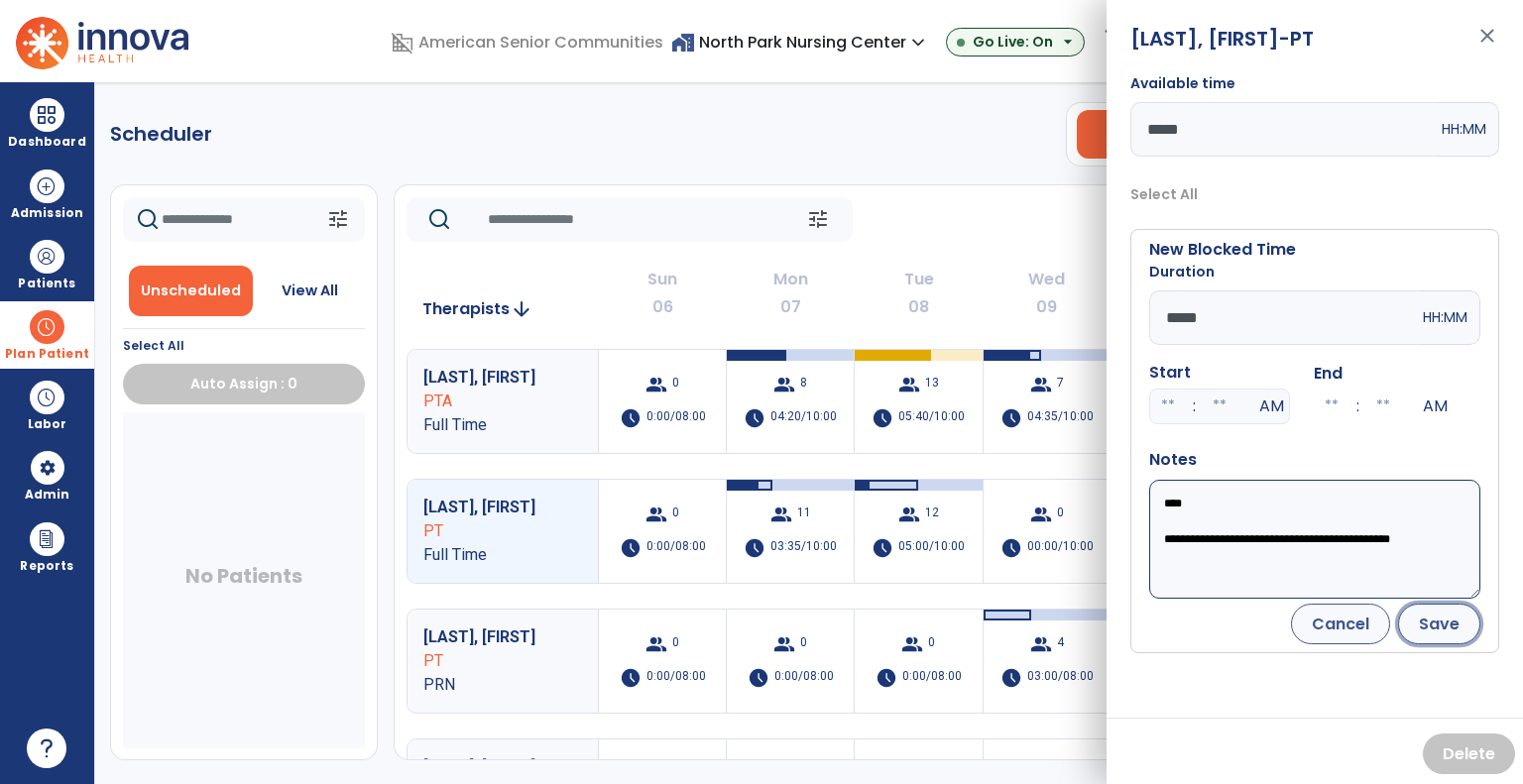 click on "Save" at bounding box center [1439, 623] 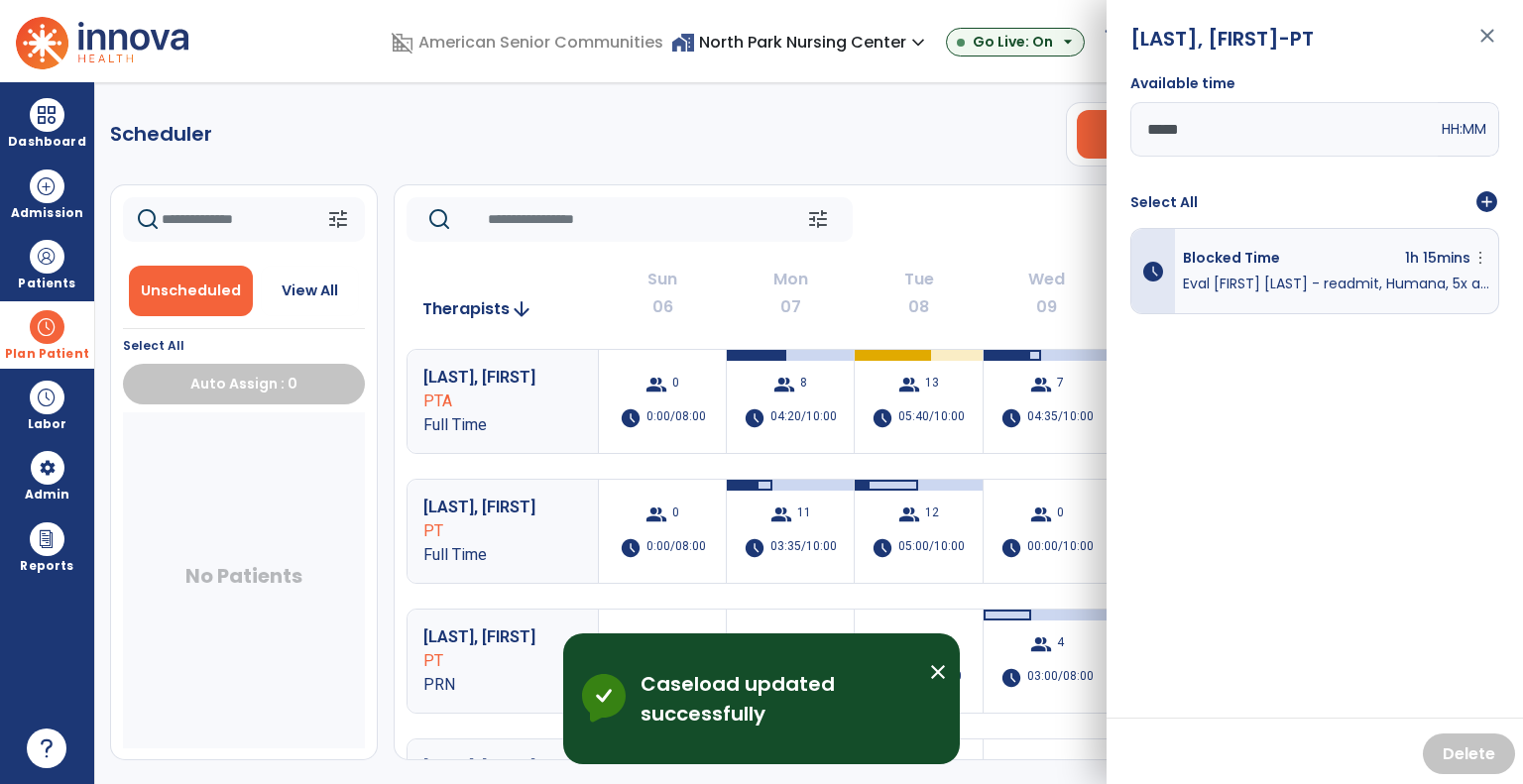 click on "Scheduler   PT   OT   ST  **** *** more_vert  Manage Labor   View All Therapists   Print" 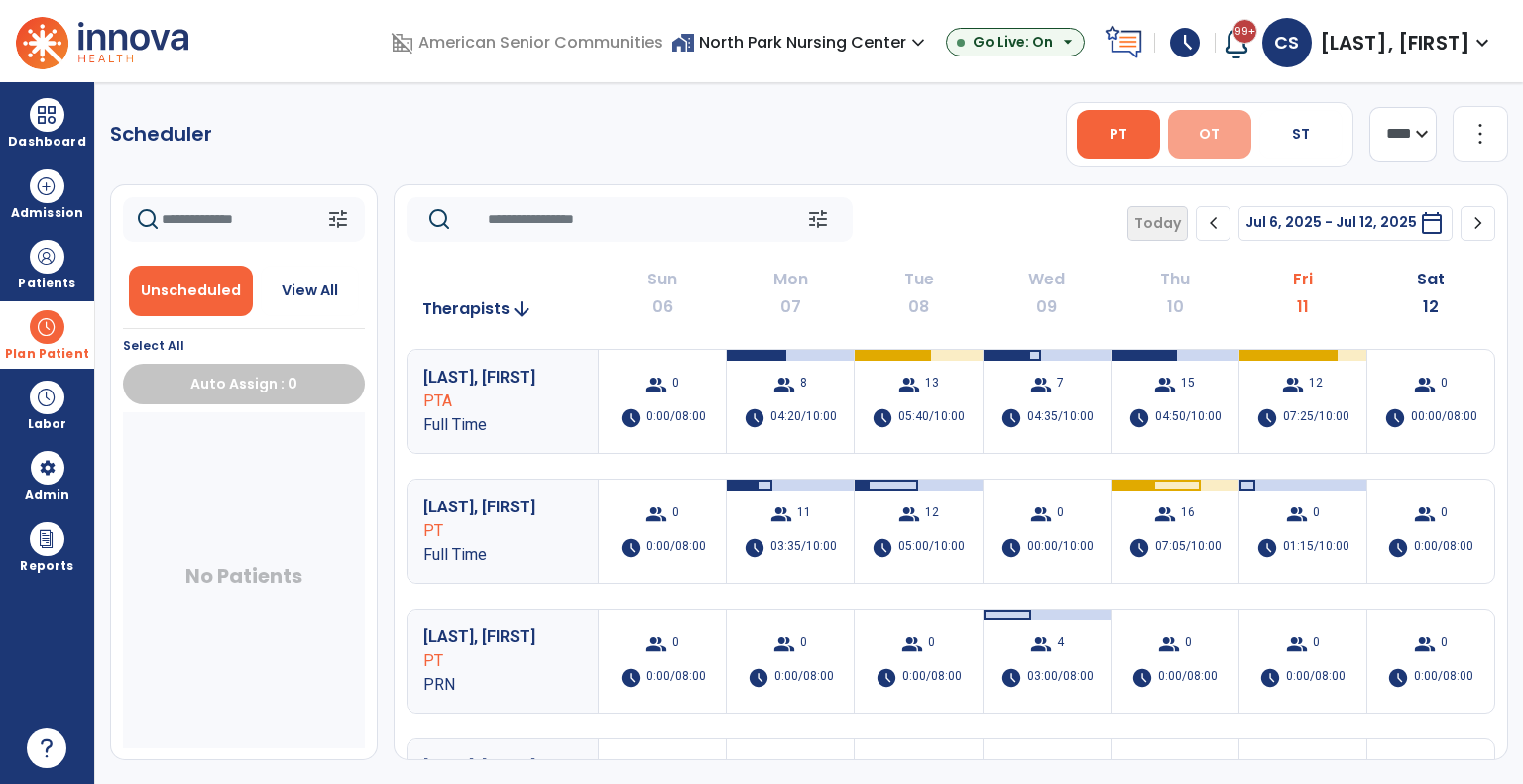click on "OT" at bounding box center (1209, 134) 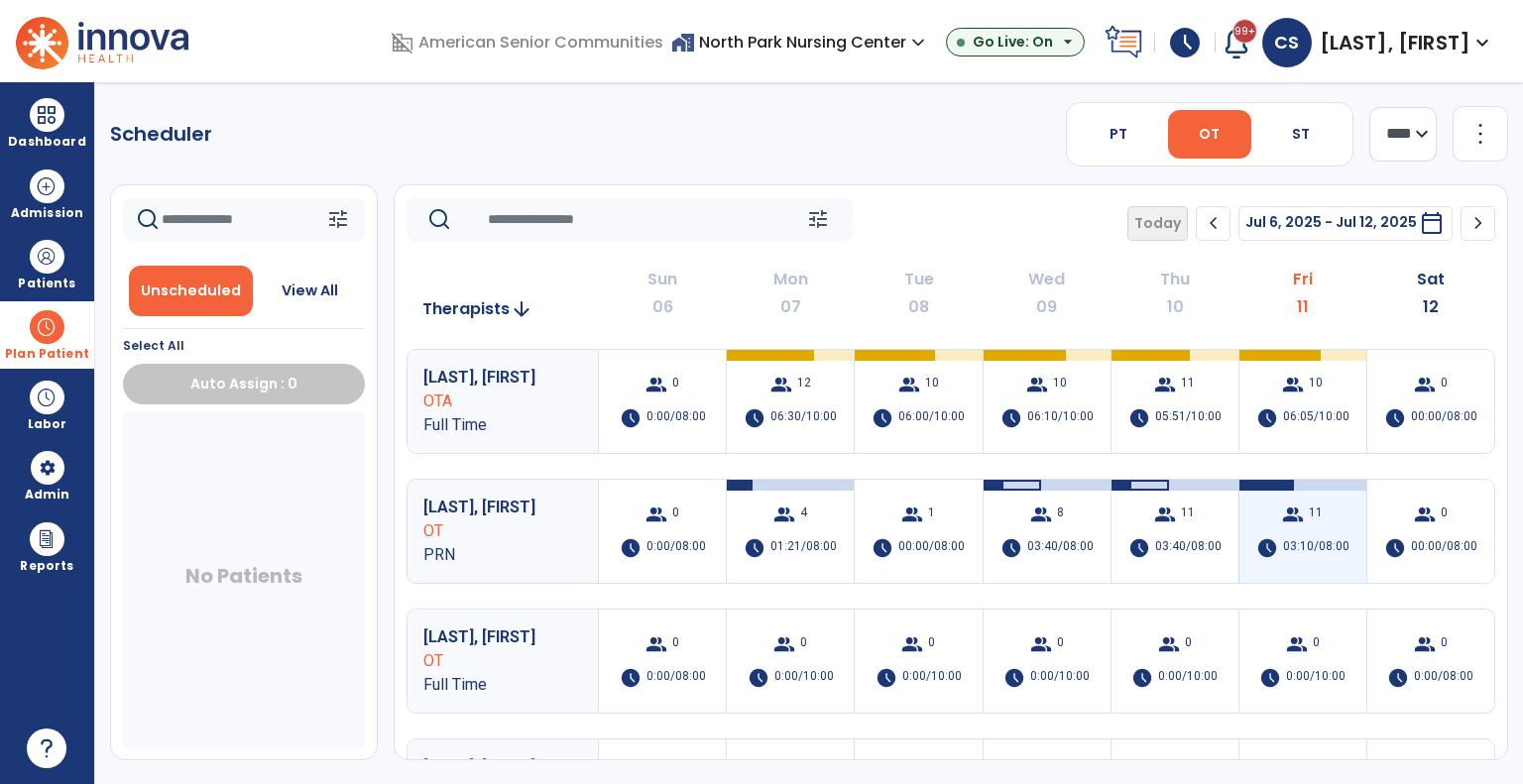 click on "group  11  schedule  03:10/08:00" at bounding box center [1303, 531] 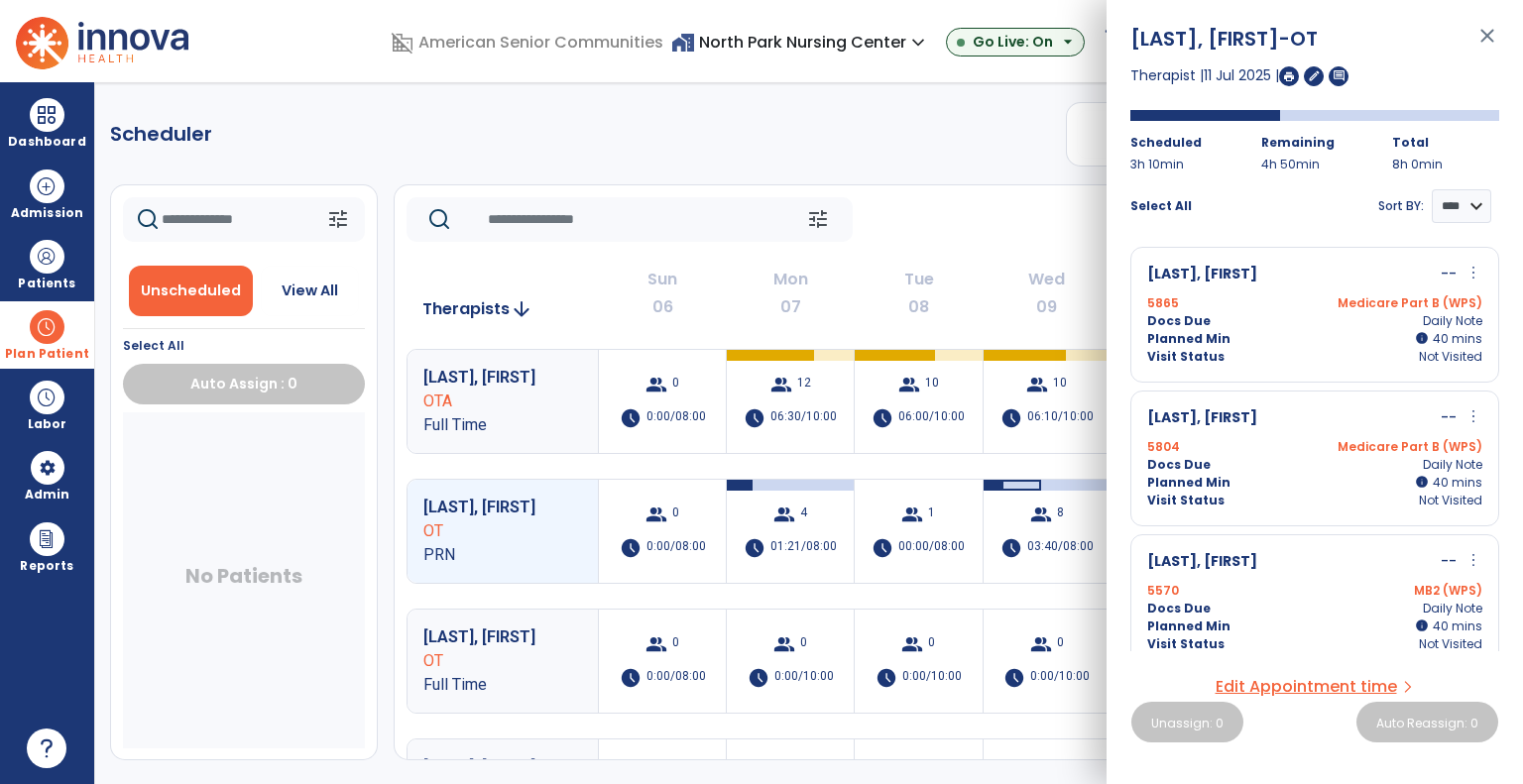 click on "tune   Today  chevron_left Jul 6, 2025 - Jul 12, 2025  *********  calendar_today  chevron_right" 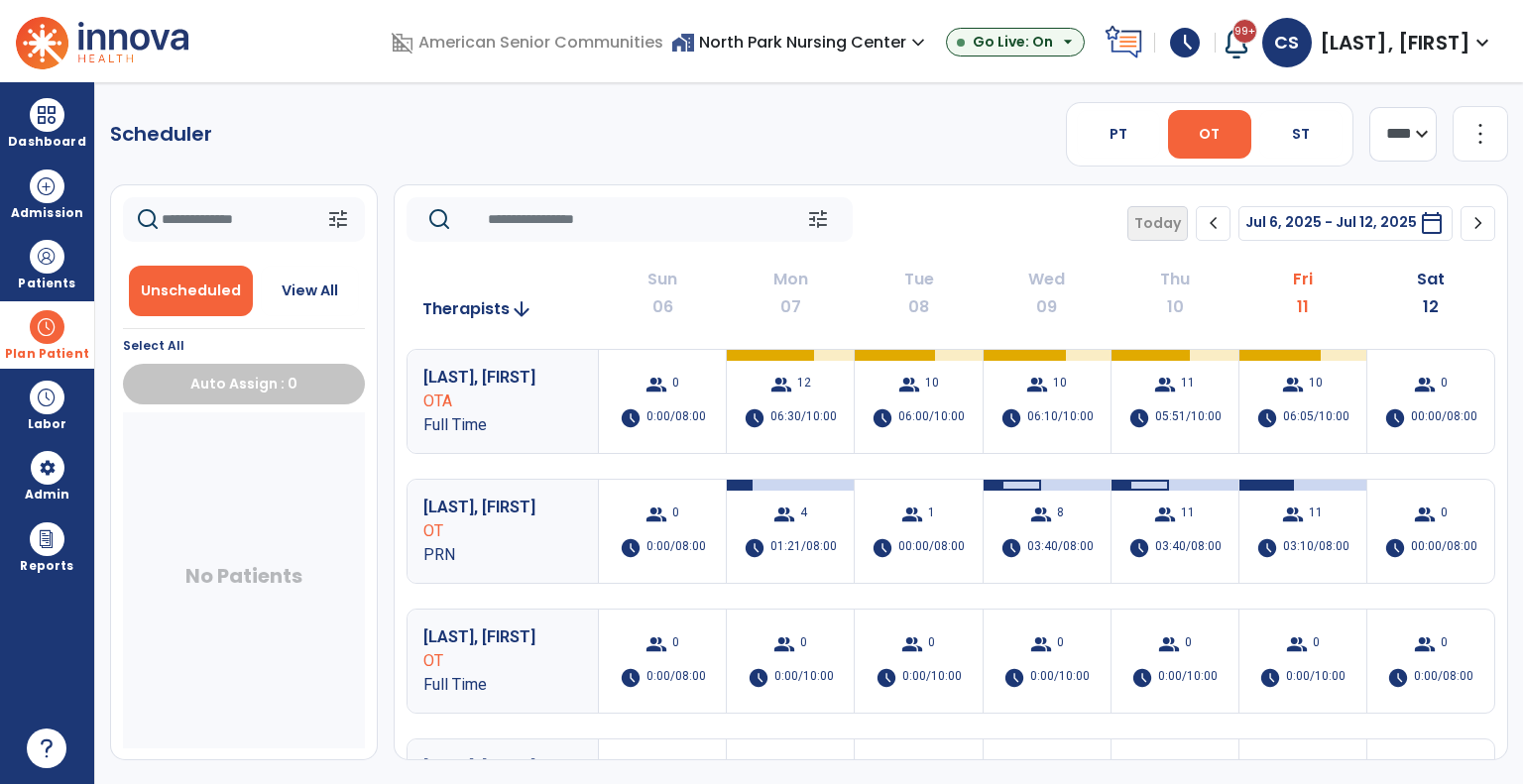 click at bounding box center (47, 327) 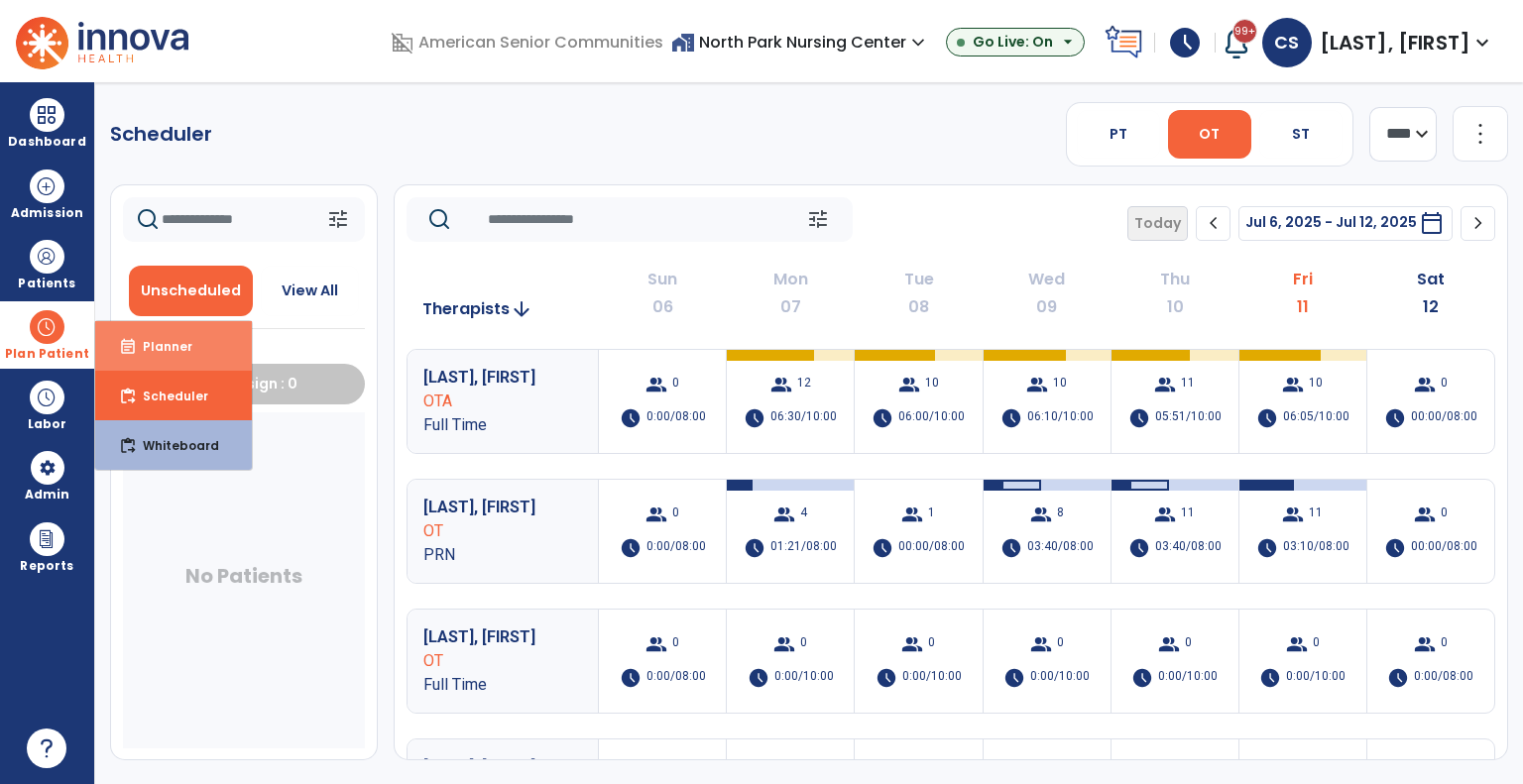 click on "event_note" at bounding box center (128, 347) 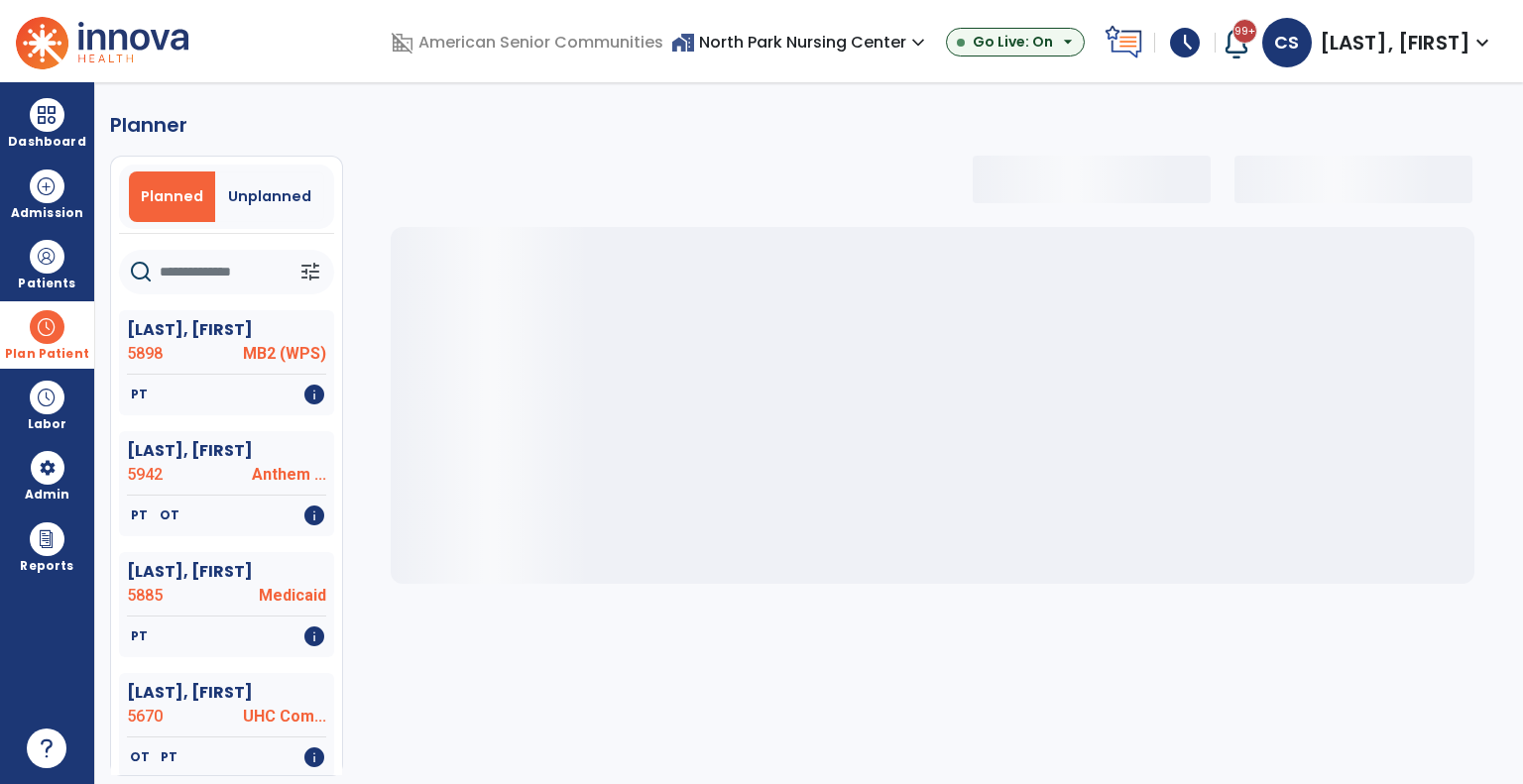 click 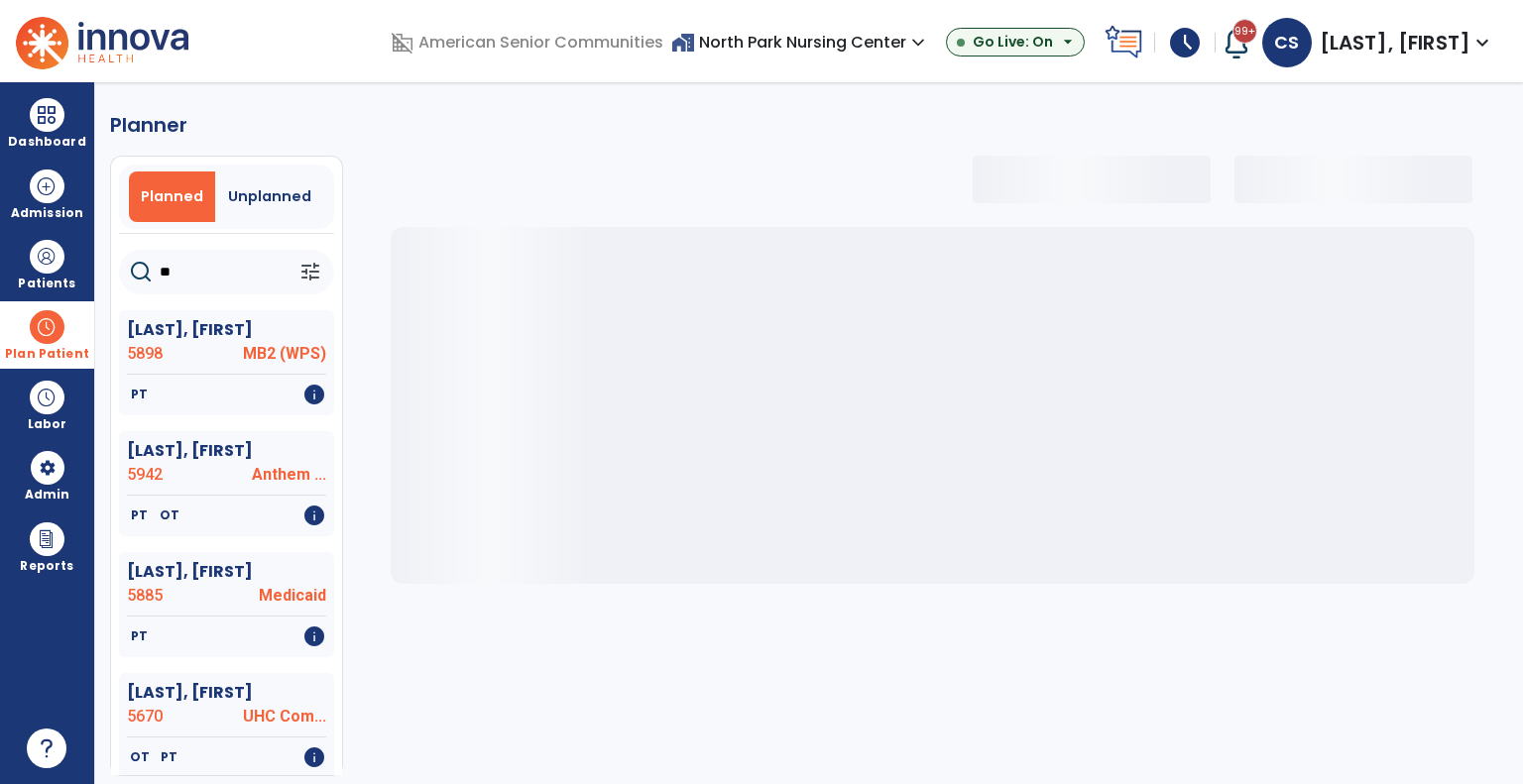type on "***" 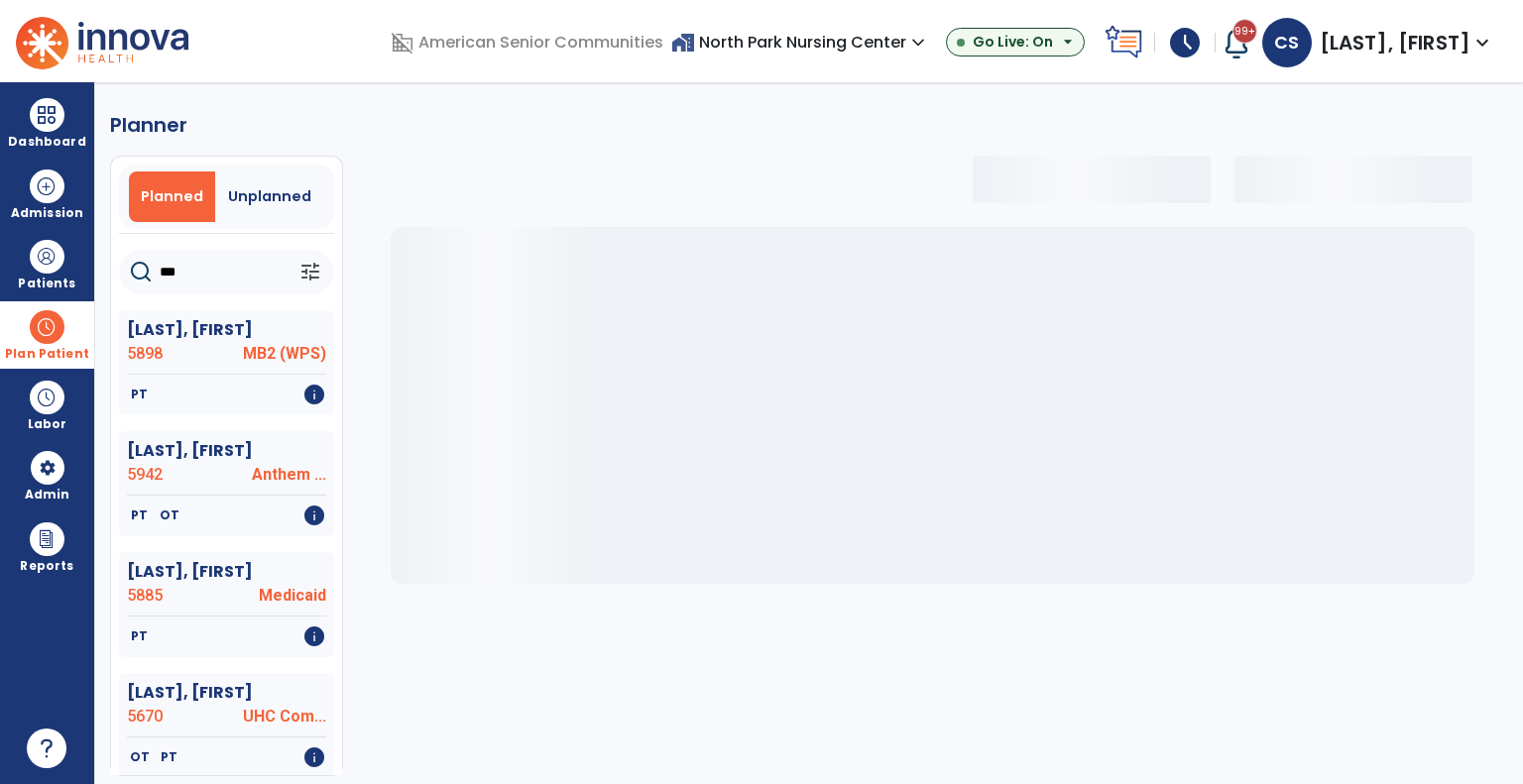 select on "***" 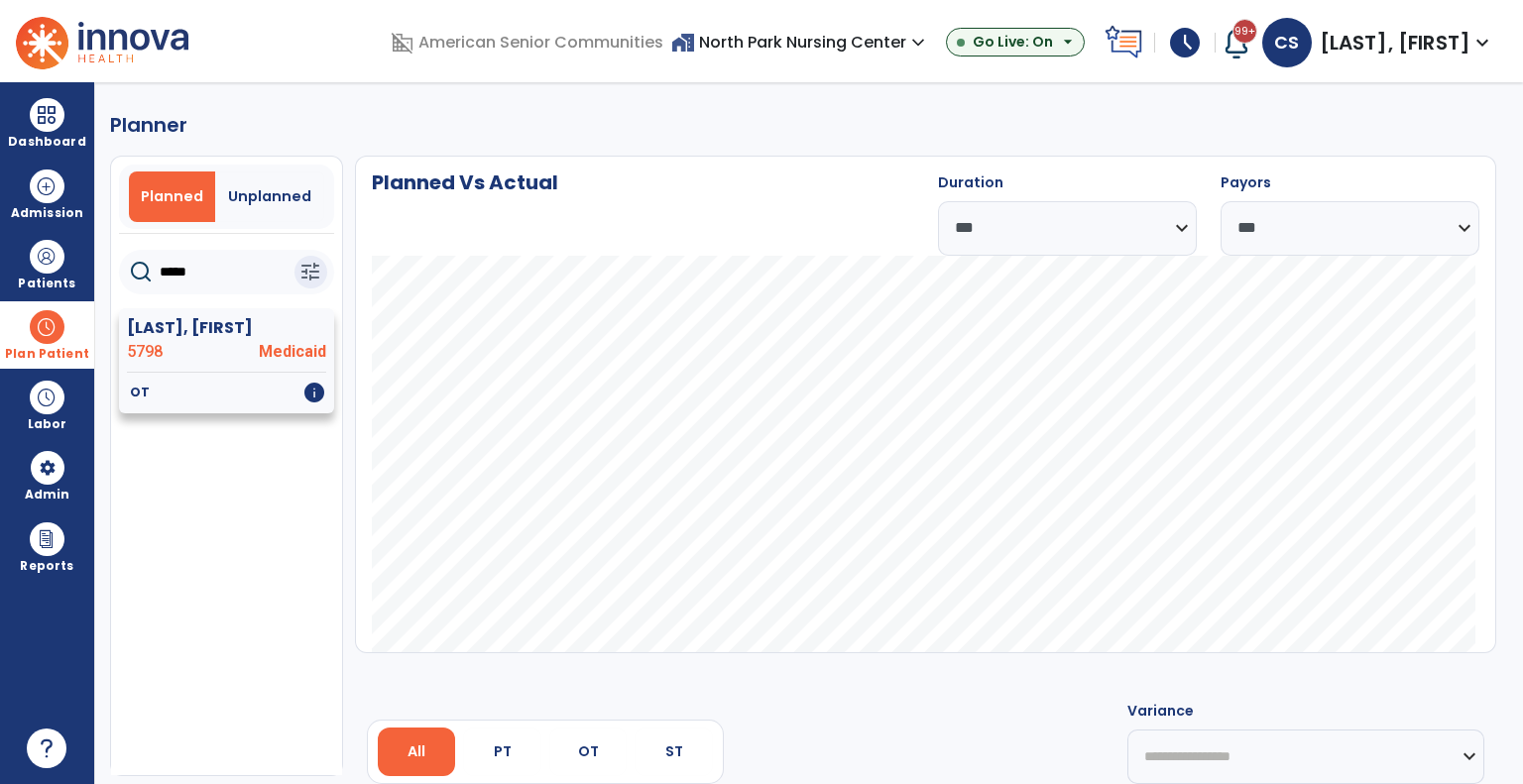type on "*****" 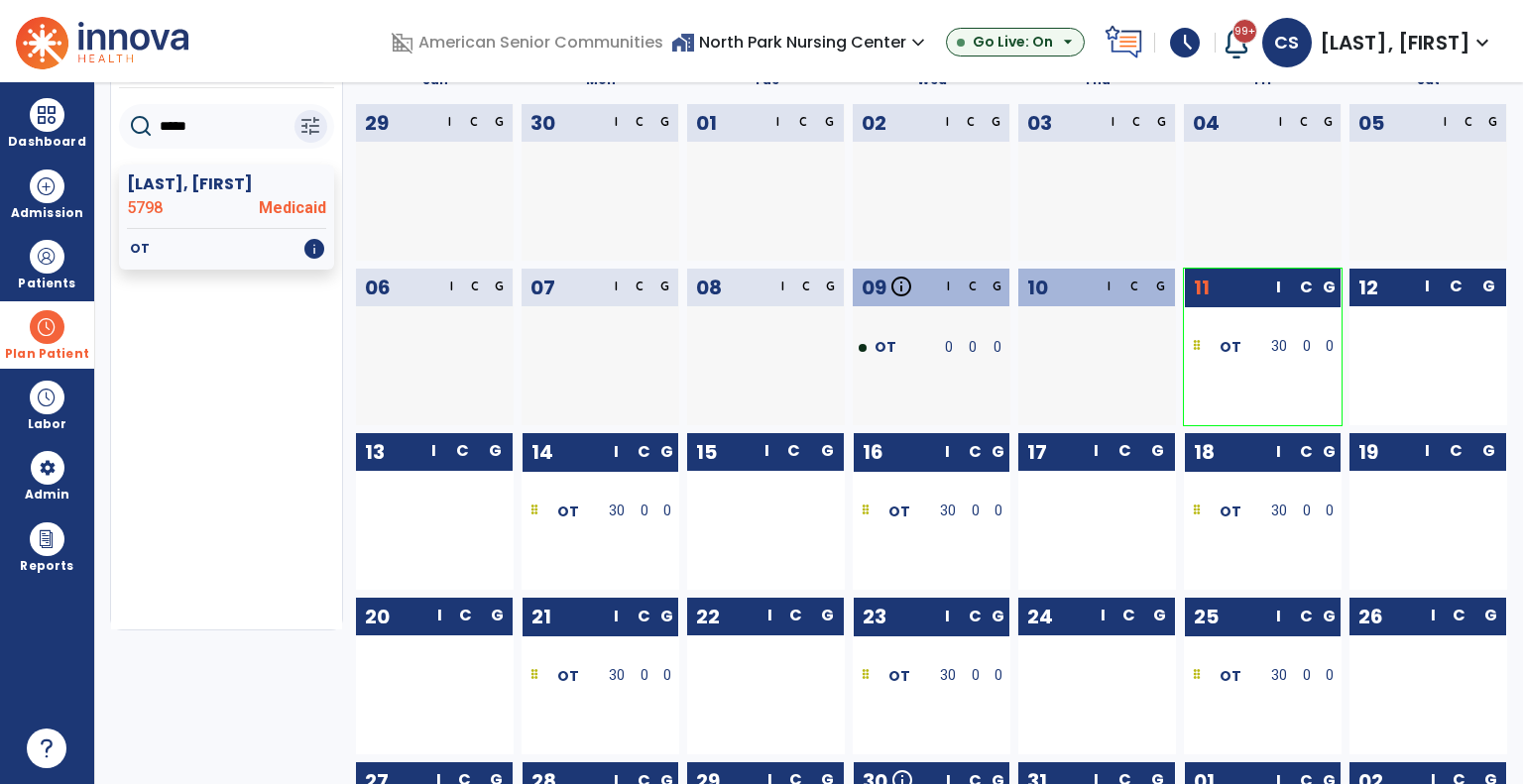 scroll, scrollTop: 163, scrollLeft: 0, axis: vertical 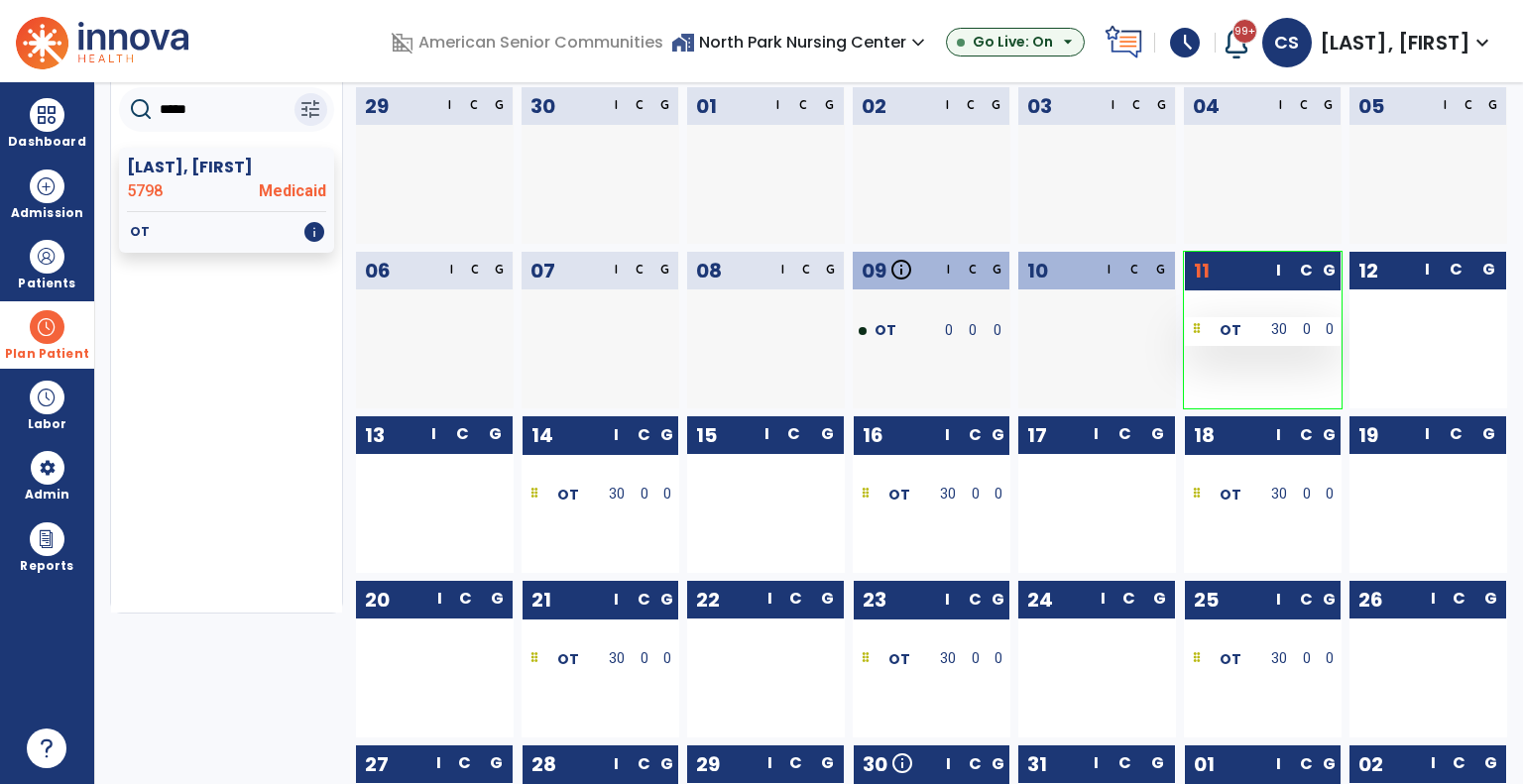 click on "OT" at bounding box center (1230, 330) 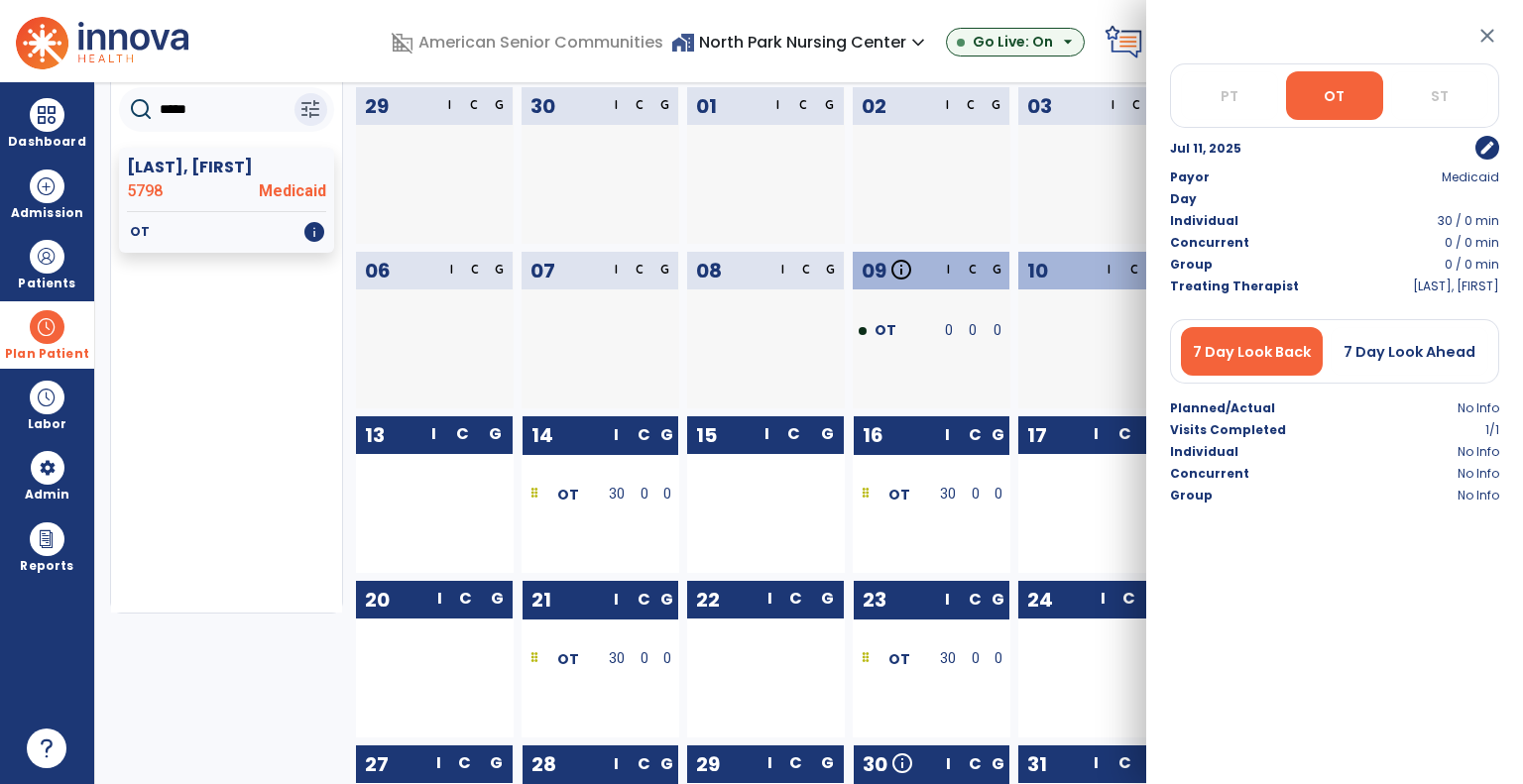 click on "edit" at bounding box center (1487, 148) 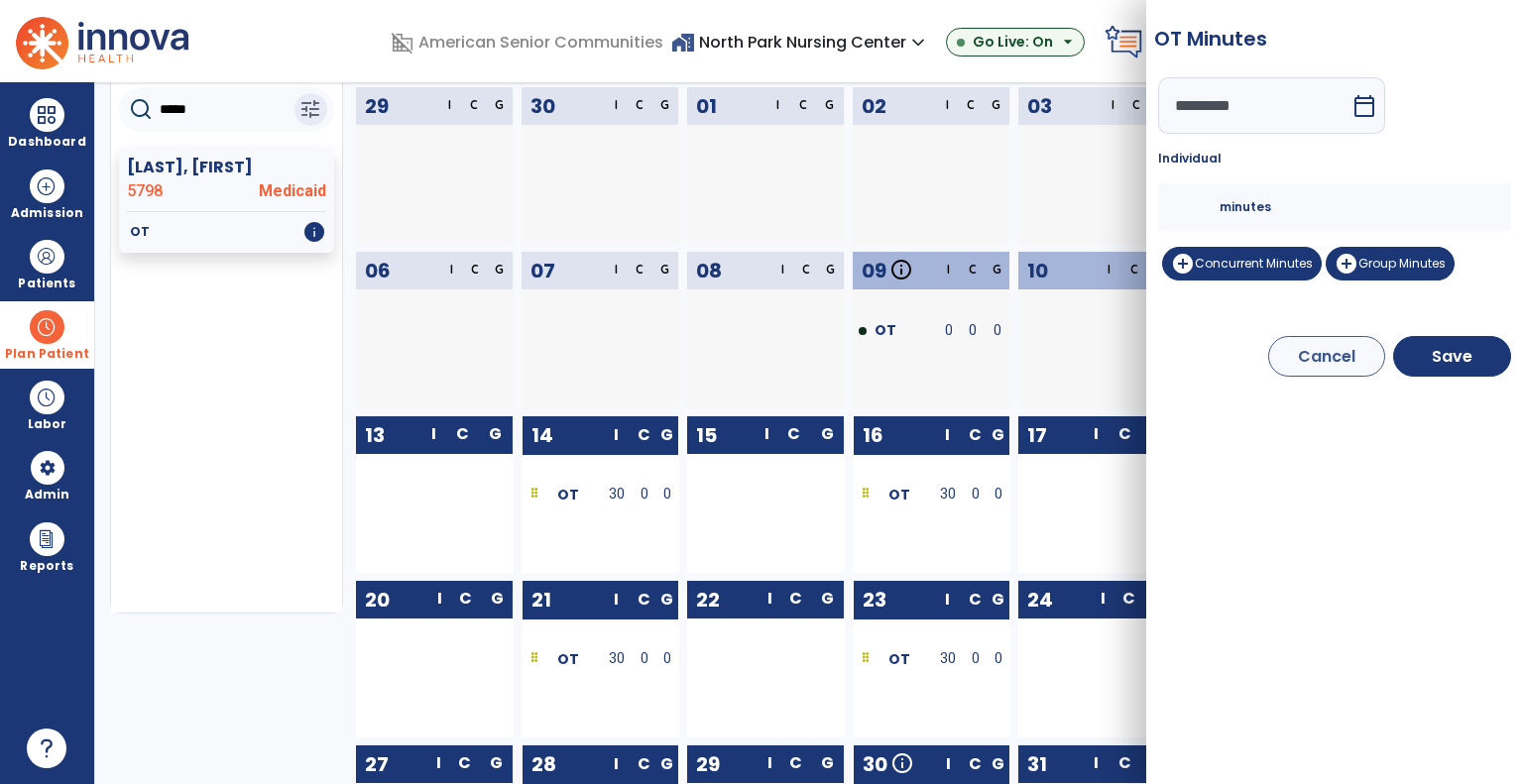 click on "**" at bounding box center [1196, 207] 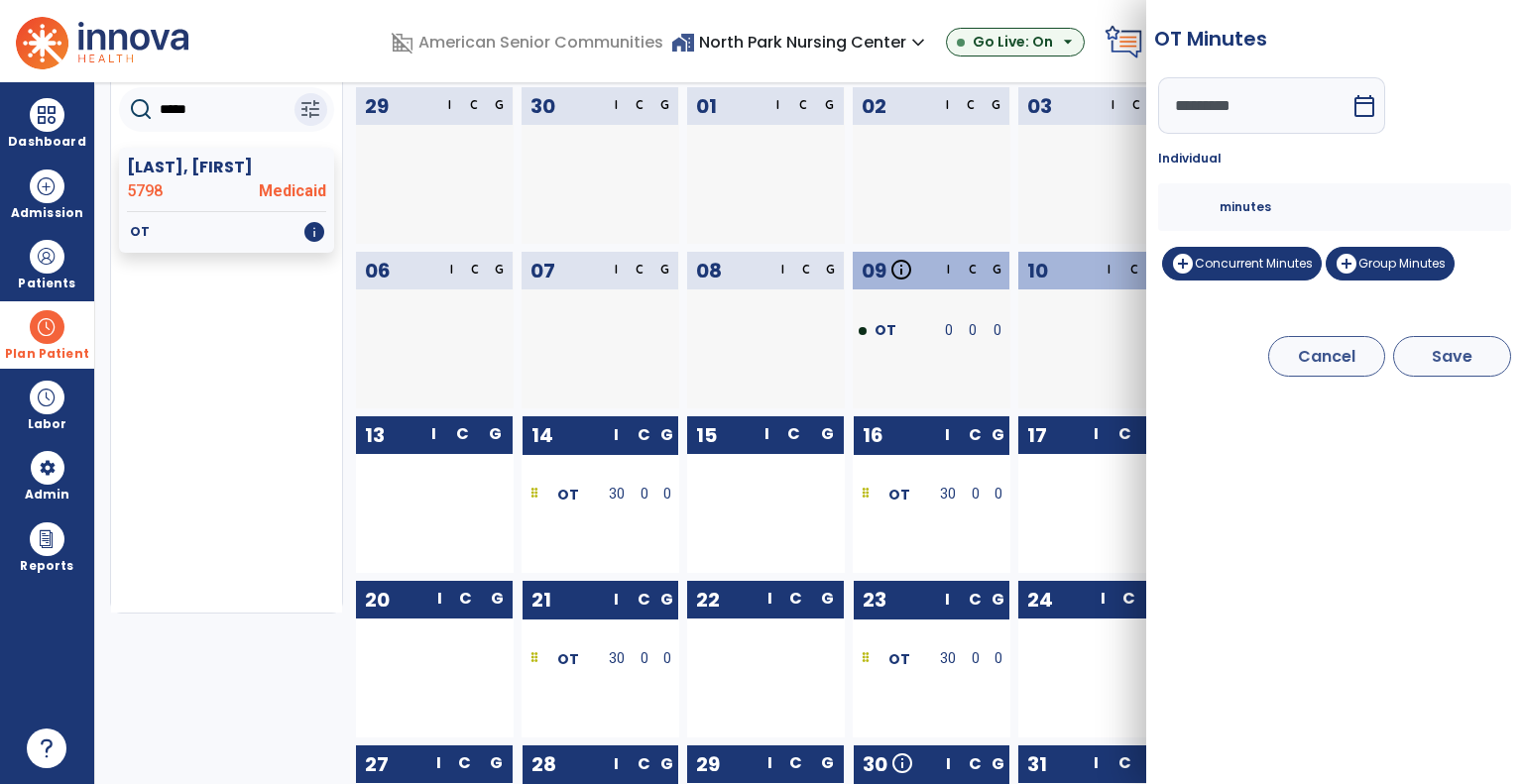 type on "*" 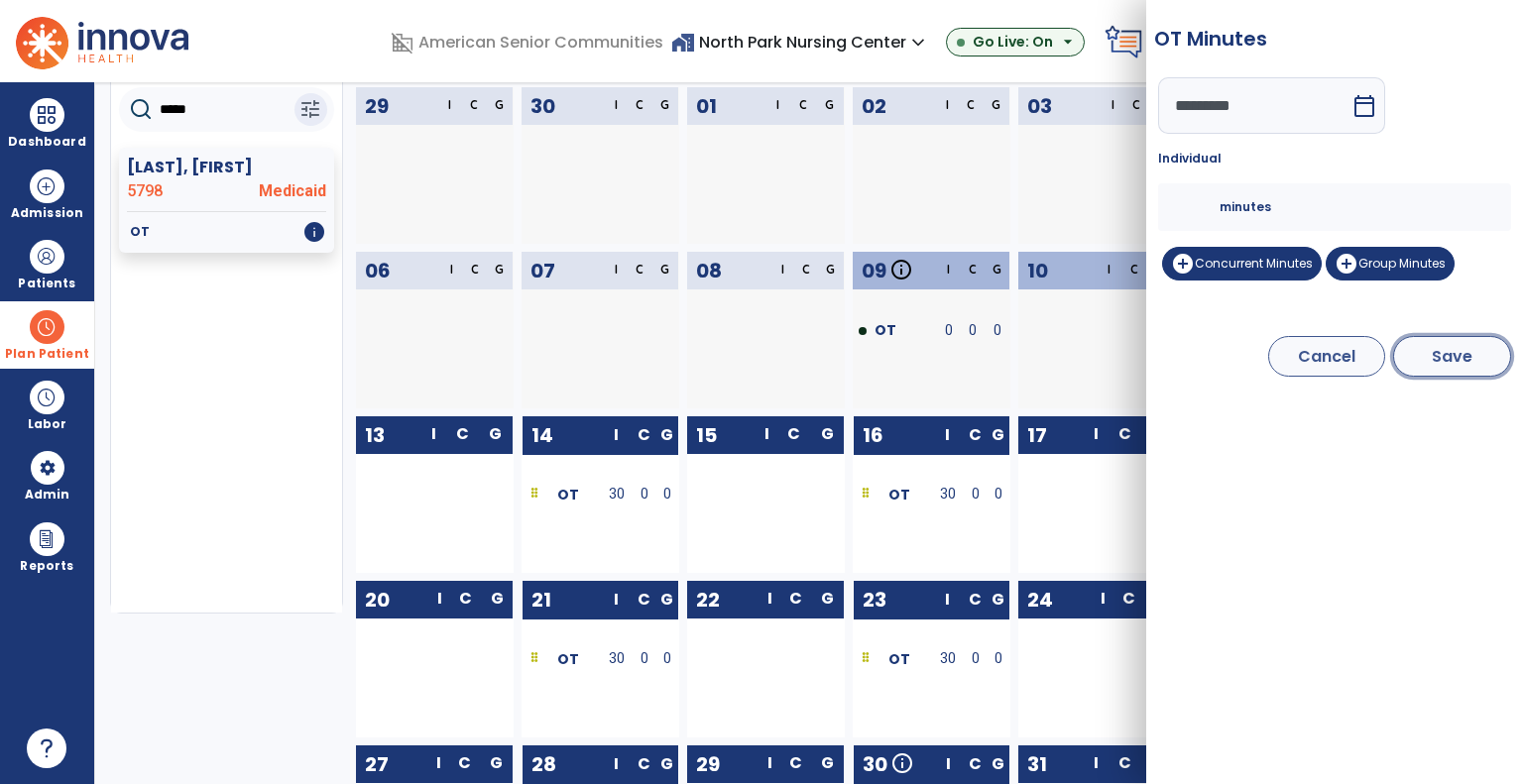 click on "Save" at bounding box center (1452, 356) 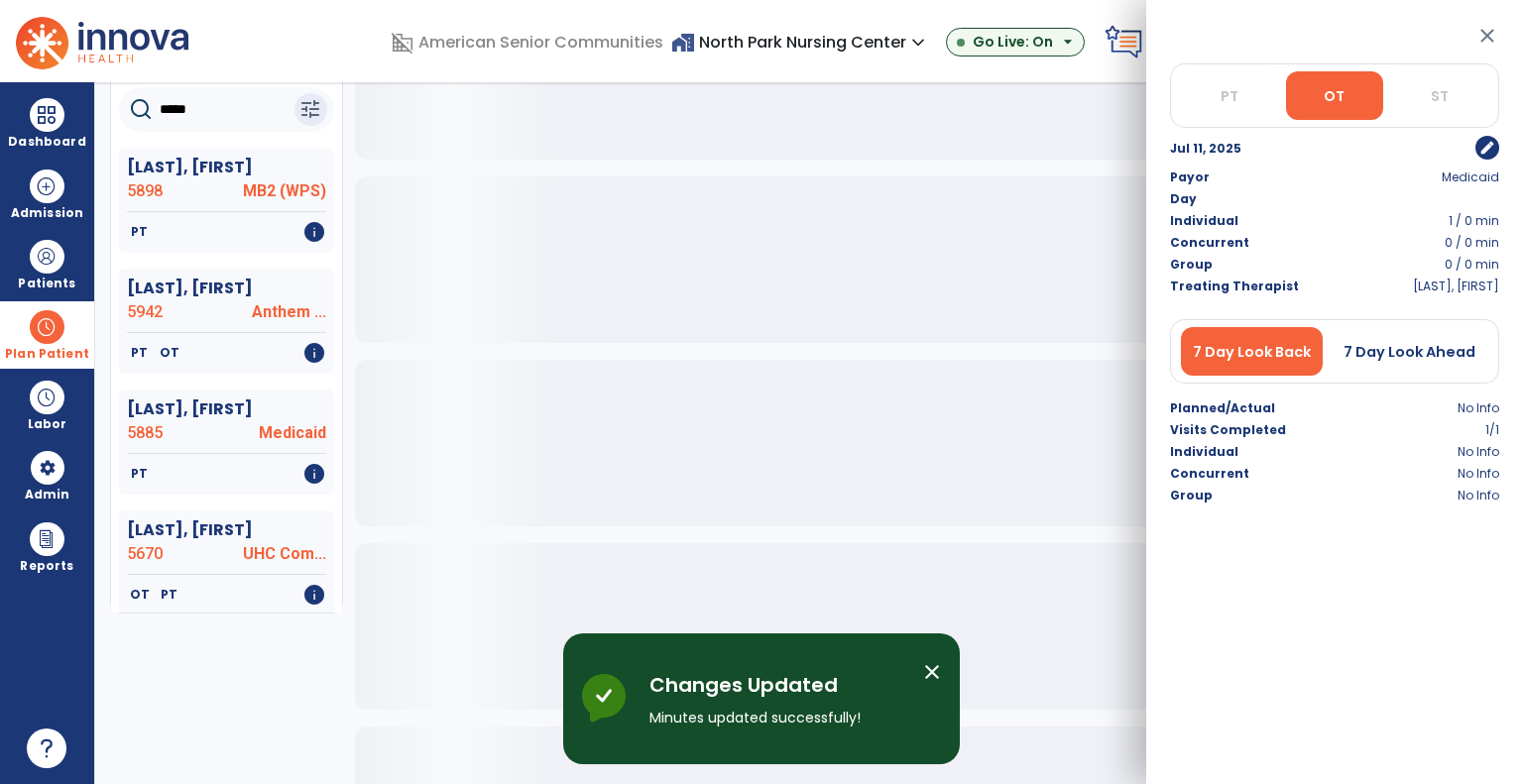 scroll, scrollTop: 0, scrollLeft: 0, axis: both 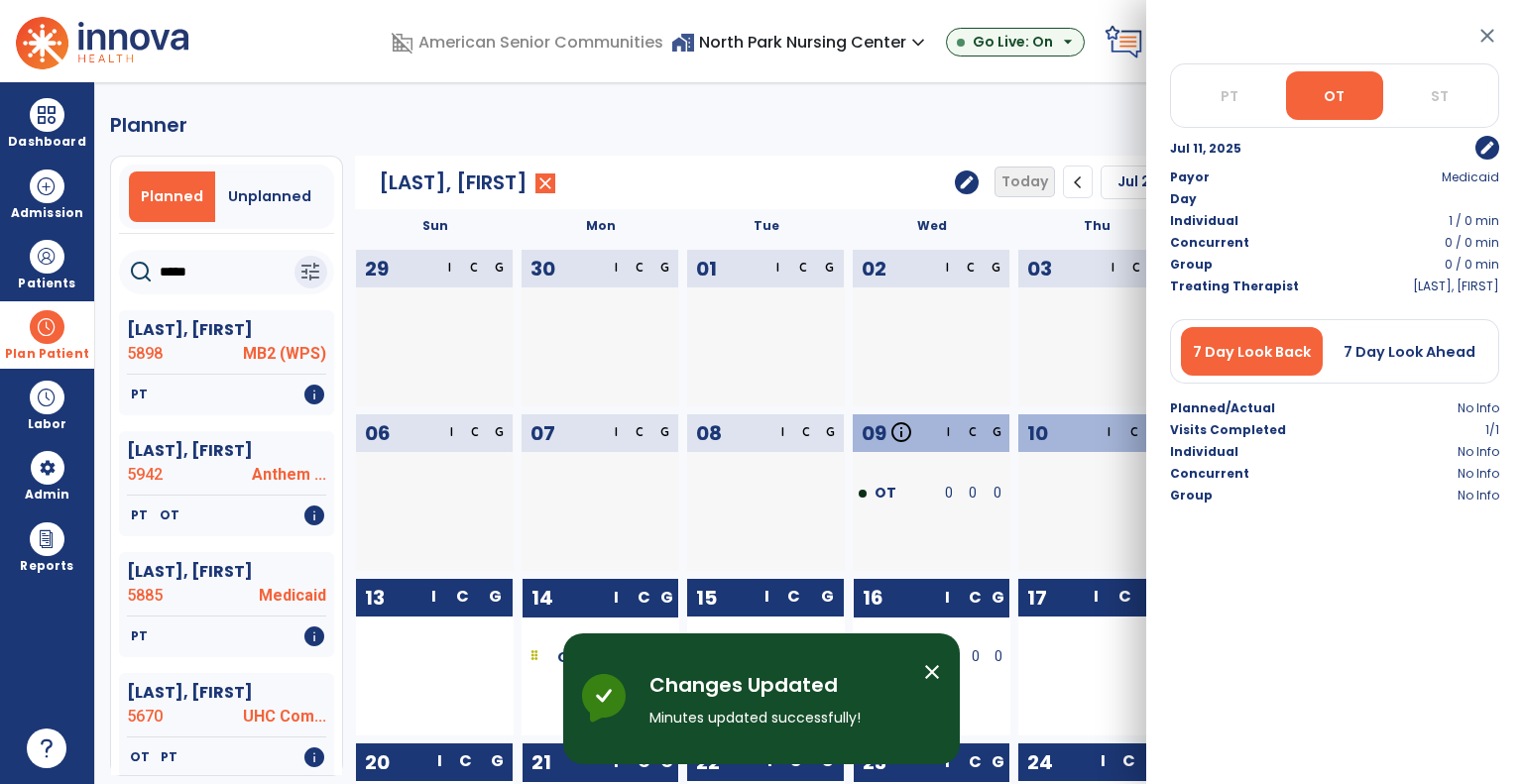 click on "Planner   Planned   Unplanned  *****  tune   [LAST], [FIRST]  5898 MB2 (WPS)   PT   info   [LAST], [FIRST]  5942 Anthem ...   PT   OT   info   [LAST], [FIRST]  5885 Medicaid   PT   info   [LAST], [FIRST]  5670 UHC Com...   OT   PT   info   [LAST], [FIRST]  5624 Humana ...   OT   PT   info   [LAST], [FIRST]  5825 Medicar...   PT   info   [LAST], [FIRST]  5671 MB2-PPHP   ST   PT   info   [LAST], [FIRST]  5896 UHC Com...   OT   PT   info   [LAST], [FIRST]  5656 Anthem-MB2   OT   PT   info   [LAST], [FIRST]  5875 MB2-PPHP   PT   ST   info   [LAST], [FIRST]  4301 Medicaid   ST   info   [LAST], [FIRST]  5404 UHC Com...   PT   info   [LAST], [FIRST]  5798 Medicaid   OT   info   [LAST], [FIRST]  5946 Anthem ...   PT   OT   info   [LAST], [FIRST]  5655 Medicar...   ST   info   [LAST], [FIRST]  5716 UHC Com...   ST   info   [LAST], [FIRST]  5235 UHC Com...   PT   info   [LAST], [FIRST]  5423 Medicar...   OT   info   [LAST], [FIRST]  5936 Medicar...   OT   PT   info   [LAST], [FIRST]  5937 Medicar...   OT   PT   ST   info   [LAST], [FIRST]  I" 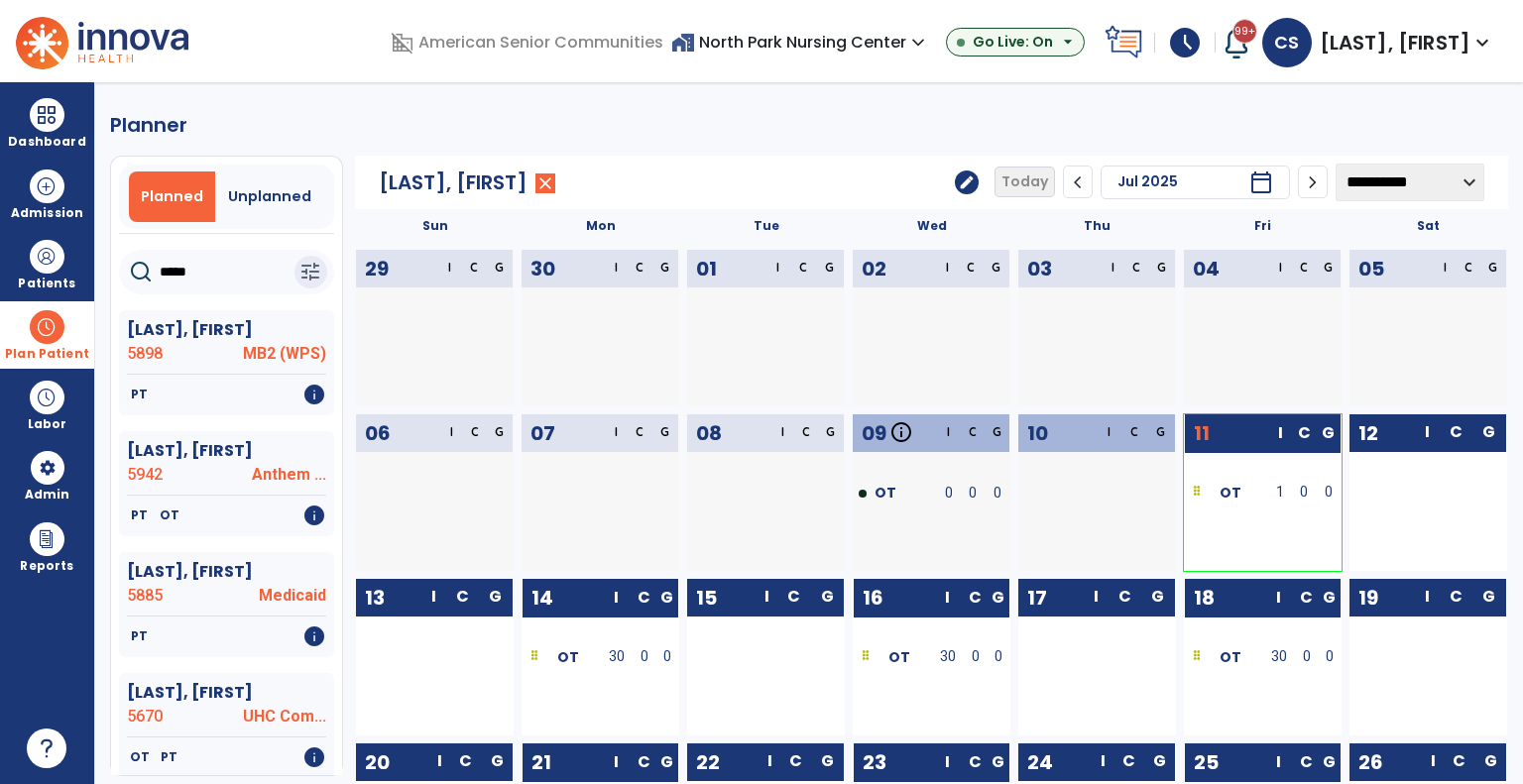 click on "edit" 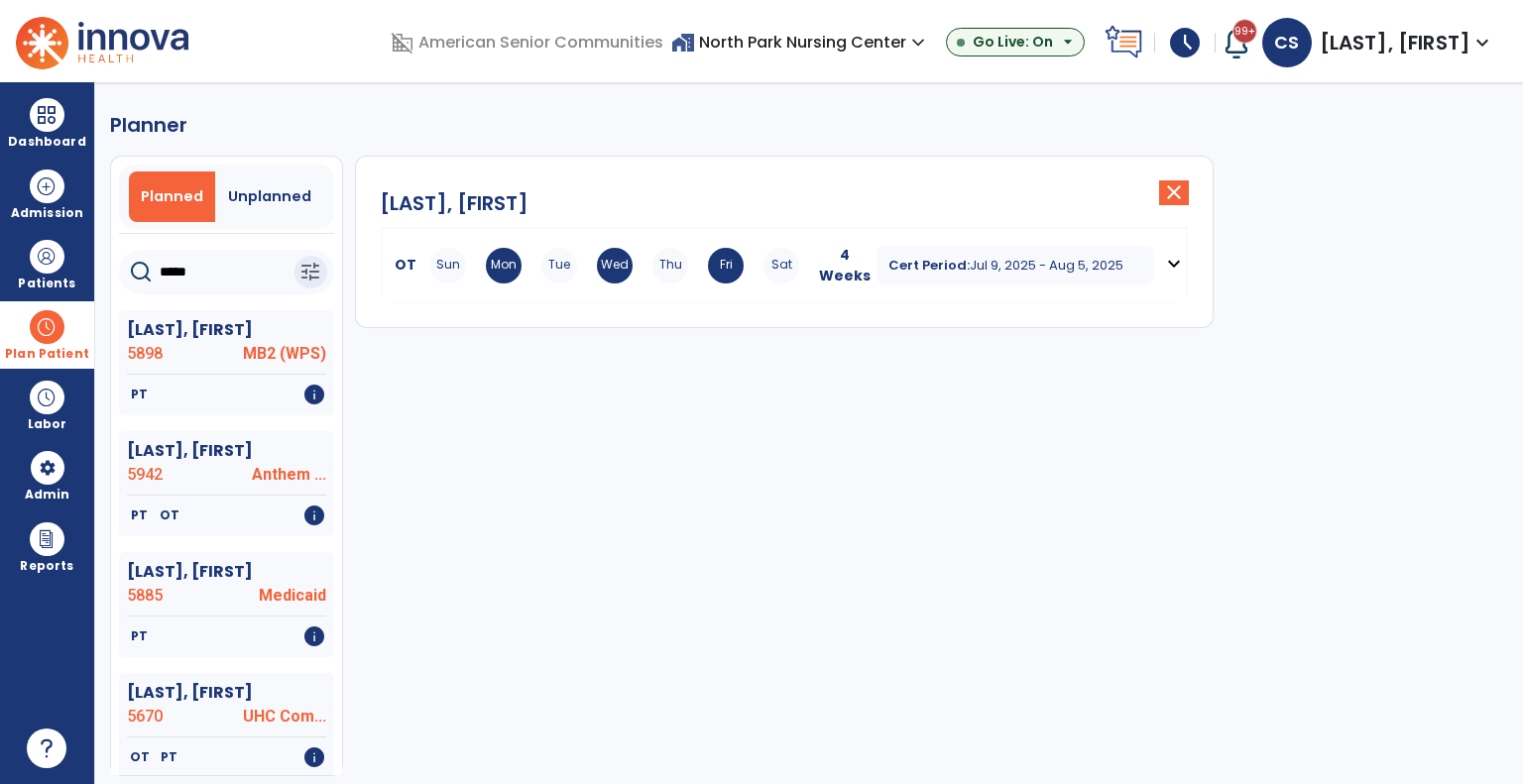 click on "expand_more" at bounding box center (1174, 265) 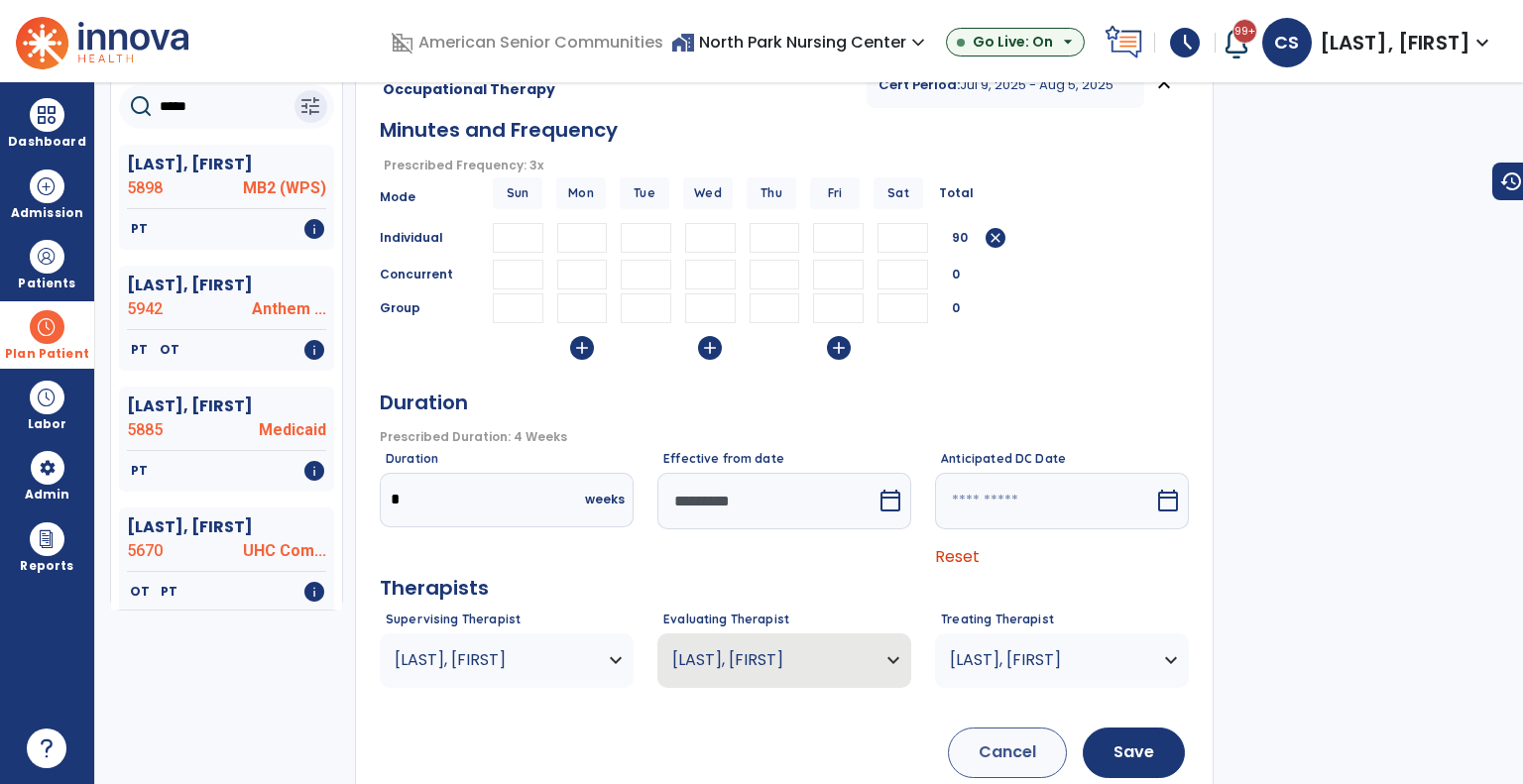 scroll, scrollTop: 167, scrollLeft: 0, axis: vertical 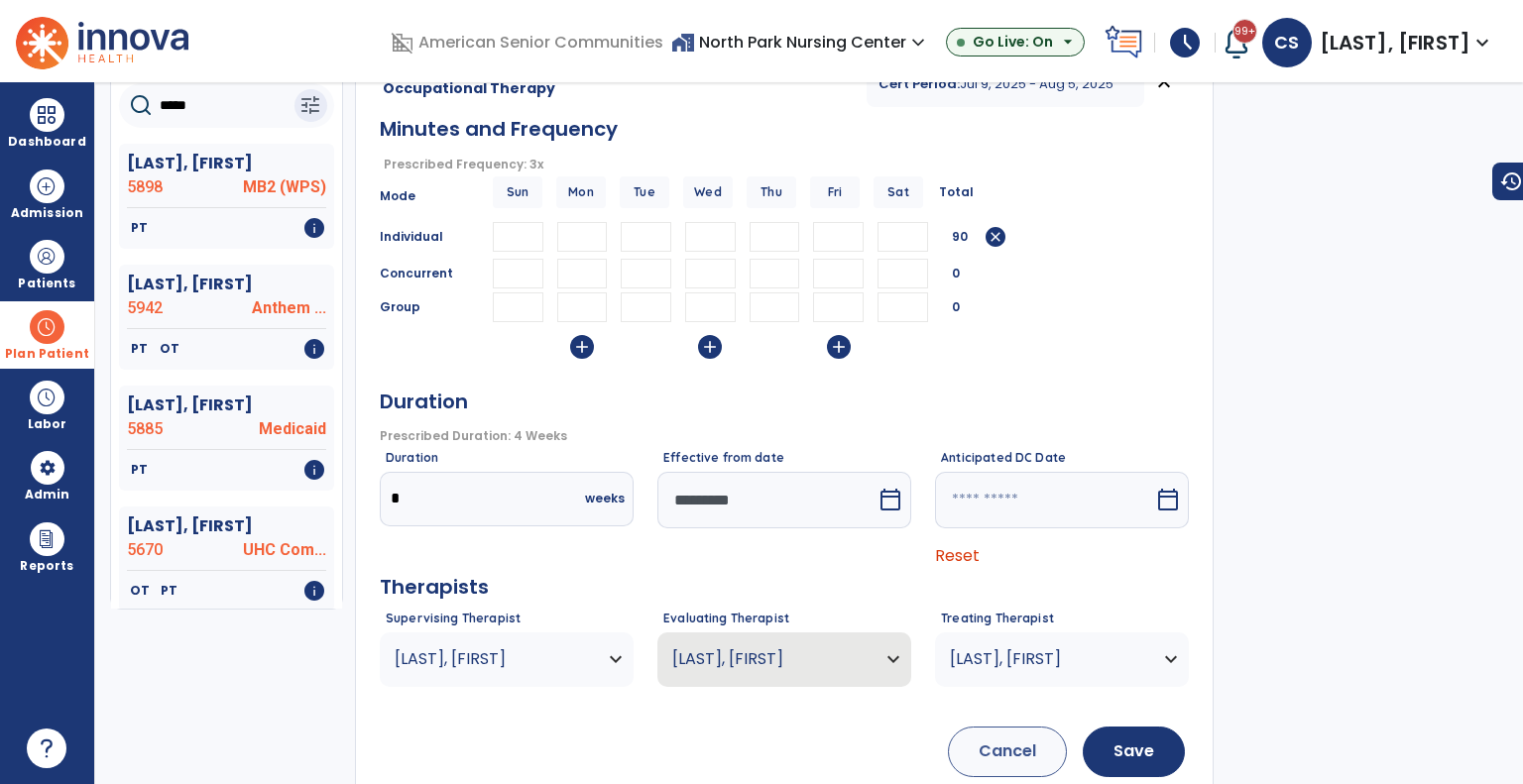 click at bounding box center [766, 500] 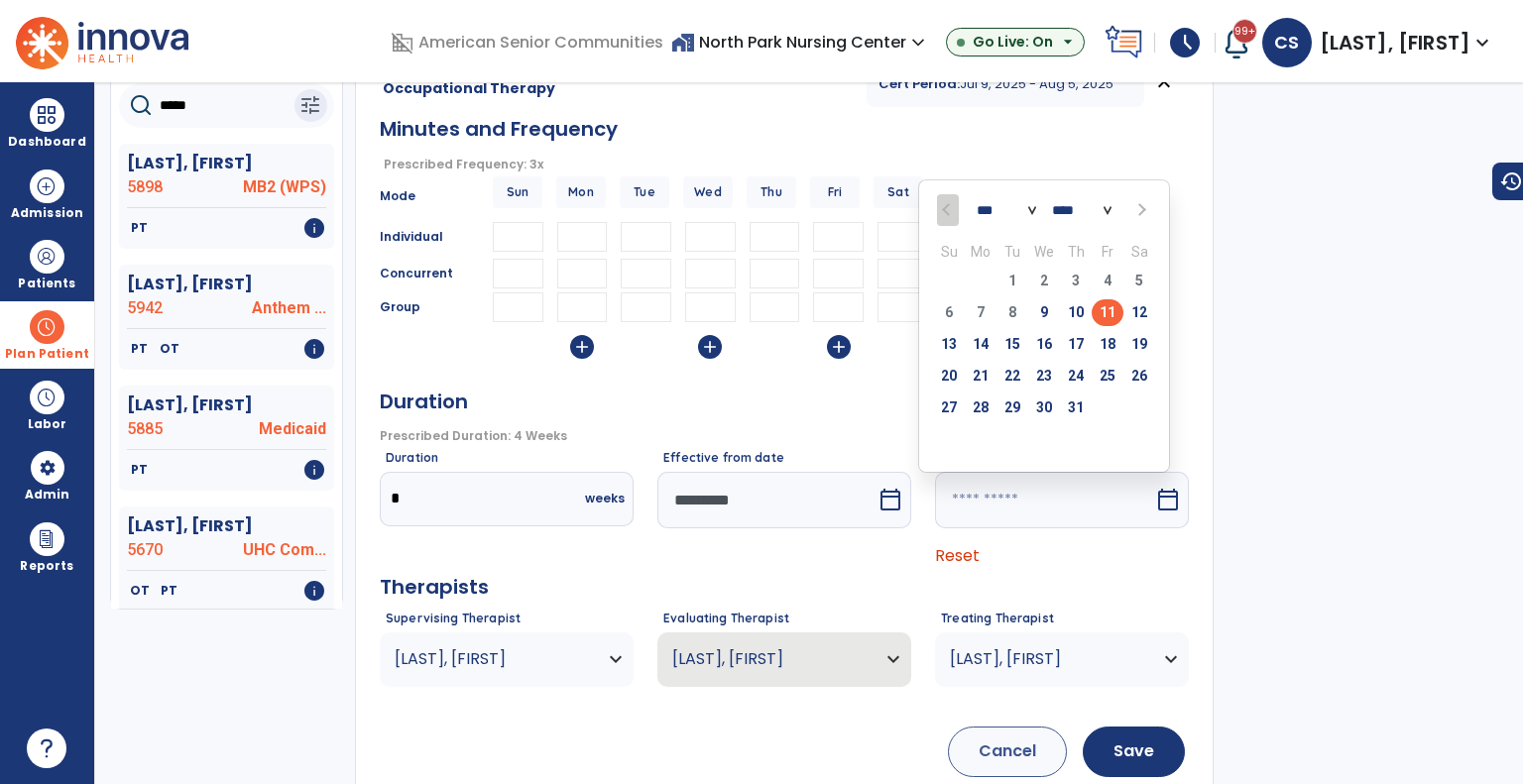 click on "11" at bounding box center (1108, 312) 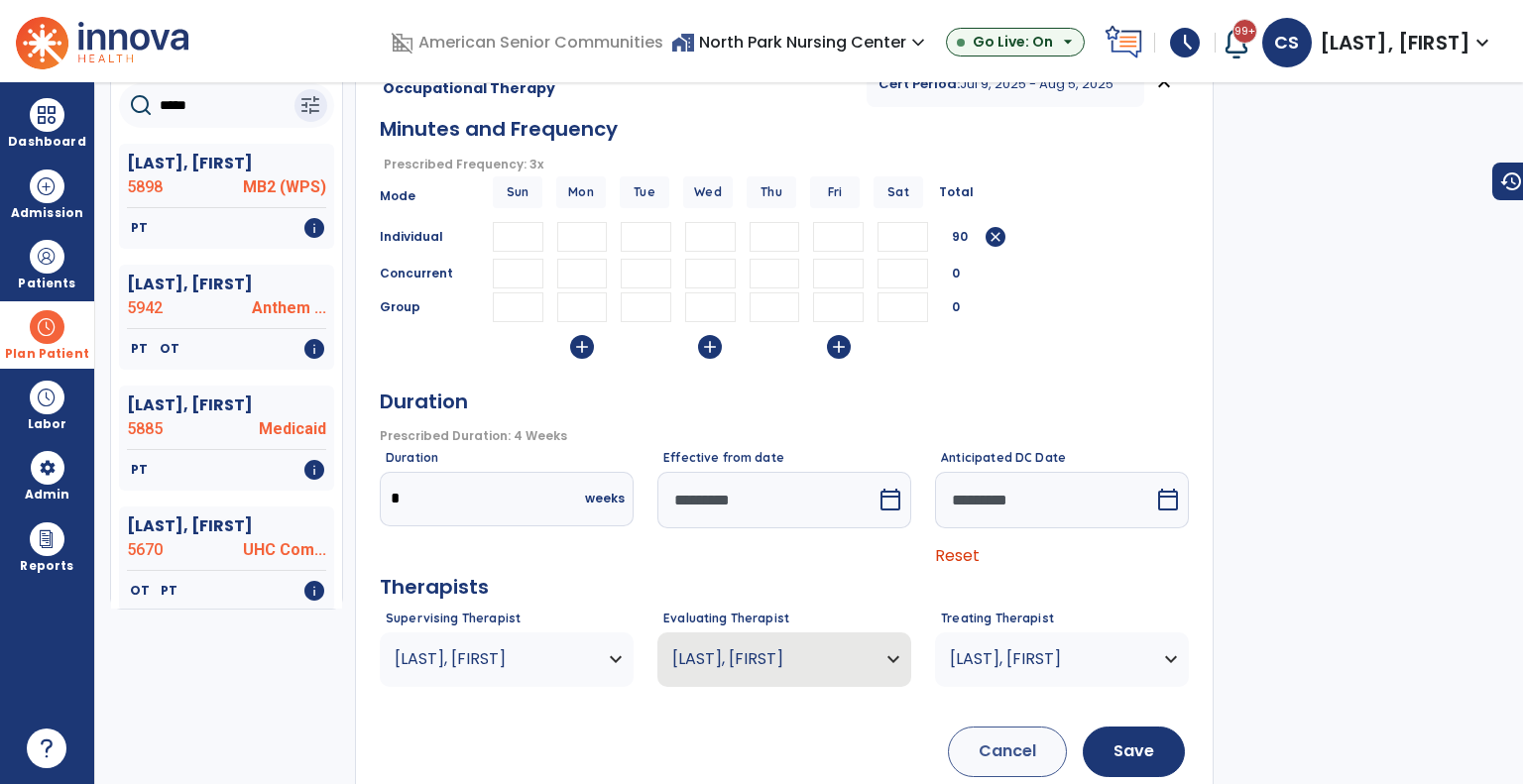 click on "Group 0" at bounding box center (784, 307) 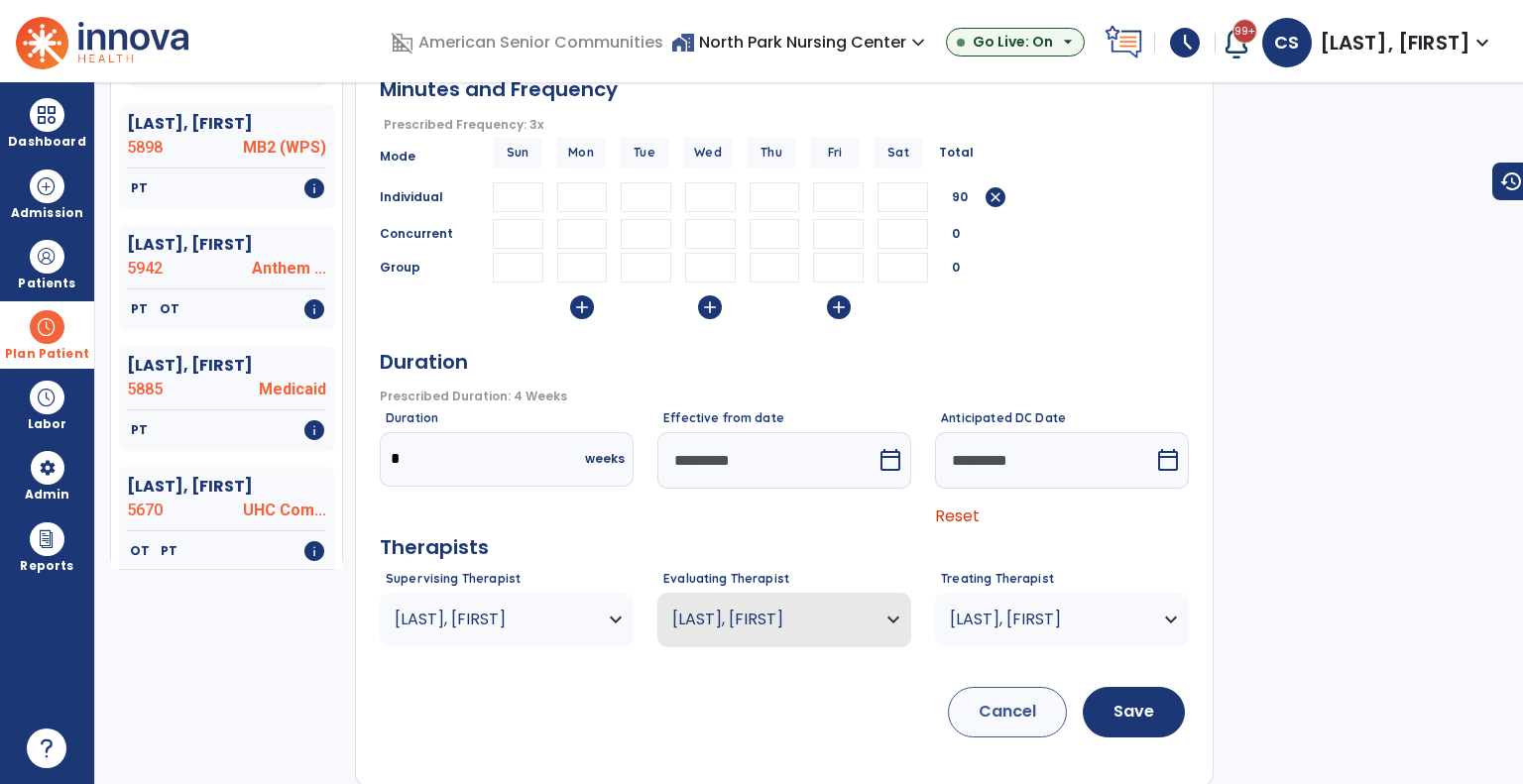 click on "[LAST], [FIRST]" at bounding box center [494, 619] 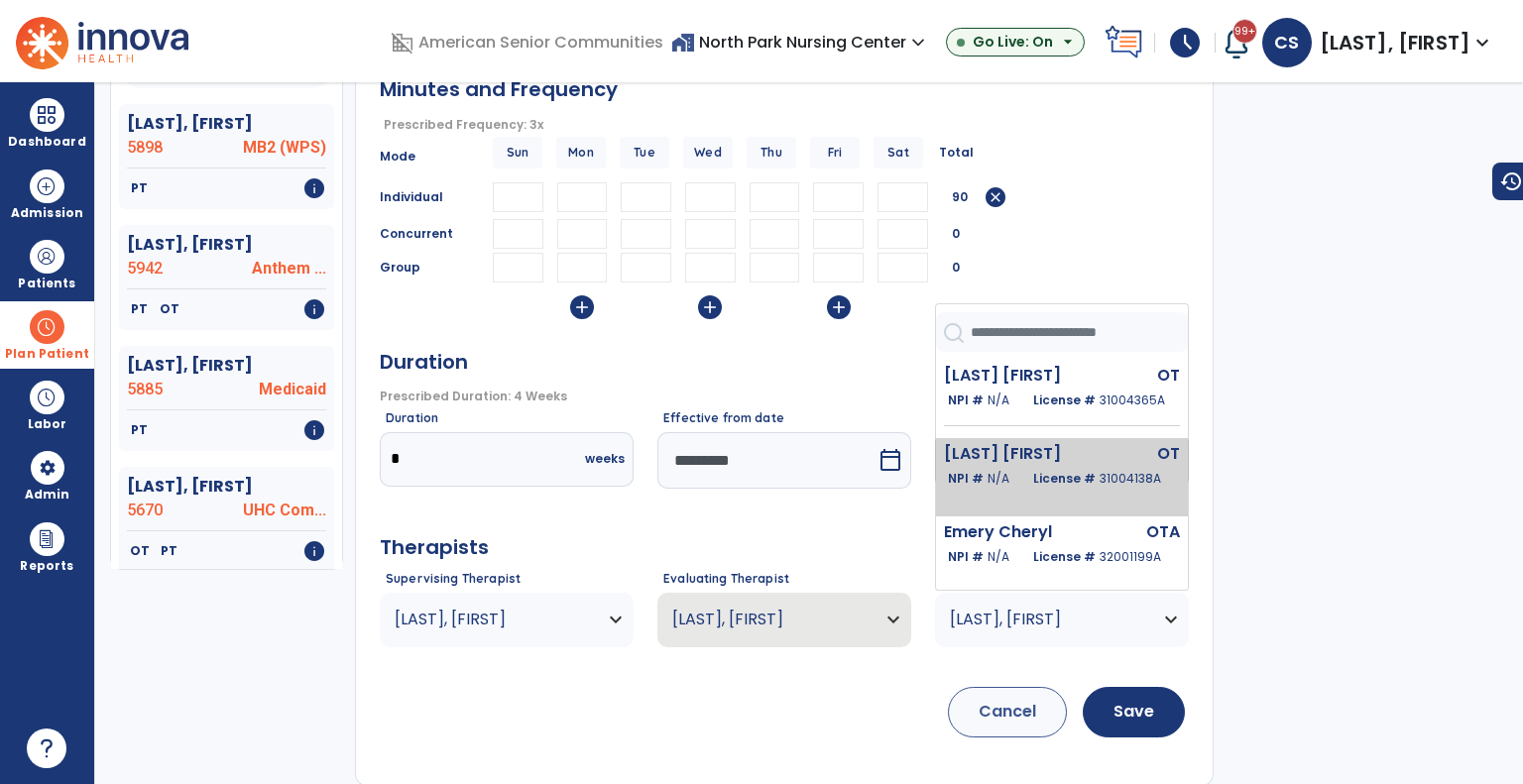 click on "[LAST] [FIRST]  OT   NPI #  N/A   License #  31004138A" at bounding box center [1062, 477] 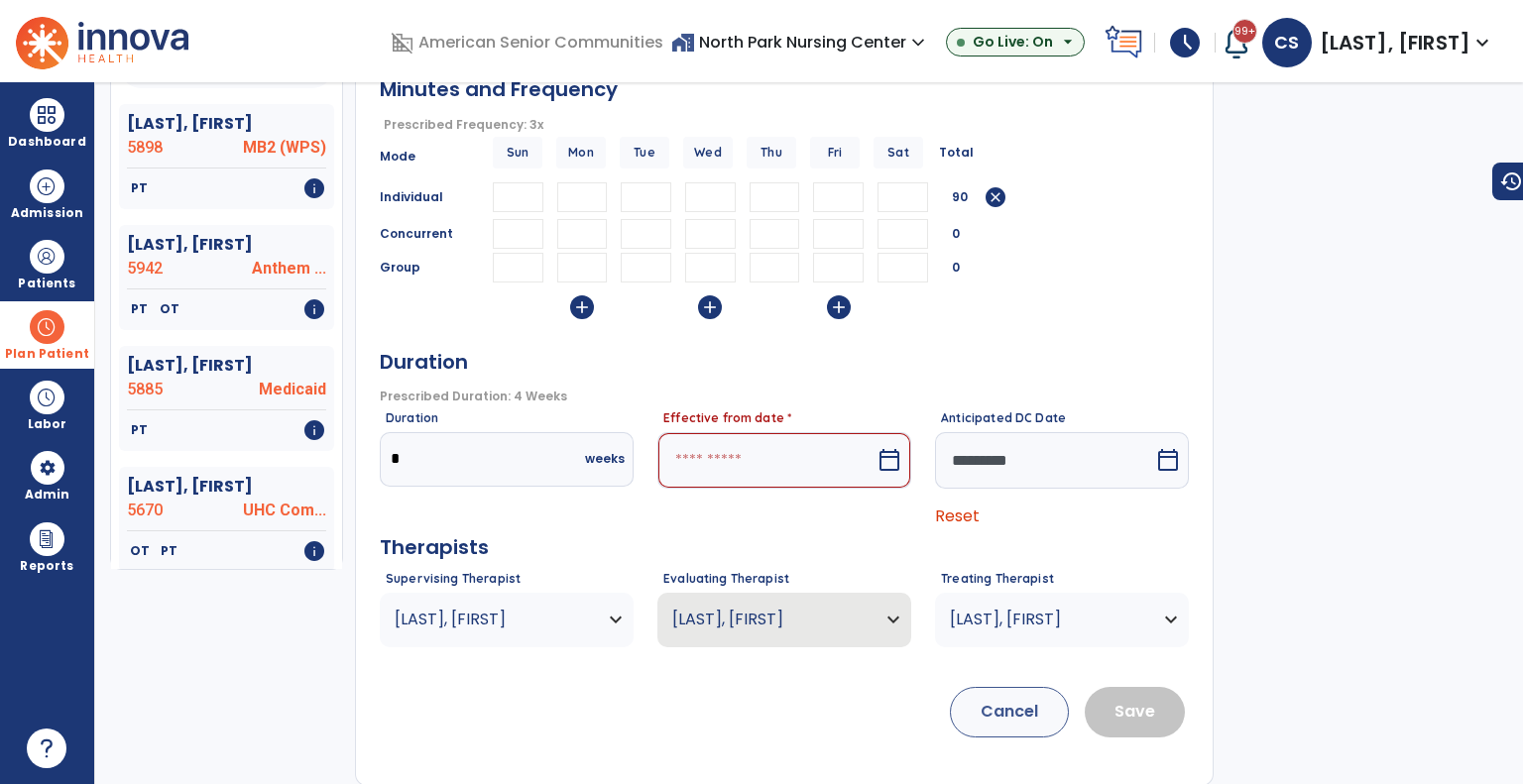 click at bounding box center [766, 460] 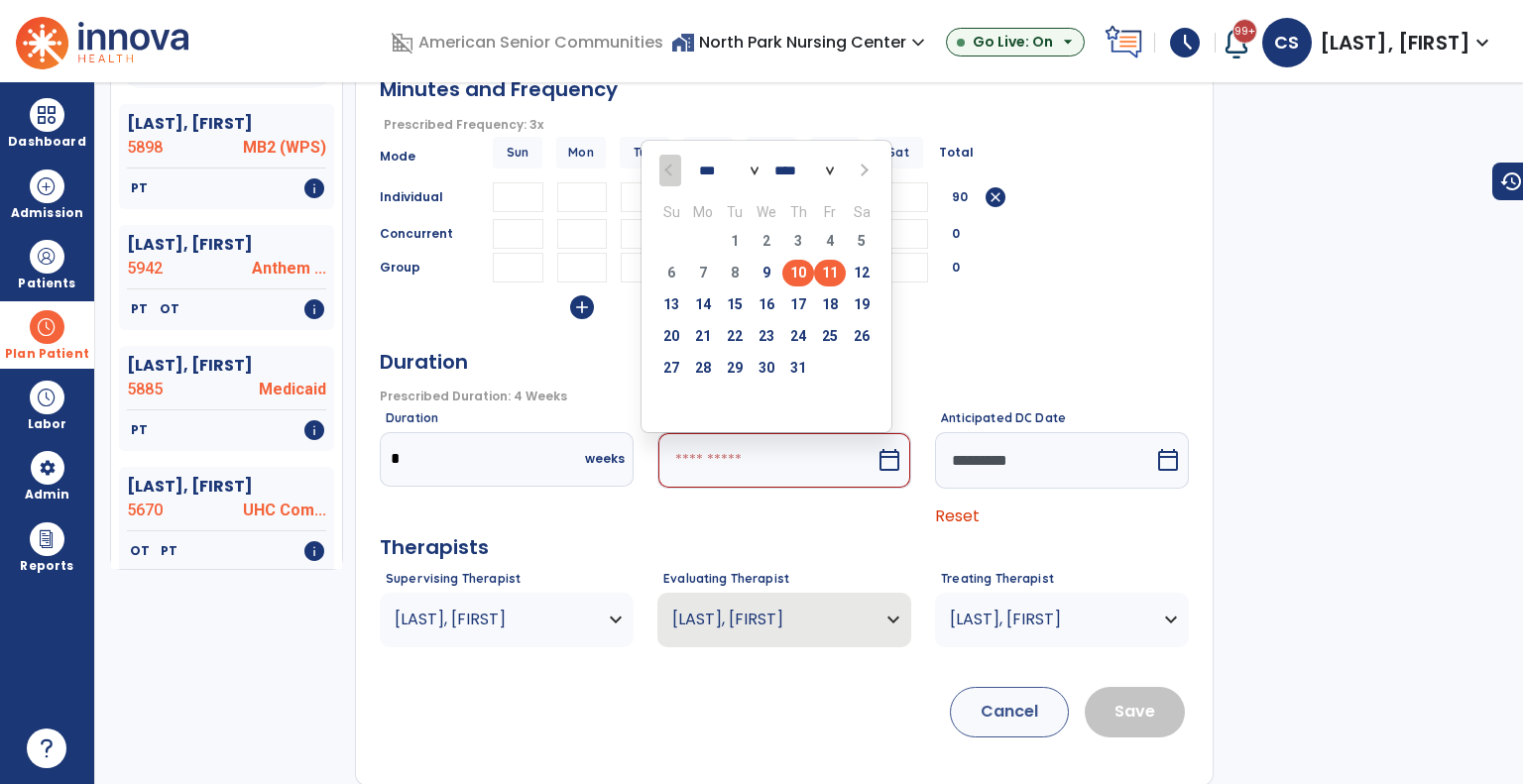 click on "11" at bounding box center [830, 273] 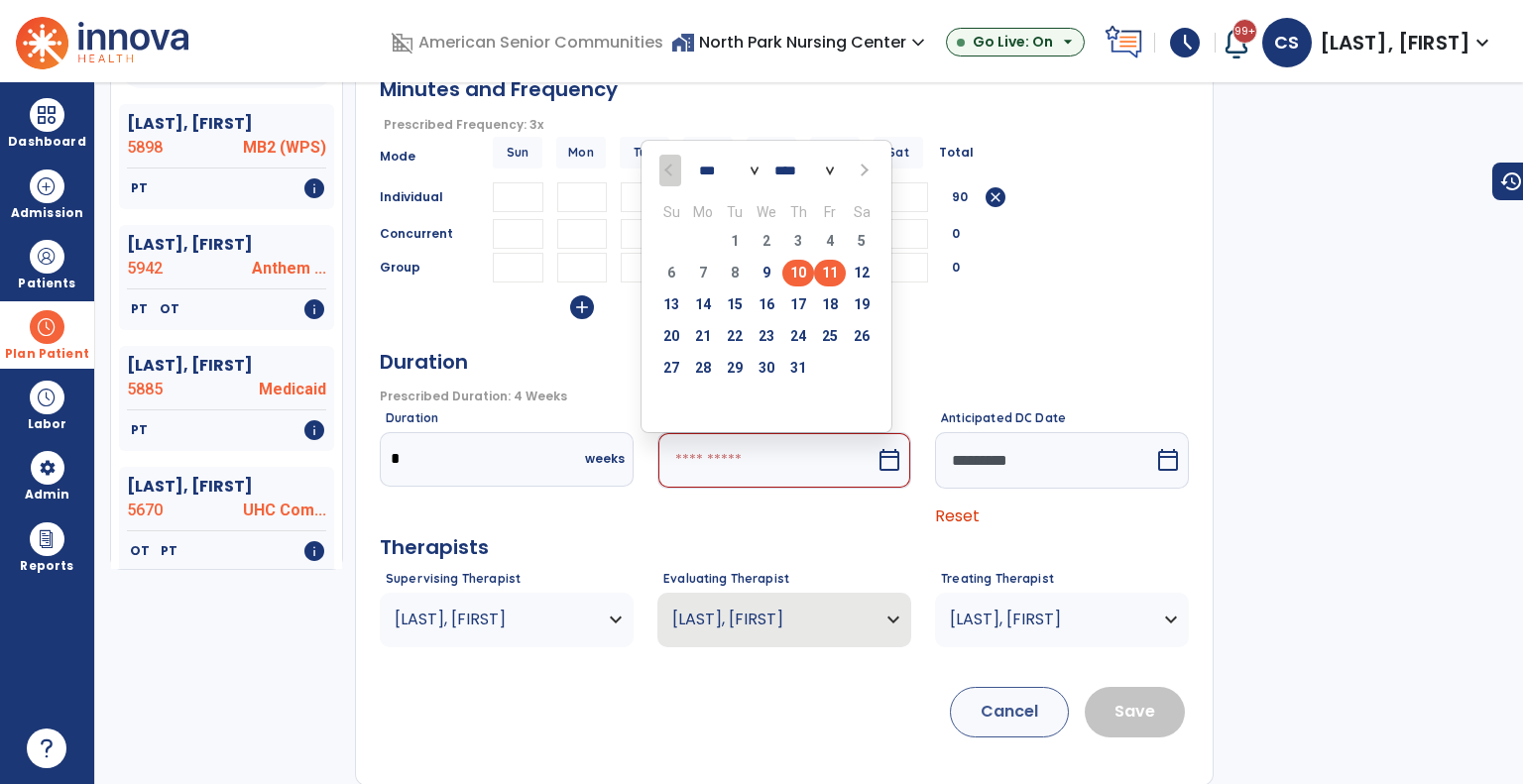 type on "*********" 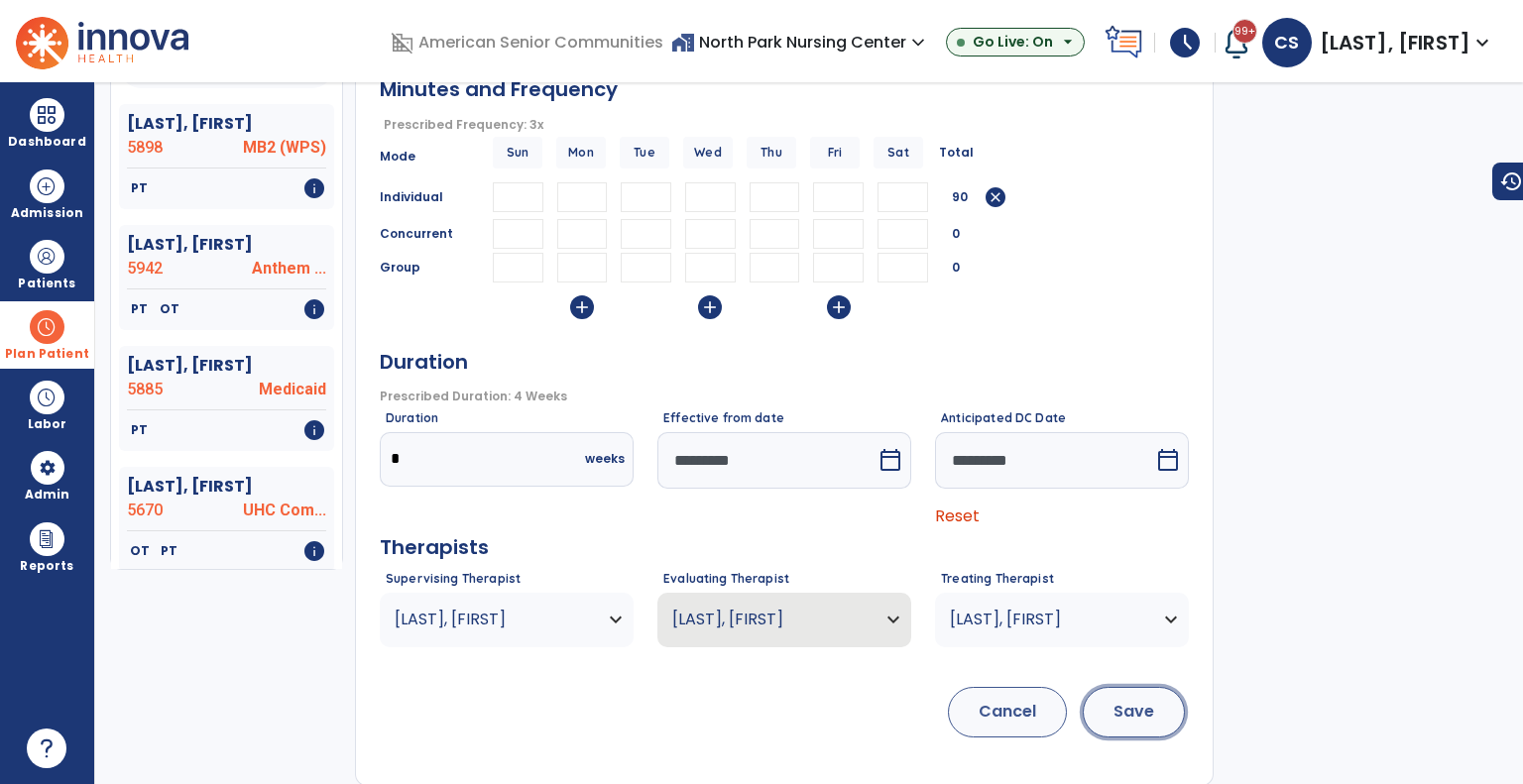 click on "Save" at bounding box center (1133, 712) 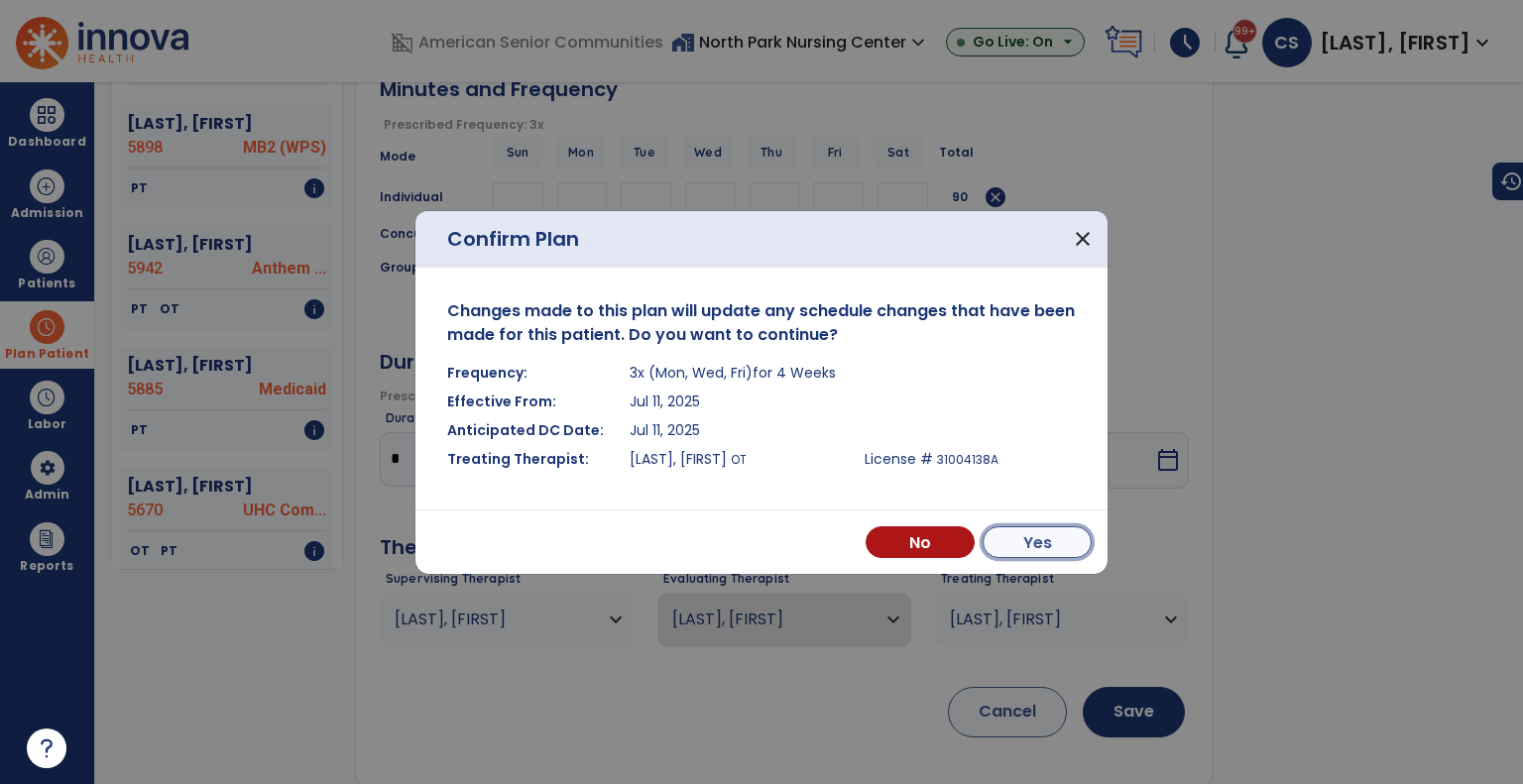 click on "Yes" at bounding box center [1037, 542] 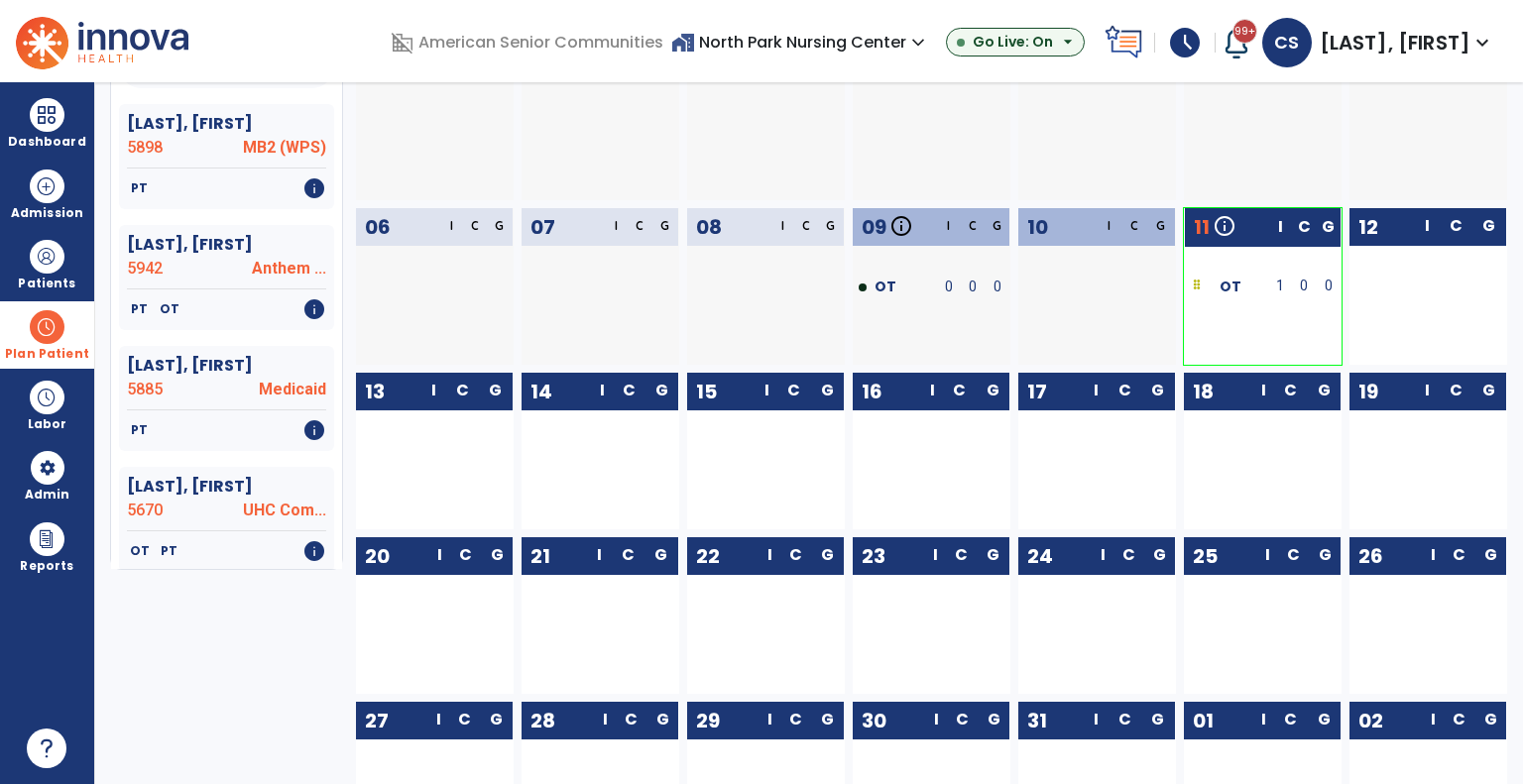 scroll, scrollTop: 0, scrollLeft: 0, axis: both 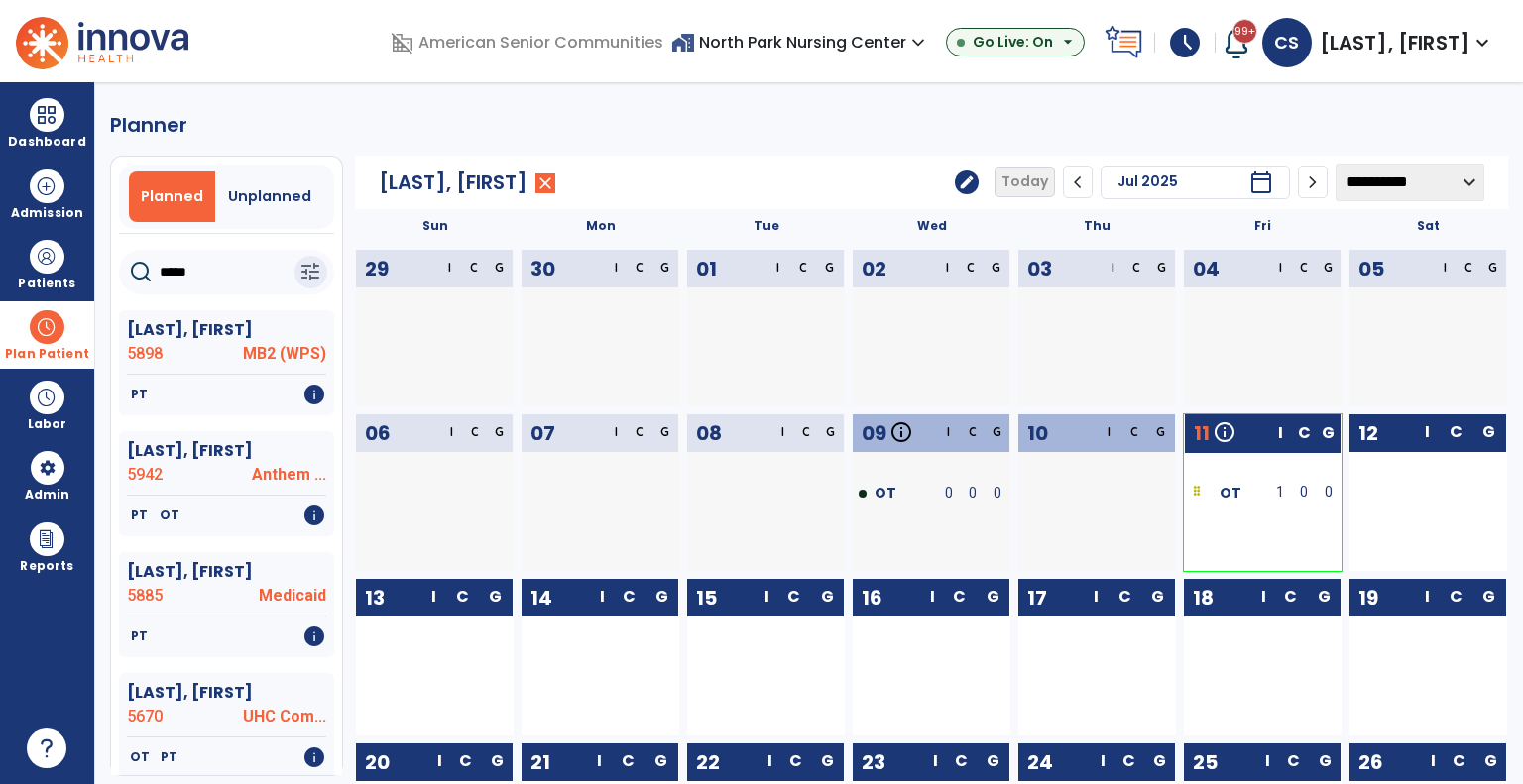 click at bounding box center [47, 327] 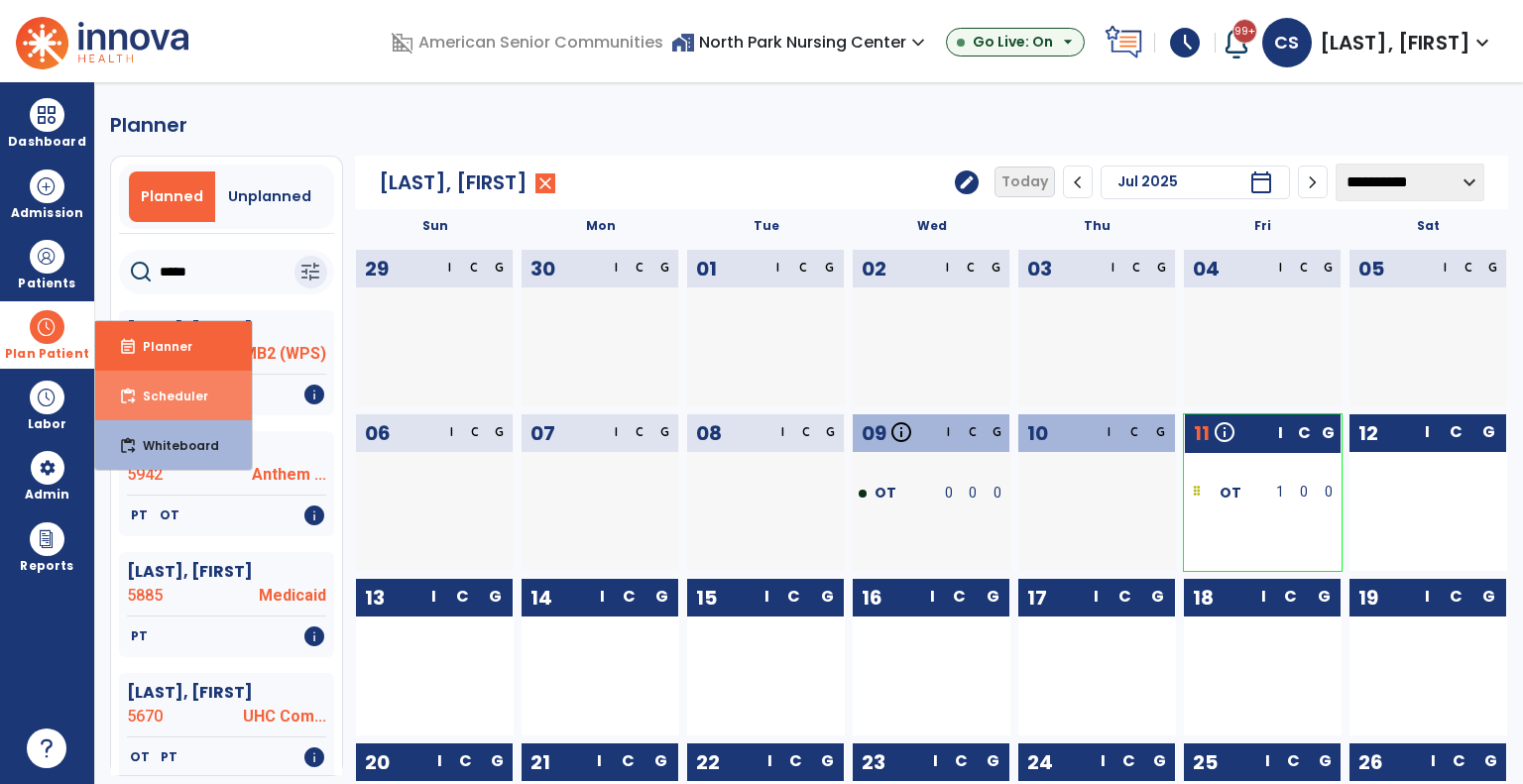 click on "content_paste_go" at bounding box center [128, 396] 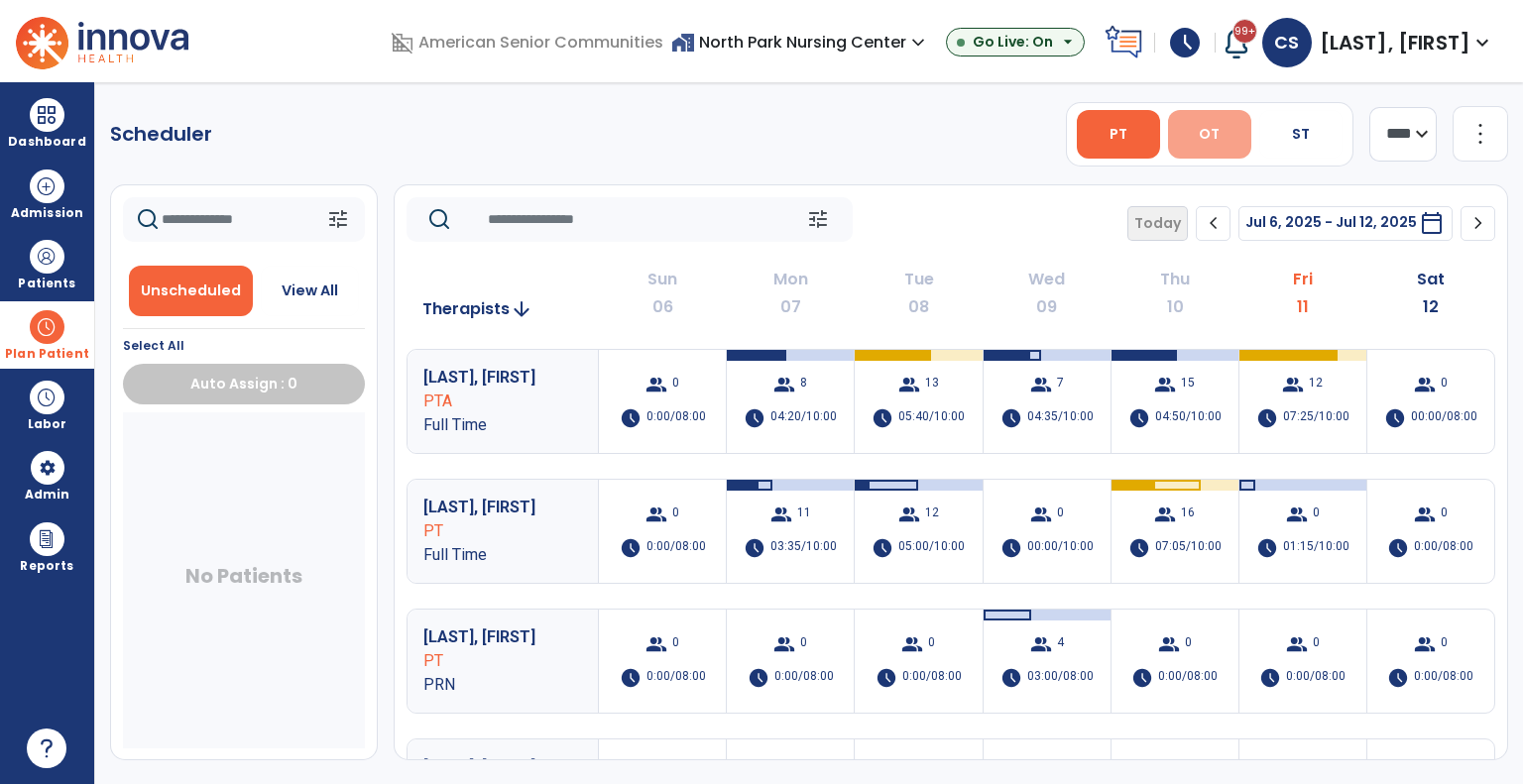 click on "OT" at bounding box center [1210, 134] 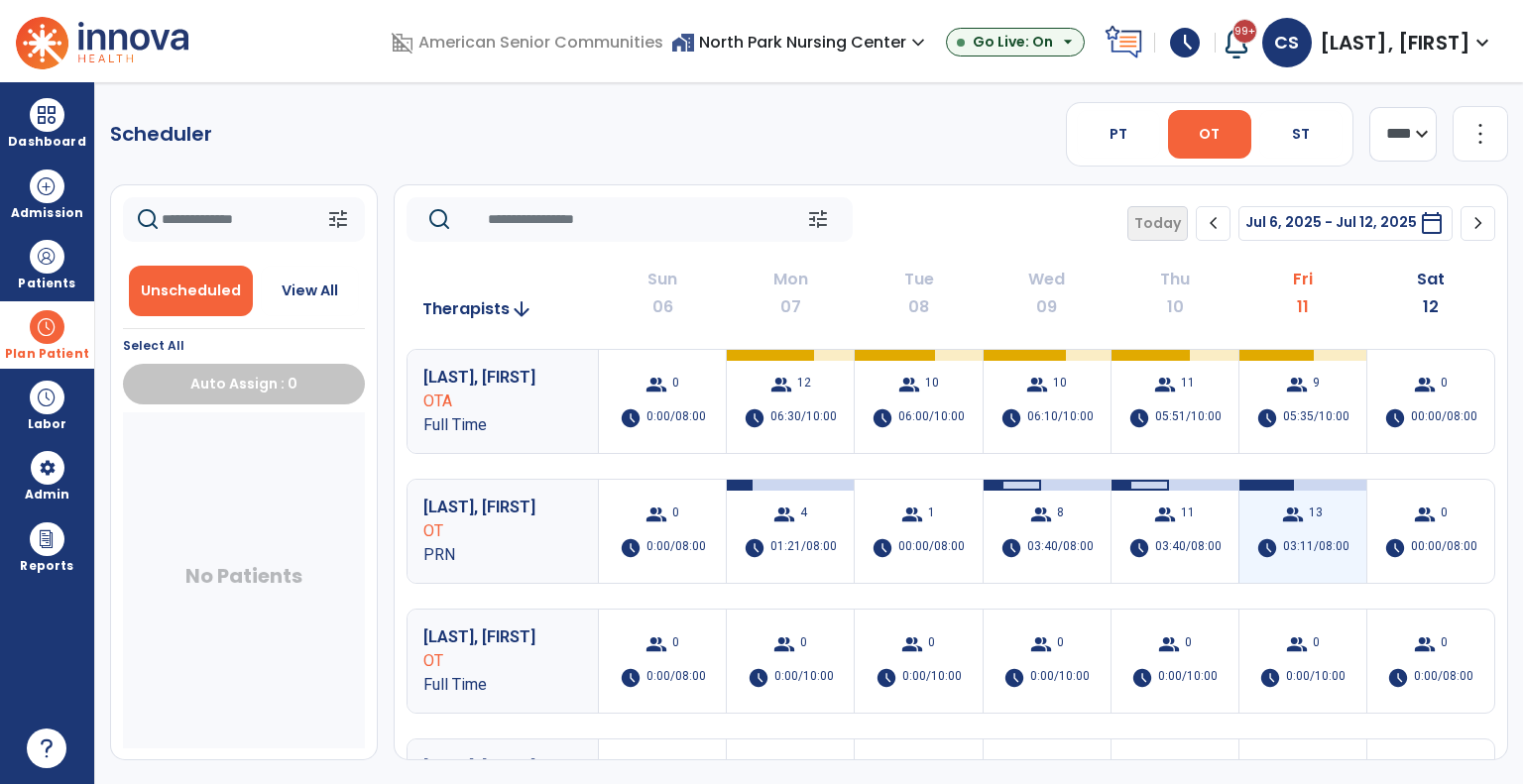 click on "03:11/08:00" at bounding box center [1316, 548] 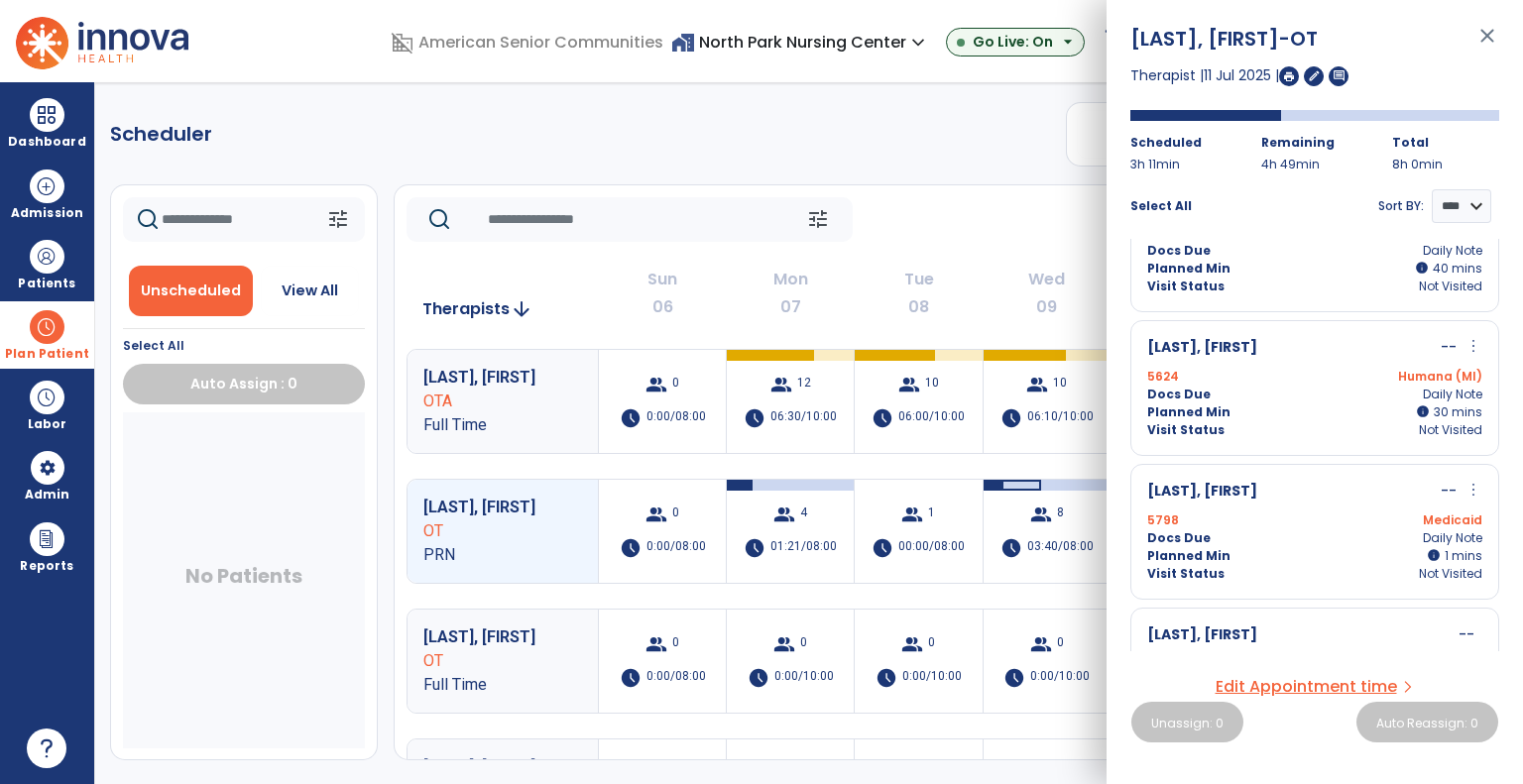 scroll, scrollTop: 480, scrollLeft: 0, axis: vertical 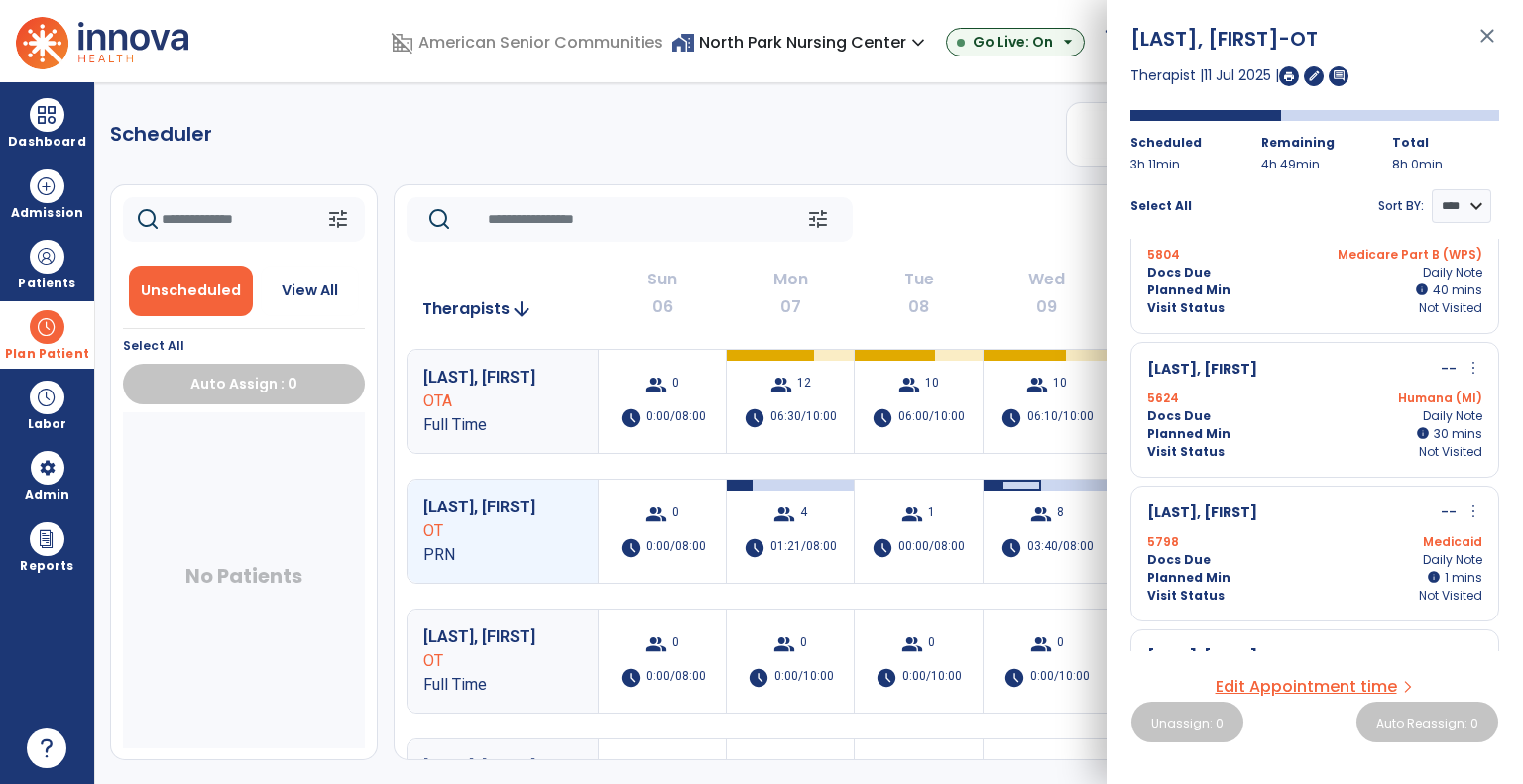 click on "more_vert" at bounding box center [1473, 511] 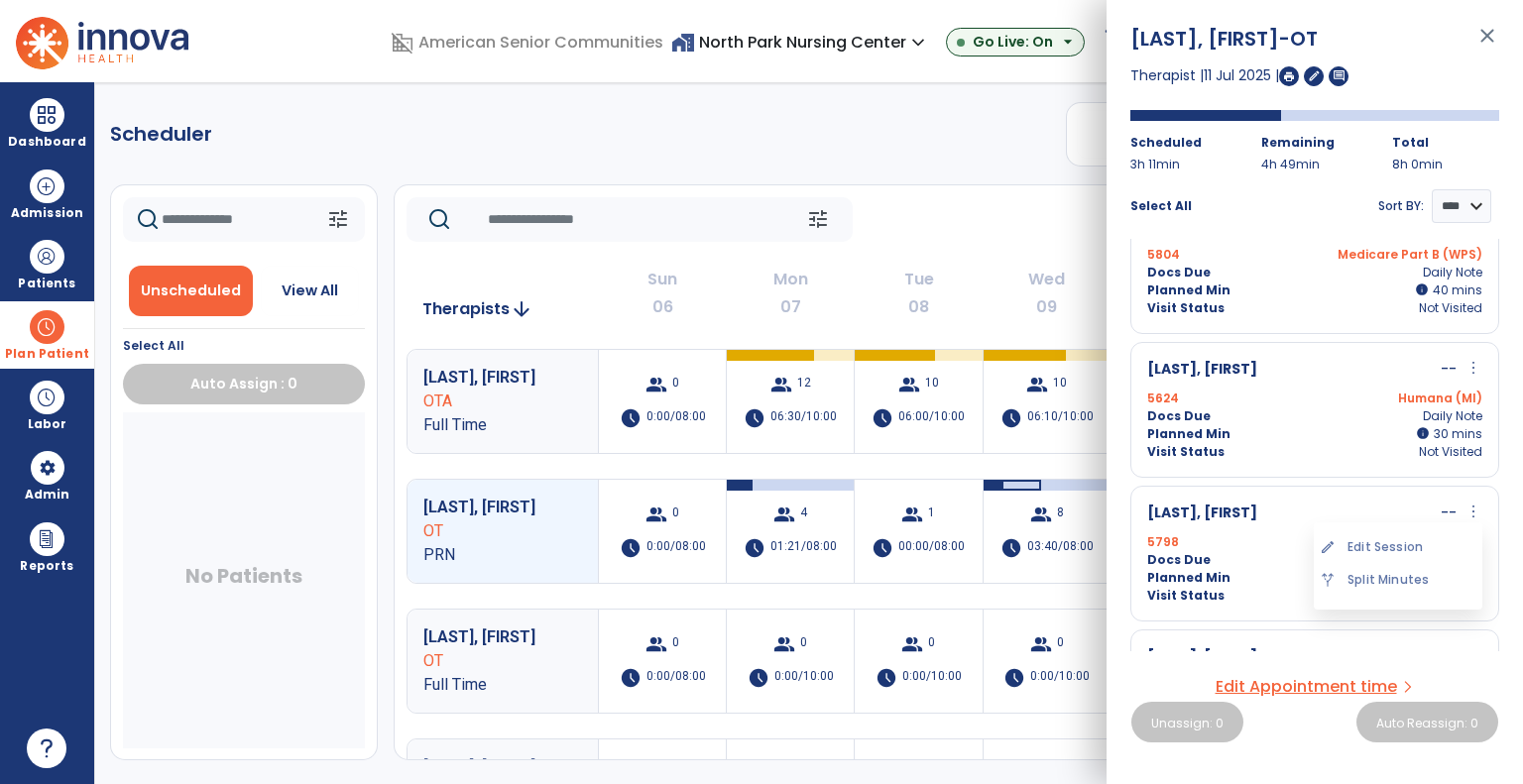 click on "Scheduler   PT   OT   ST  **** *** more_vert  Manage Labor   View All Therapists   Print   tune   Unscheduled   View All  Select All  Auto Assign : 0  No Patients  tune   Today  chevron_left [DATE] - [DATE]  *********  calendar_today  chevron_right   Therapists  arrow_downward Sun  06  Mon  07  Tue  08  Wed  09  Thu  10  Fri  11  Sat  12  [LAST], [FIRST] OTA Full Time  group  0  schedule  0:00/08:00  group  12  schedule  06:30/10:00   group  10  schedule  06:00/10:00   group  10  schedule  06:10/10:00   group  11  schedule  05:51/10:00   group  9  schedule  05:35/10:00   group  0  schedule  00:00/08:00  [LAST], [FIRST] OT PRN  group  0  schedule  0:00/08:00  group  4  schedule  01:21/08:00   group  1  schedule  00:00/08:00   group  8  schedule  03:40/08:00   group  11  schedule  03:40/08:00   group  13  schedule  03:11/08:00   group  0  schedule  00:00/08:00  [LAST], [FIRST] OT Full Time  group  0  schedule  0:00/08:00  group  0  schedule  0:00/10:00  group  0  schedule  0:00/10:00  group  0 0 0 0" at bounding box center (809, 433) 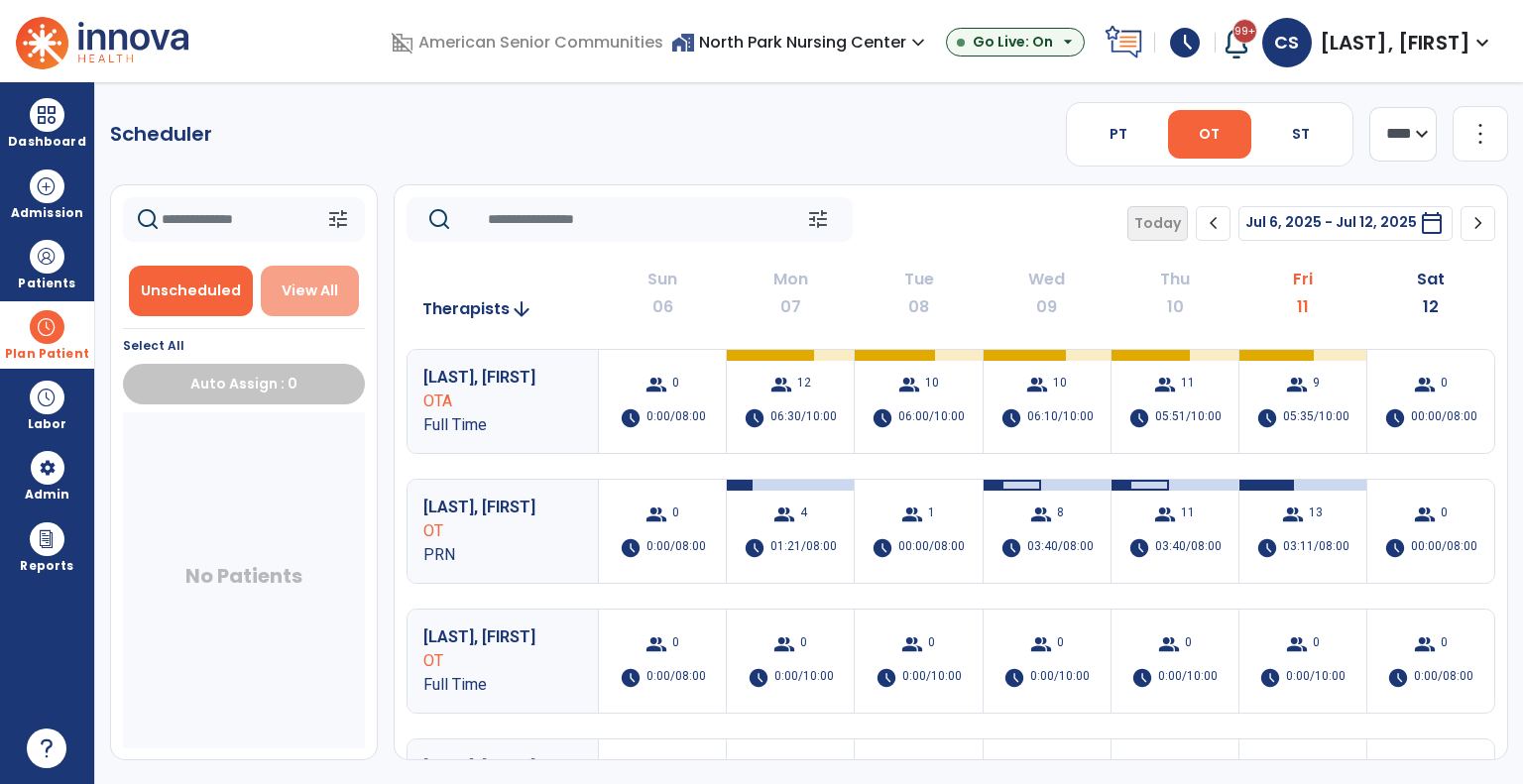 click on "View All" at bounding box center (310, 290) 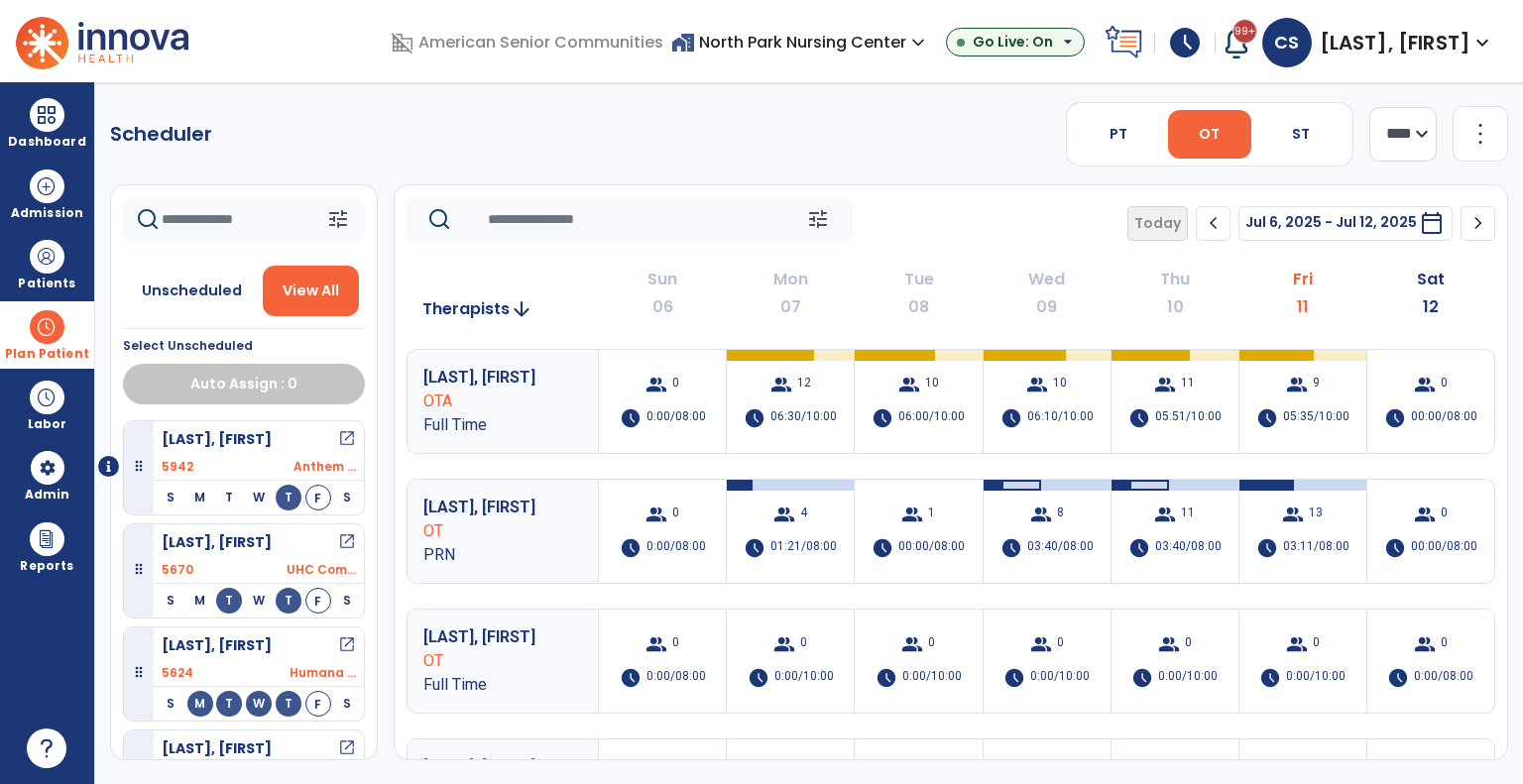 click 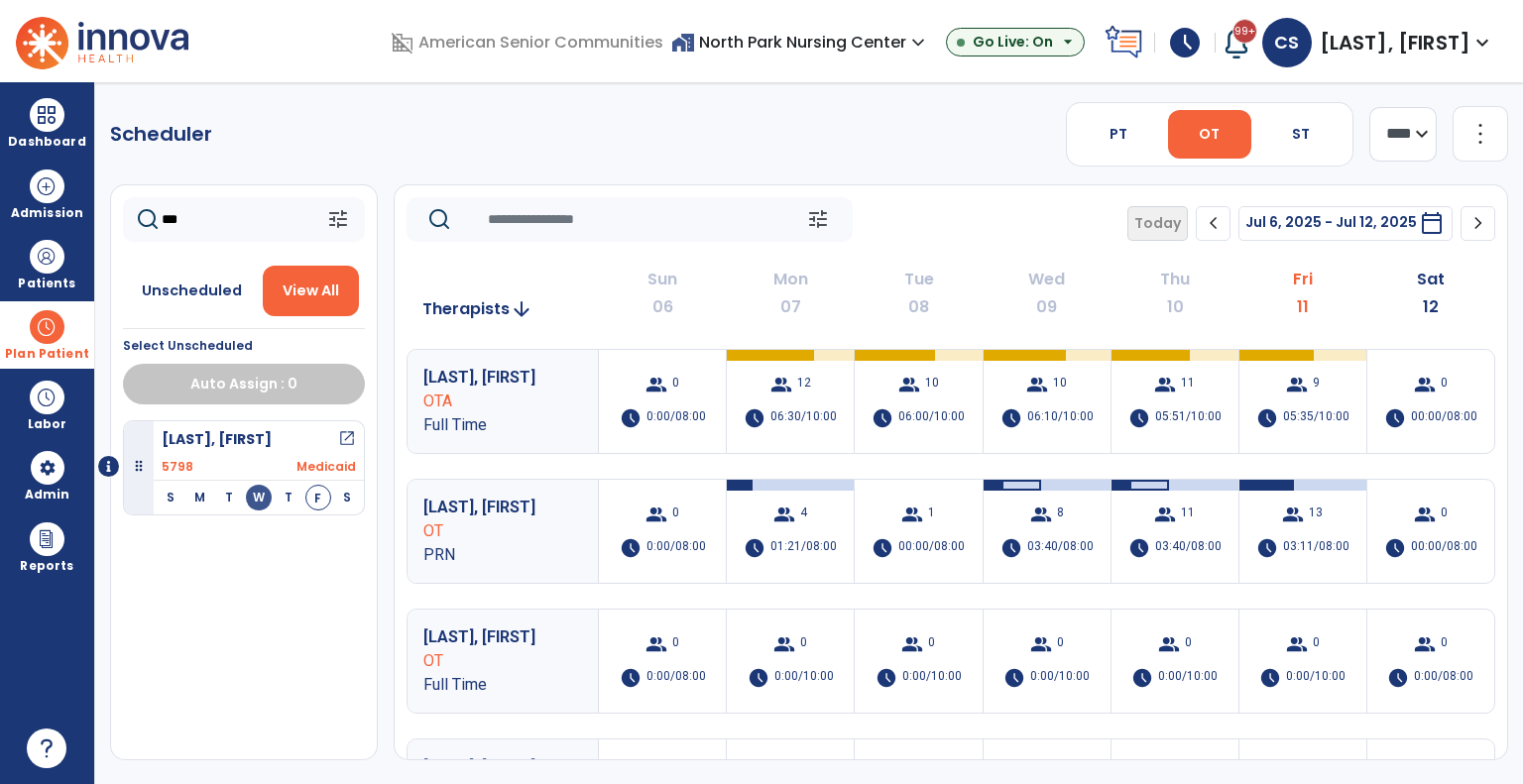 type on "***" 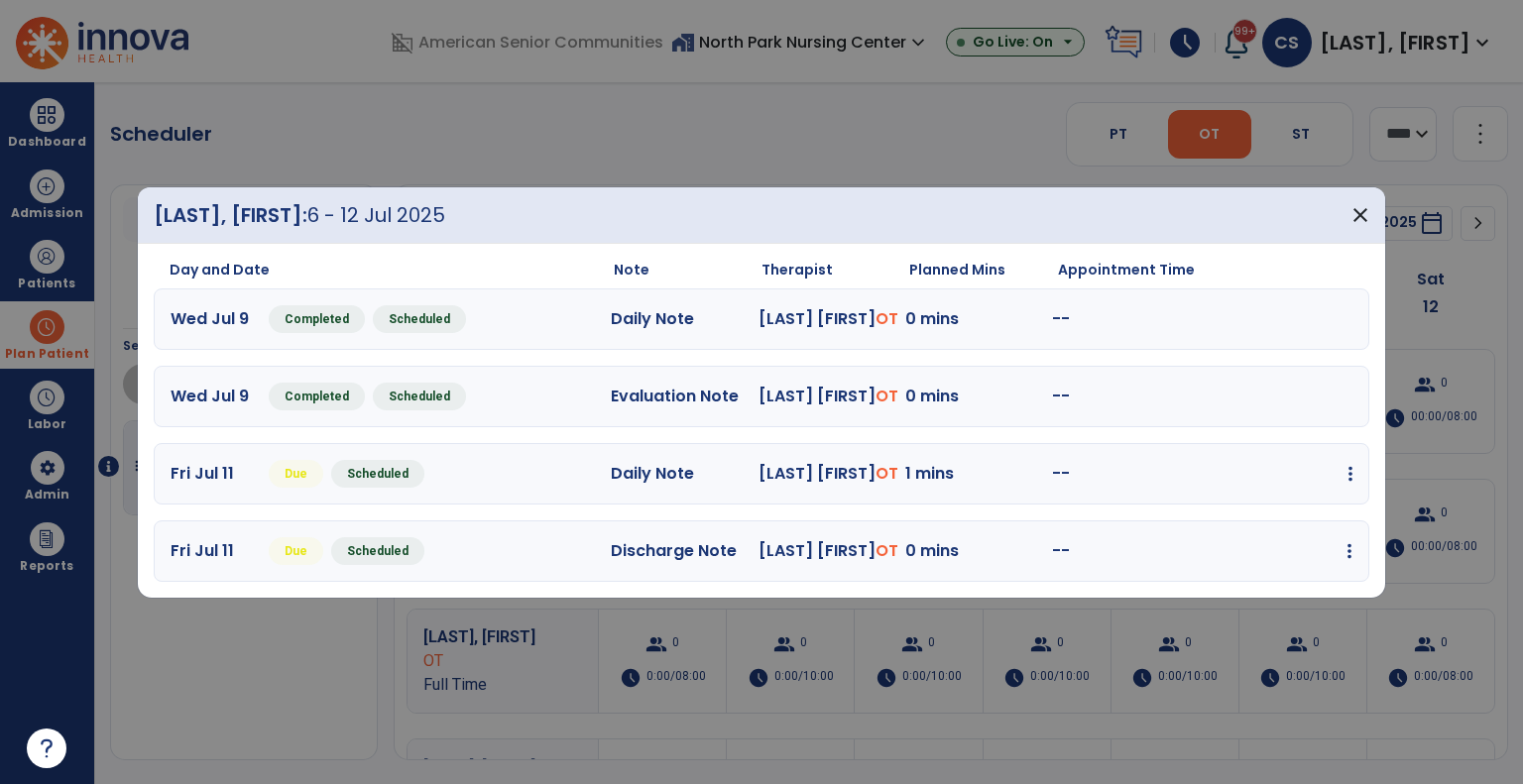 click on "edit   Edit Session   alt_route   Split Minutes  add_comment  Add Note" at bounding box center (1279, 474) 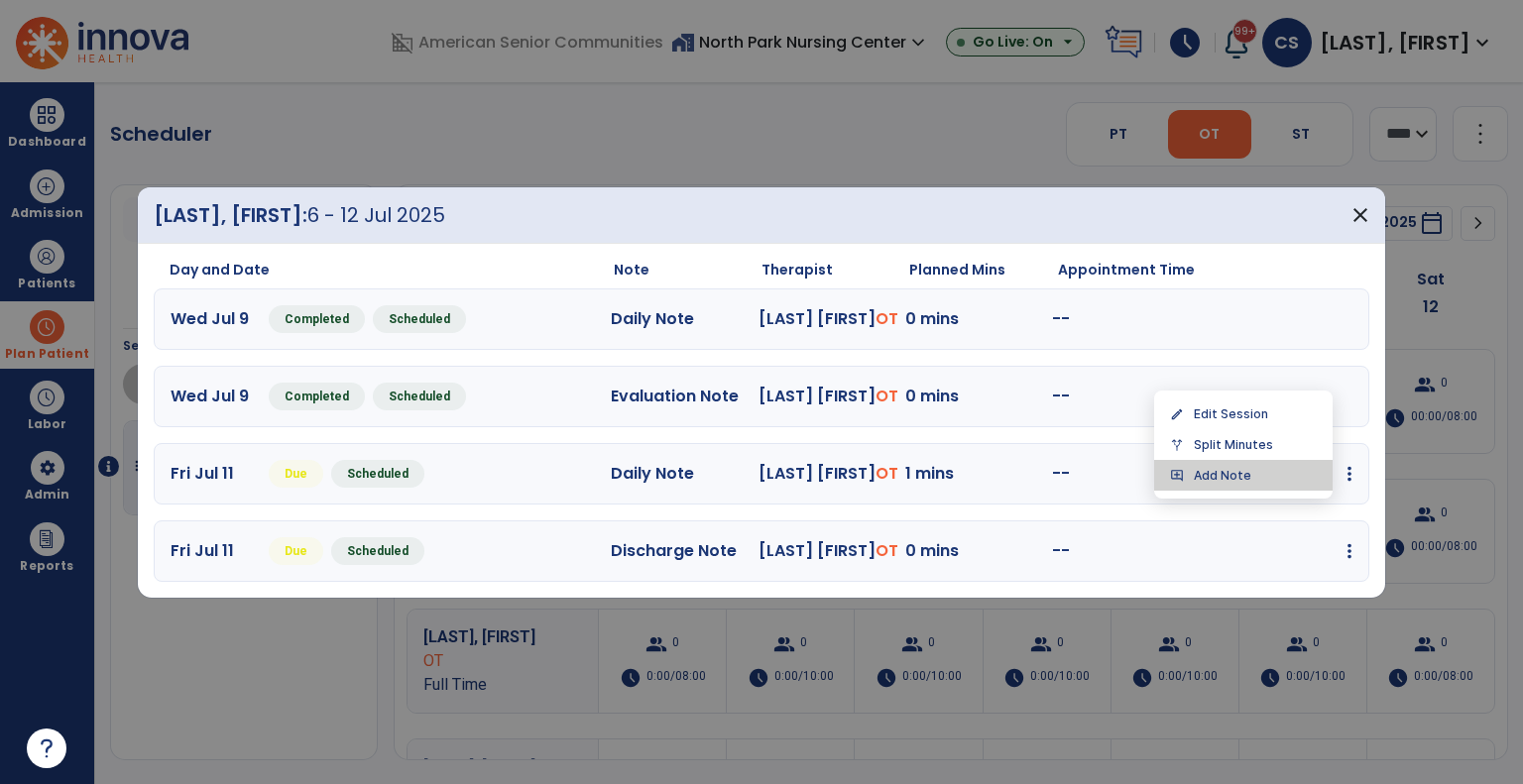 click on "add_comment  Add Note" at bounding box center [1243, 475] 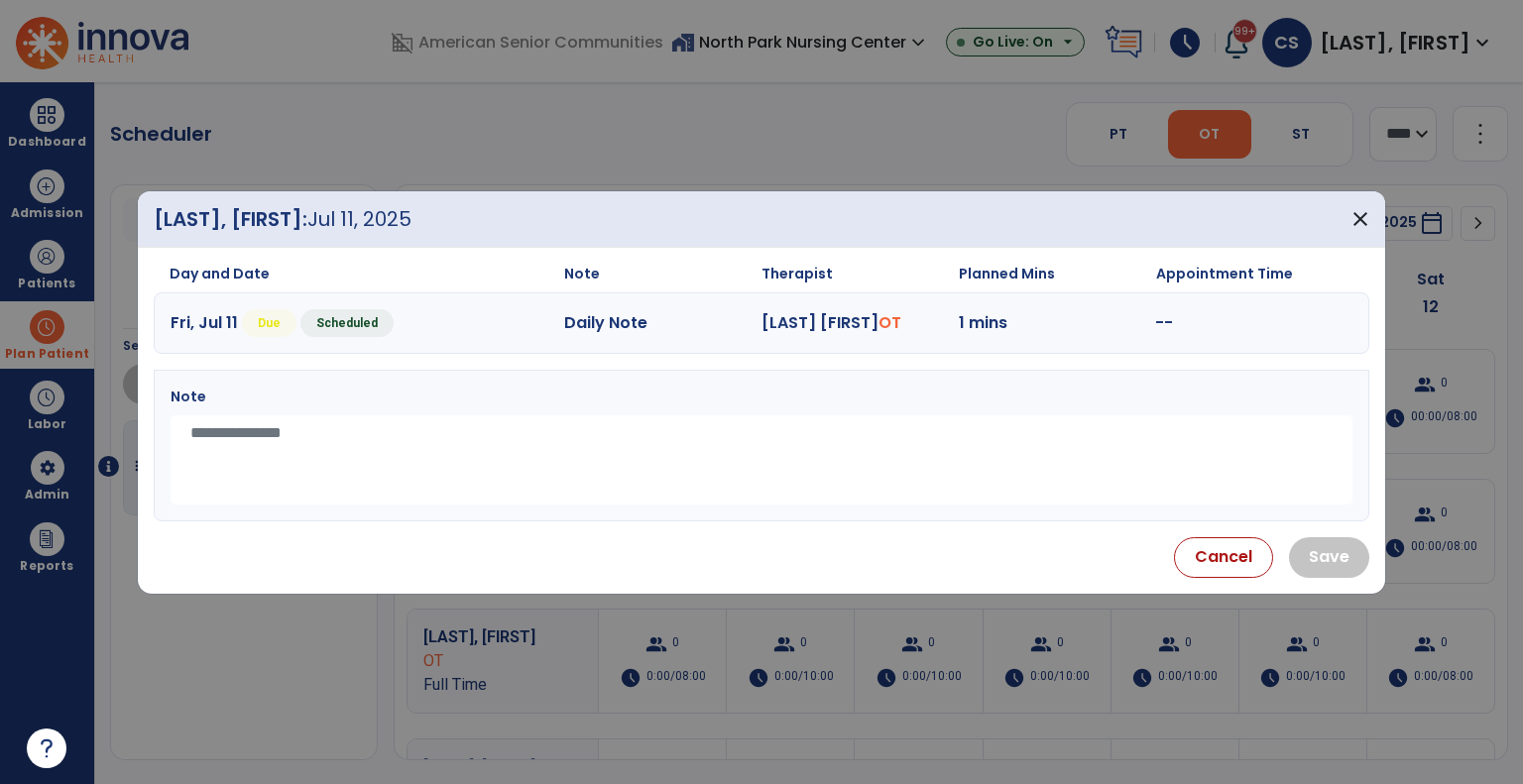 click at bounding box center [762, 460] 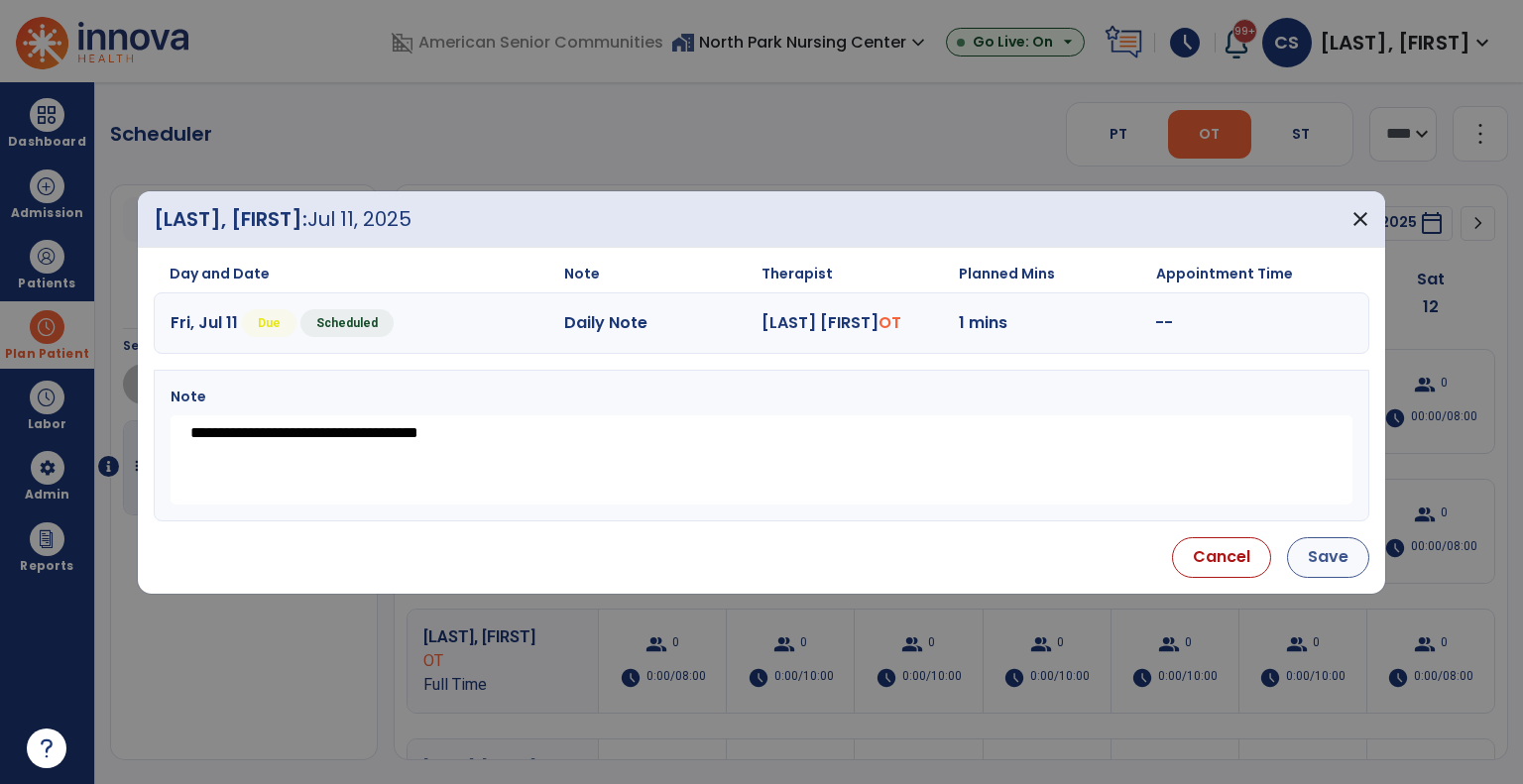 type on "**********" 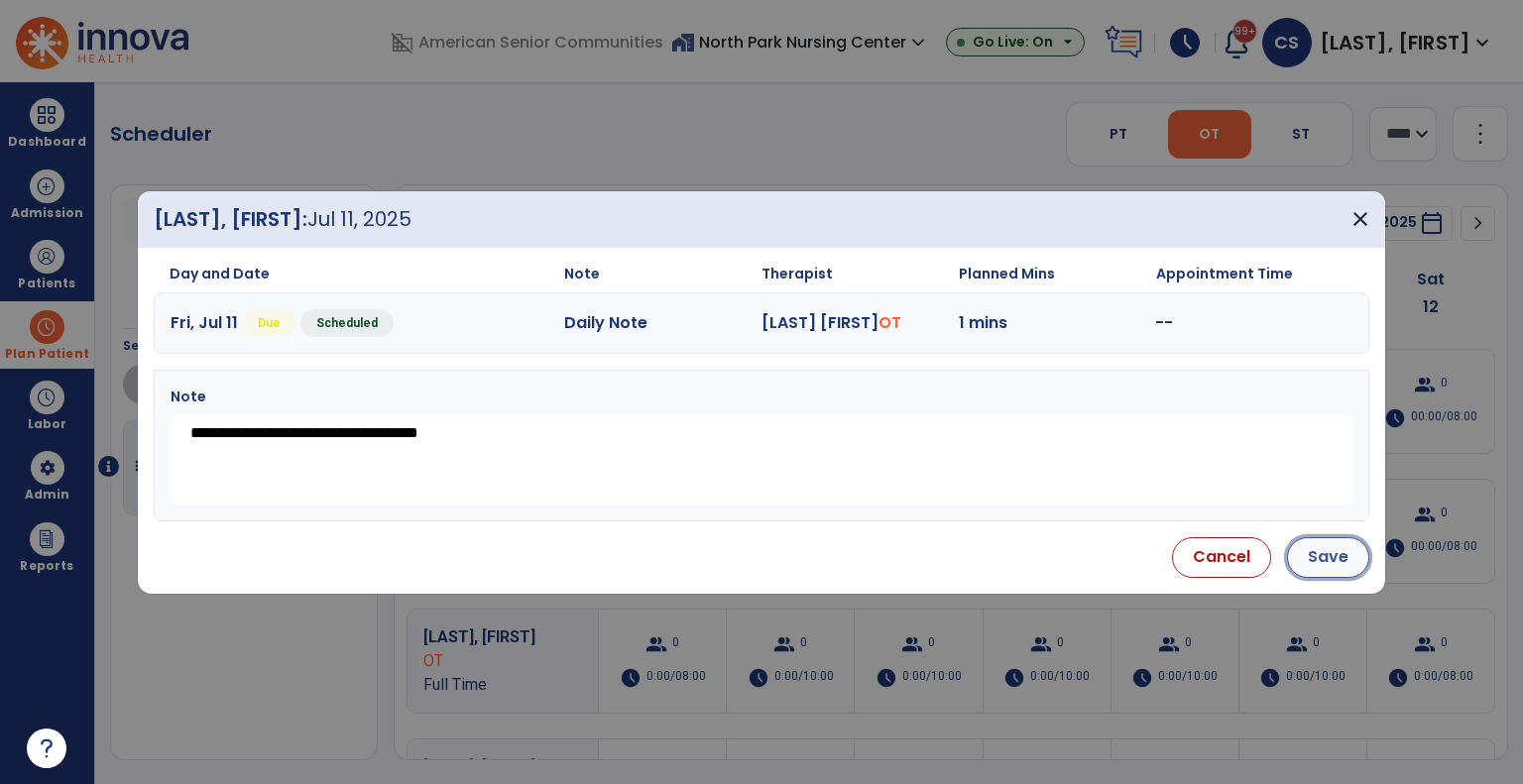 click on "Save" at bounding box center (1328, 557) 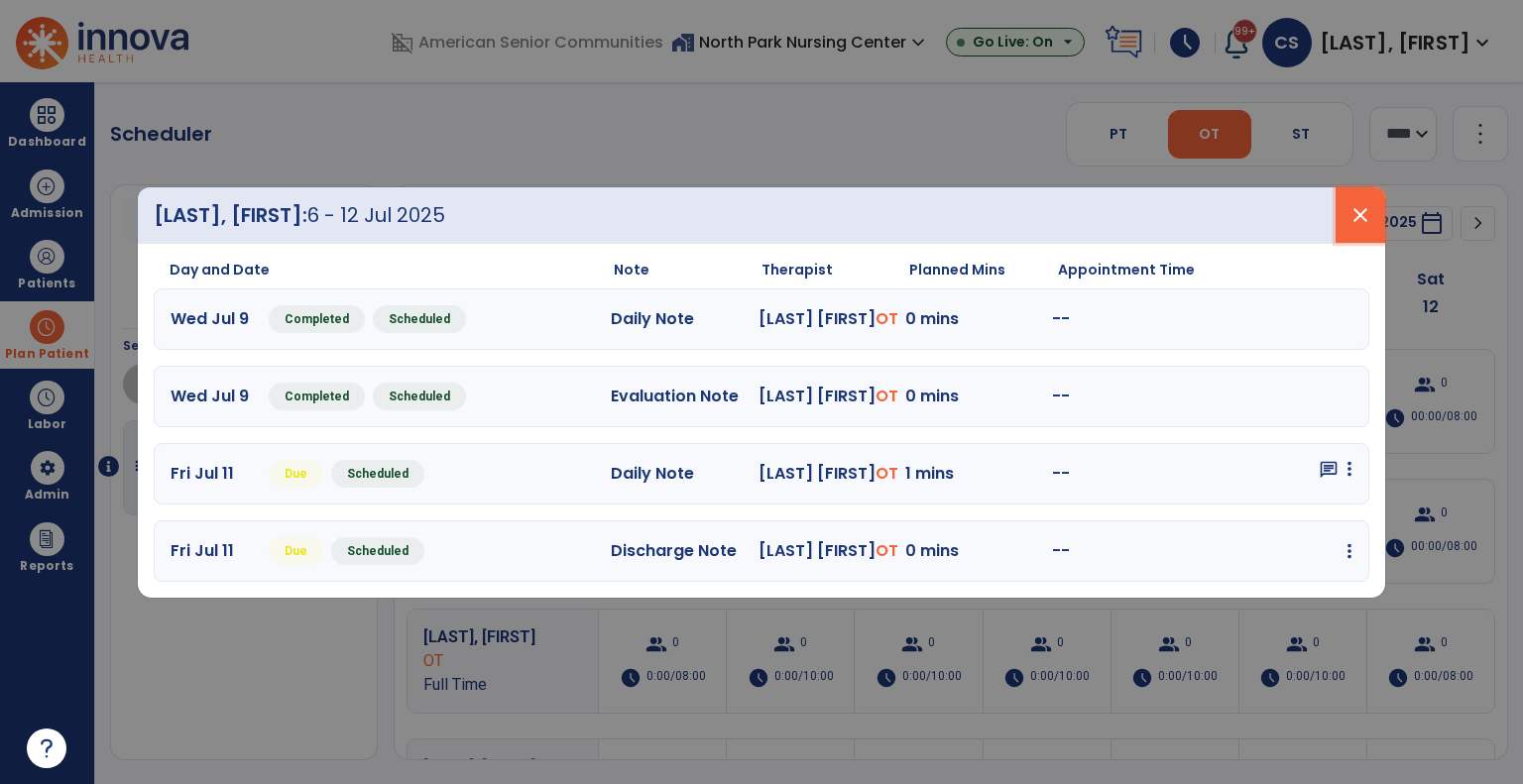 click on "close" at bounding box center (1360, 215) 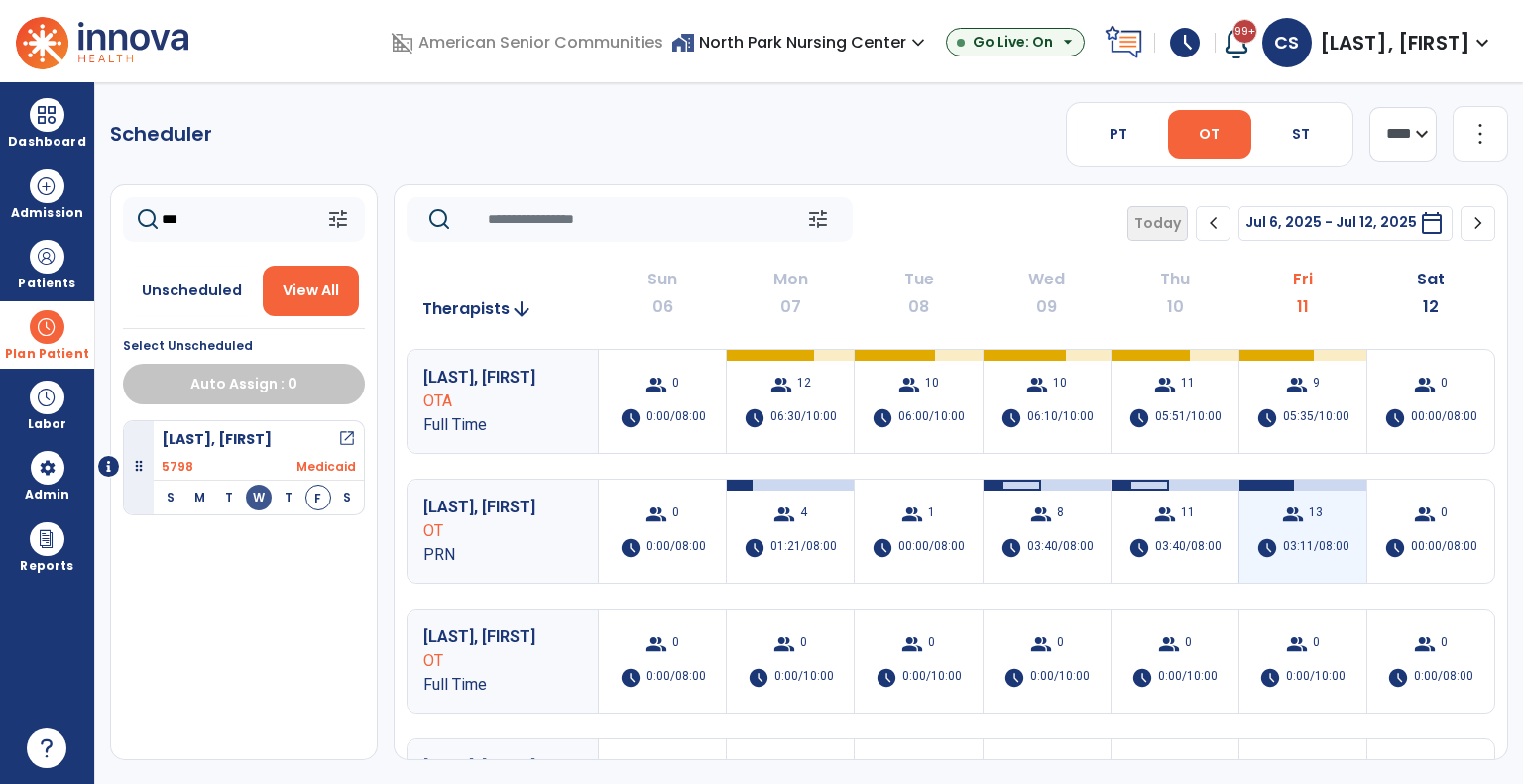 click on "group  13  schedule  03:11/08:00" at bounding box center [1303, 531] 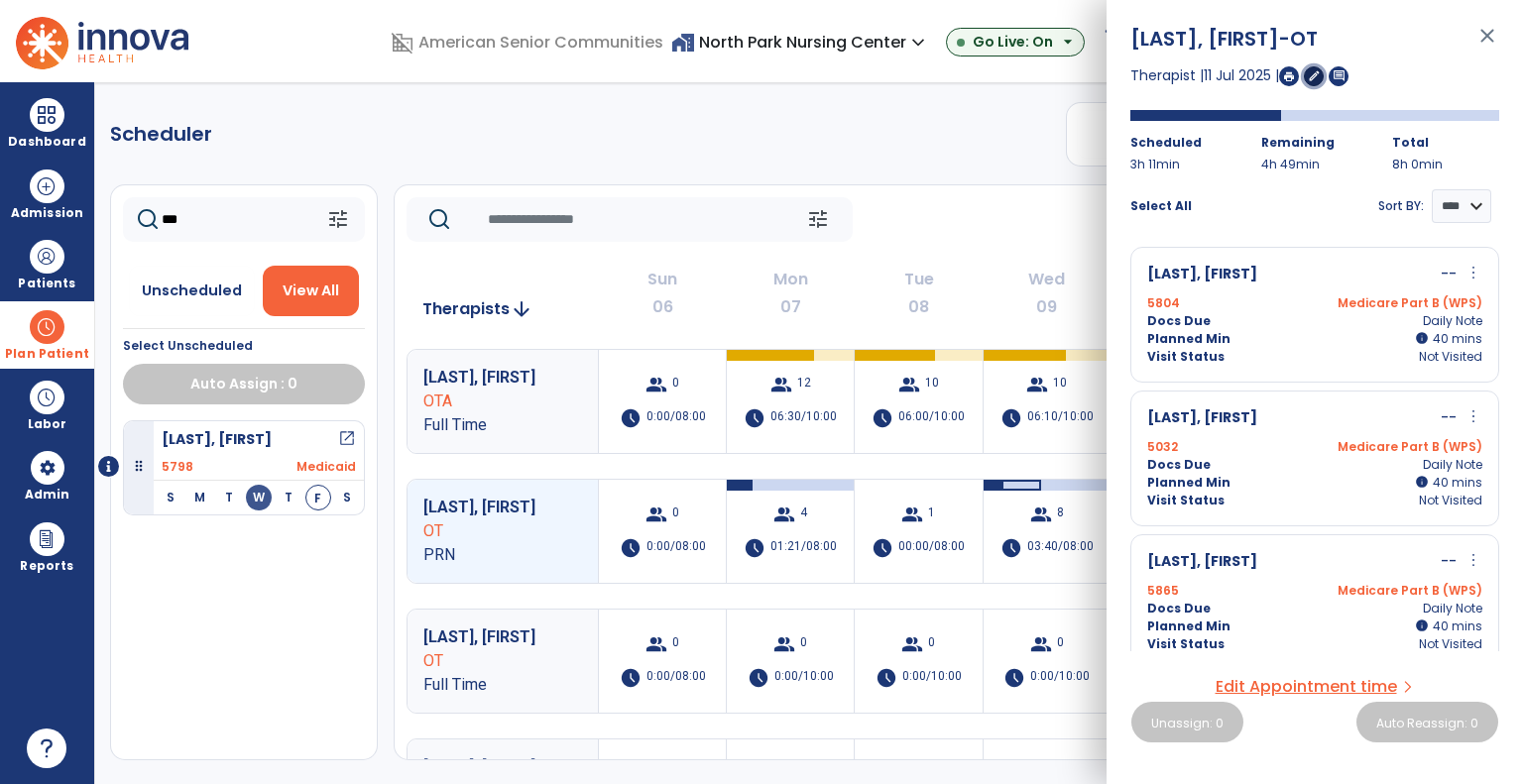 click on "edit" at bounding box center (1314, 75) 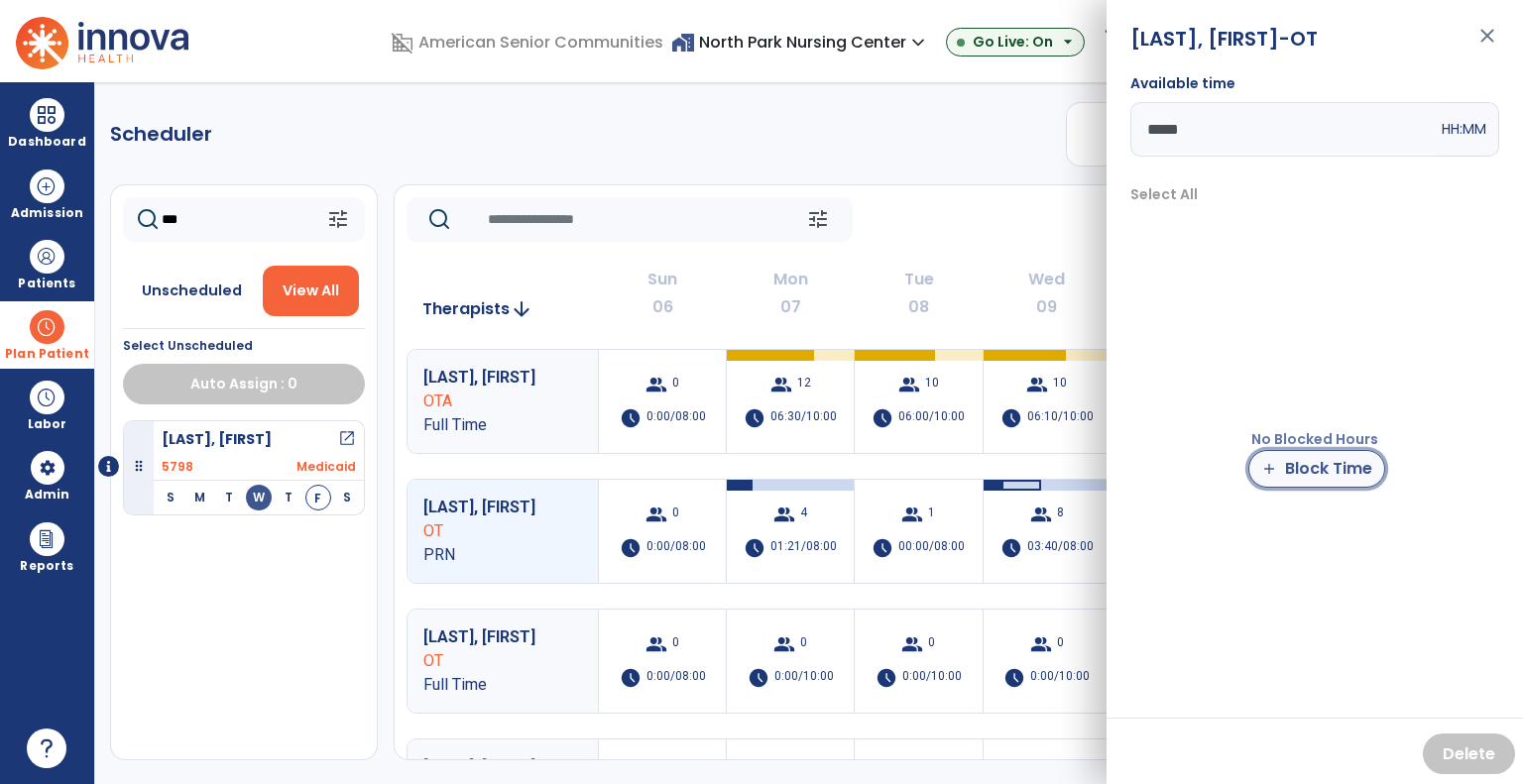 click on "add   Block Time" at bounding box center [1317, 469] 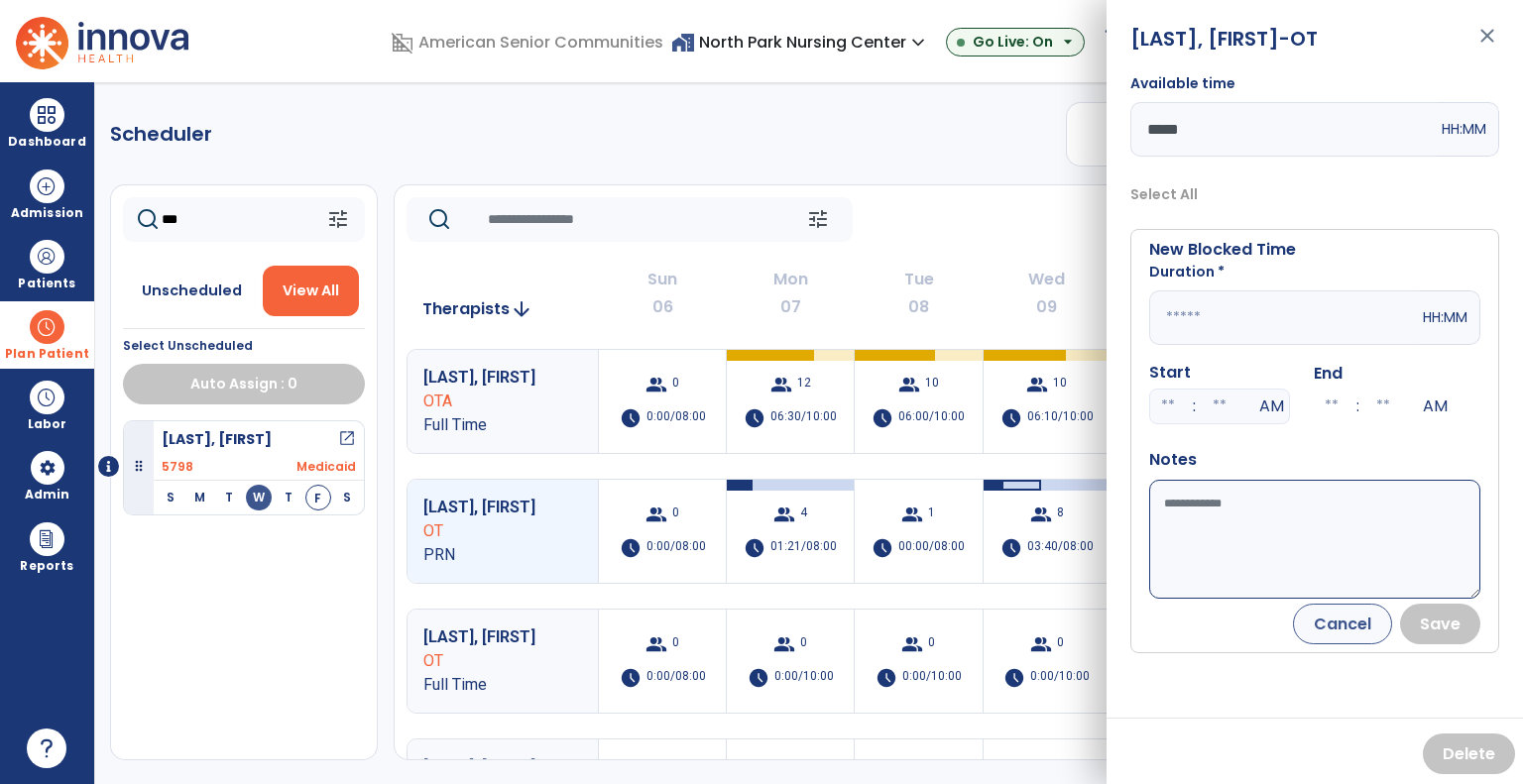 click at bounding box center (1284, 317) 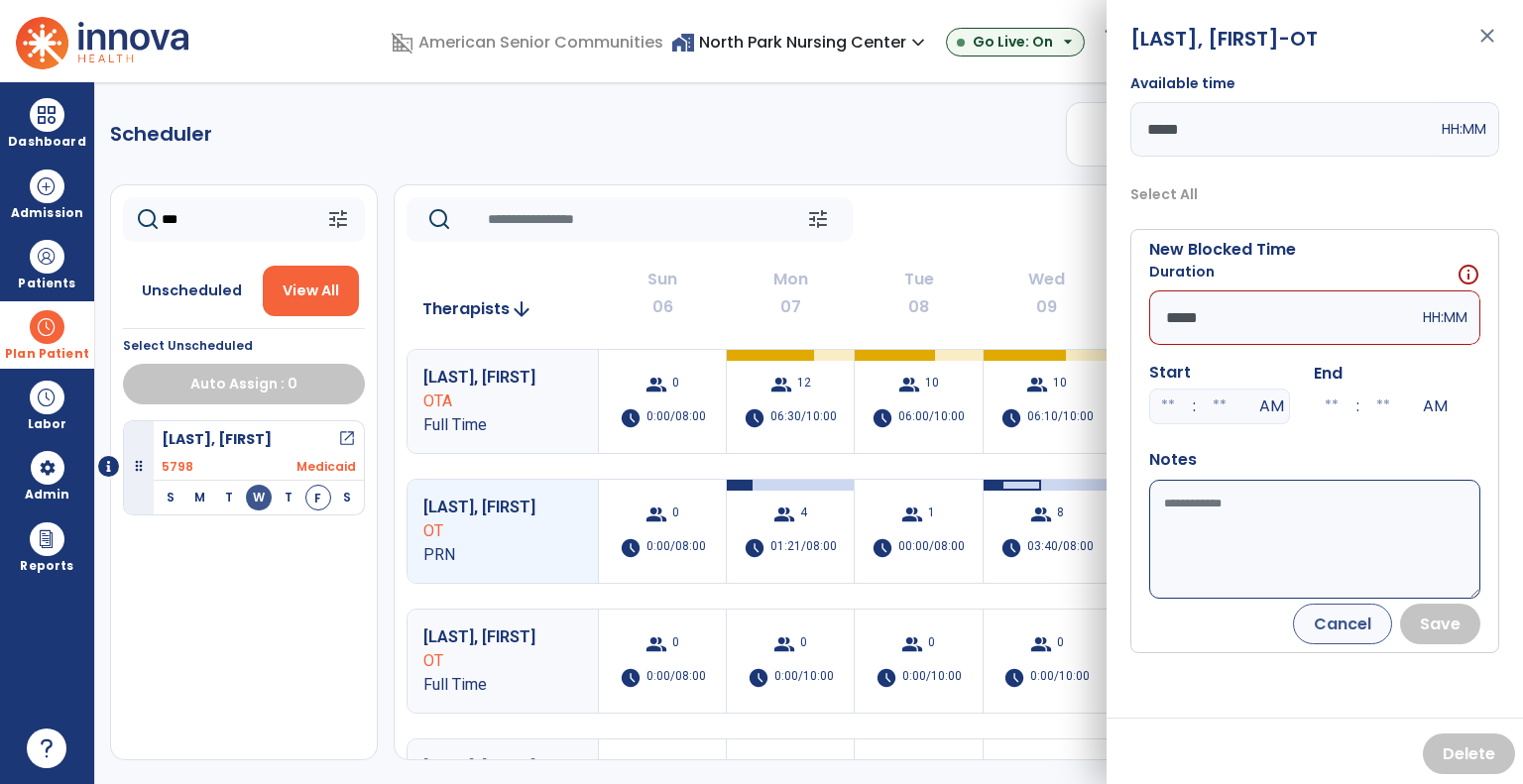 type on "*****" 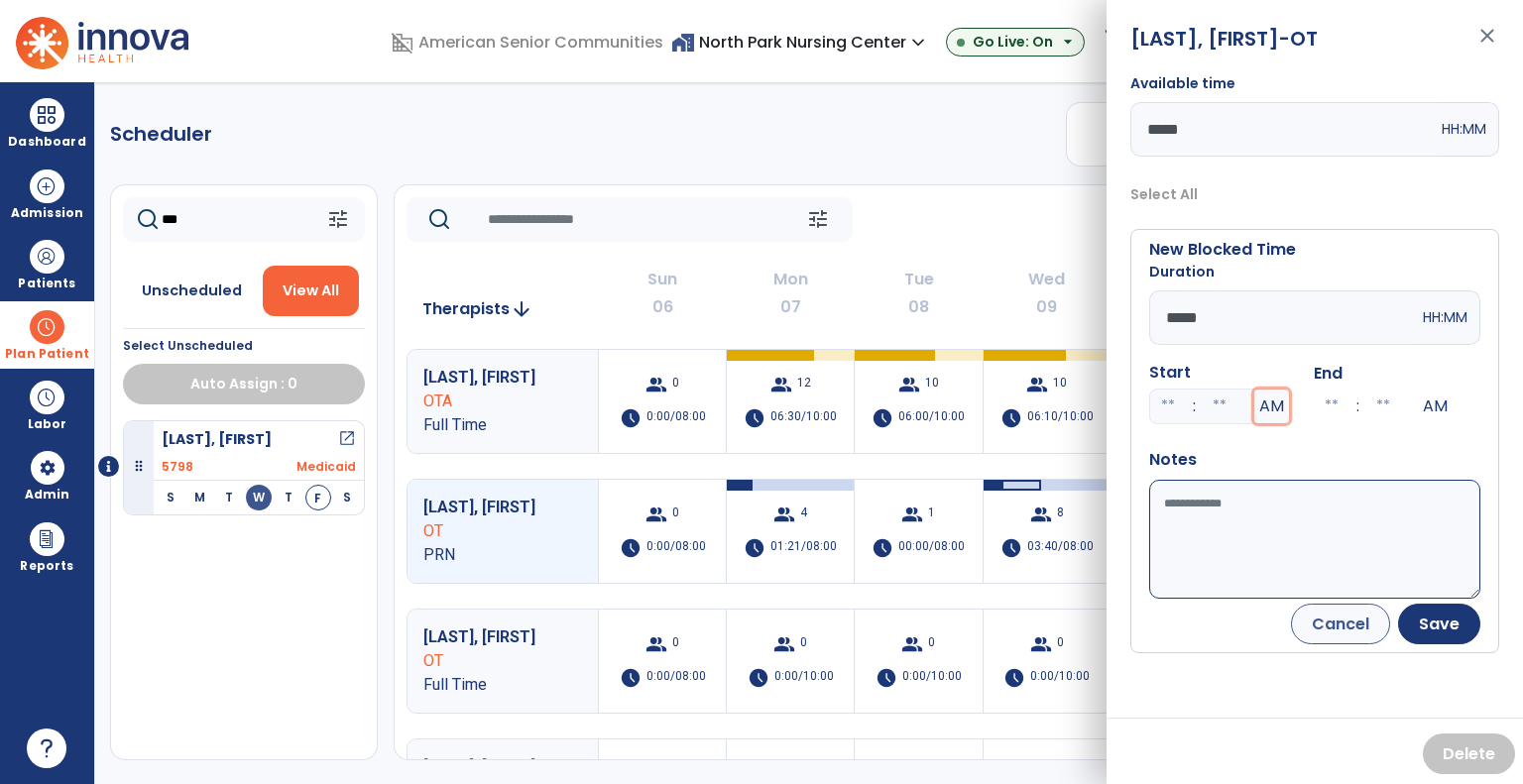 type 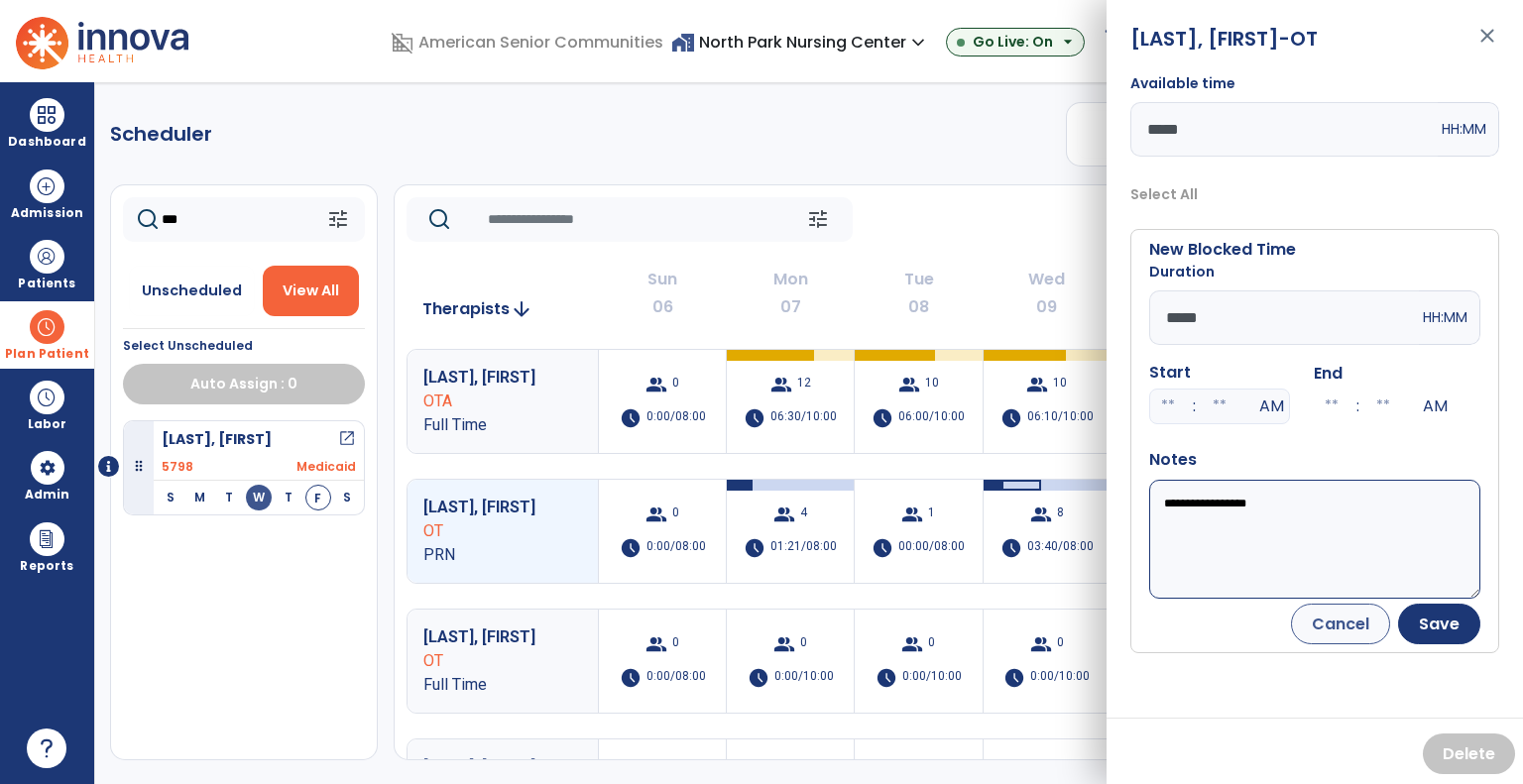 paste on "**********" 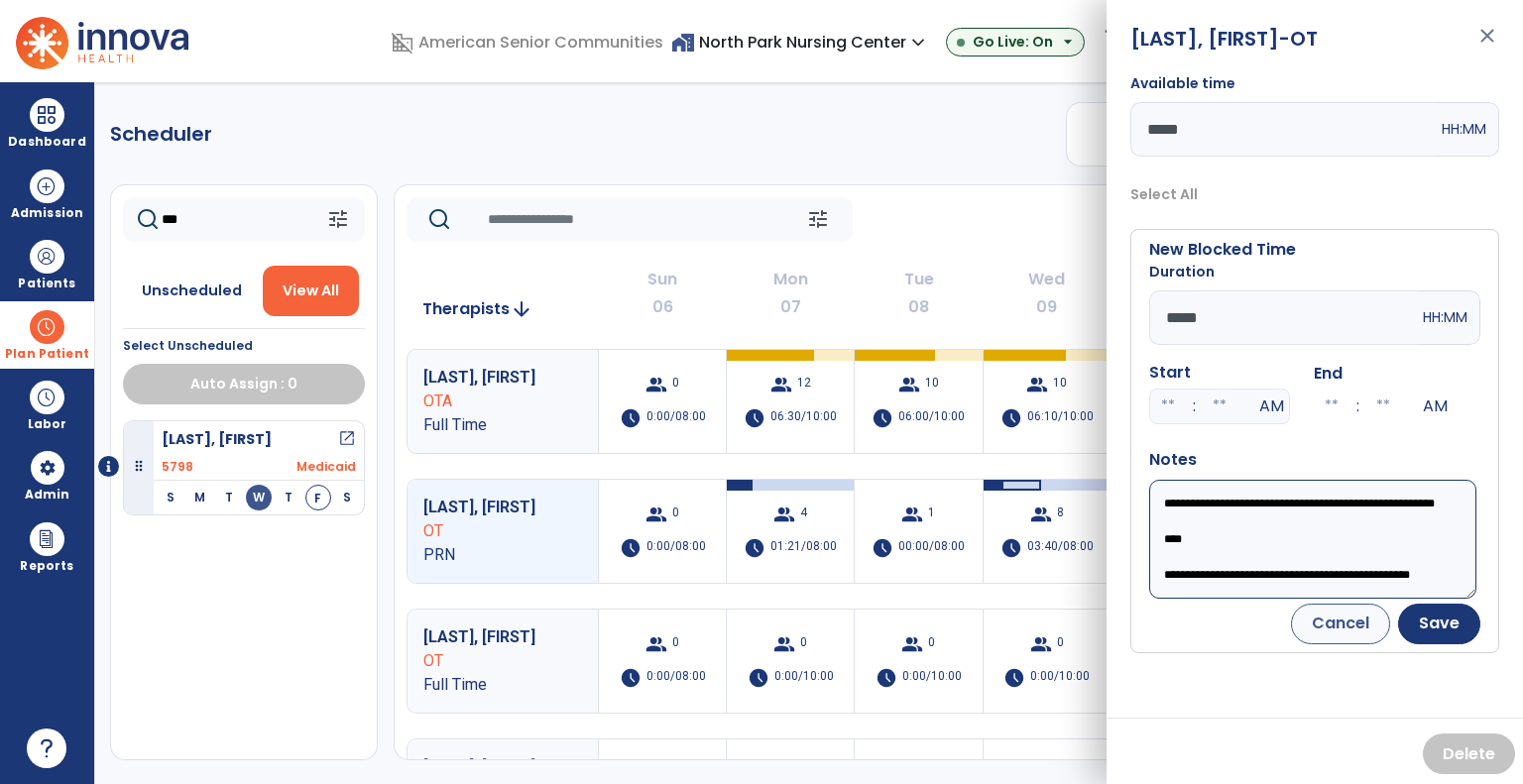 scroll, scrollTop: 20, scrollLeft: 0, axis: vertical 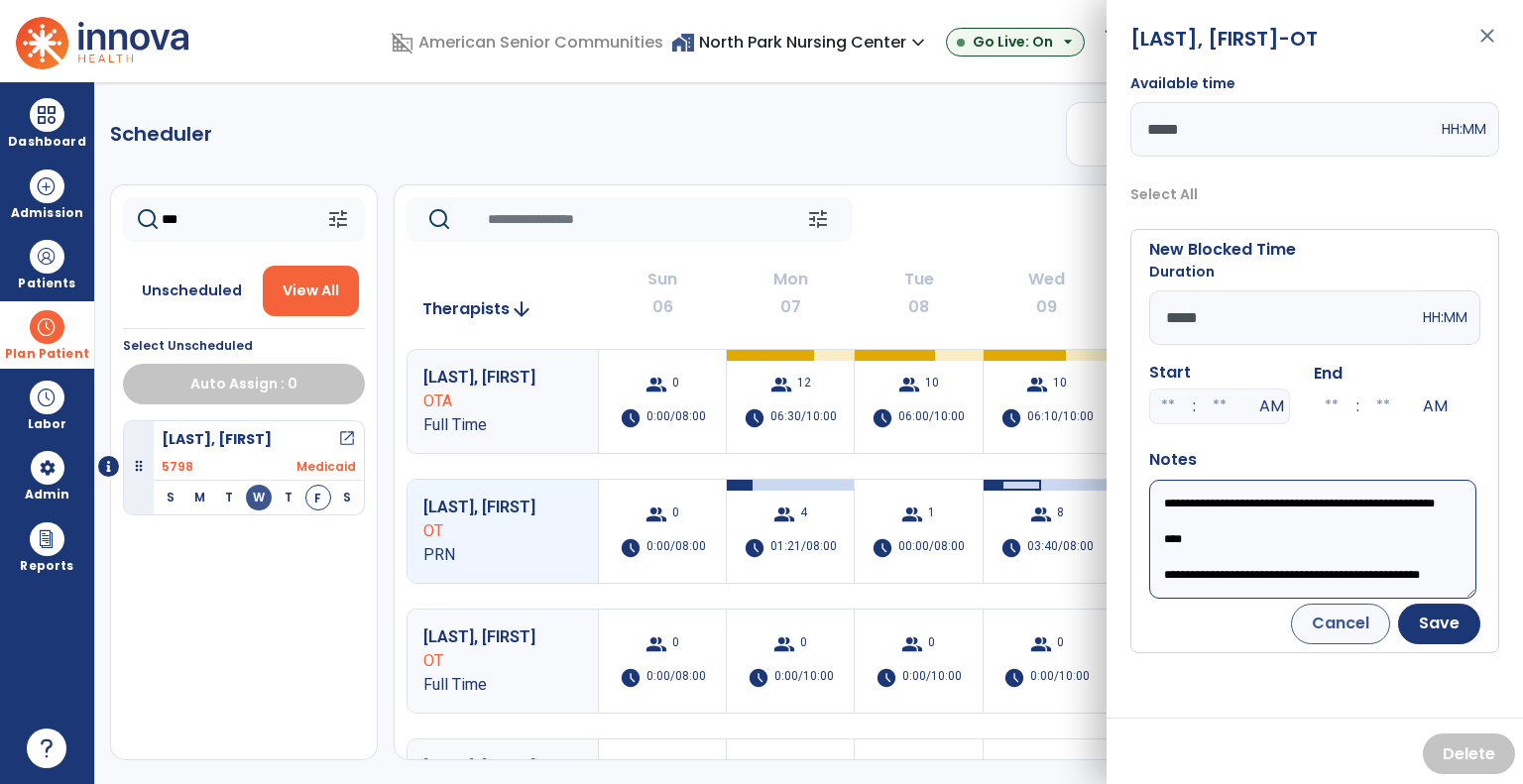 click on "**********" at bounding box center [1313, 539] 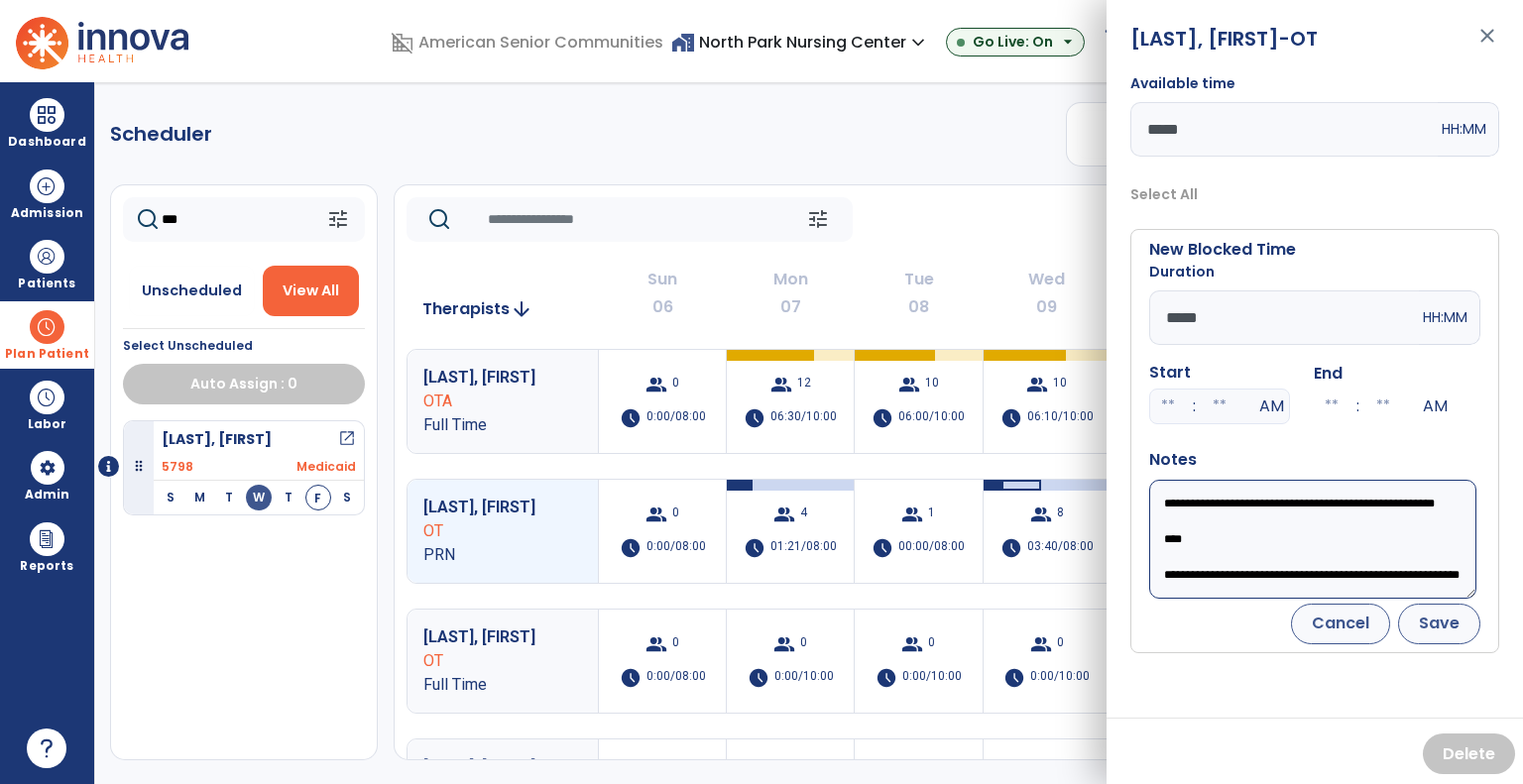 type on "**********" 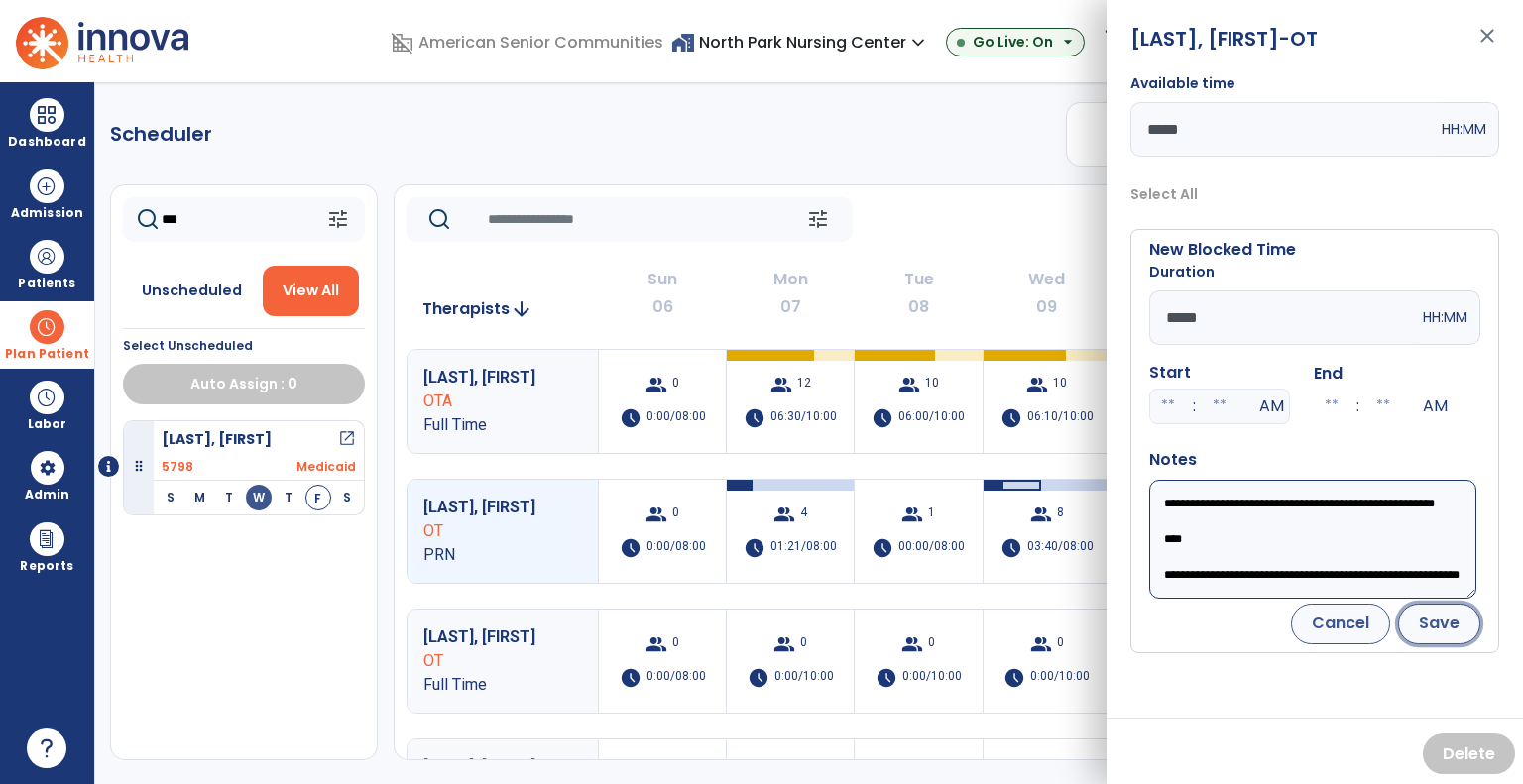 click on "Save" at bounding box center (1439, 623) 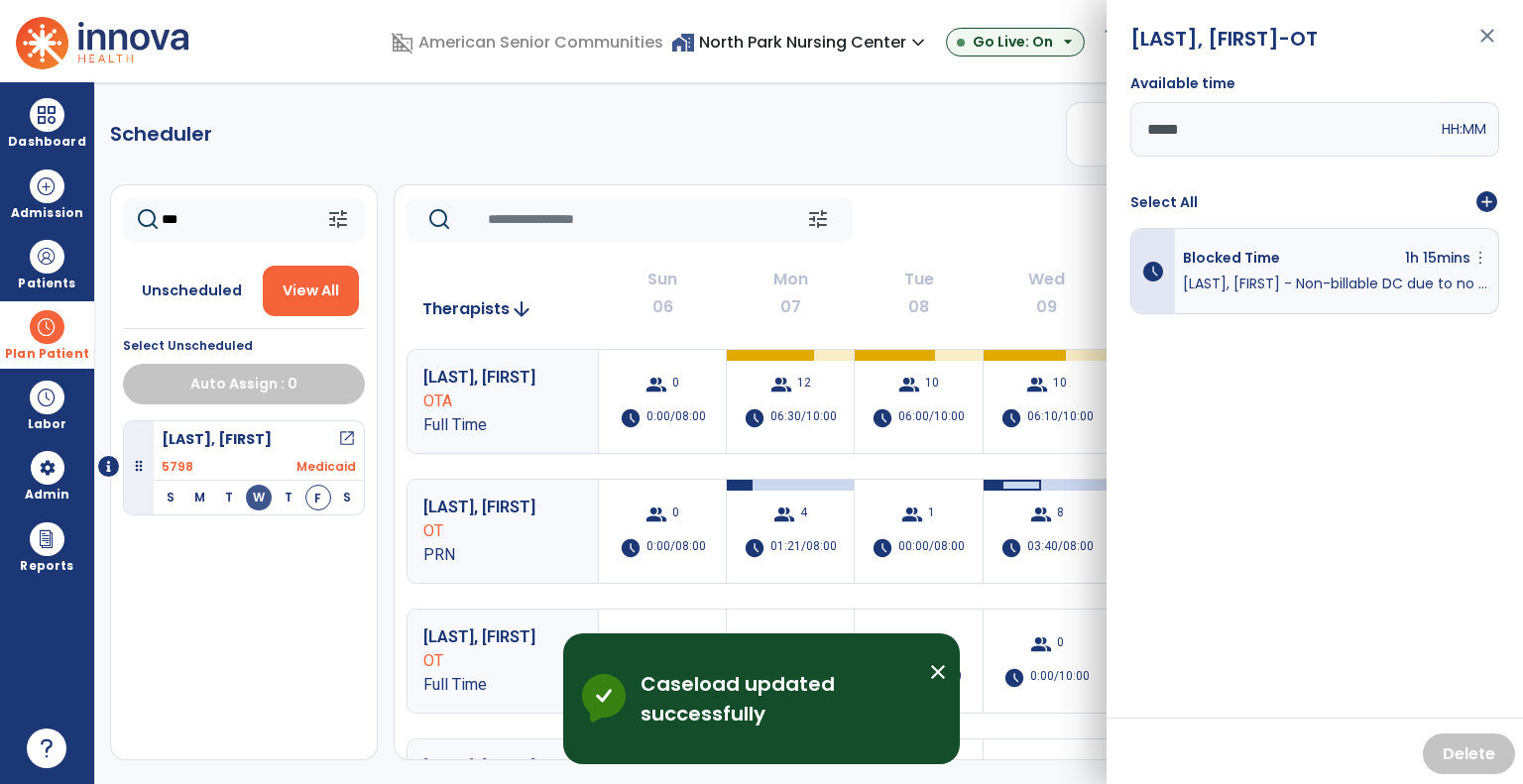 click on "Scheduler   PT   OT   ST  **** *** more_vert  Manage Labor   View All Therapists   Print  ***  tune   Unscheduled   View All  Select Unscheduled  Auto Assign : 0   [LAST], [FIRST]  open_in_new  5798 Medicaid  S M T W T F S  tune   Today  chevron_left [DATE] - [DATE]  *********  calendar_today  chevron_right   Therapists  arrow_downward Sun  06  Mon  07  Tue  08  Wed  09  Thu  10  Fri  11  Sat  12  [LAST], [FIRST] OTA Full Time  group  0  schedule  0:00/08:00  group  12  schedule  06:30/10:00   group  10  schedule  06:00/10:00   group  10  schedule  06:10/10:00   group  11  schedule  05:51/10:00   group  9  schedule  05:35/10:00   group  0  schedule  00:00/08:00  [LAST], [FIRST] OT PRN  group  0  schedule  0:00/08:00  group  4  schedule  01:21/08:00   group  1  schedule  00:00/08:00   group  8  schedule  03:40/08:00   group  11  schedule  03:40/08:00   group  13  schedule  04:26/08:00   group  0  schedule  00:00/08:00  [LAST], [FIRST] OT Full Time  group  0  schedule  0:00/08:00  group  0  group  0" at bounding box center (809, 433) 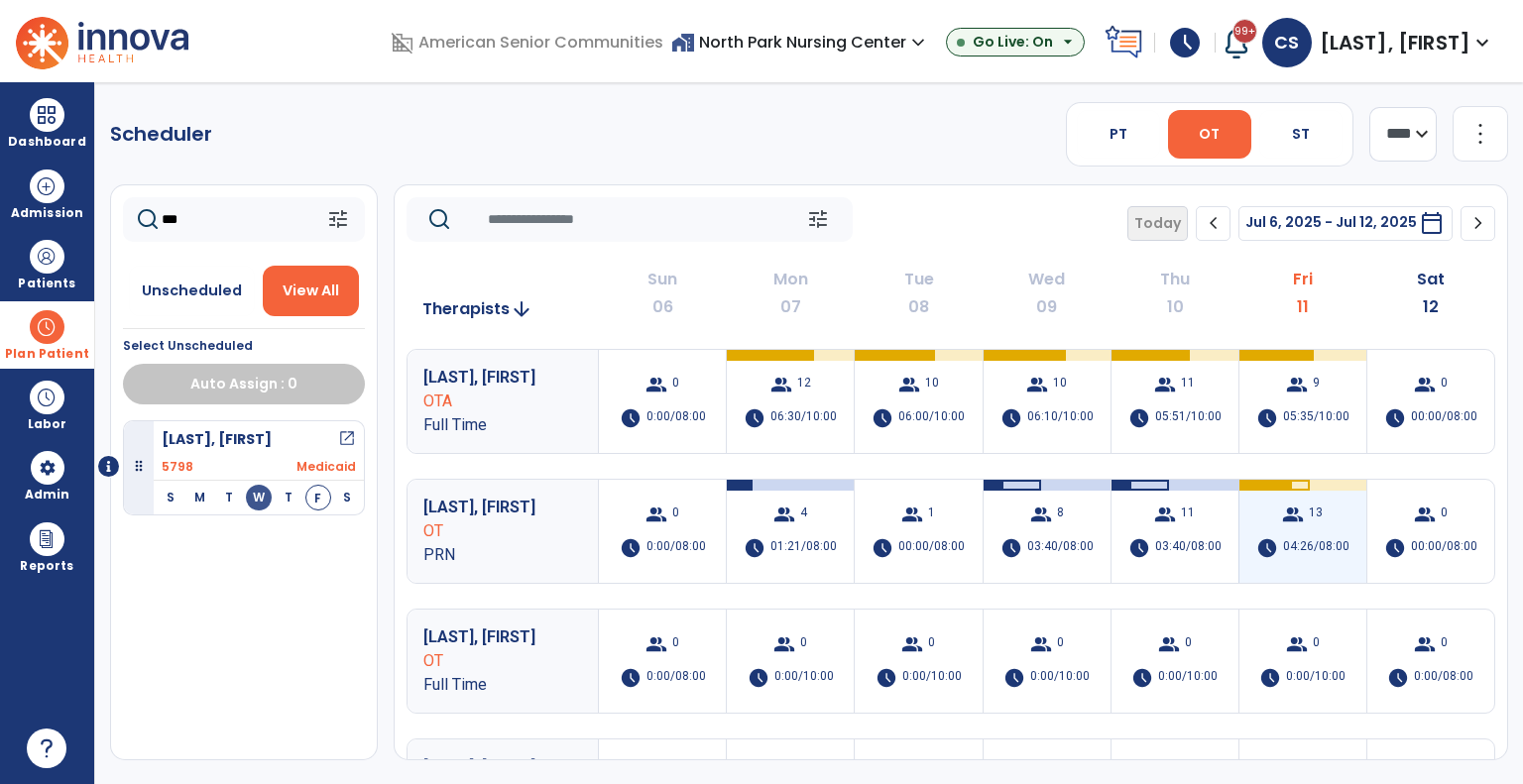 click on "schedule" at bounding box center (1267, 548) 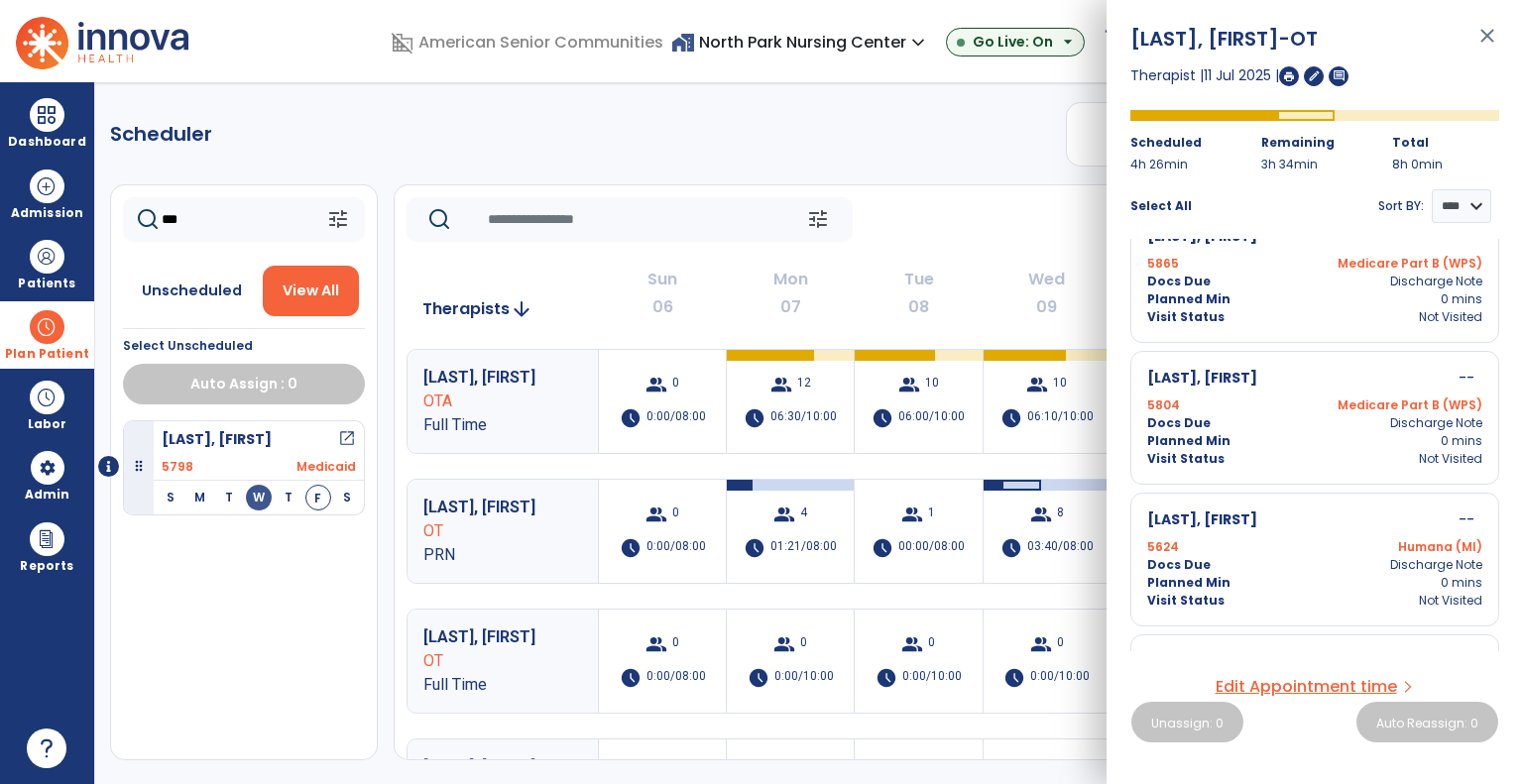 scroll, scrollTop: 1418, scrollLeft: 0, axis: vertical 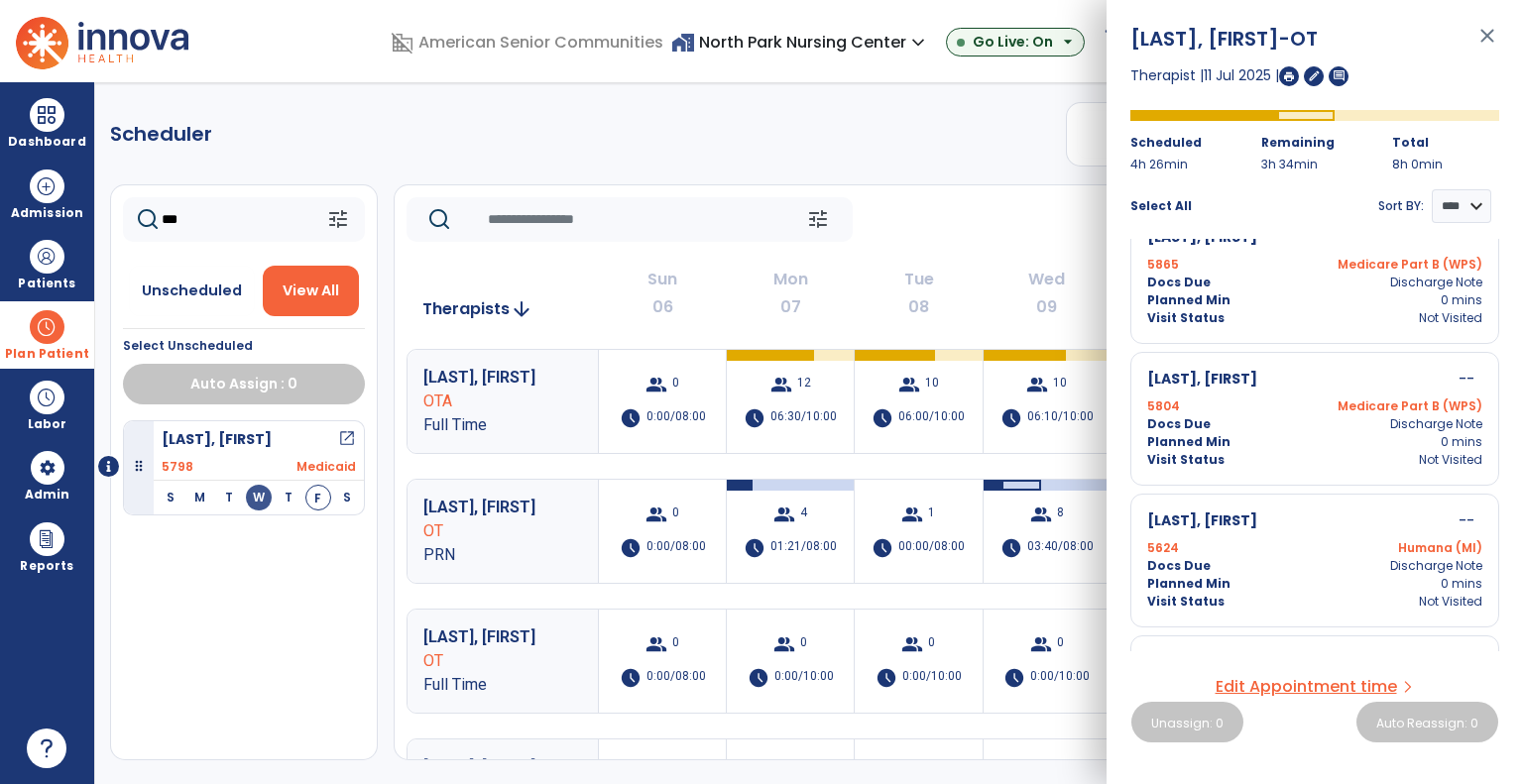 click on "Scheduler   PT   OT   ST  **** *** more_vert  Manage Labor   View All Therapists   Print" 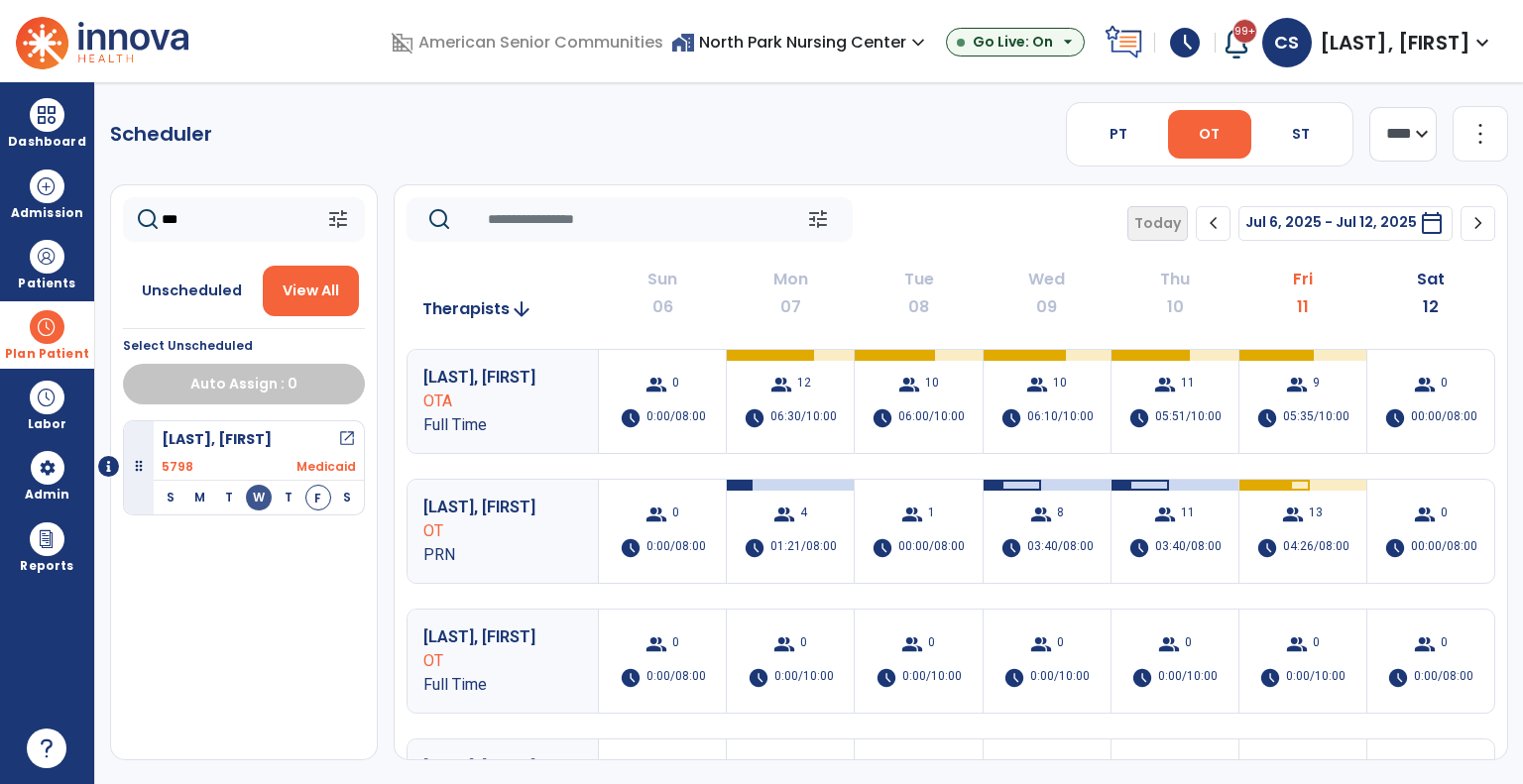 click at bounding box center (47, 327) 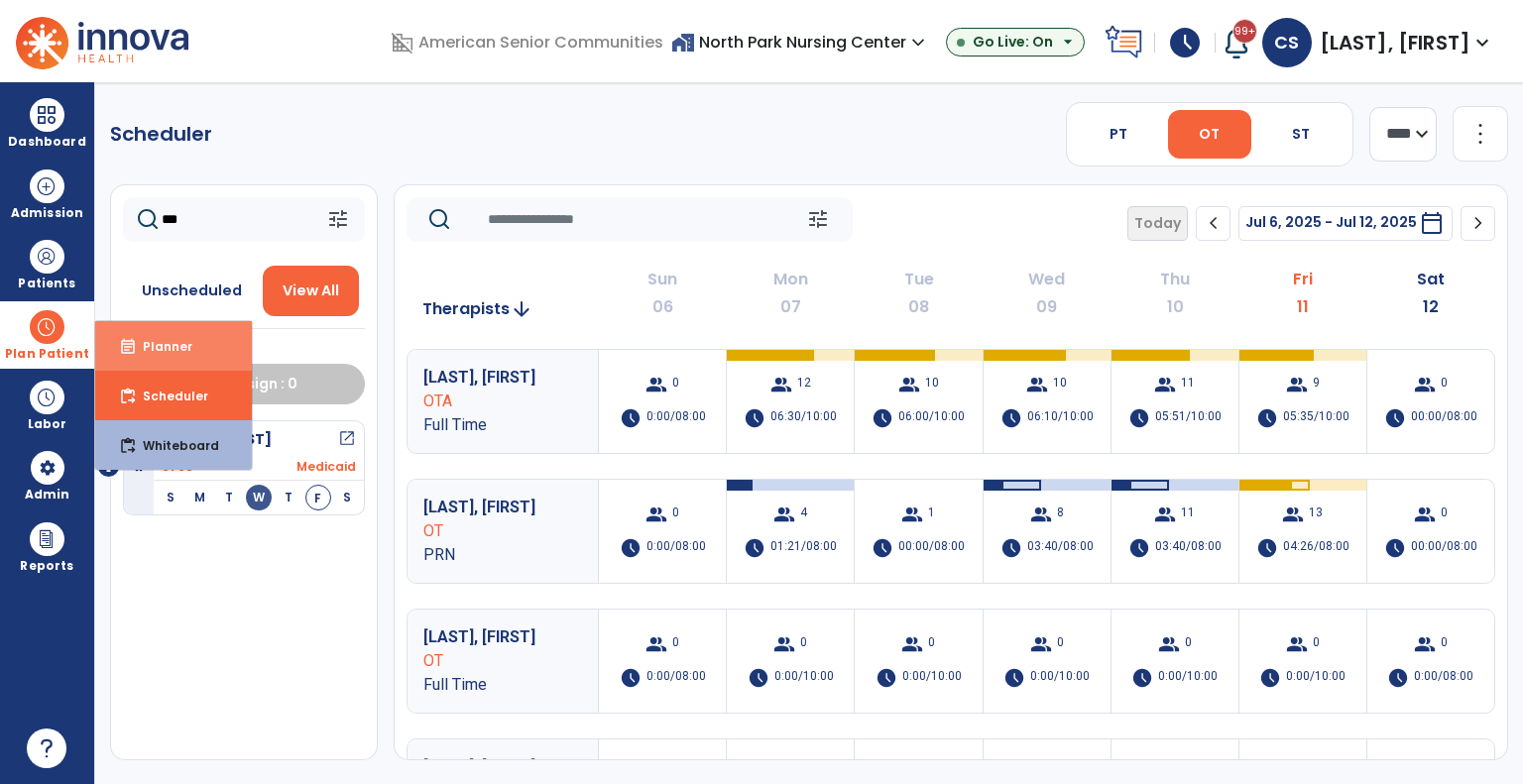 click on "Planner" at bounding box center [160, 346] 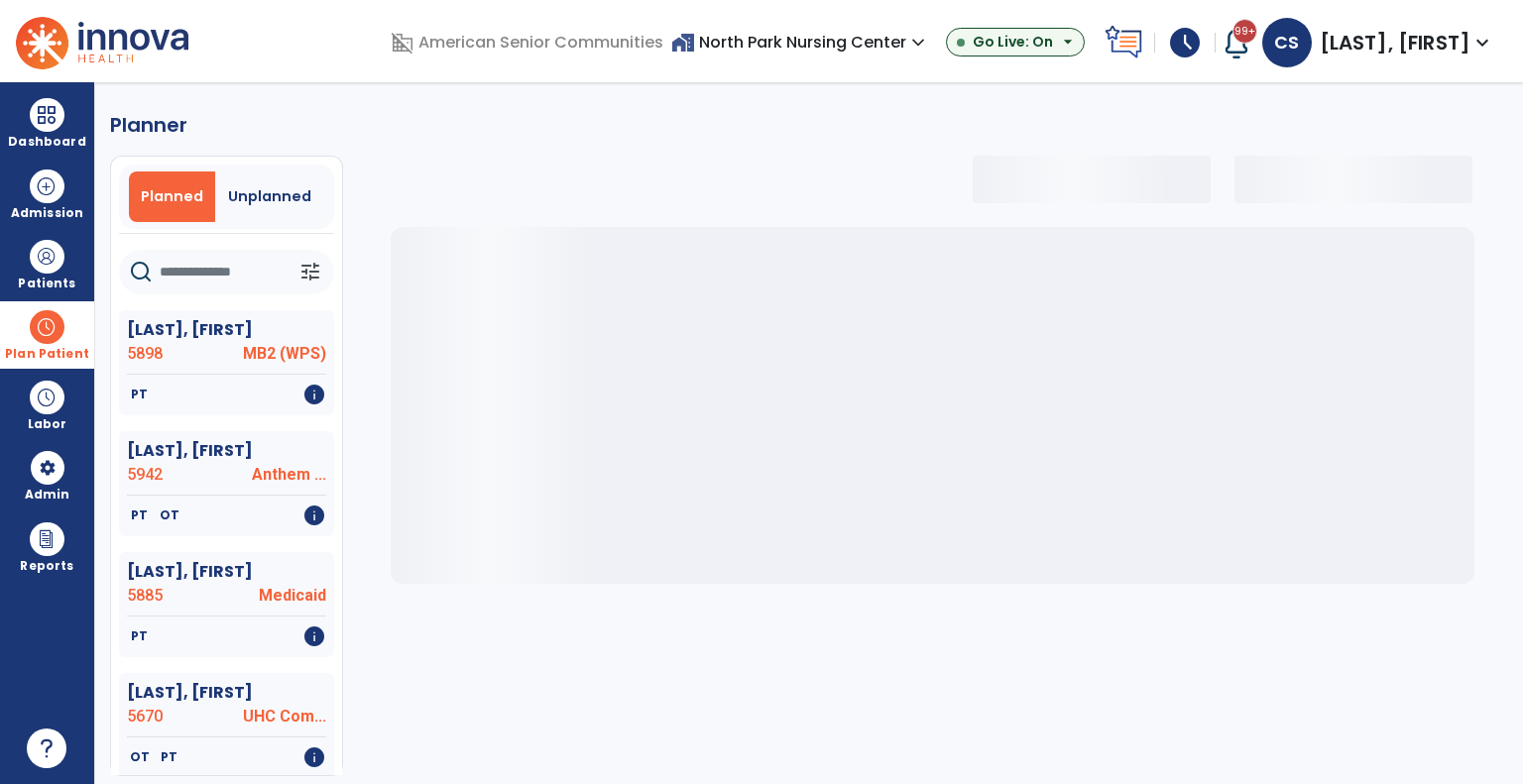 click 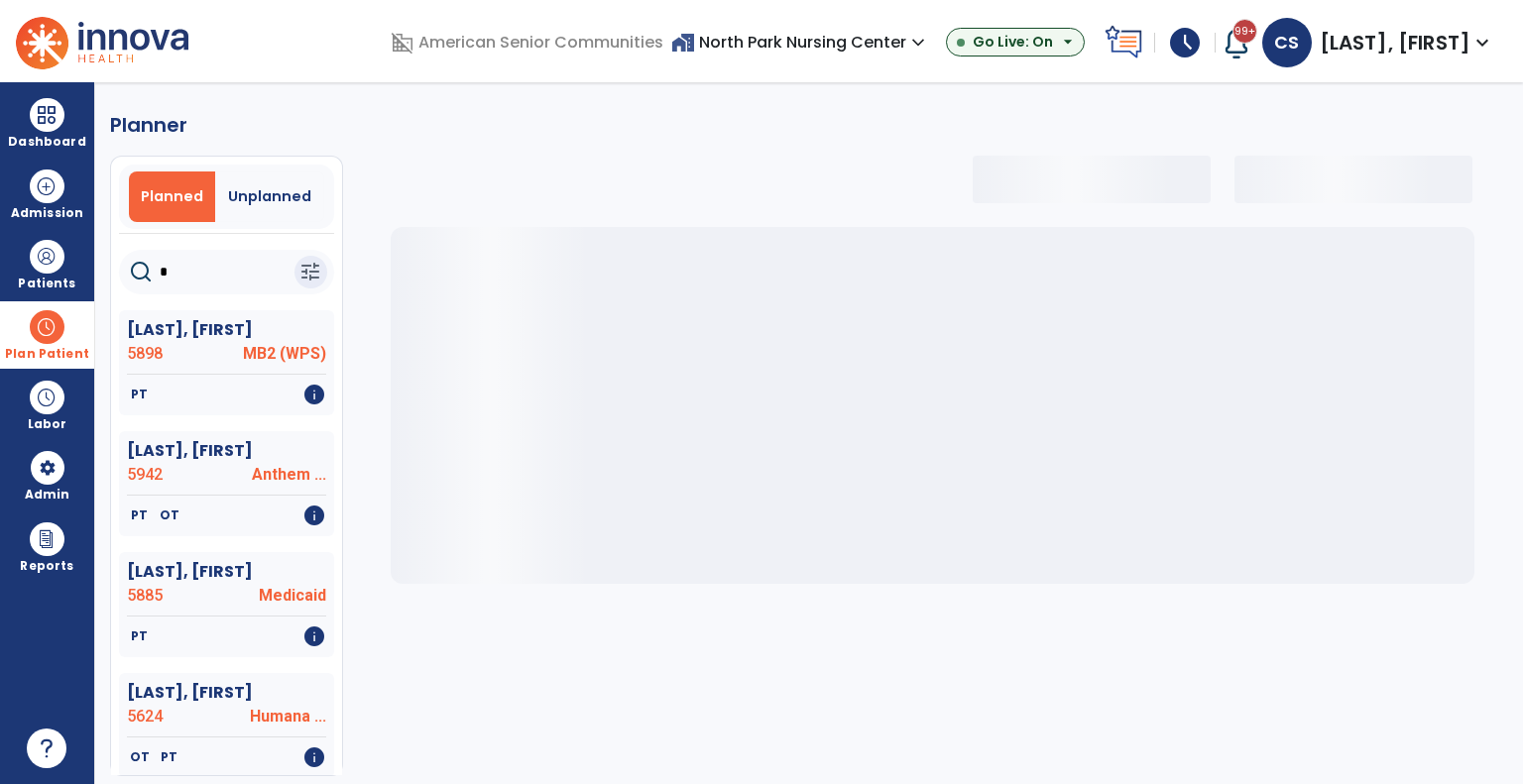 type on "**" 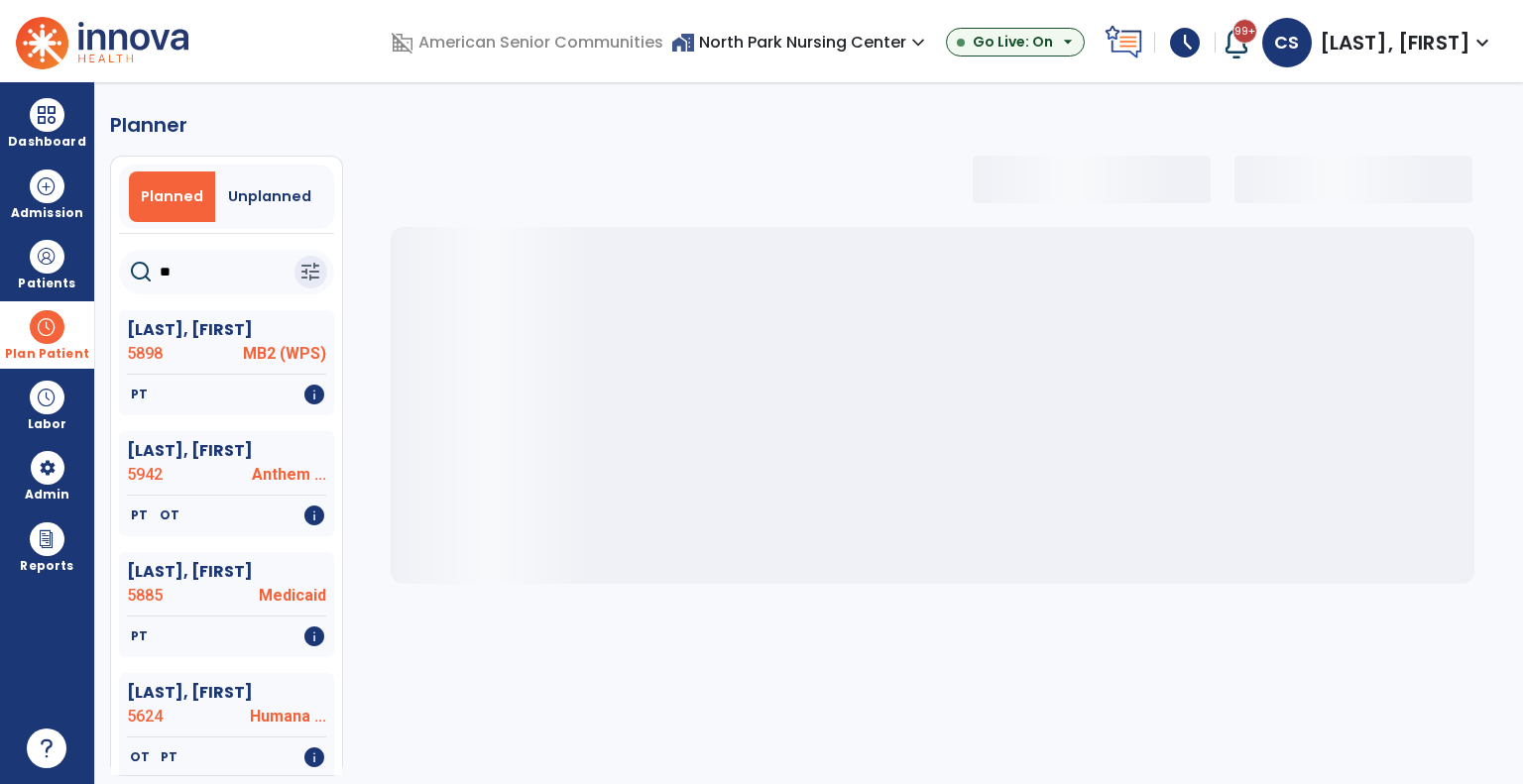 select on "***" 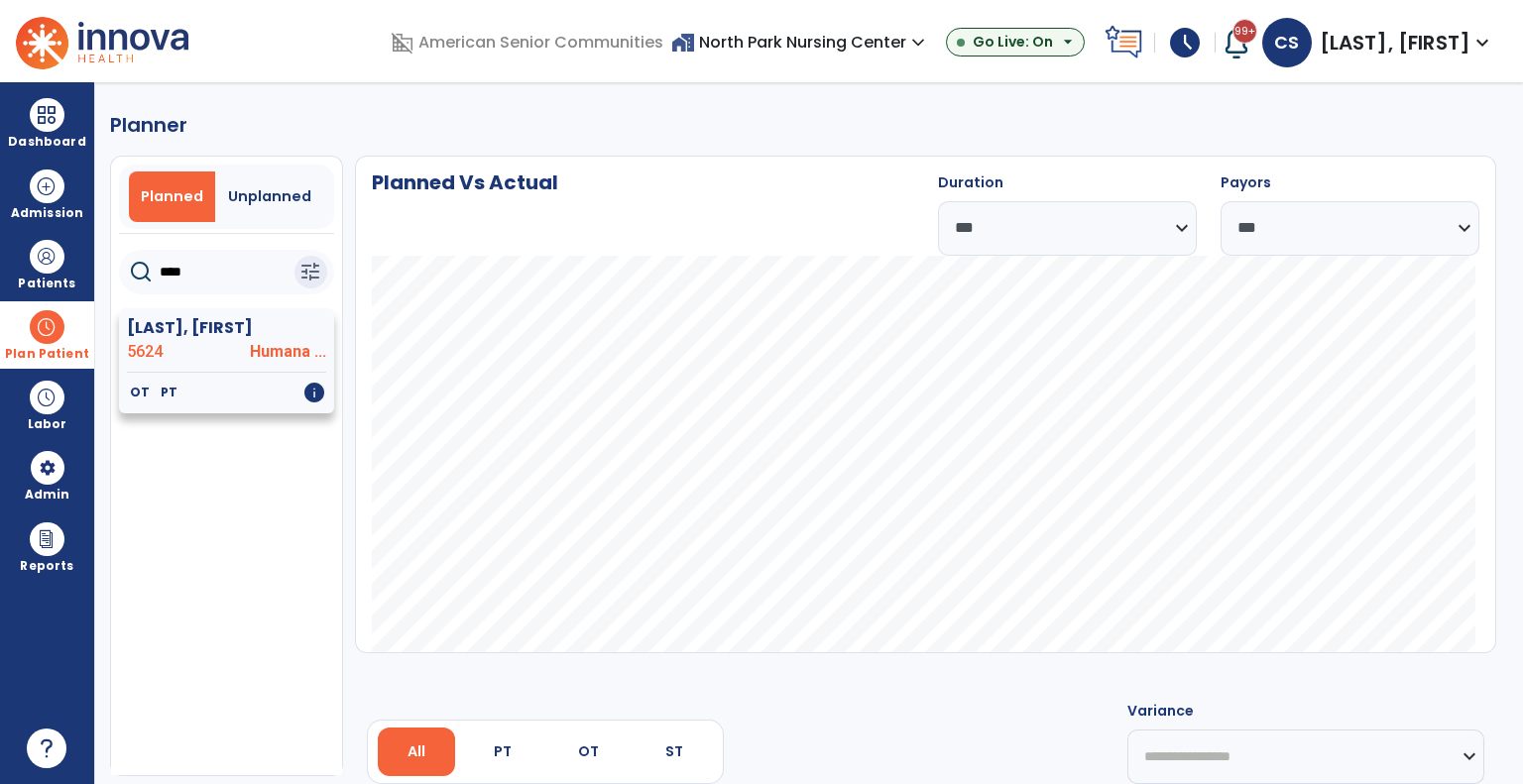 type on "****" 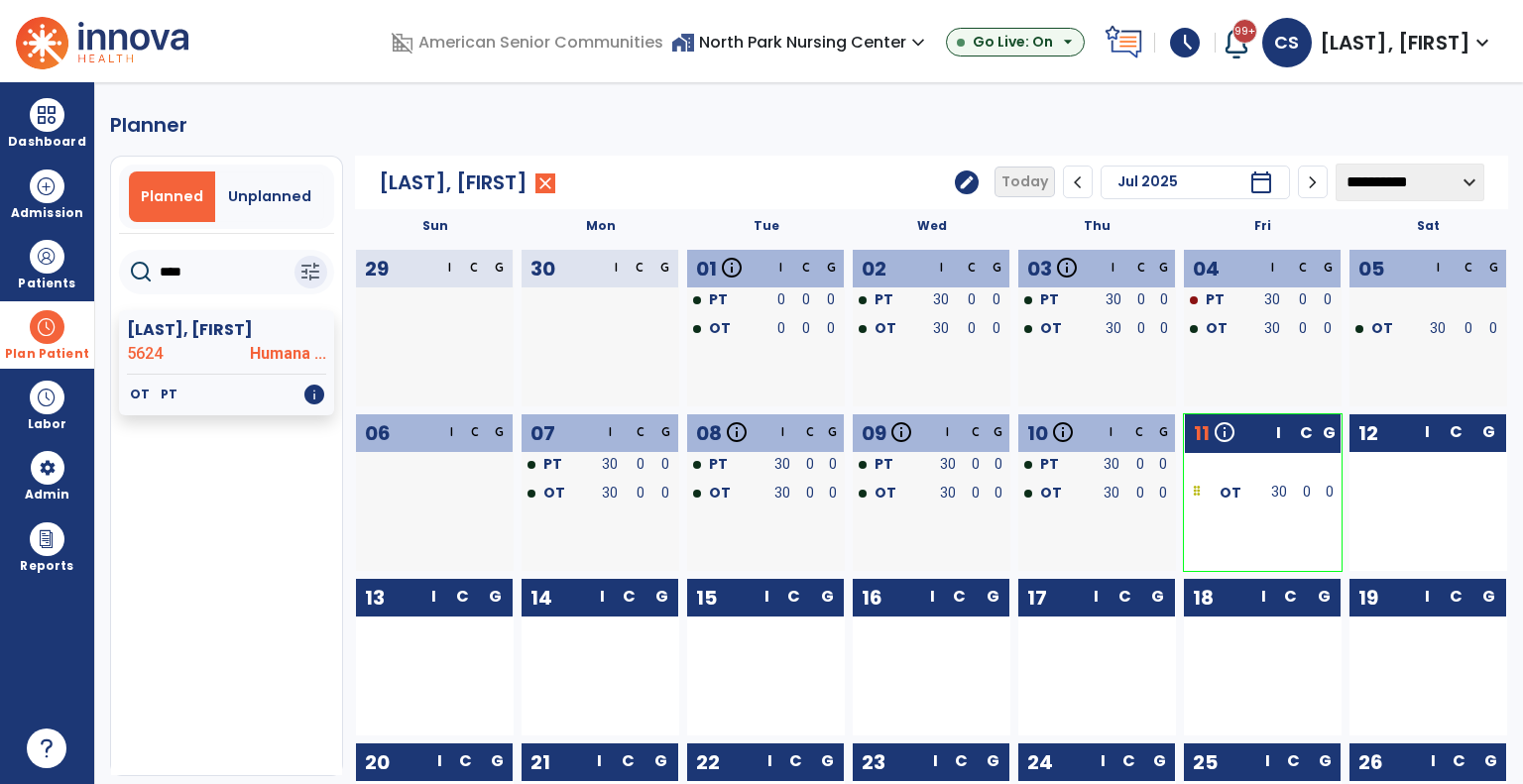click on "edit" 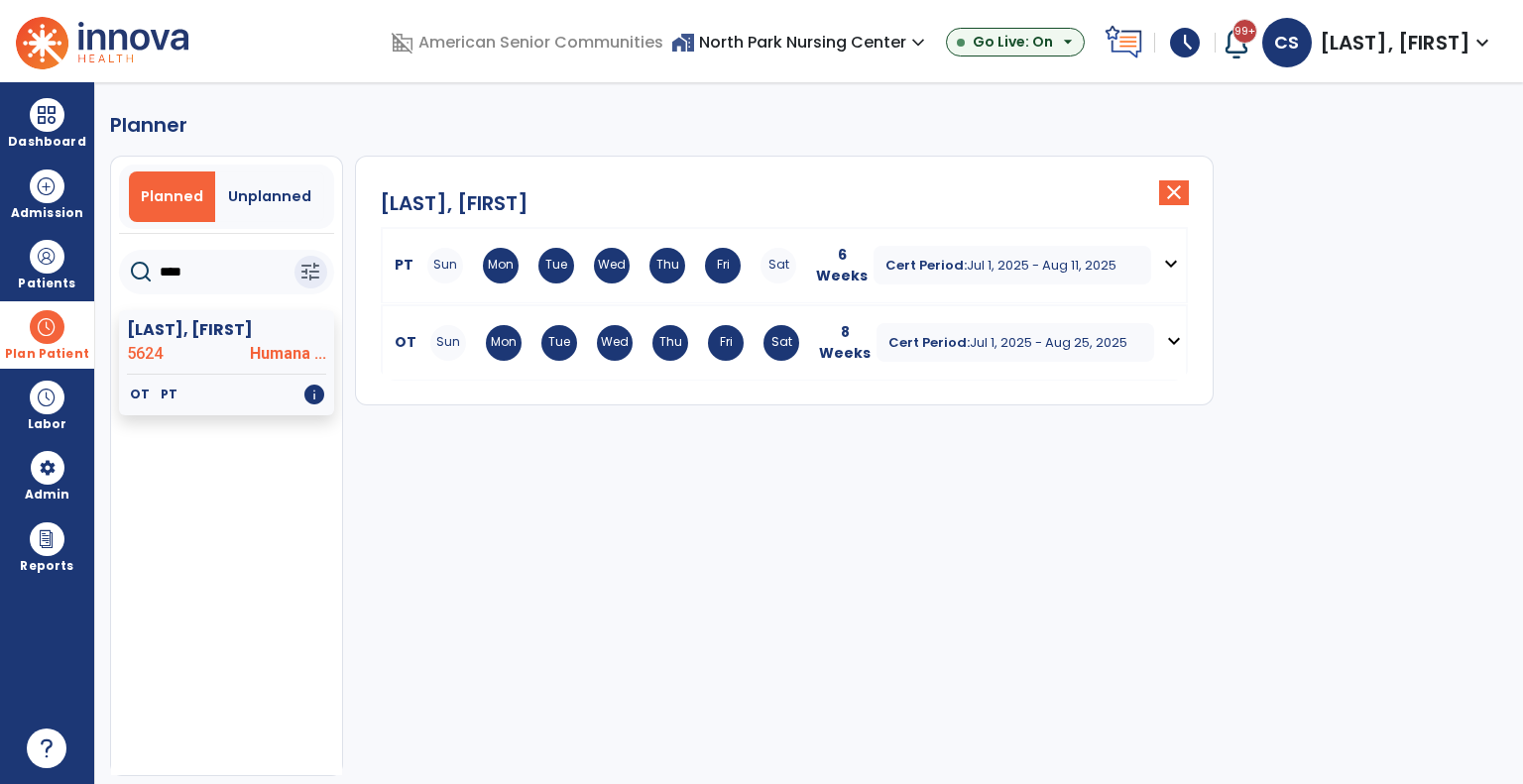 click on "expand_more" at bounding box center (1171, 265) 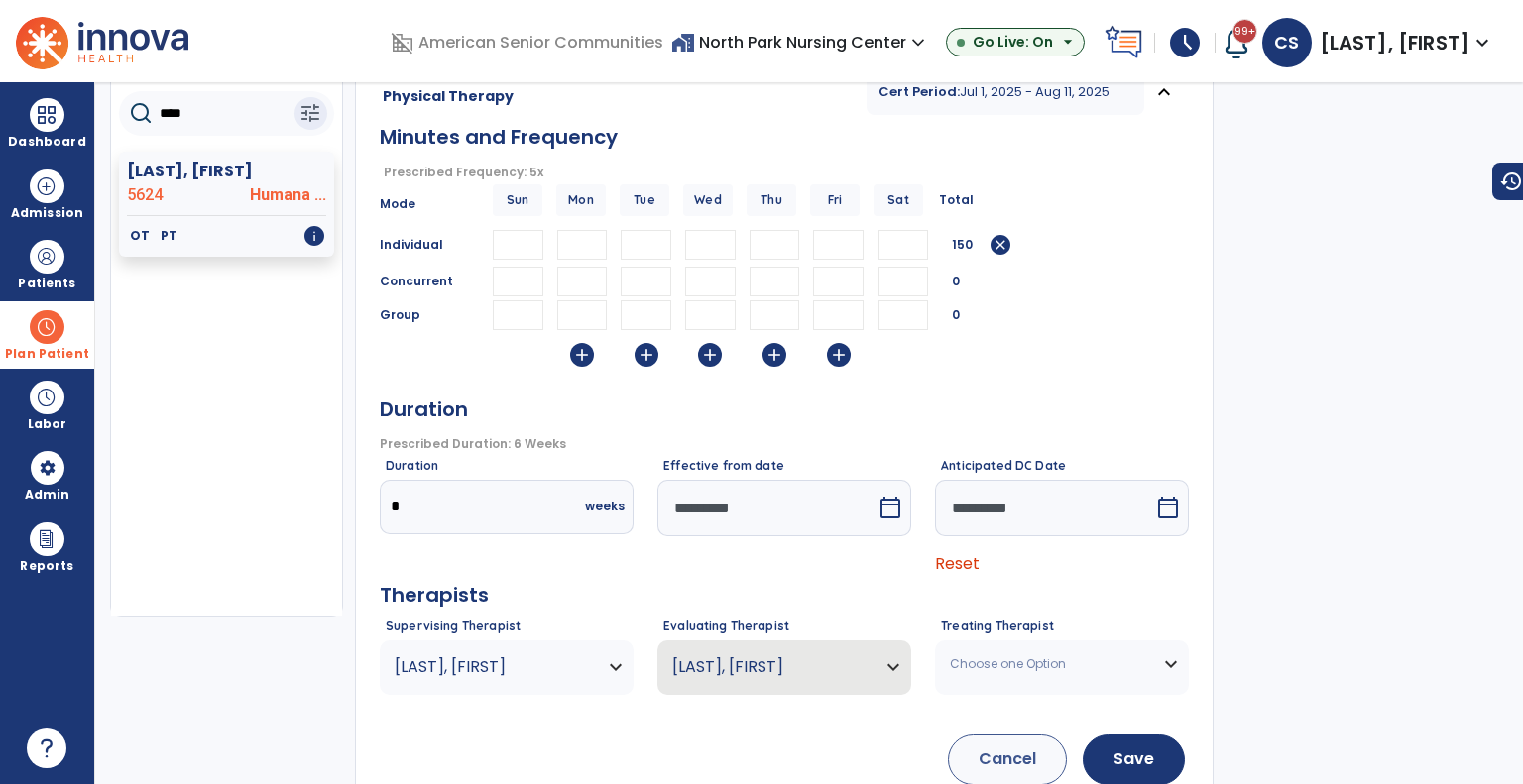 scroll, scrollTop: 178, scrollLeft: 0, axis: vertical 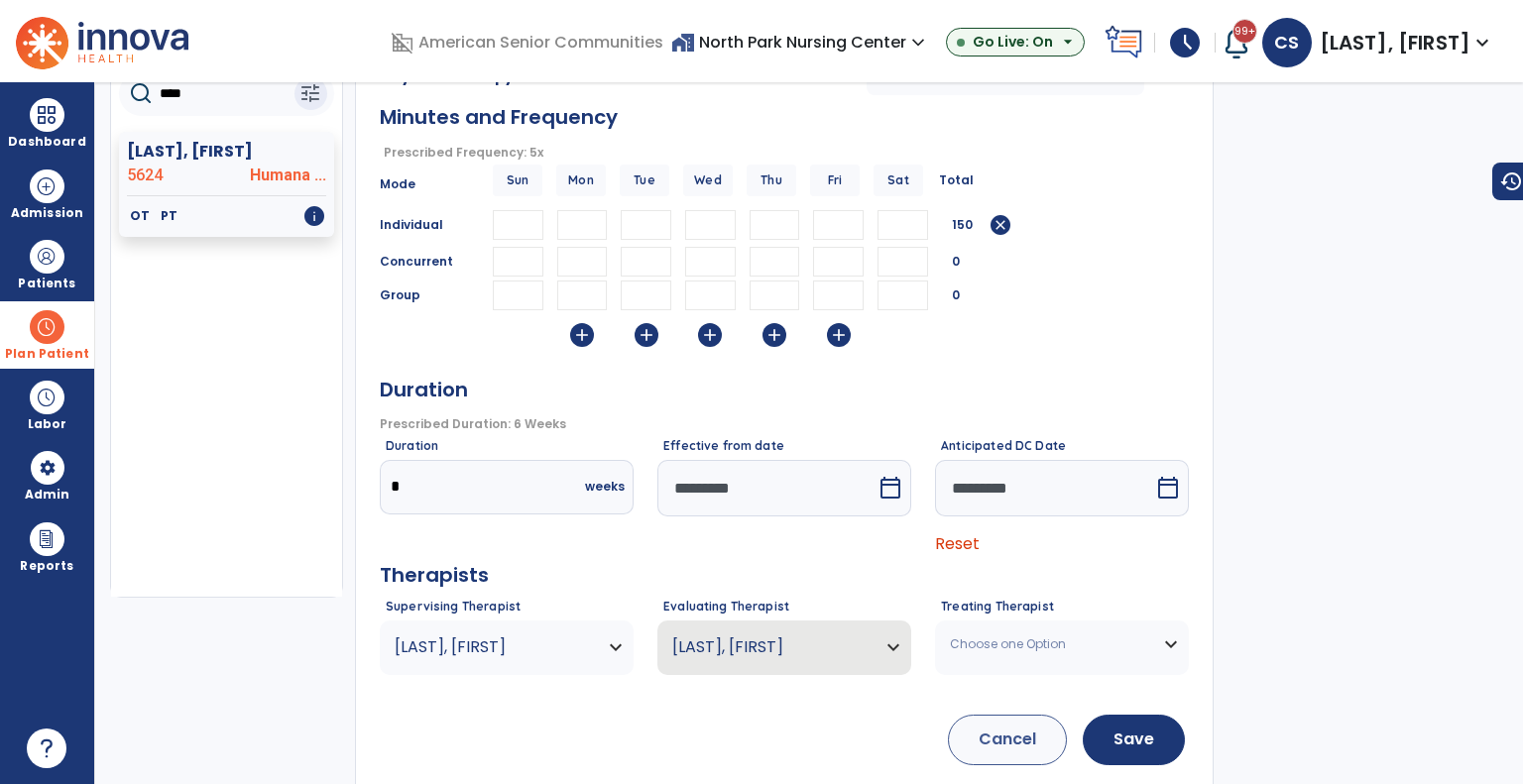 click on "Anticipated DC Date  *********  calendar_today  Reset" at bounding box center [1062, 498] 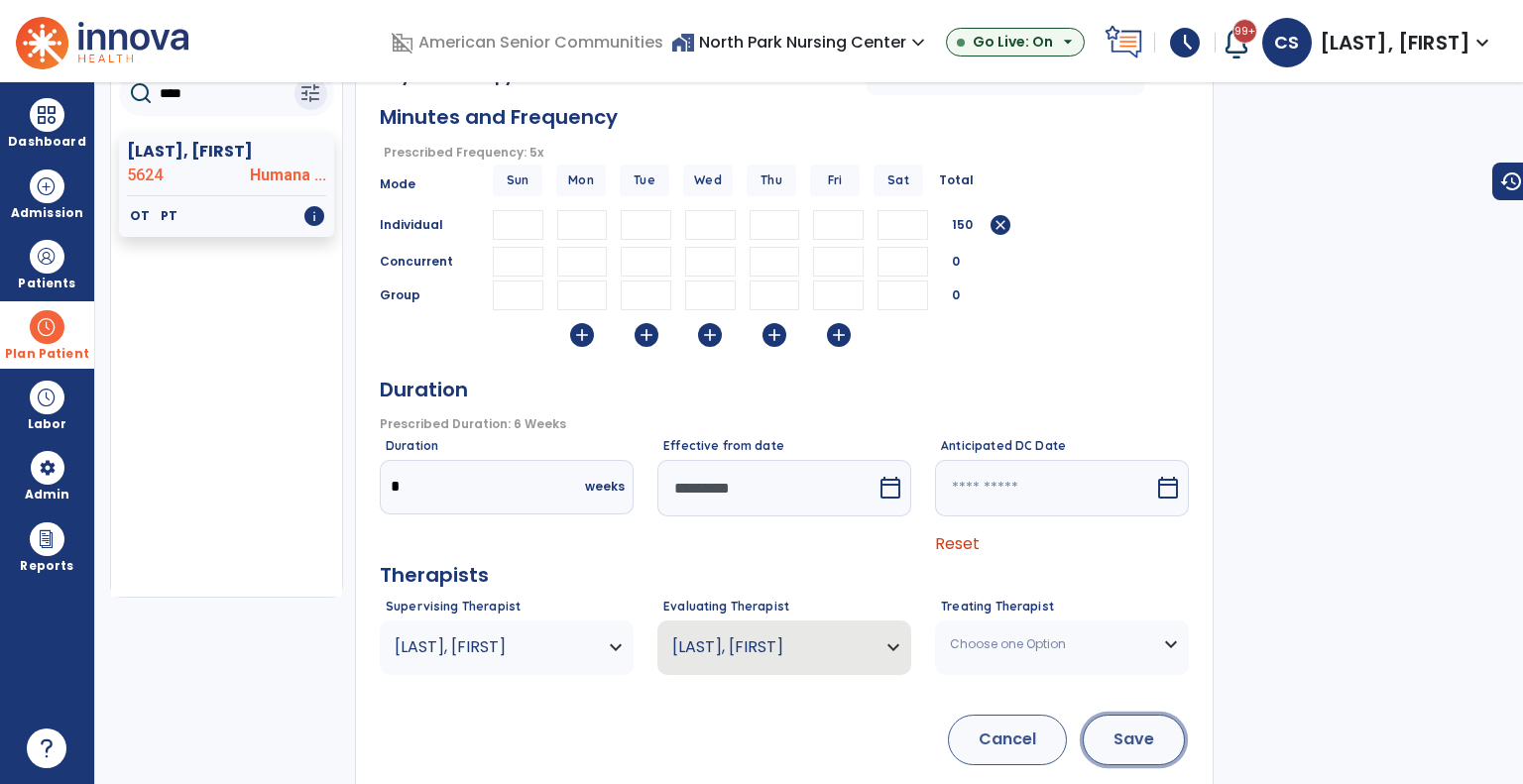 click on "Save" at bounding box center (1133, 739) 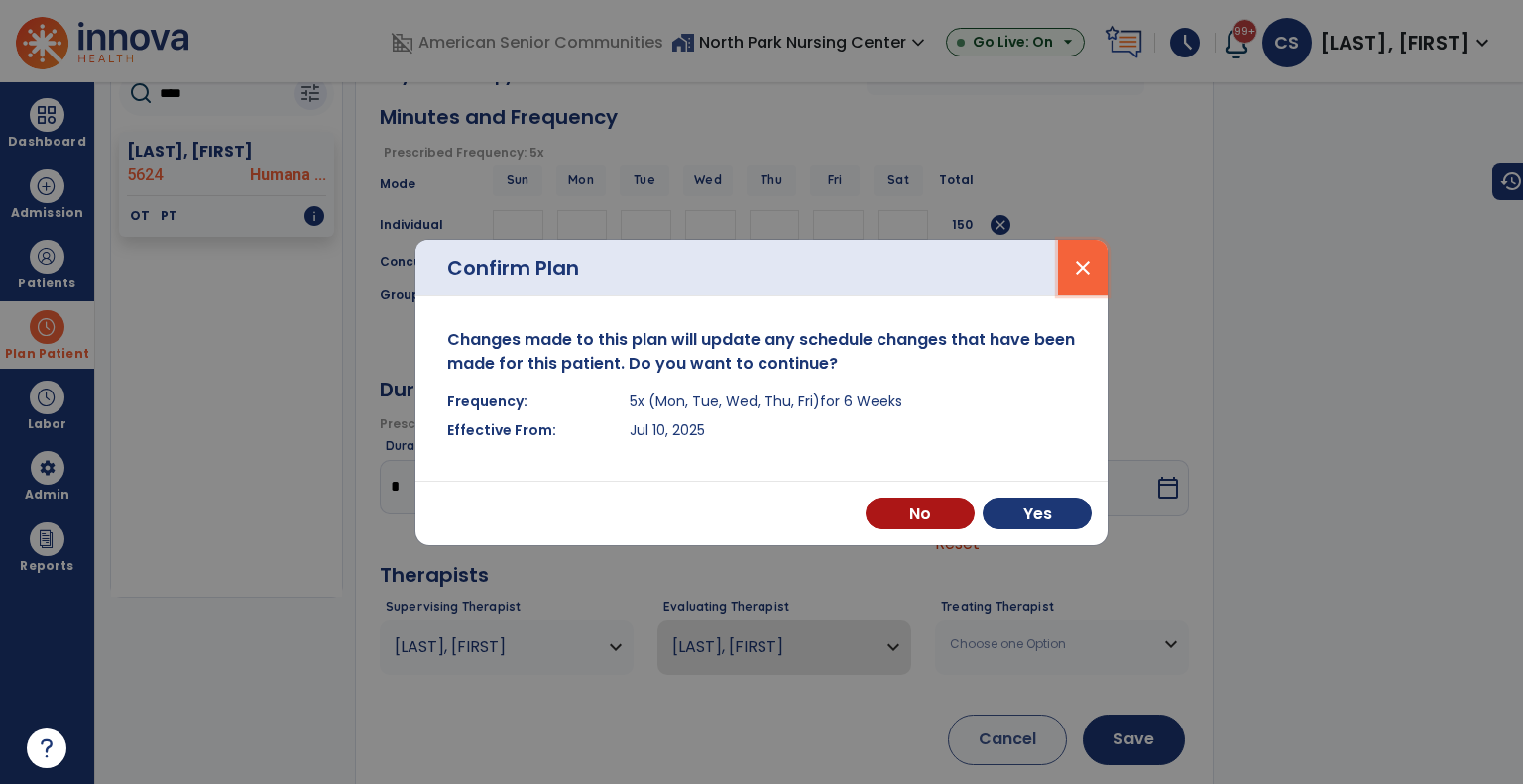 click on "close" at bounding box center (1083, 268) 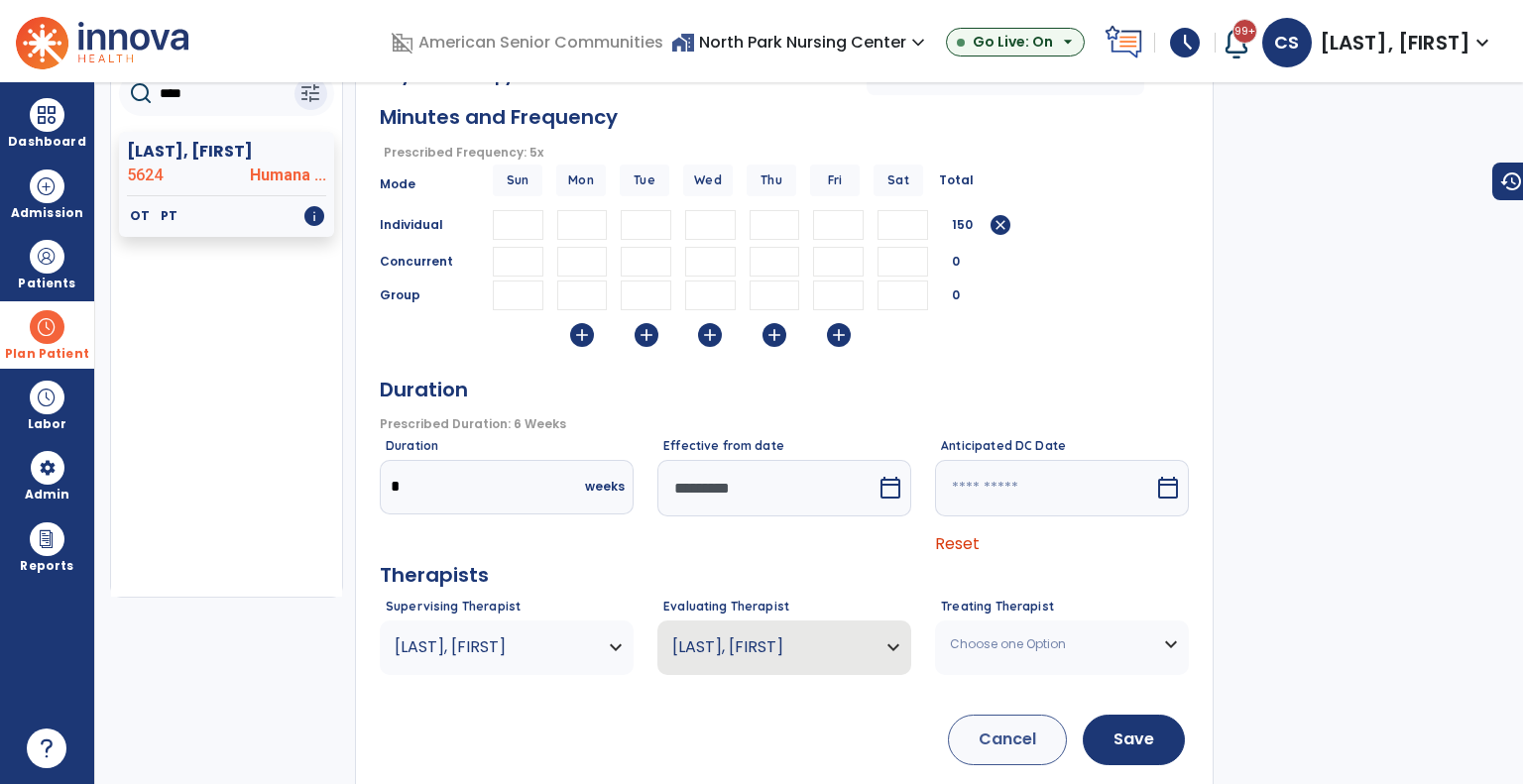 click on "Choose one Option" at bounding box center (507, 647) 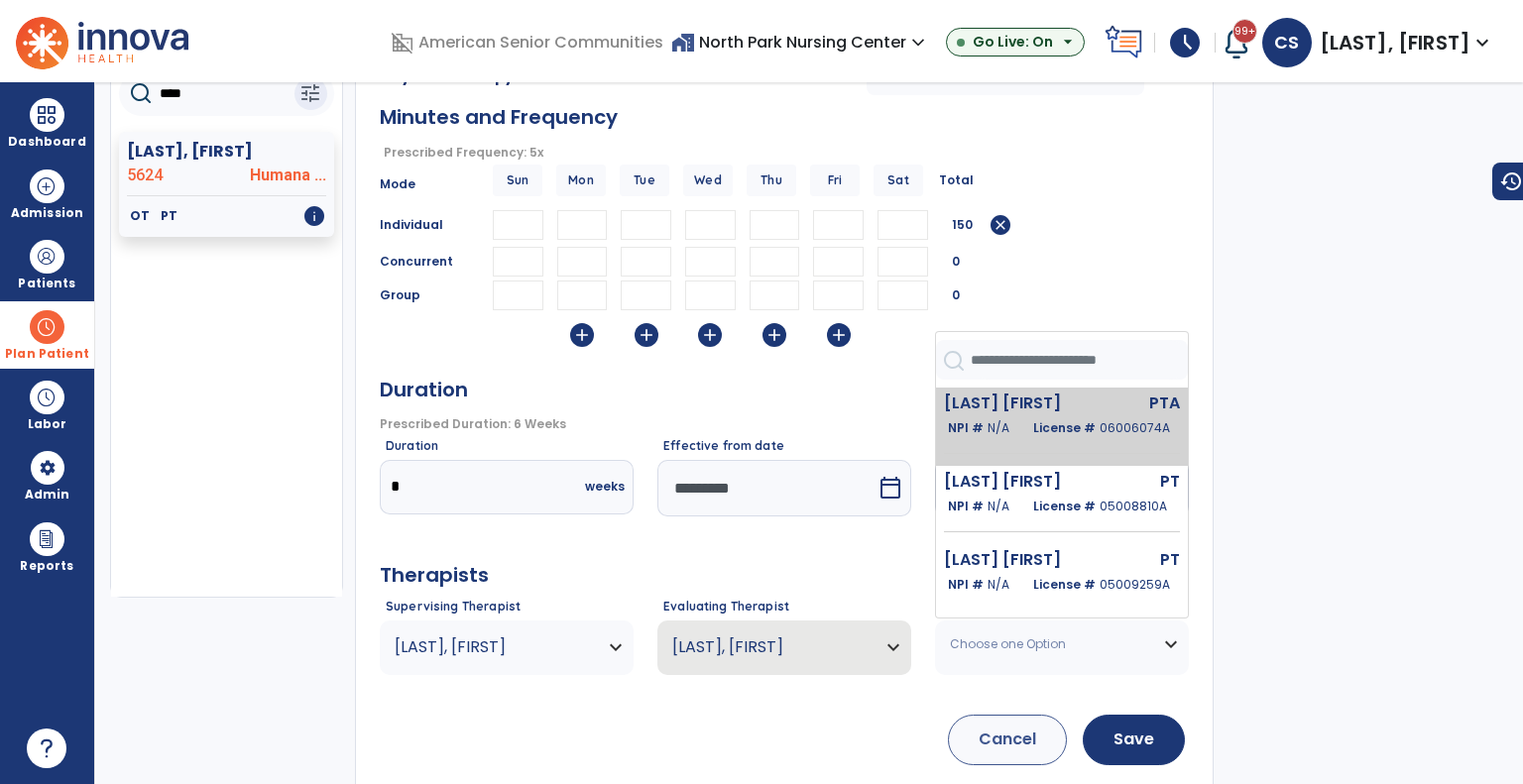 click on "License #  06006074A" at bounding box center (1102, 428) 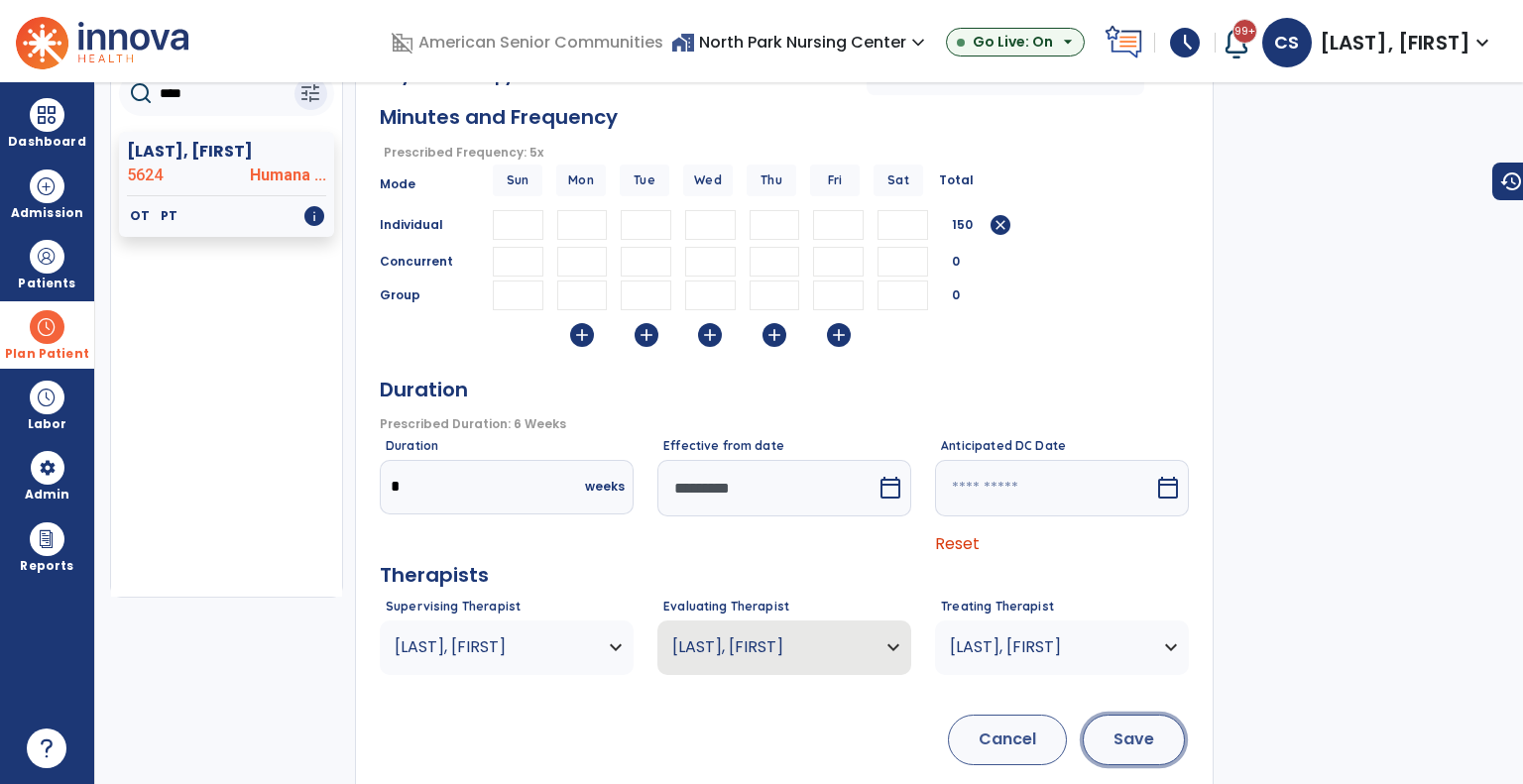 click on "Save" at bounding box center [1133, 739] 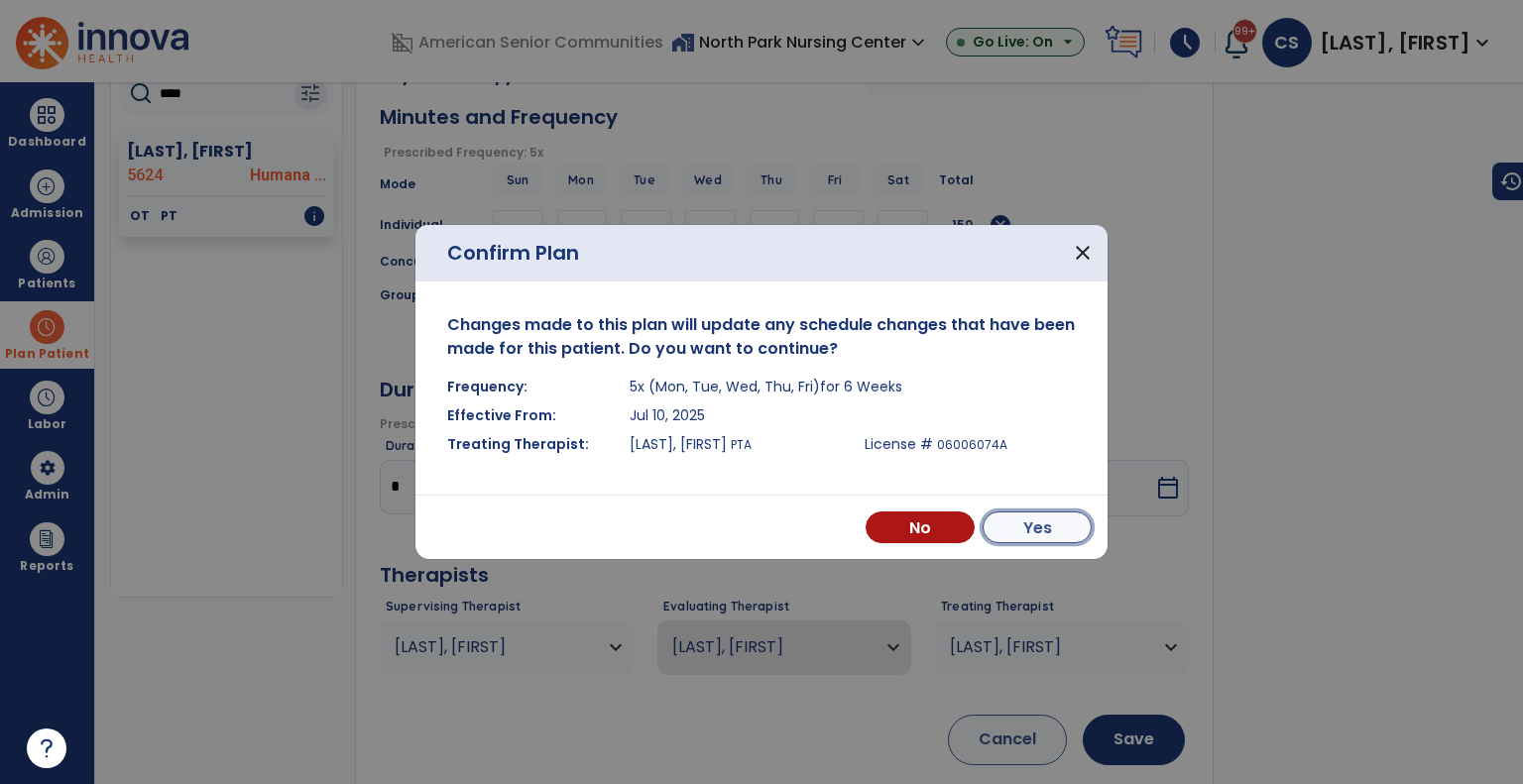 click on "Yes" at bounding box center [1037, 527] 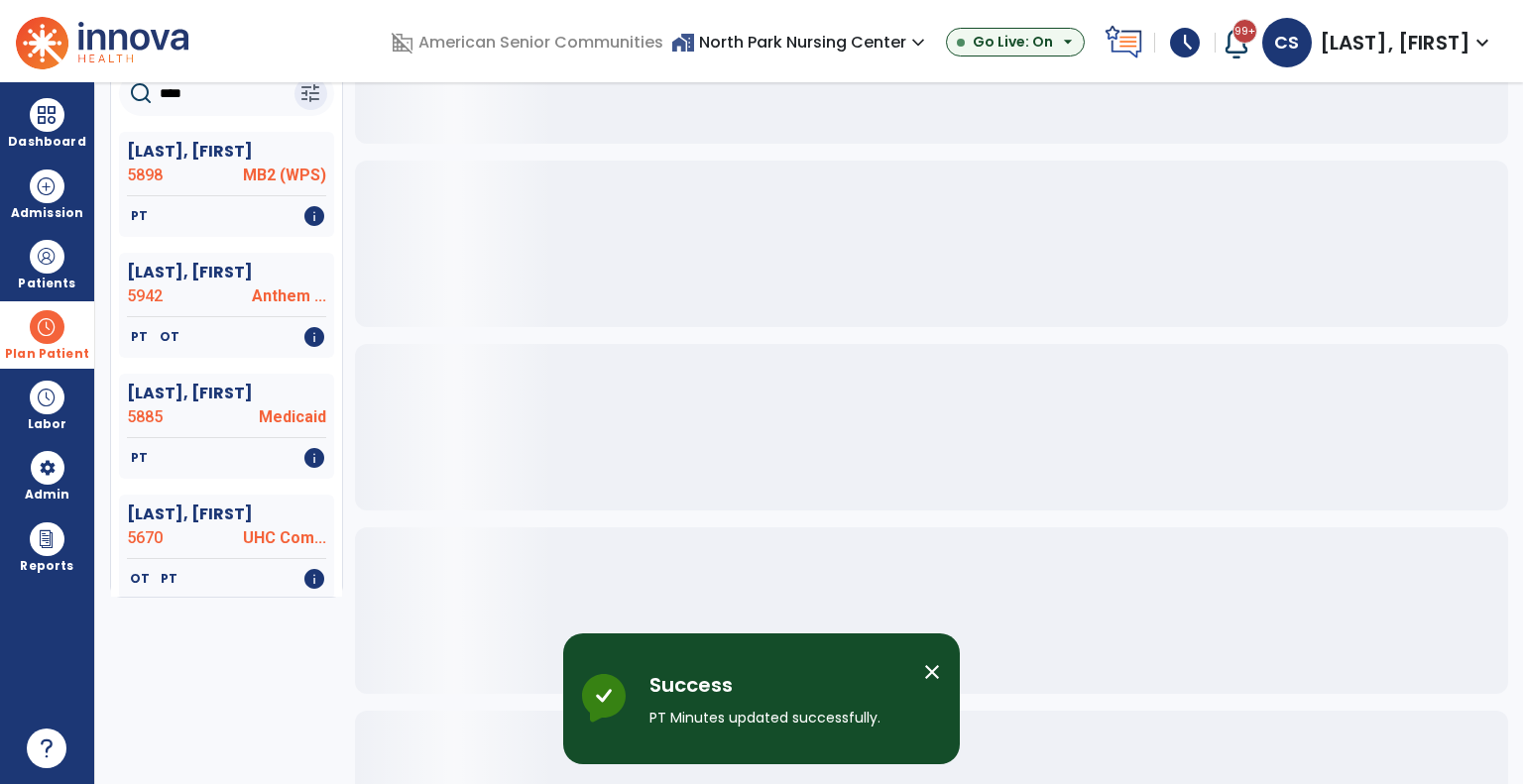 scroll, scrollTop: 0, scrollLeft: 0, axis: both 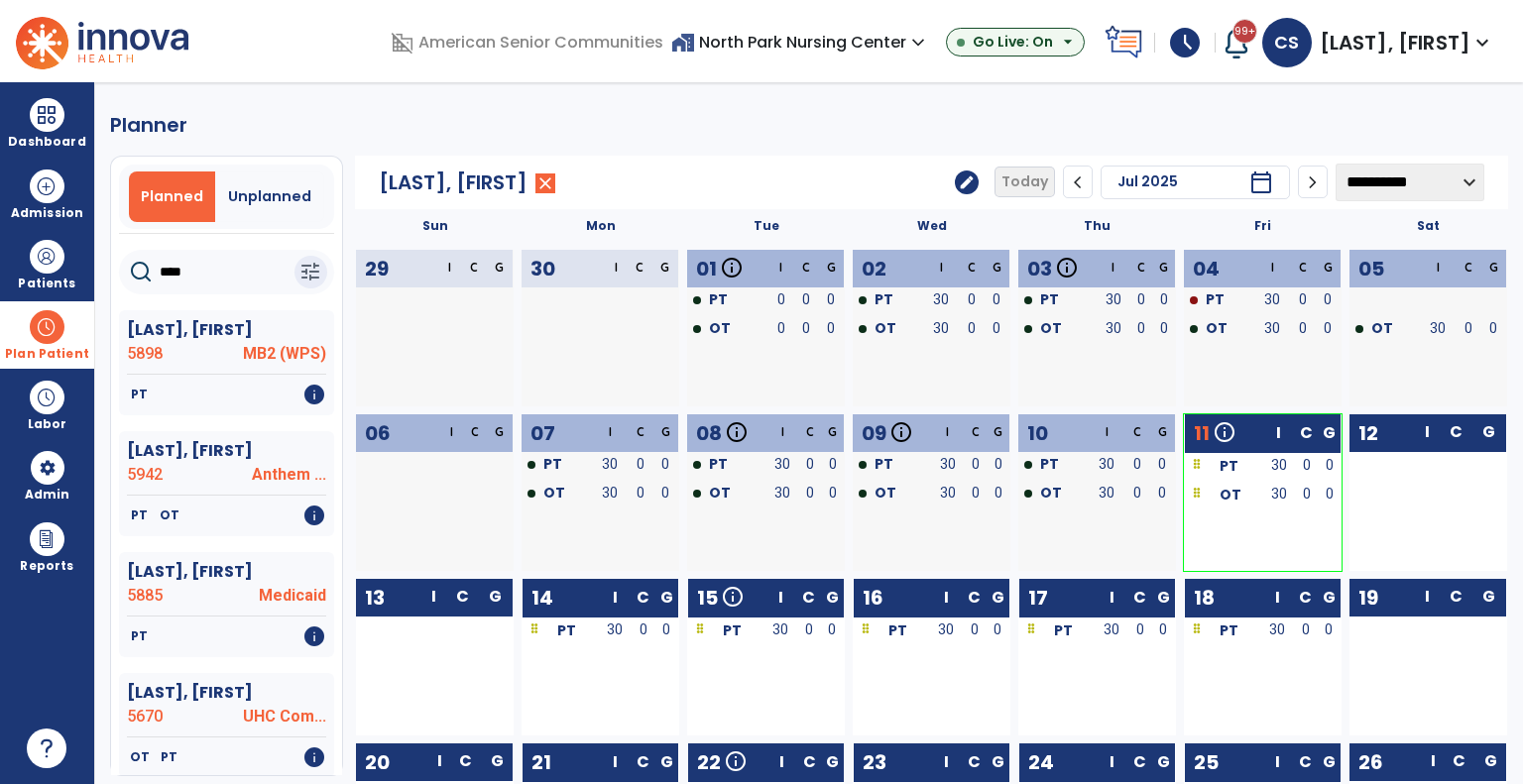 click on "edit" 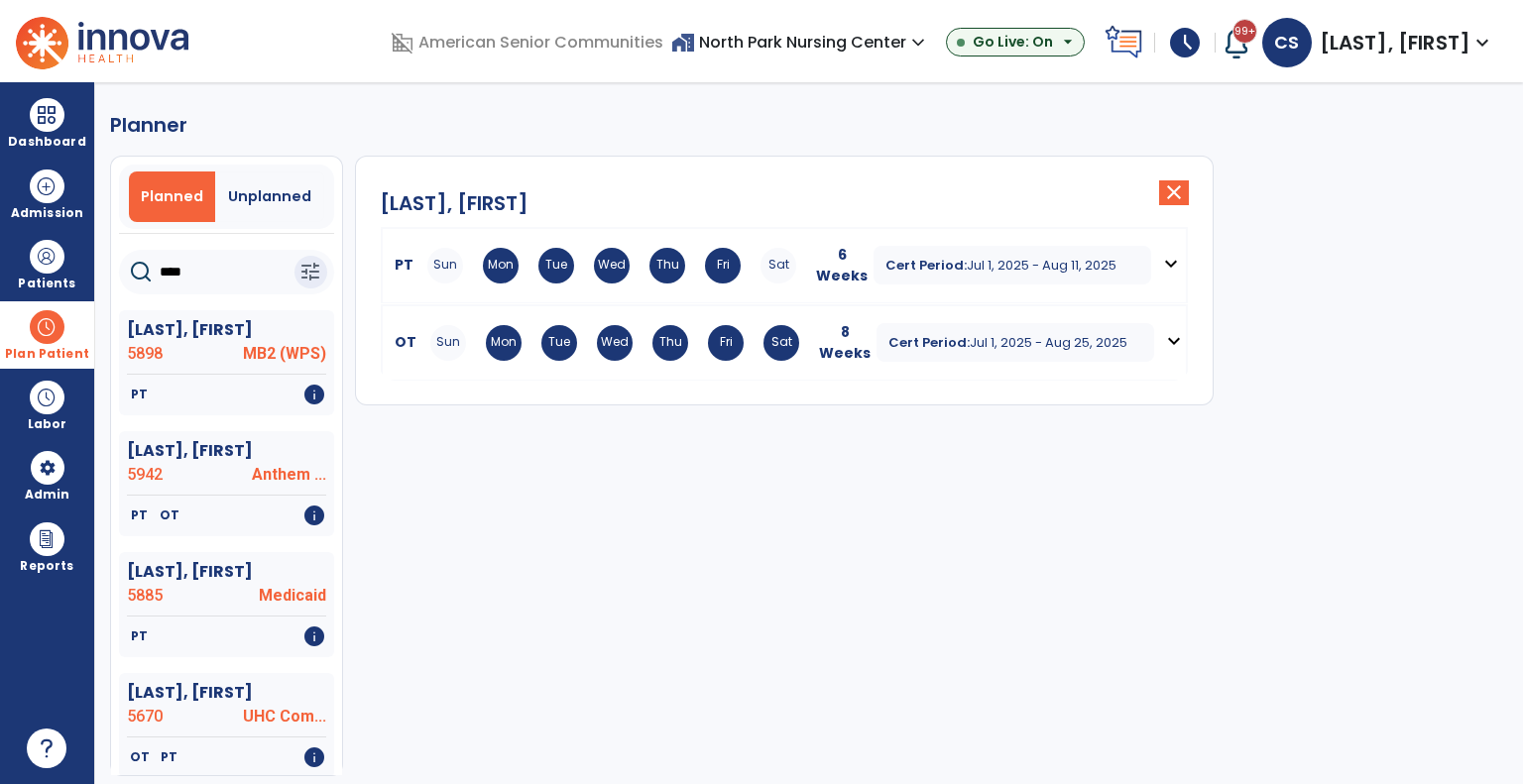 click on "expand_more" at bounding box center (1174, 341) 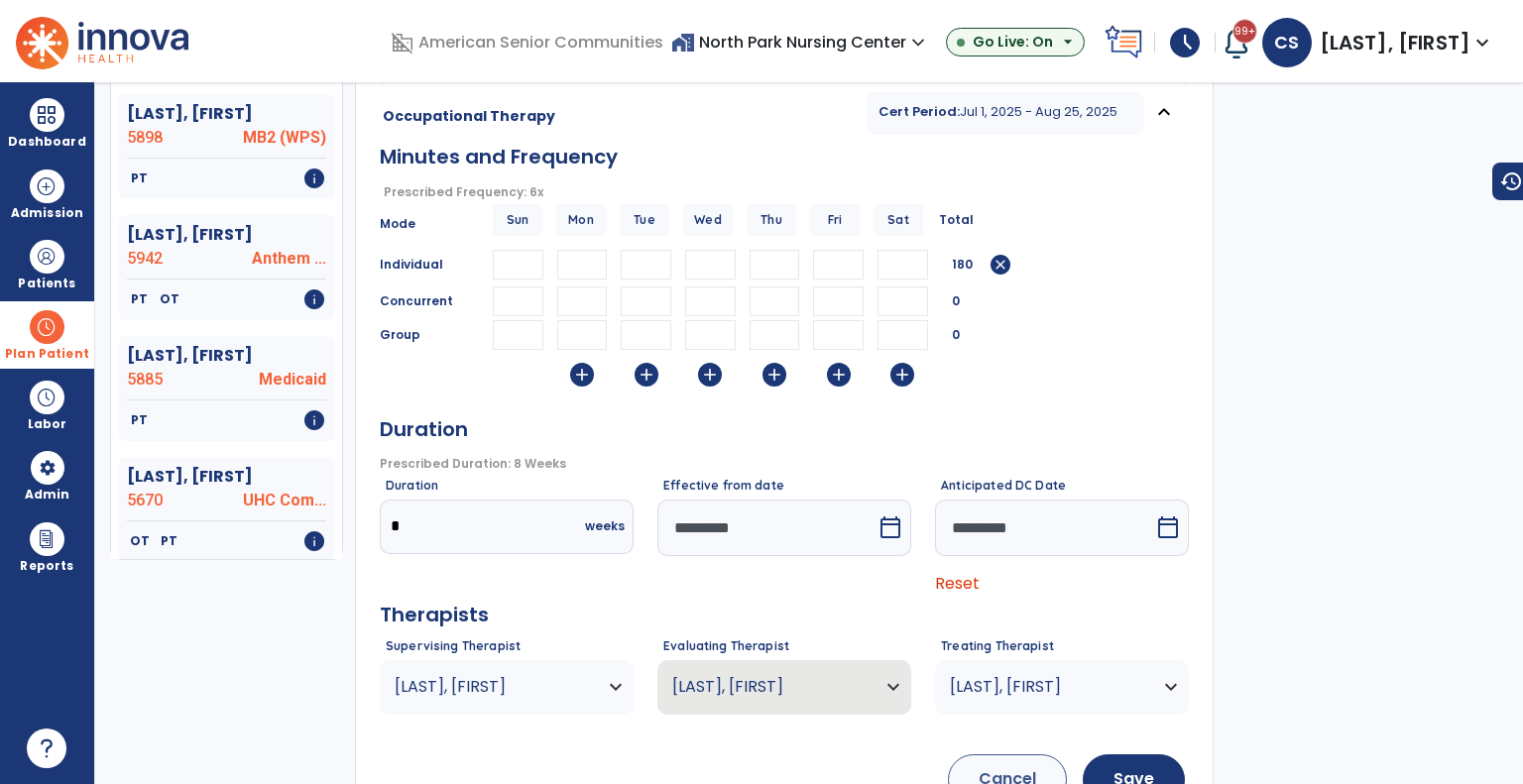 scroll, scrollTop: 222, scrollLeft: 0, axis: vertical 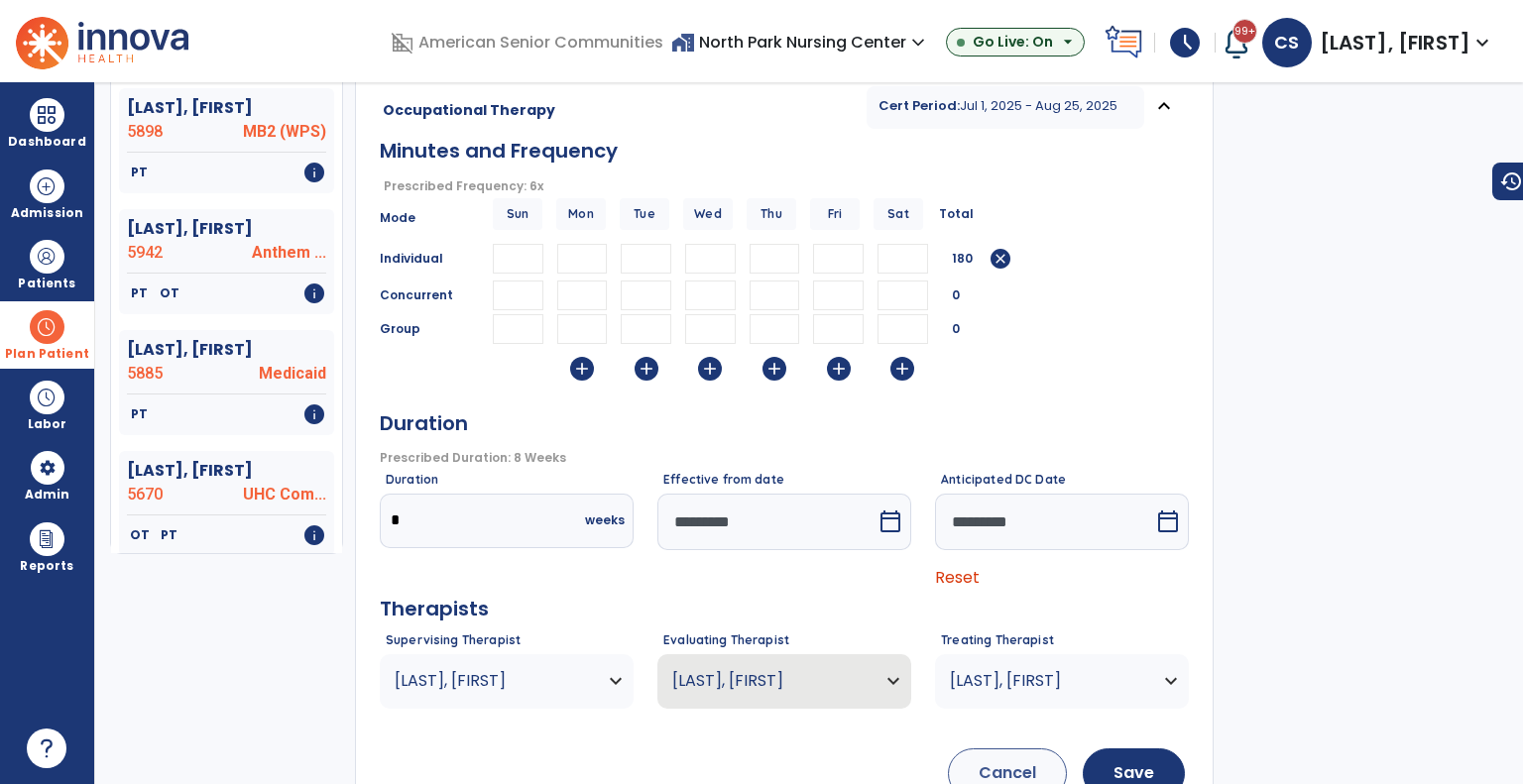 click on "Reset" at bounding box center (957, 577) 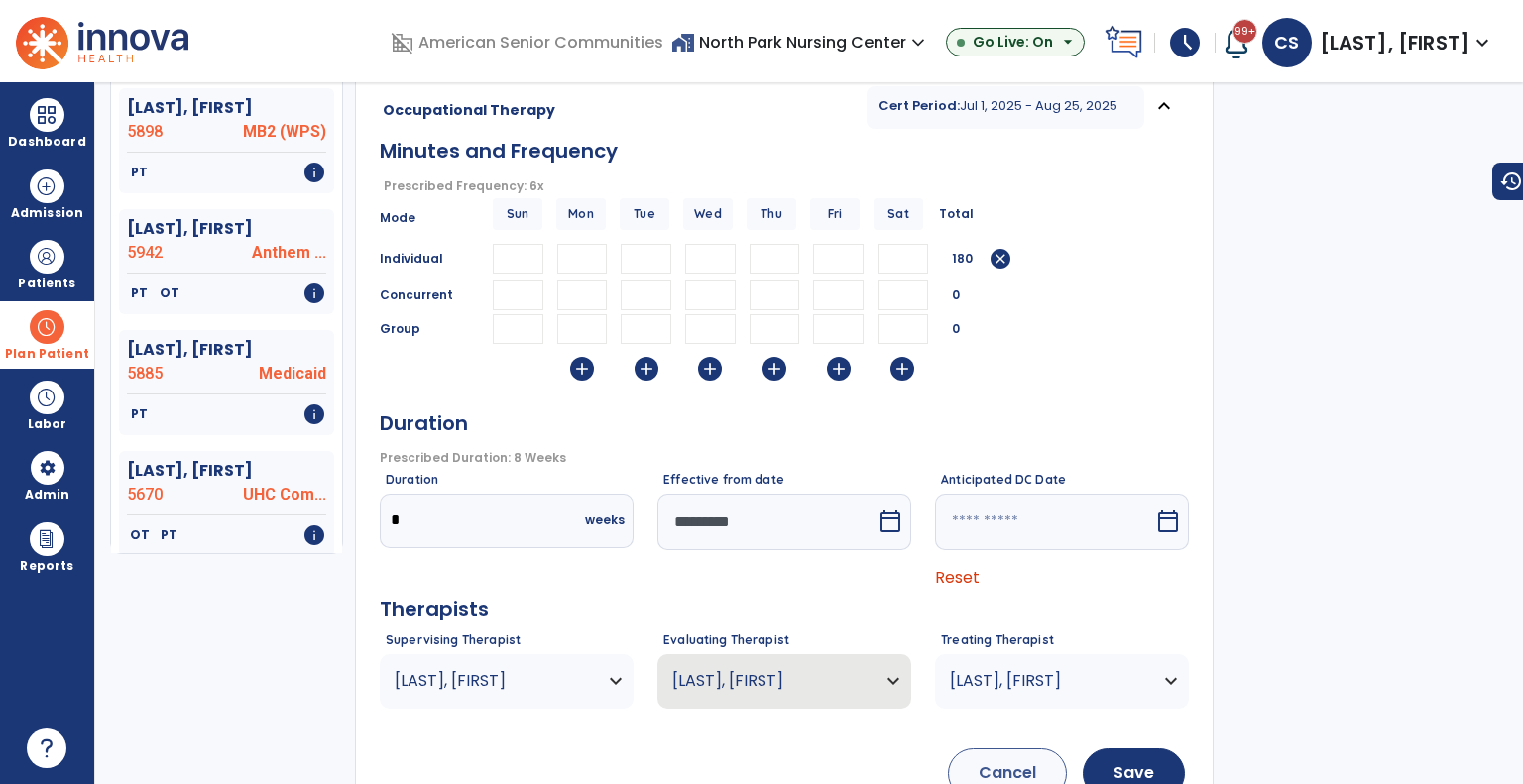 scroll, scrollTop: 281, scrollLeft: 0, axis: vertical 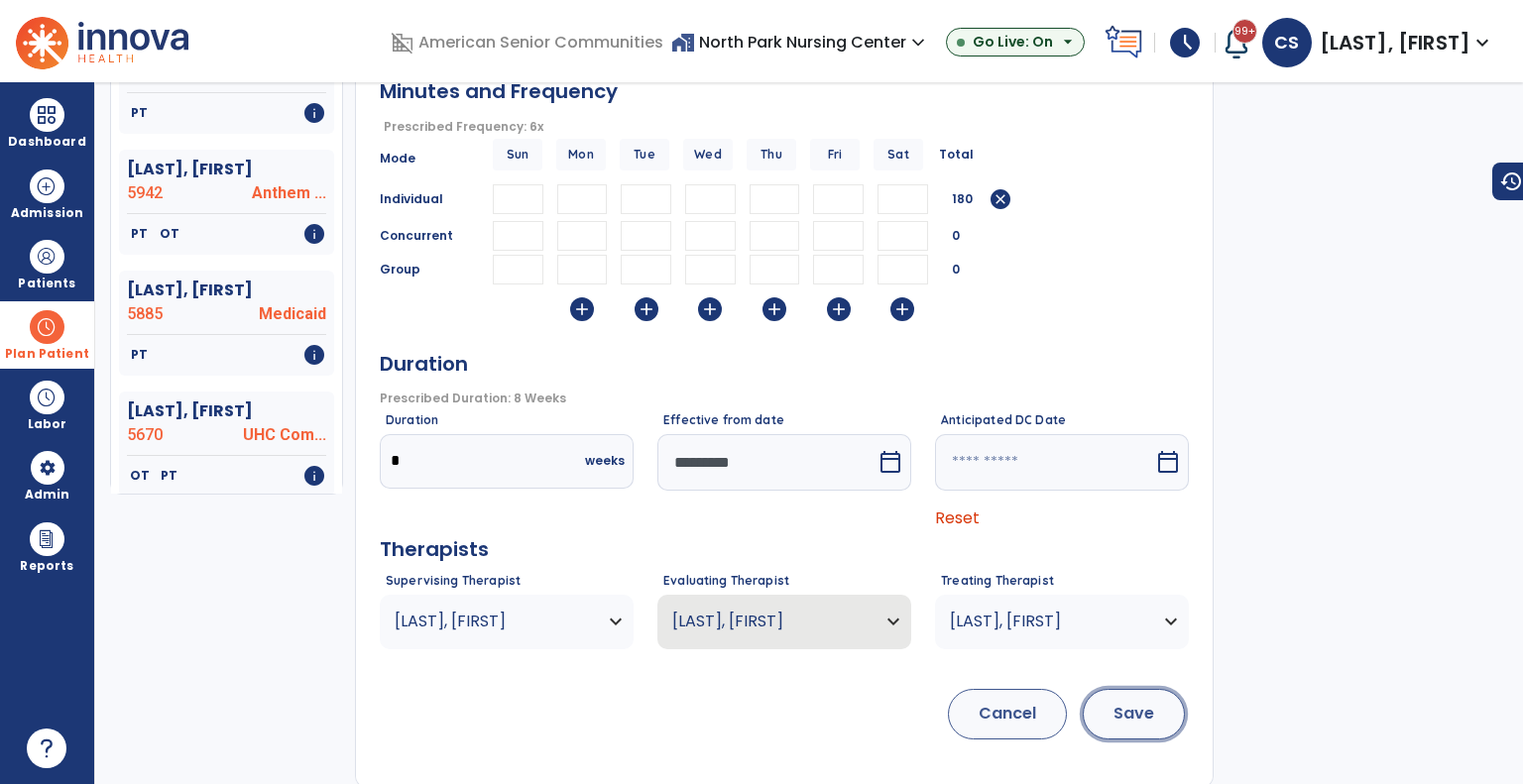 click on "Save" at bounding box center (1133, 714) 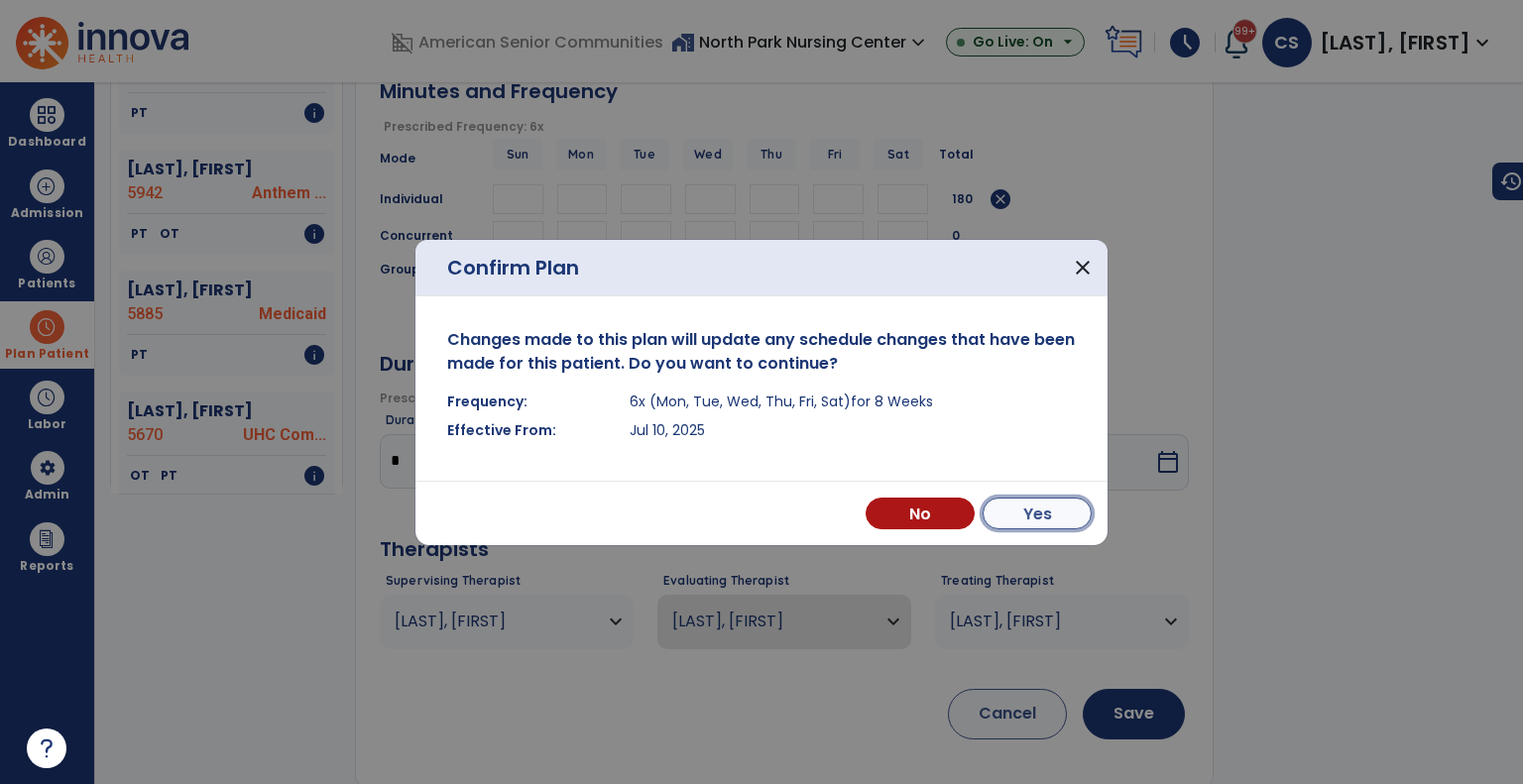 click on "Yes" at bounding box center (1037, 513) 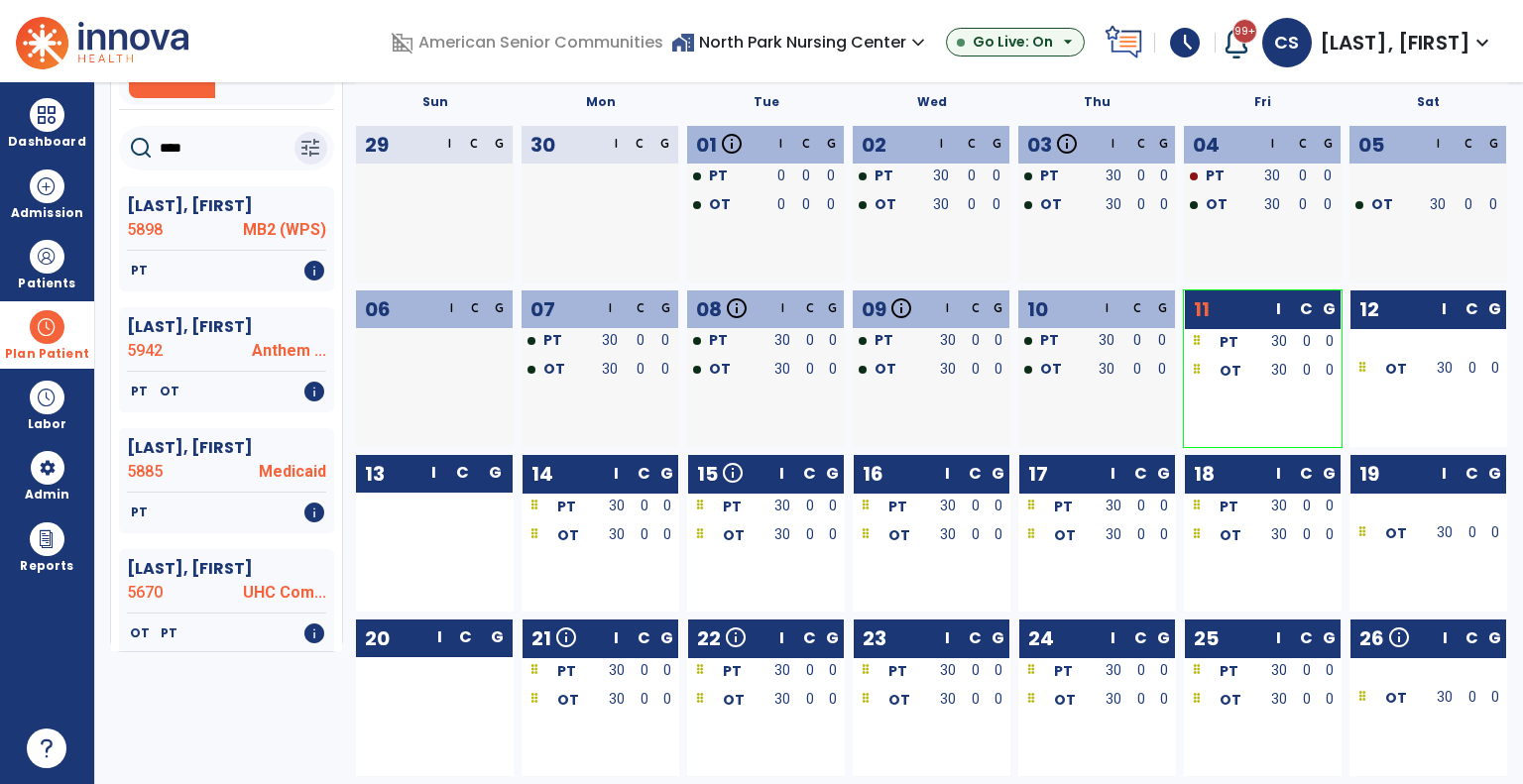 scroll, scrollTop: 0, scrollLeft: 0, axis: both 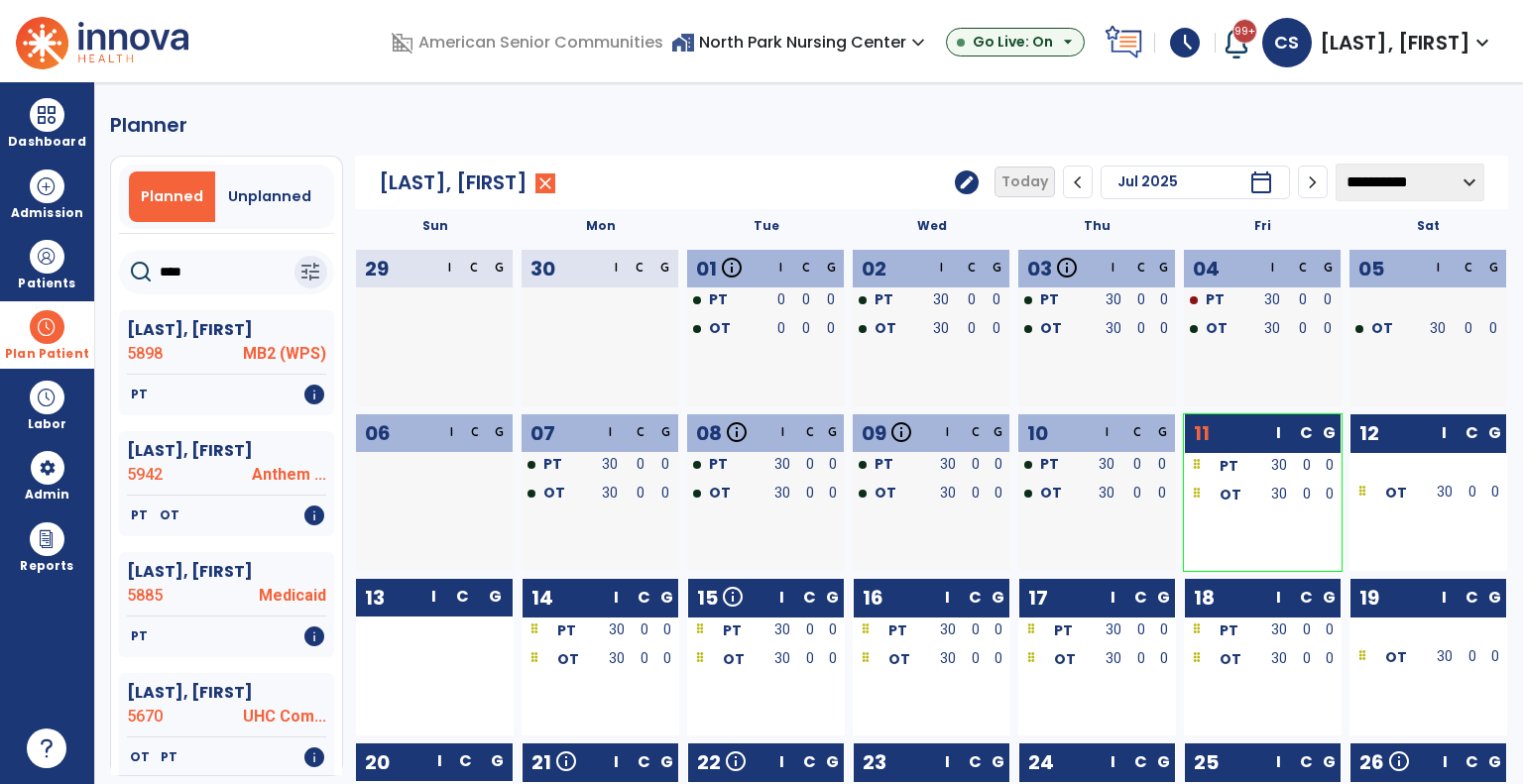click on "****" 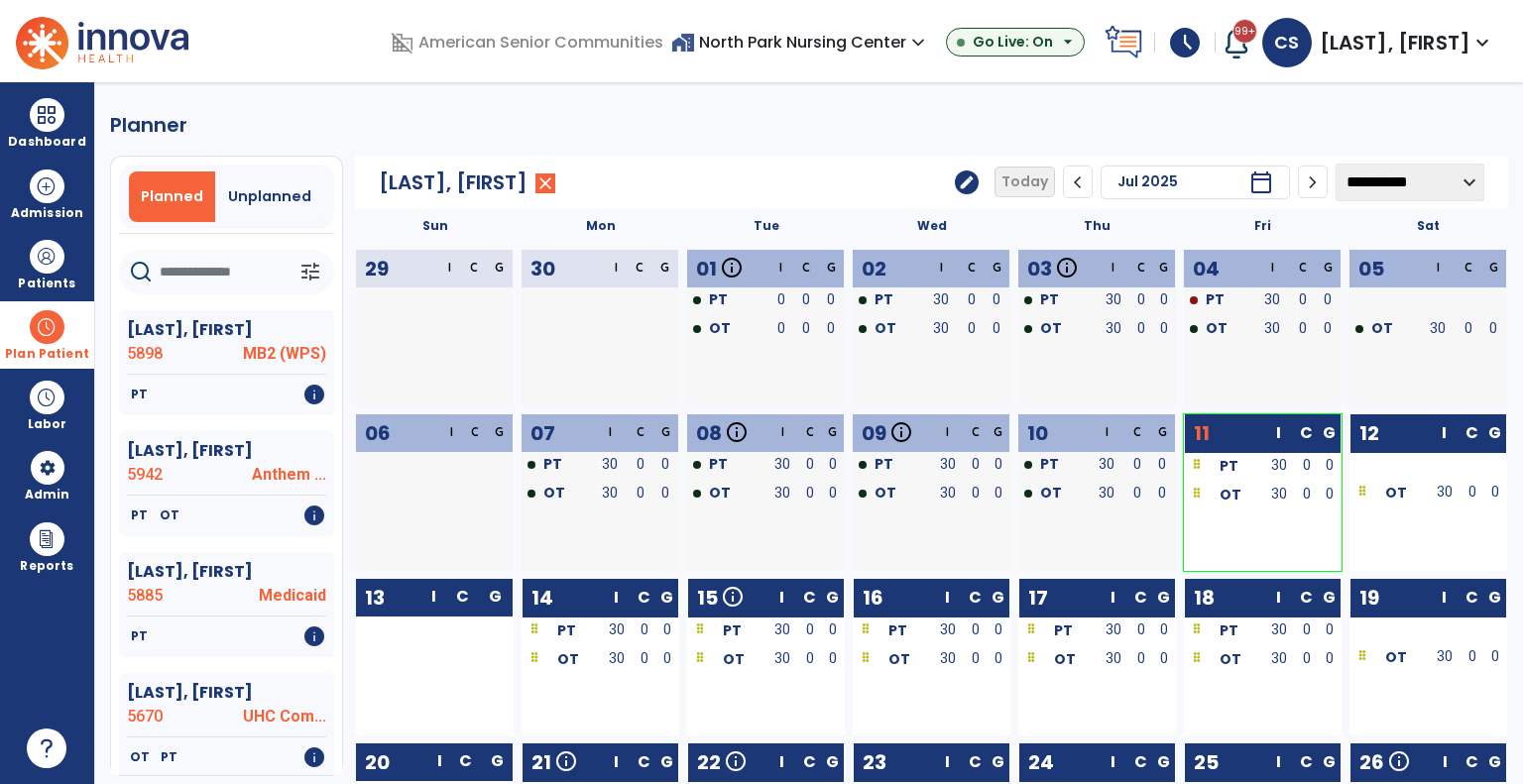 type 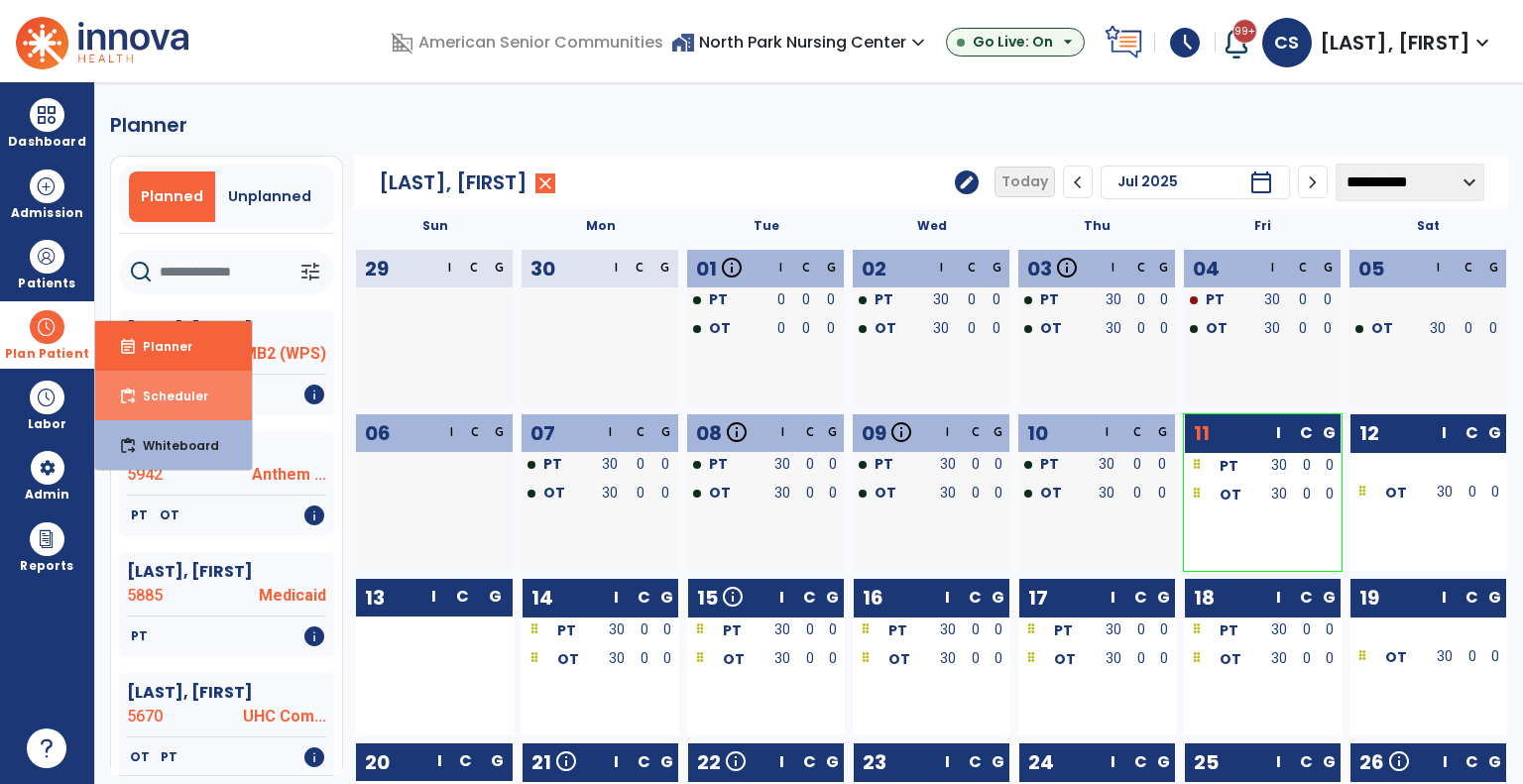 click on "content_paste_go" at bounding box center [128, 396] 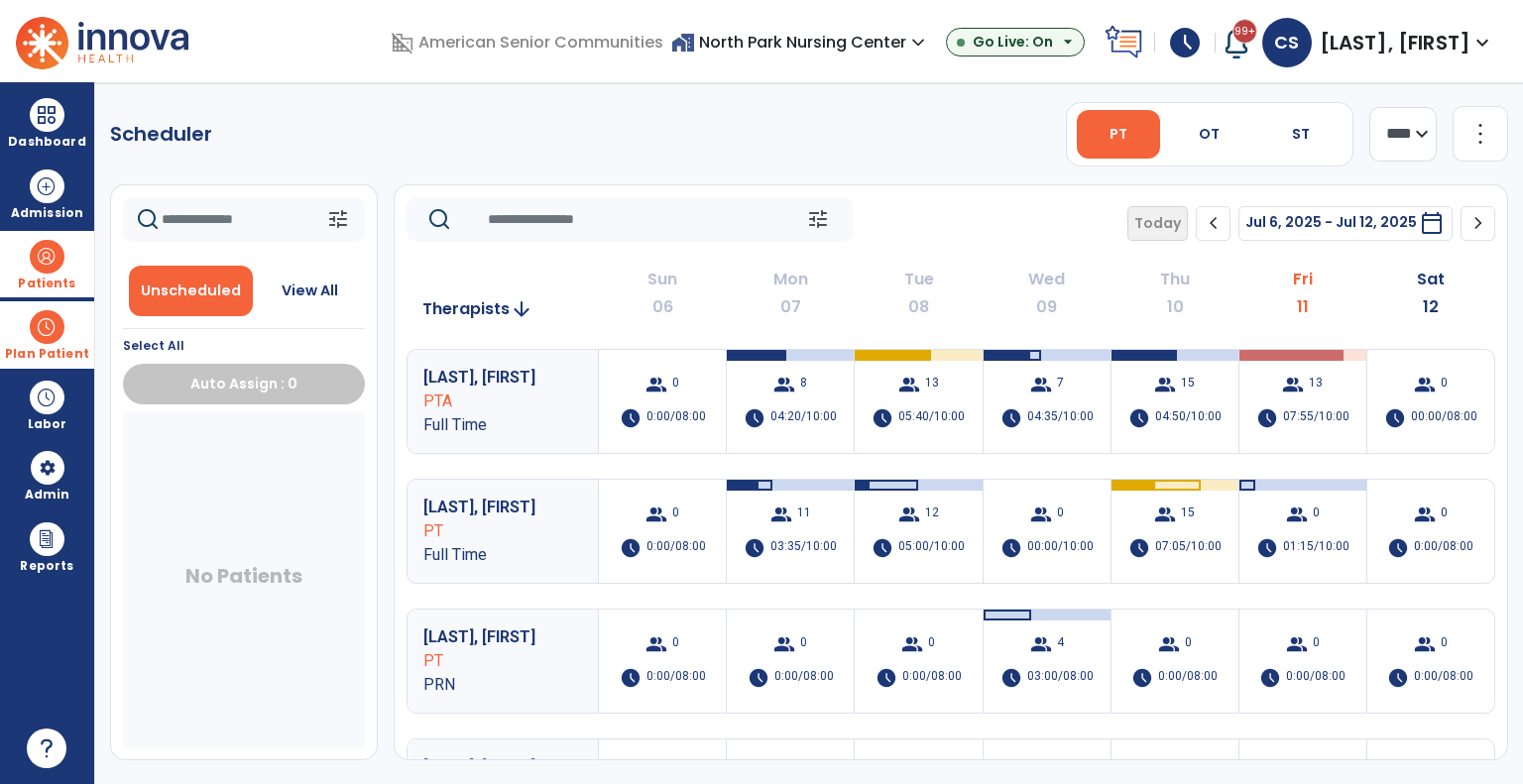click at bounding box center (47, 257) 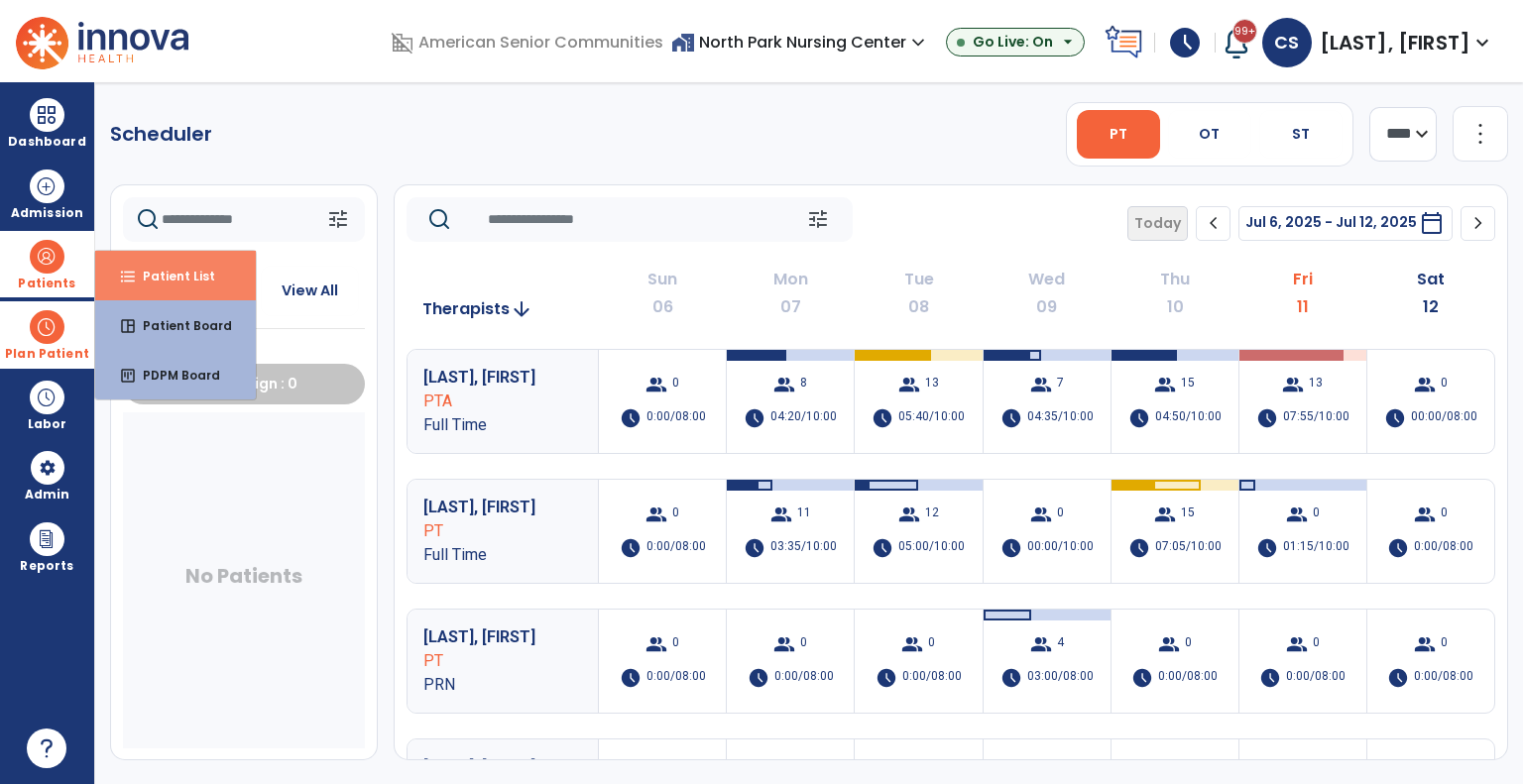 click on "Patient List" at bounding box center (171, 276) 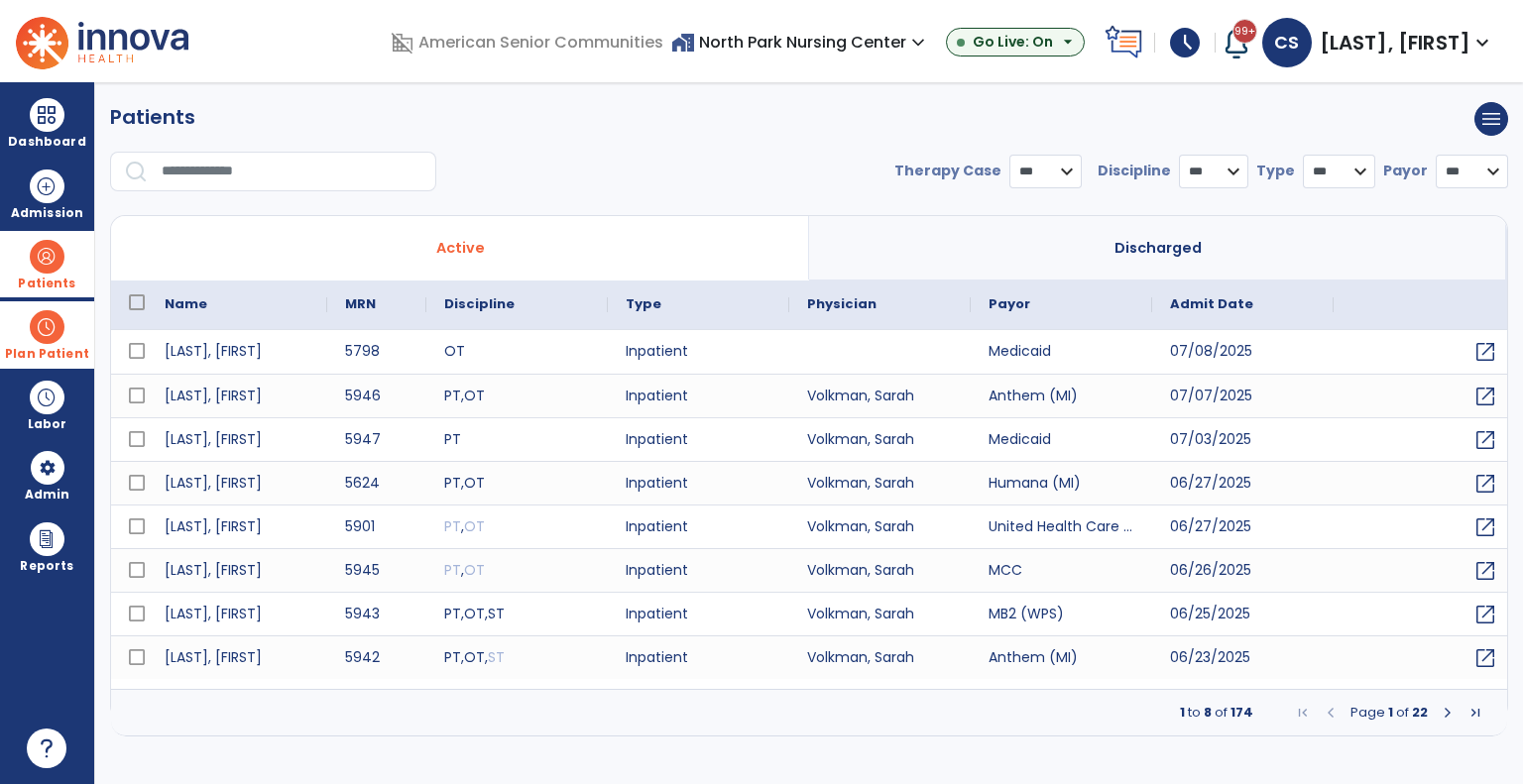 select on "***" 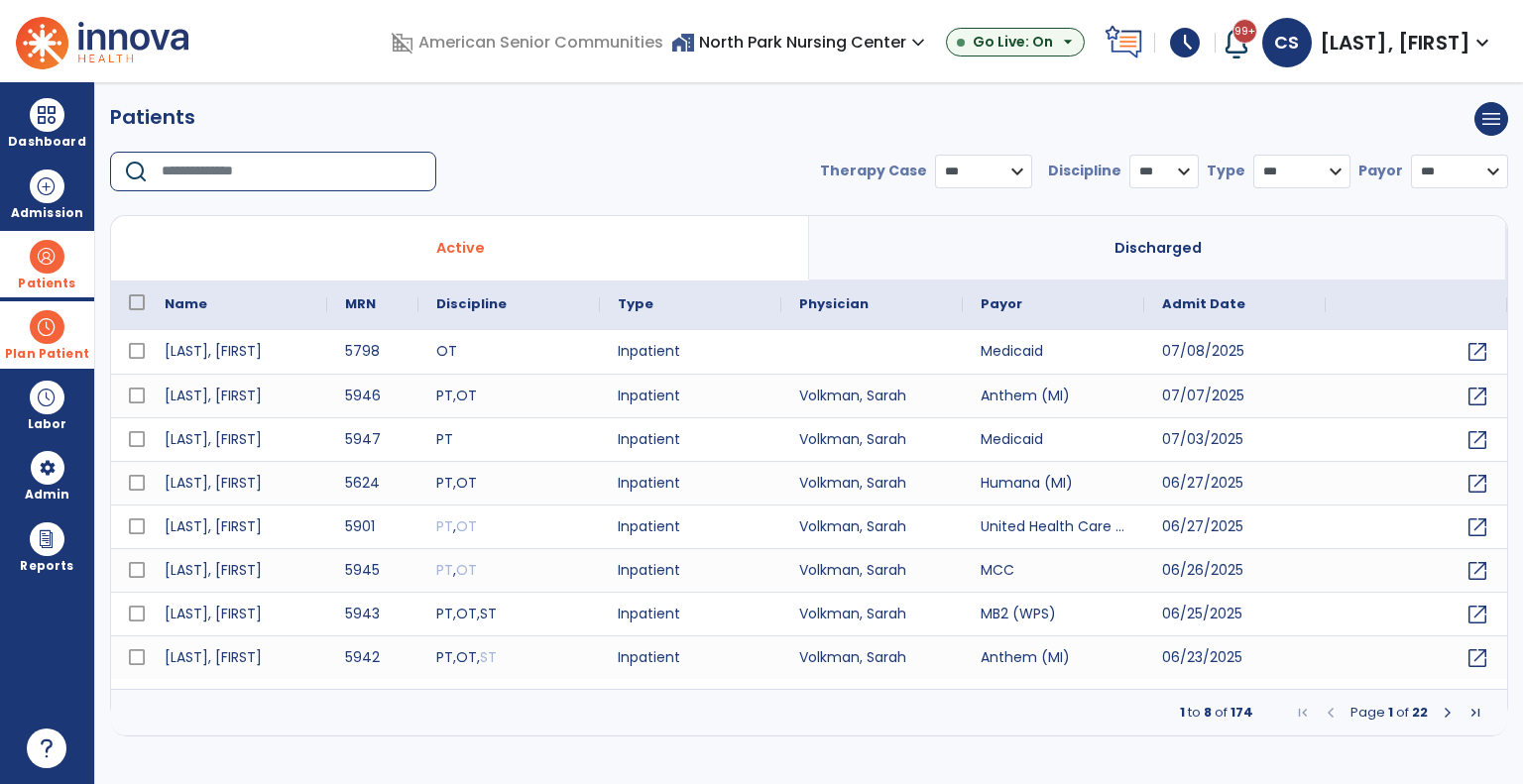click at bounding box center (292, 171) 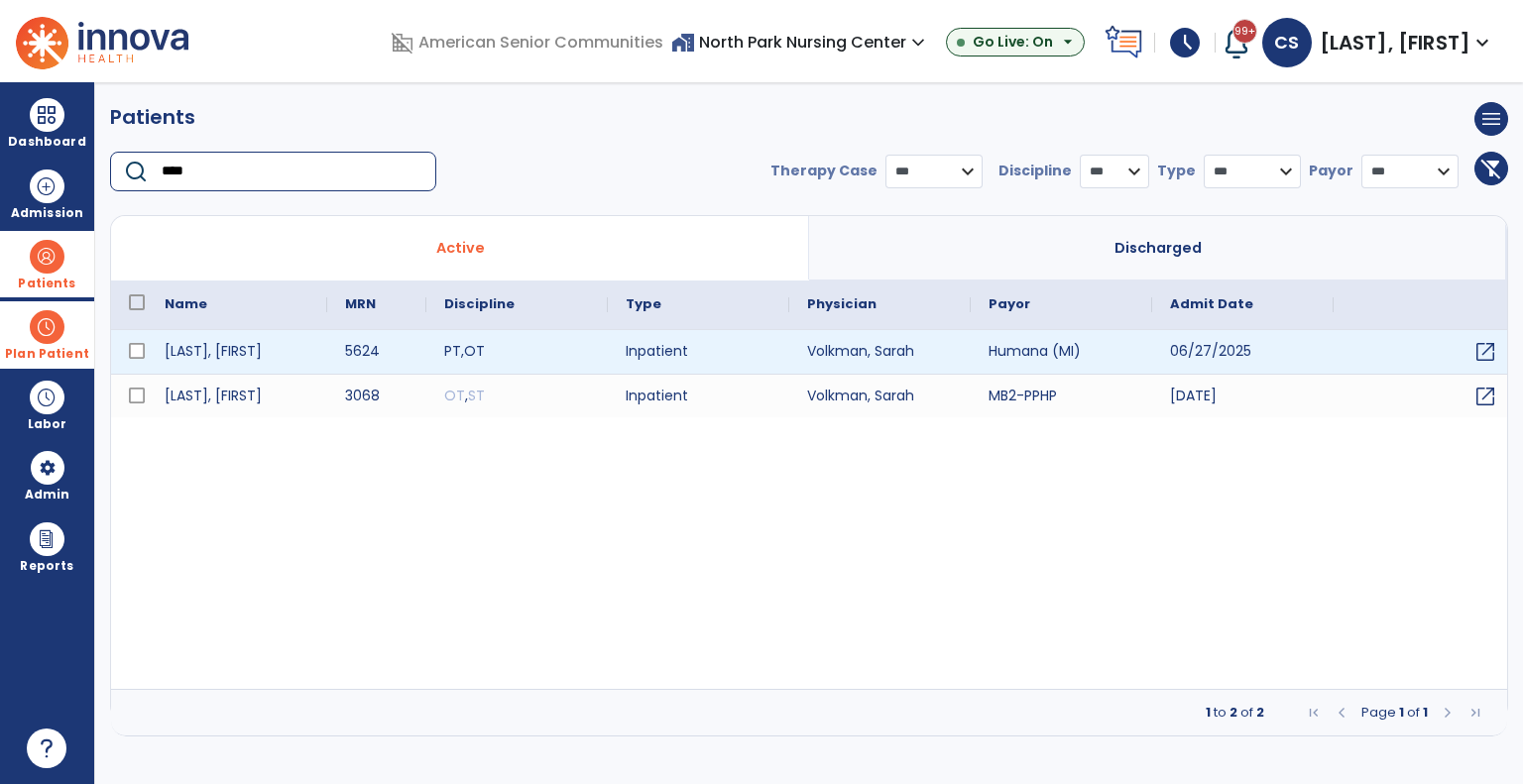 type on "****" 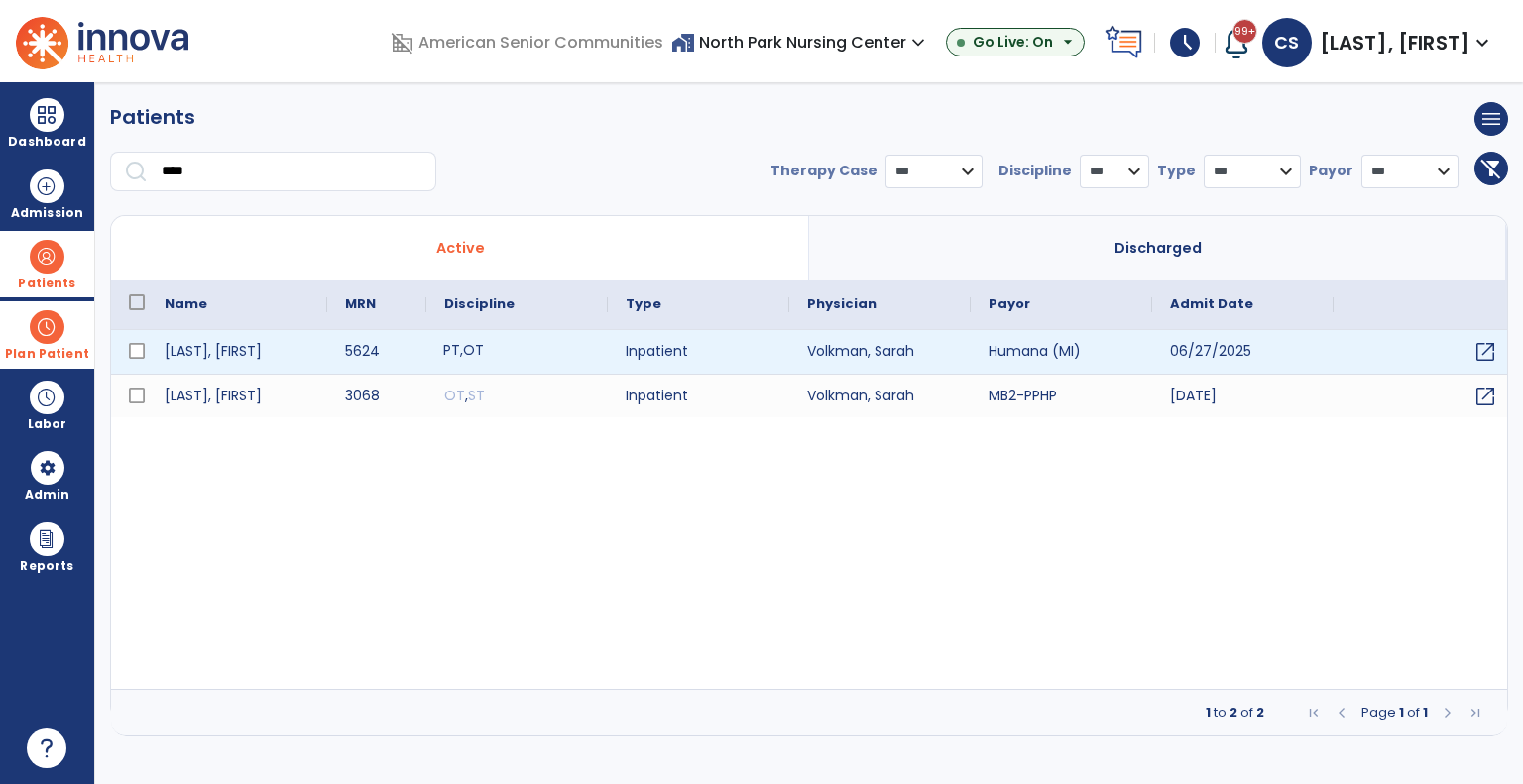 click on "PT , OT" at bounding box center [517, 352] 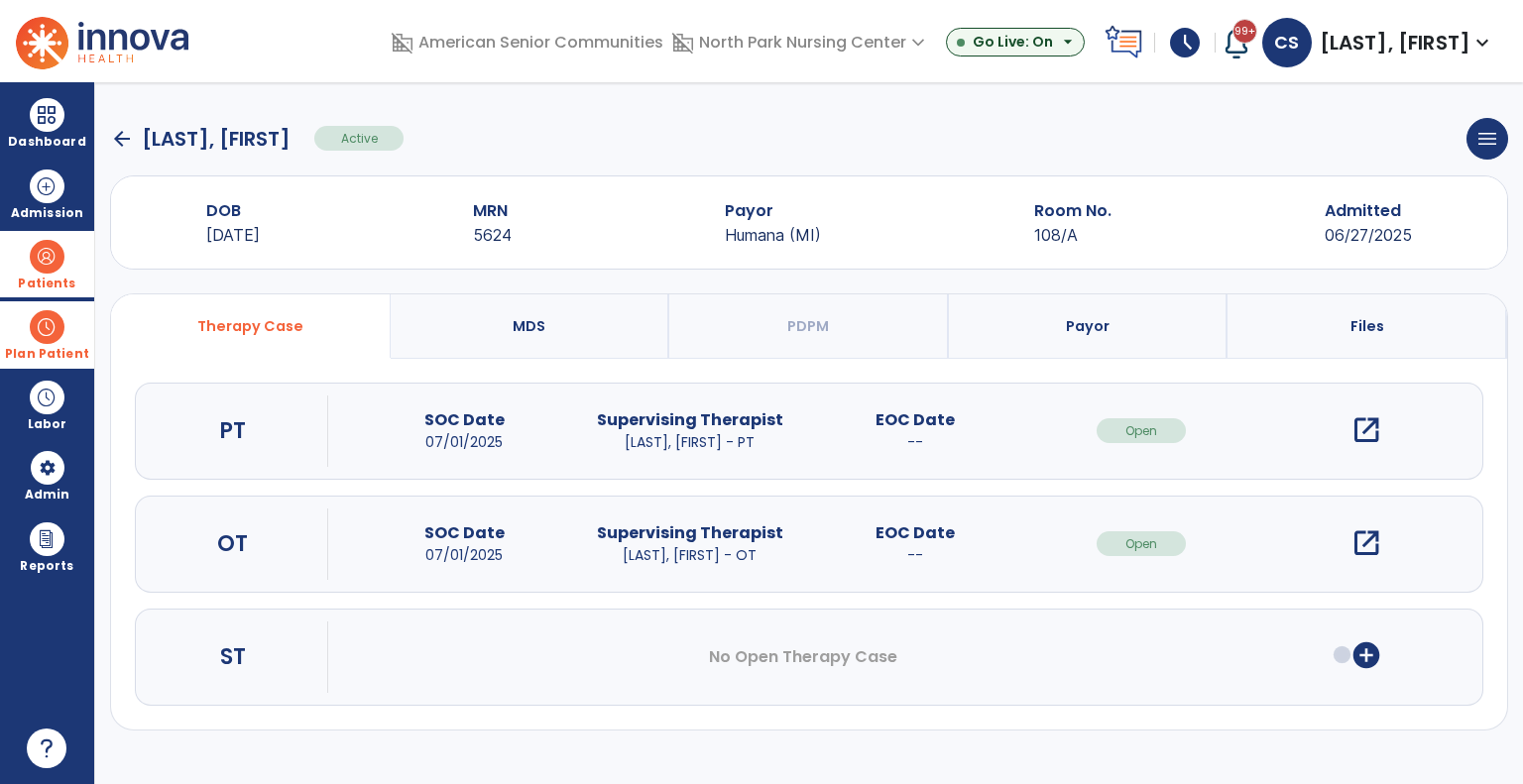 click on "open_in_new" at bounding box center (1366, 430) 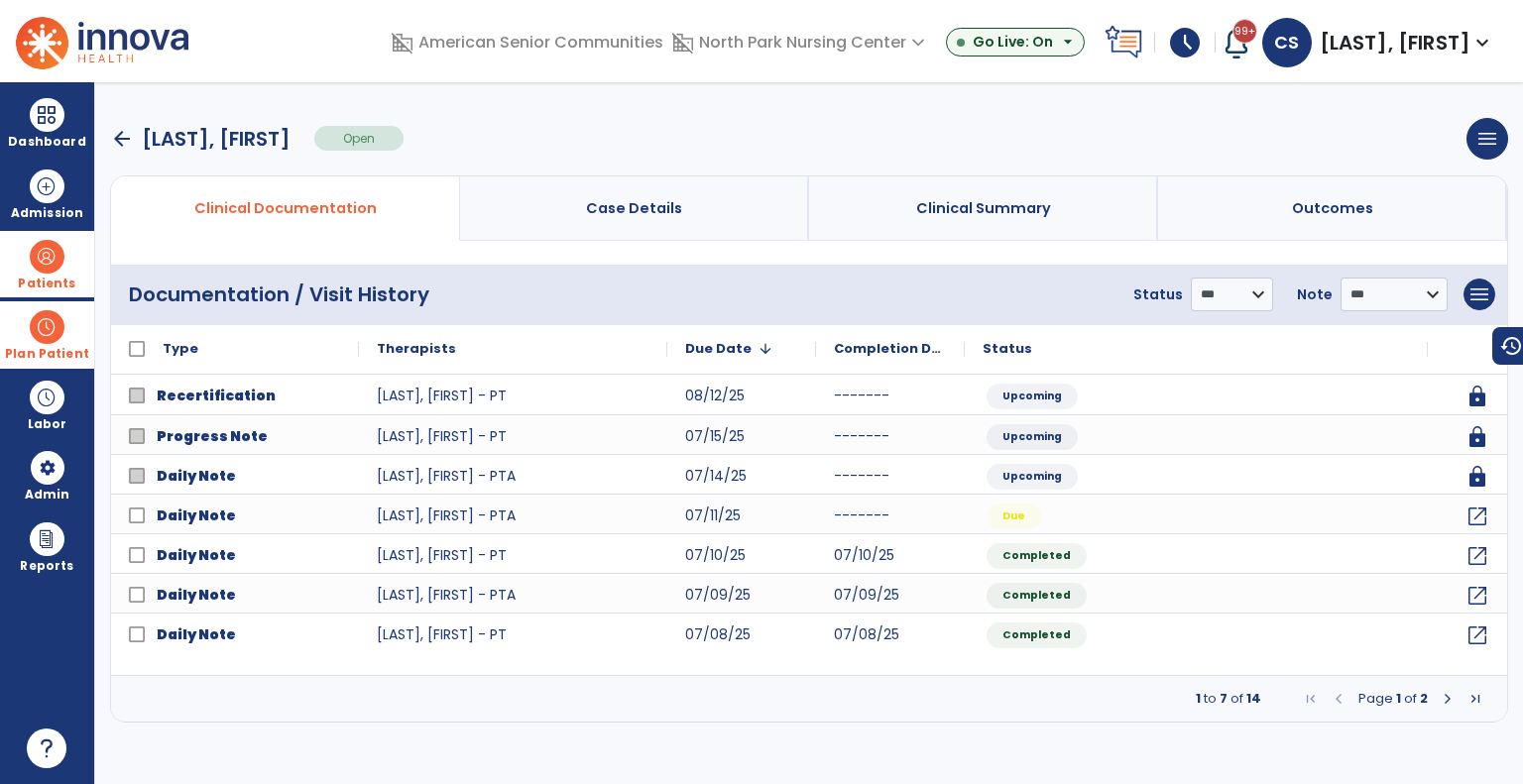 click on "arrow_back" at bounding box center [122, 139] 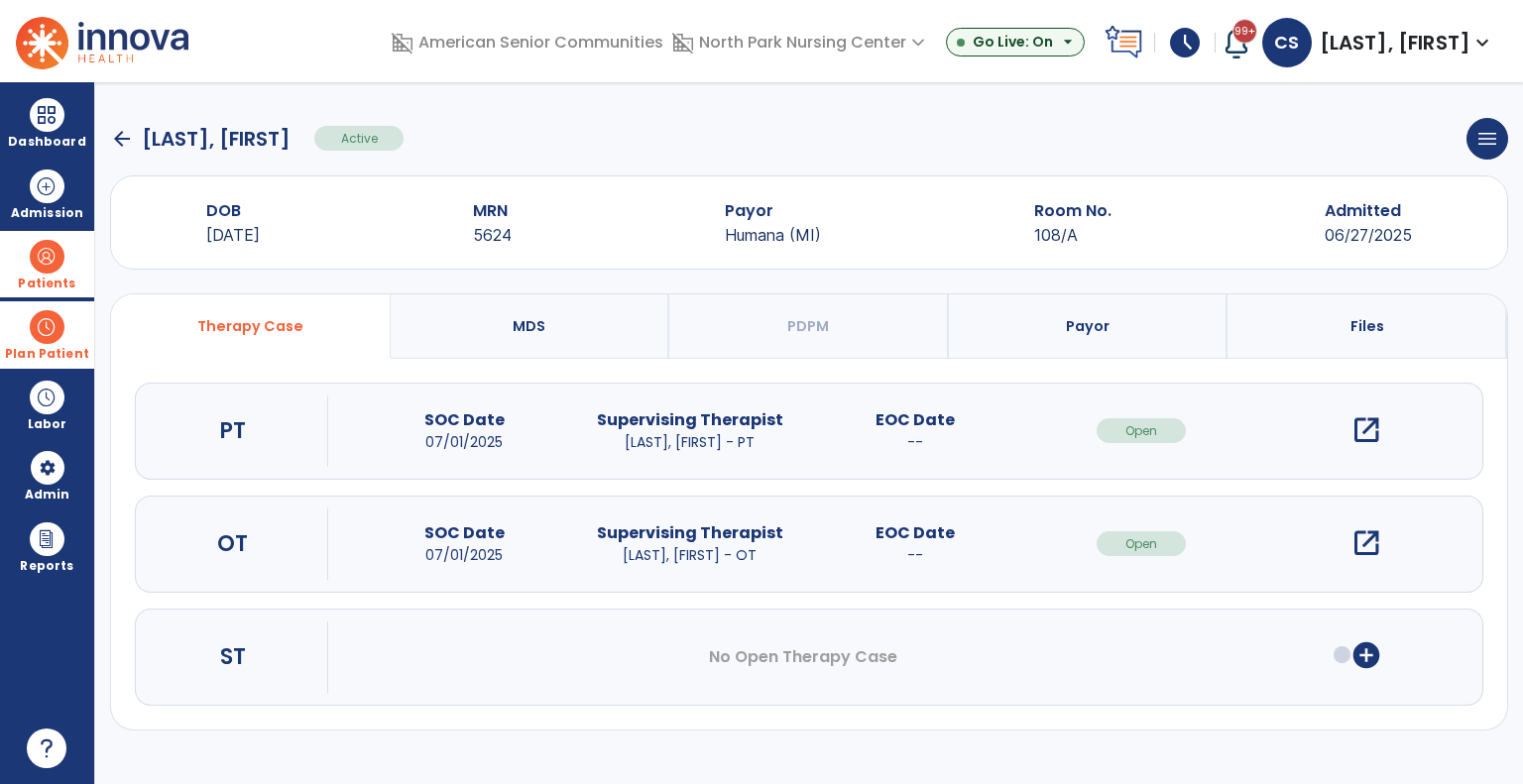 click at bounding box center (47, 327) 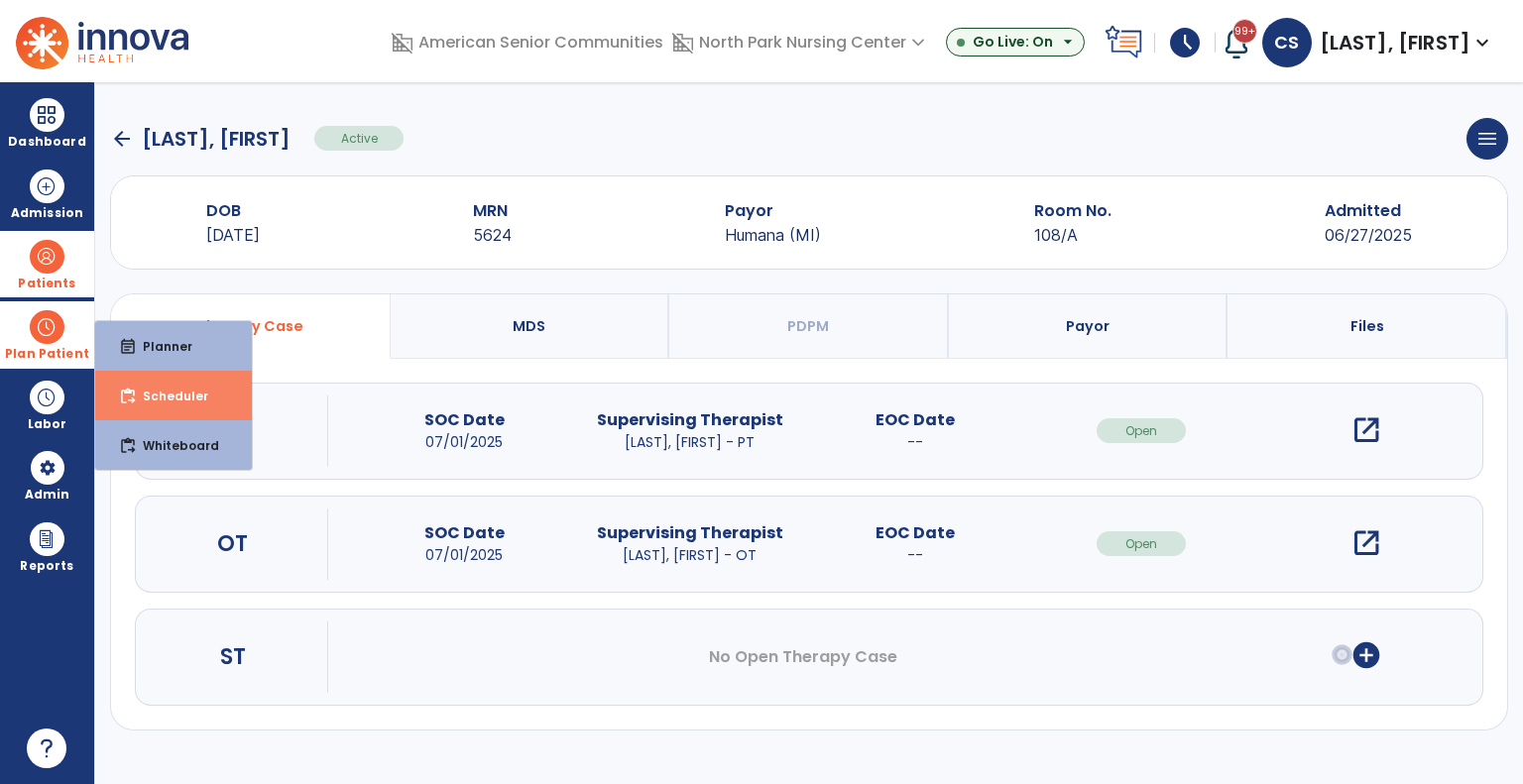 click on "content_paste_go  Scheduler" at bounding box center (174, 395) 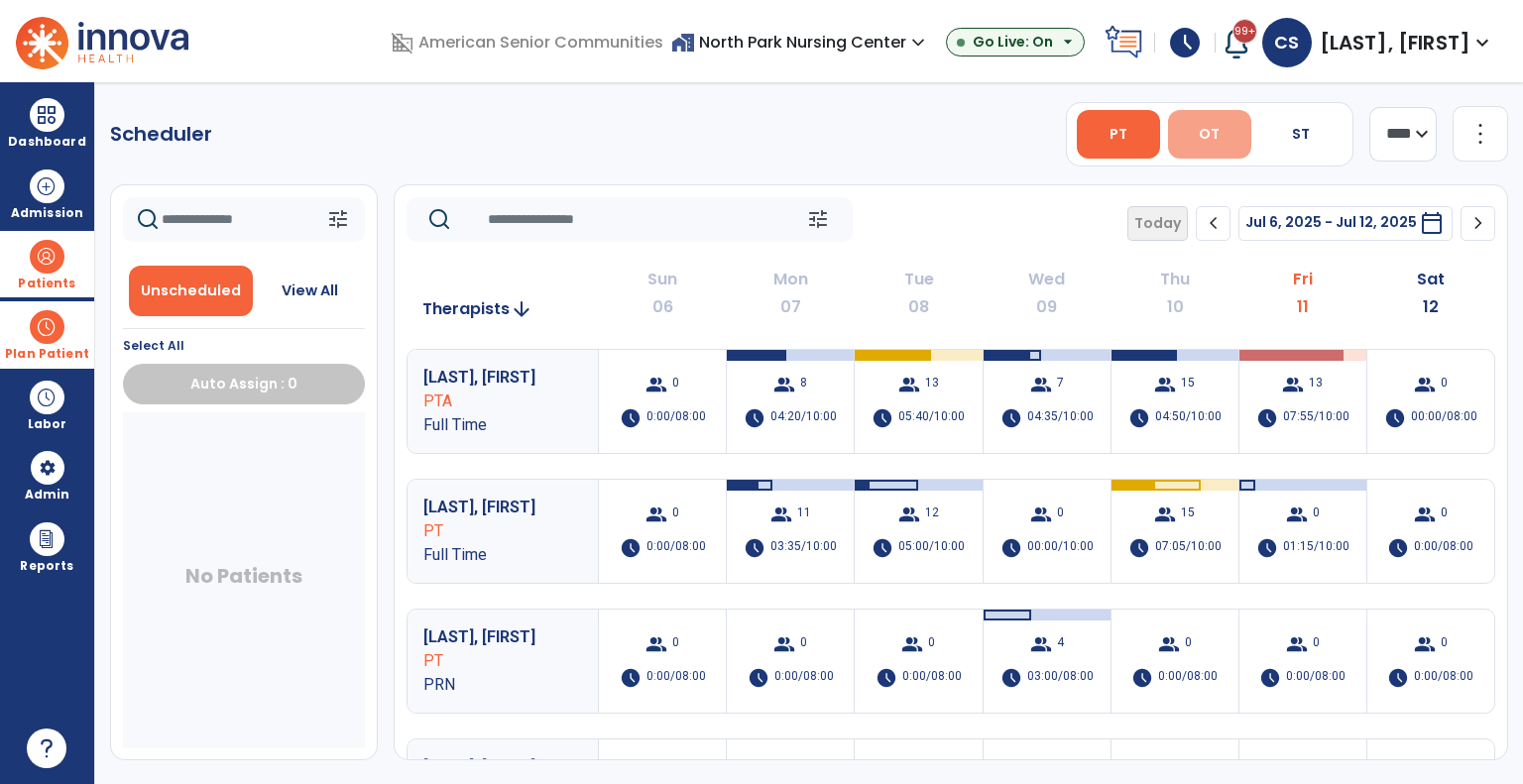 click on "OT" at bounding box center [1209, 134] 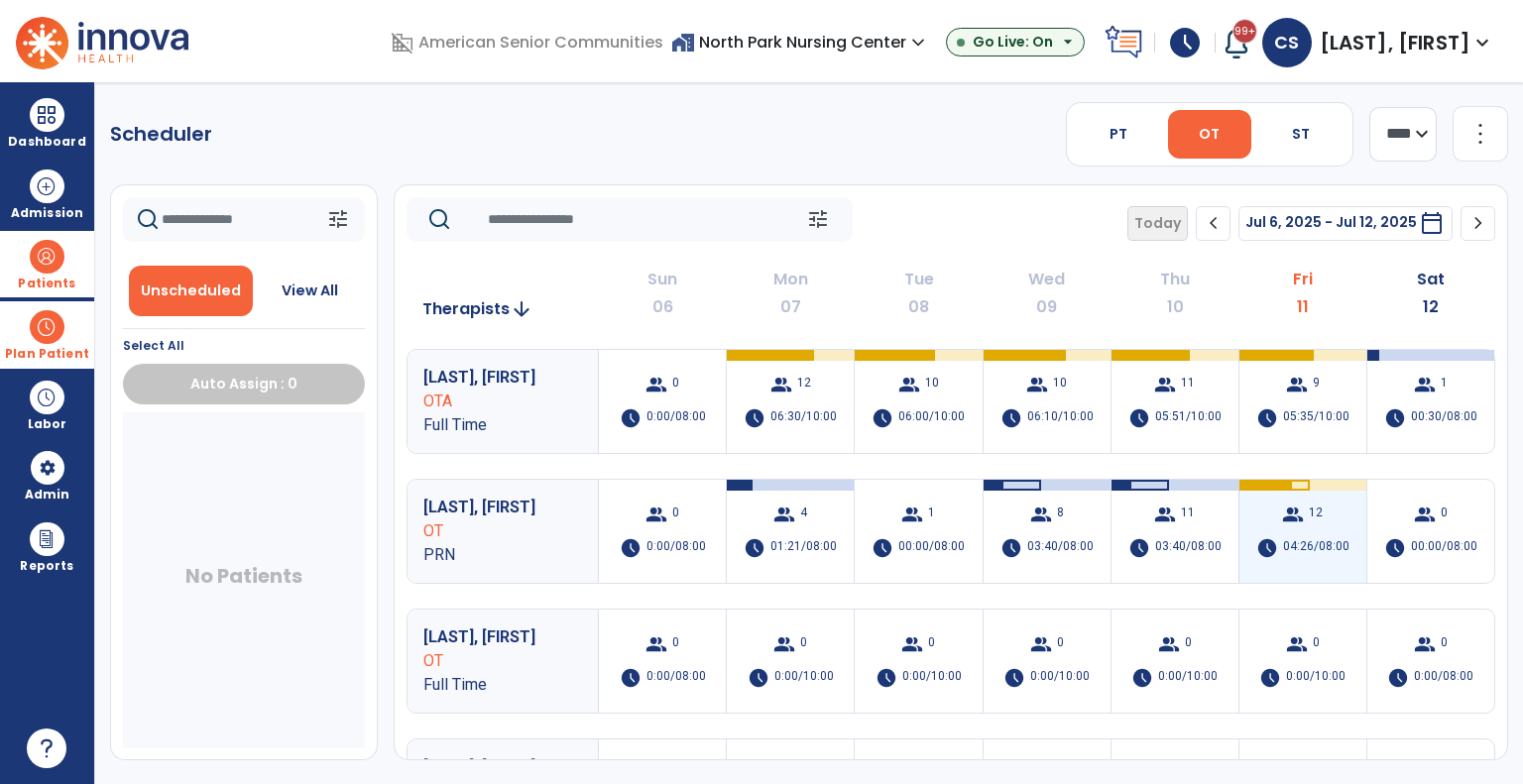 click on "group  12  schedule  04:26/08:00" at bounding box center [1303, 531] 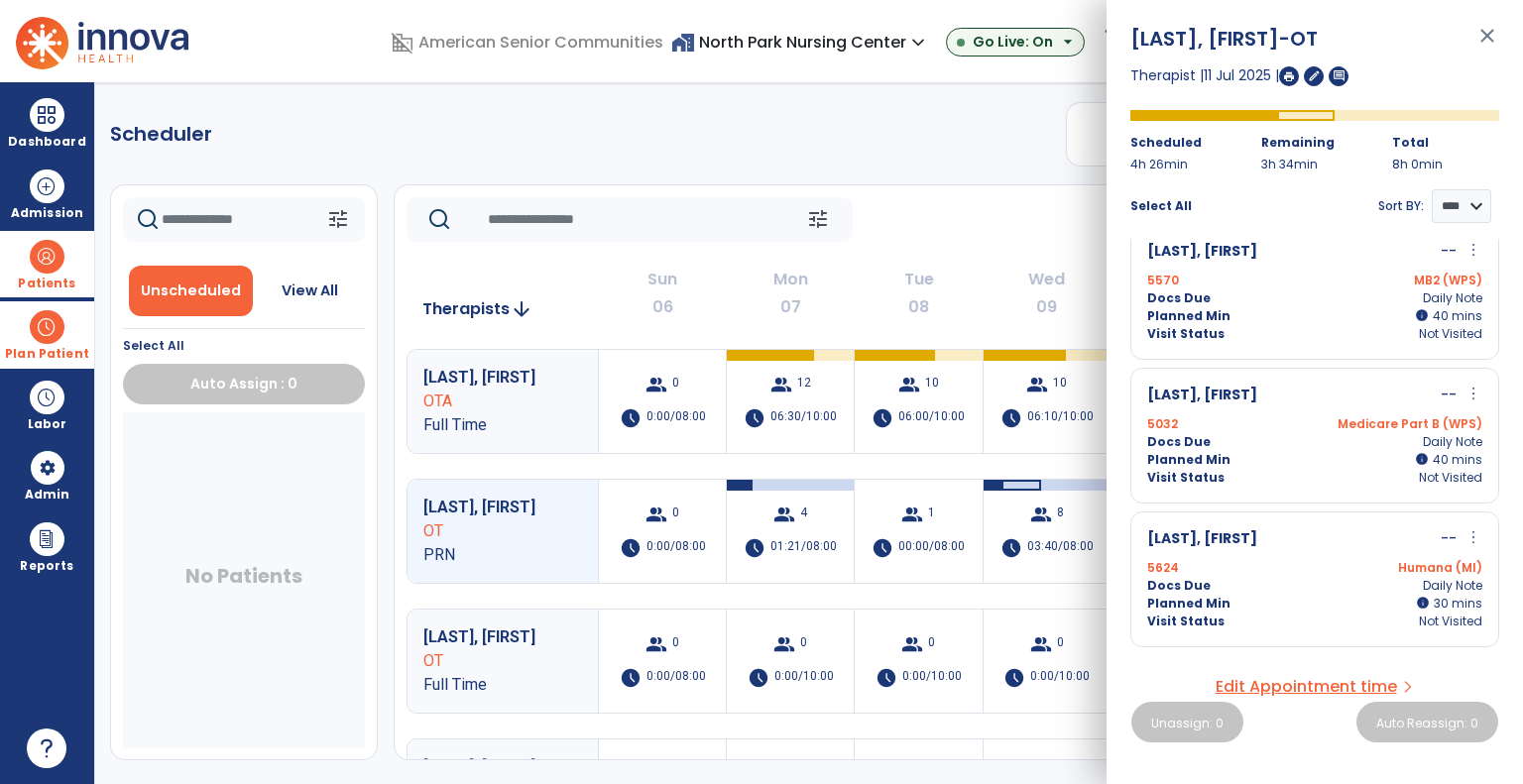scroll, scrollTop: 0, scrollLeft: 0, axis: both 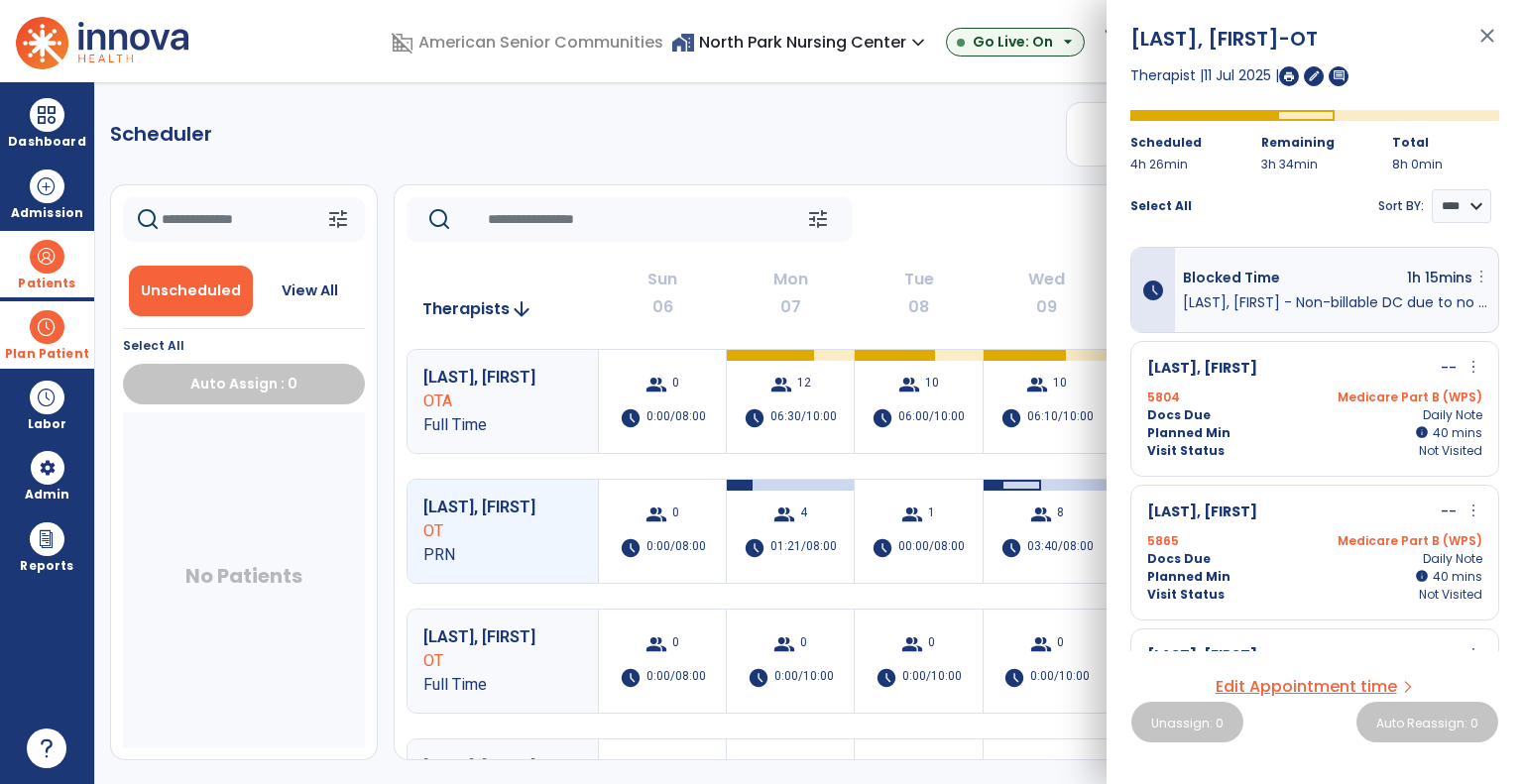 click on "more_vert" at bounding box center (1481, 277) 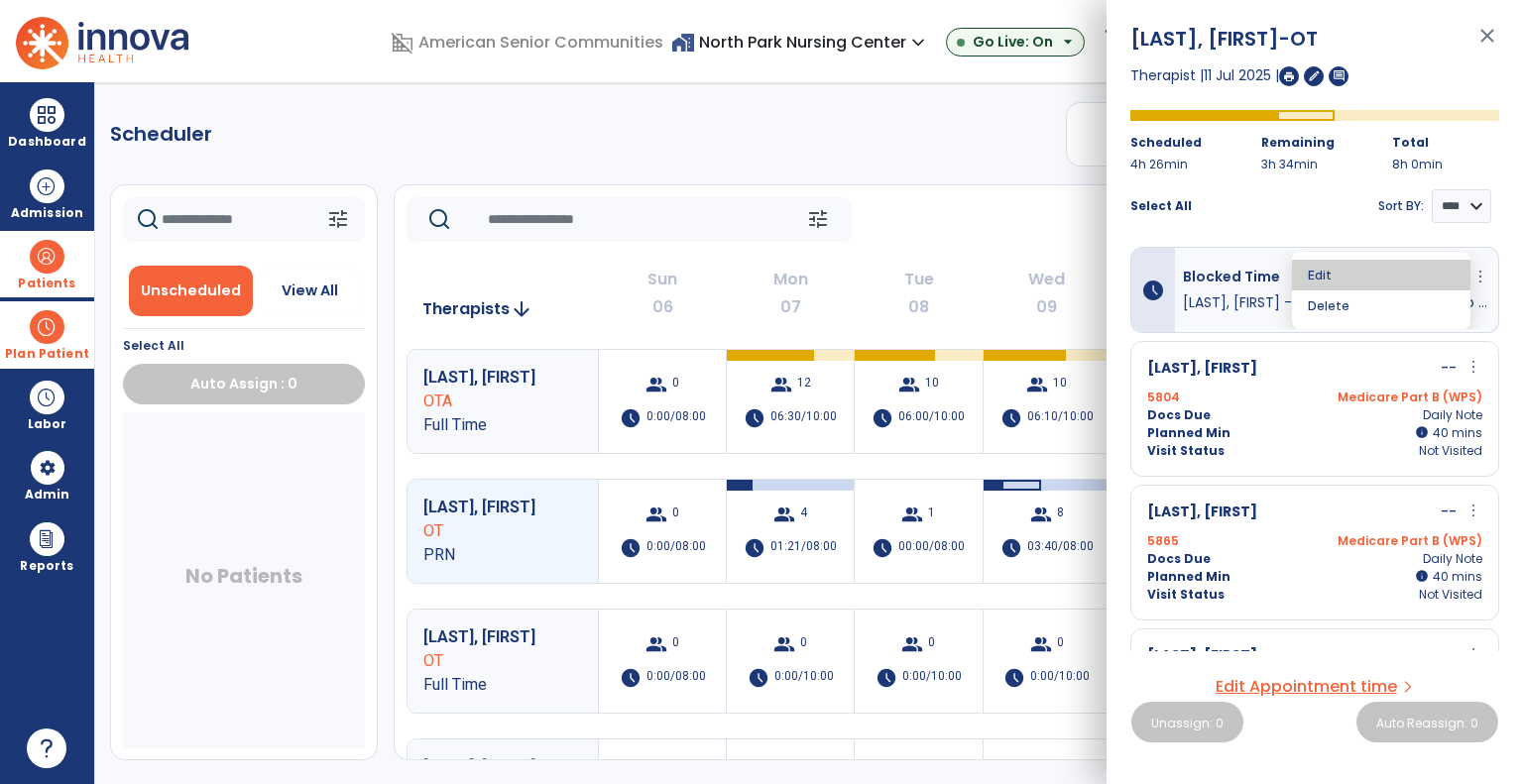 click on "Edit" at bounding box center (1381, 275) 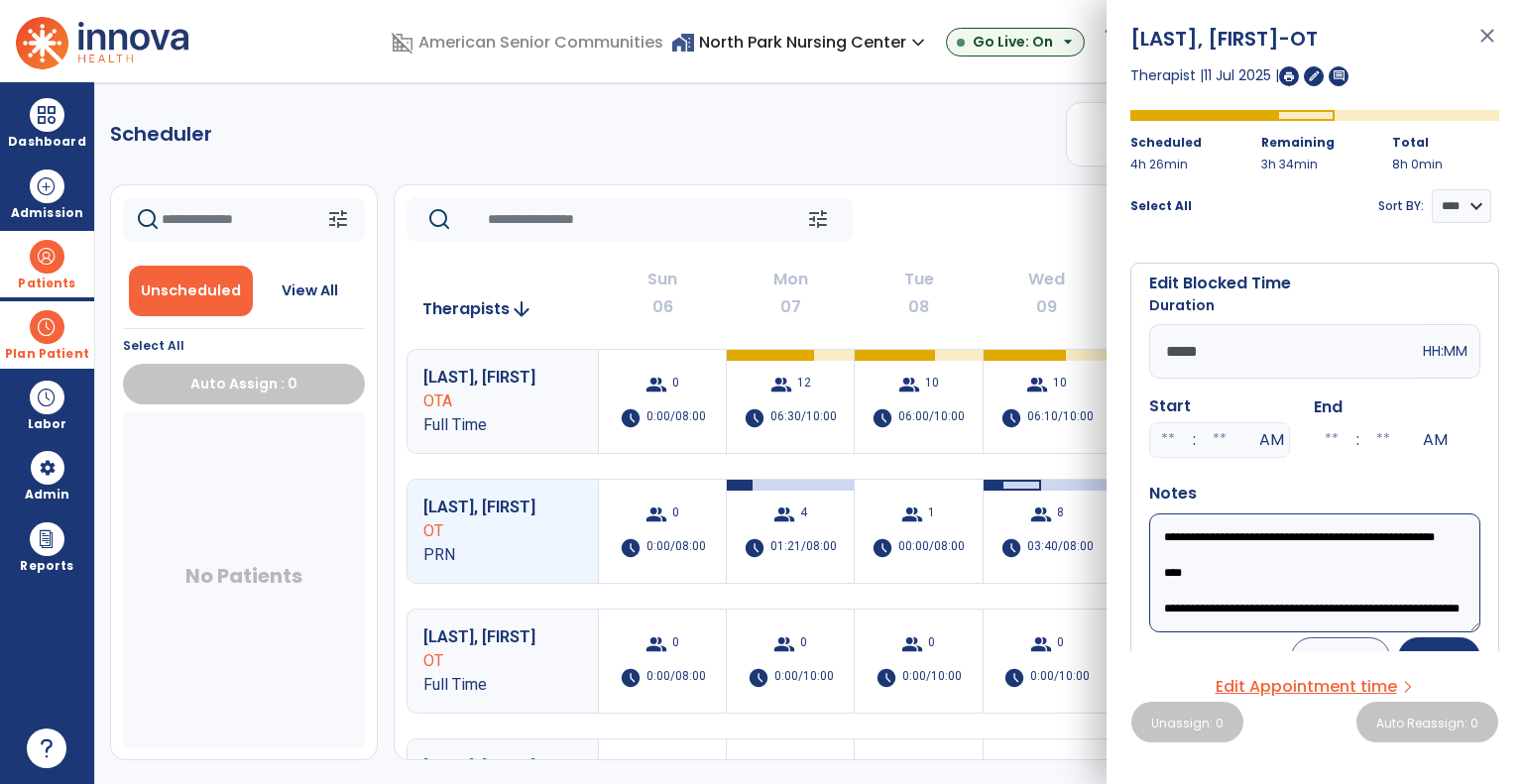 click on "**********" at bounding box center (1315, 573) 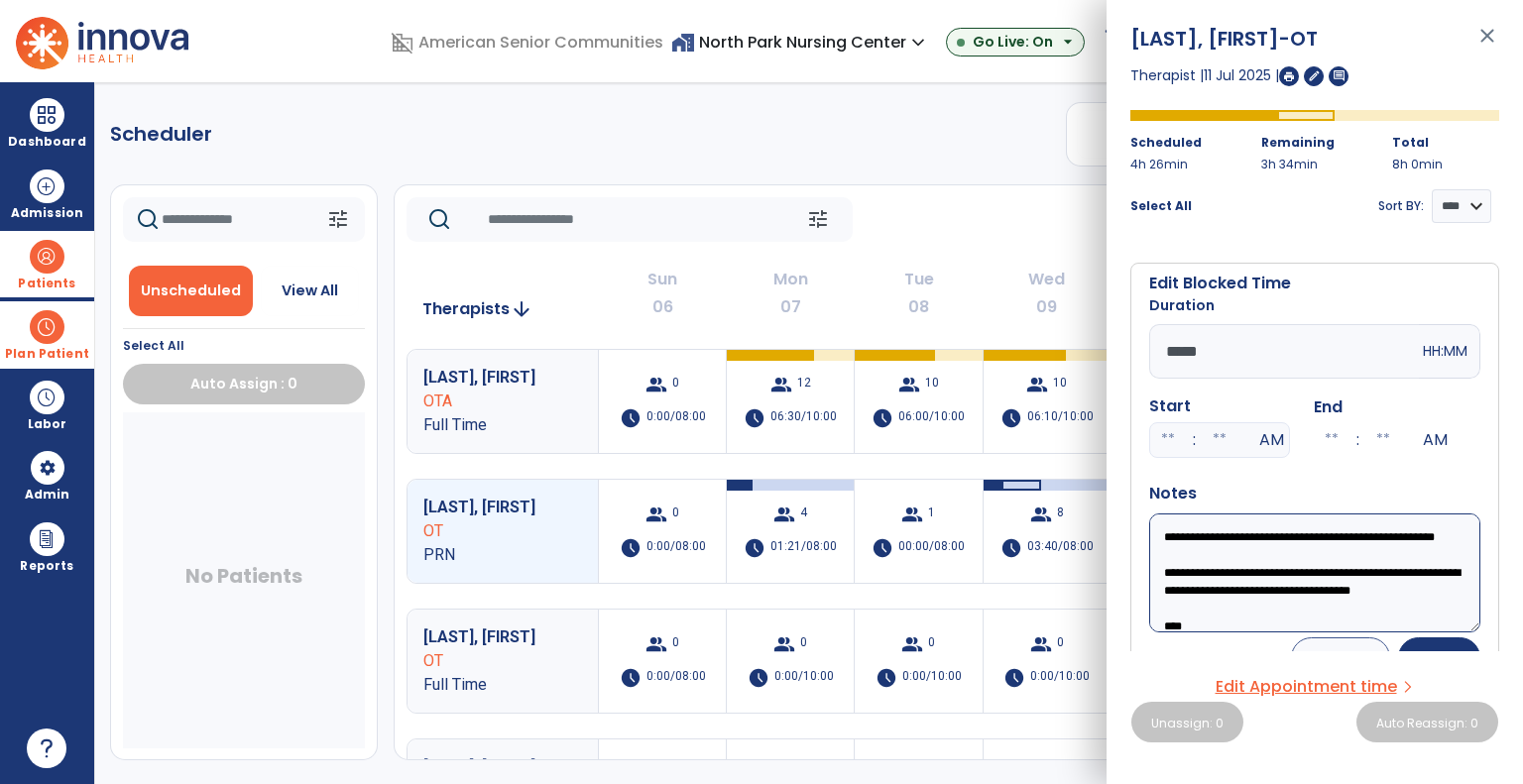 scroll, scrollTop: 3, scrollLeft: 0, axis: vertical 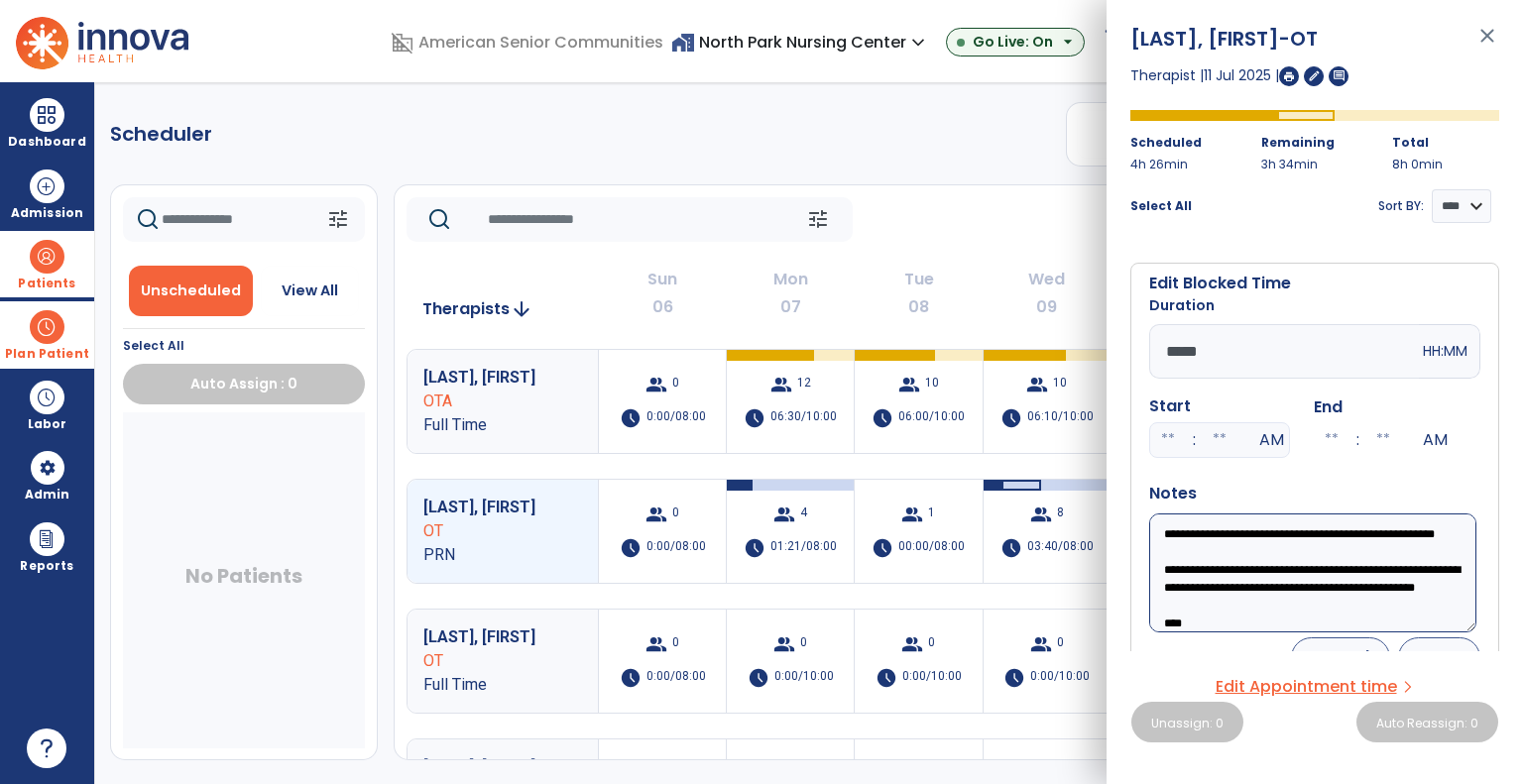 type on "**********" 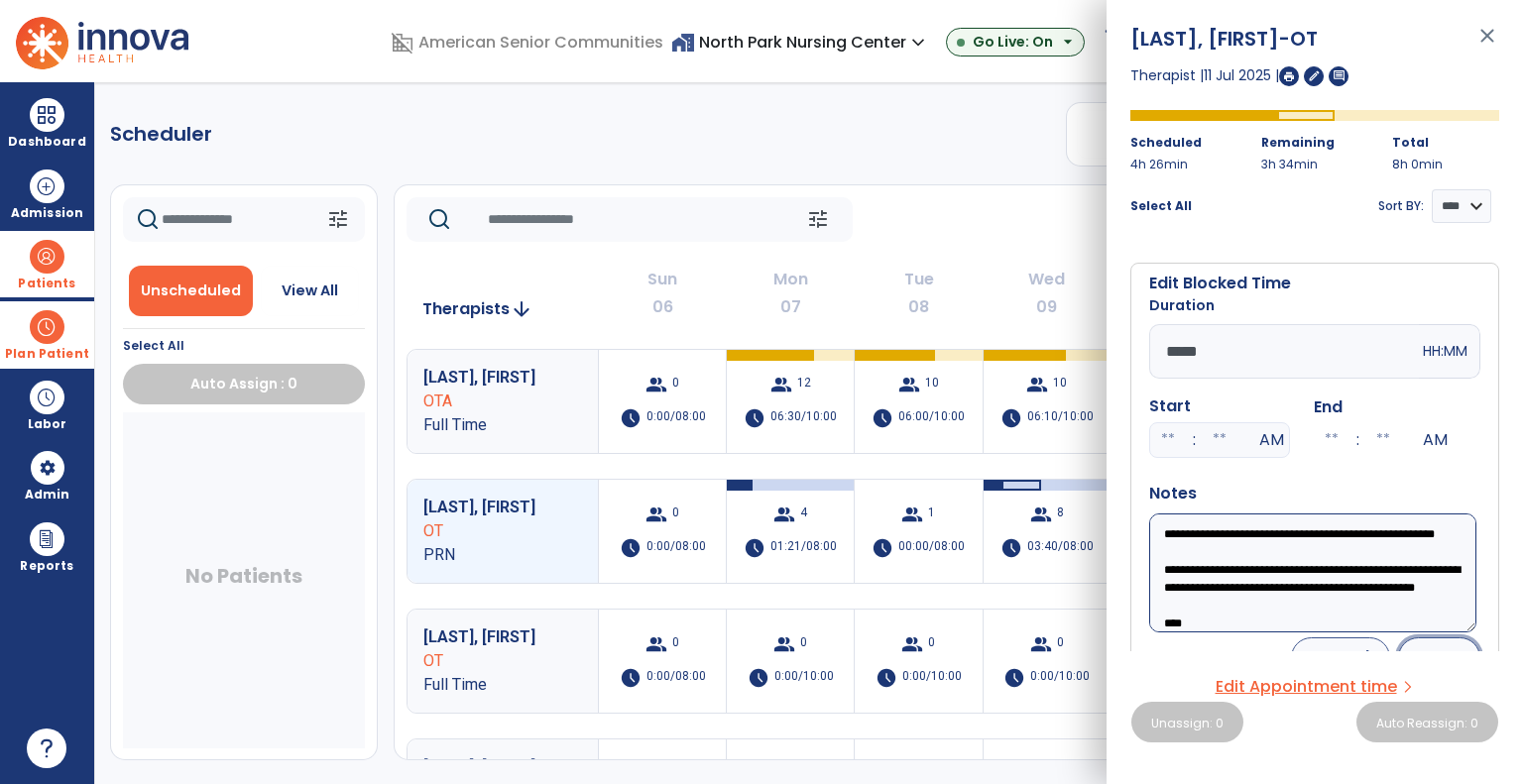 click on "Save" at bounding box center (1439, 657) 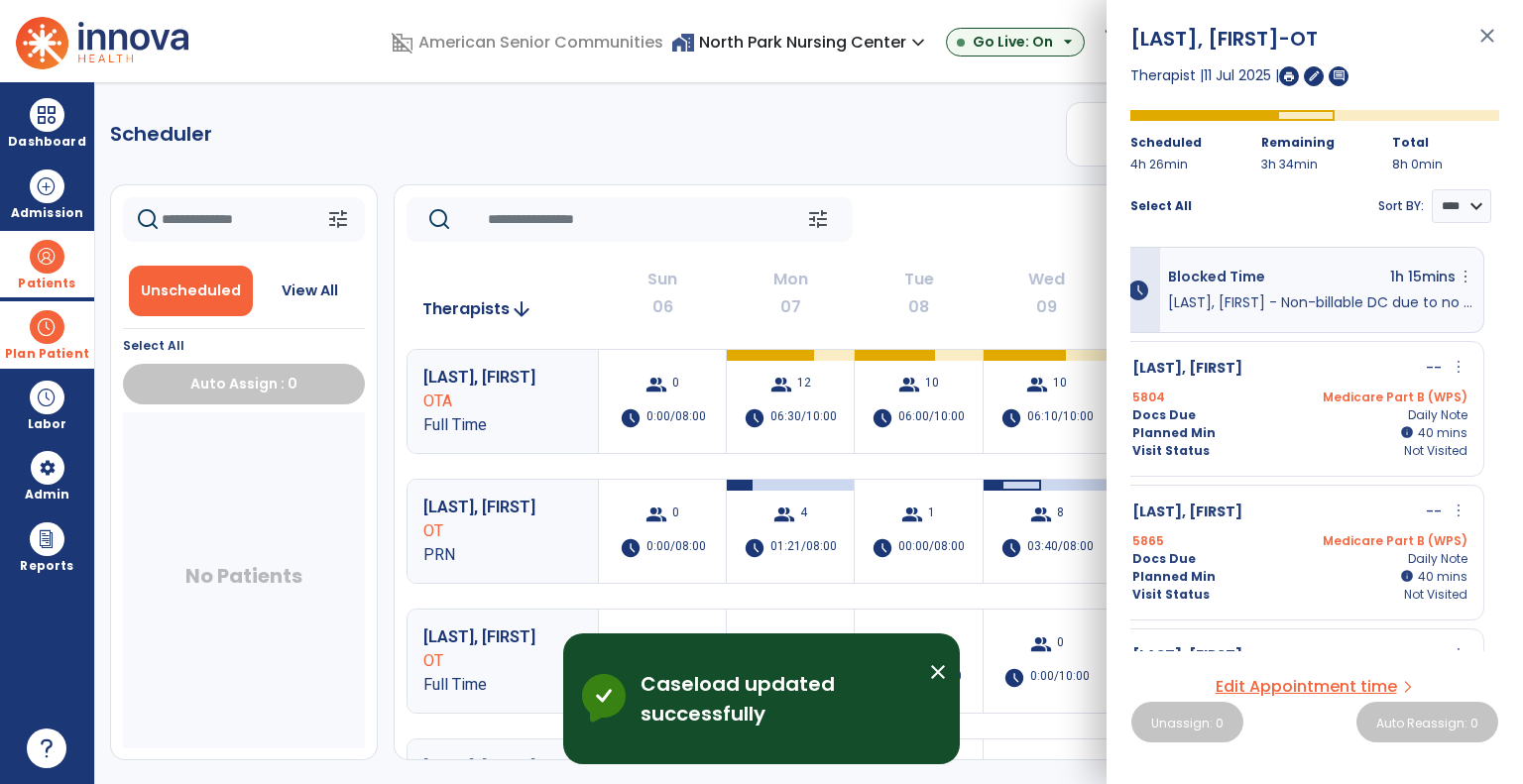click on "Scheduler   PT   OT   ST  **** *** more_vert  Manage Labor   View All Therapists   Print" 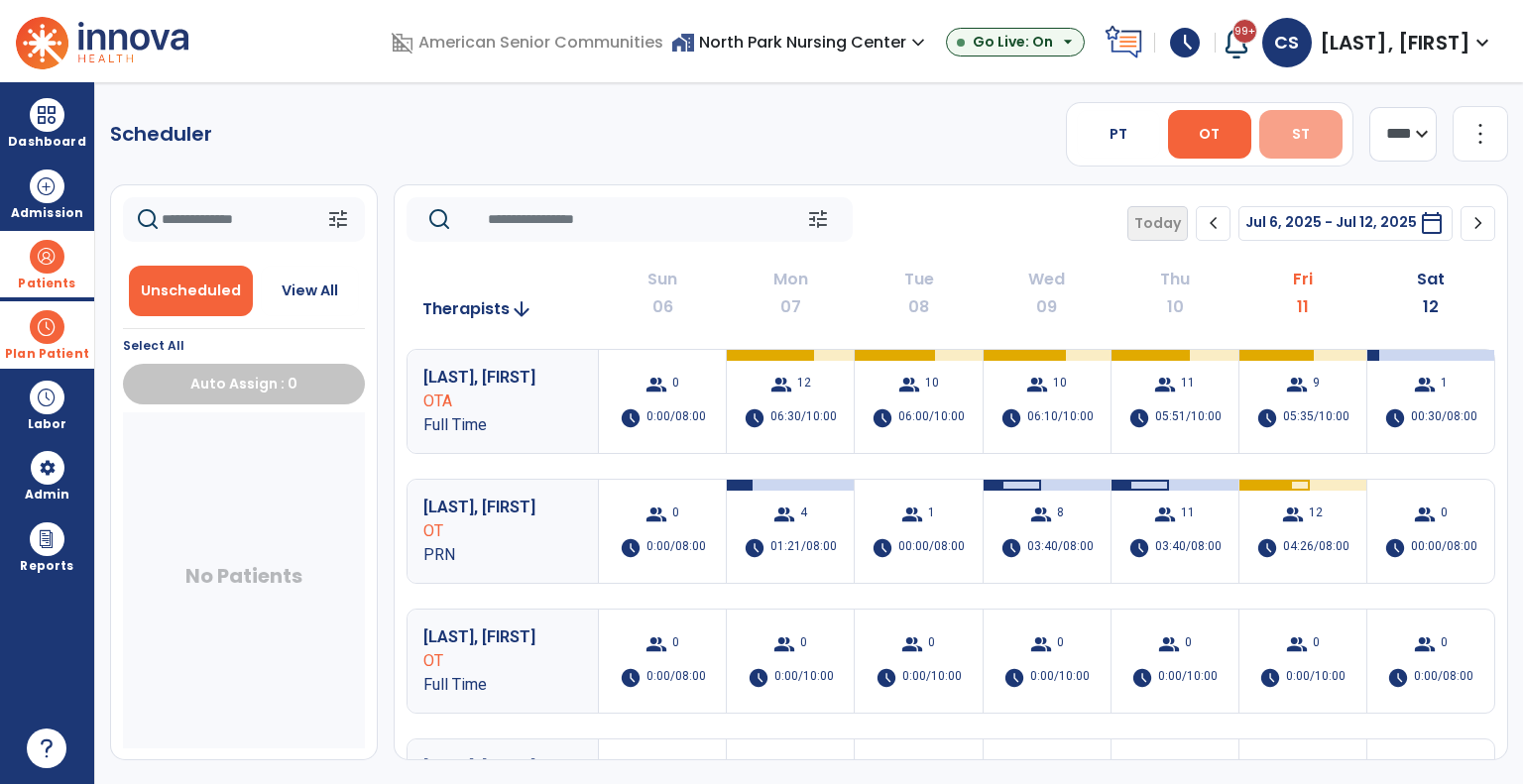 click on "ST" at bounding box center [1301, 134] 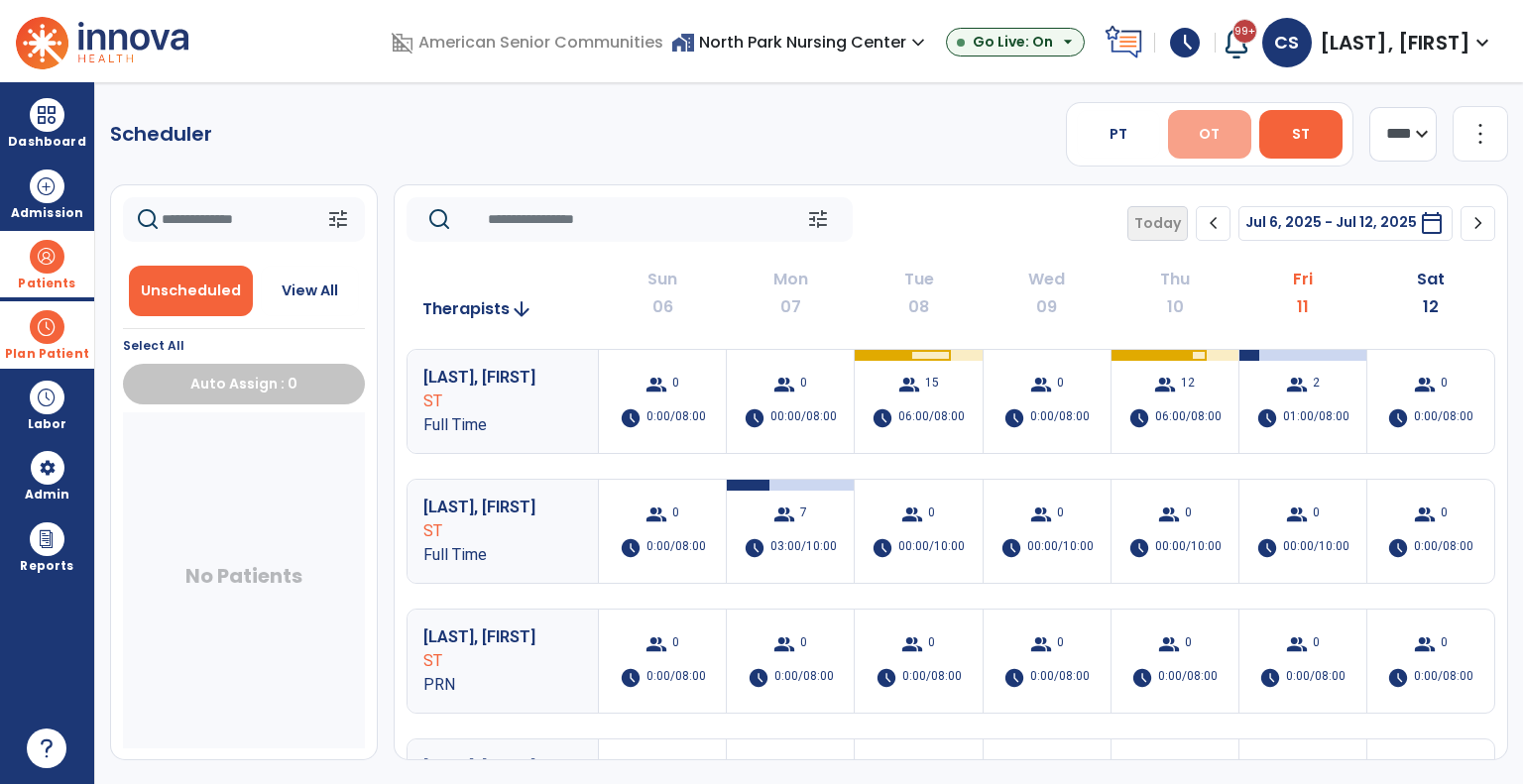 click on "OT" at bounding box center [1209, 134] 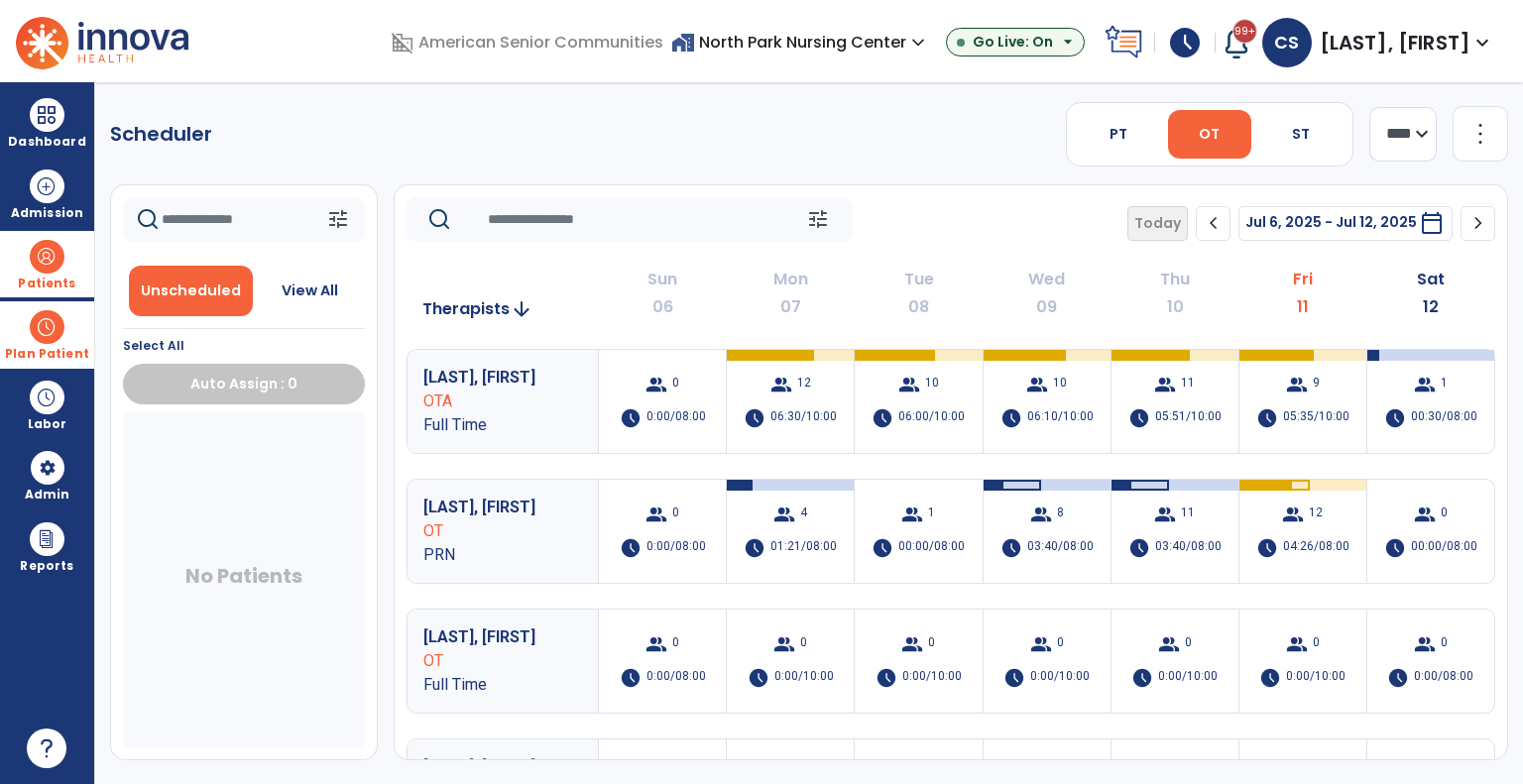click on "Patients" at bounding box center [47, 264] 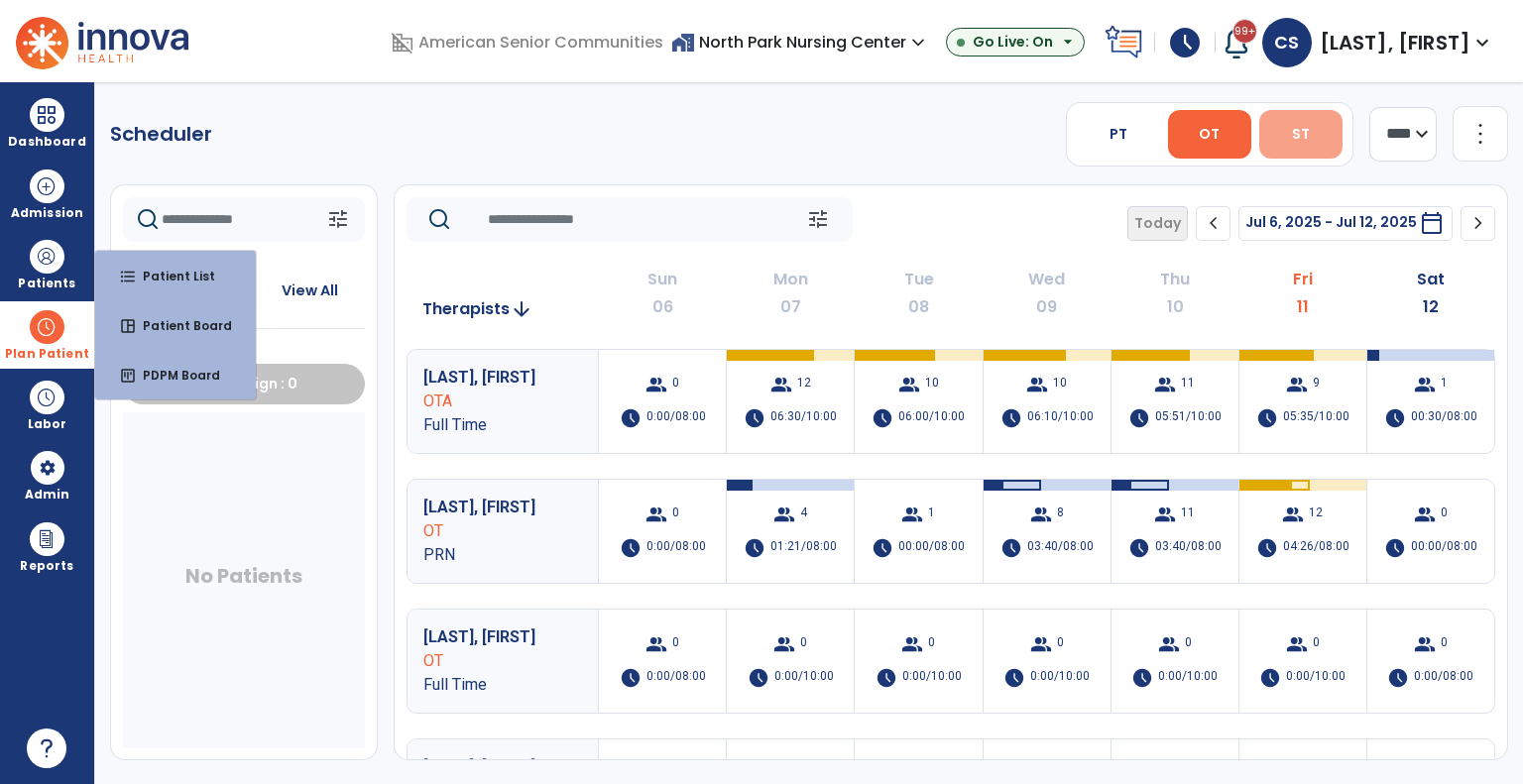 click on "ST" at bounding box center [1301, 134] 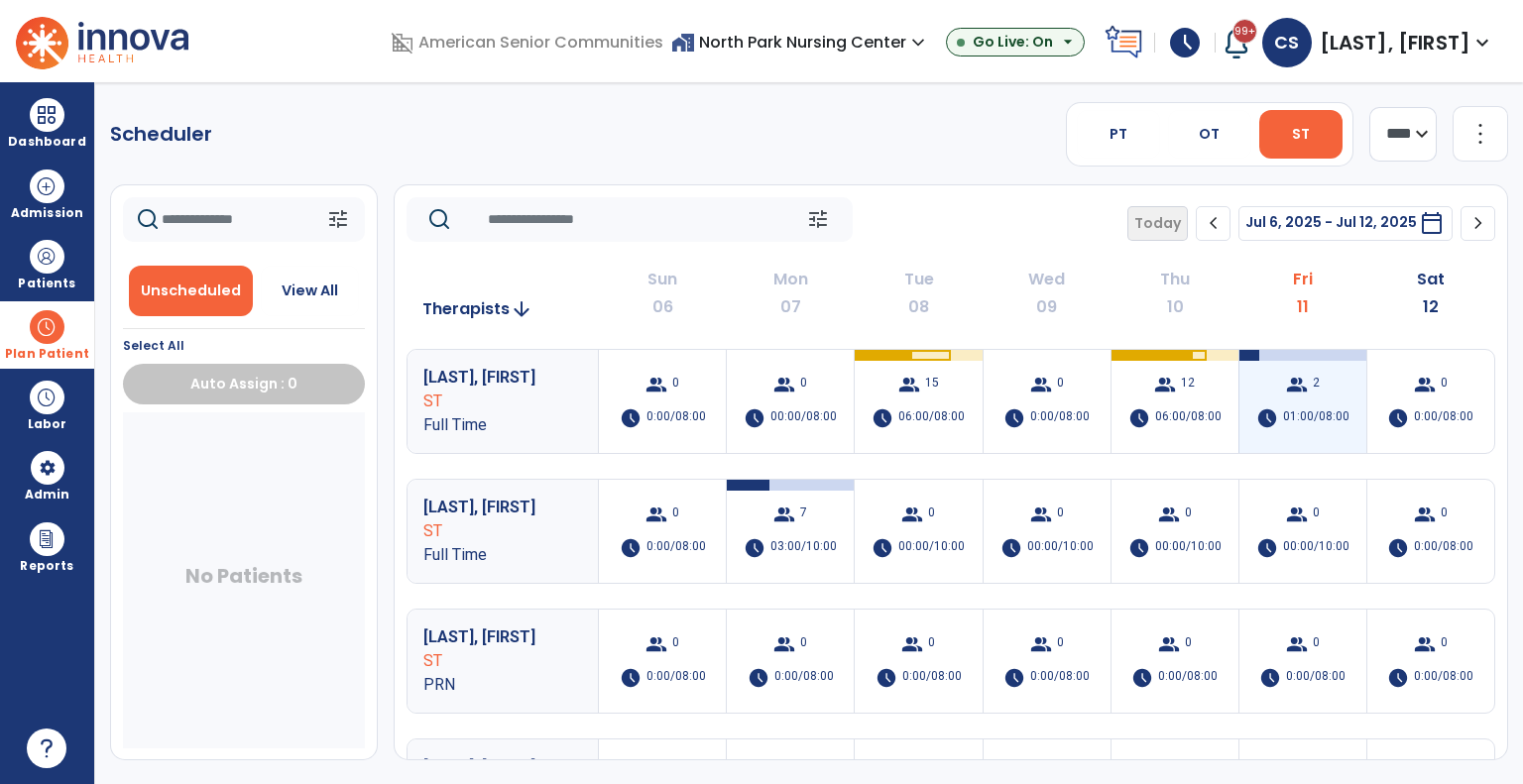 click on "01:00/08:00" at bounding box center [1316, 418] 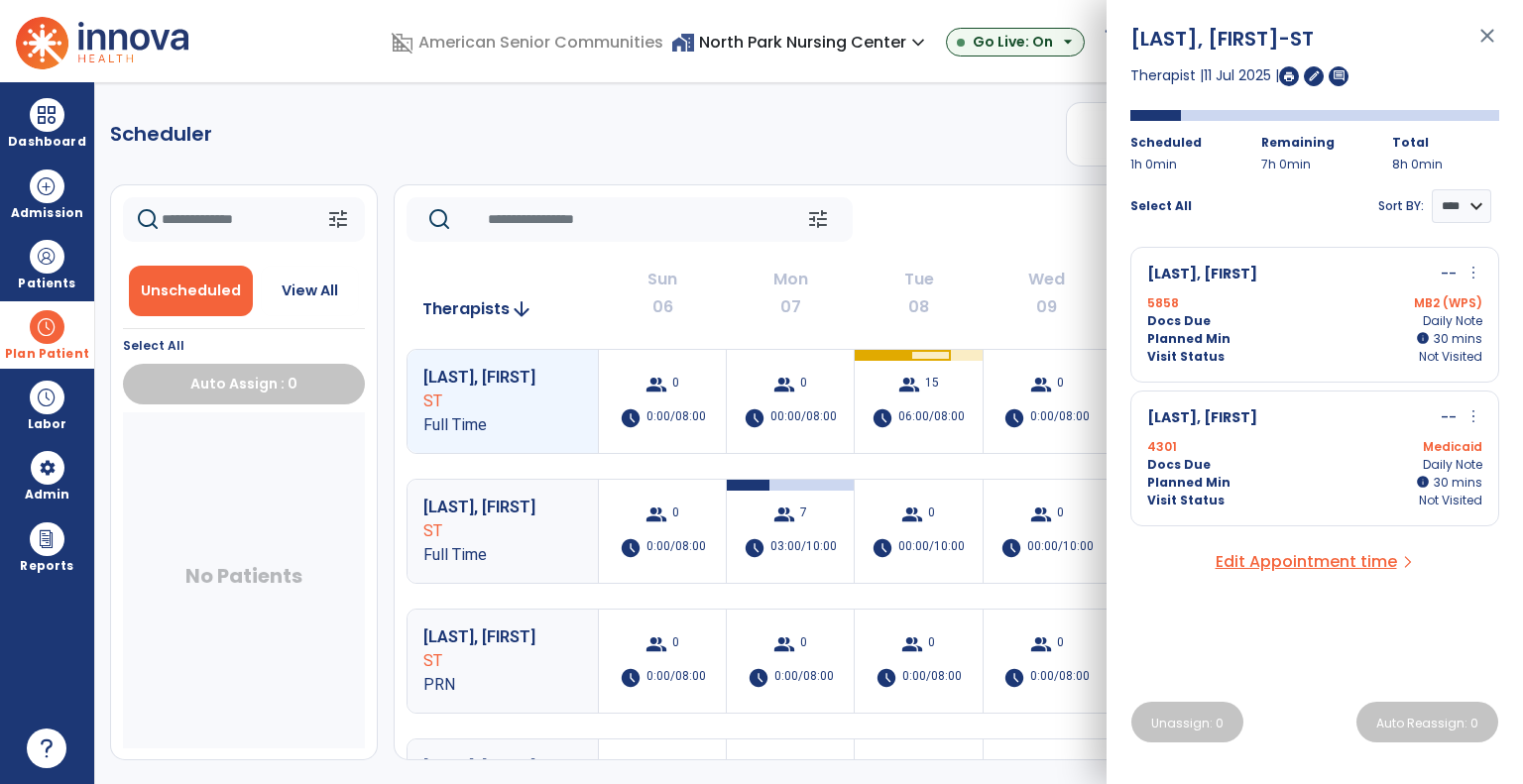 click on "Scheduler   PT   OT   ST  **** *** more_vert  Manage Labor   View All Therapists   Print" 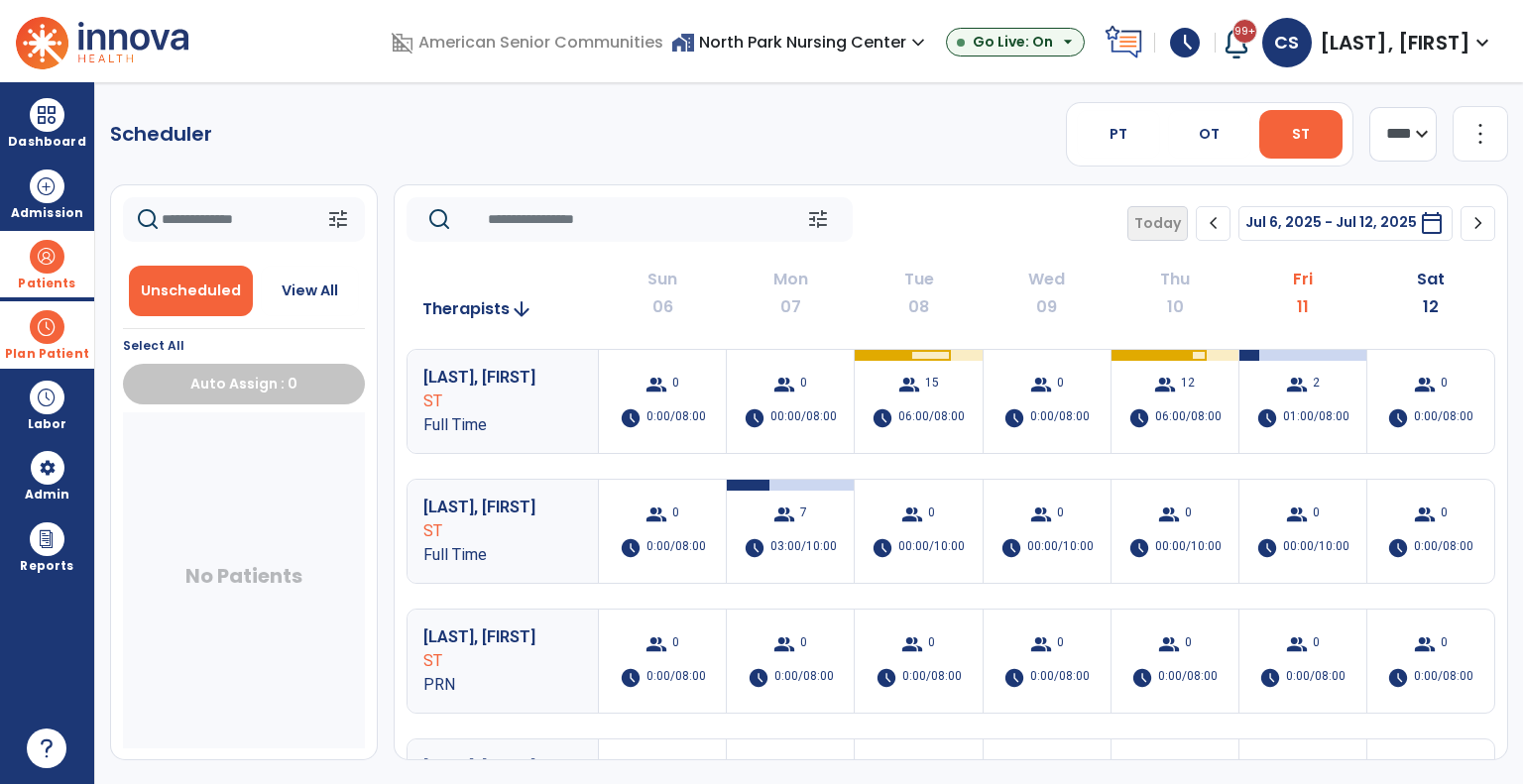 click on "Patients" at bounding box center [47, 264] 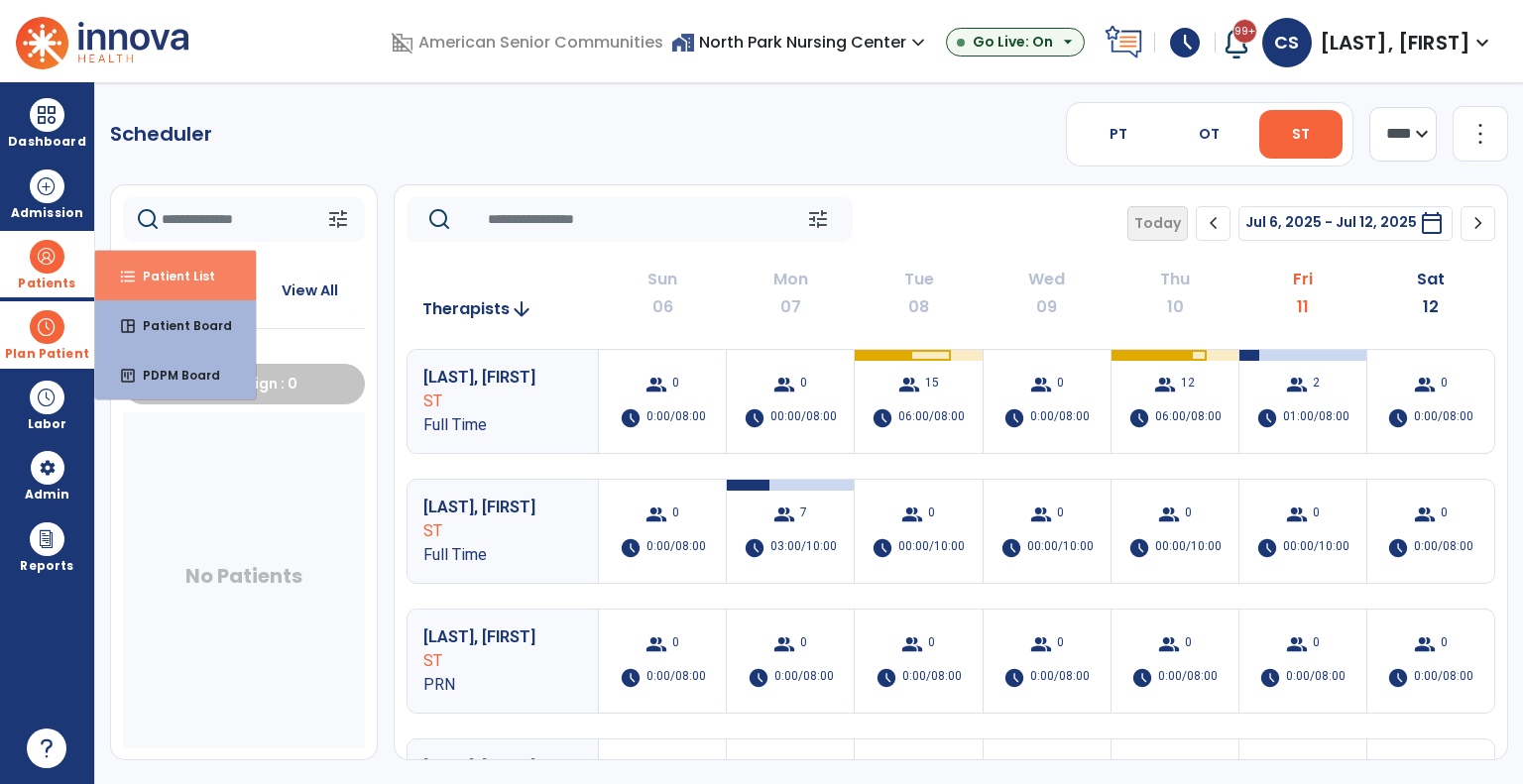 click on "format_list_bulleted  Patient List" at bounding box center (176, 276) 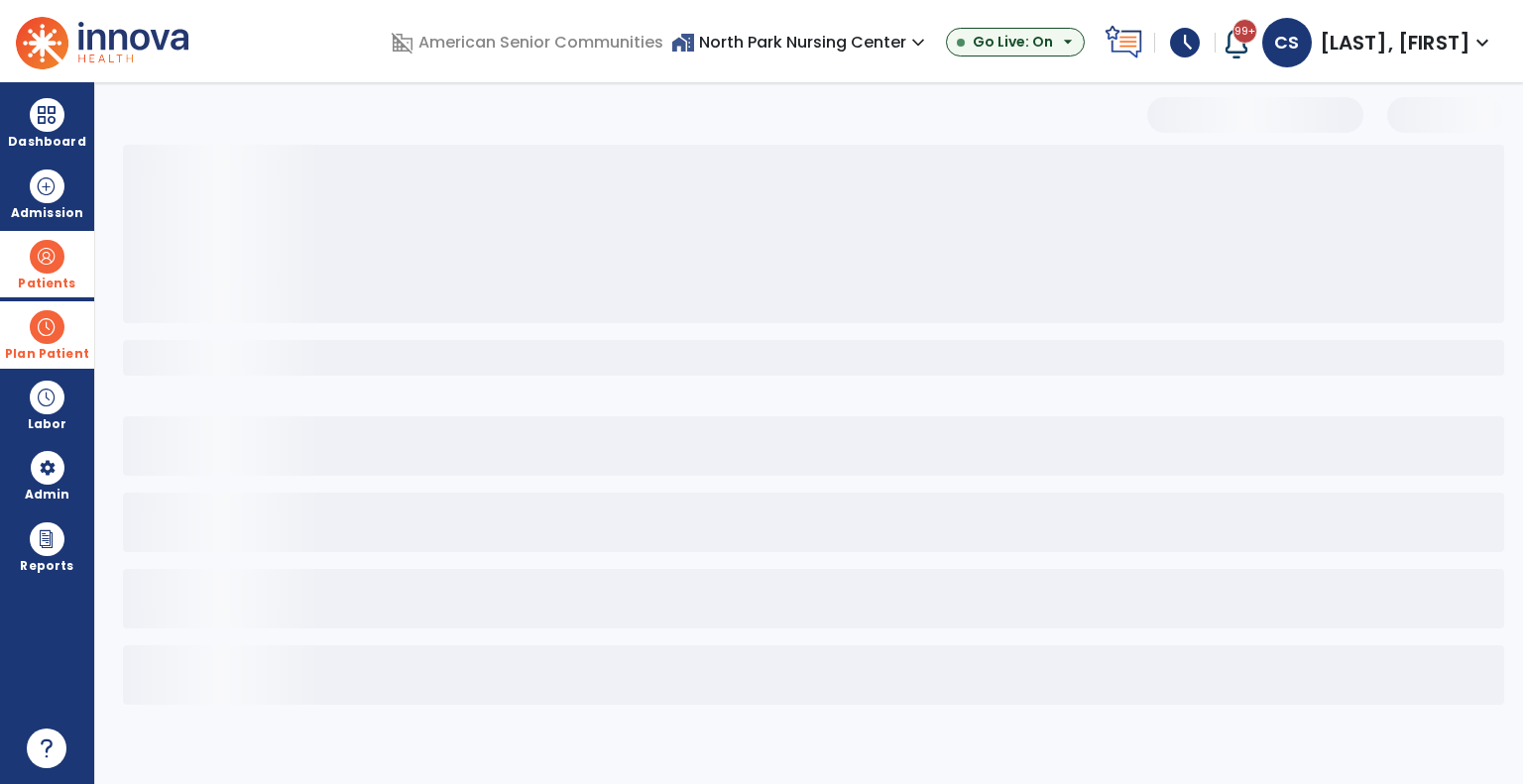 select on "***" 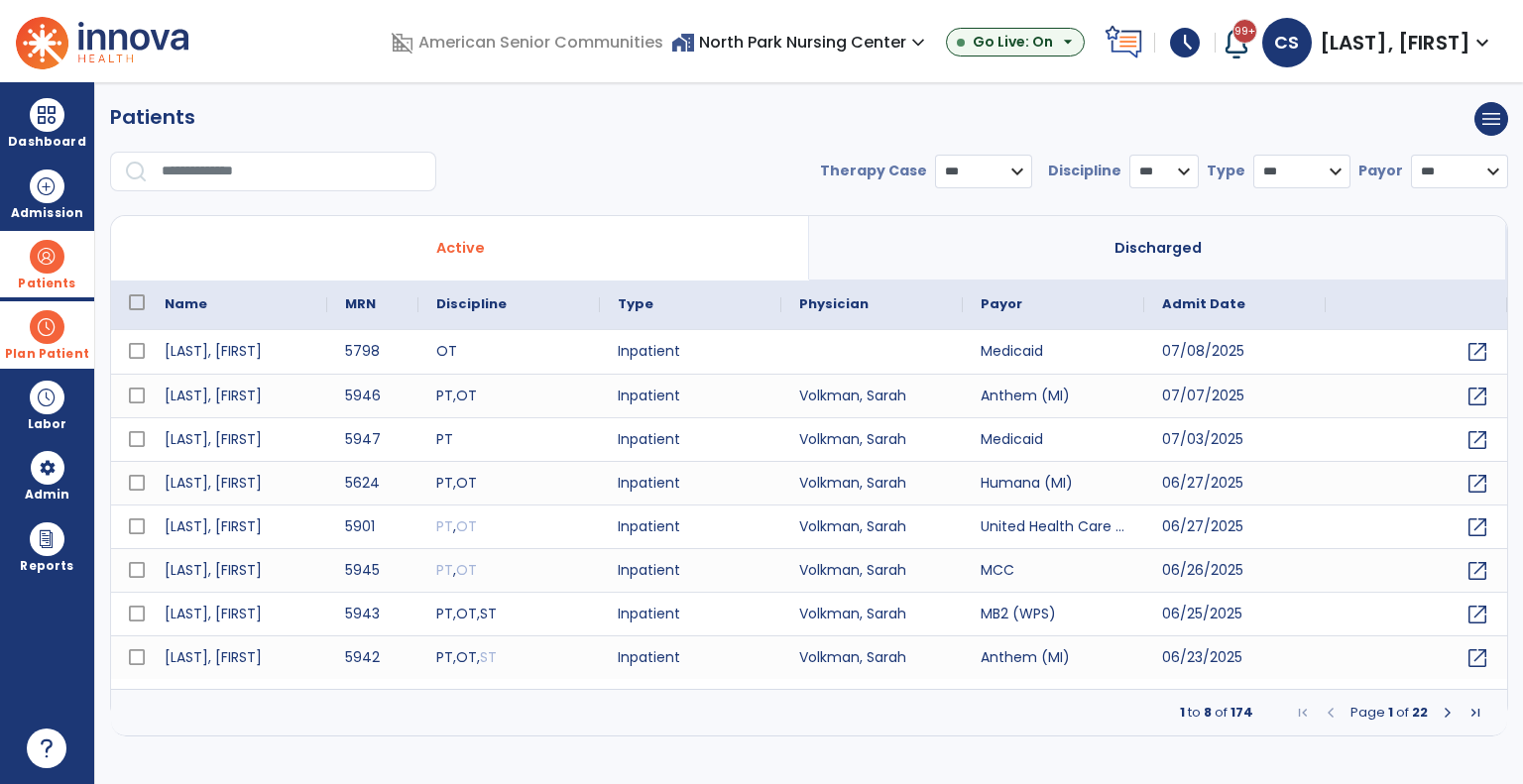 click at bounding box center [292, 171] 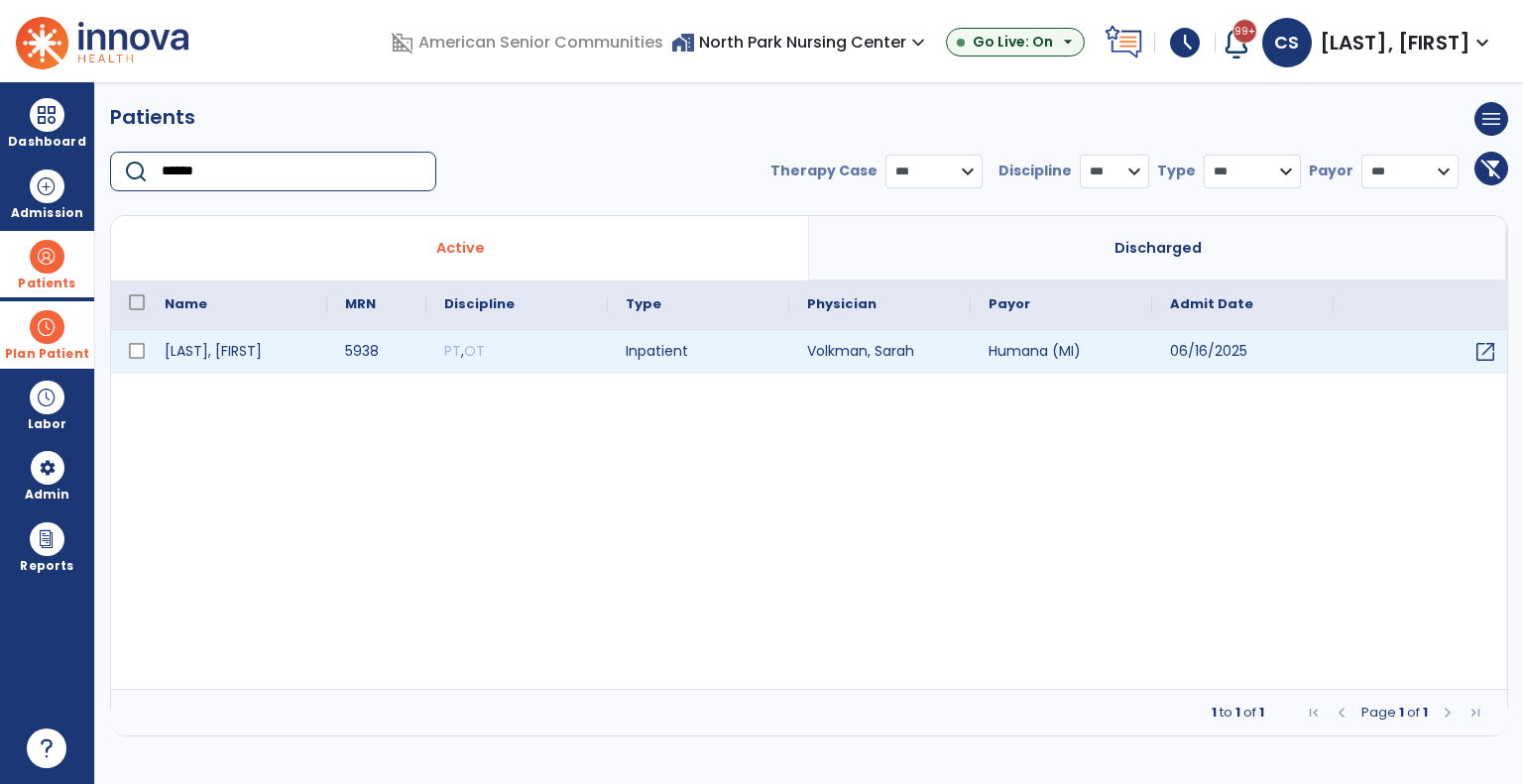 type on "******" 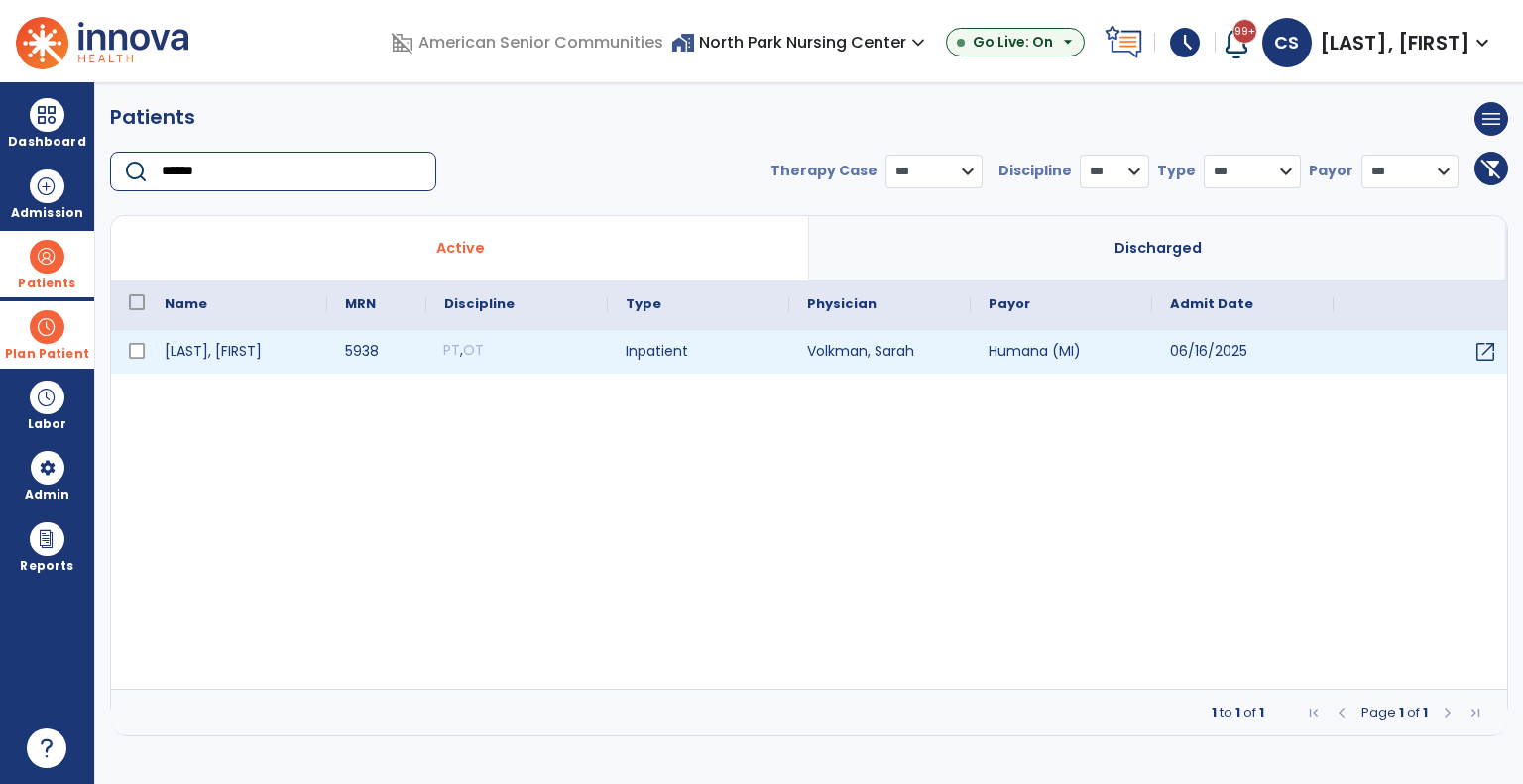 click on "PT , OT" at bounding box center (517, 352) 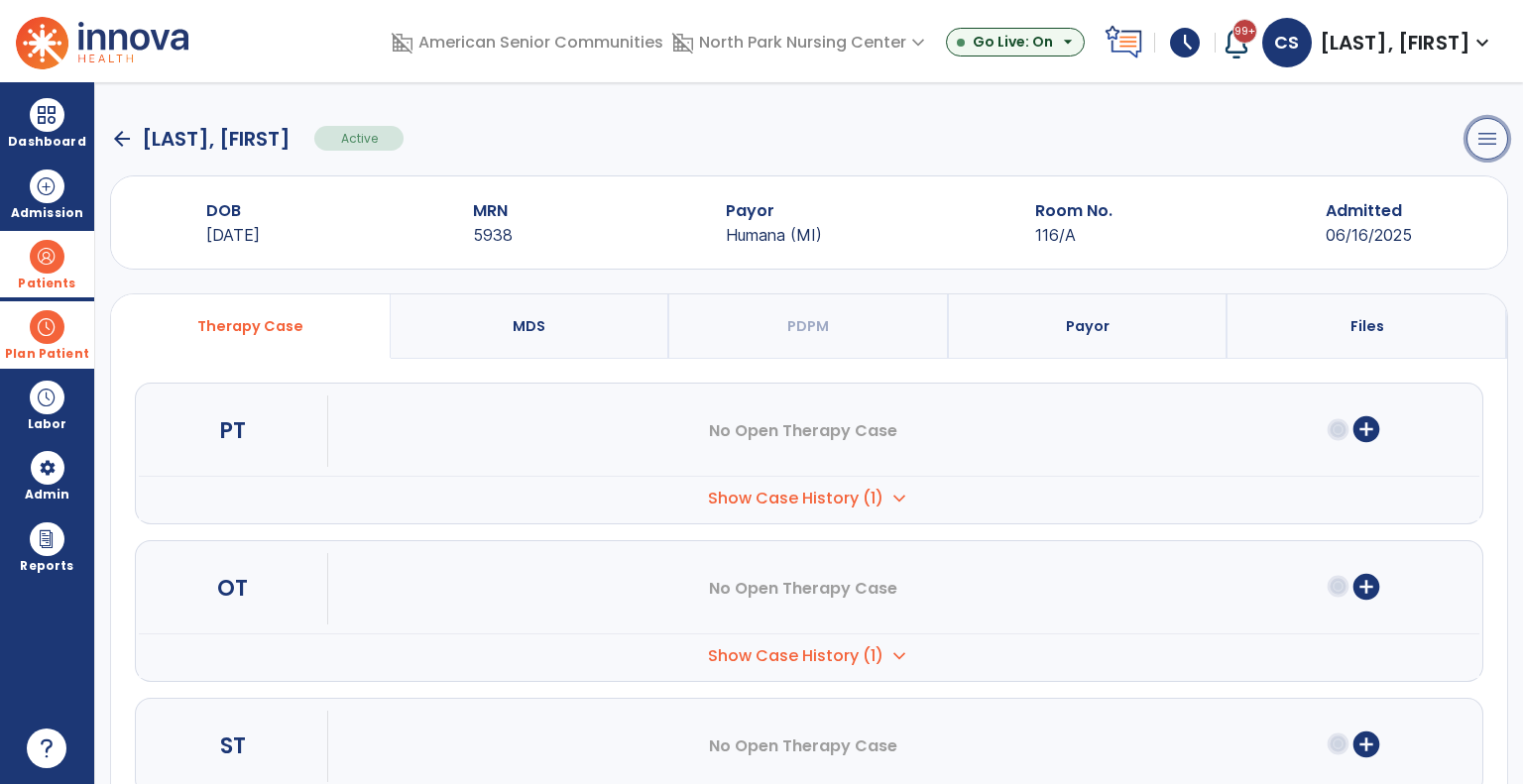 click on "menu" at bounding box center [1487, 139] 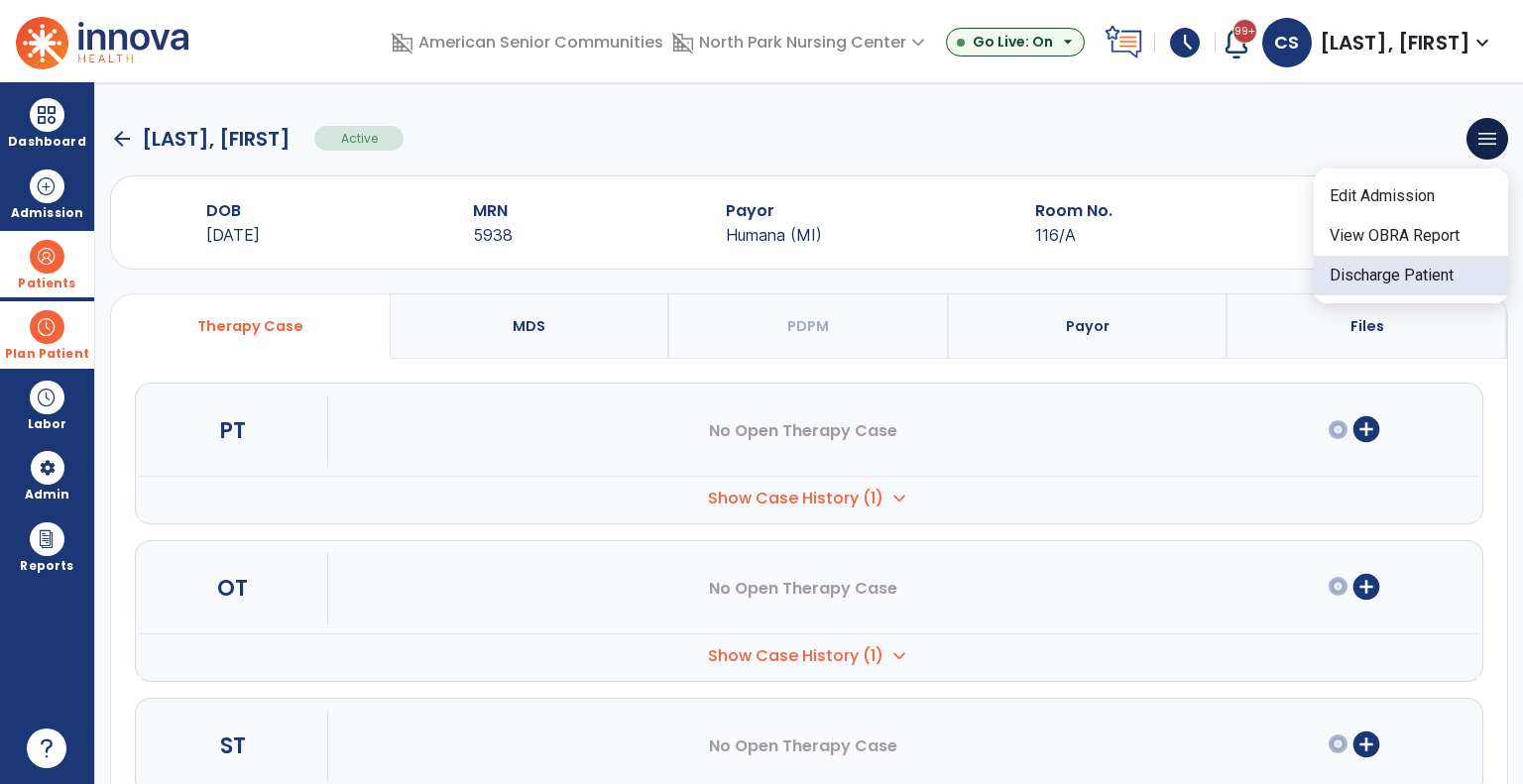 click on "Discharge Patient" 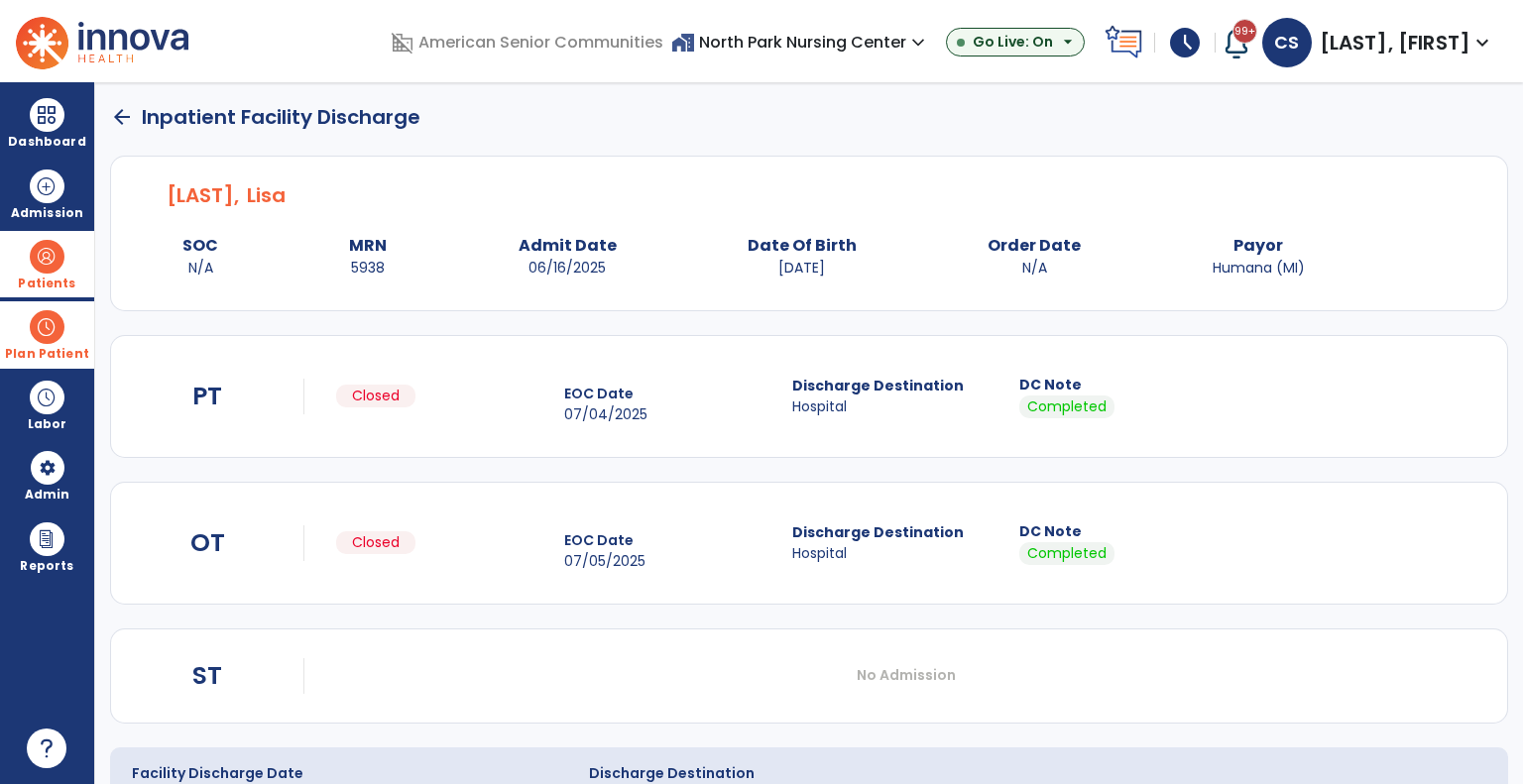 scroll, scrollTop: 117, scrollLeft: 0, axis: vertical 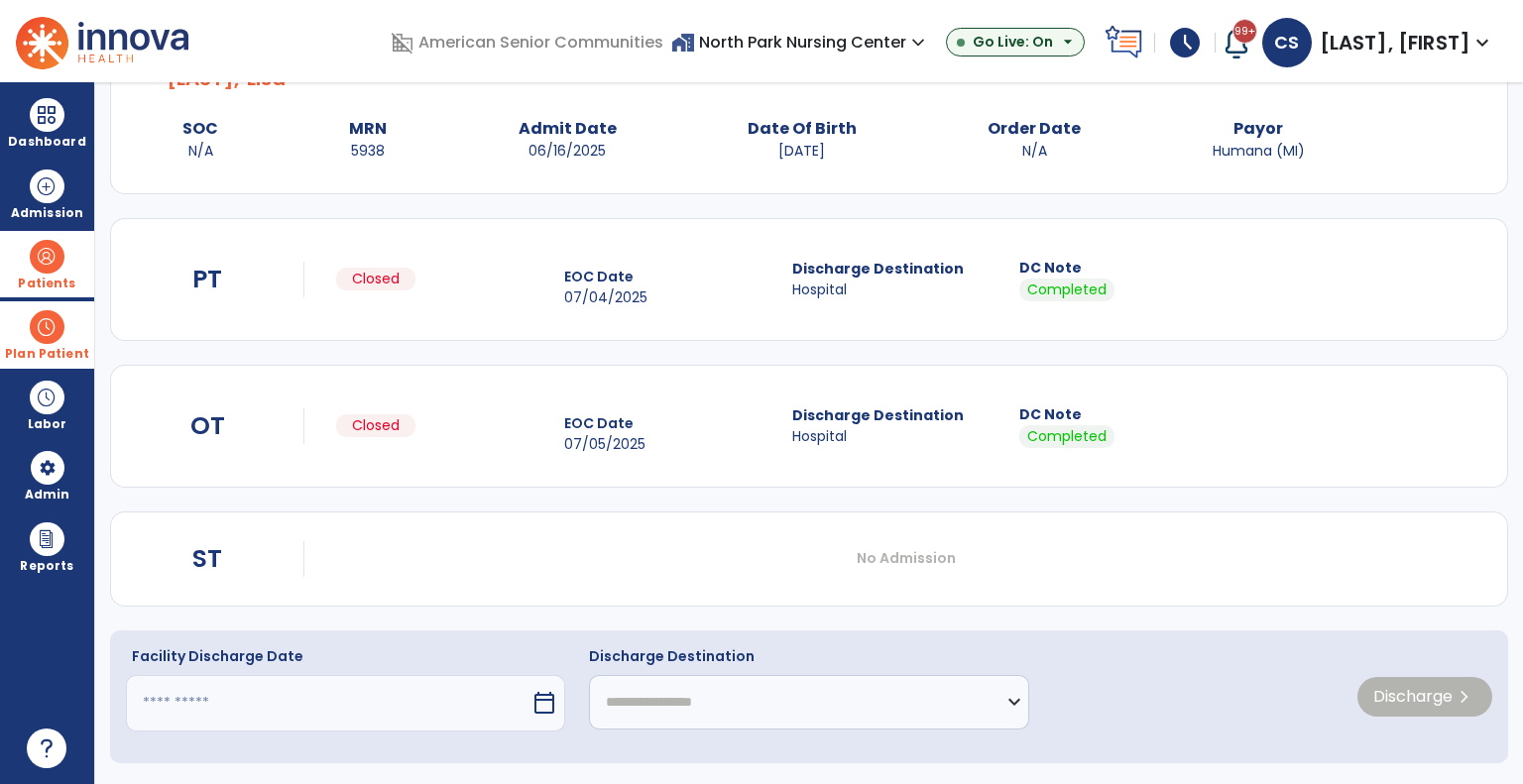 click at bounding box center [328, 703] 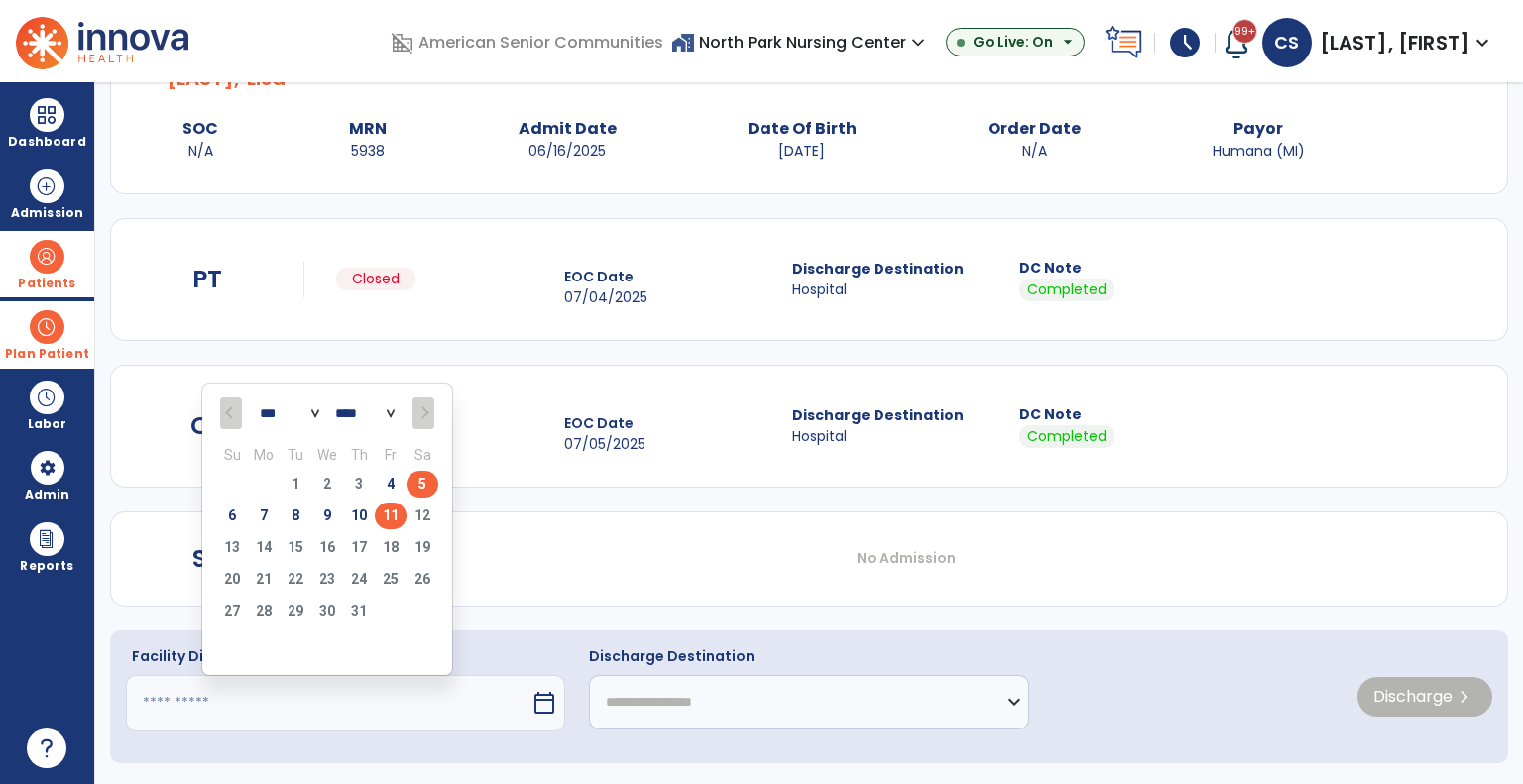click on "5" at bounding box center (422, 484) 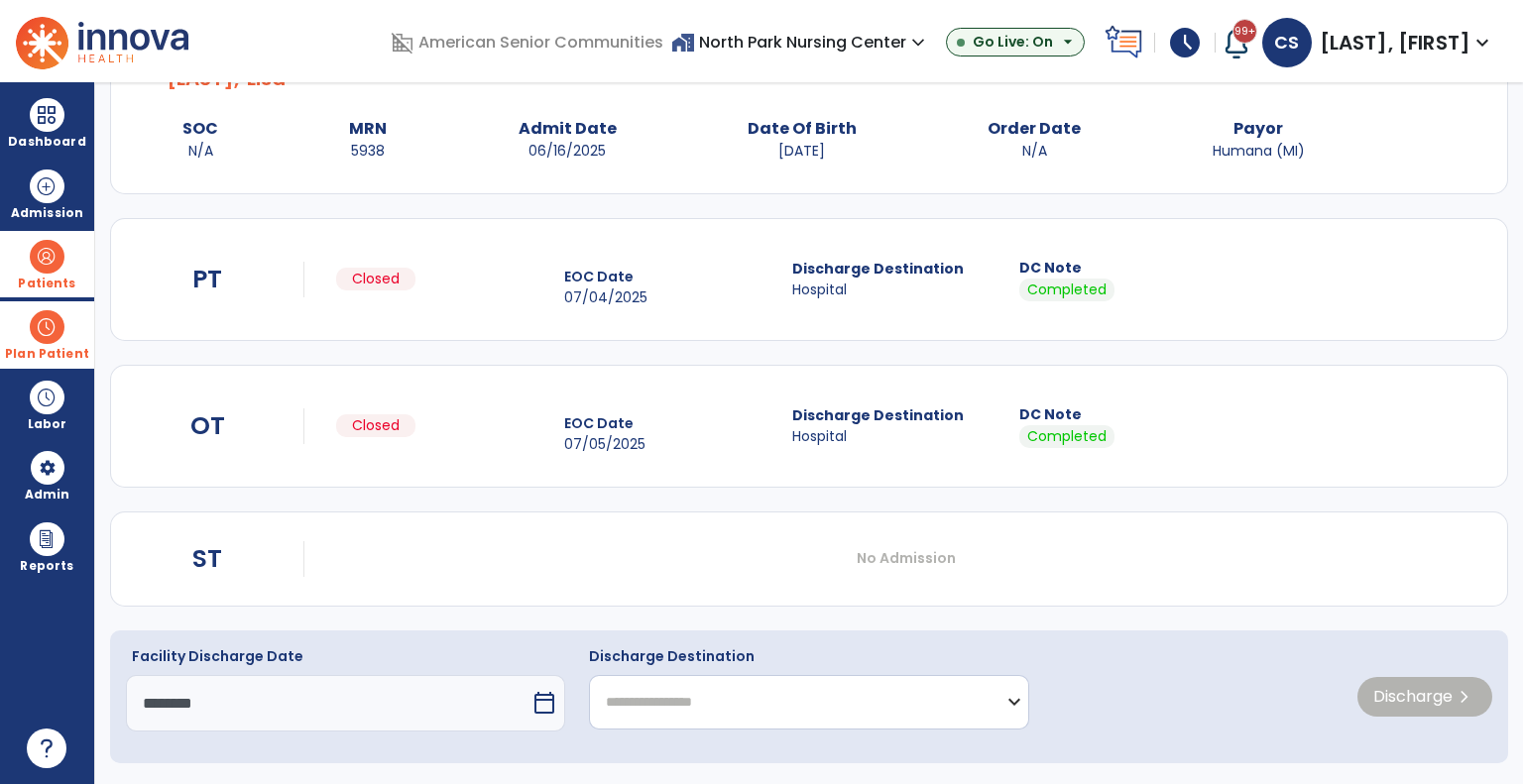 click on "**********" 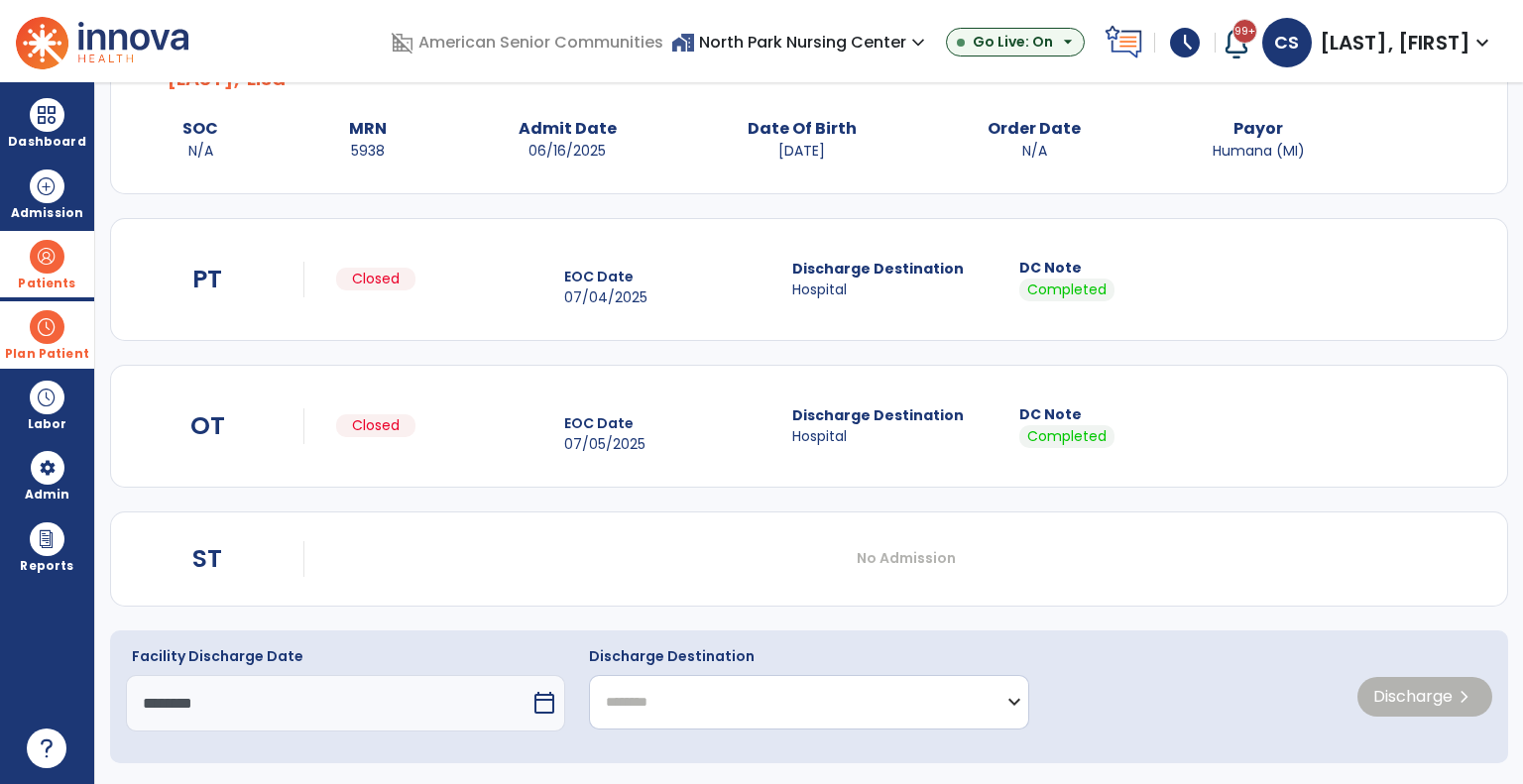 click on "**********" 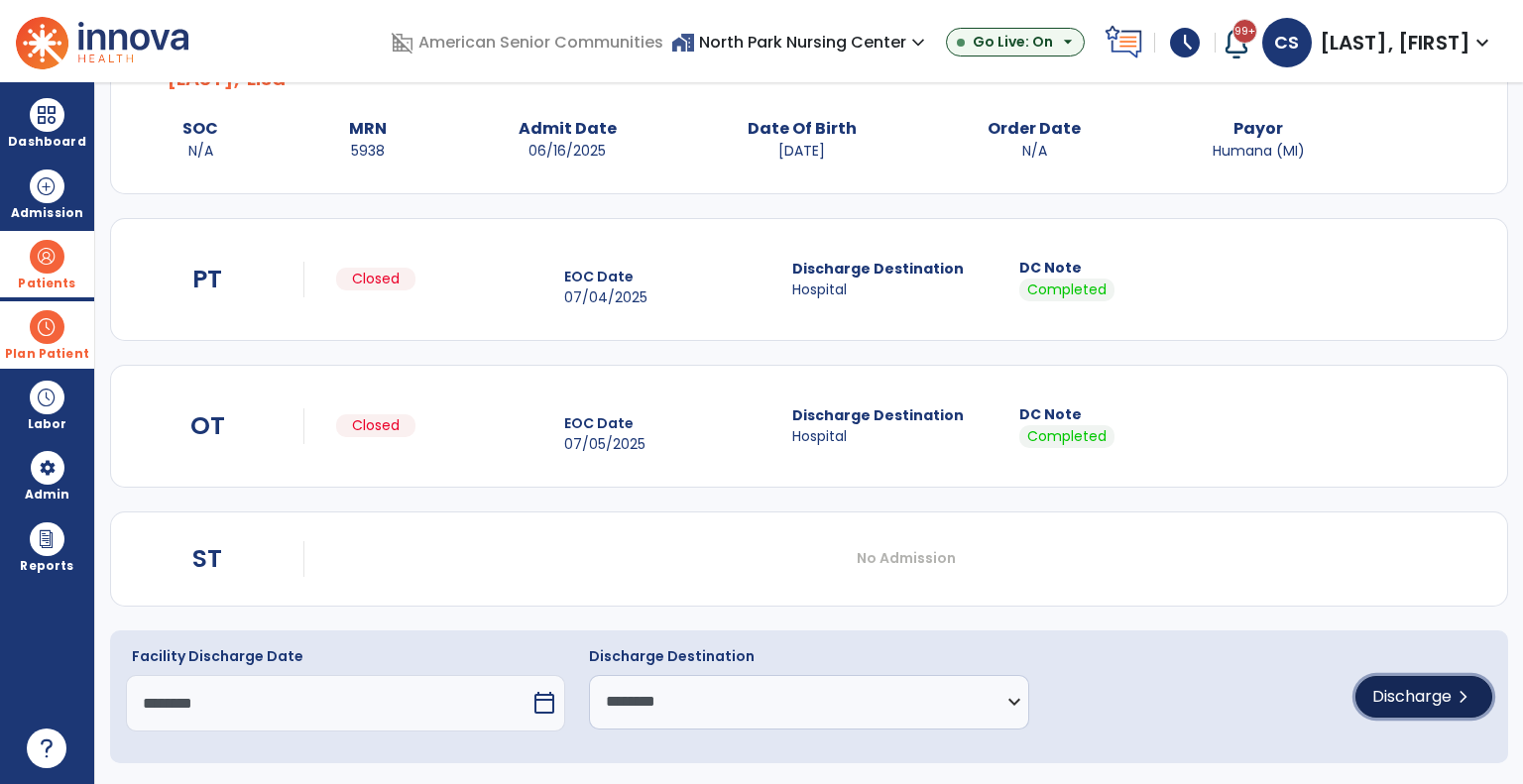 click on "Discharge" 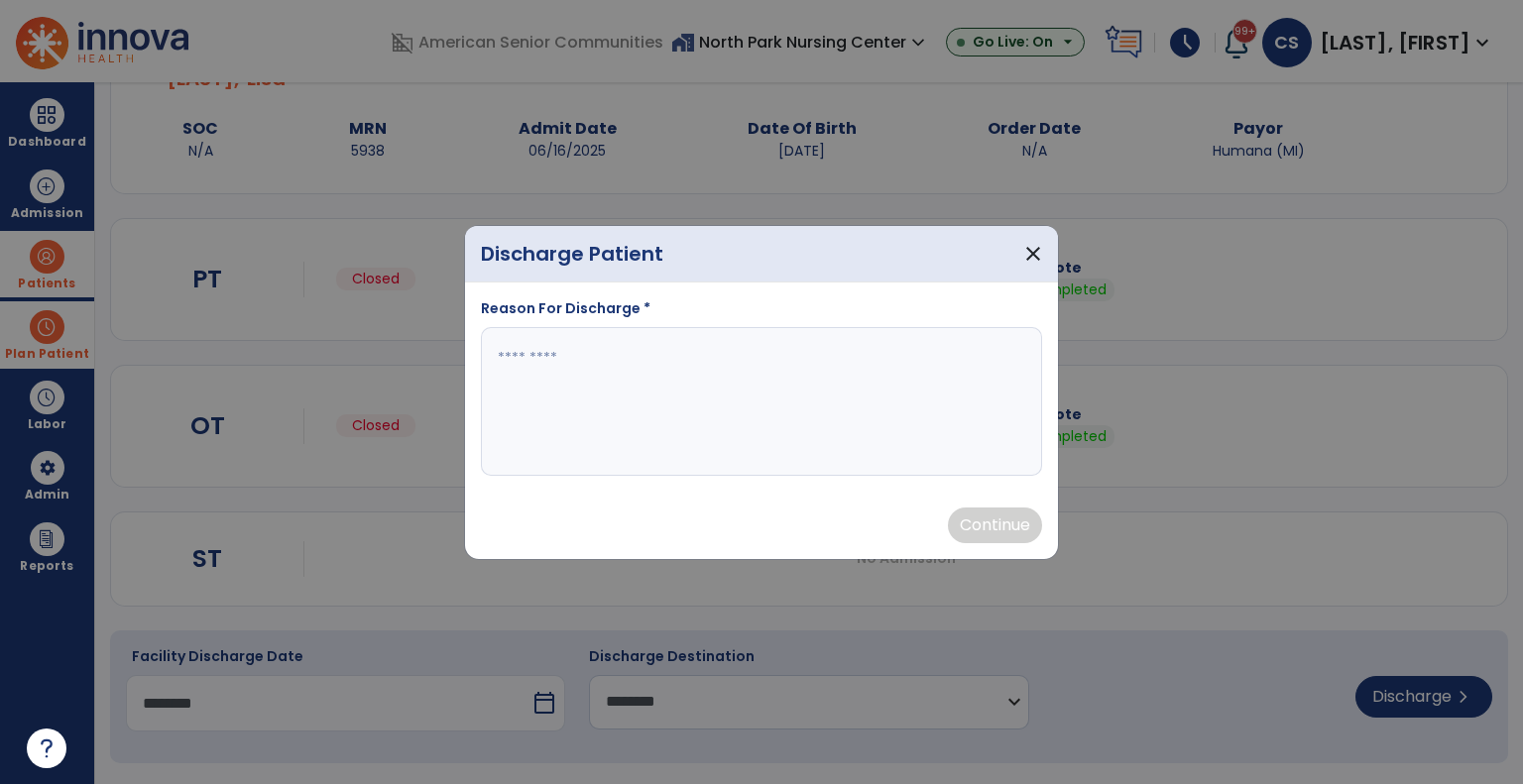 click at bounding box center (762, 401) 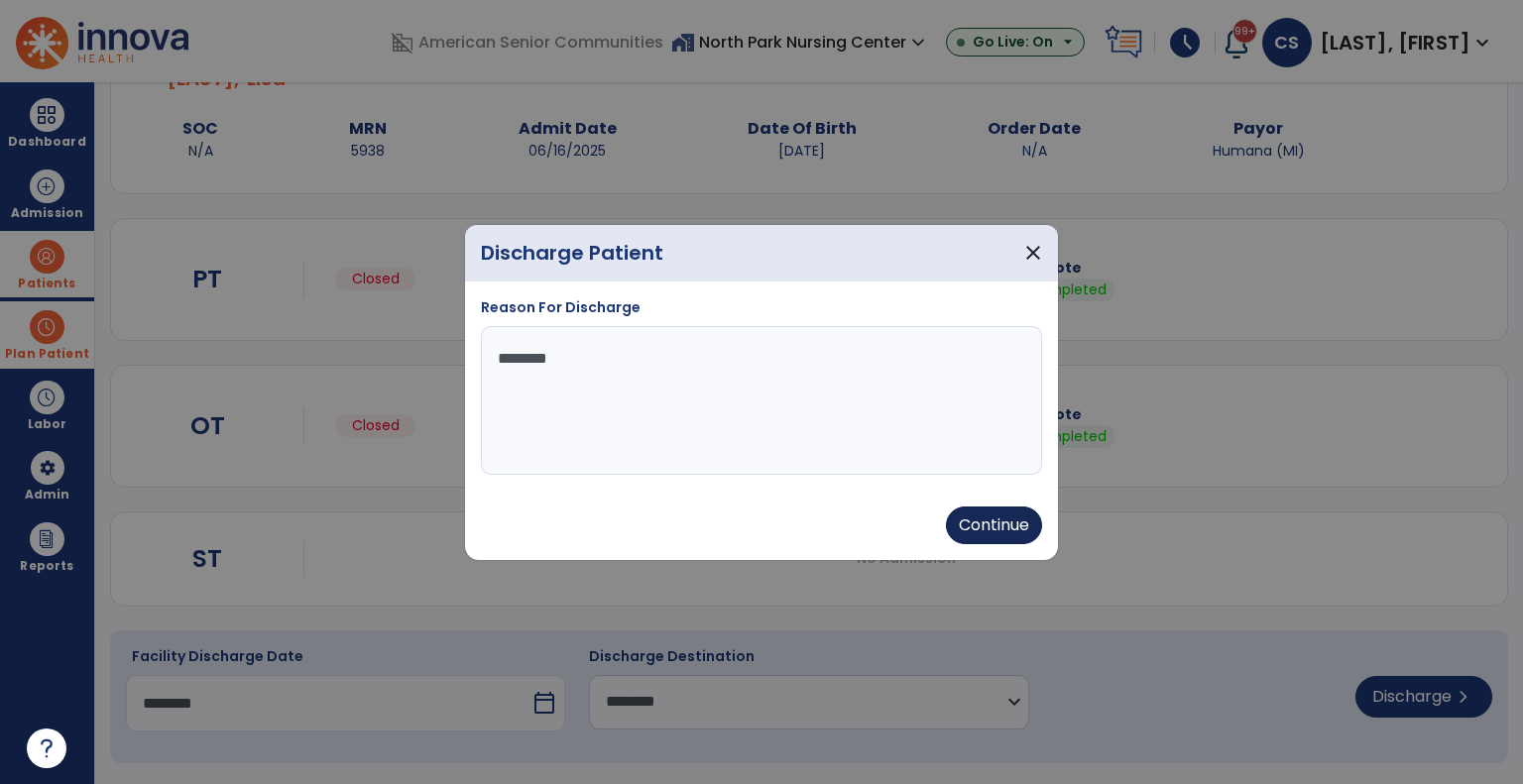 type on "********" 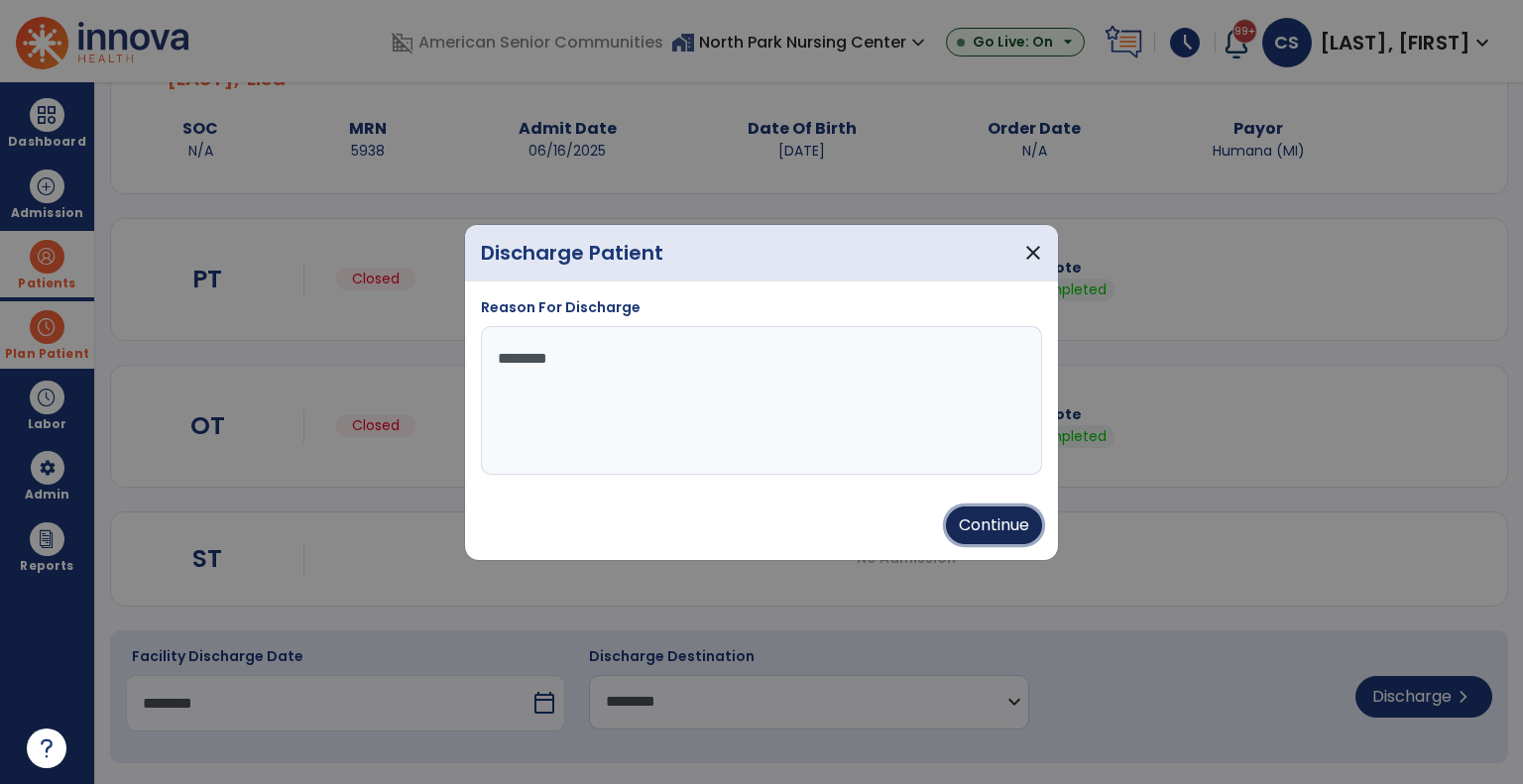 click on "Continue" at bounding box center (994, 525) 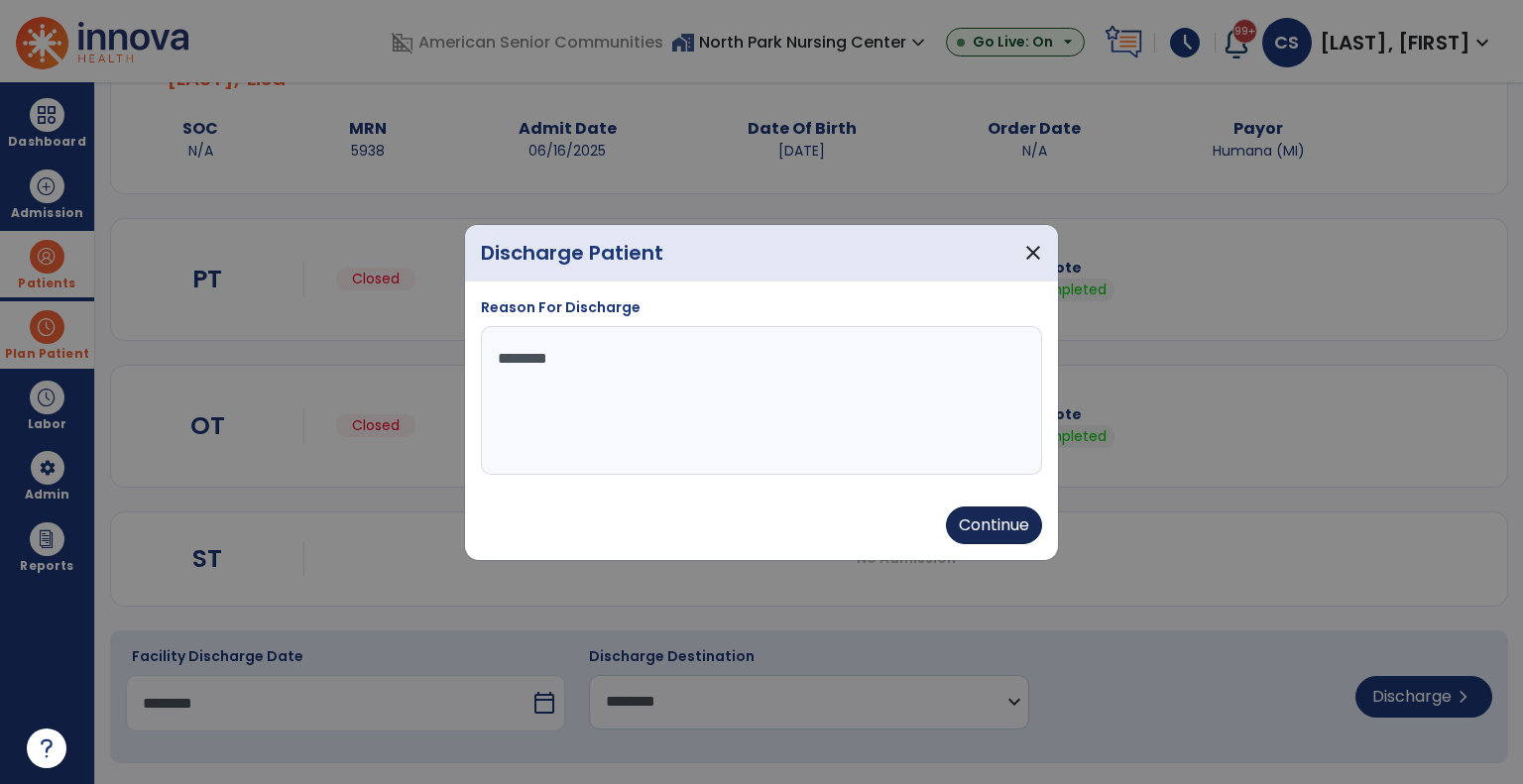 type on "********" 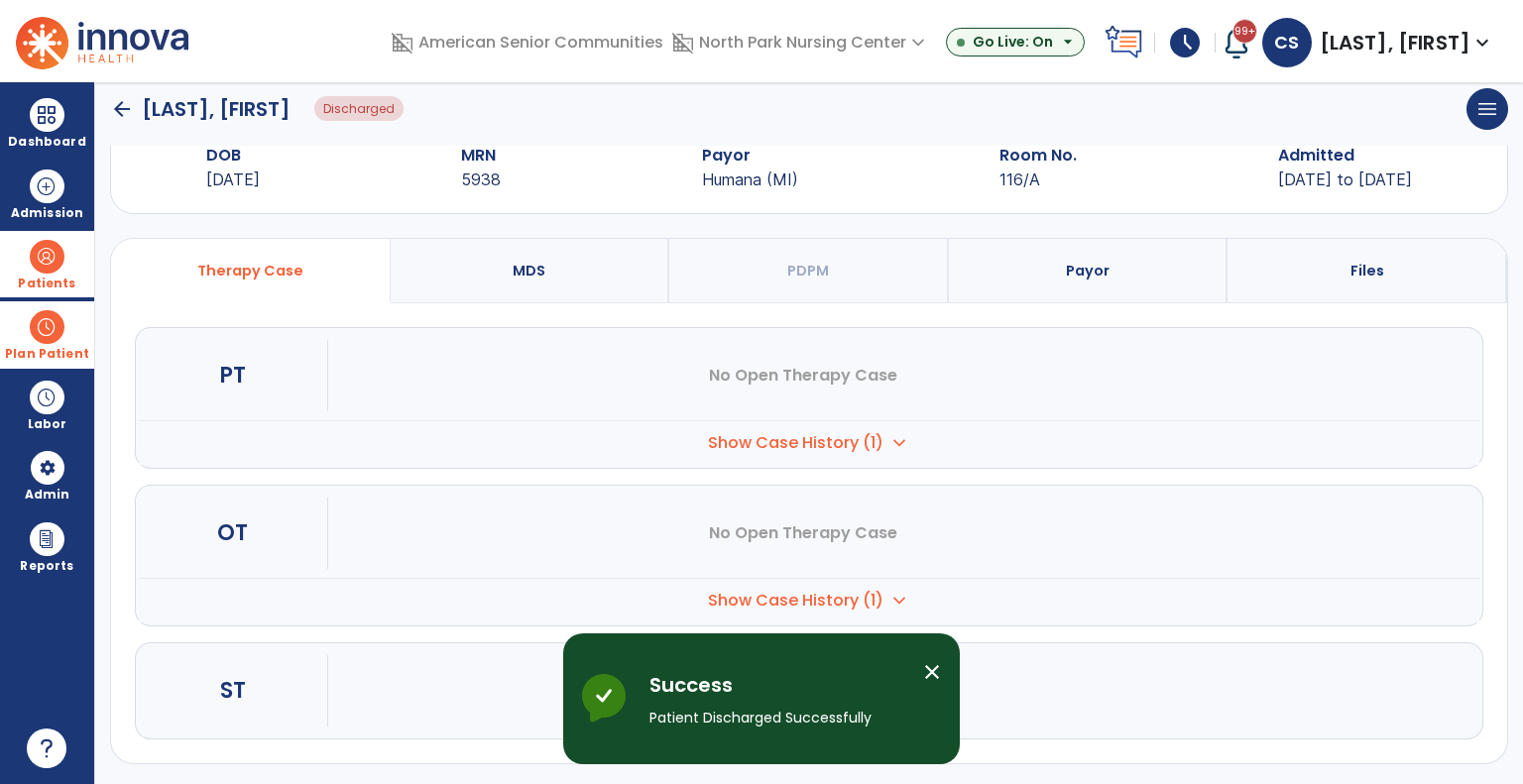 scroll, scrollTop: 0, scrollLeft: 0, axis: both 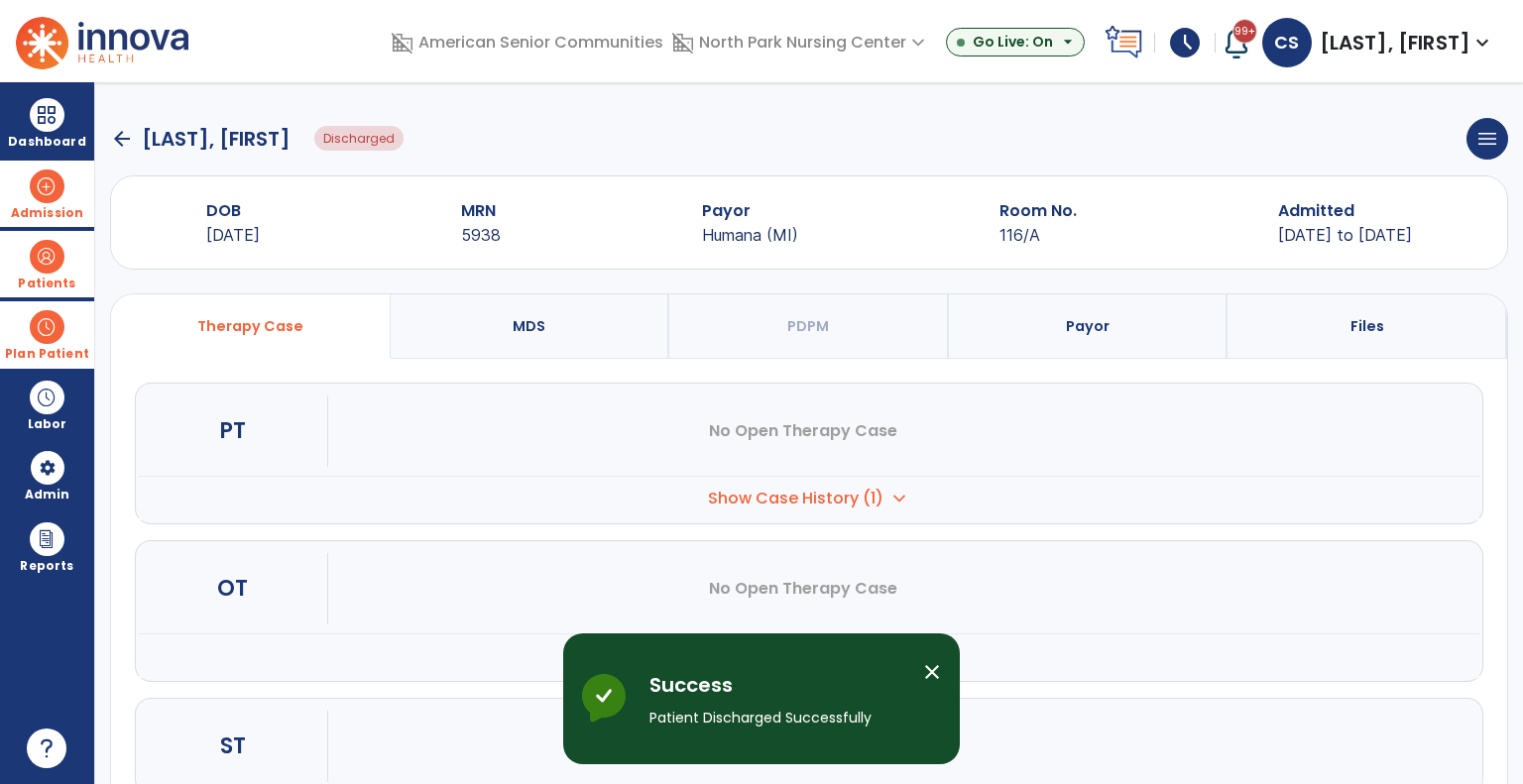 click at bounding box center (47, 186) 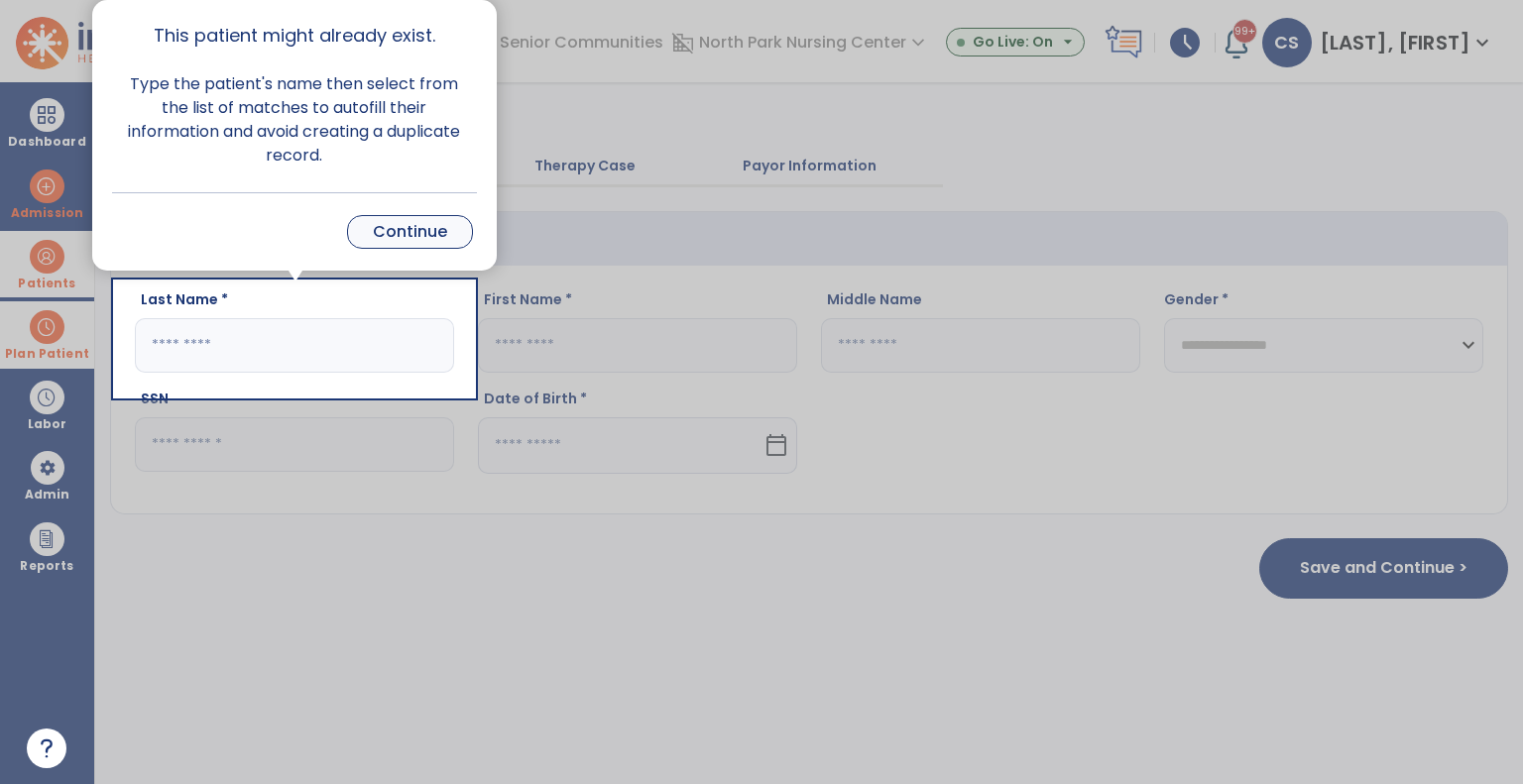 click on "Continue" at bounding box center [410, 232] 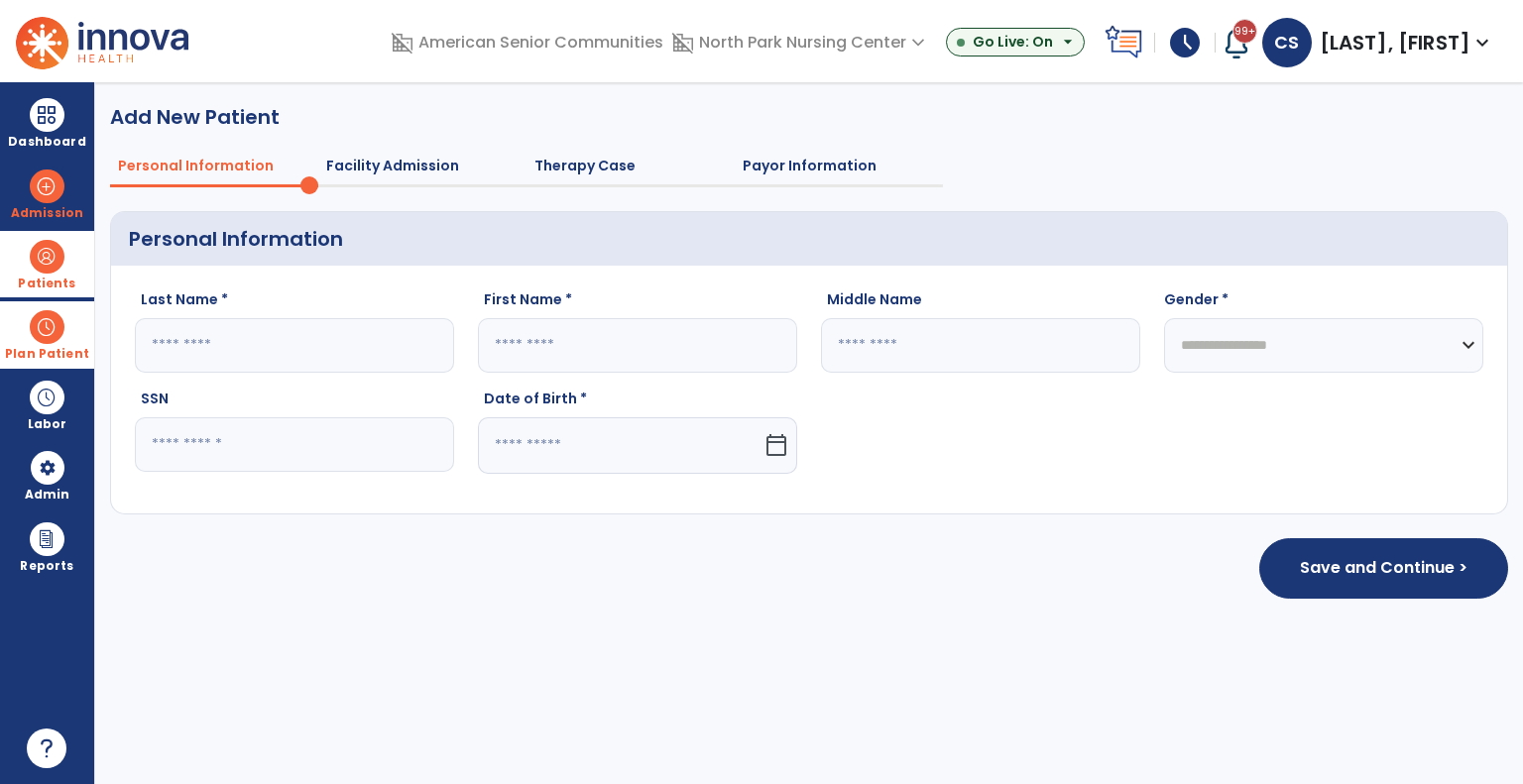 click 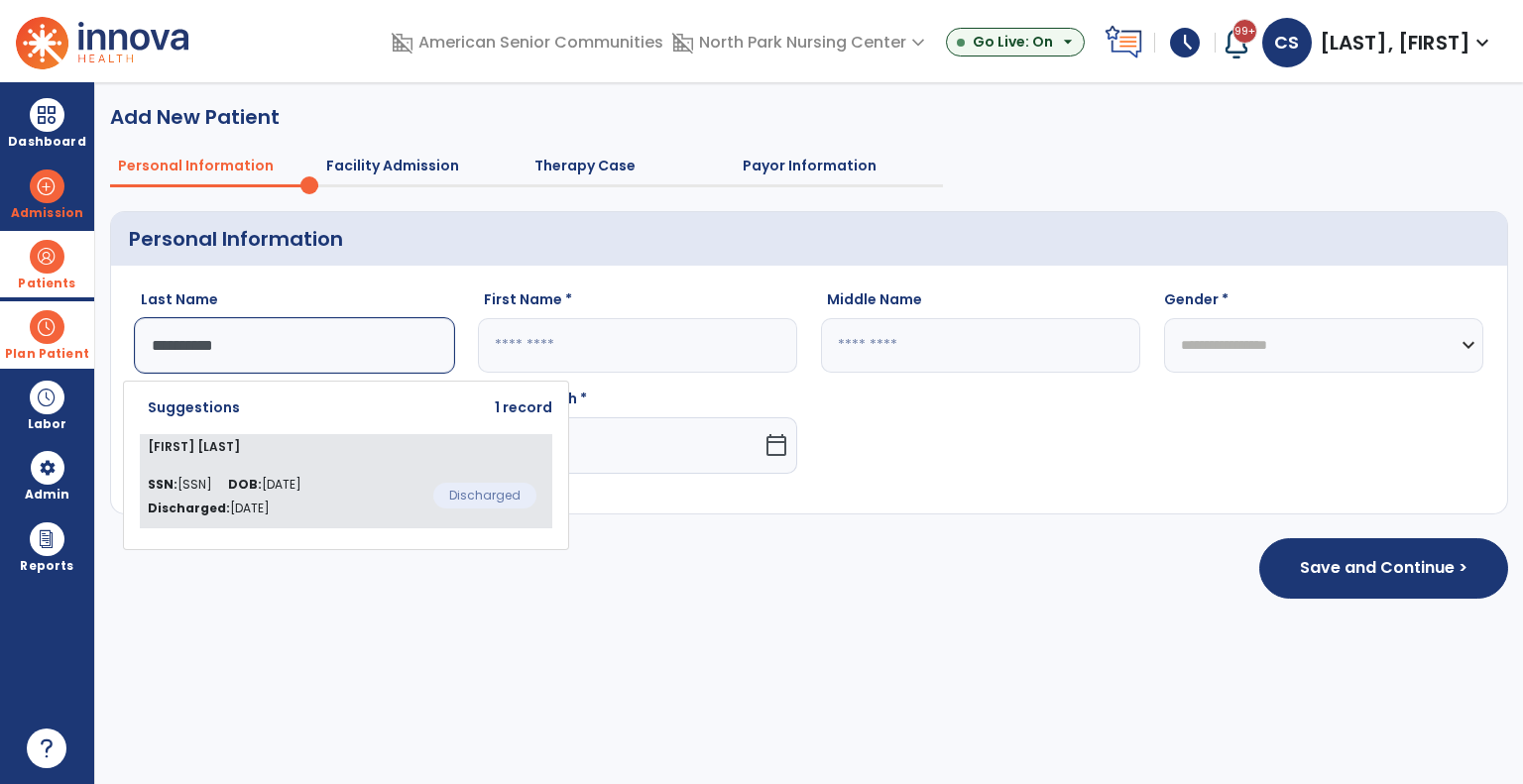 click on "[FIRST] [LAST] SSN: [SSN] DOB: [DATE] Discharged: [DATE] Discharged" 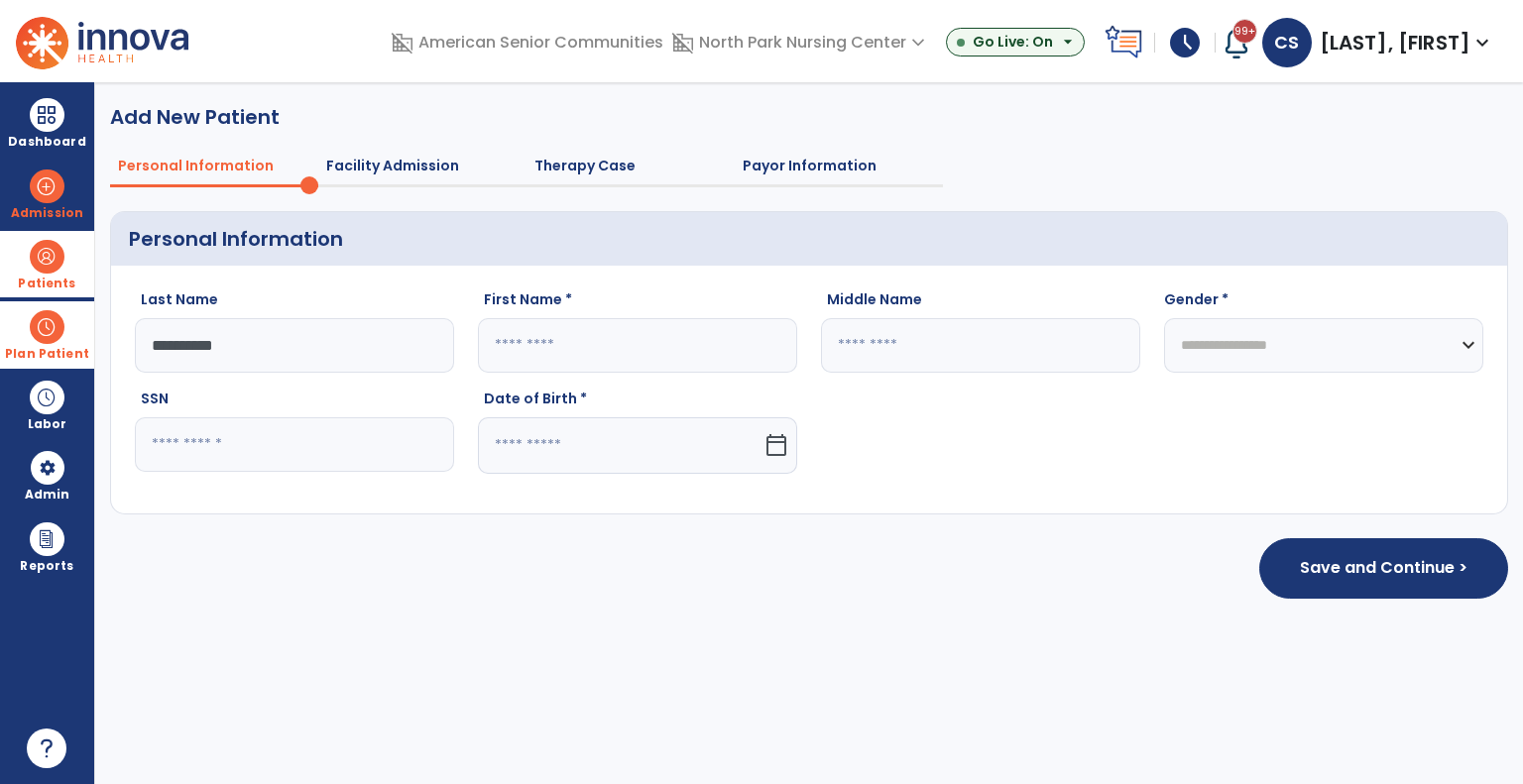 type on "**********" 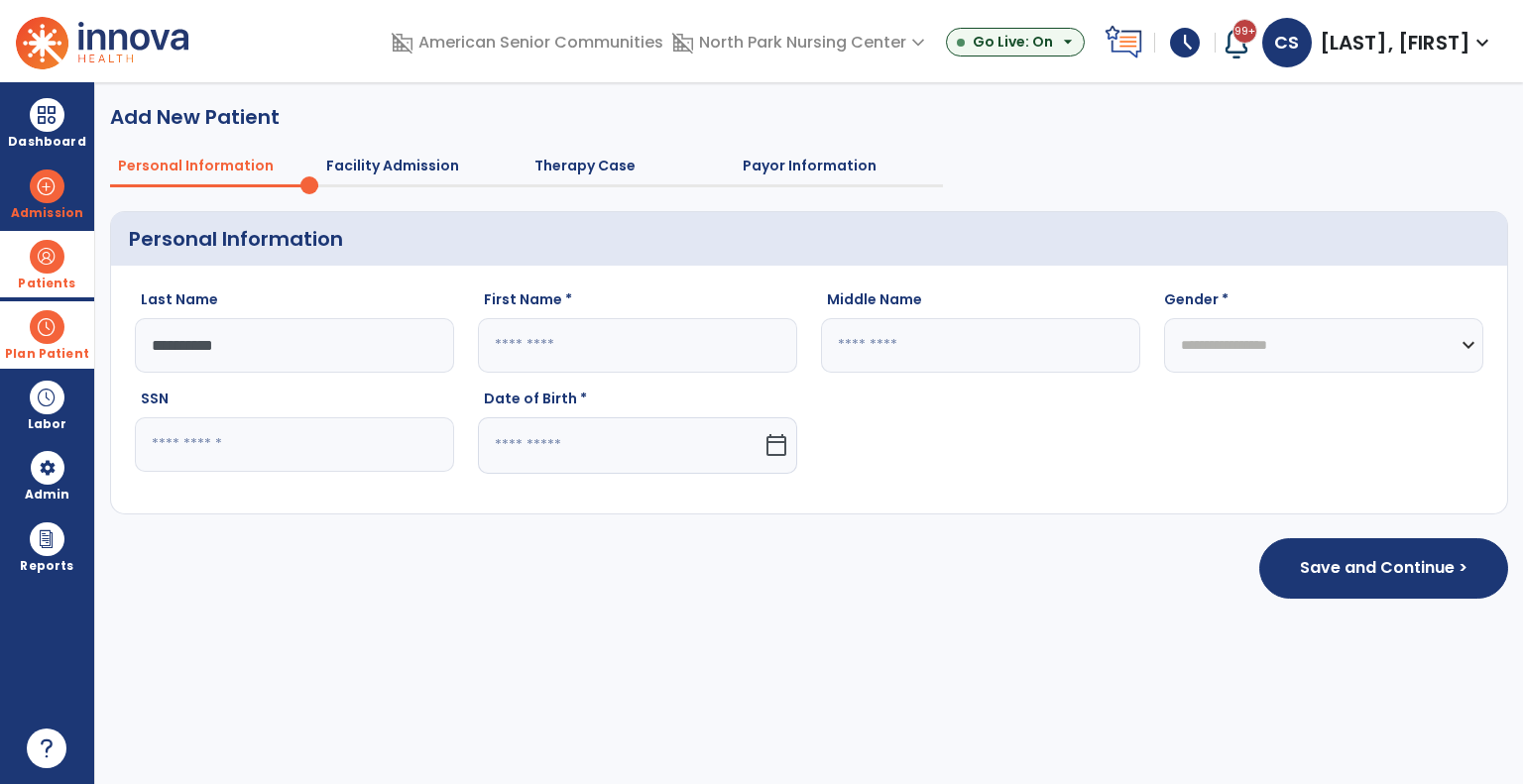 type on "****" 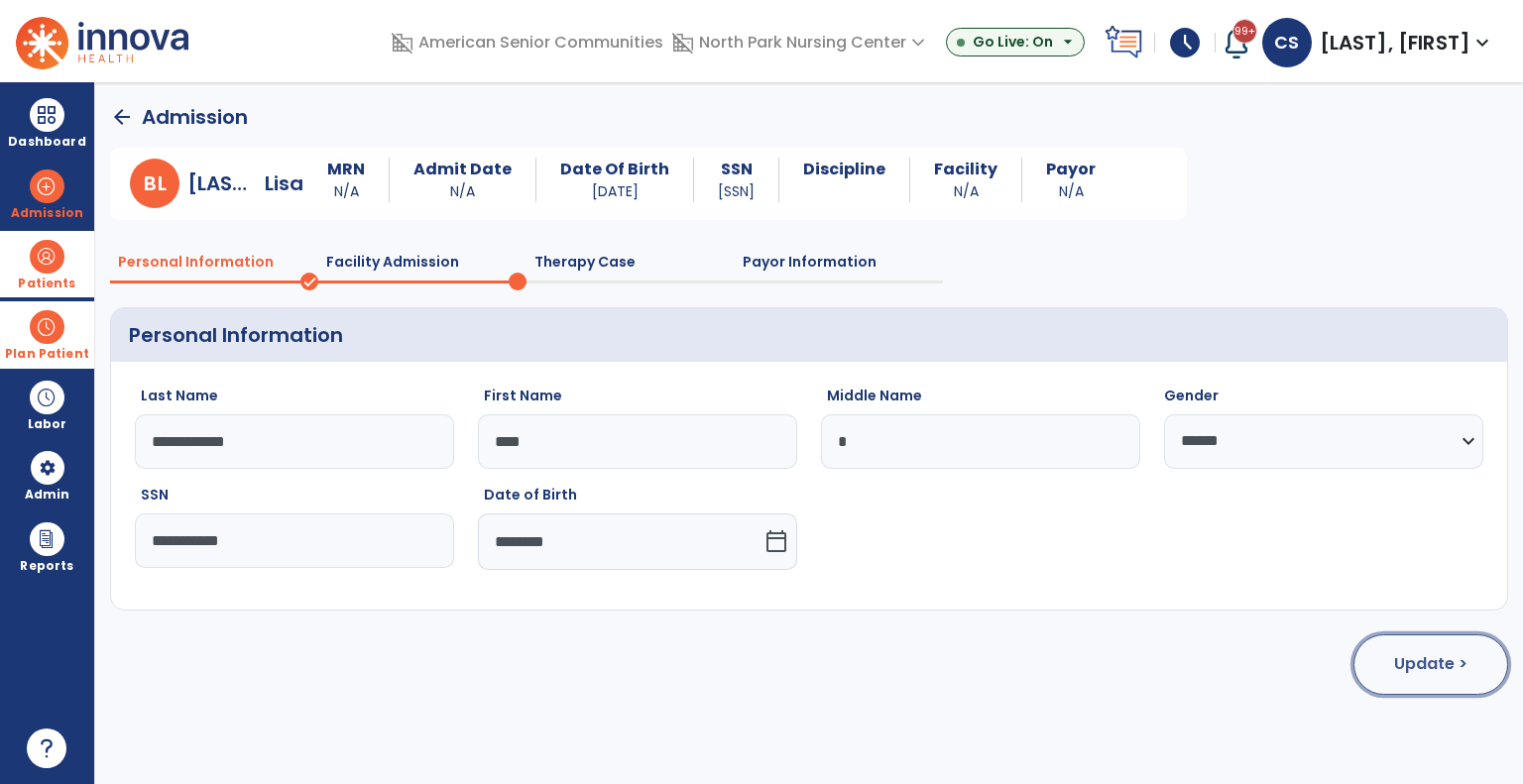 click on "Update >" 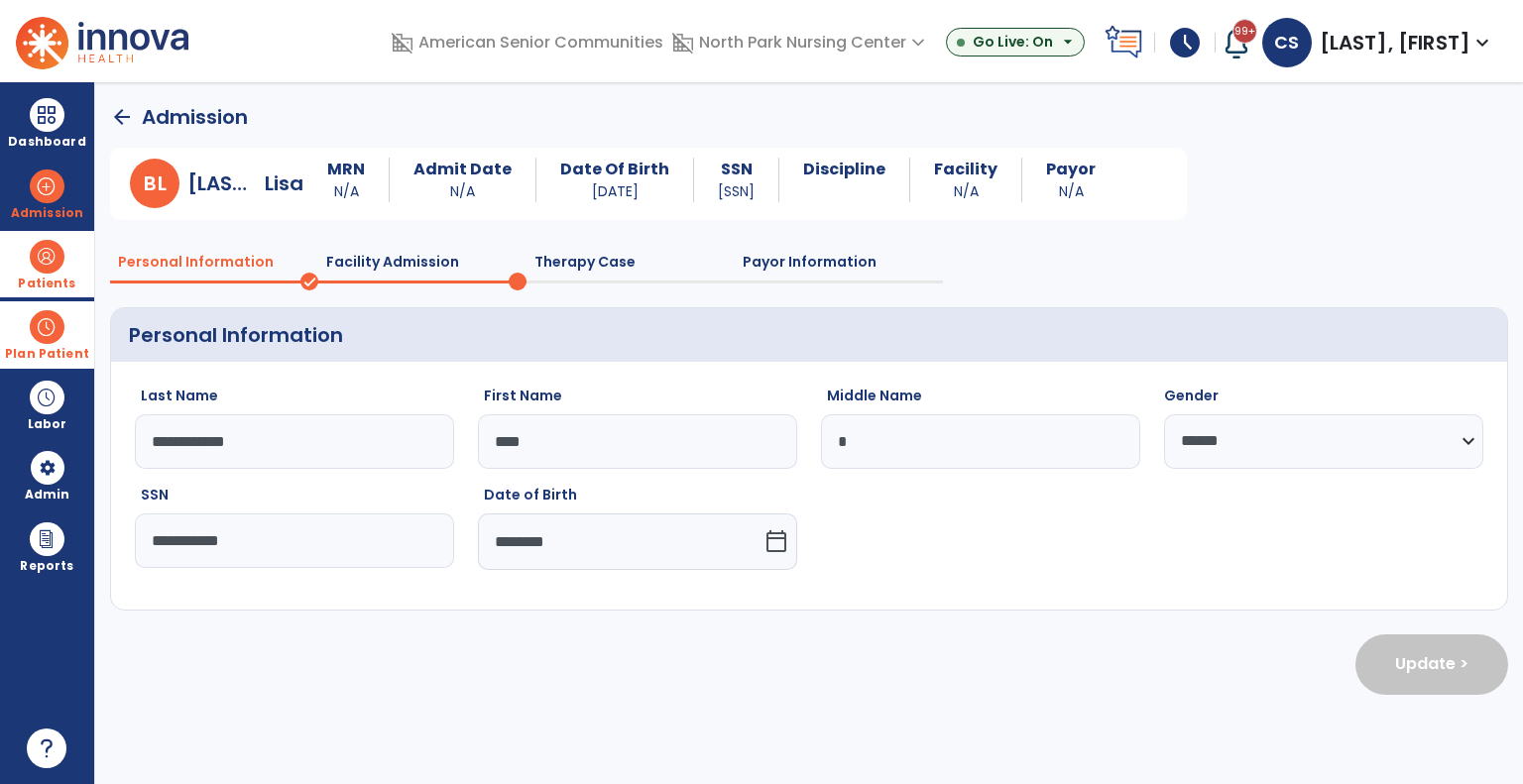 select on "**********" 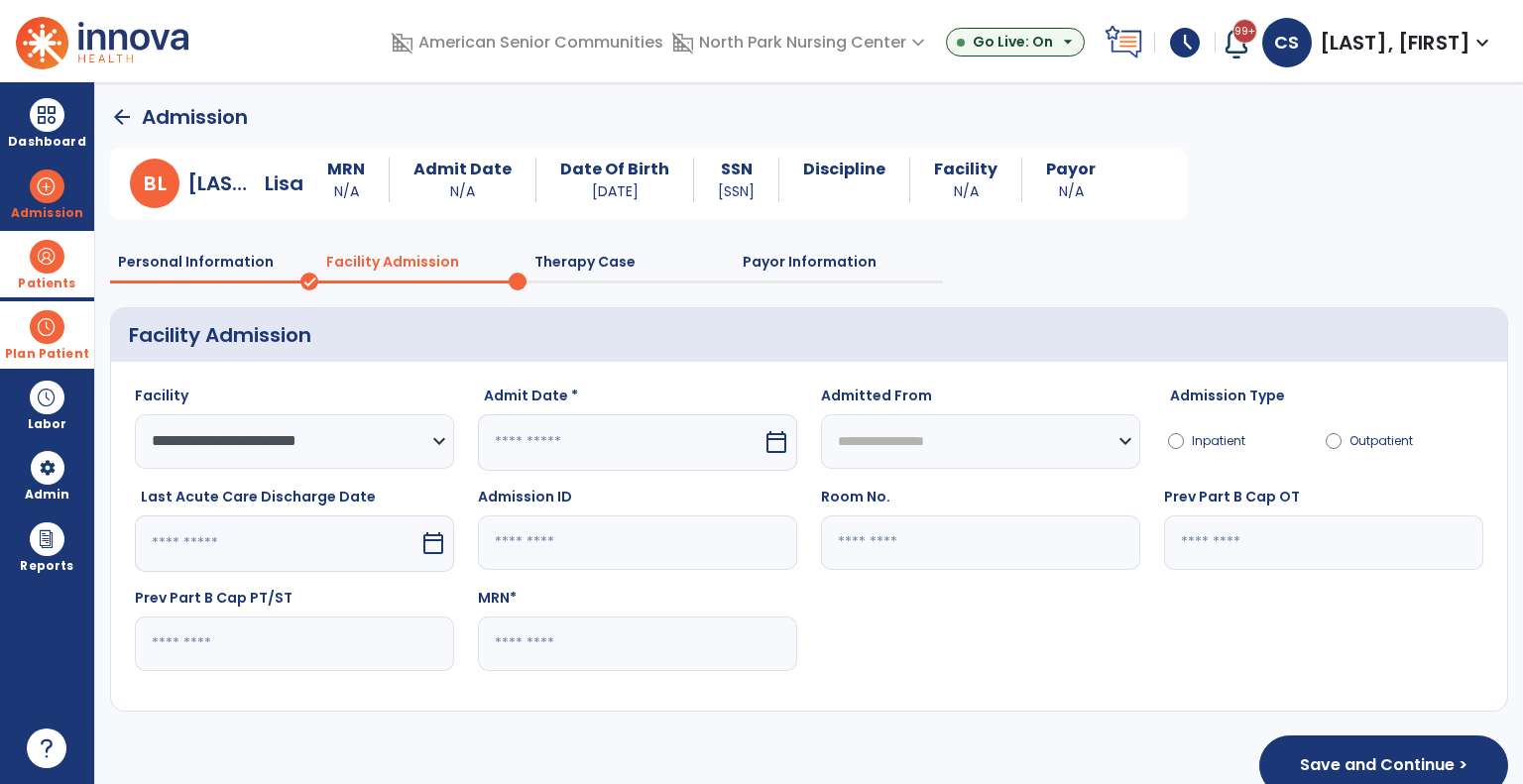 click 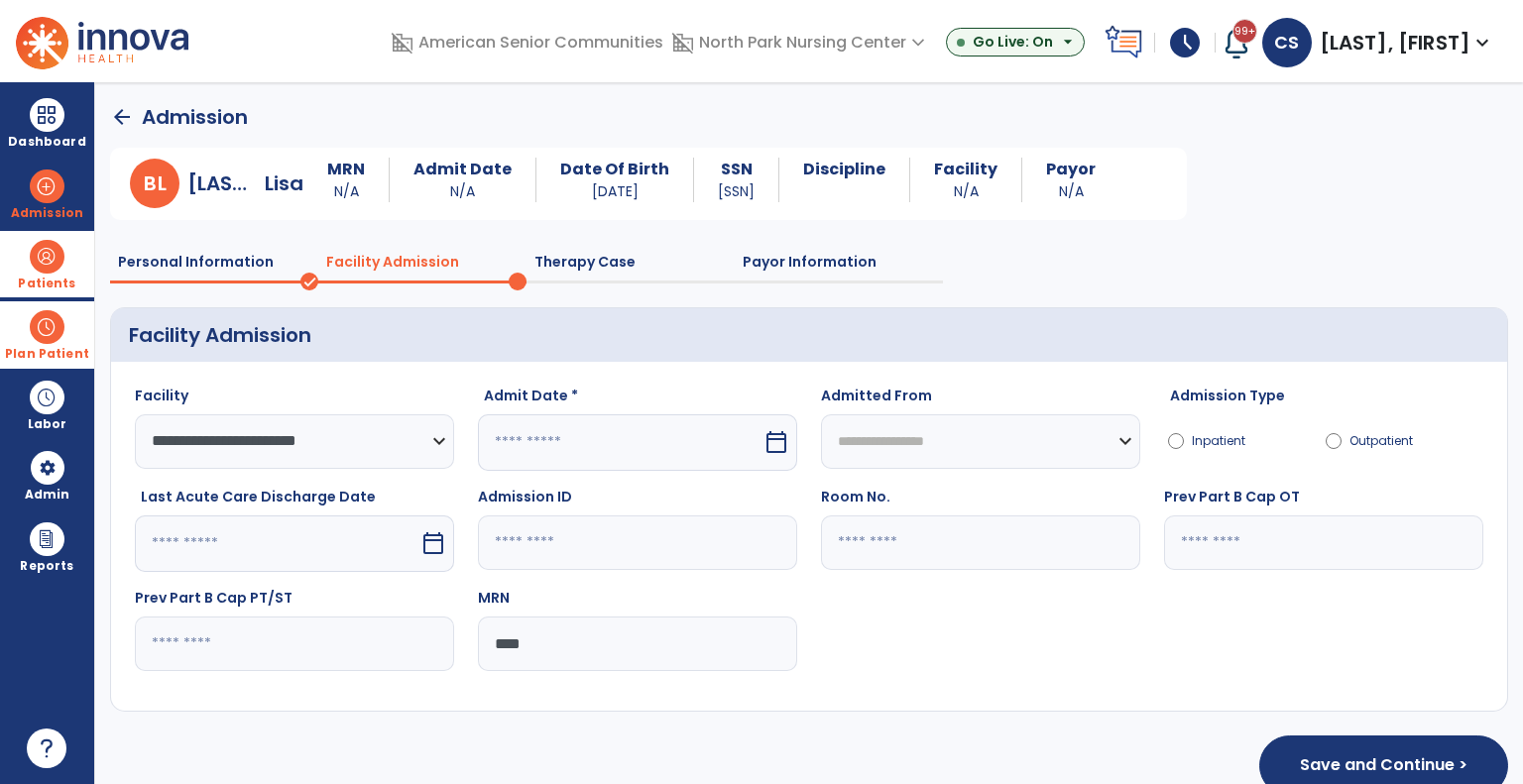 type on "****" 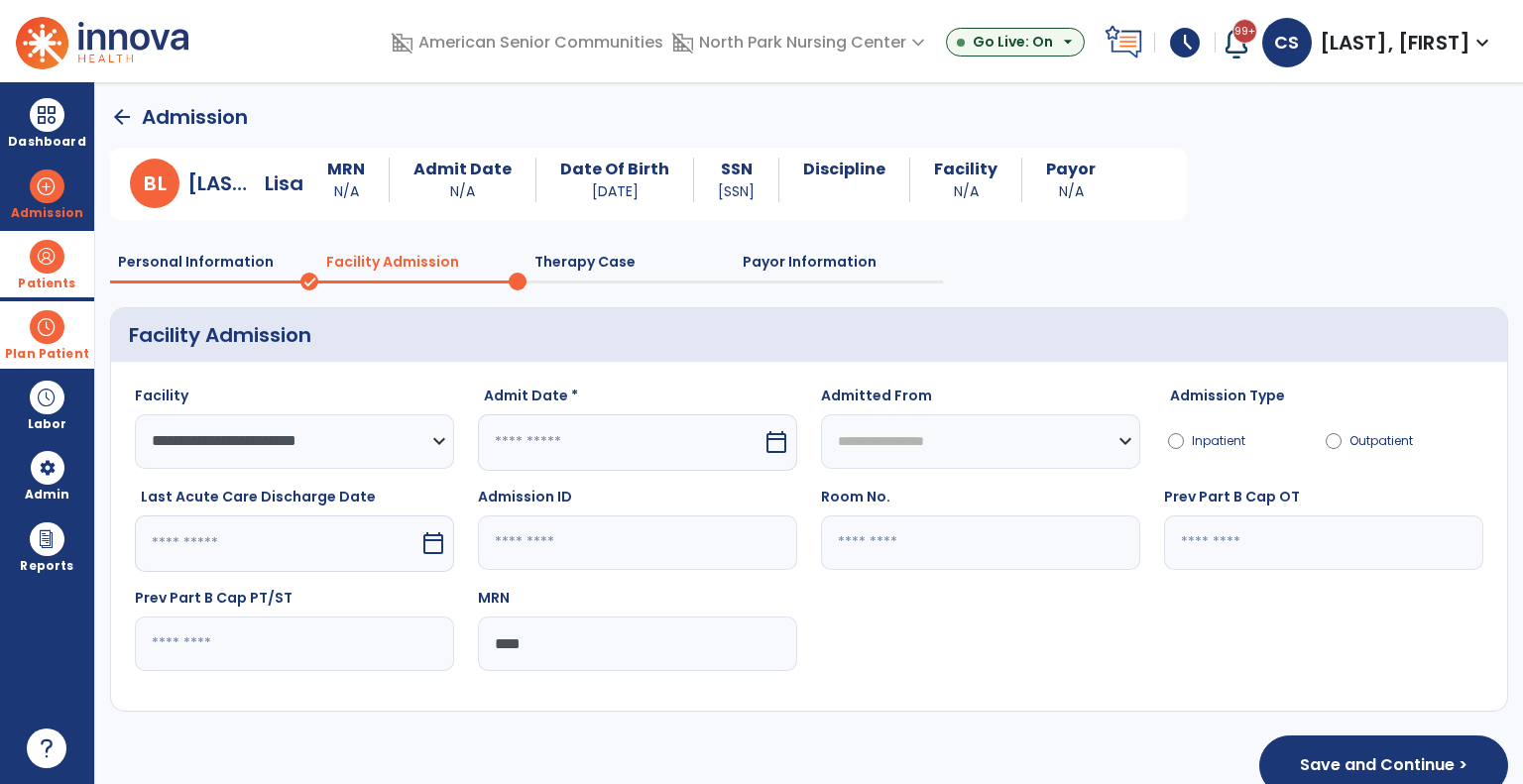 click at bounding box center (620, 442) 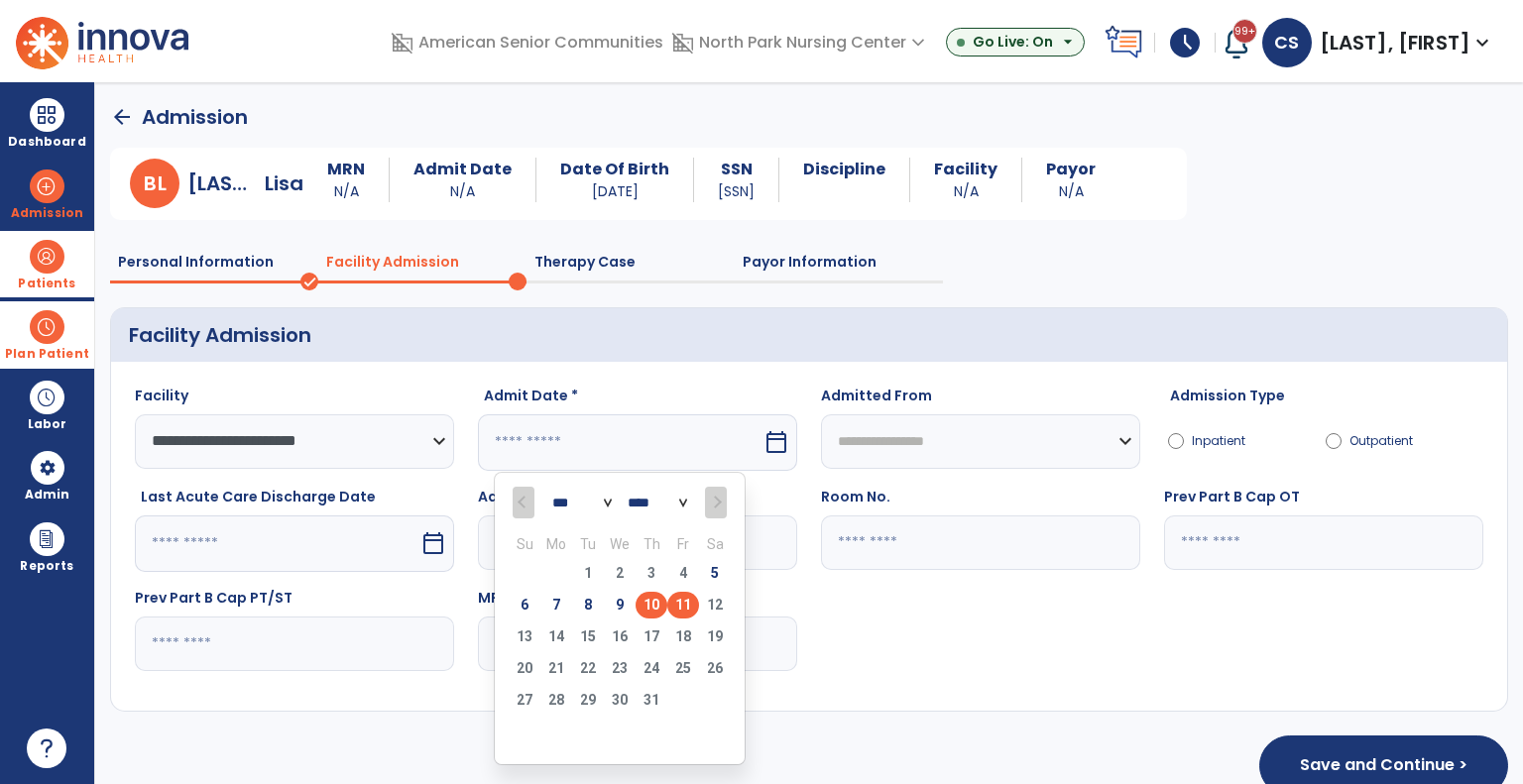click on "10" at bounding box center [651, 605] 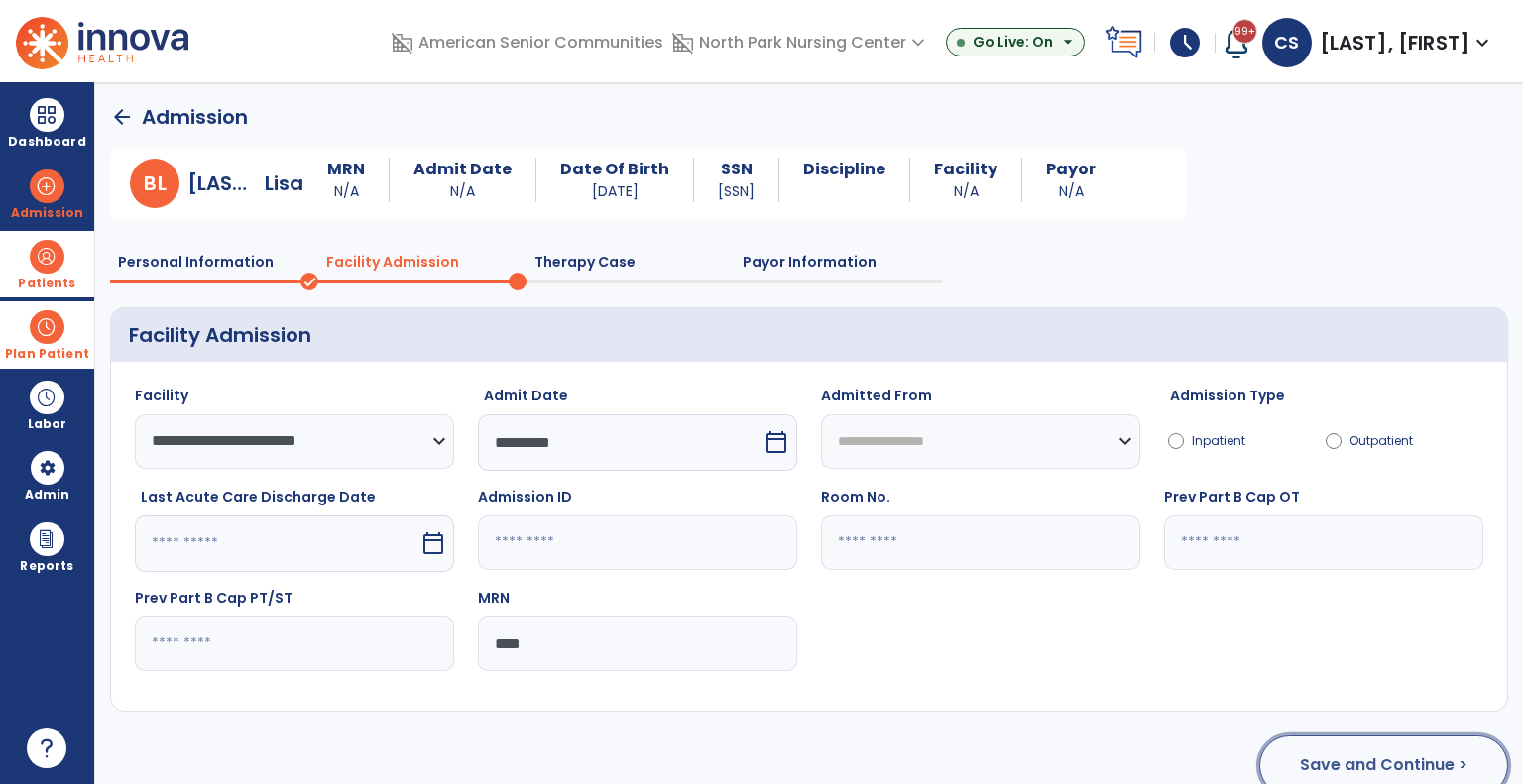click on "Save and Continue >" 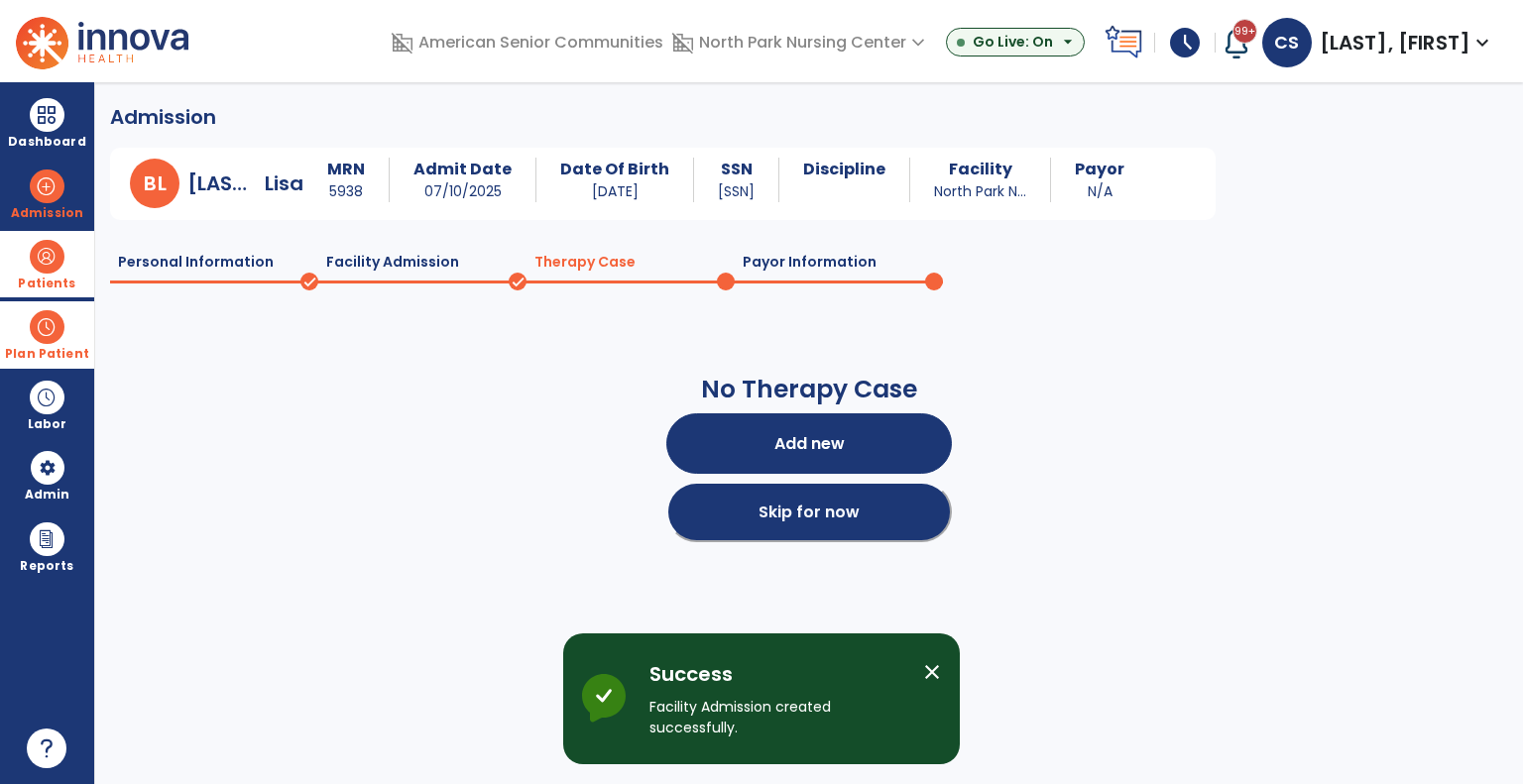 click on "Skip for now" at bounding box center (809, 511) 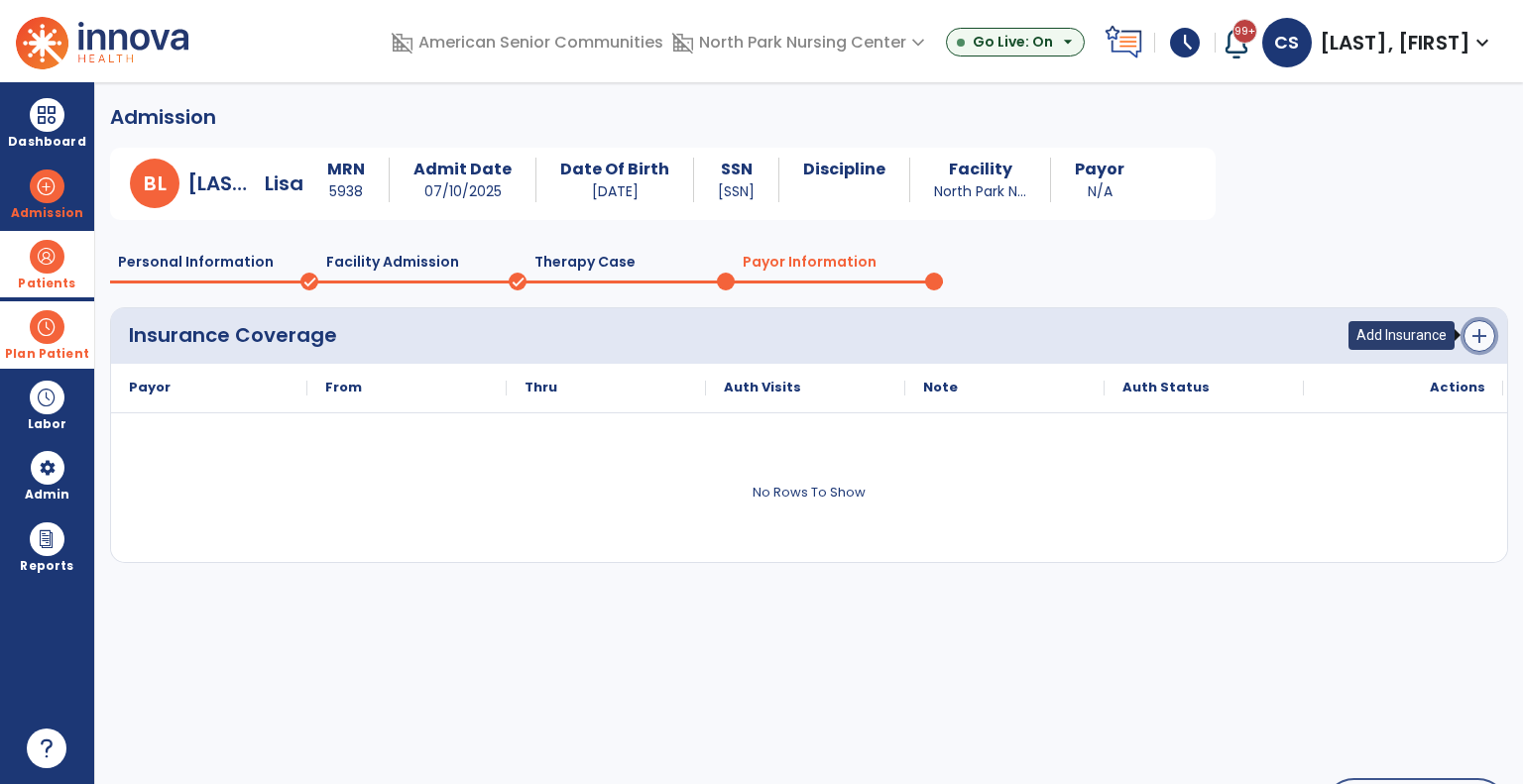 click on "add" 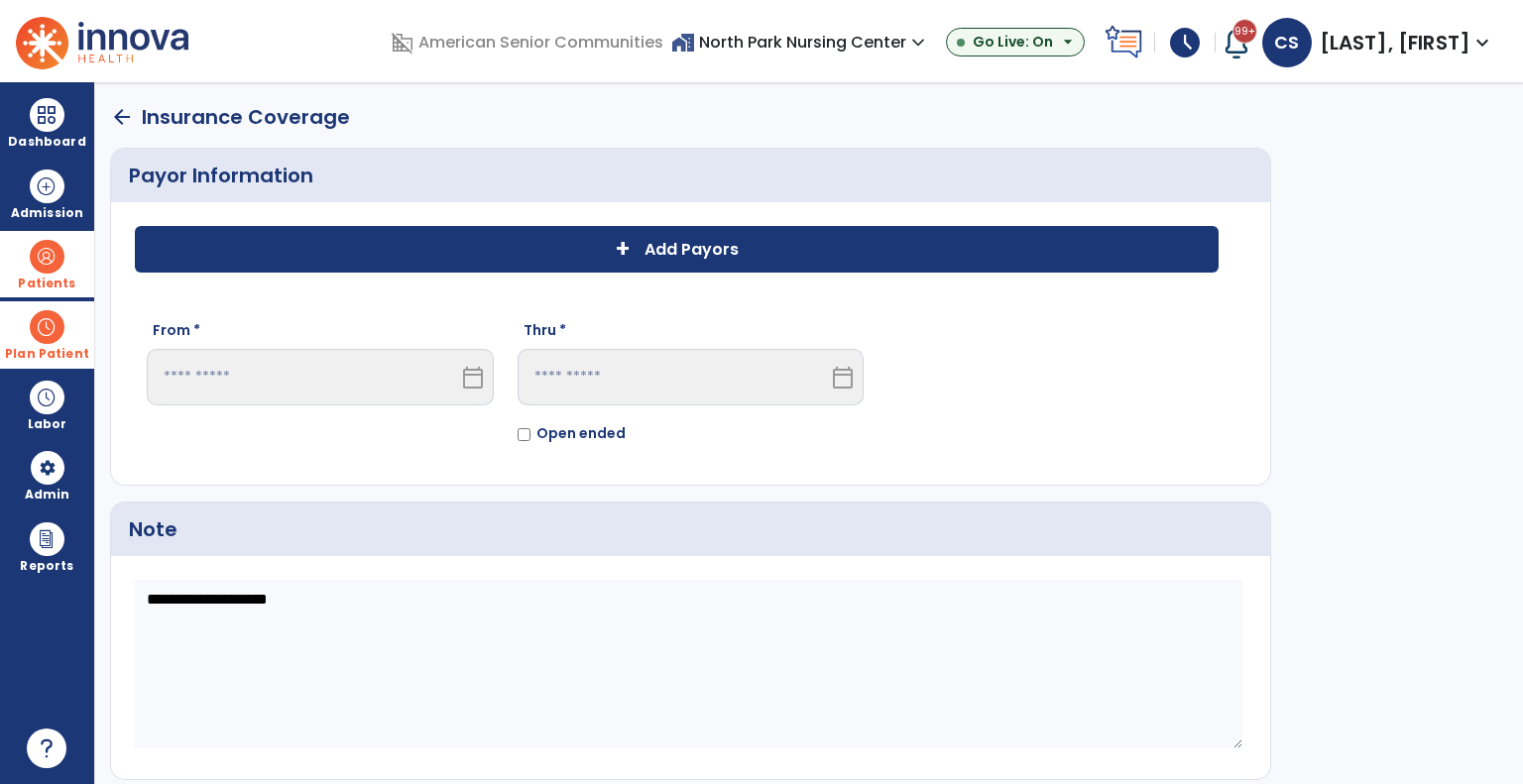 click on "+" 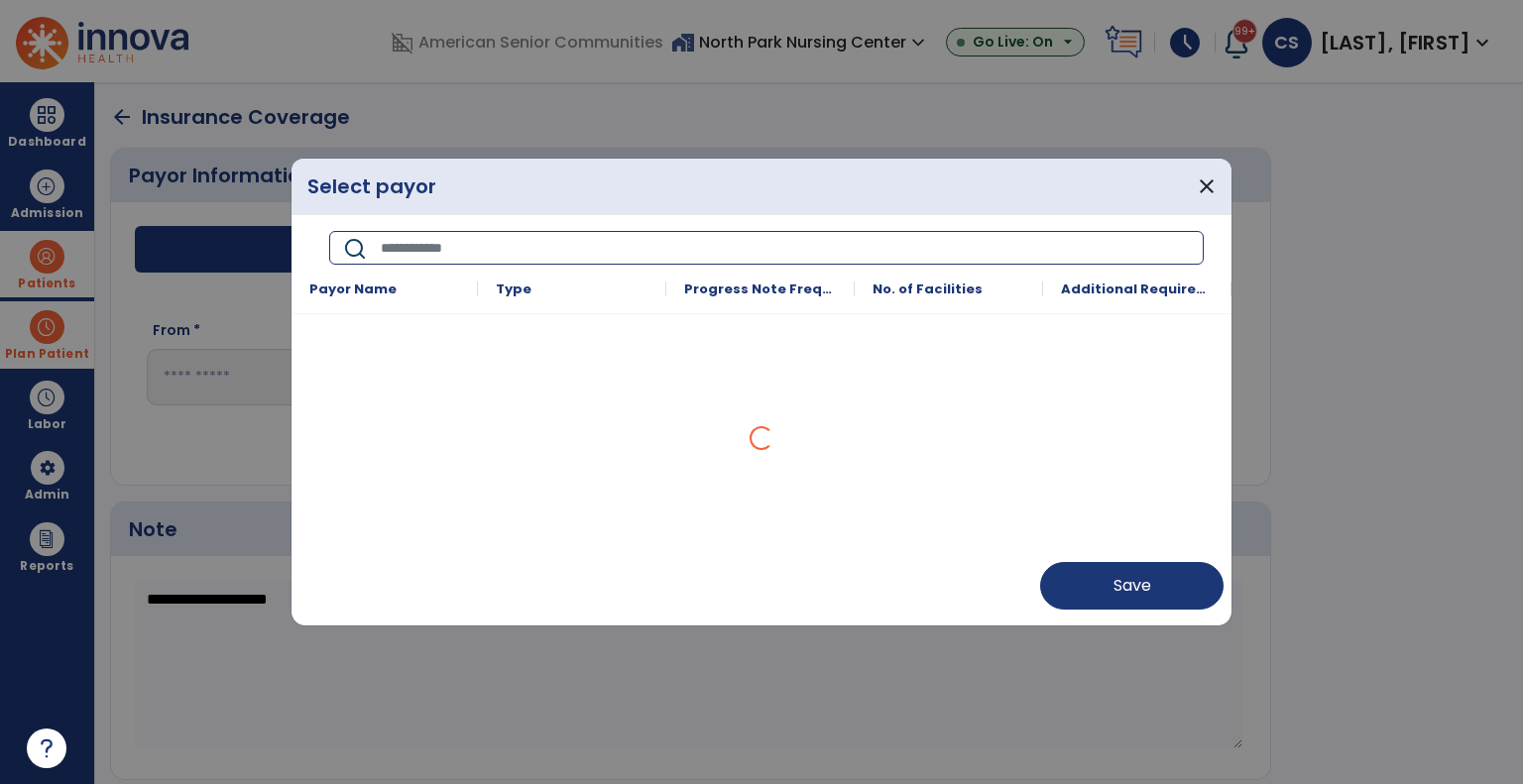 click at bounding box center [785, 248] 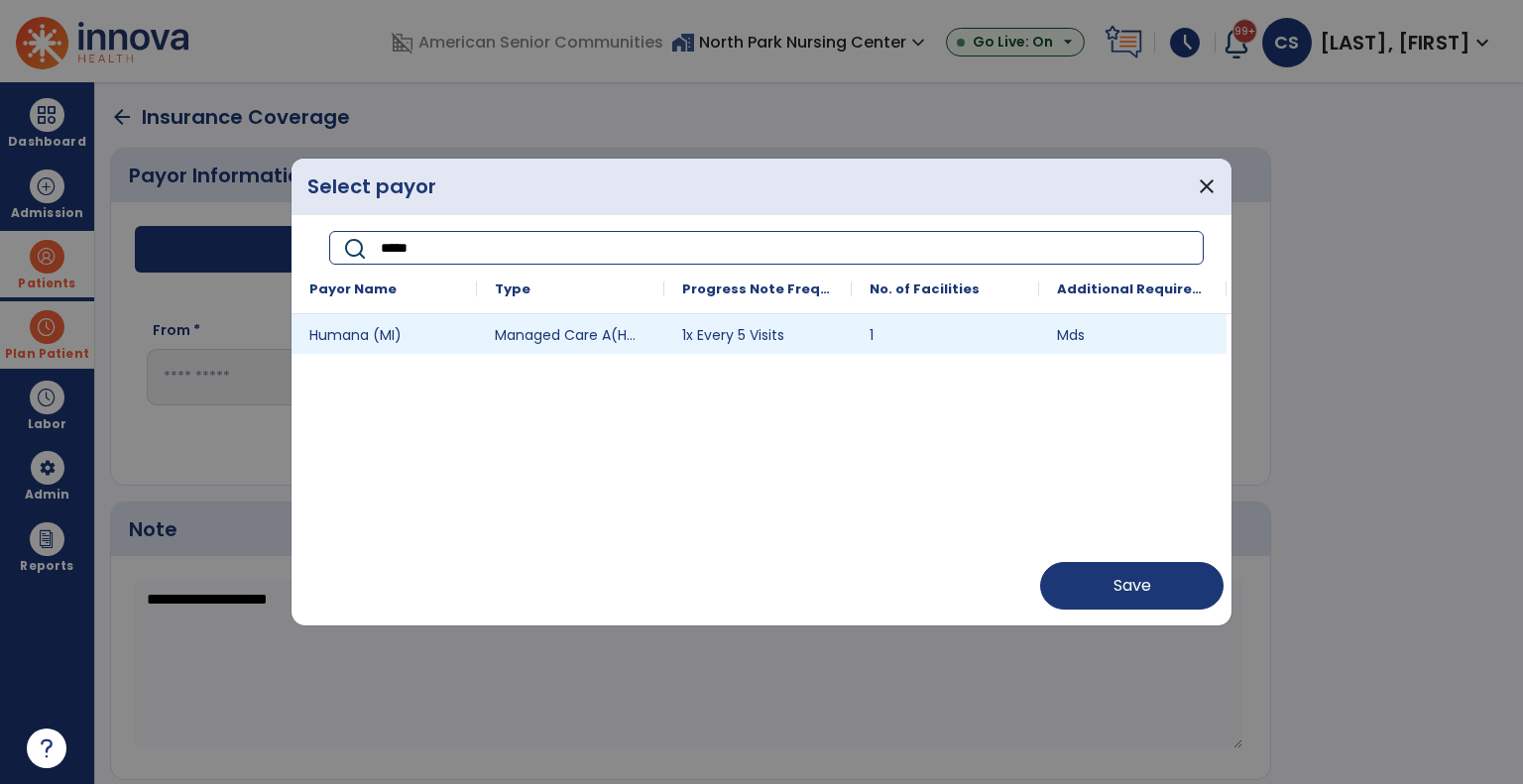 type on "*****" 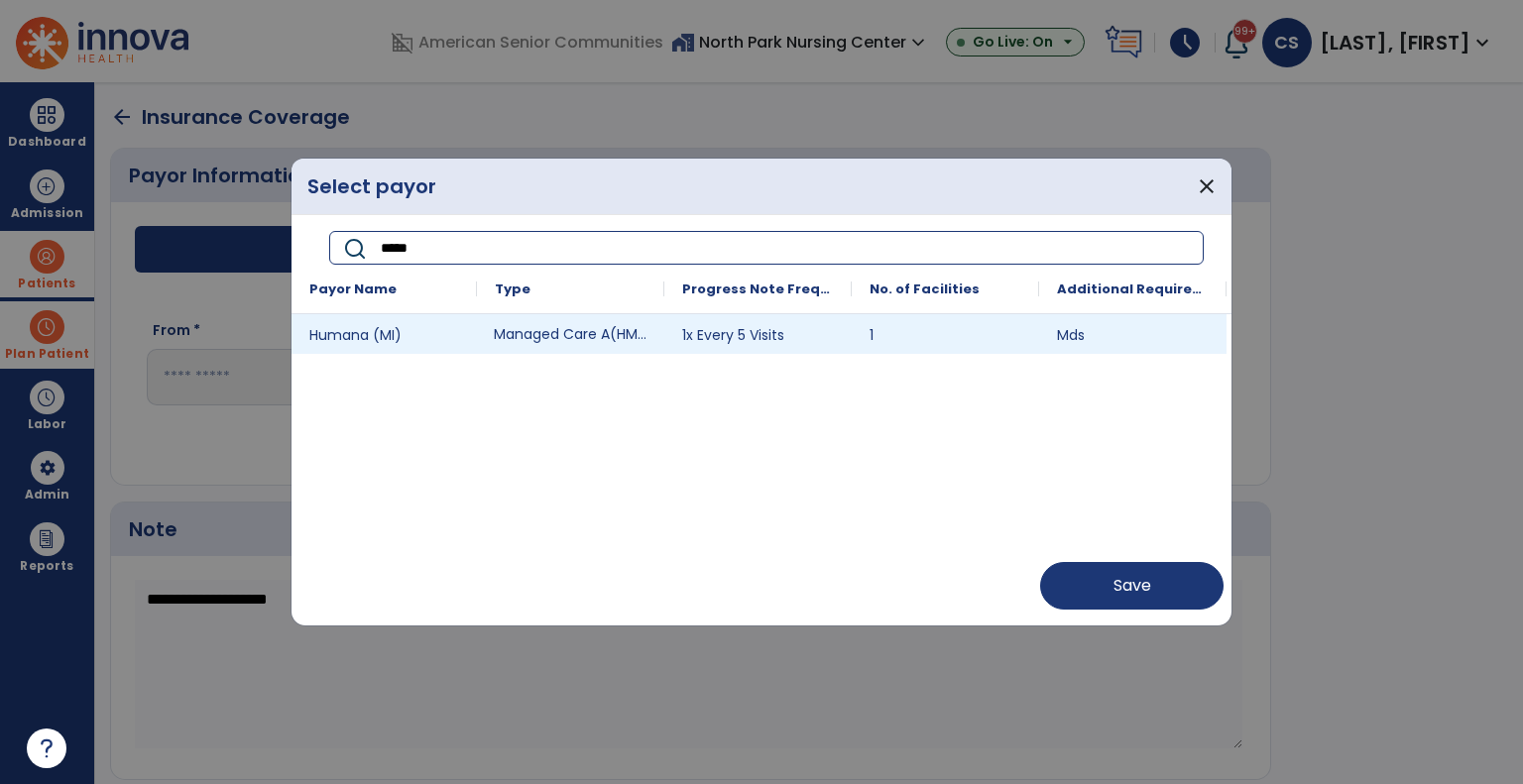 click on "Managed Care A(HMO/MCO)" at bounding box center (570, 334) 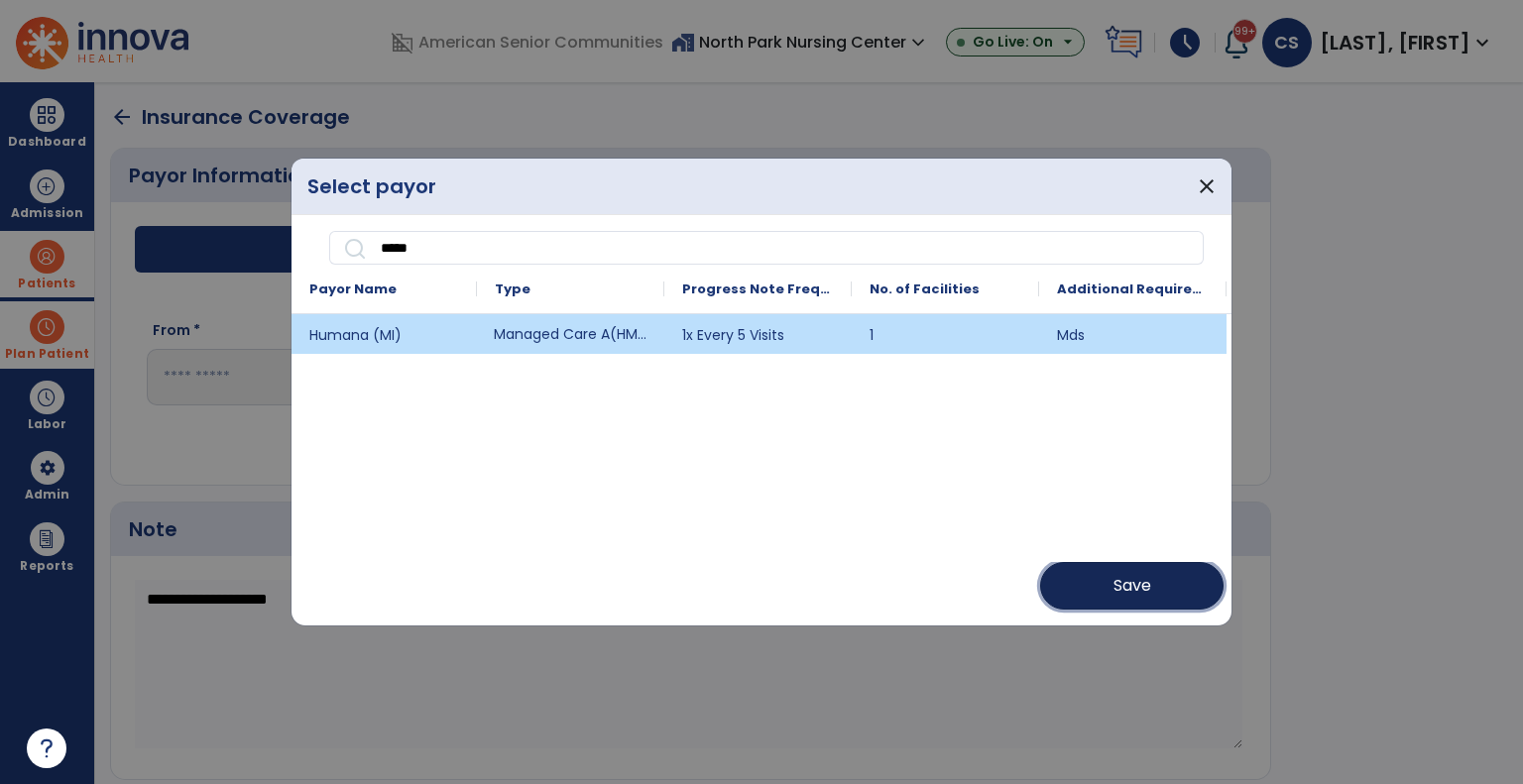 click on "Save" at bounding box center (1131, 586) 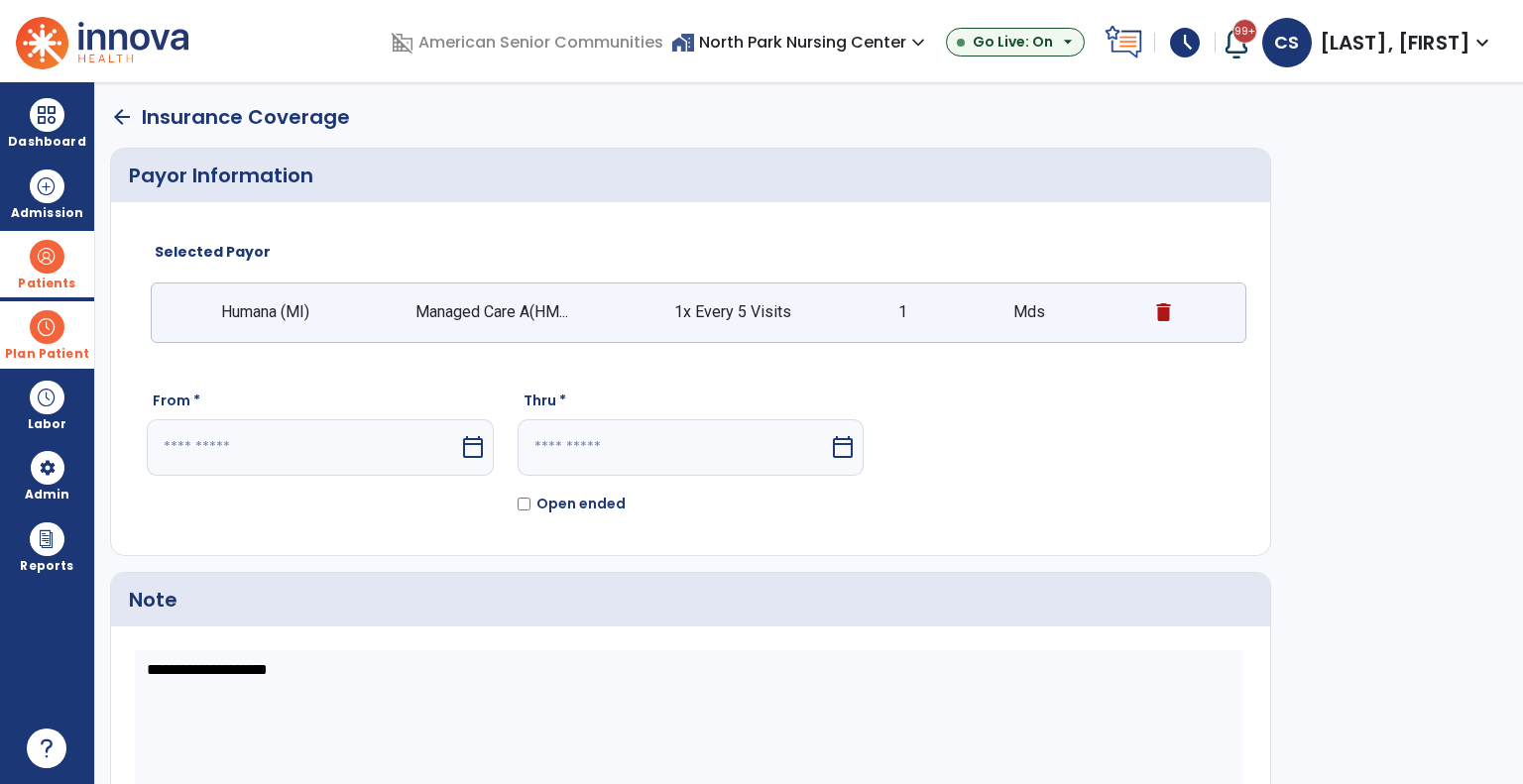 click at bounding box center (302, 447) 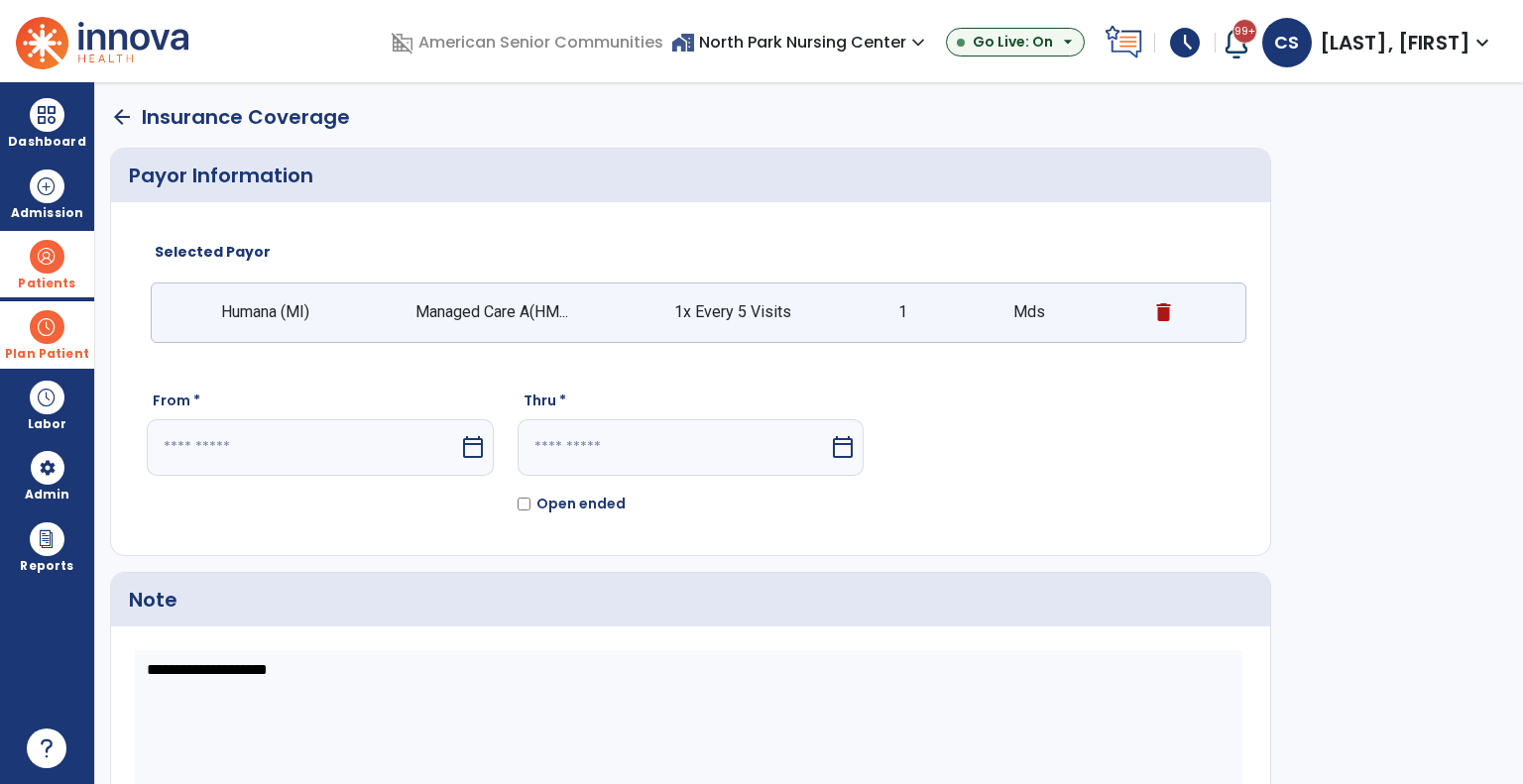 select on "*" 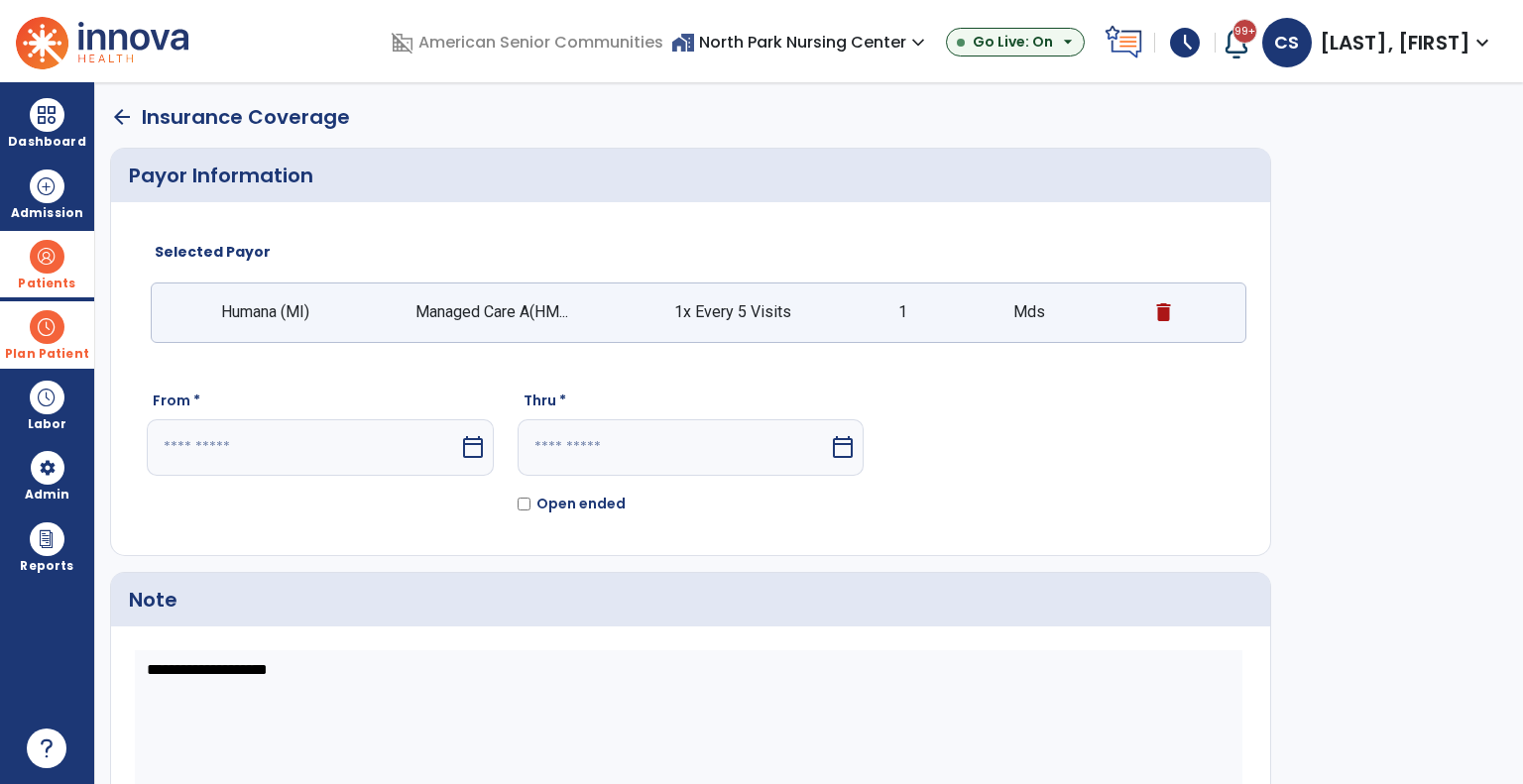 select on "****" 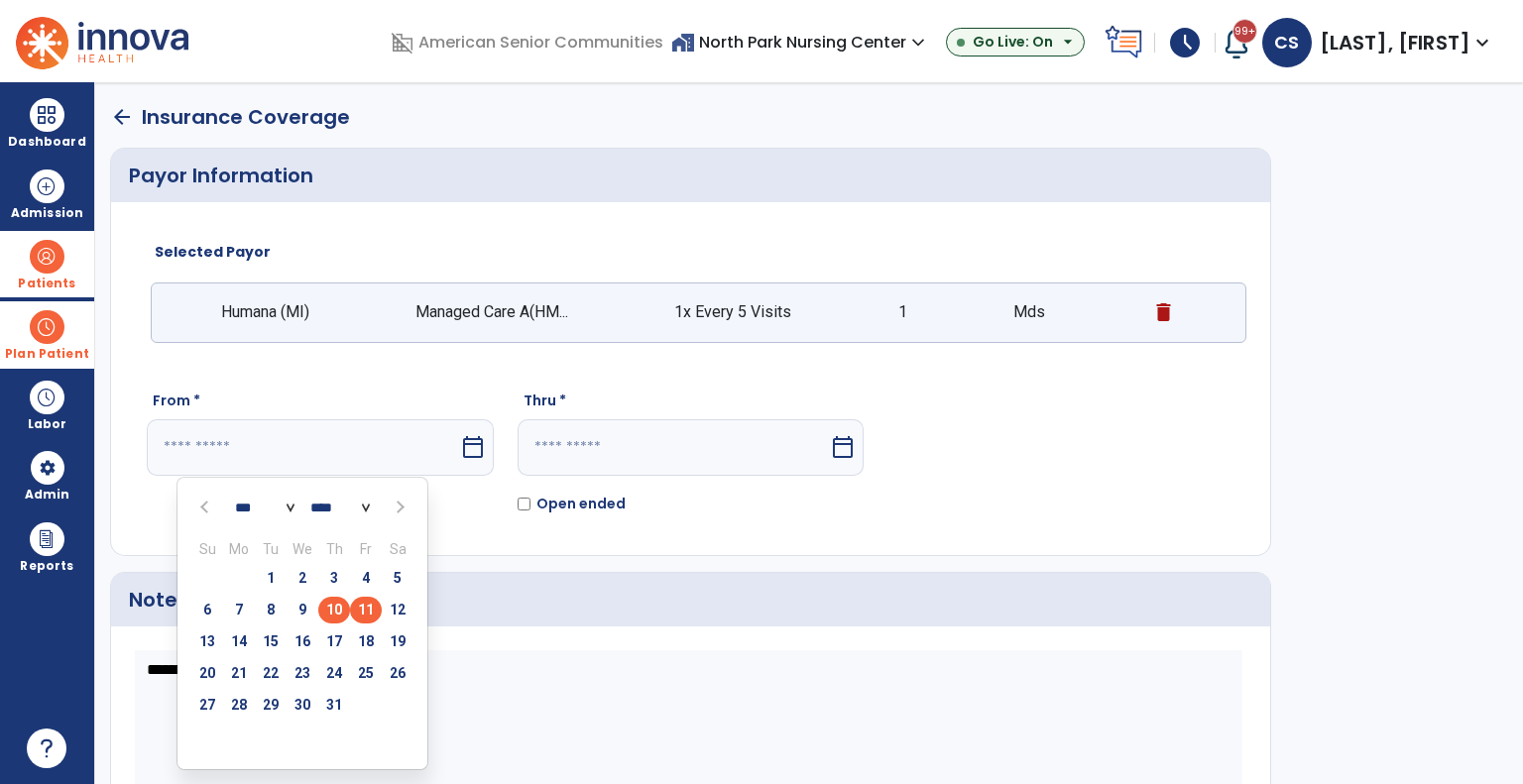 click on "10" at bounding box center [334, 610] 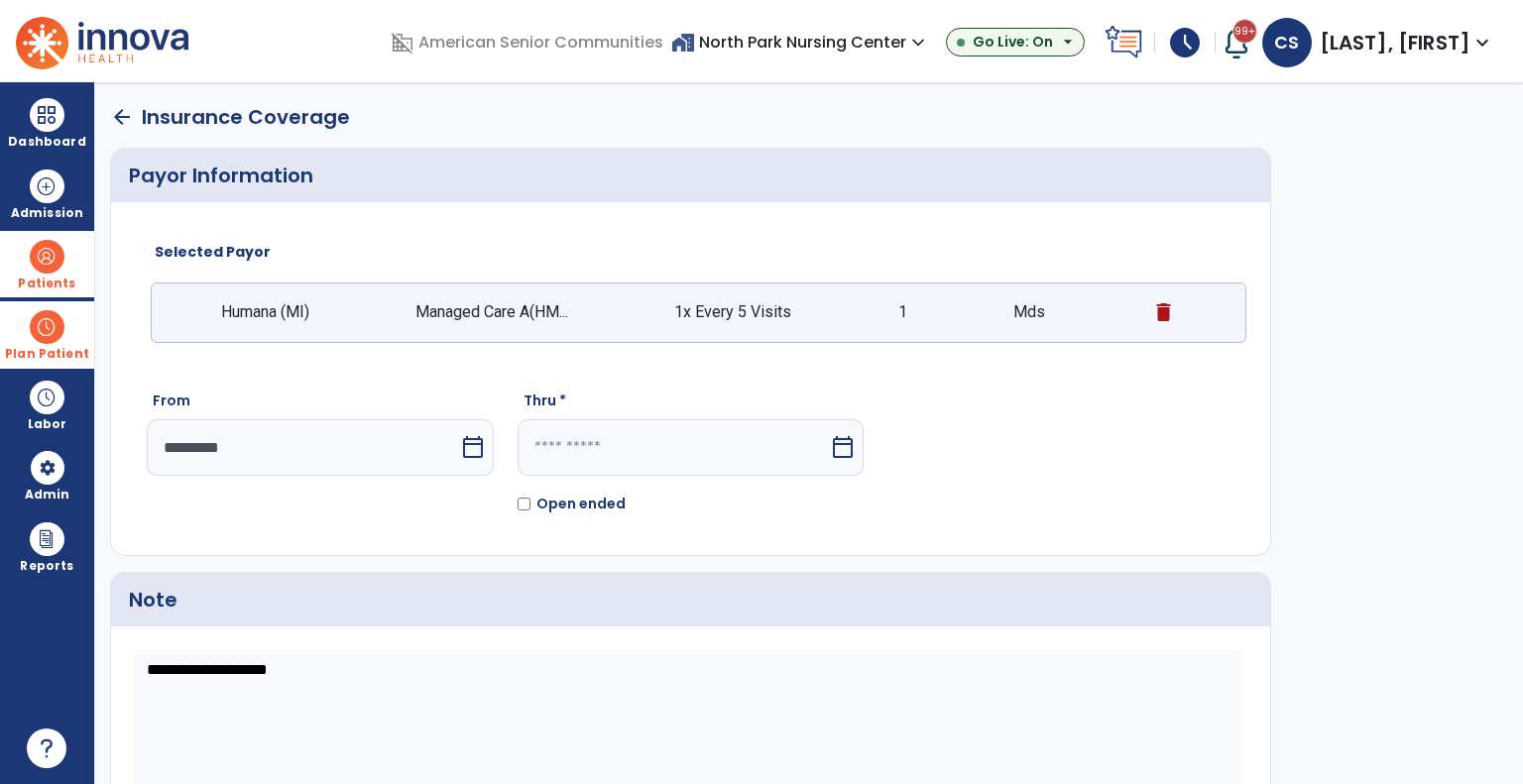 click on "Open ended" 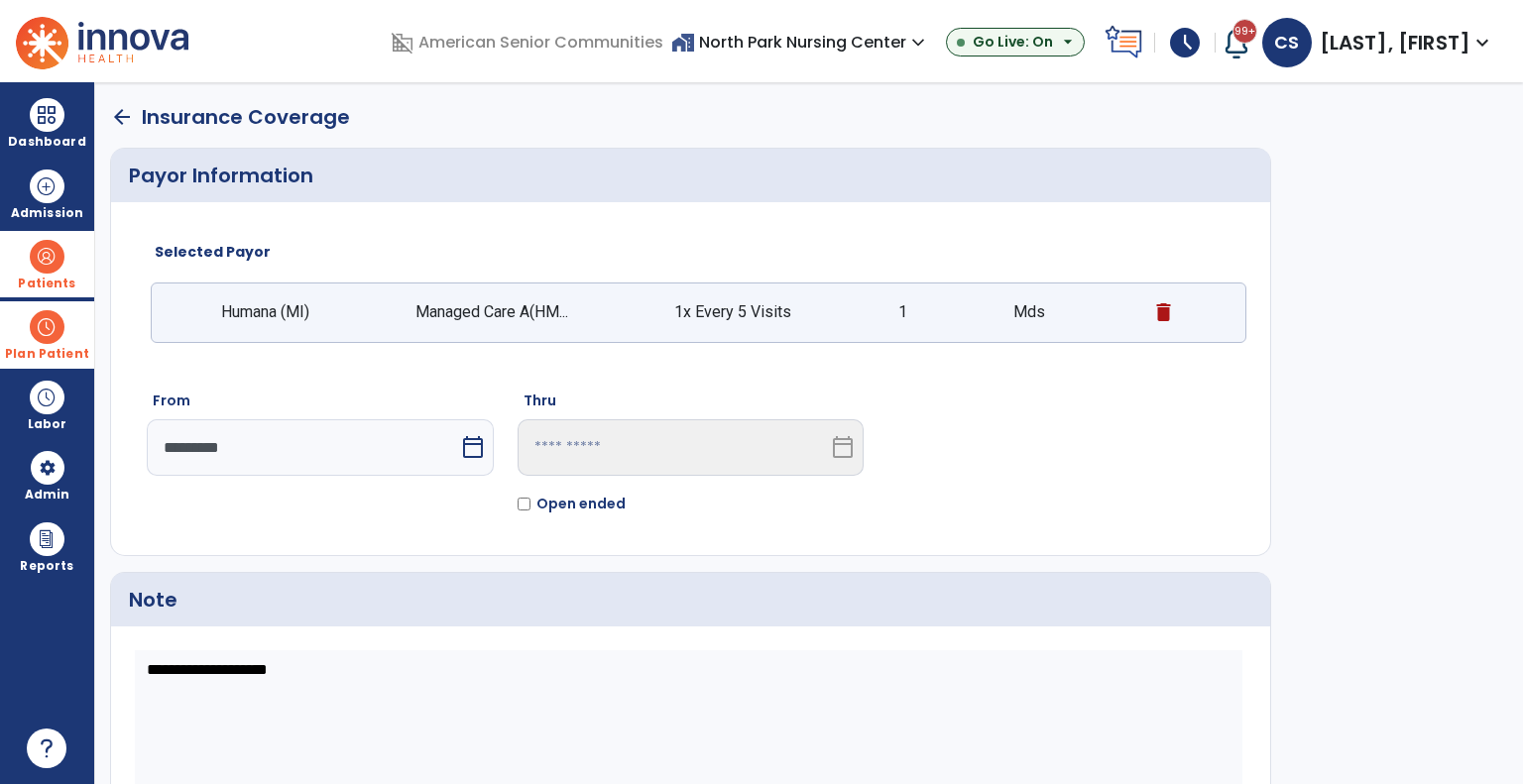 scroll, scrollTop: 118, scrollLeft: 0, axis: vertical 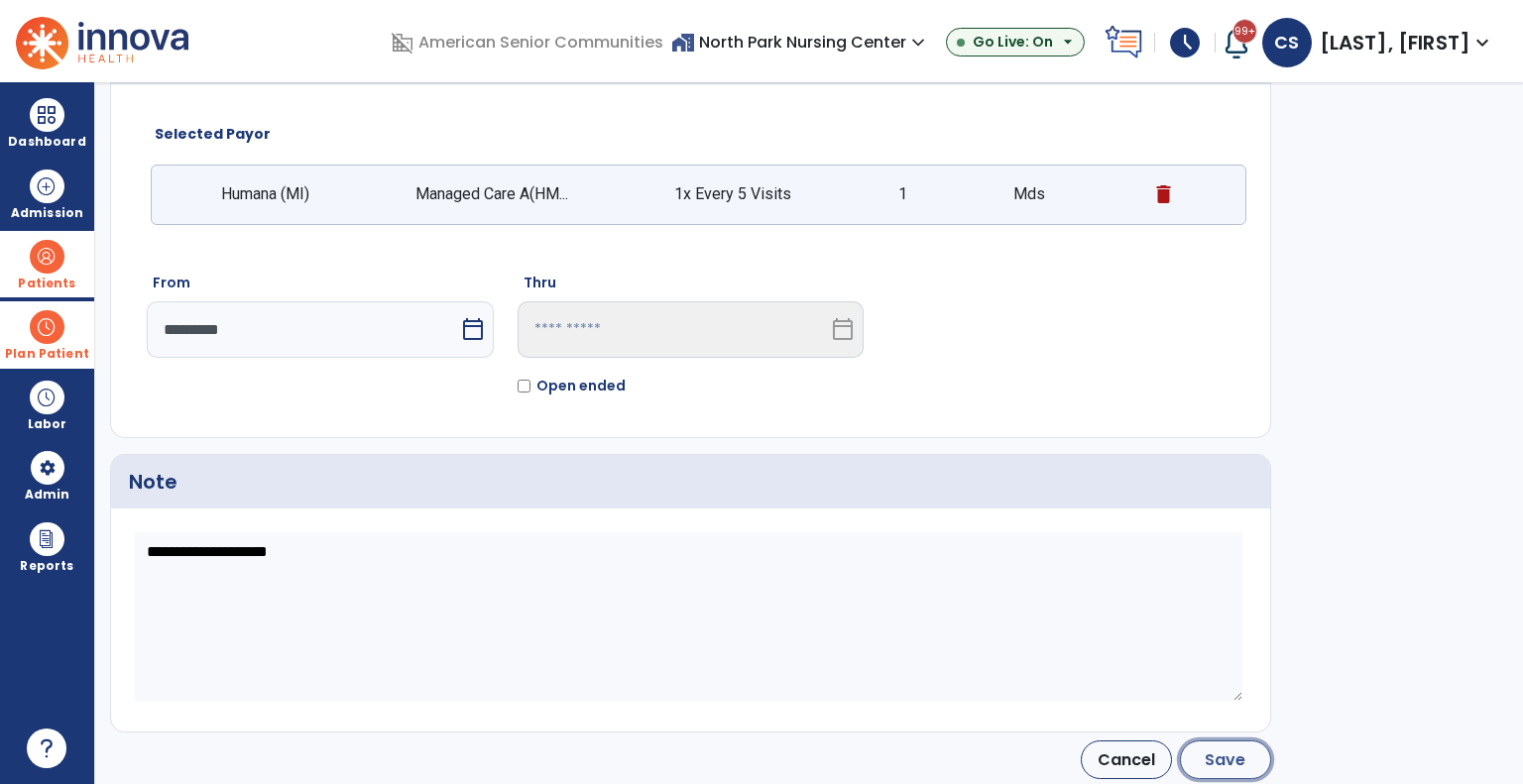 click on "Save" 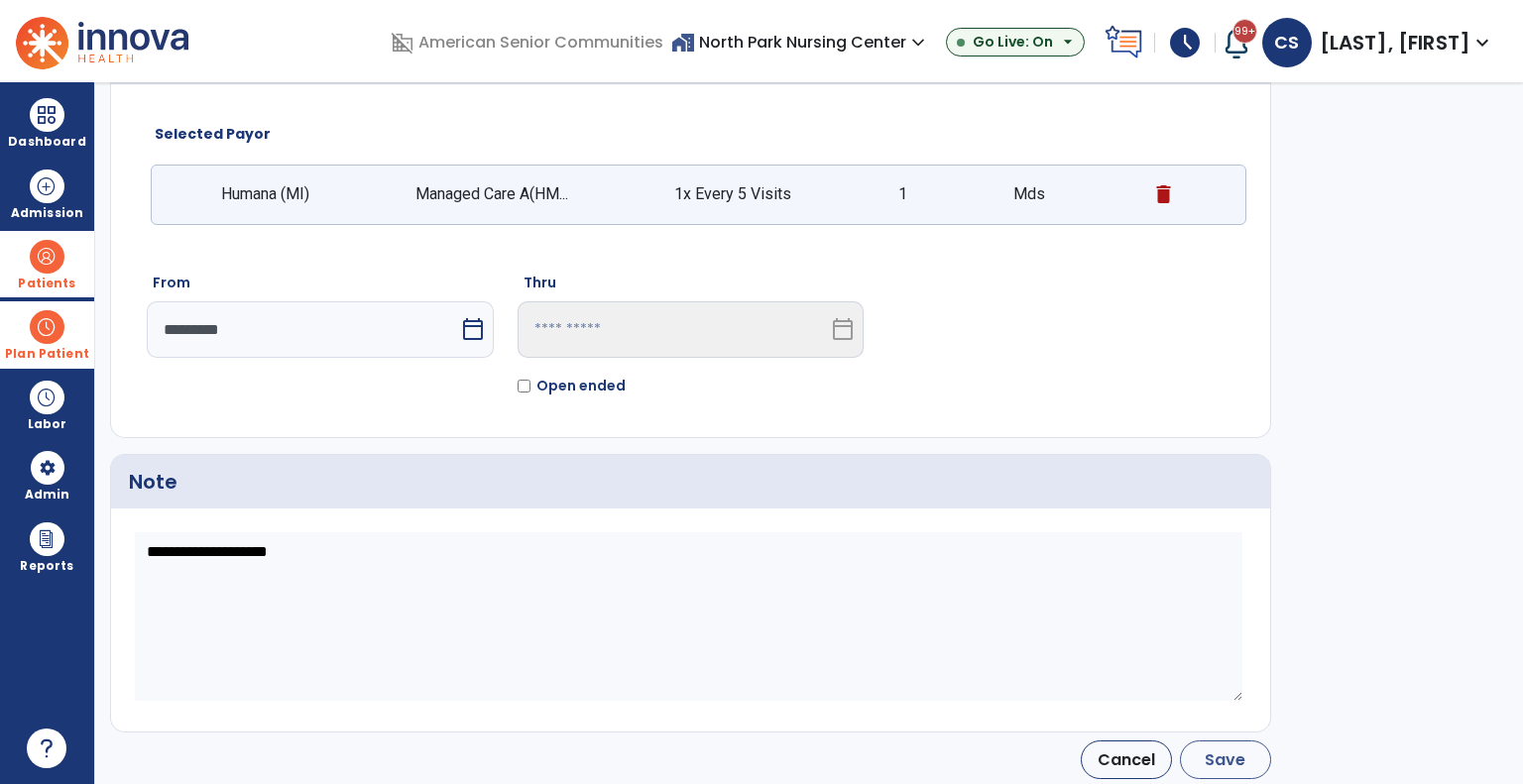 type on "*********" 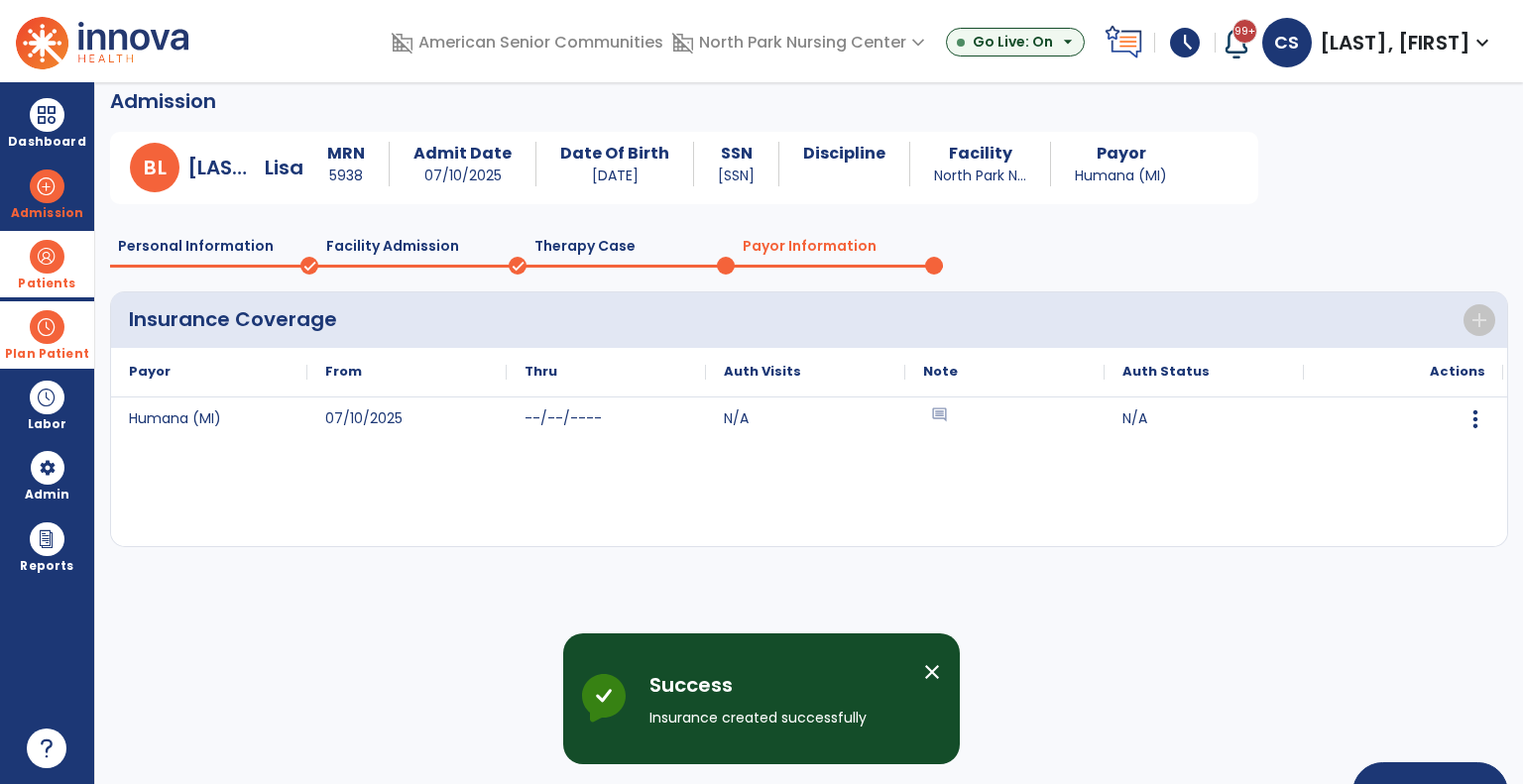 scroll, scrollTop: 77, scrollLeft: 0, axis: vertical 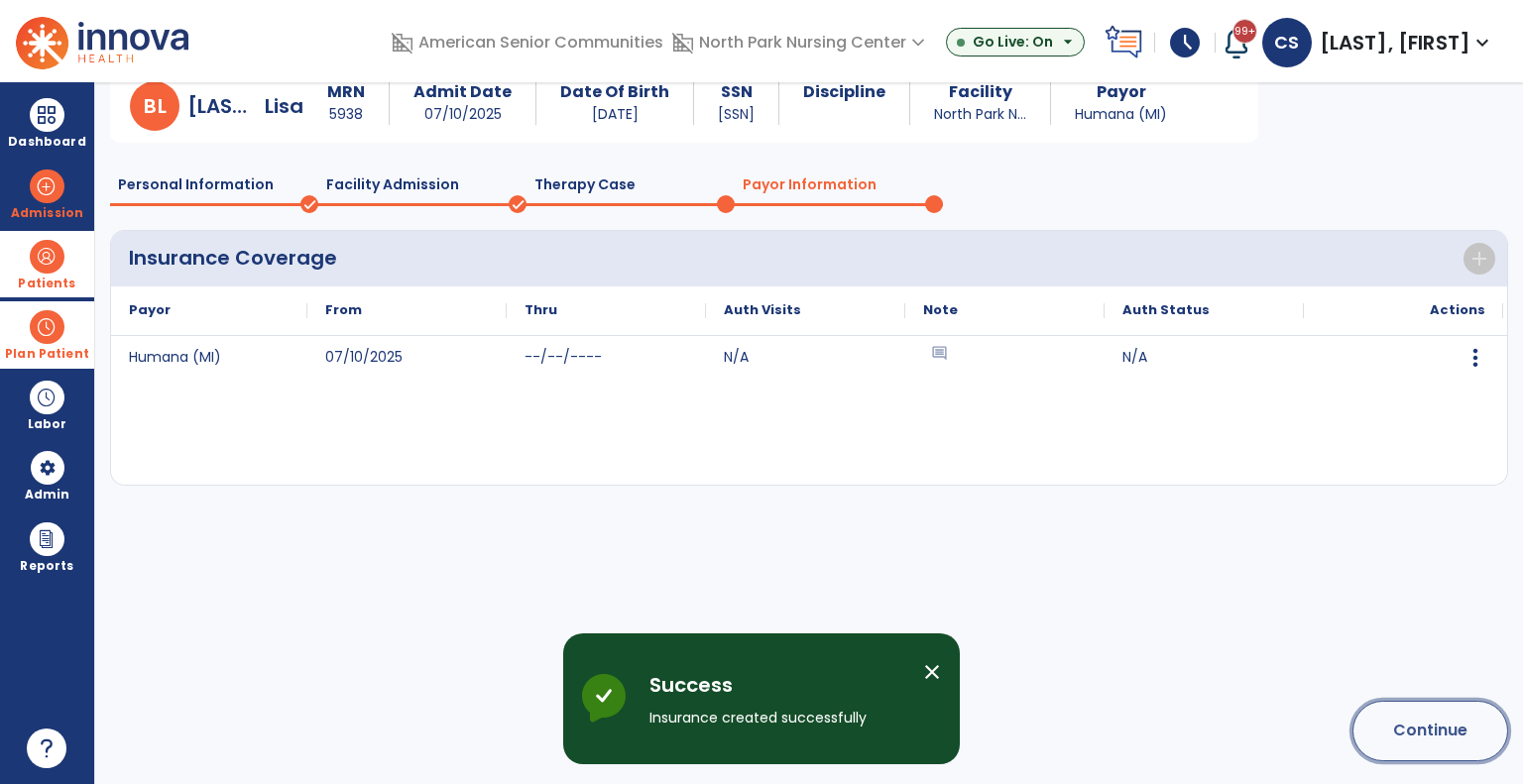 click on "Continue" 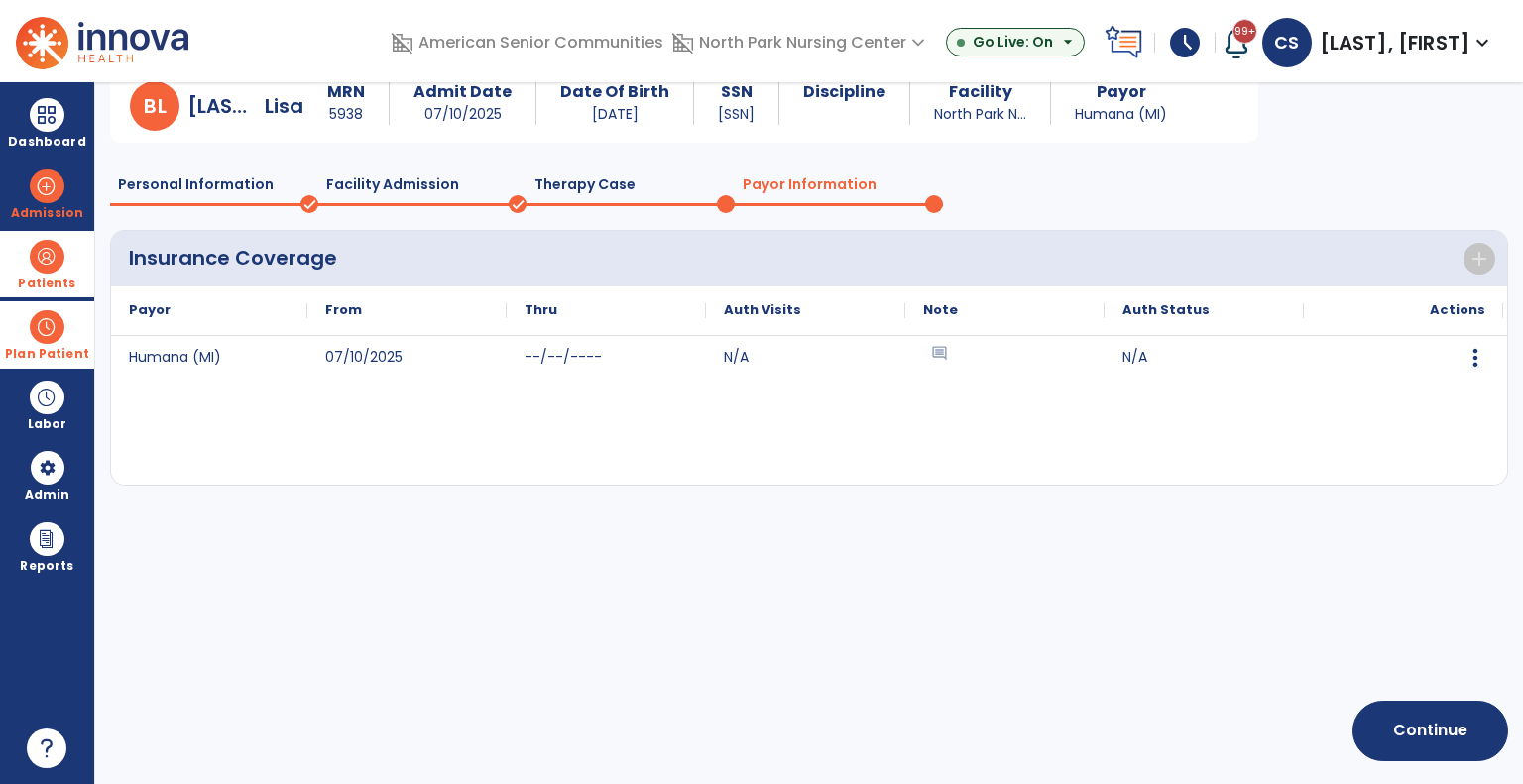 scroll, scrollTop: 11, scrollLeft: 0, axis: vertical 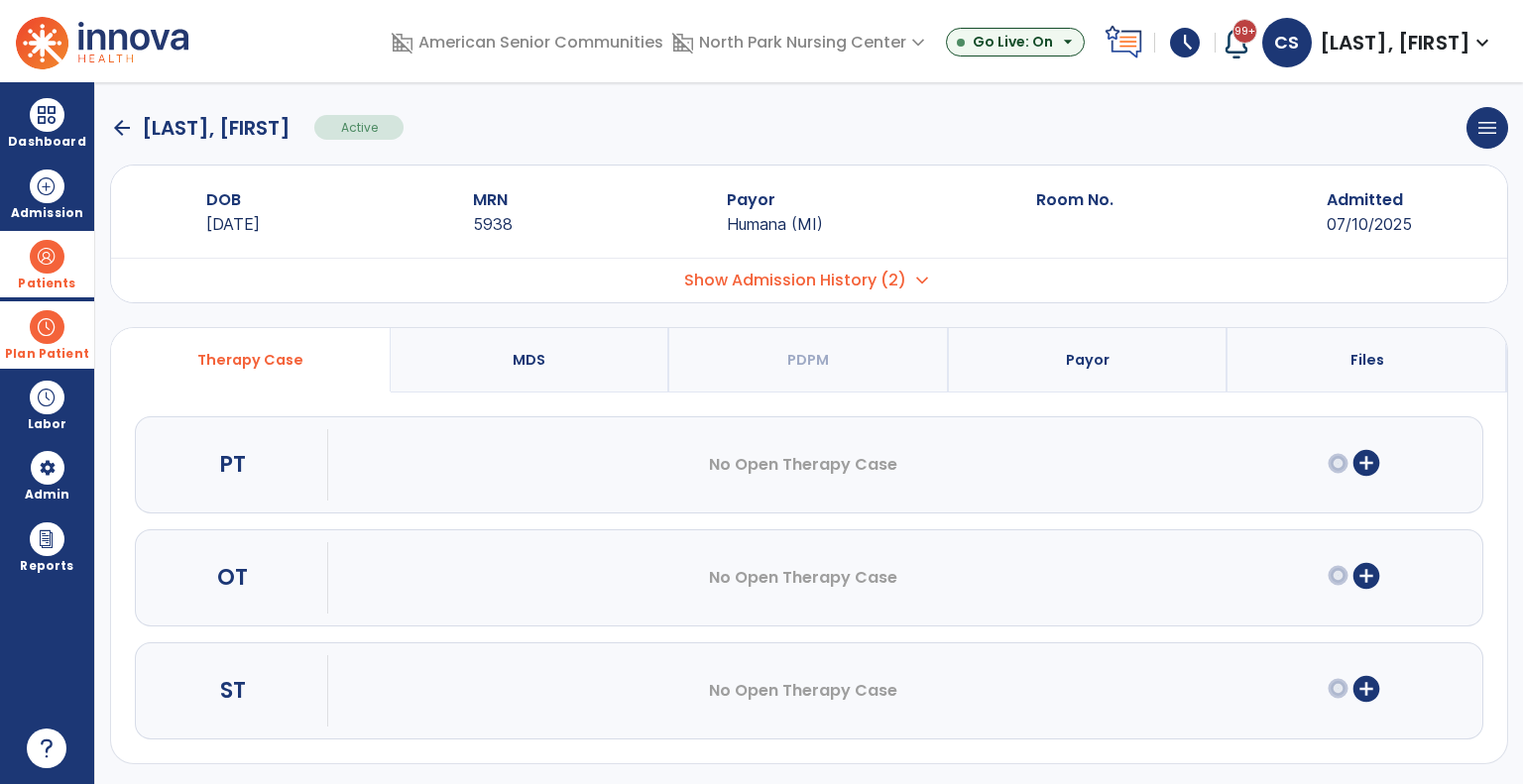 click at bounding box center (47, 327) 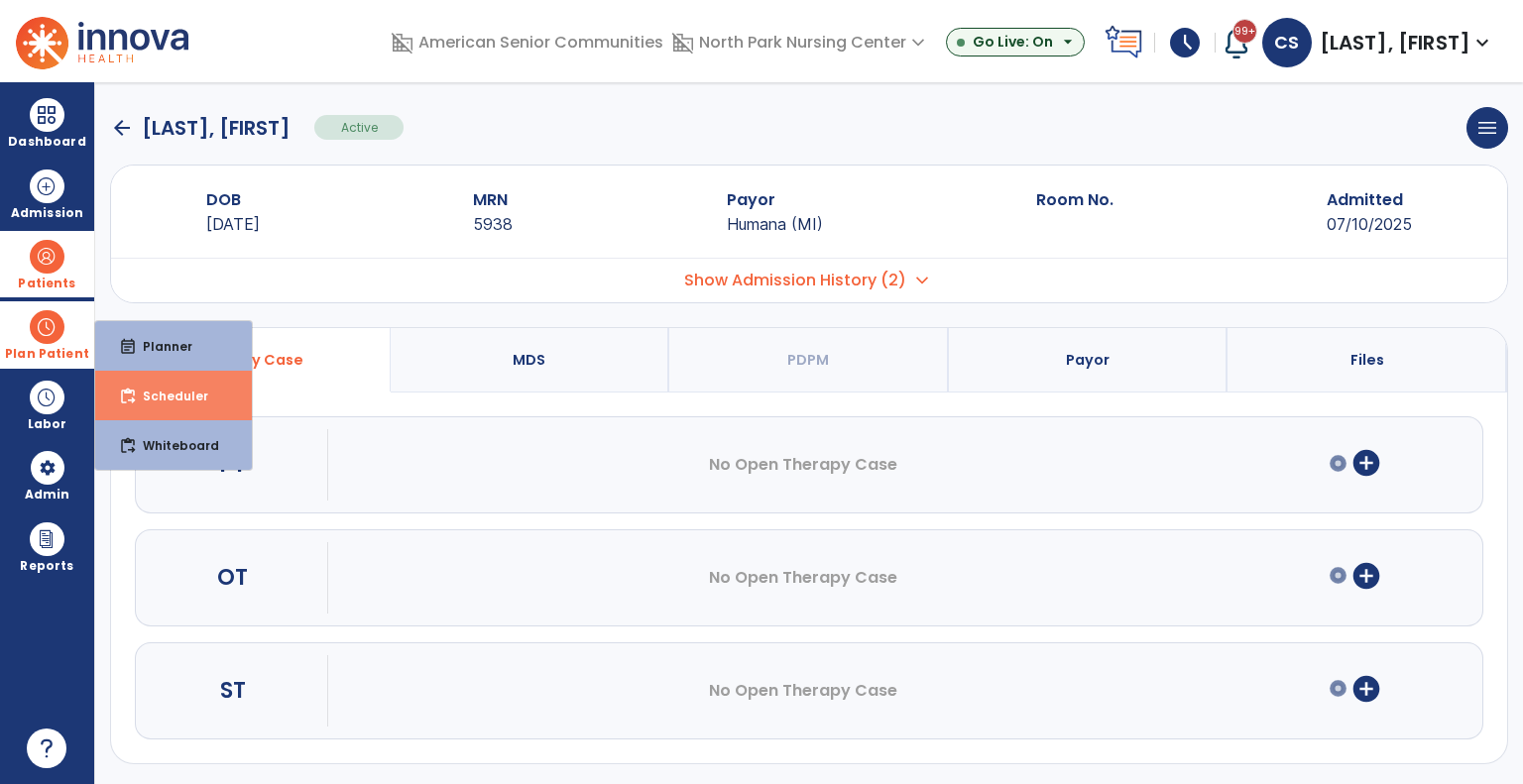 click on "content_paste_go  Scheduler" at bounding box center (174, 395) 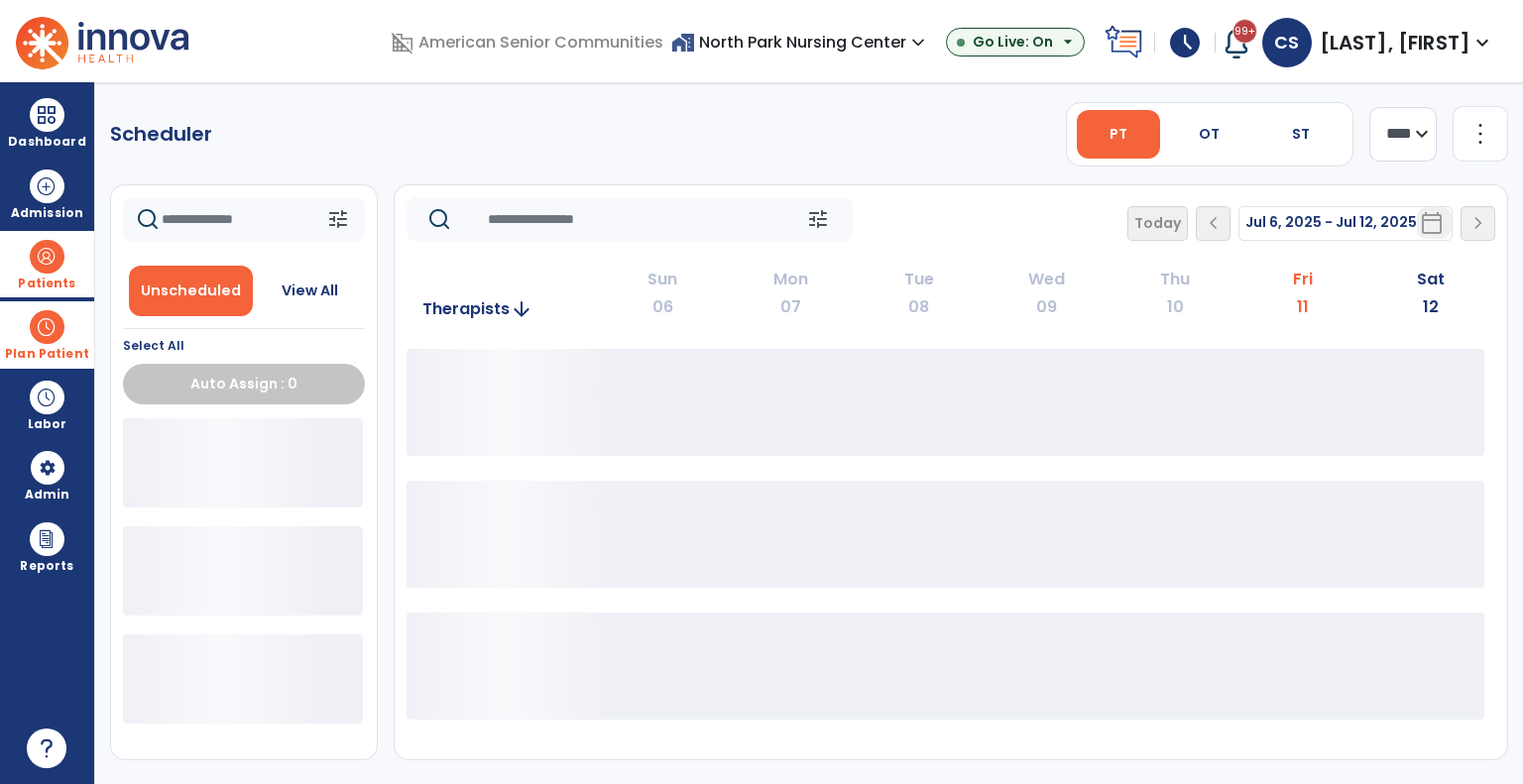 scroll, scrollTop: 0, scrollLeft: 0, axis: both 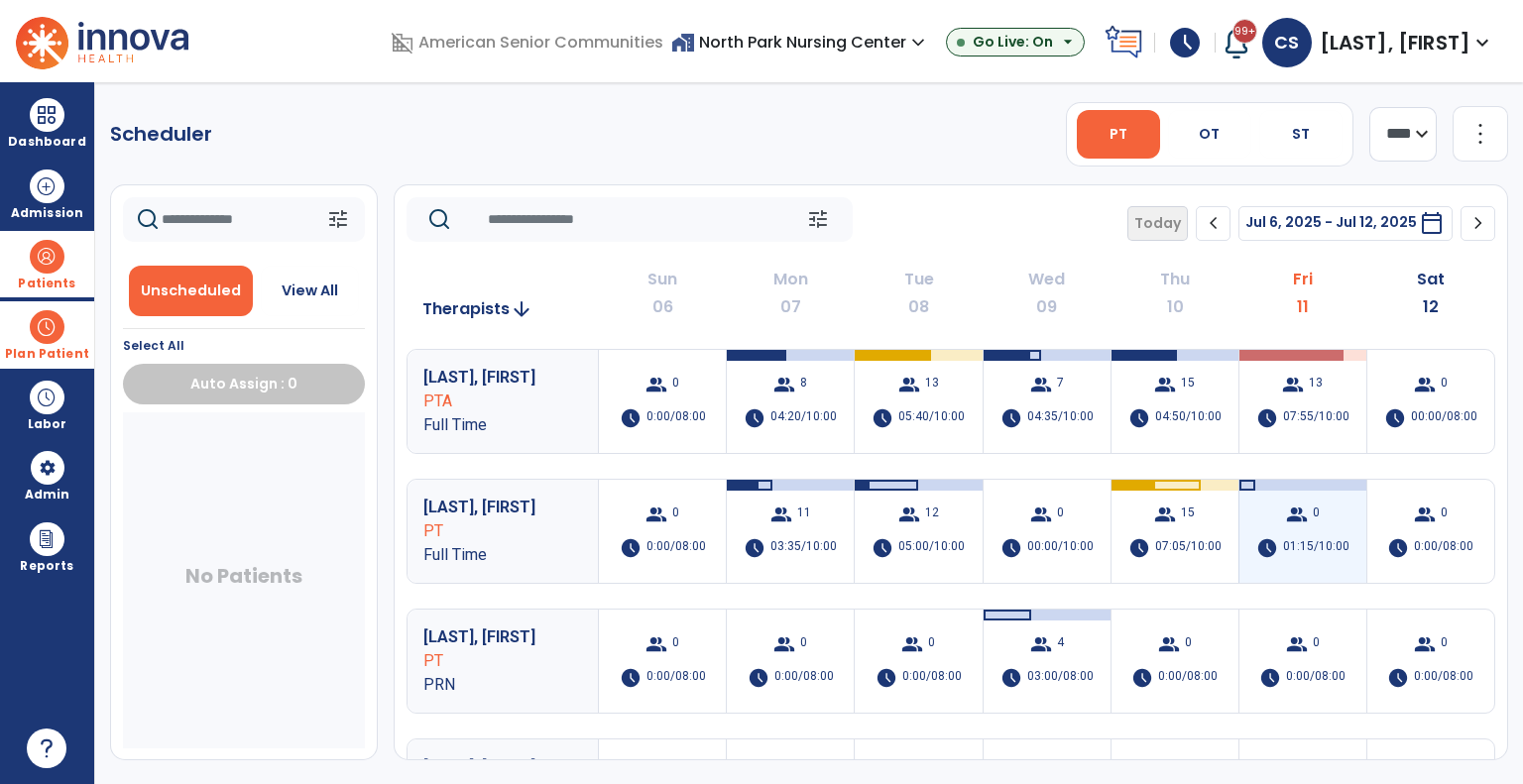 click on "group  0  schedule  01:15/10:00" at bounding box center [1303, 531] 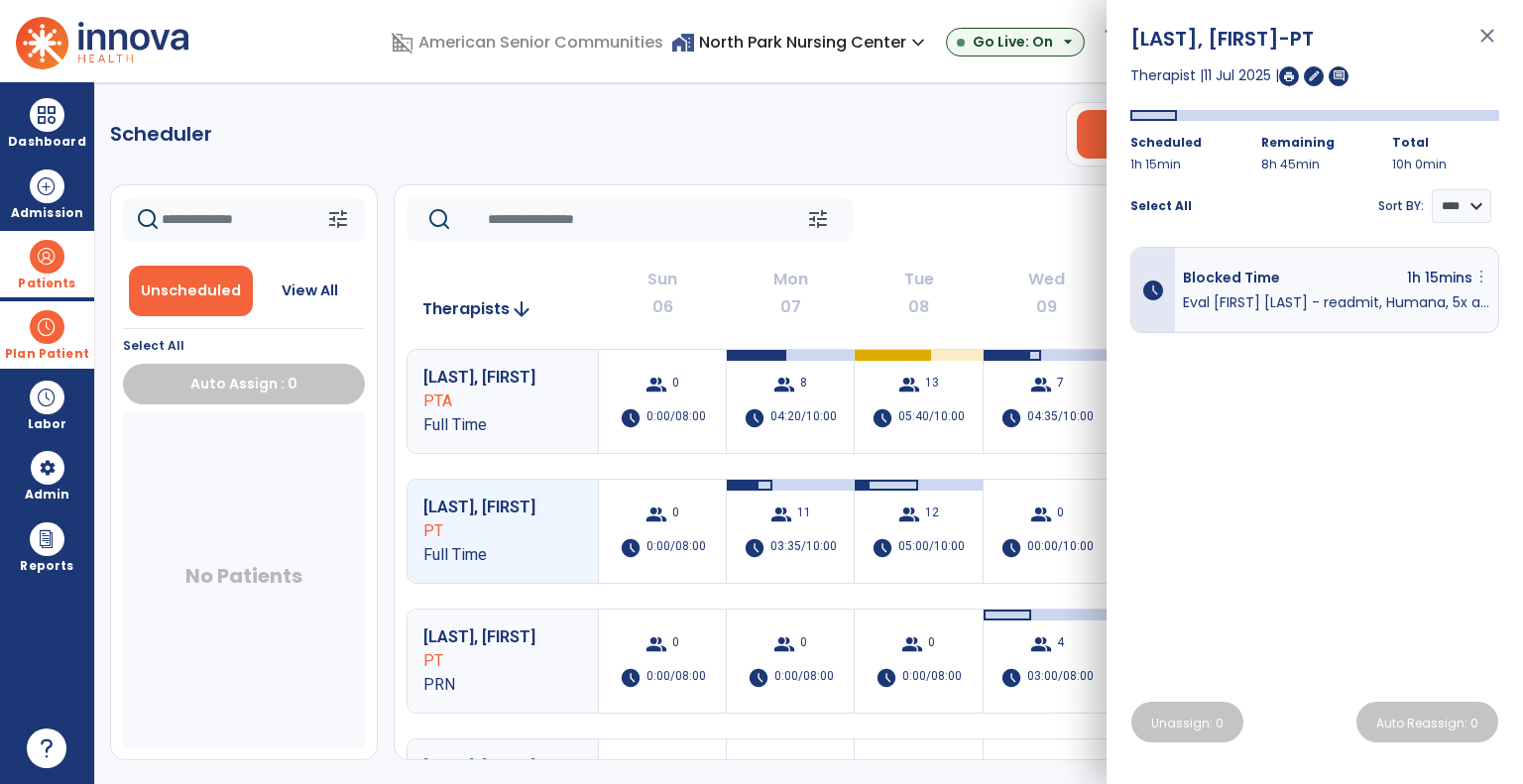 click on "more_vert" at bounding box center [1481, 277] 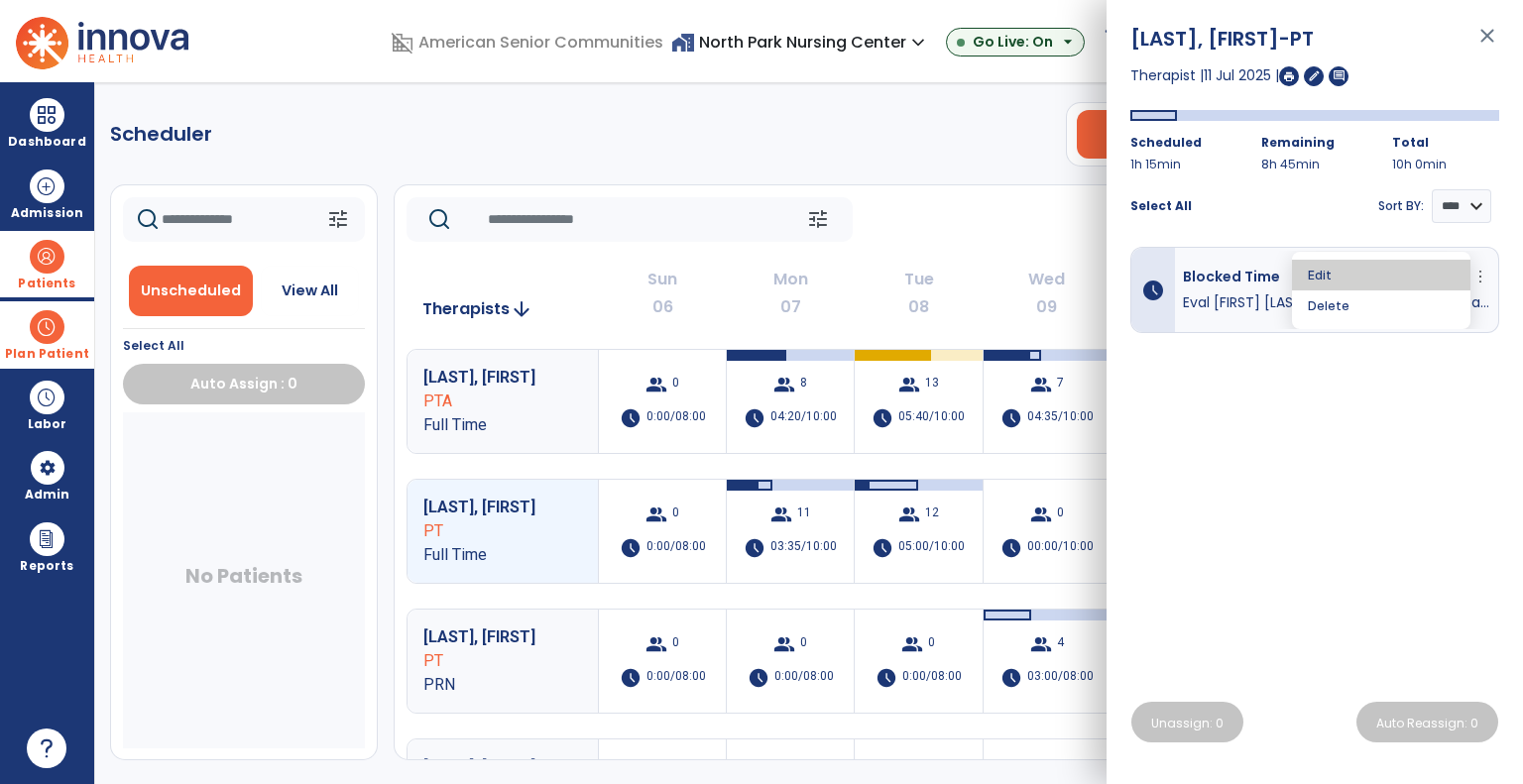 click on "Edit" at bounding box center [1381, 275] 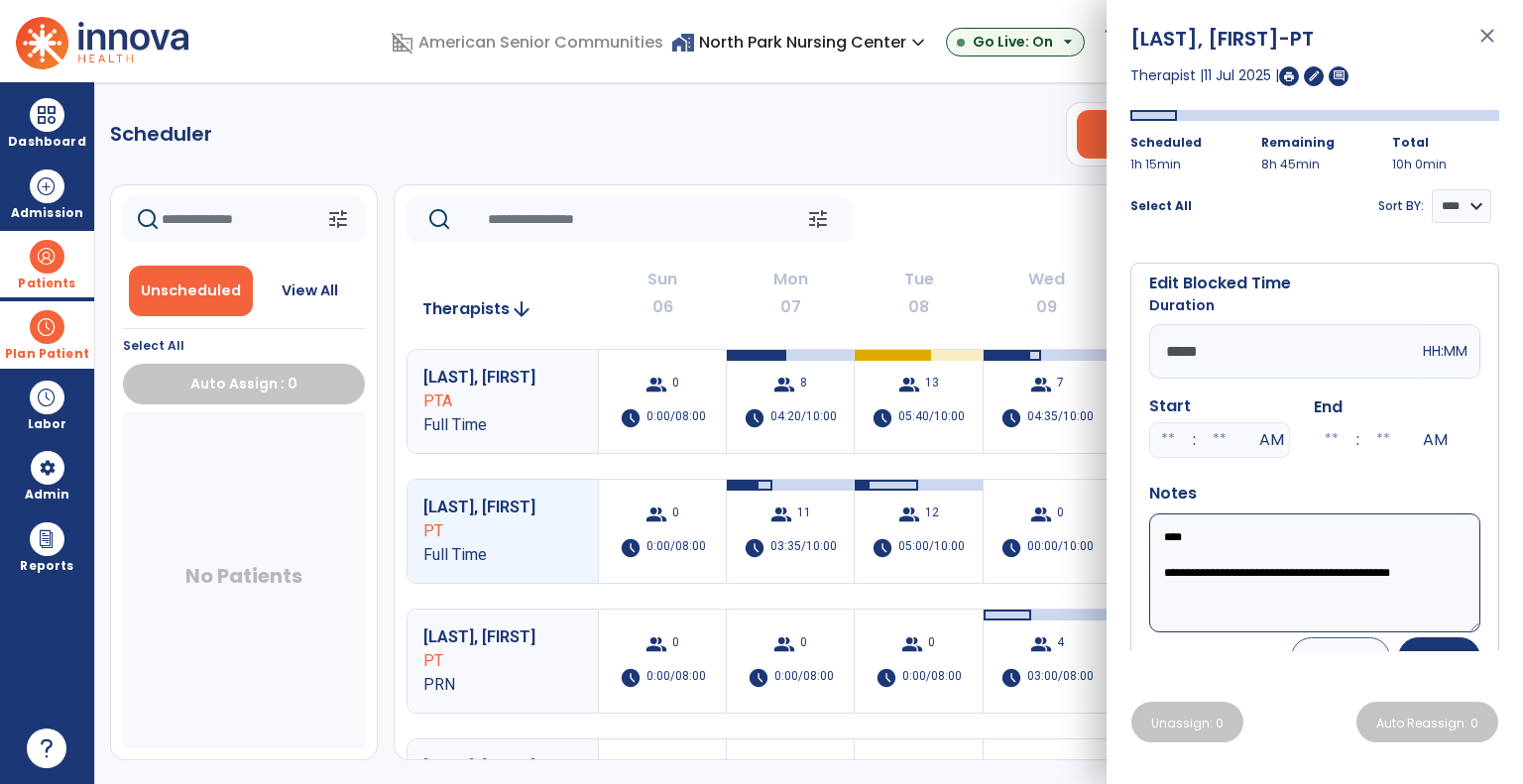 click on "**********" at bounding box center [1315, 573] 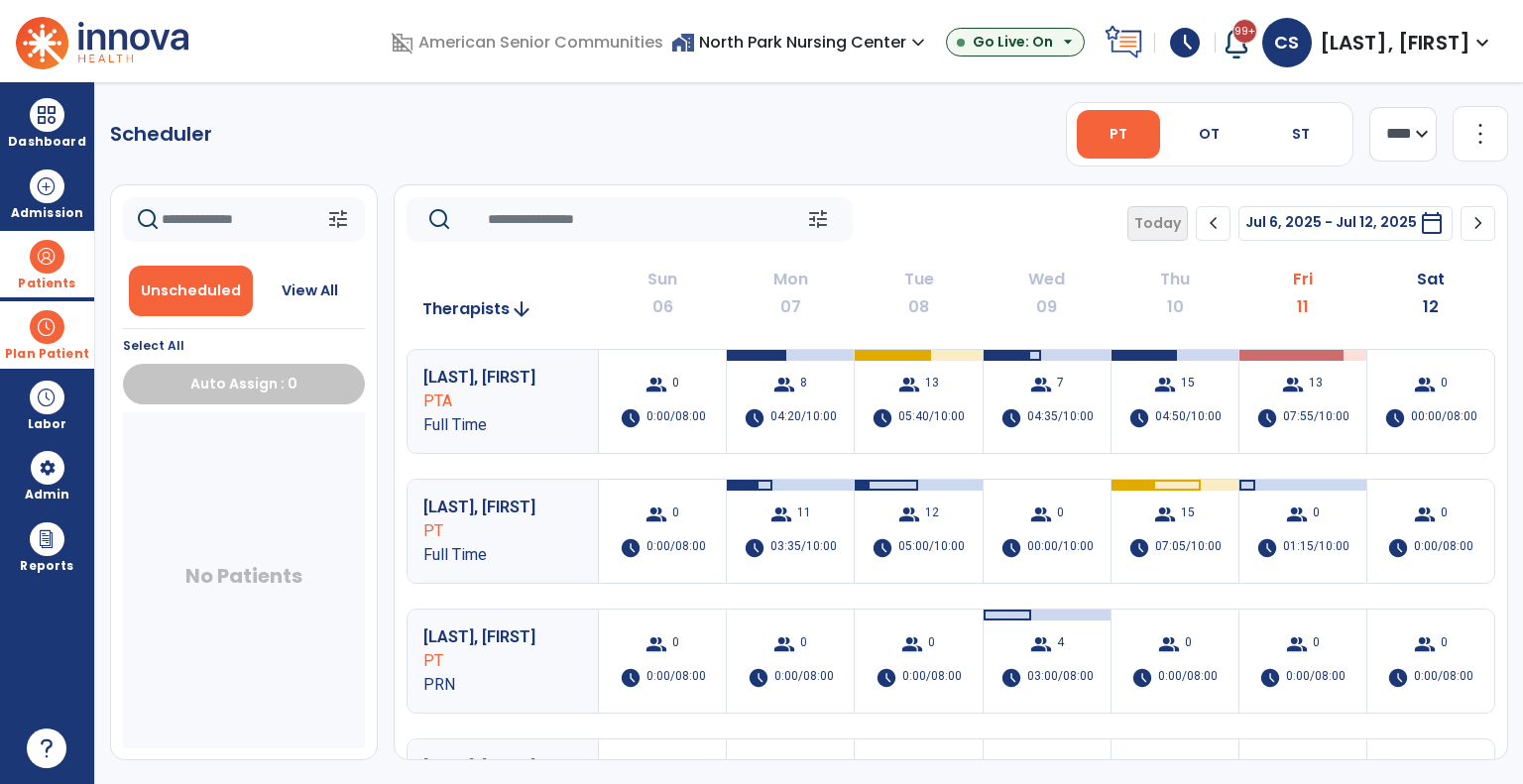 click on "home_work   North Park Nursing Center   expand_more" at bounding box center [800, 42] 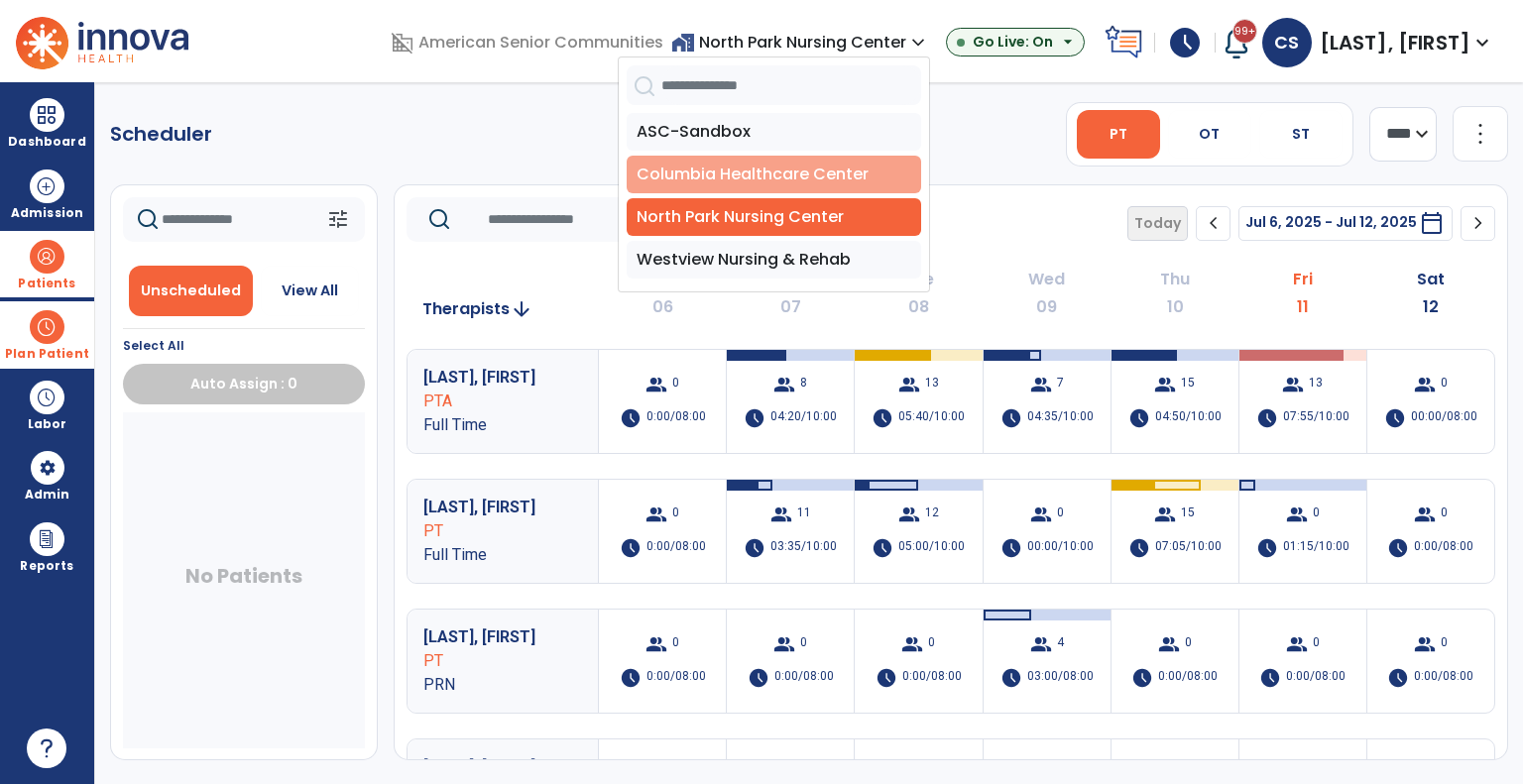 click on "Columbia Healthcare Center" at bounding box center (773, 174) 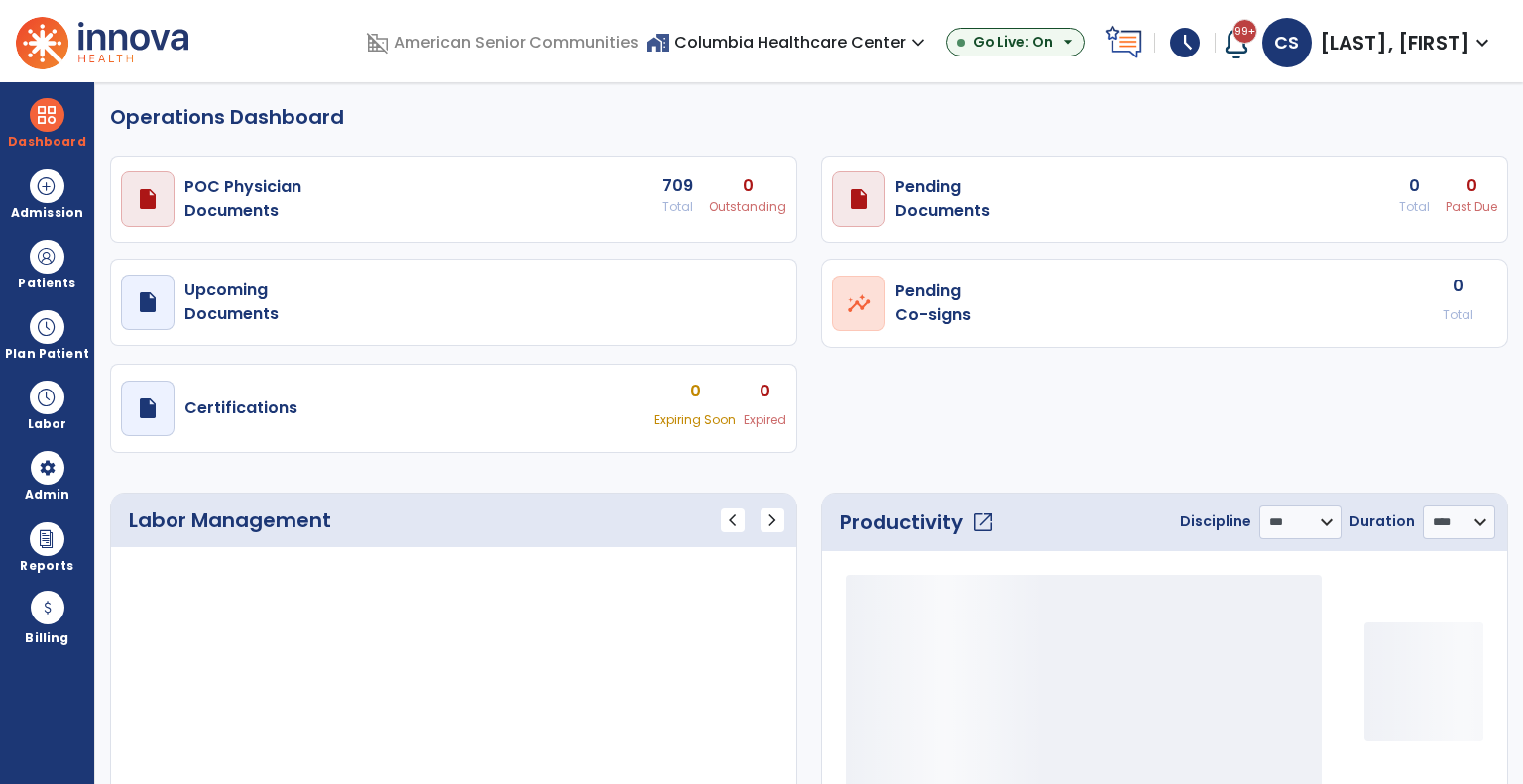 select on "***" 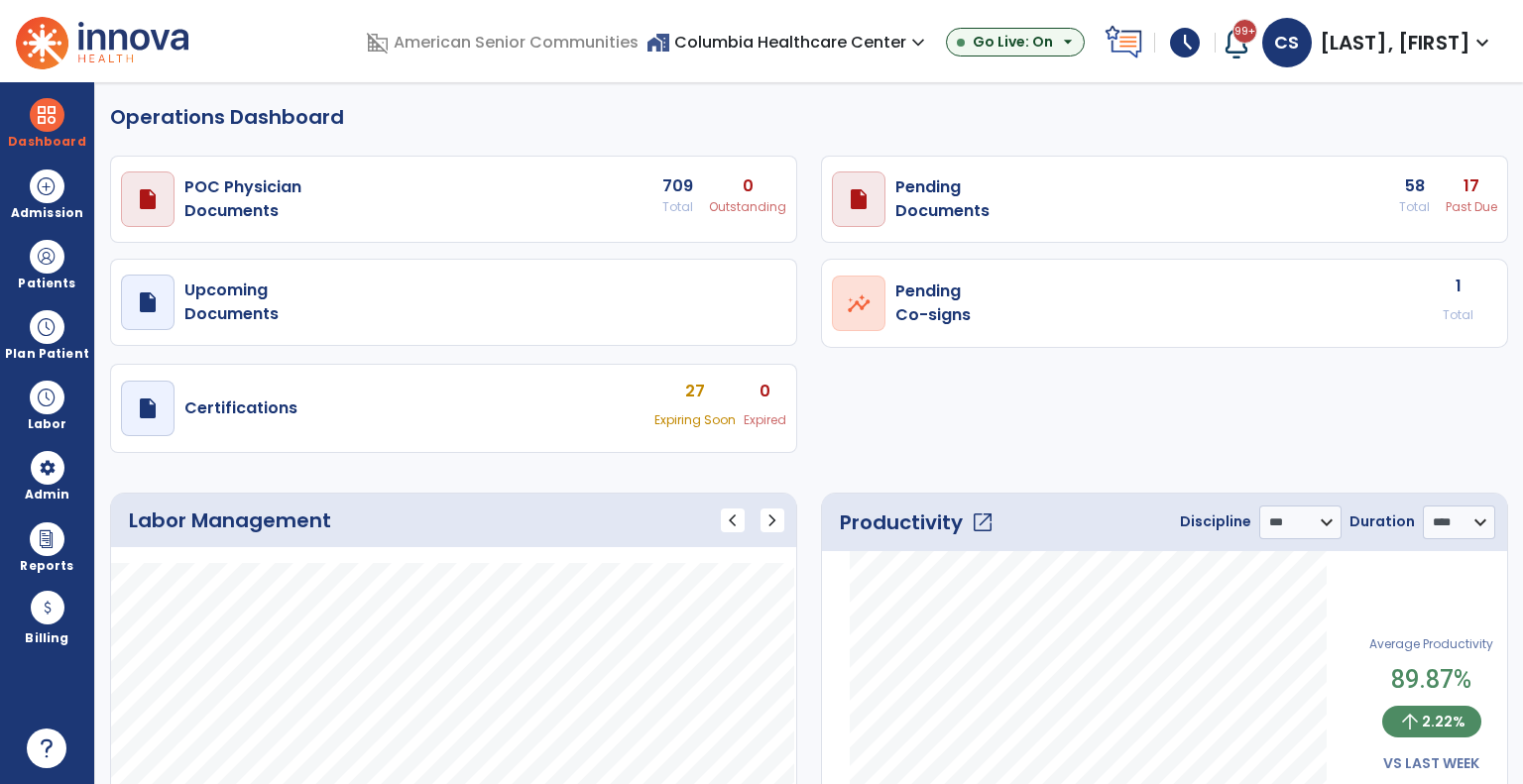 scroll, scrollTop: 0, scrollLeft: 0, axis: both 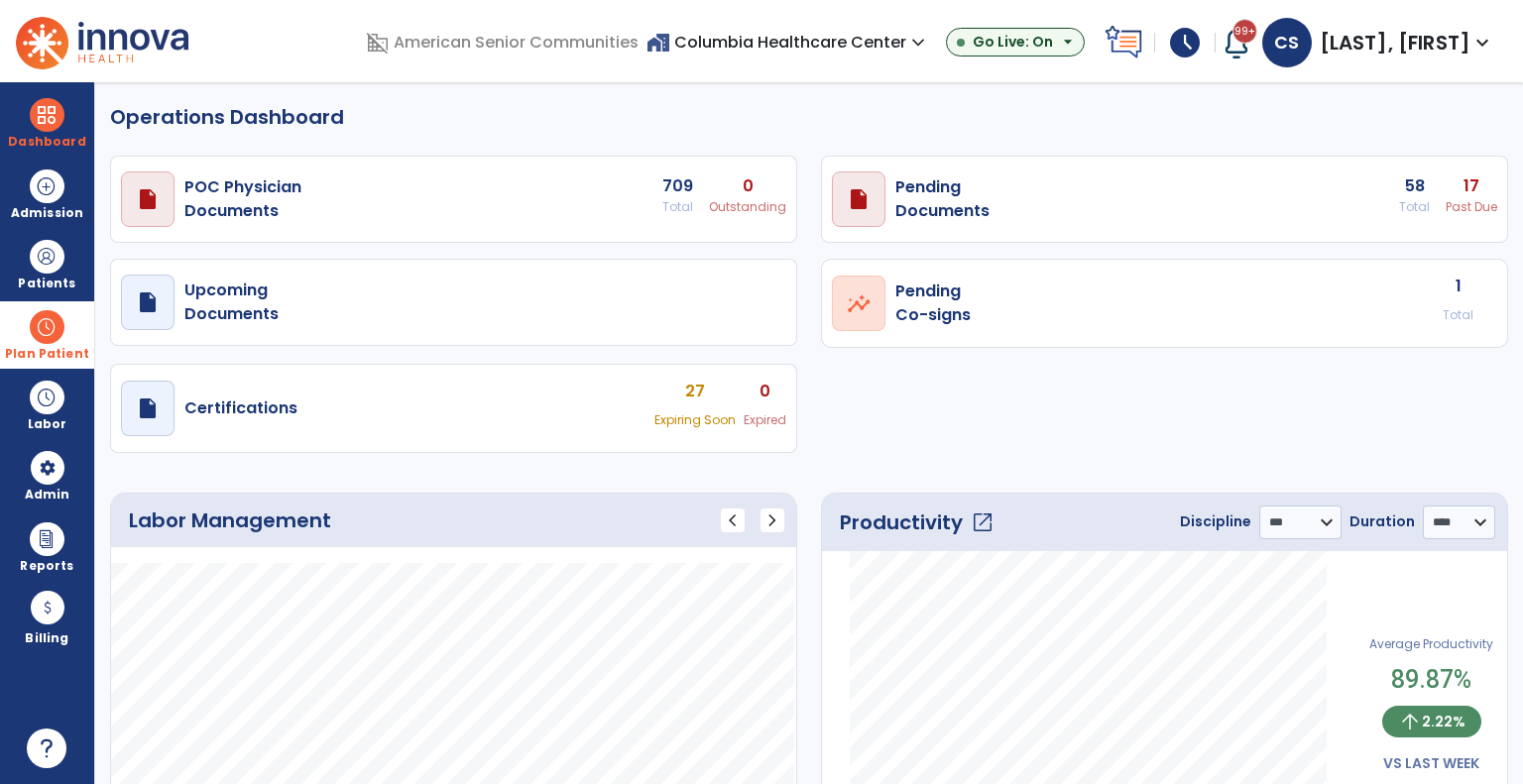 click at bounding box center (47, 327) 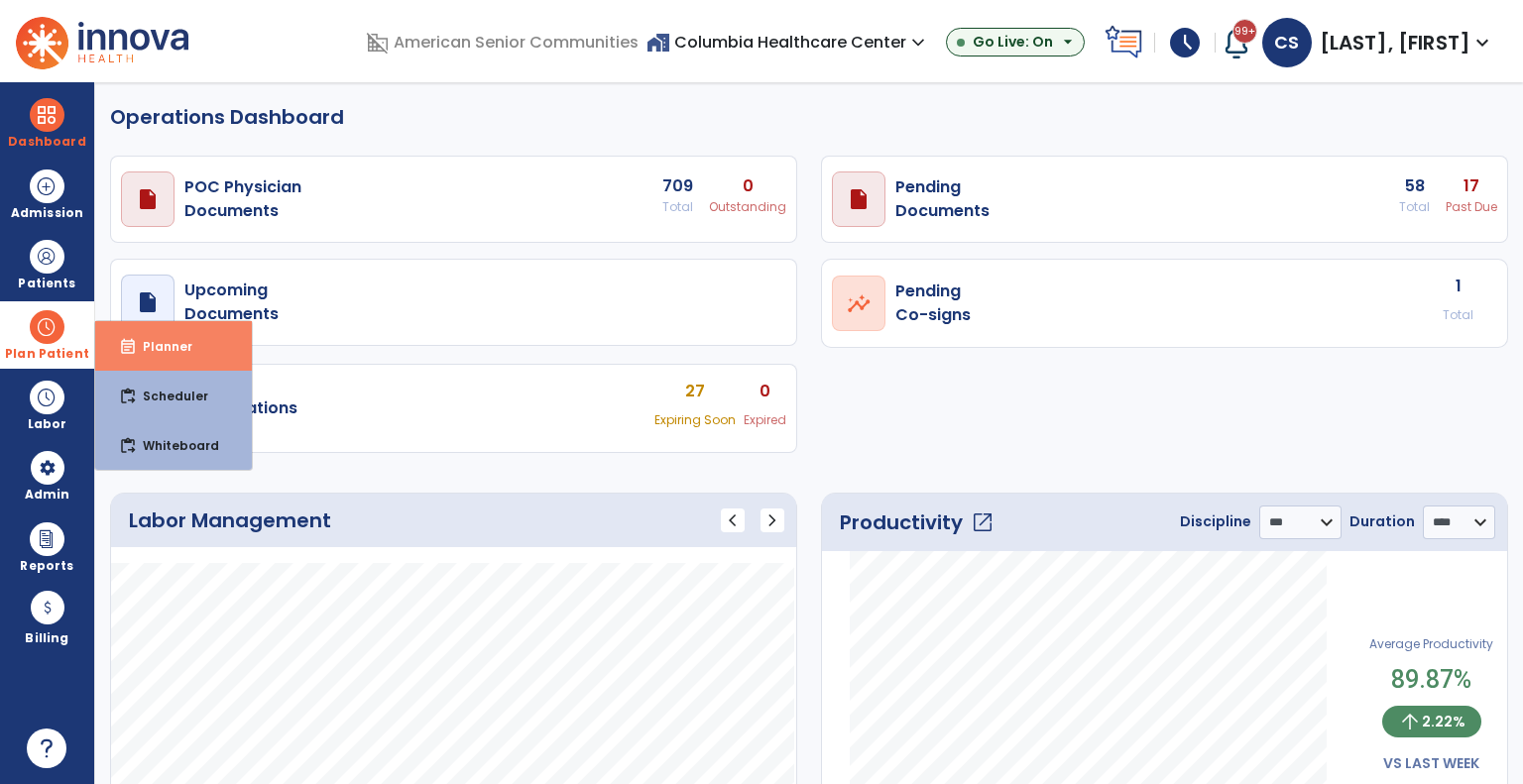 click on "Planner" at bounding box center [160, 346] 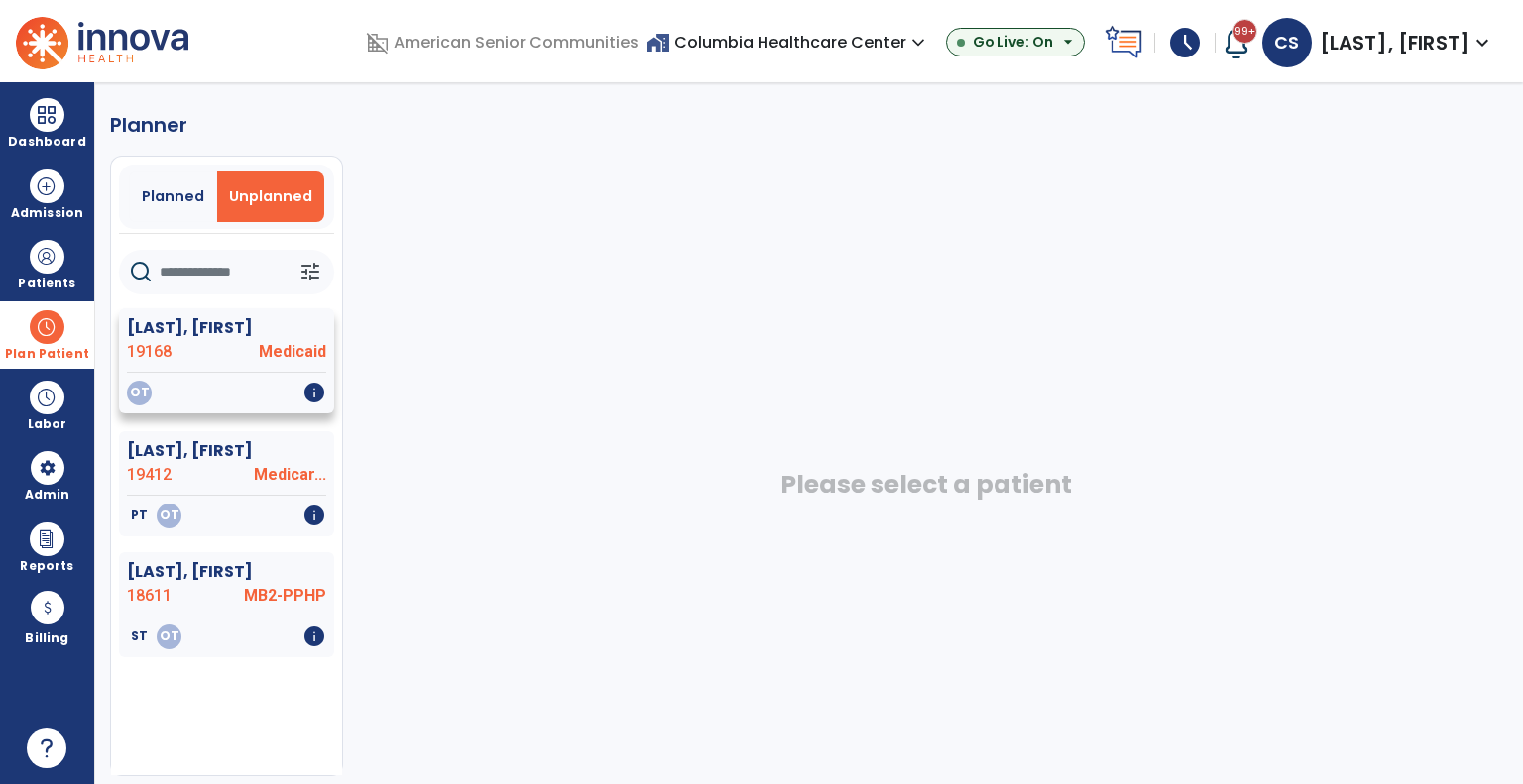 click on "Medicaid" 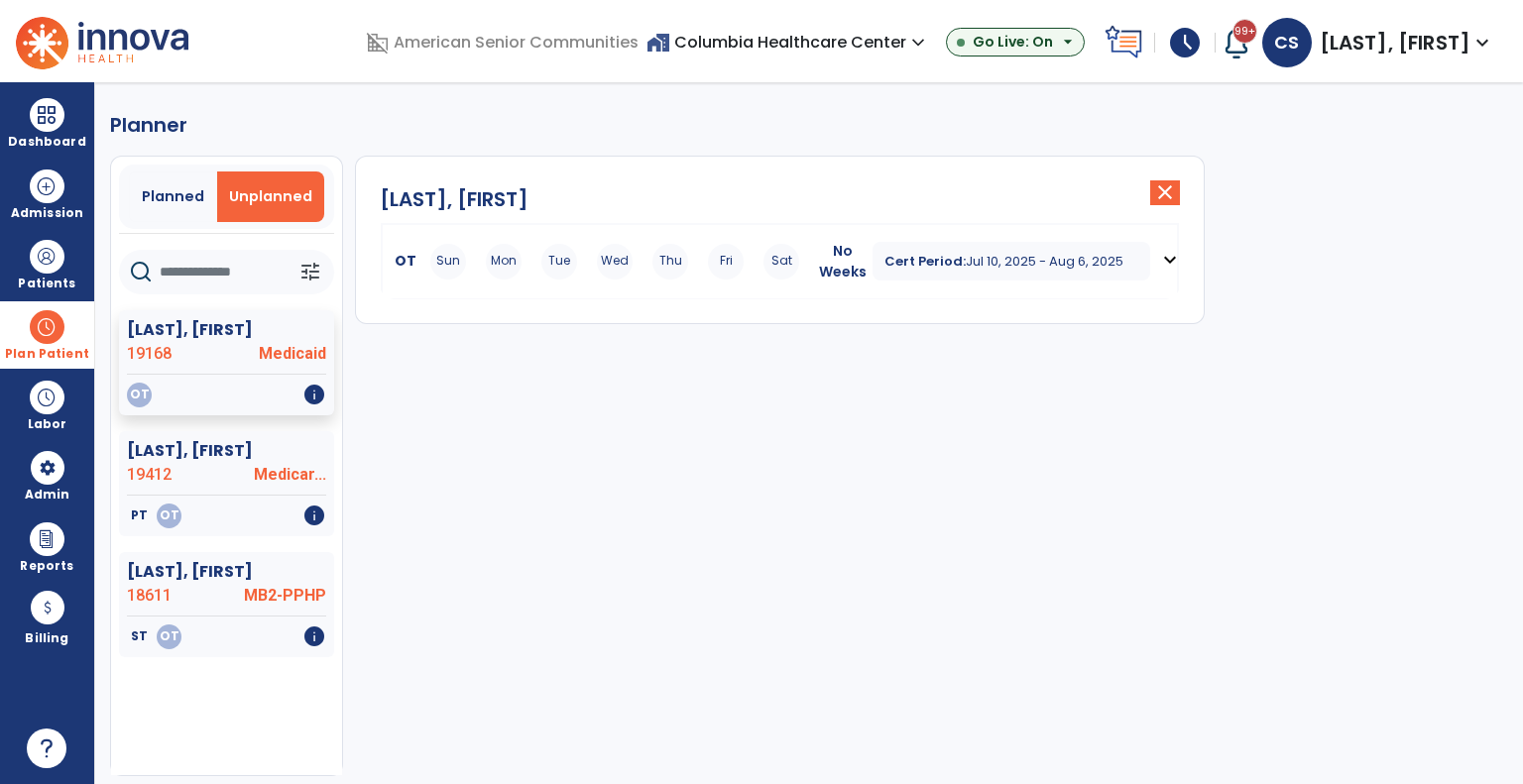 click on "expand_more" at bounding box center [1170, 260] 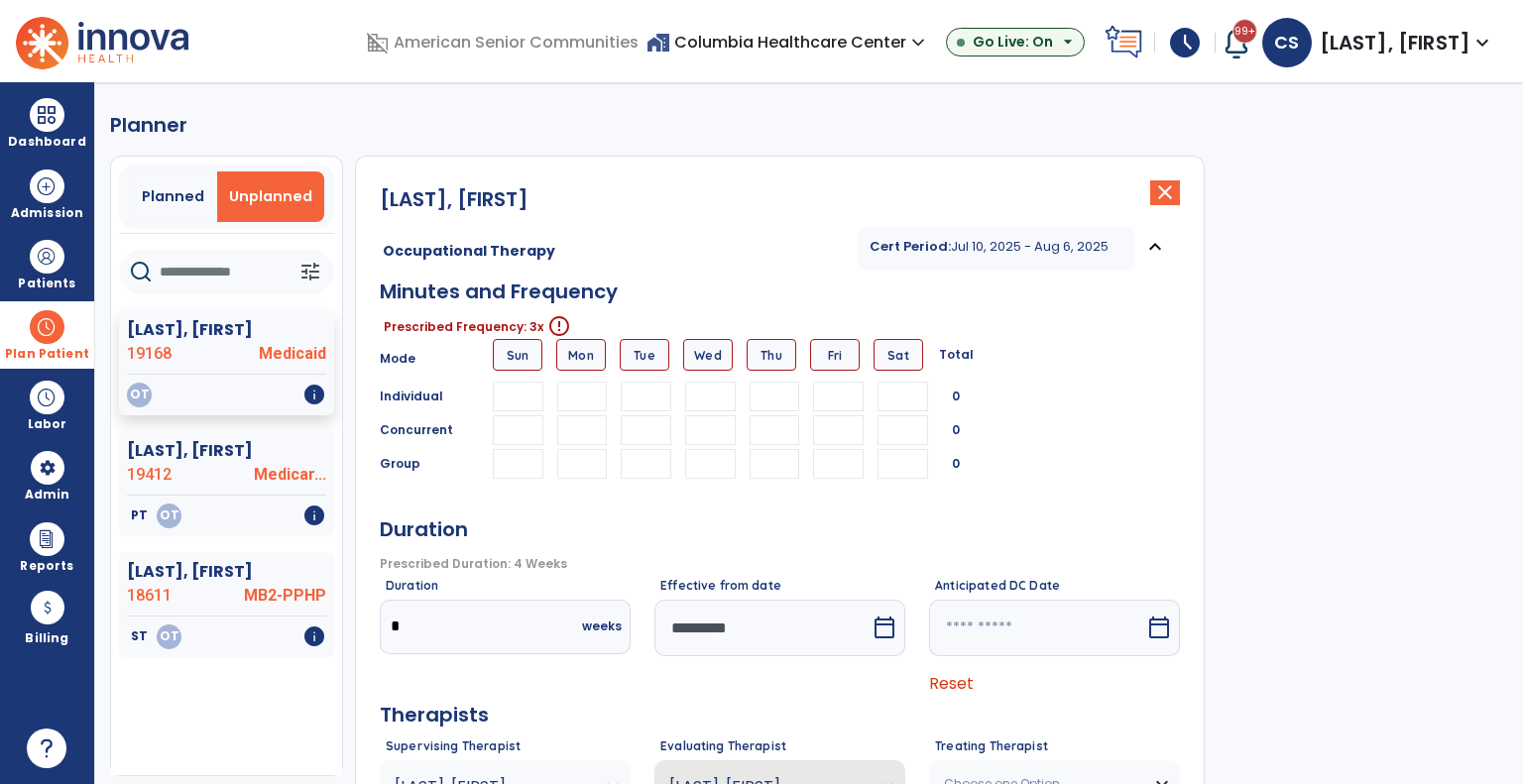 click at bounding box center [582, 396] 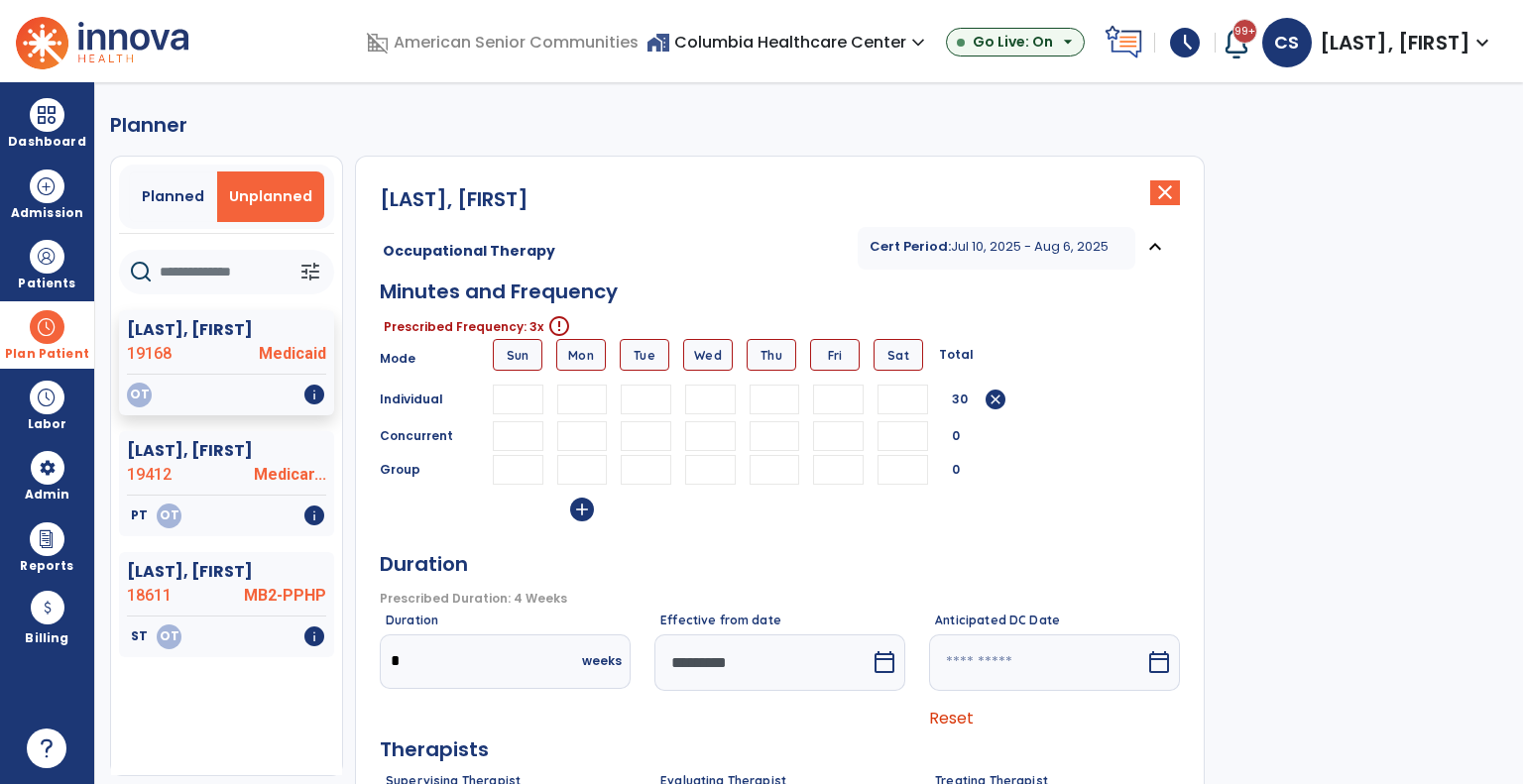 type on "**" 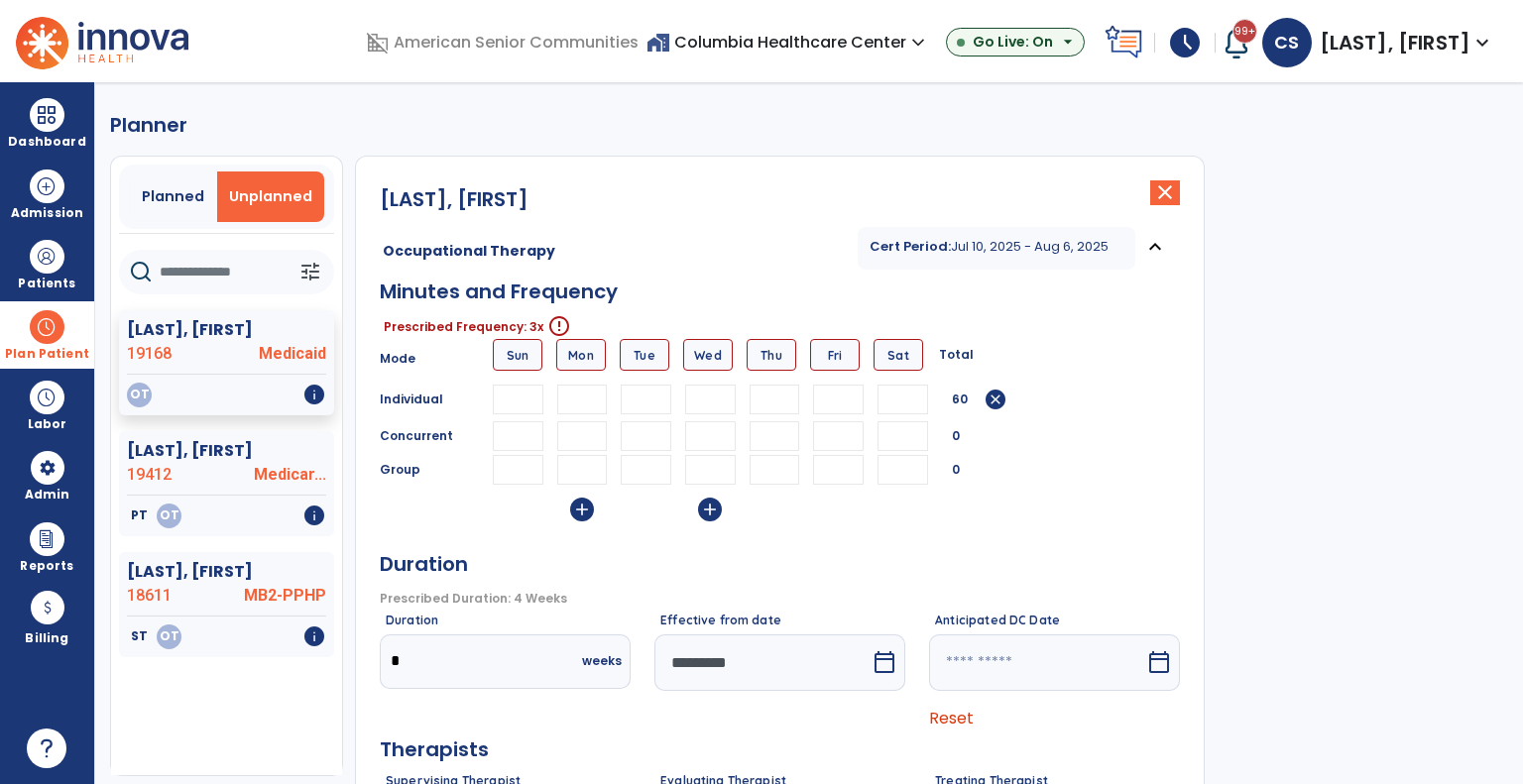 type on "**" 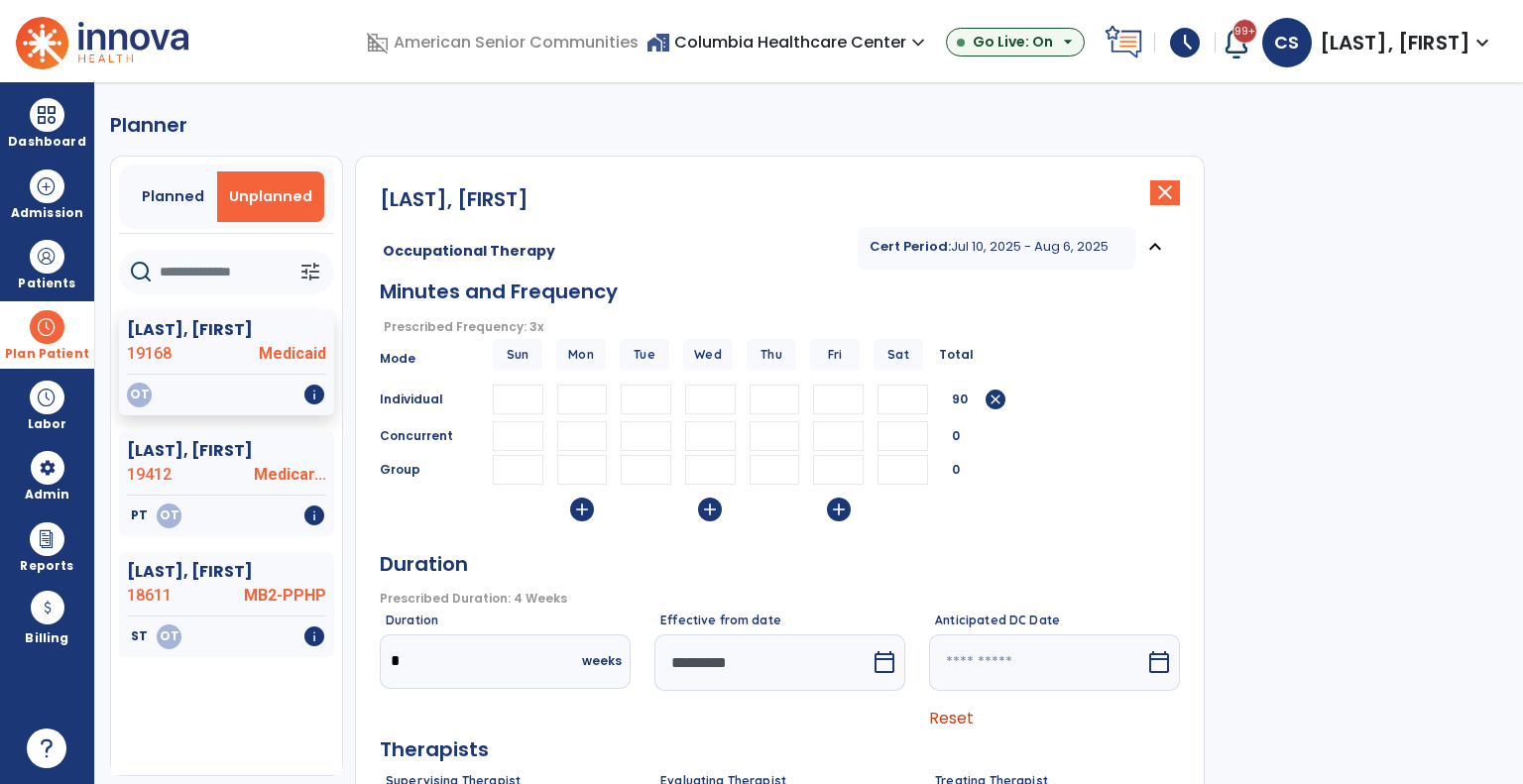 type on "**" 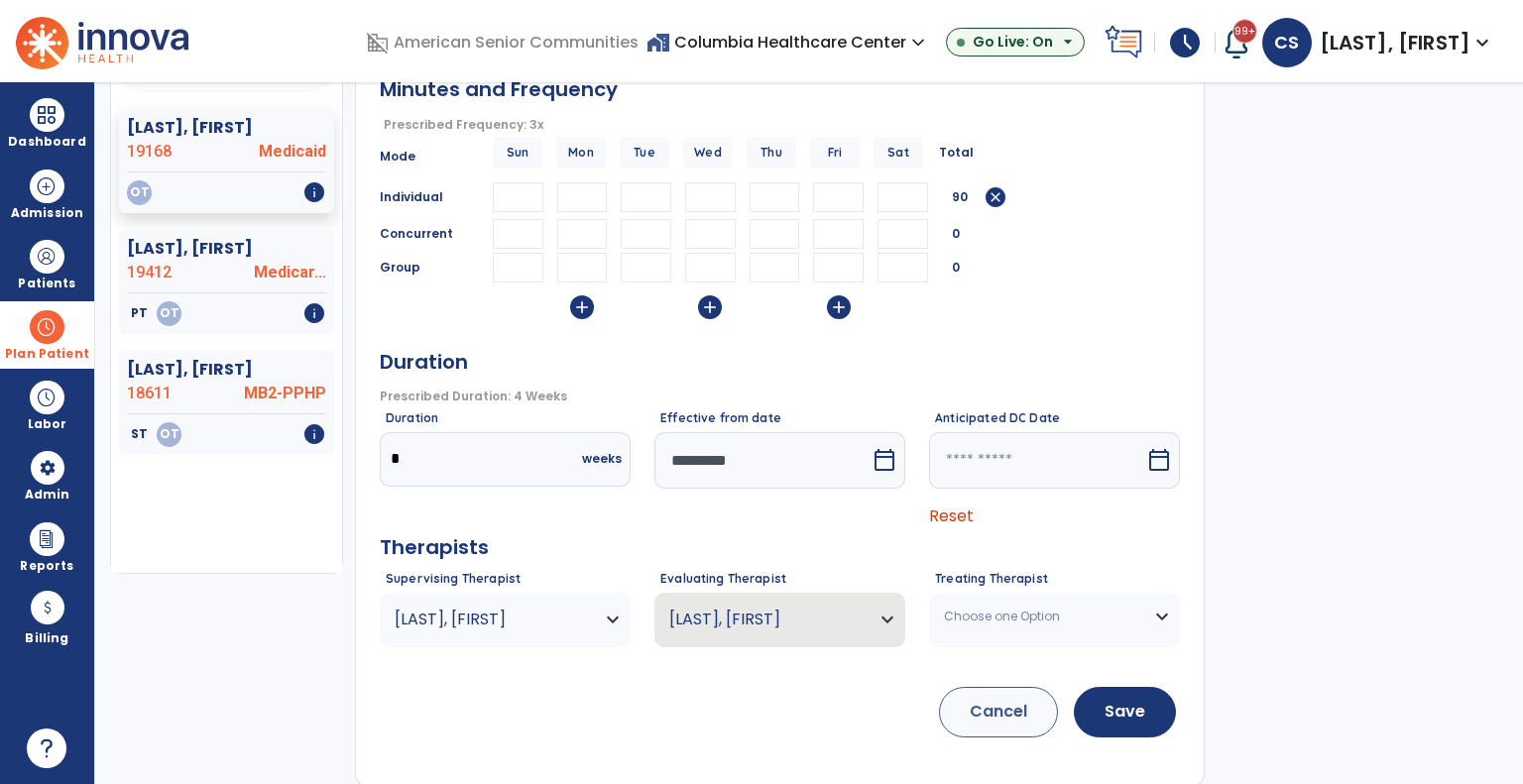 click on "*********" at bounding box center [762, 460] 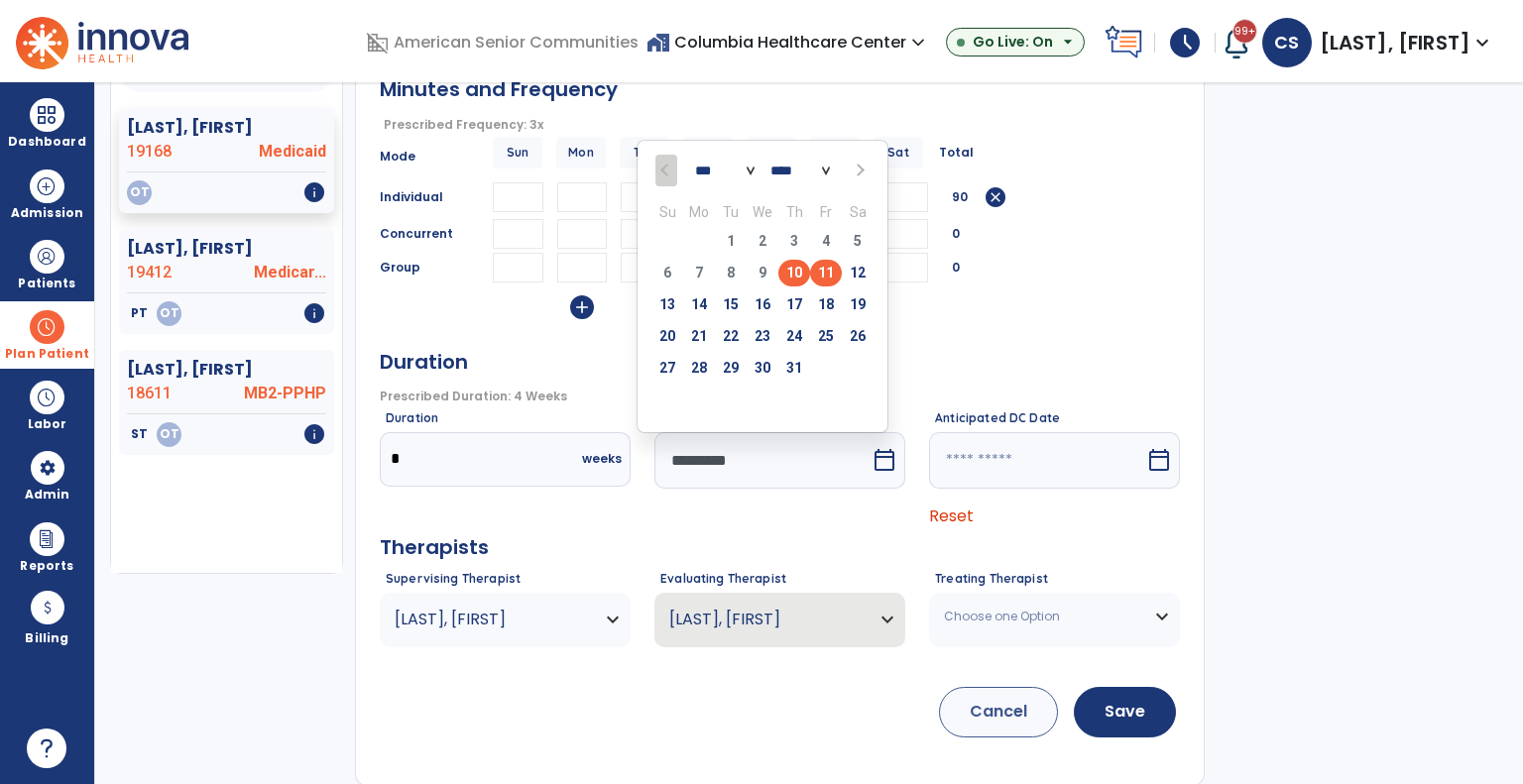 click on "11" at bounding box center (826, 273) 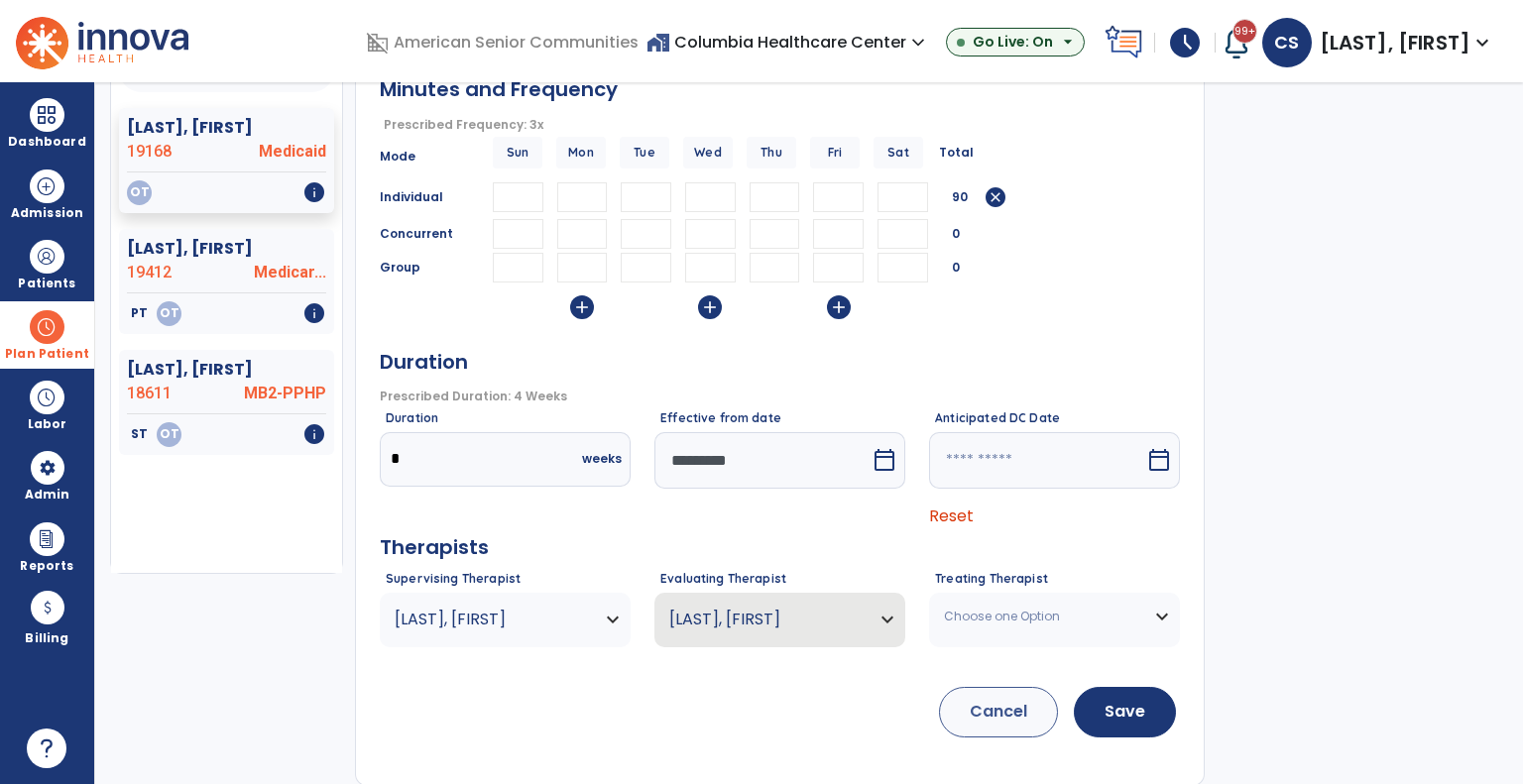 click on "Choose one Option" at bounding box center [1042, 616] 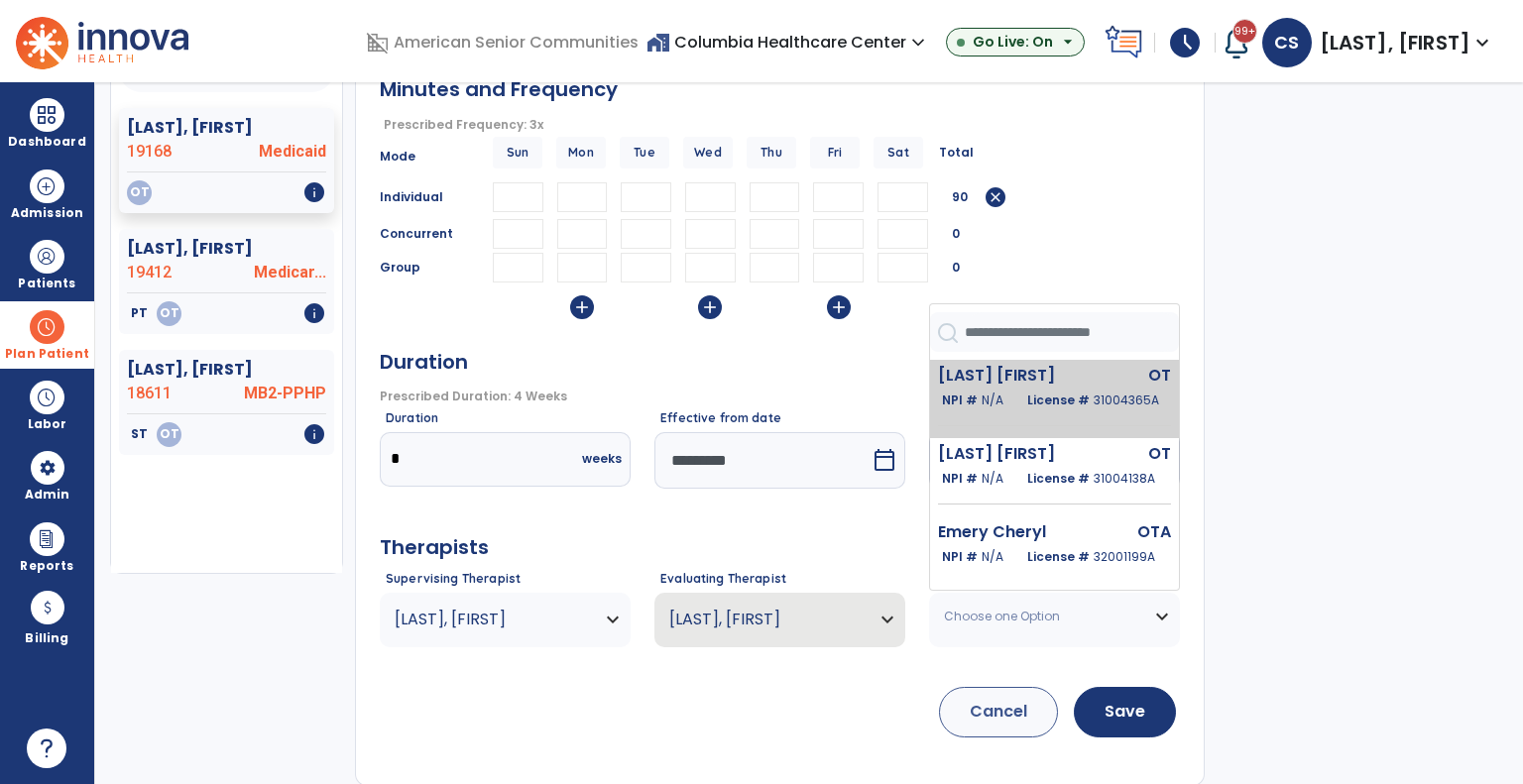 click on "[LAST] [FIRST]" at bounding box center [1011, 376] 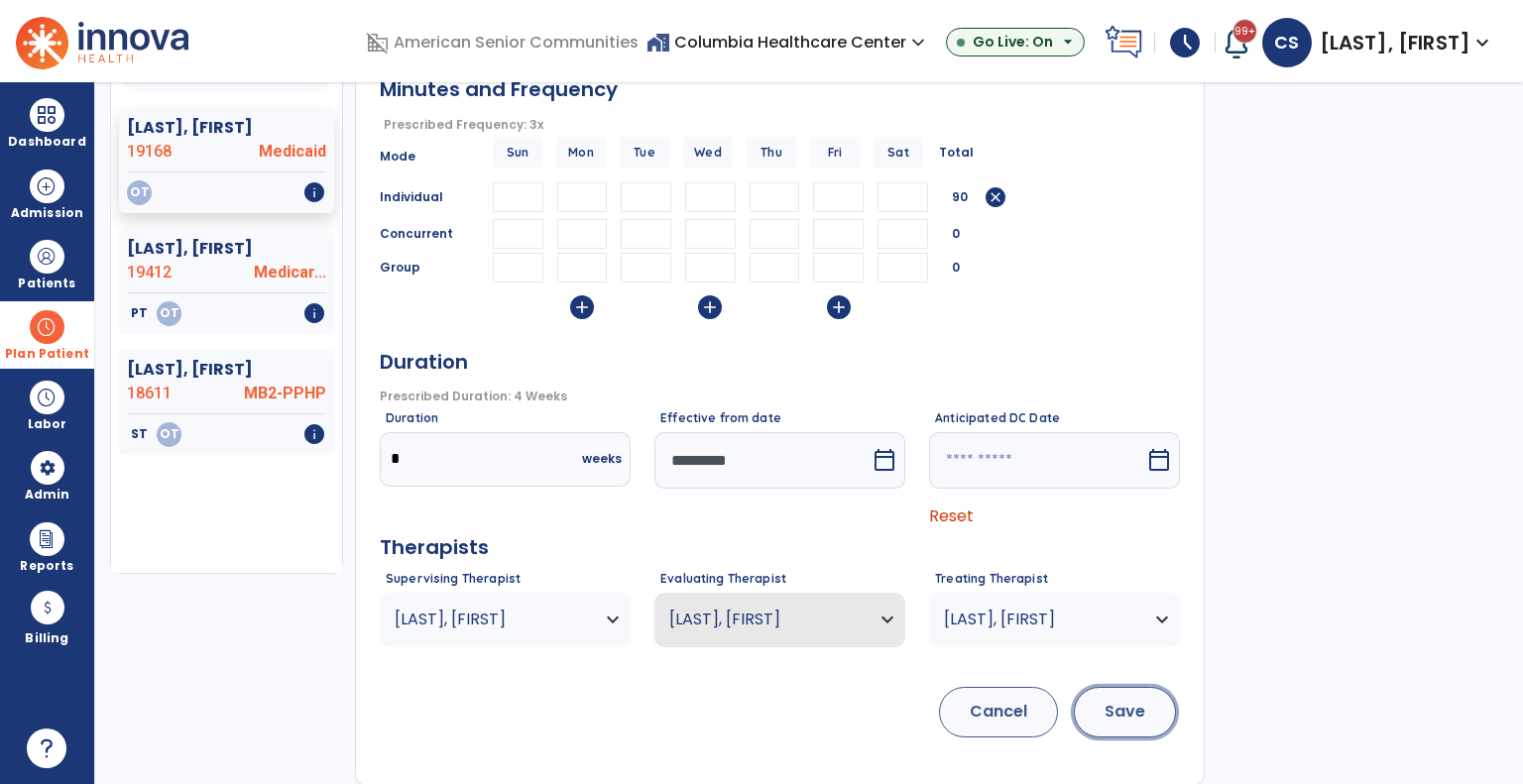 click on "Save" at bounding box center (1124, 712) 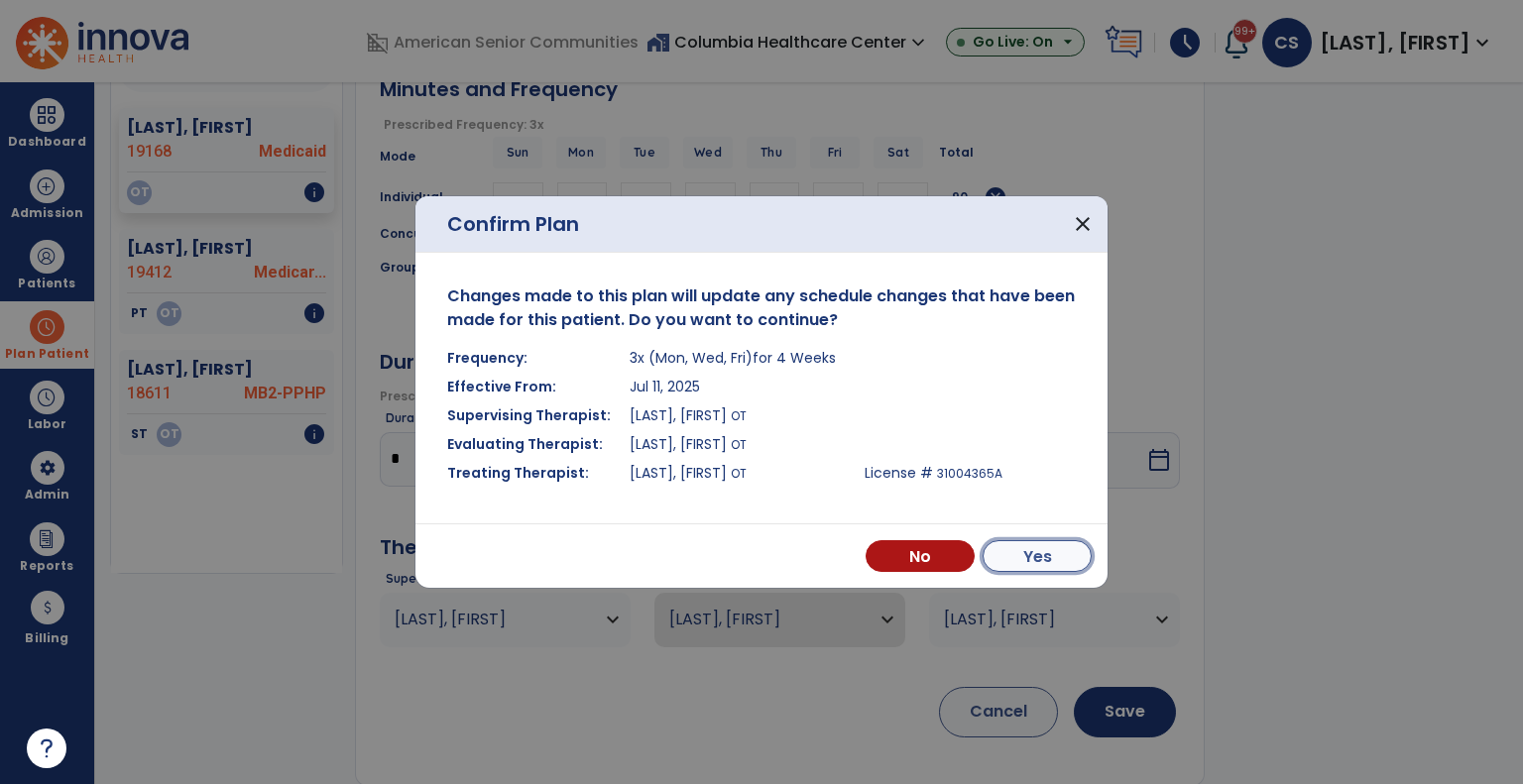 click on "Yes" at bounding box center (1037, 556) 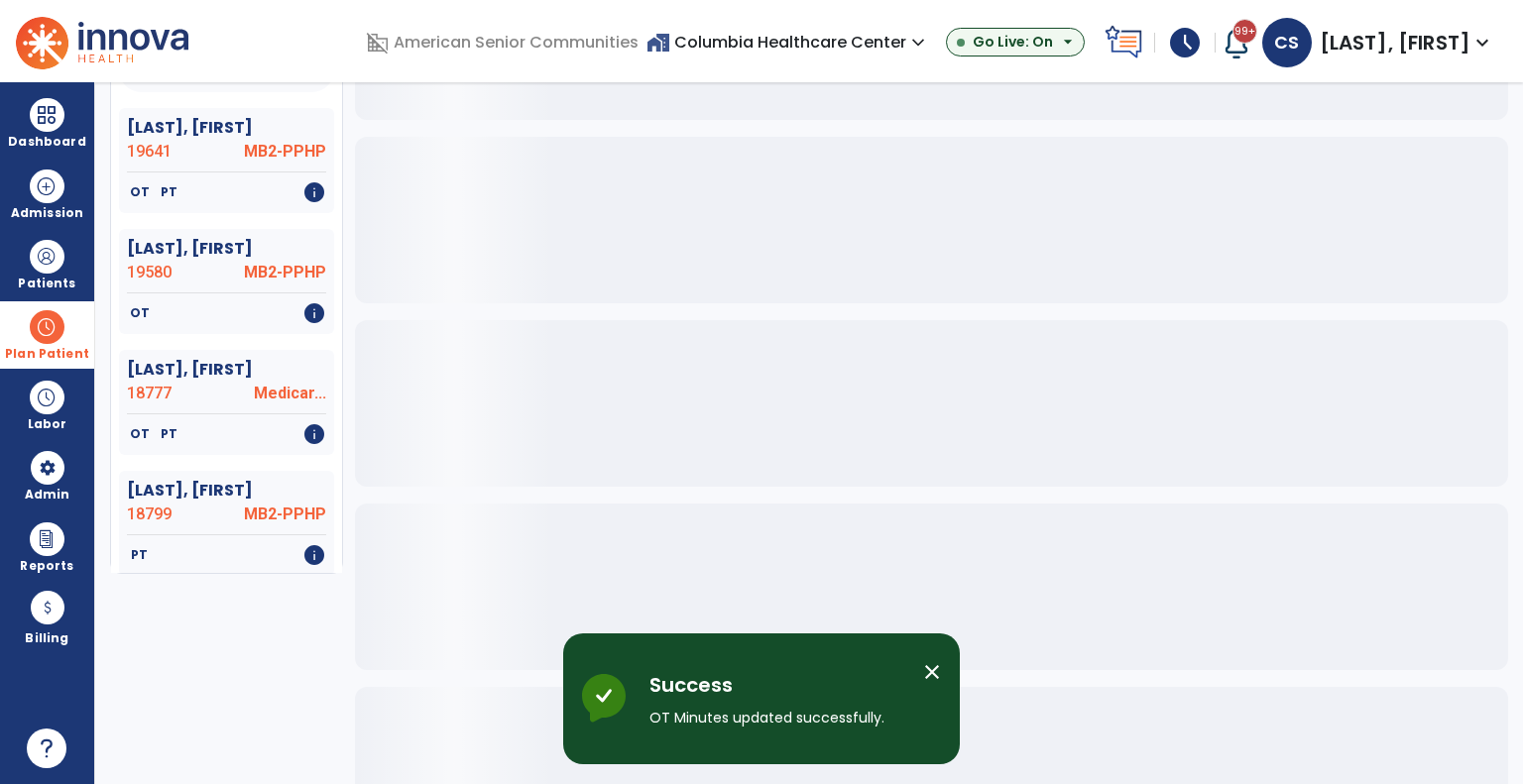 scroll, scrollTop: 0, scrollLeft: 0, axis: both 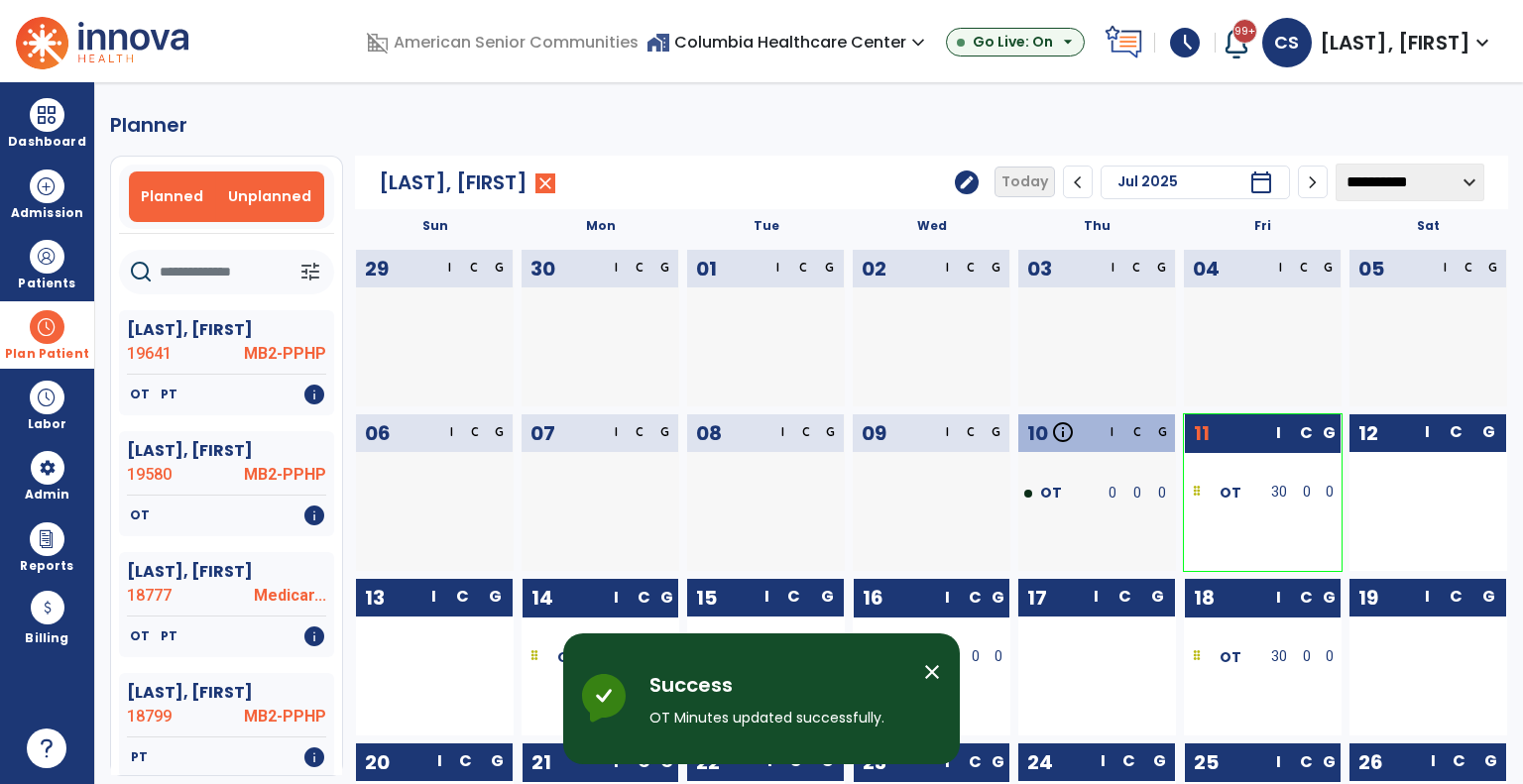 click on "Unplanned" at bounding box center (270, 196) 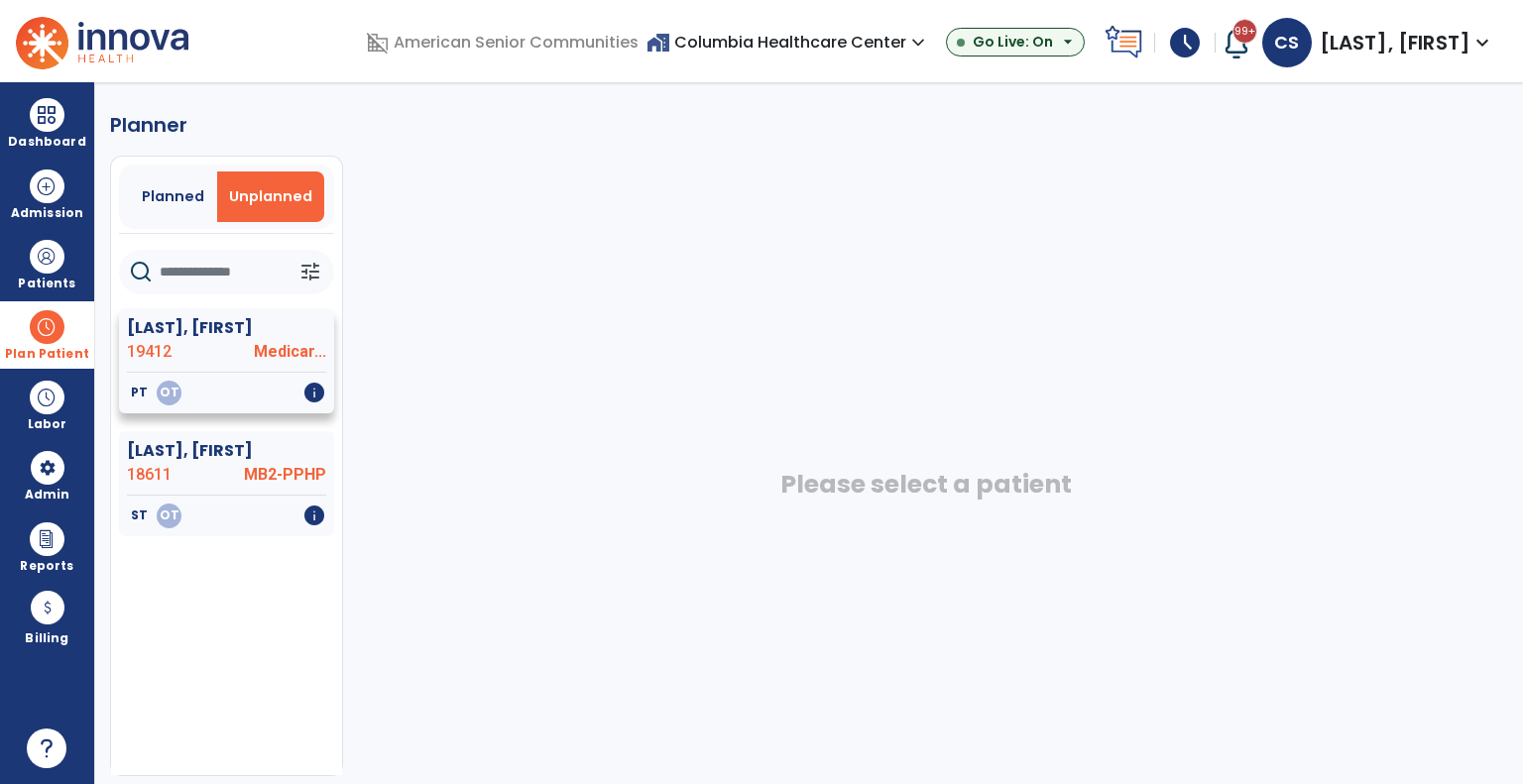 click on "Diaz, Sinencia  19412 Medicar..." 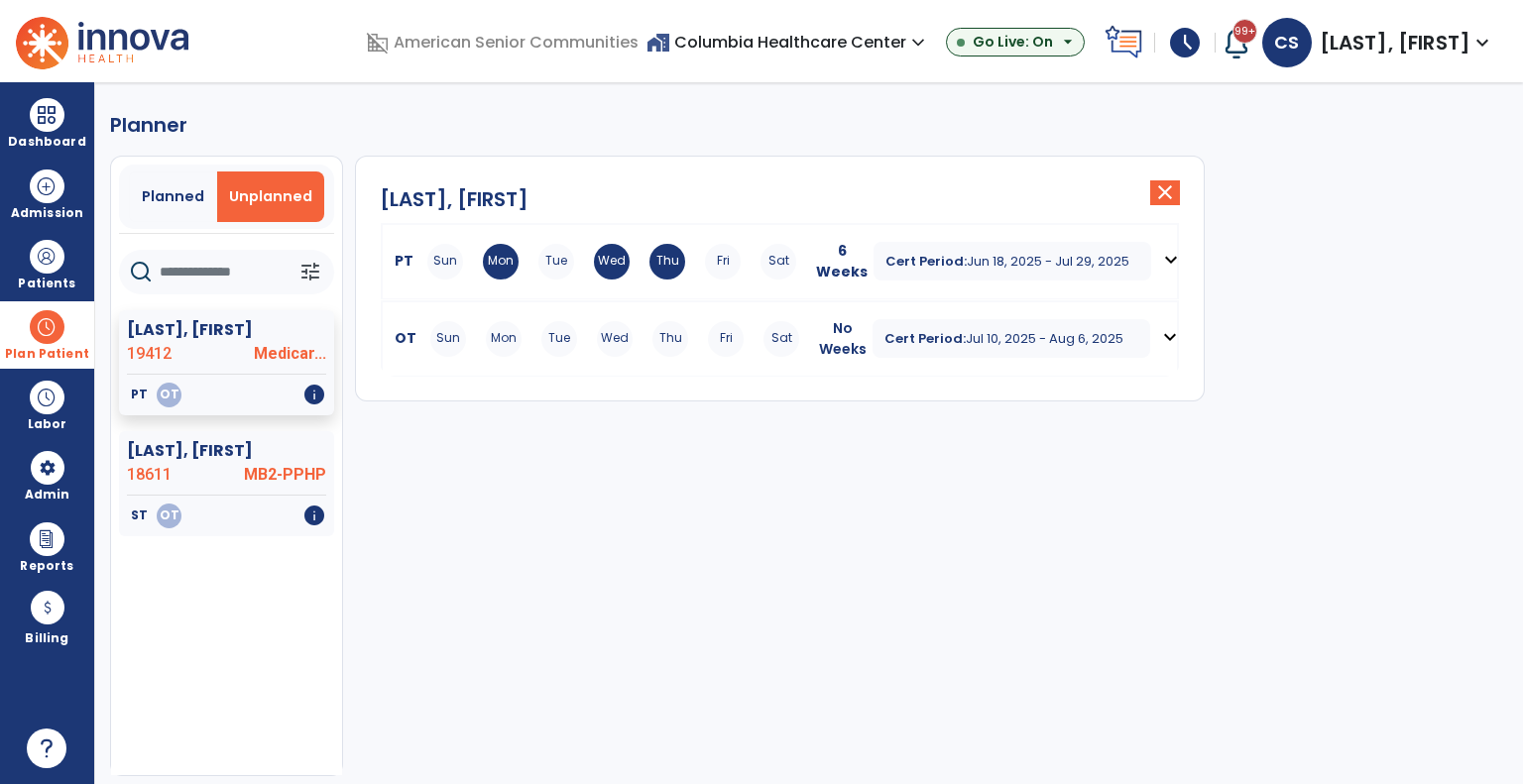 click on "expand_more" at bounding box center (1170, 337) 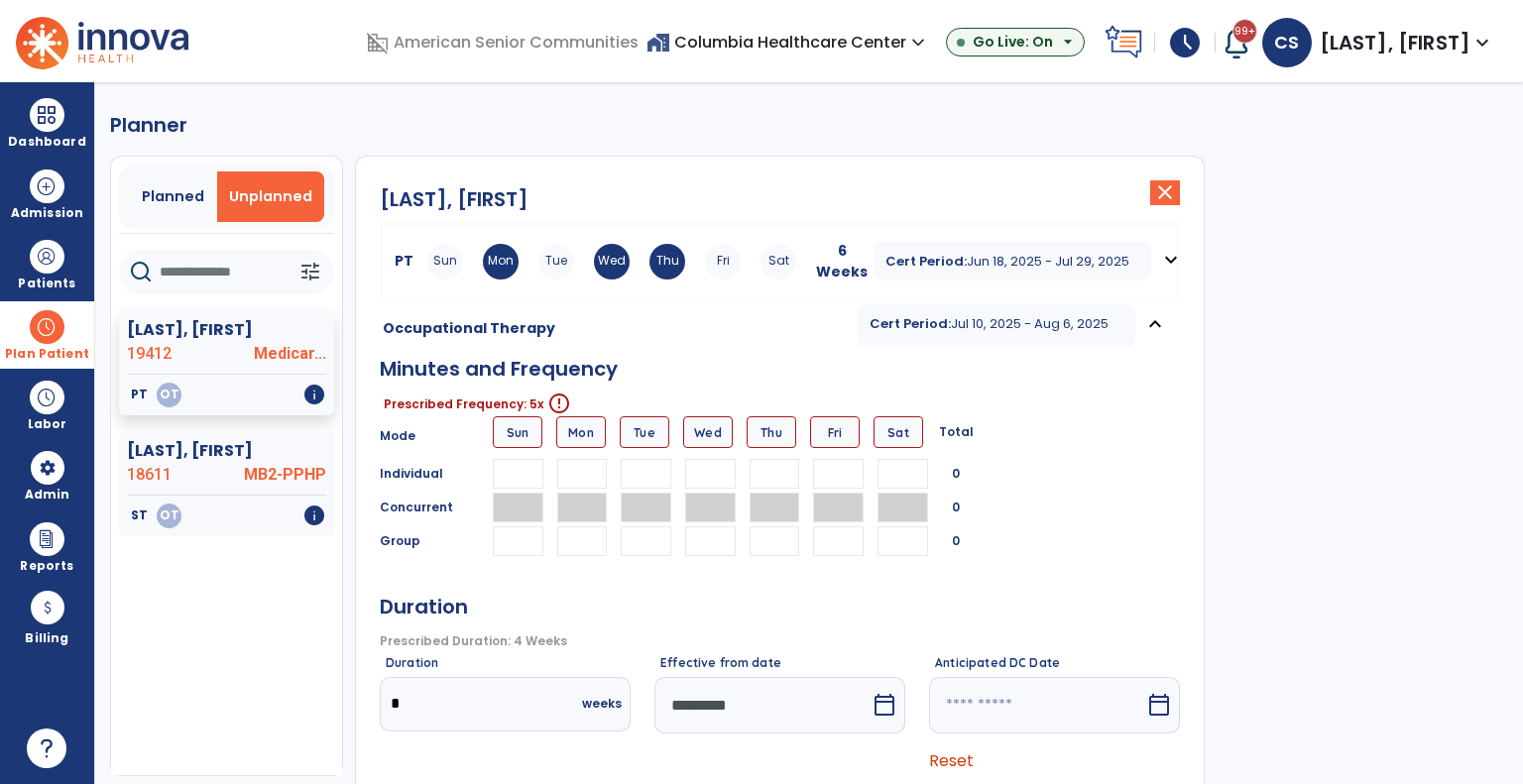 scroll, scrollTop: 94, scrollLeft: 0, axis: vertical 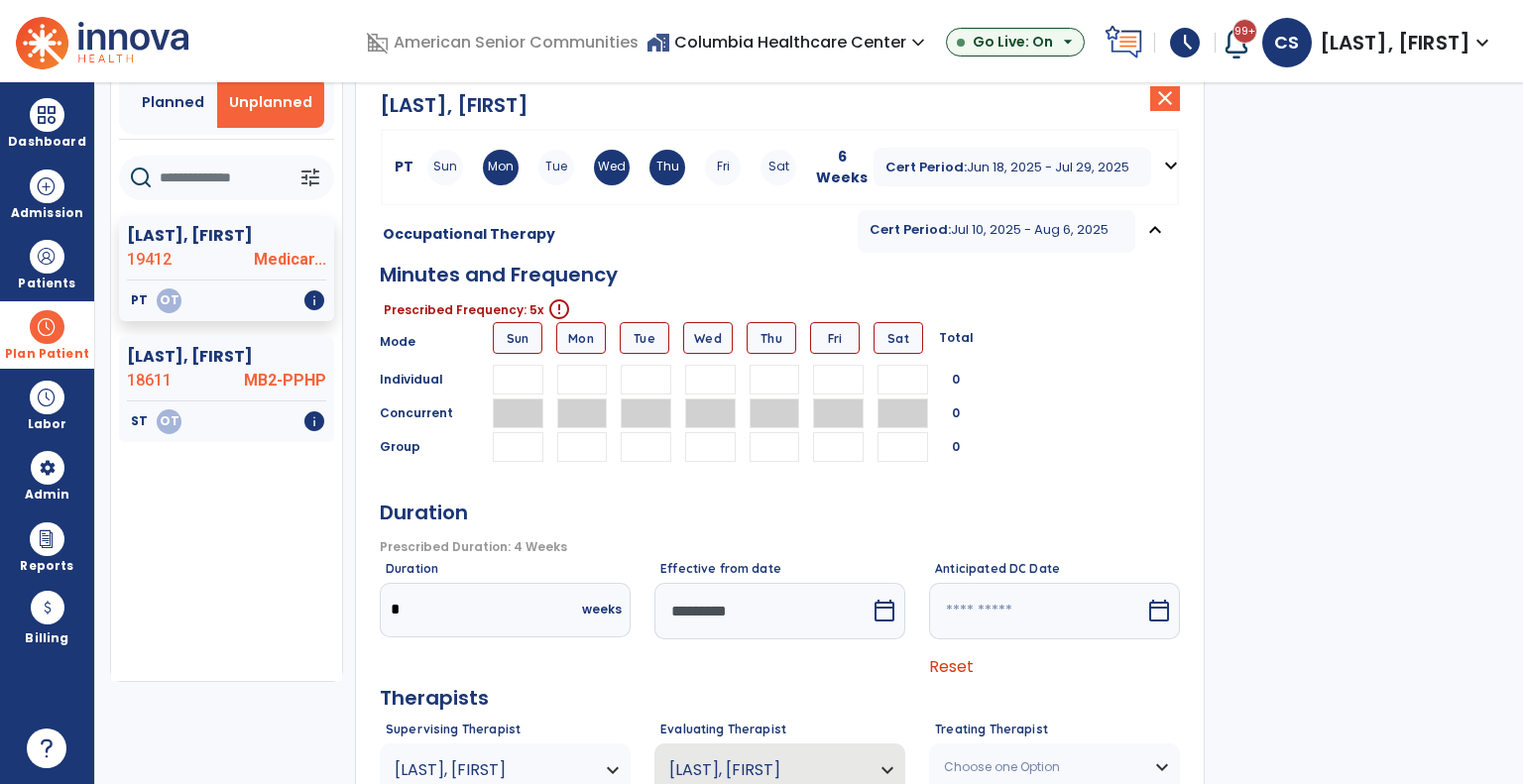 click at bounding box center (582, 380) 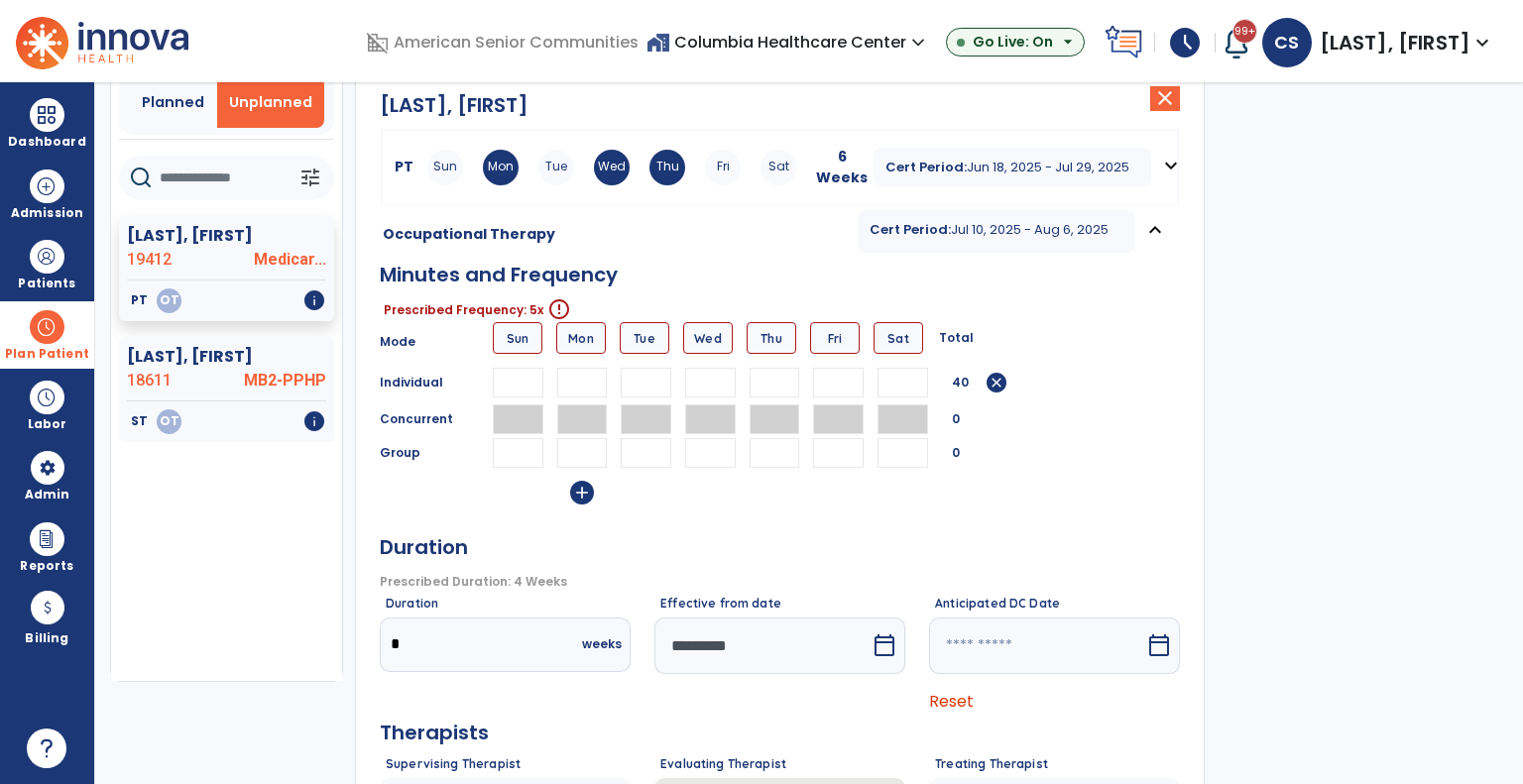 type on "**" 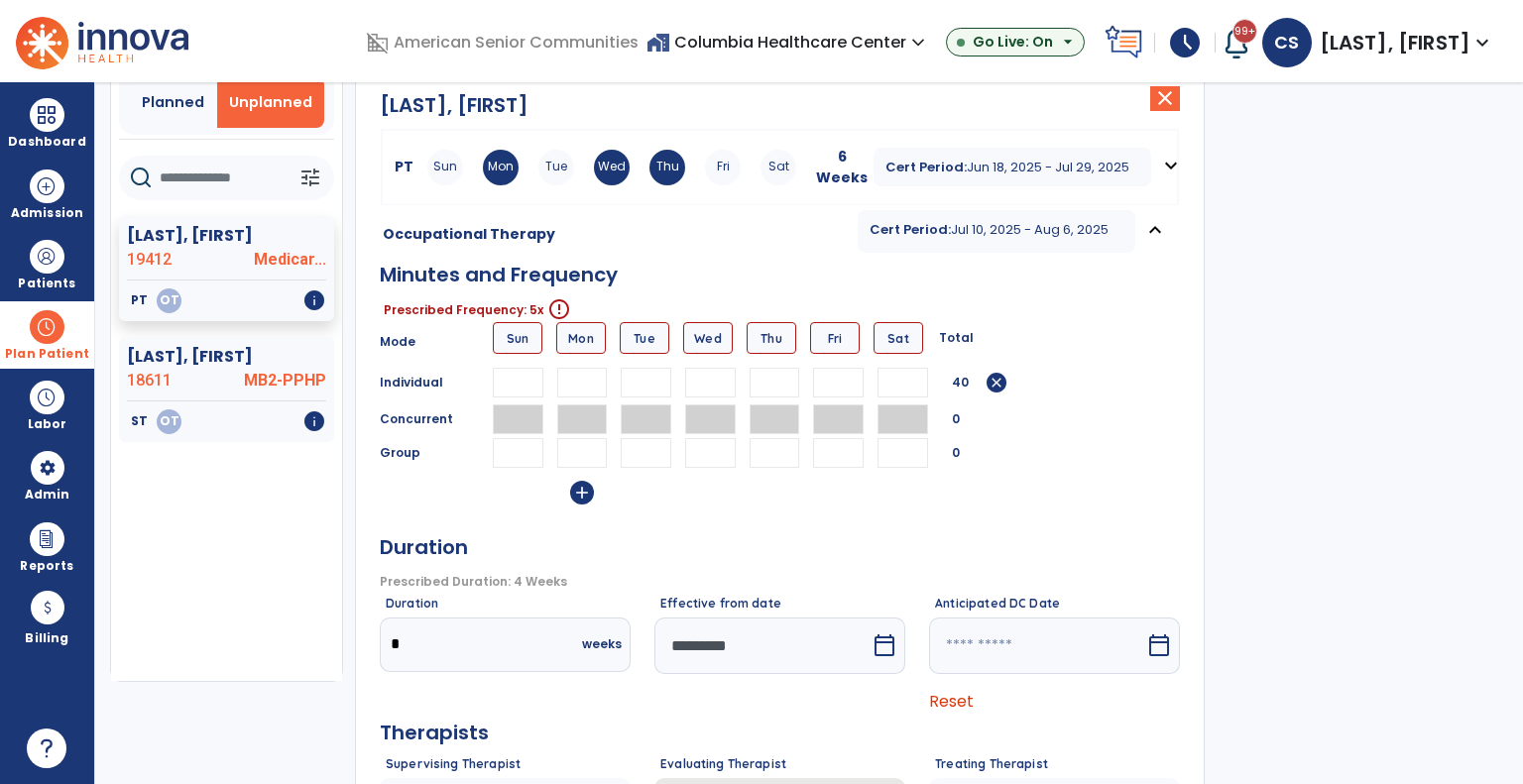 type on "**" 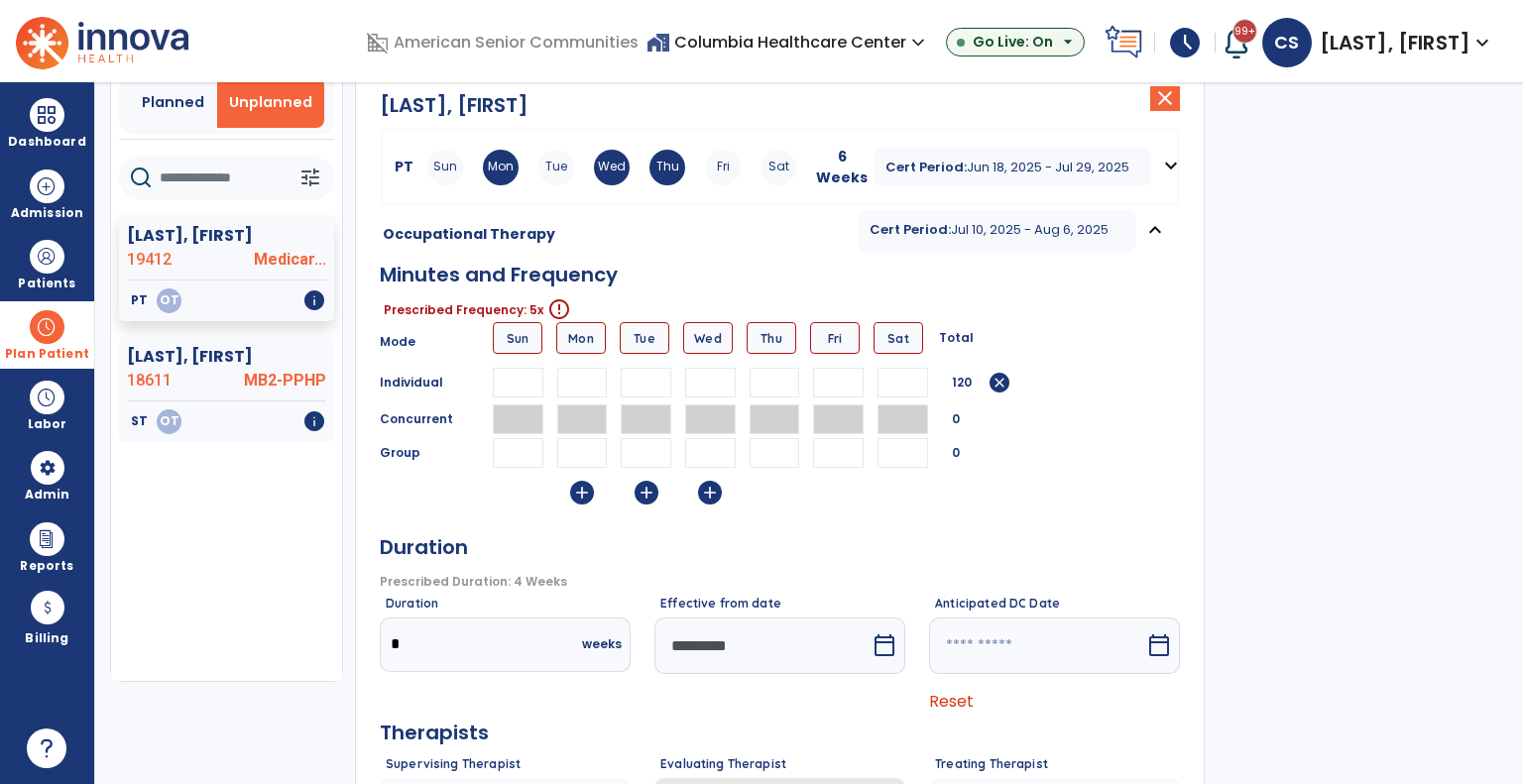 type on "**" 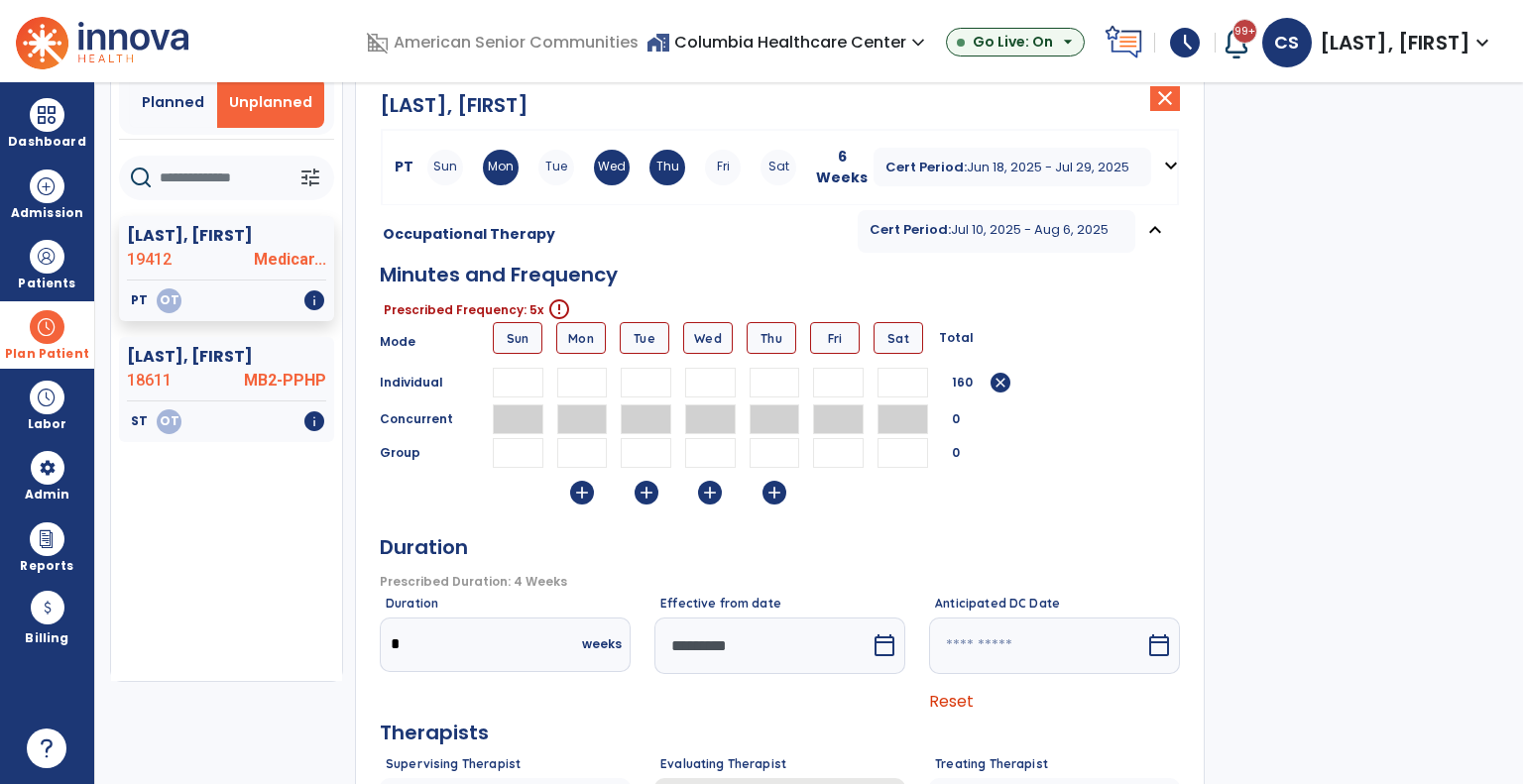 type on "**" 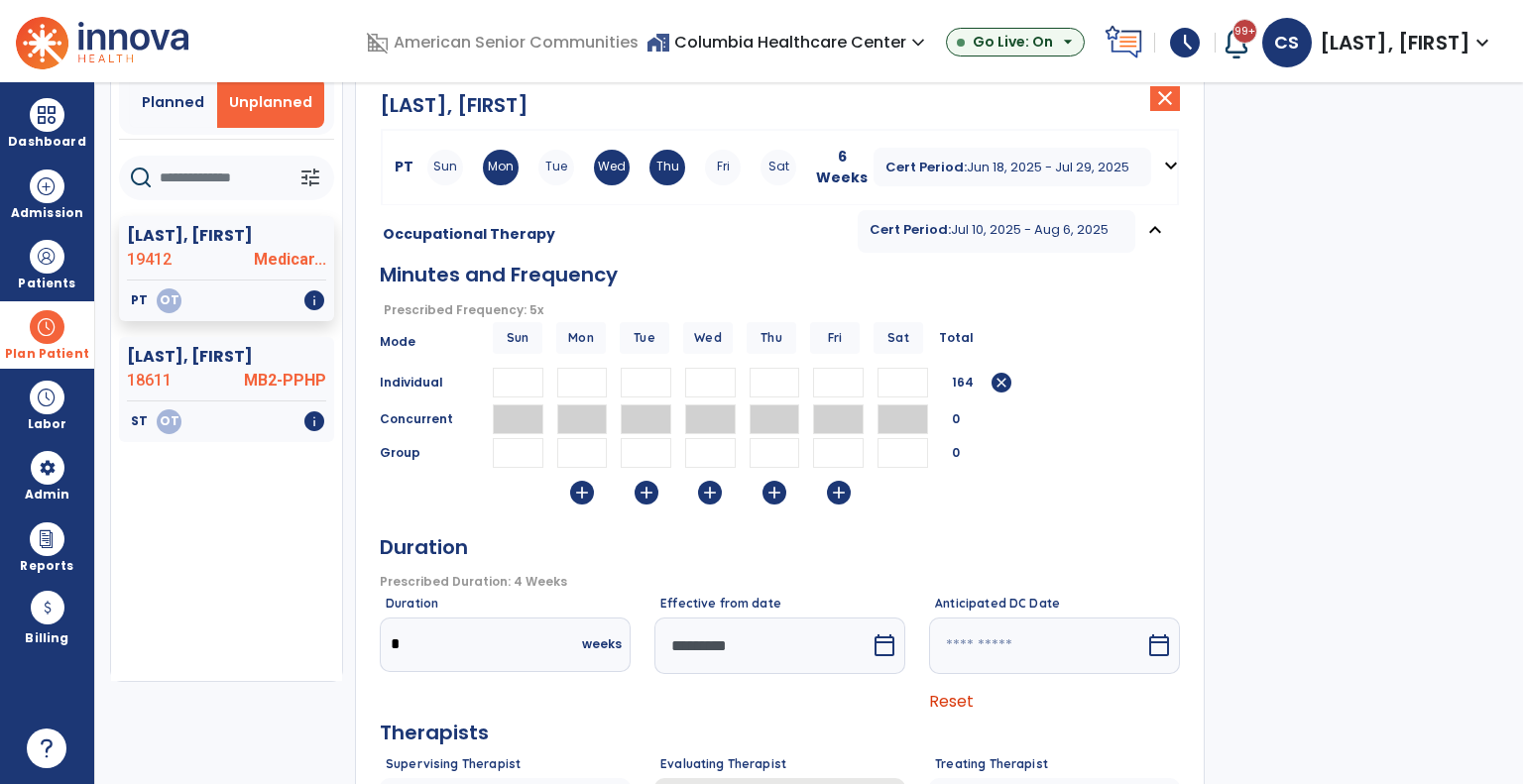 type on "**" 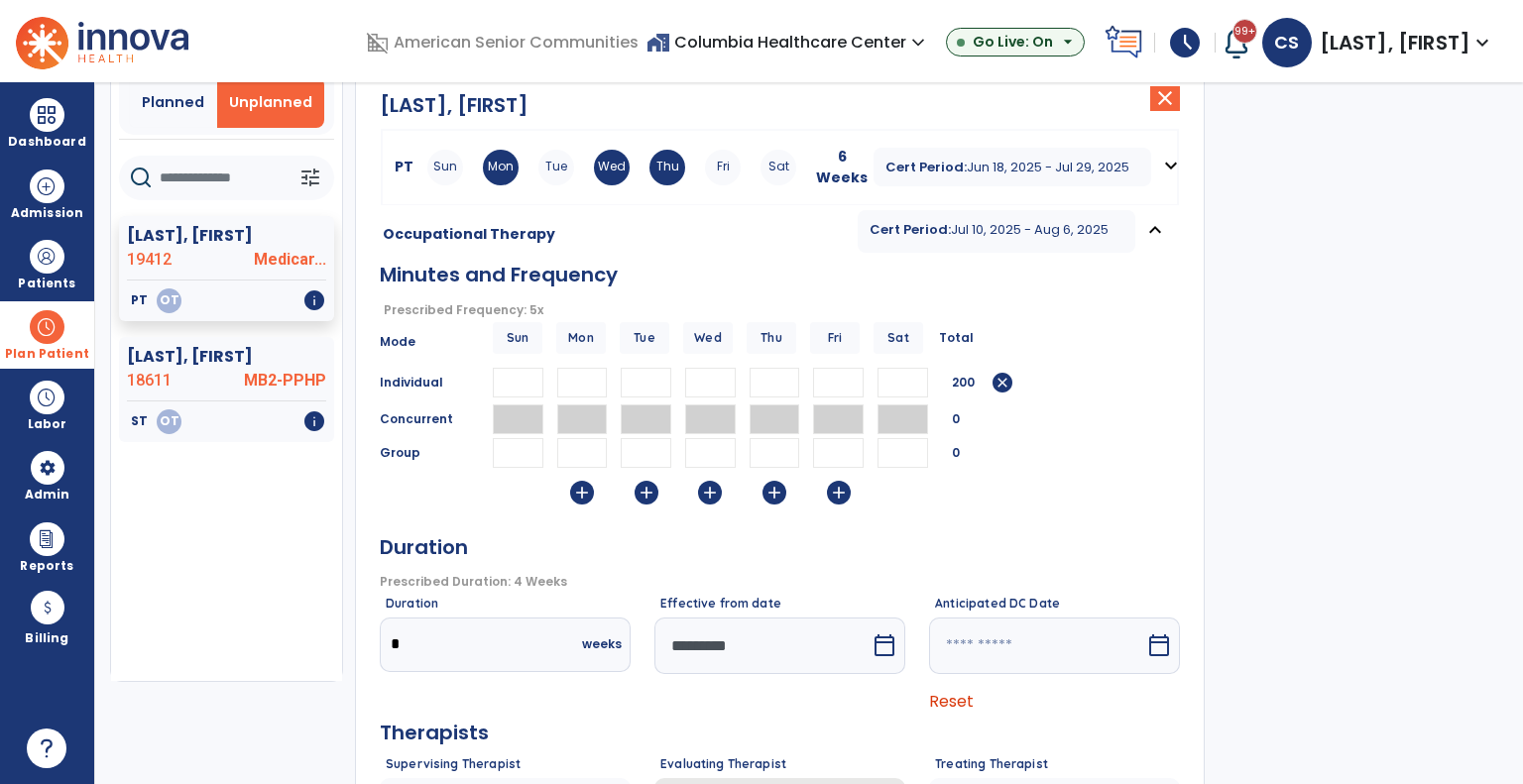 scroll, scrollTop: 278, scrollLeft: 0, axis: vertical 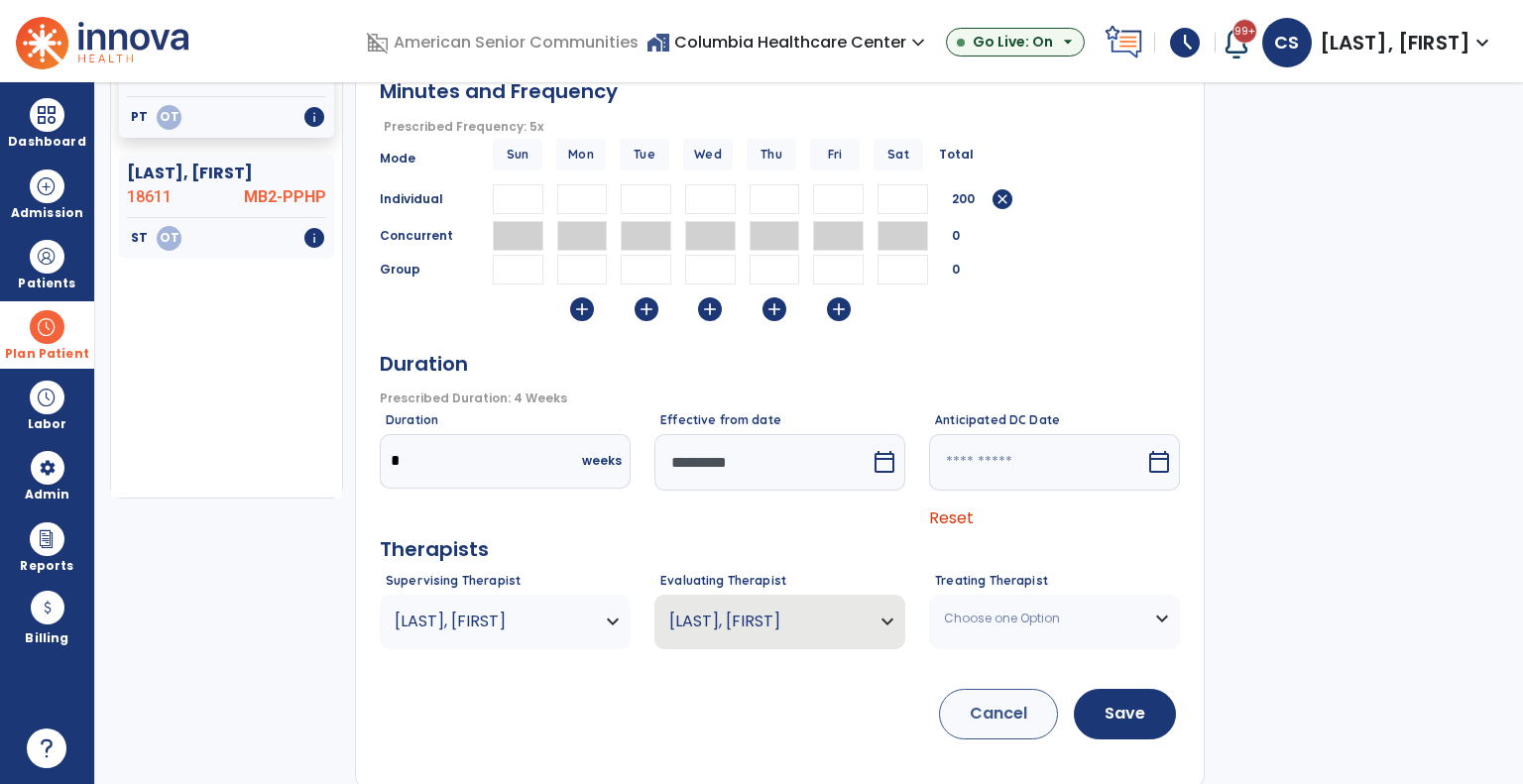 click on "calendar_today" at bounding box center [884, 462] 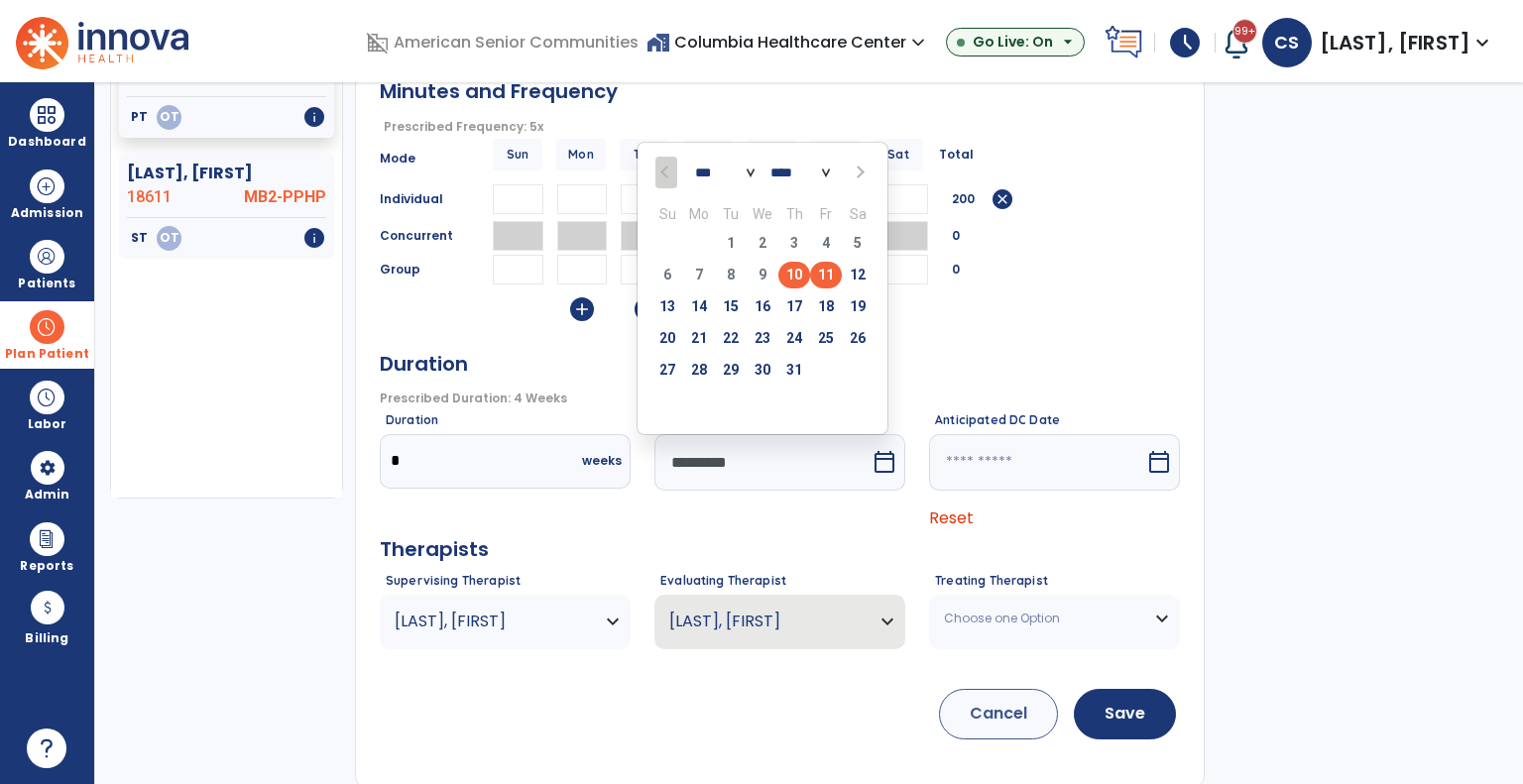 click on "11" at bounding box center [826, 275] 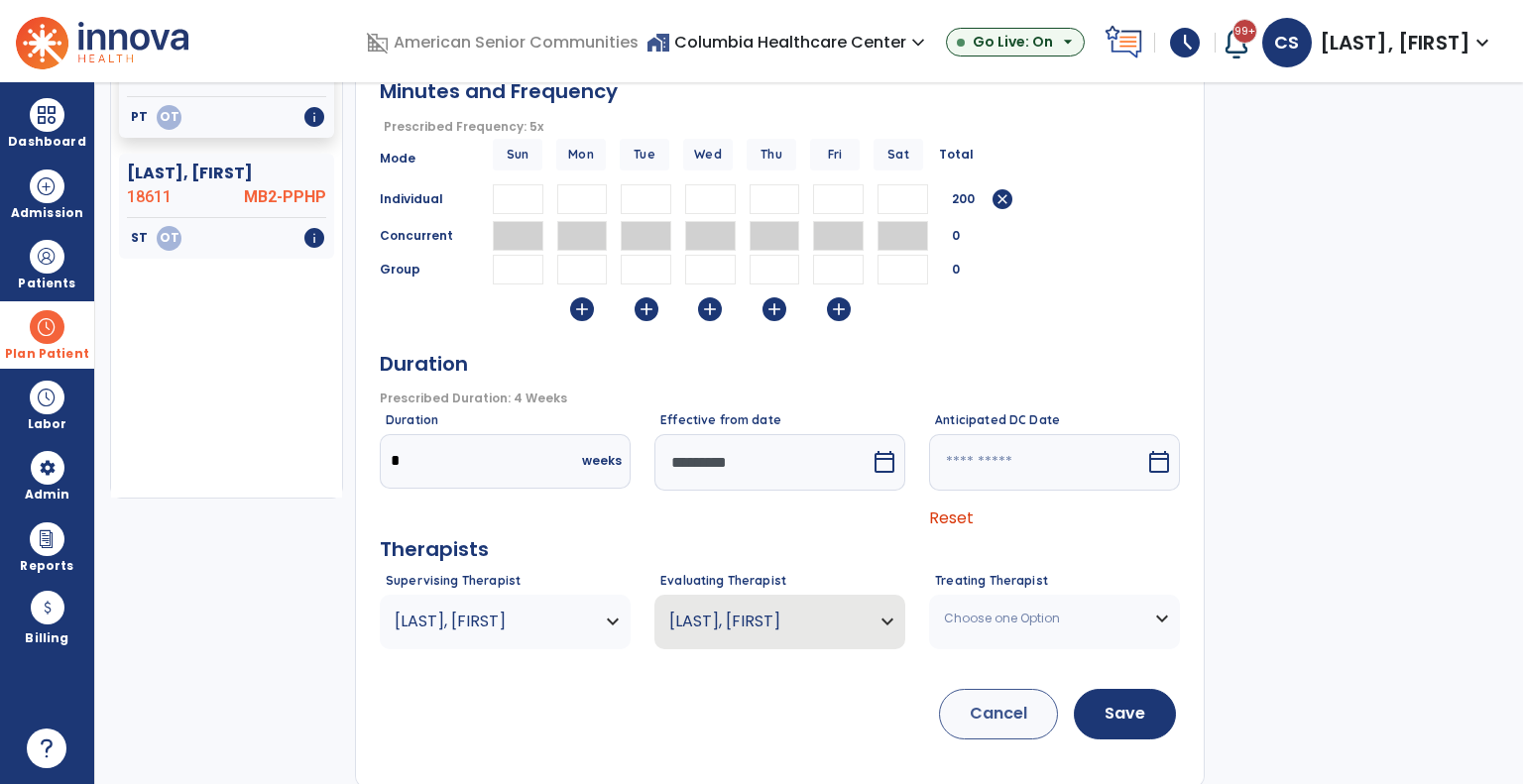 click on "Choose one Option" at bounding box center (1042, 618) 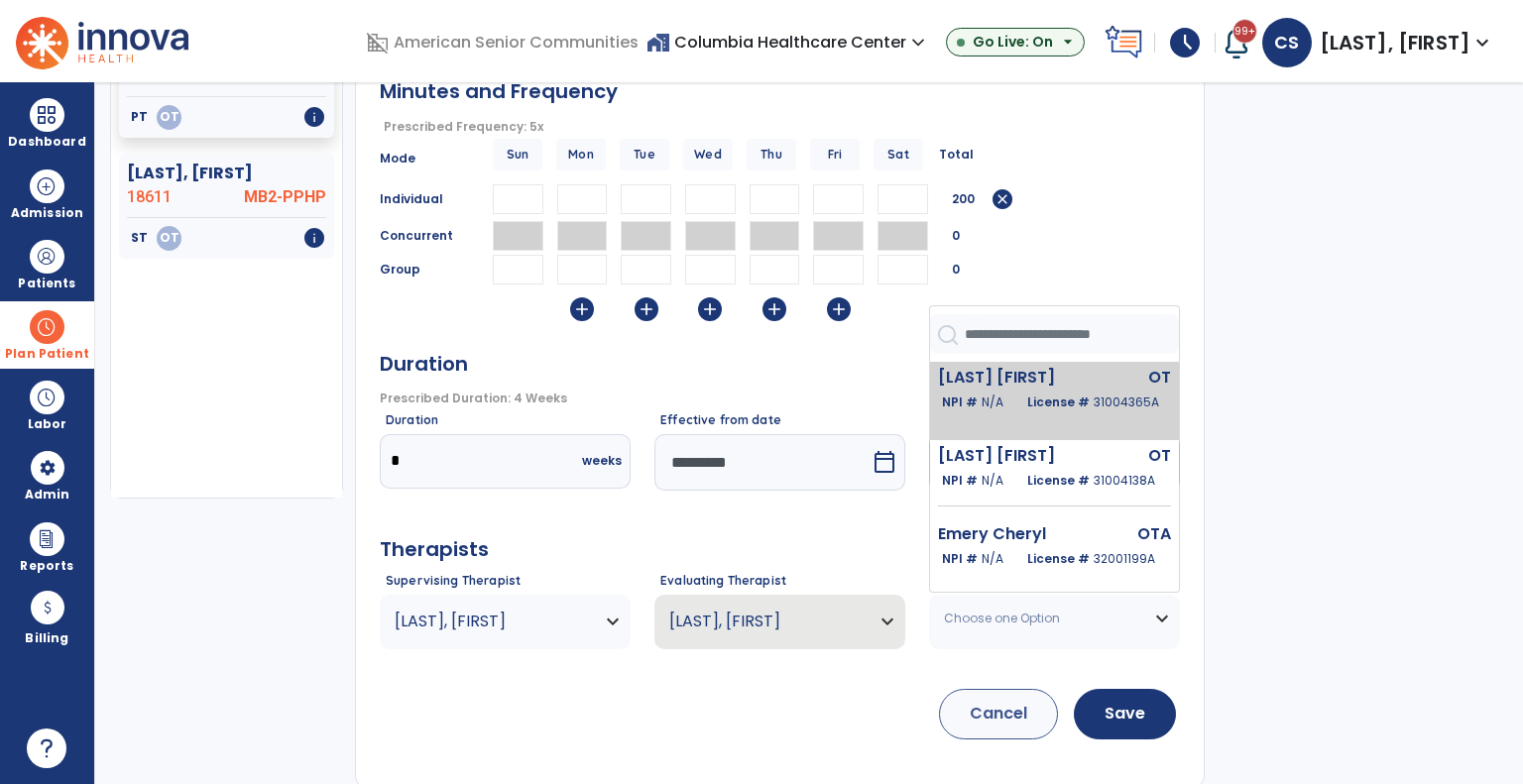 click on "[LAST] [FIRST]" at bounding box center [1011, 378] 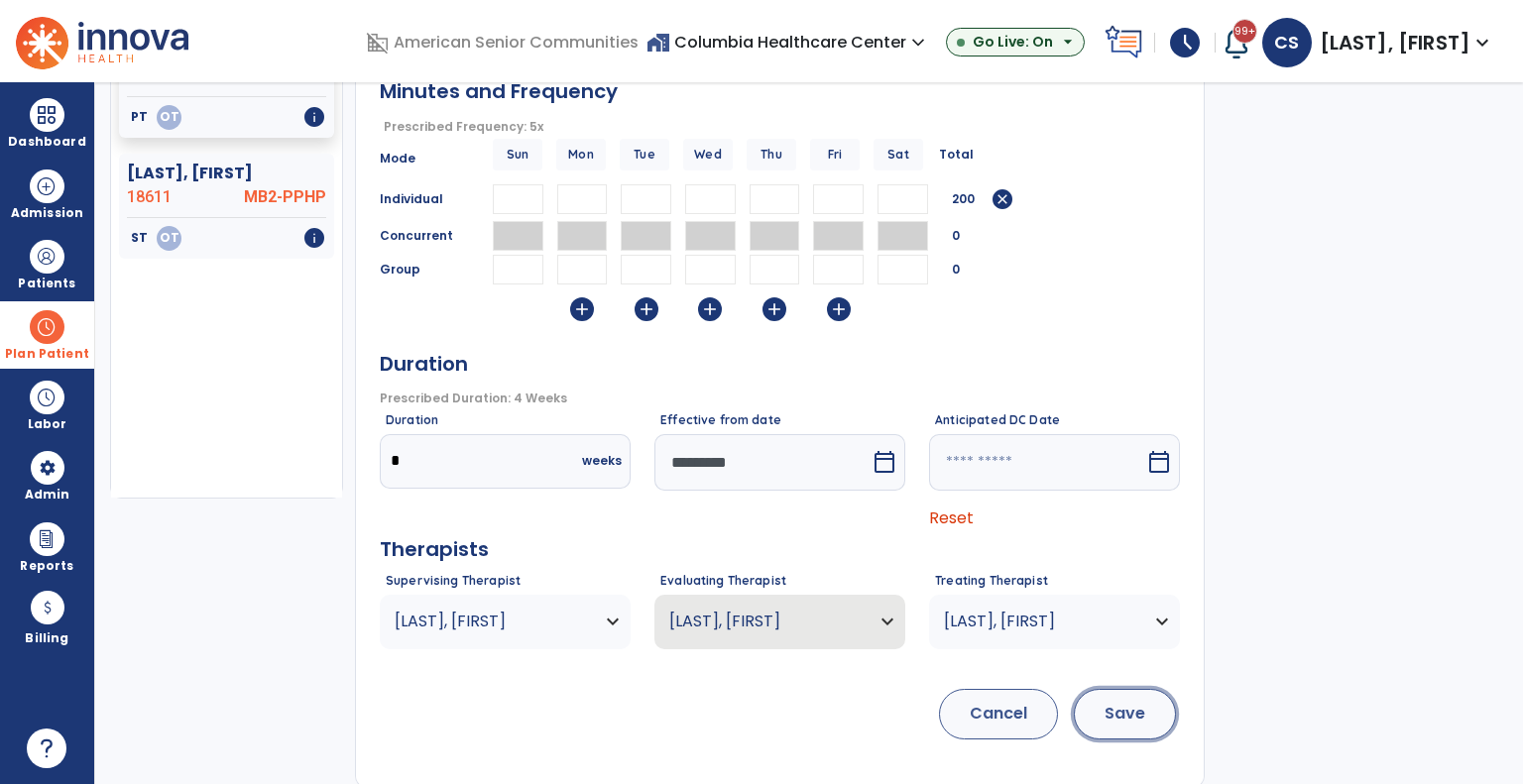 click on "Save" at bounding box center (1124, 714) 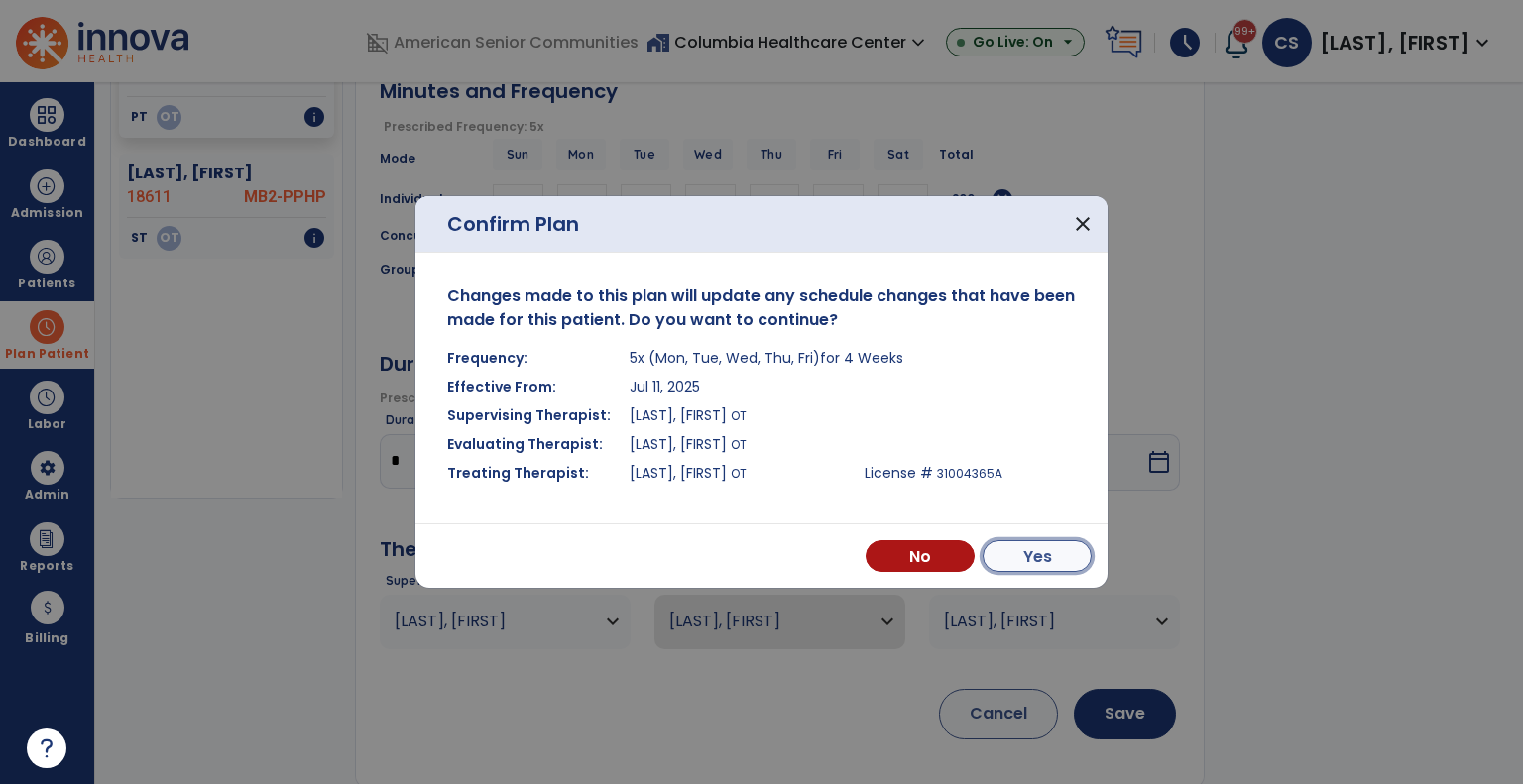 click on "Yes" at bounding box center (1037, 556) 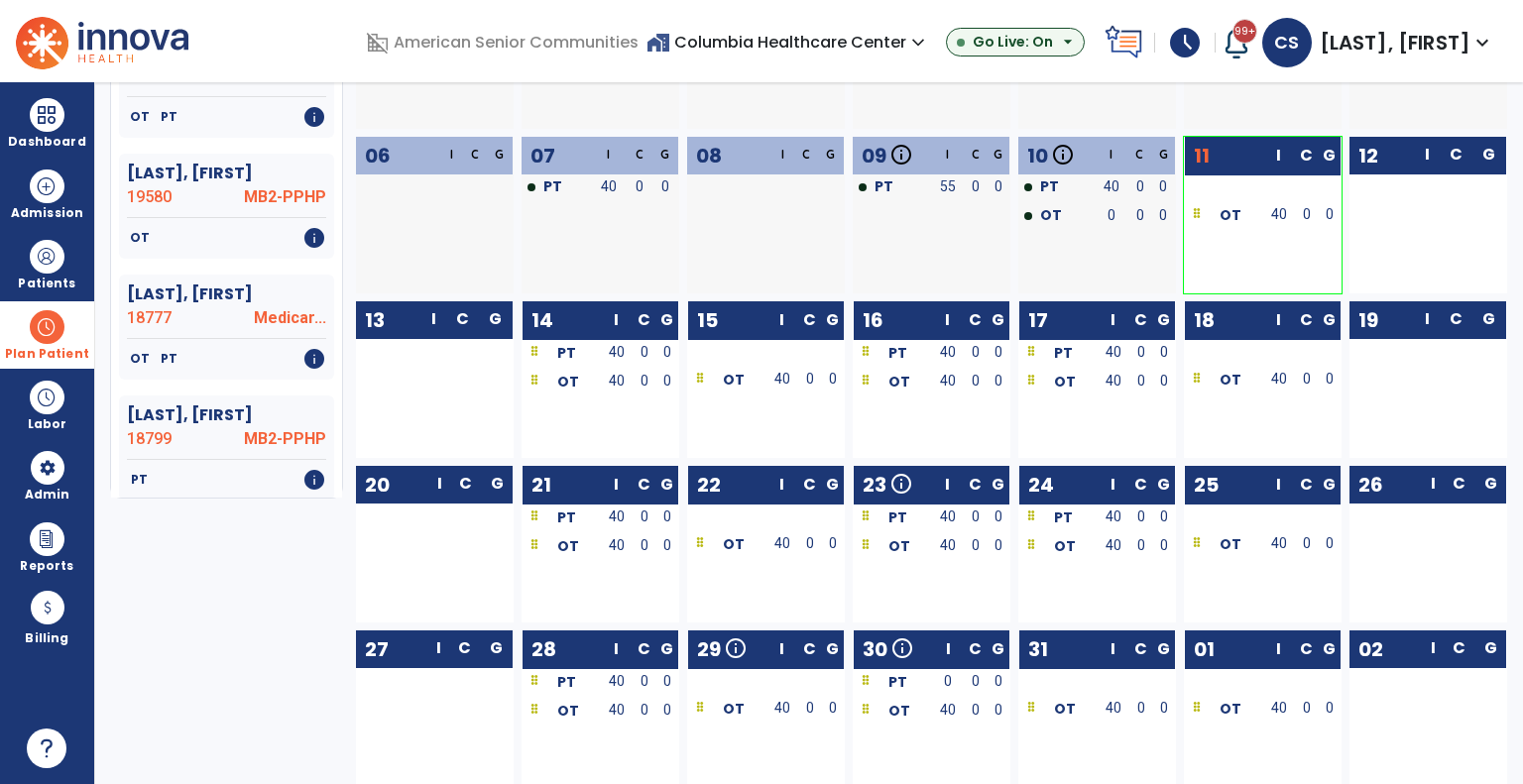 scroll, scrollTop: 0, scrollLeft: 0, axis: both 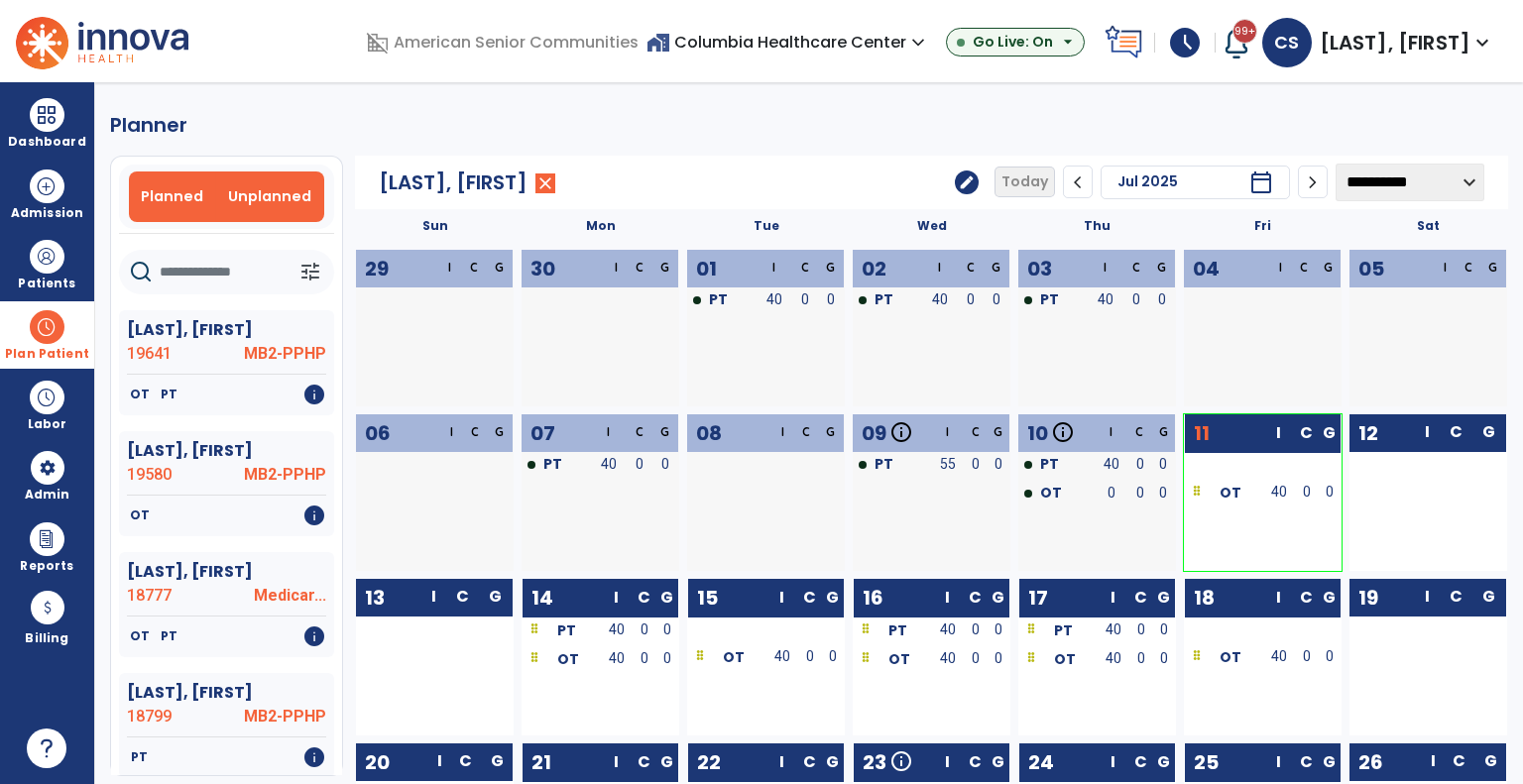 click on "Unplanned" at bounding box center (270, 196) 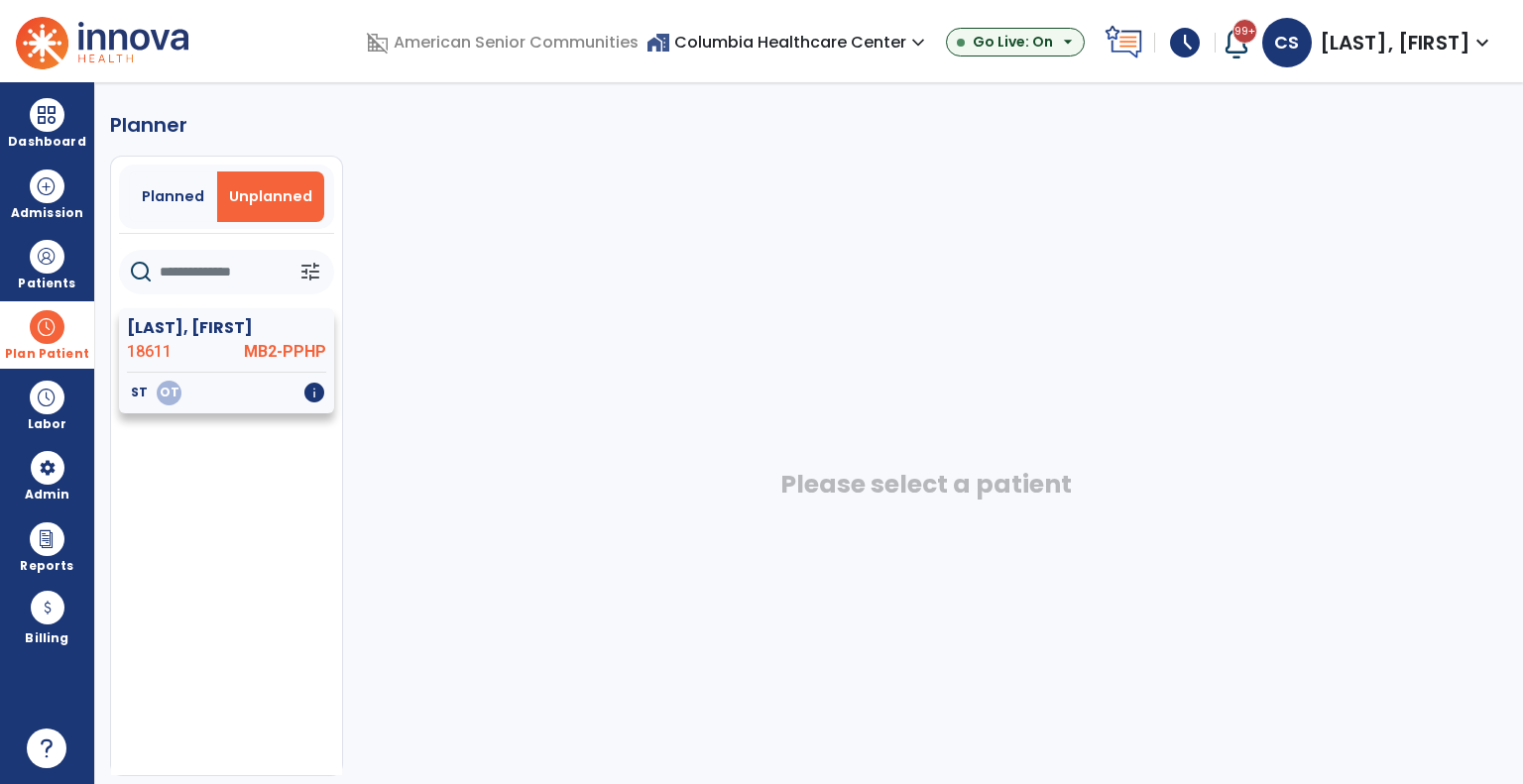 click on "Ransom, Vivian  18611 MB2-PPHP" 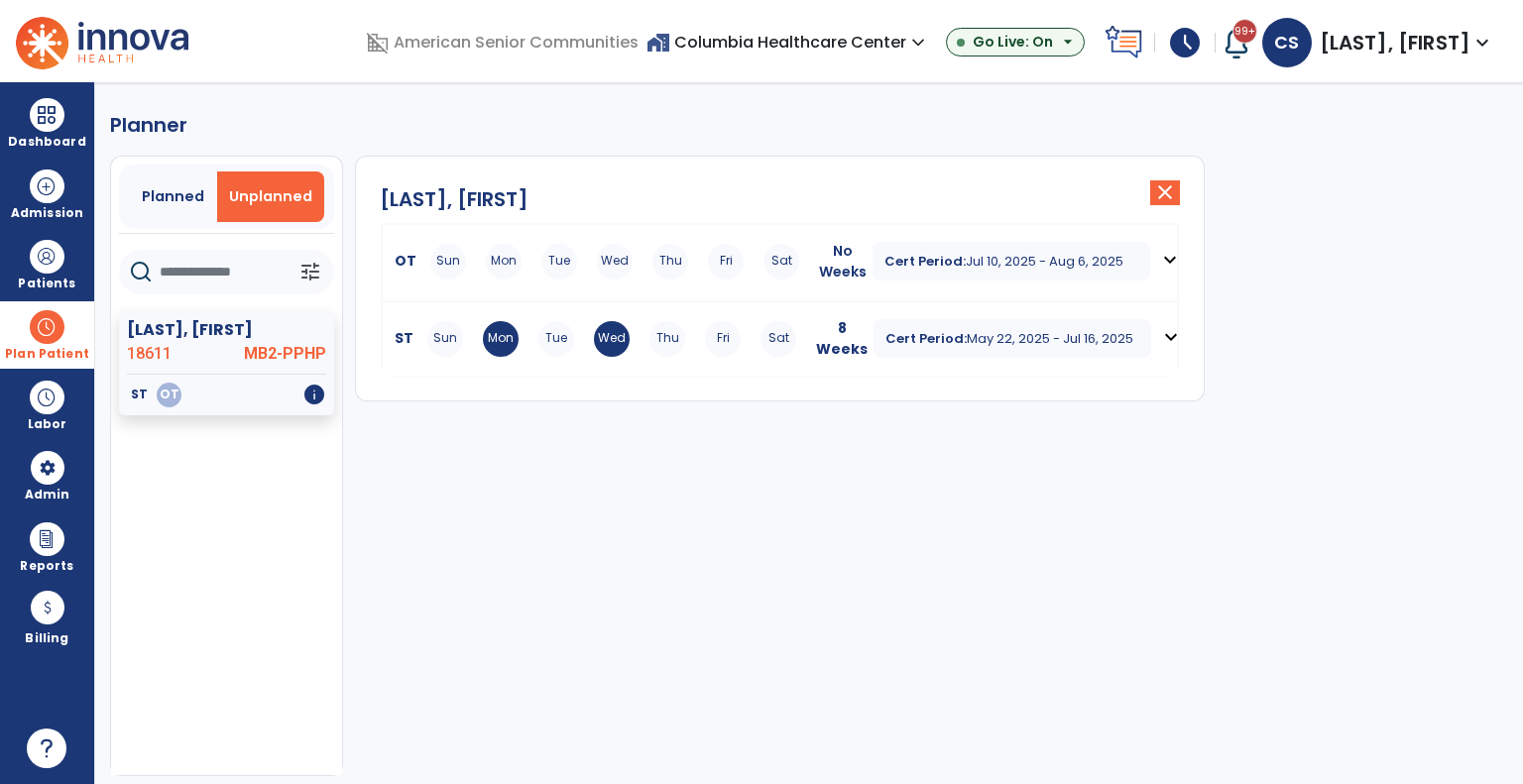 click on "expand_more" at bounding box center (1170, 260) 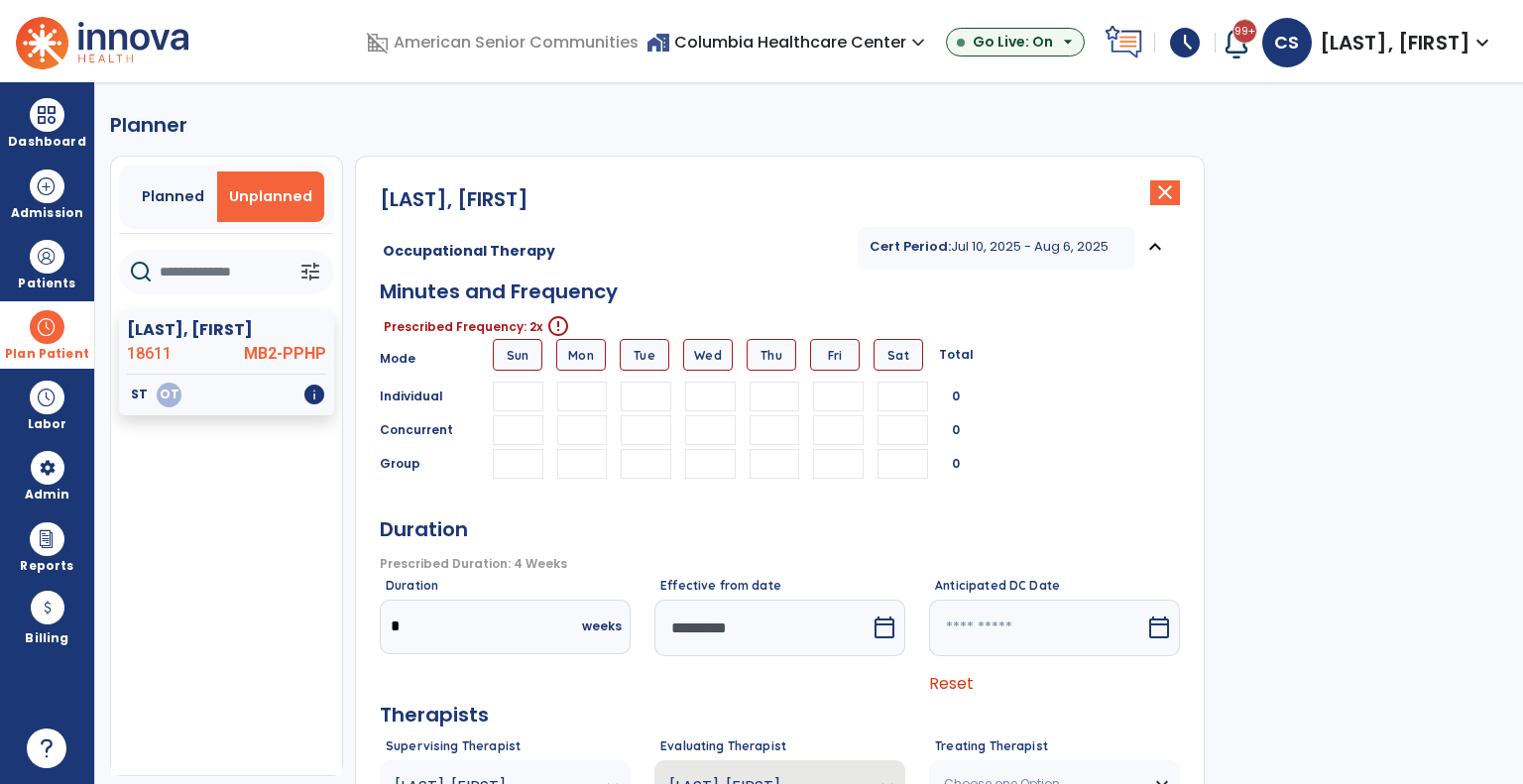 click on "Fri" at bounding box center [835, 355] 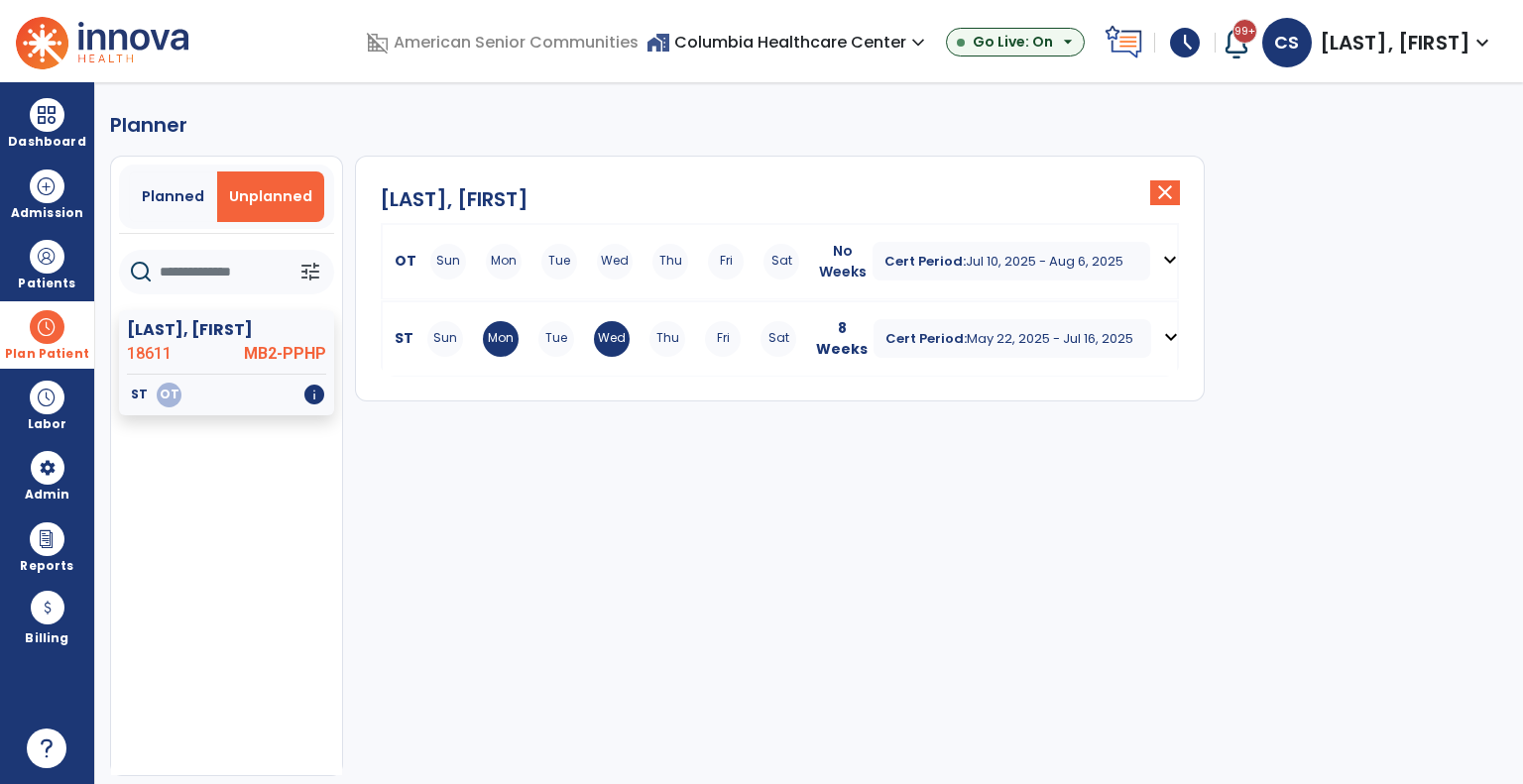 click on "expand_more" at bounding box center [1170, 261] 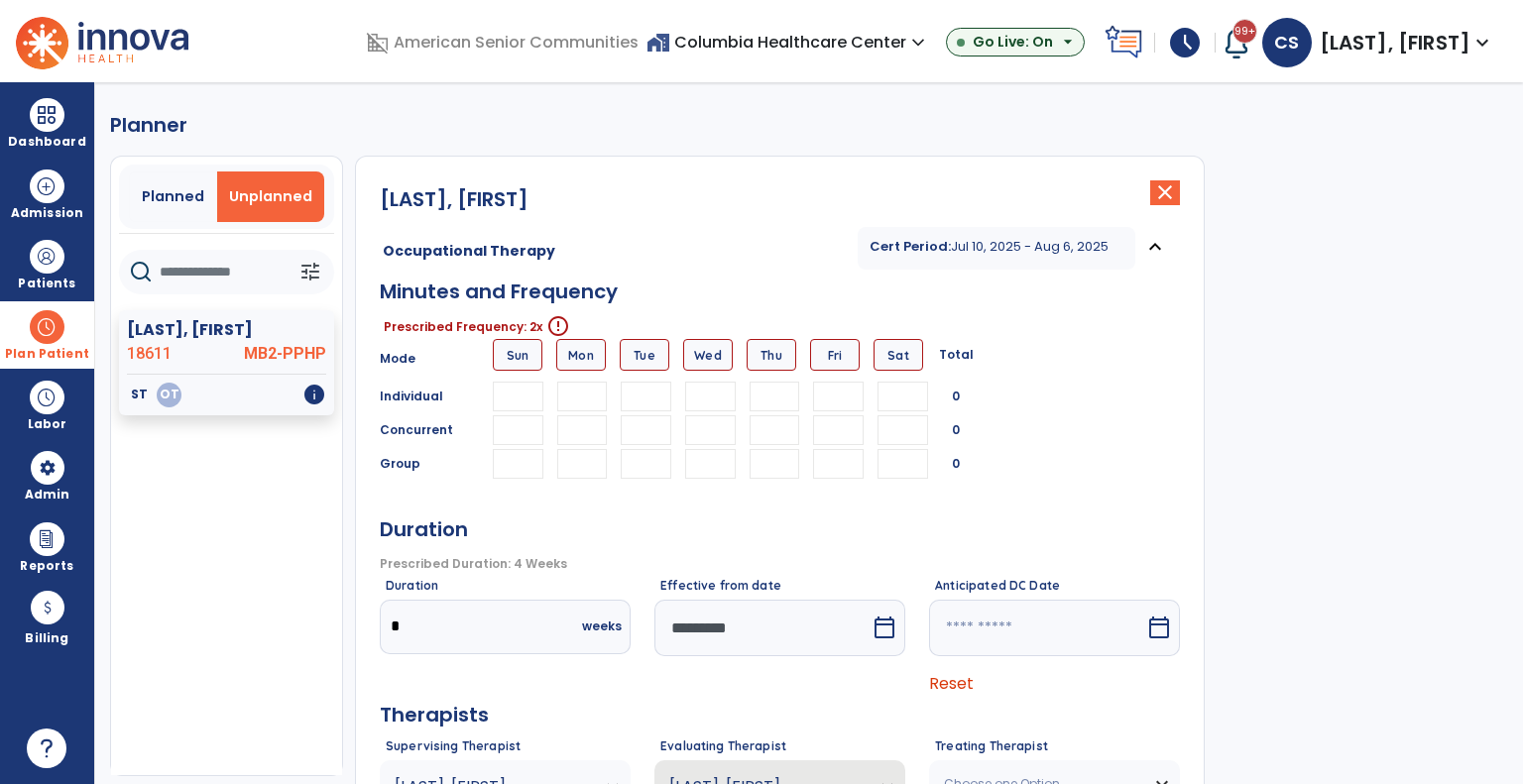 click at bounding box center [645, 396] 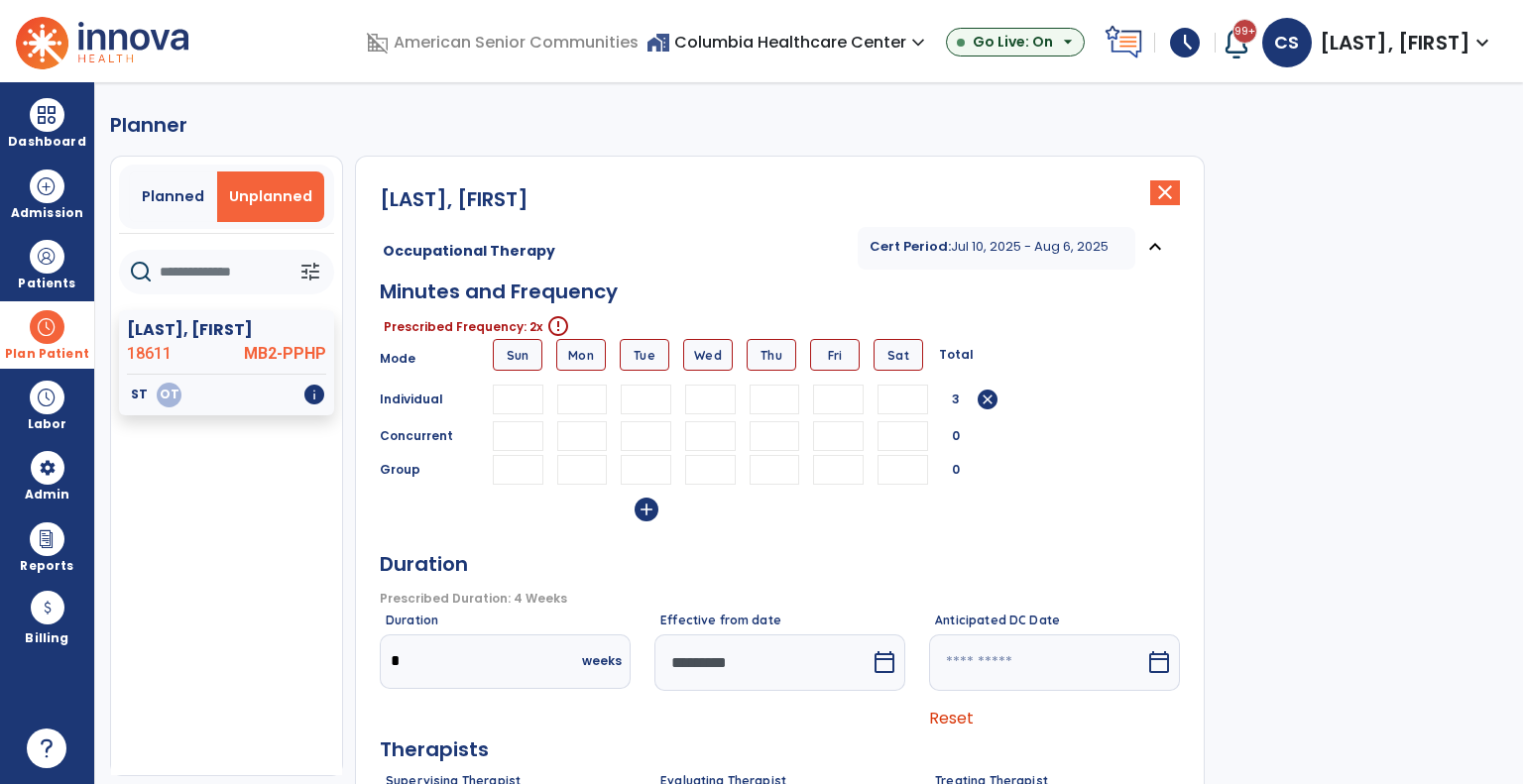 type on "**" 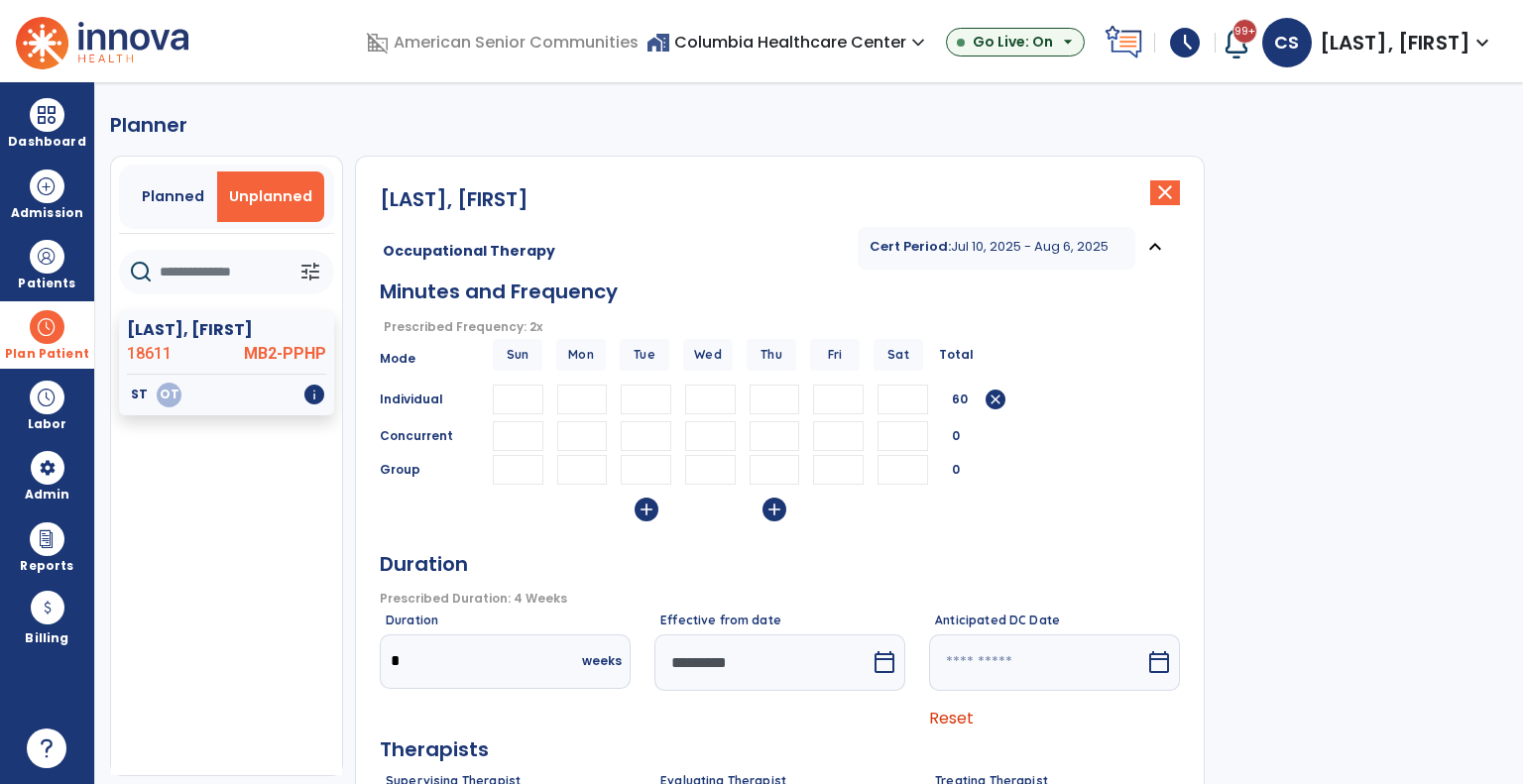 type on "**" 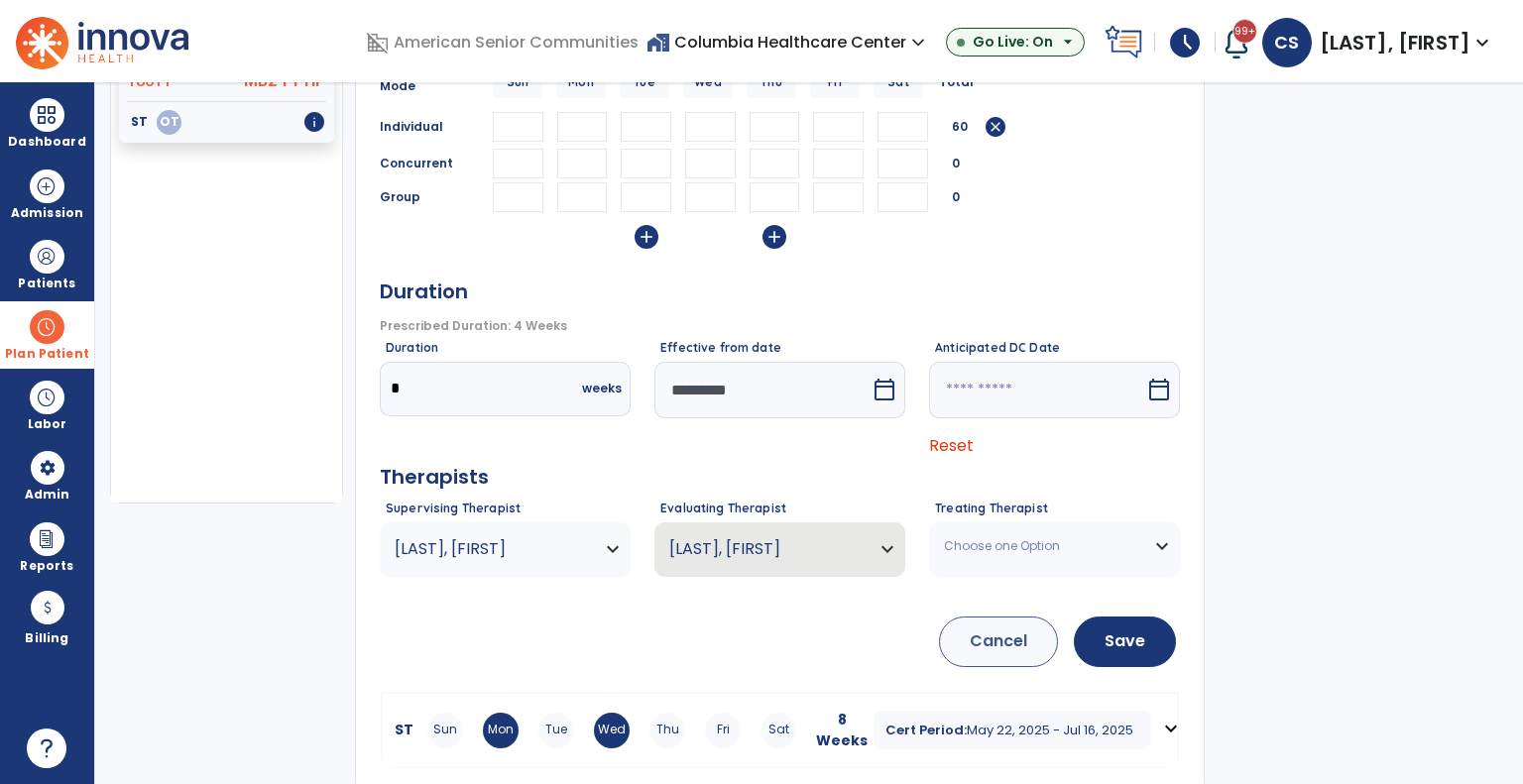 scroll, scrollTop: 278, scrollLeft: 0, axis: vertical 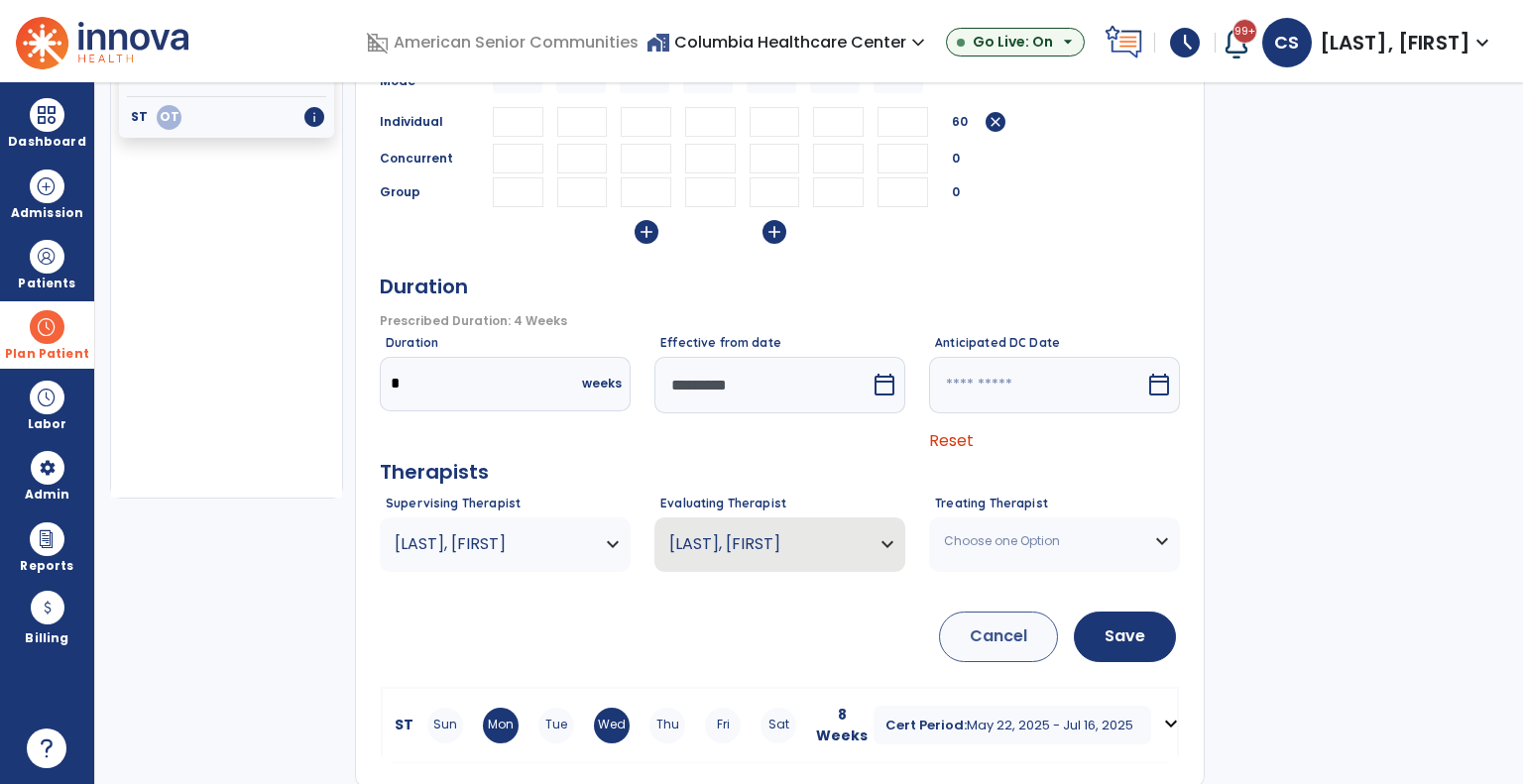 click on "*********" at bounding box center (762, 385) 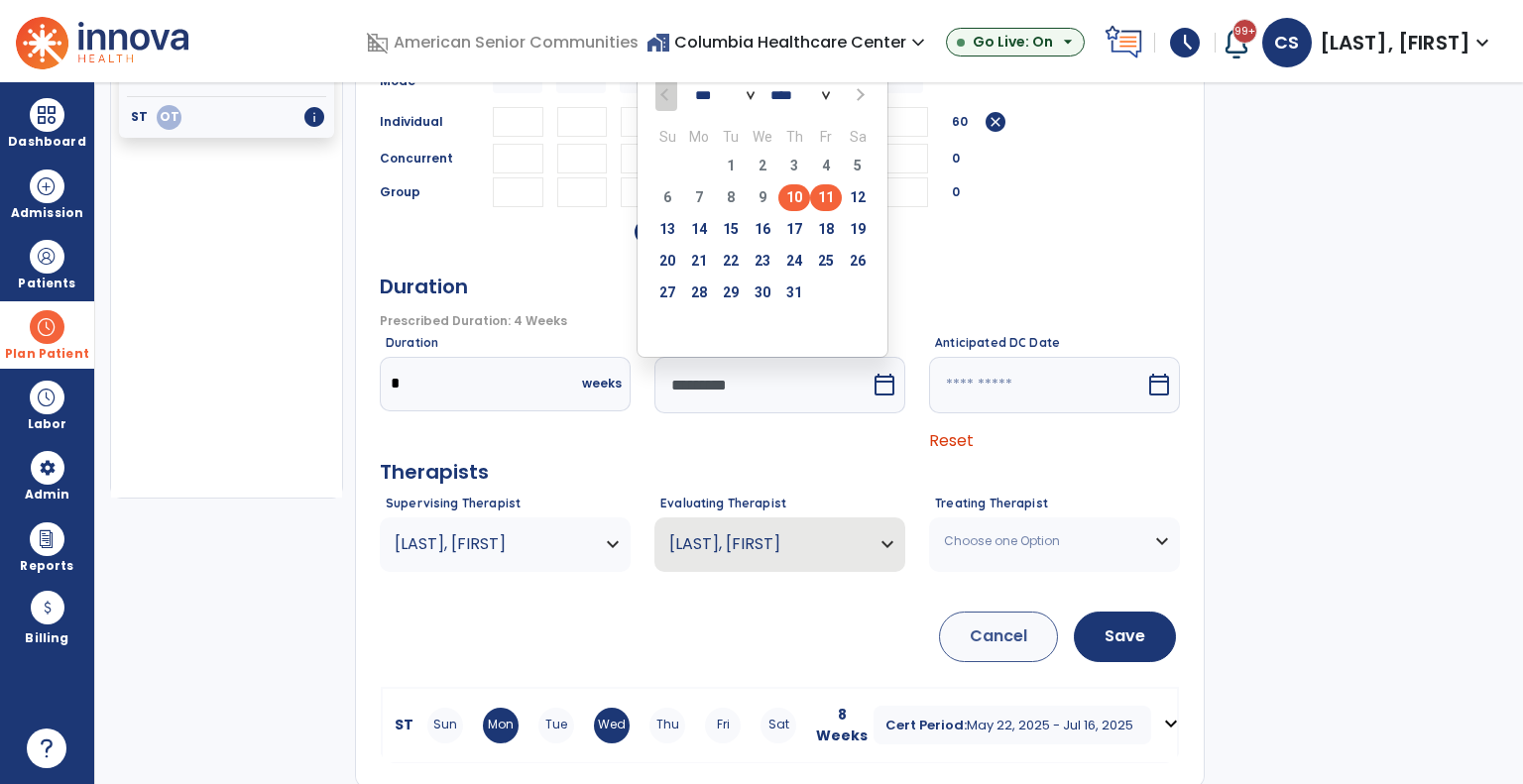 click on "11" at bounding box center [826, 197] 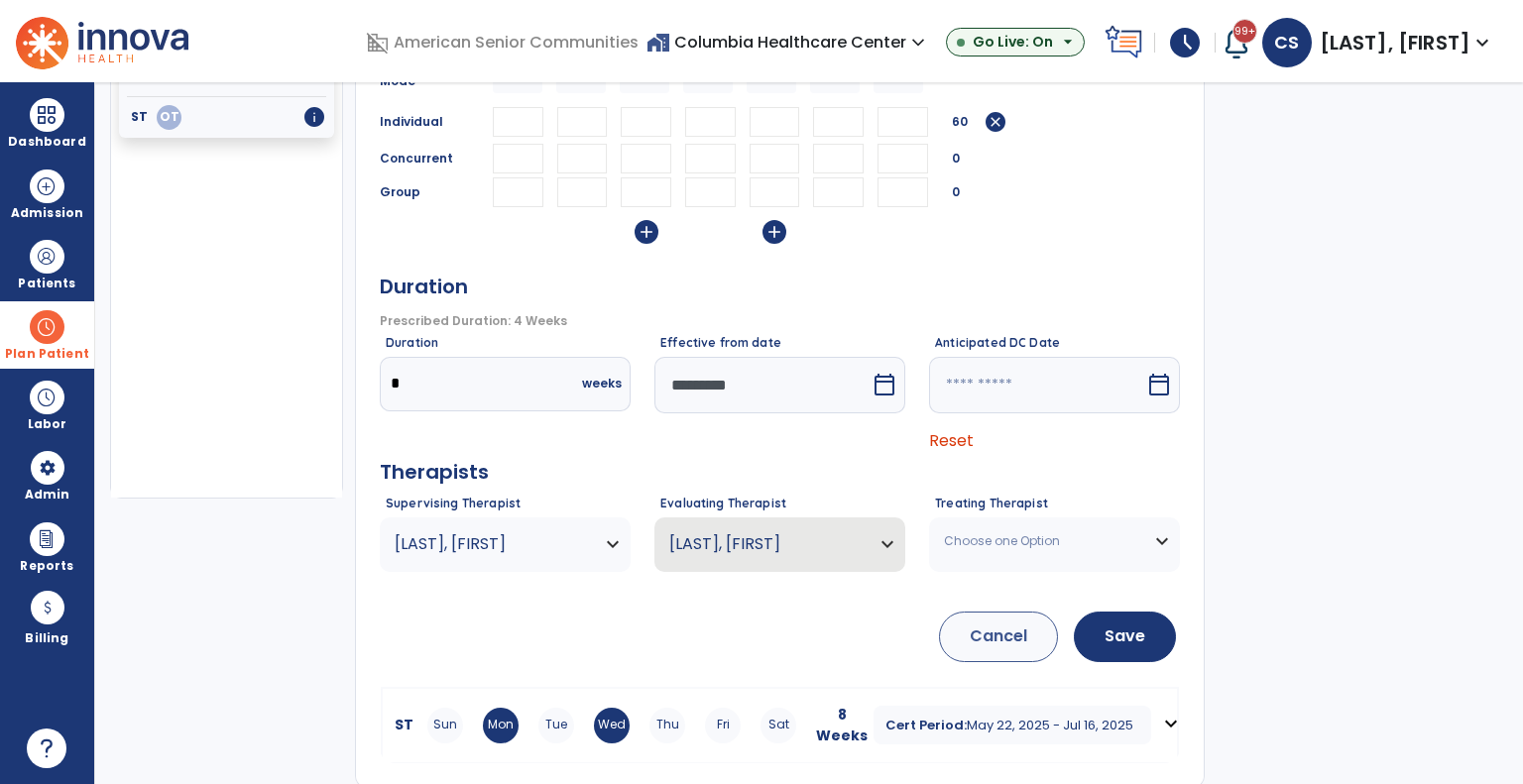 click on "Choose one Option" at bounding box center [505, 544] 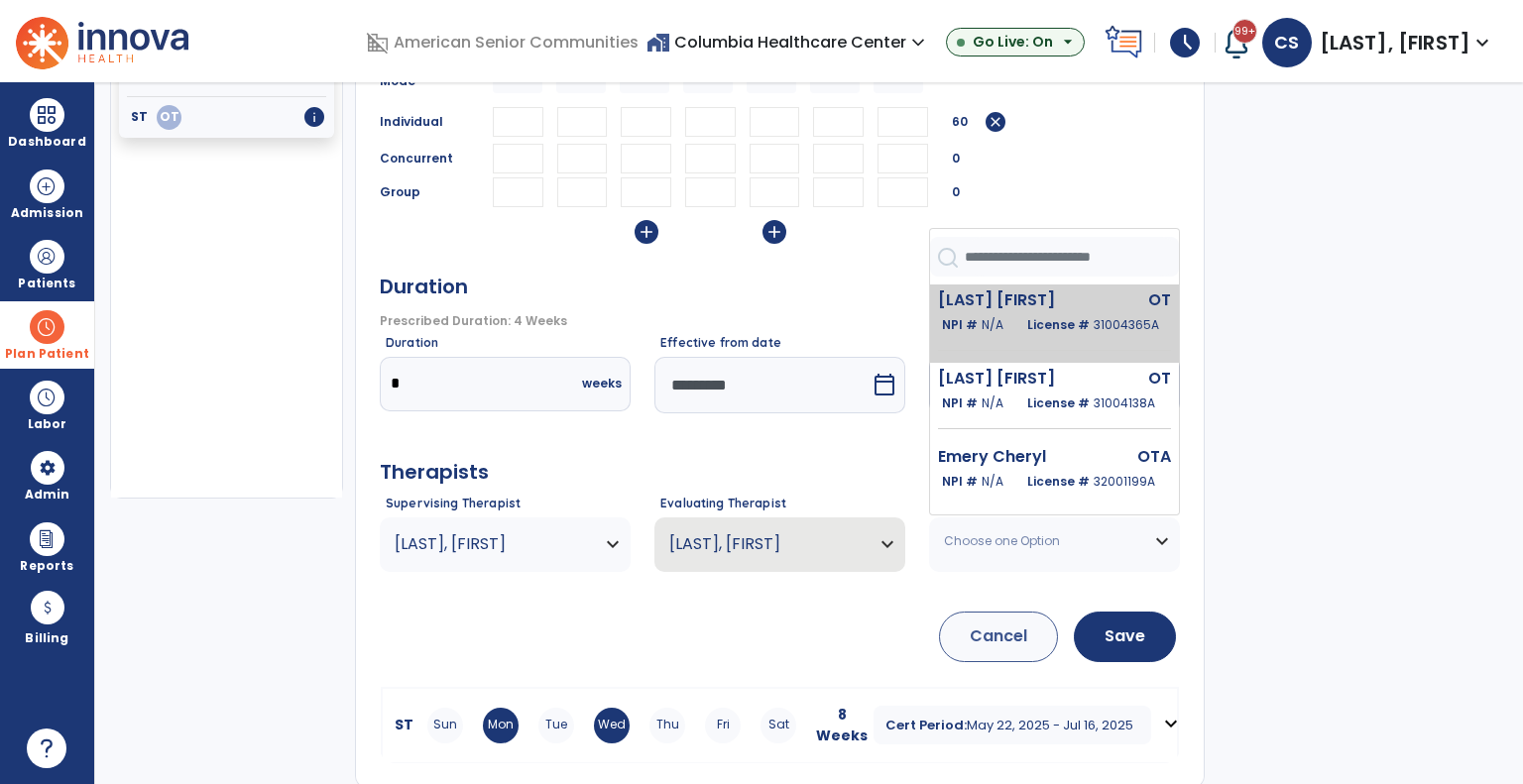 click on "License #  31004365A" at bounding box center (1093, 325) 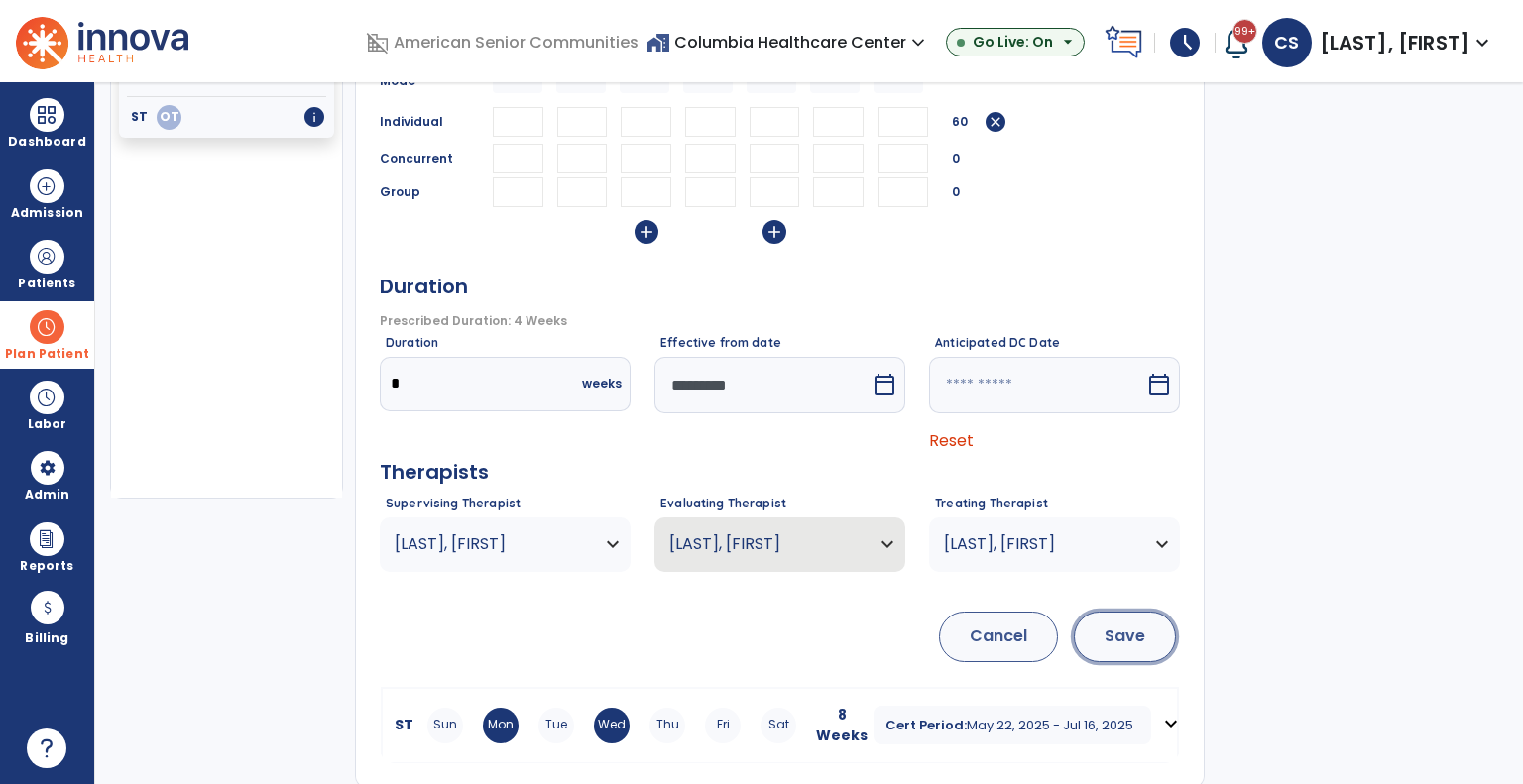 click on "Save" at bounding box center (1124, 636) 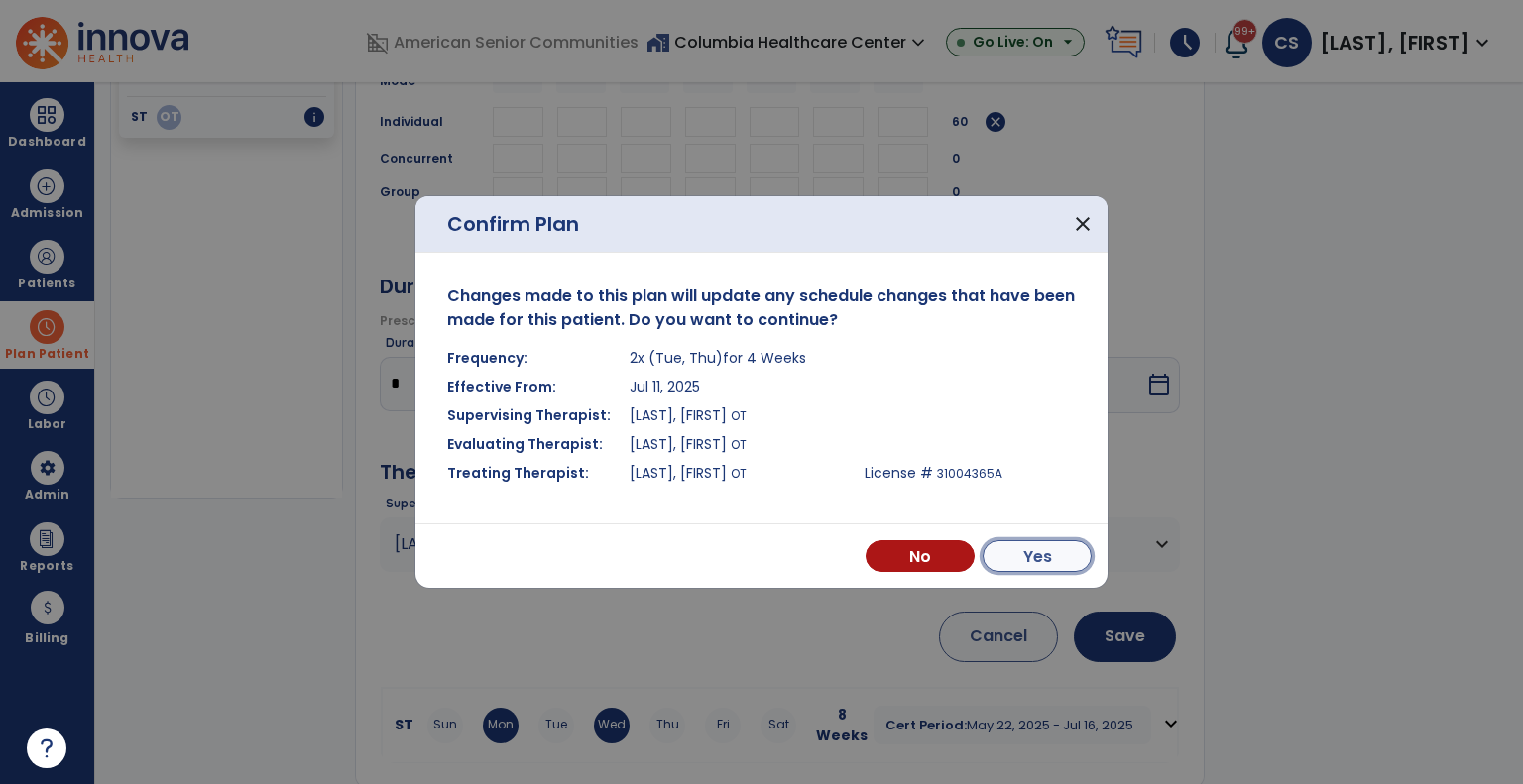 click on "Yes" at bounding box center (1037, 556) 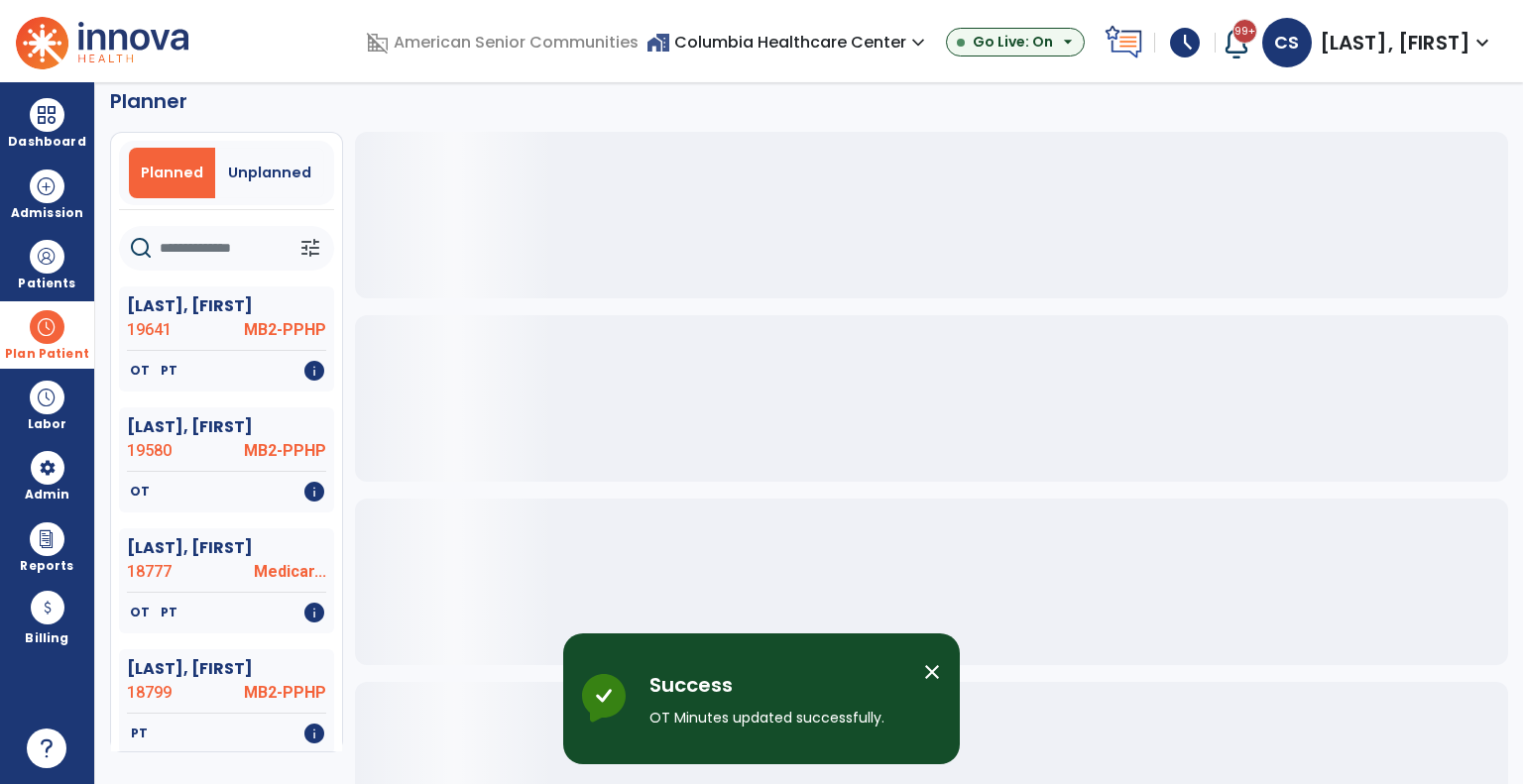 scroll, scrollTop: 0, scrollLeft: 0, axis: both 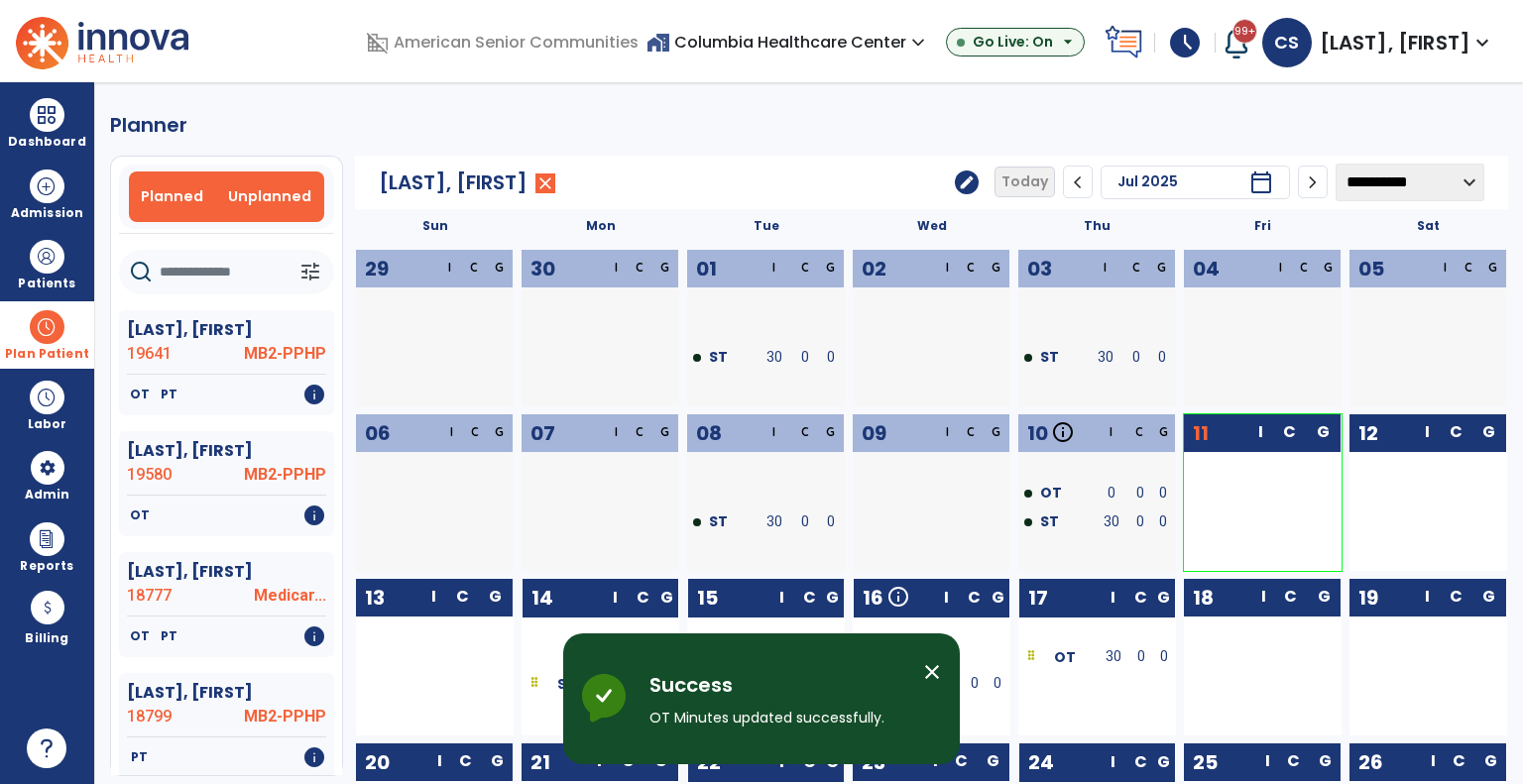 click on "Unplanned" at bounding box center (270, 196) 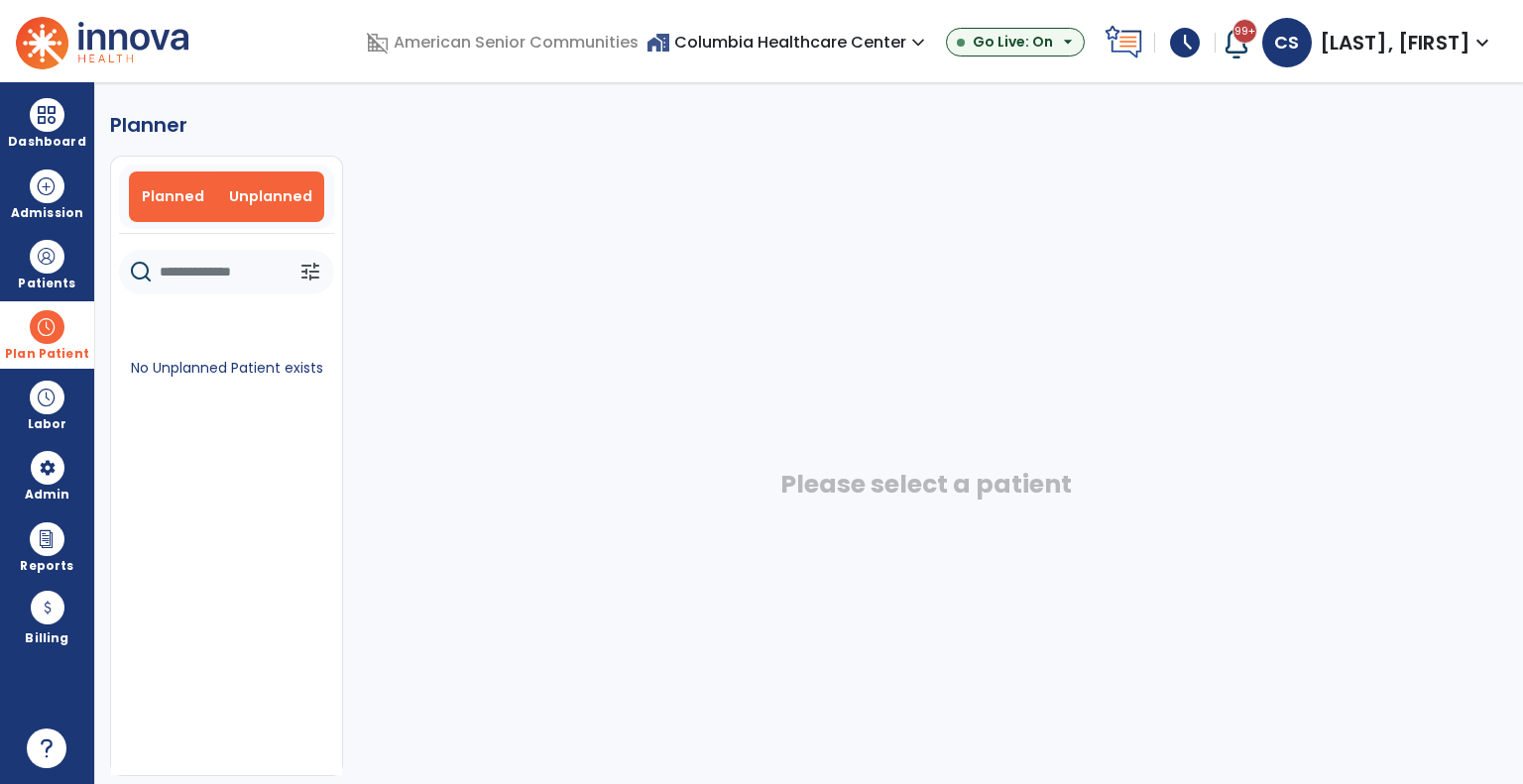 click on "Planned" at bounding box center (173, 196) 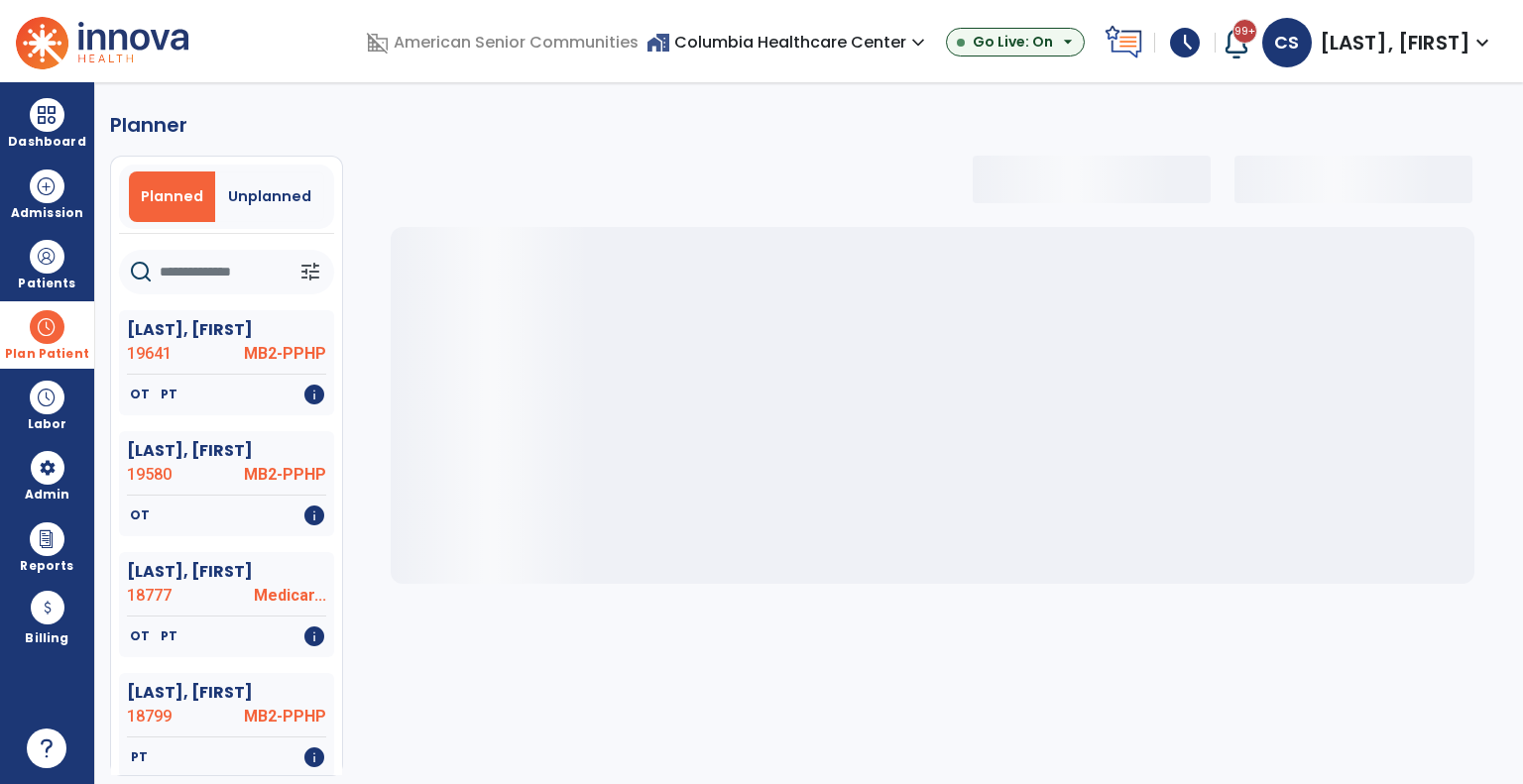 click on "Plan Patient" at bounding box center [47, 334] 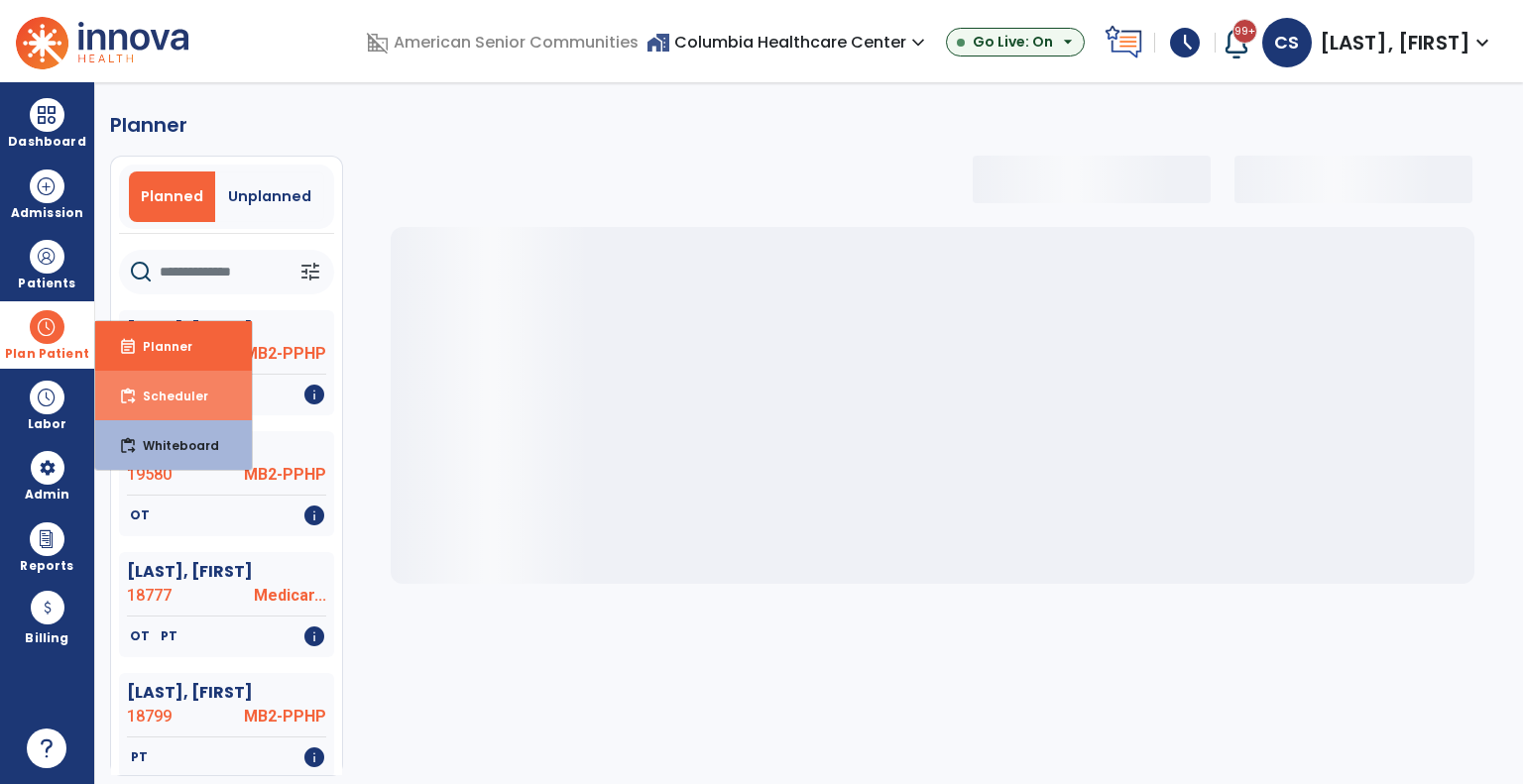 click on "Scheduler" at bounding box center [168, 395] 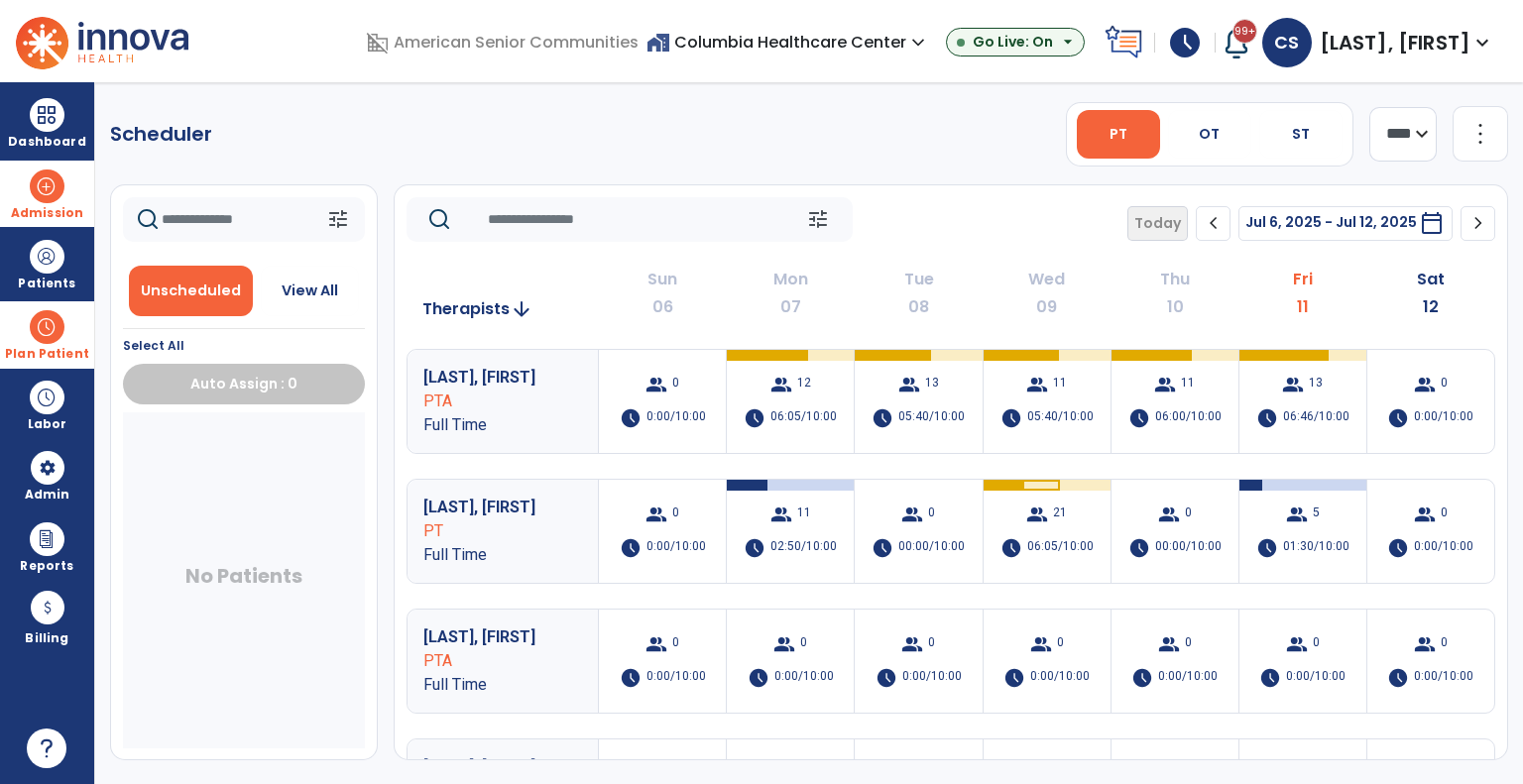 click at bounding box center (47, 186) 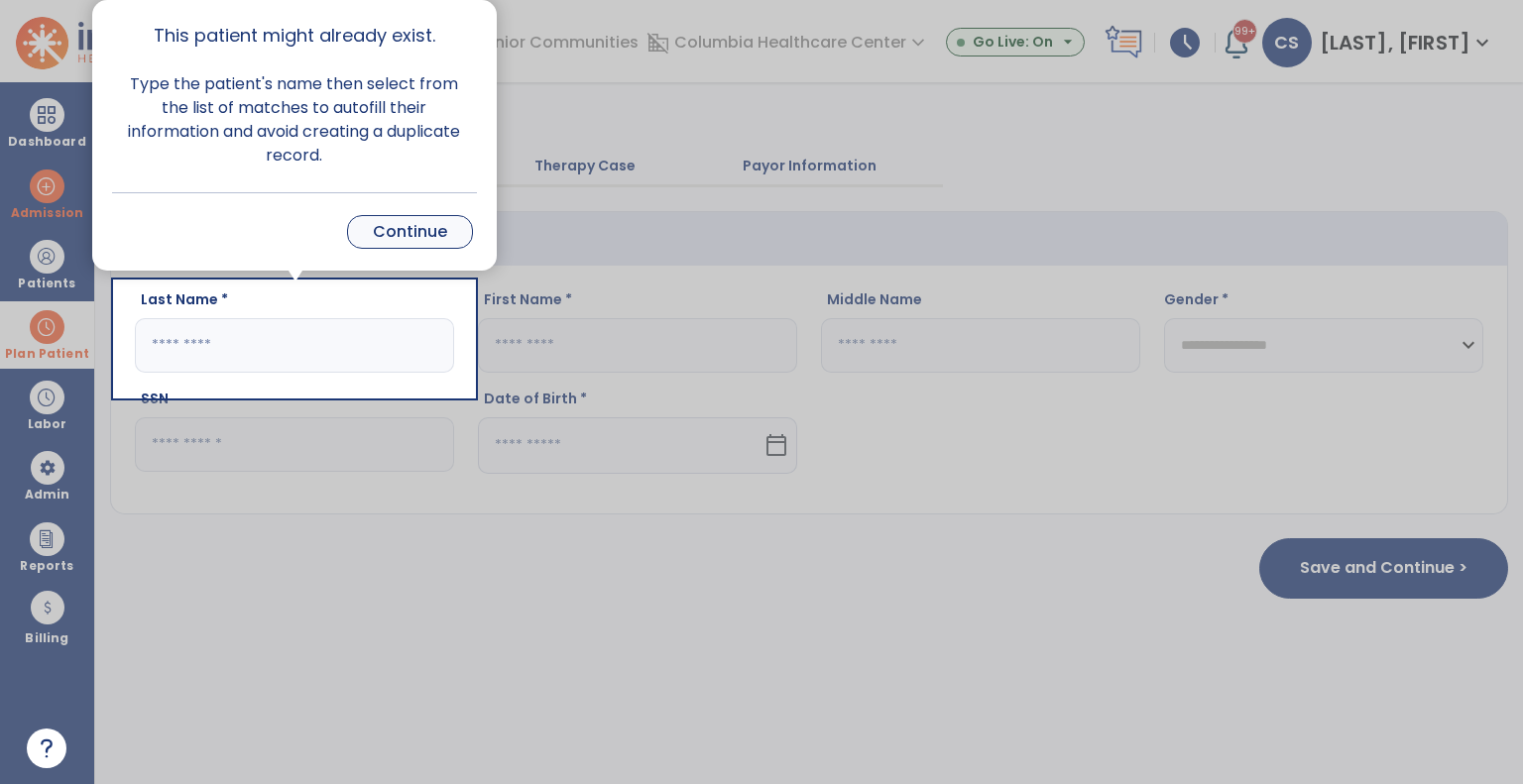 click on "Continue" at bounding box center [410, 232] 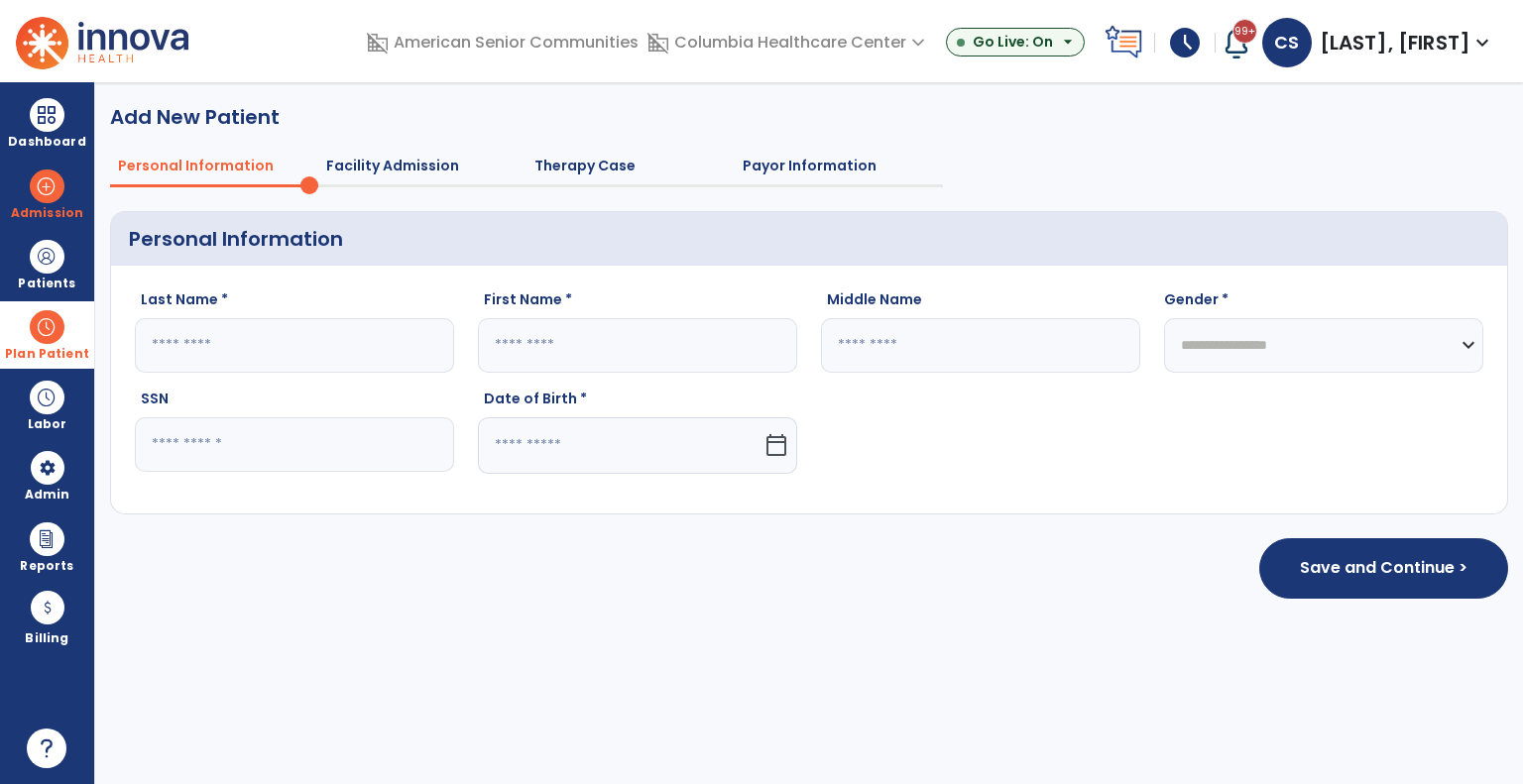 click 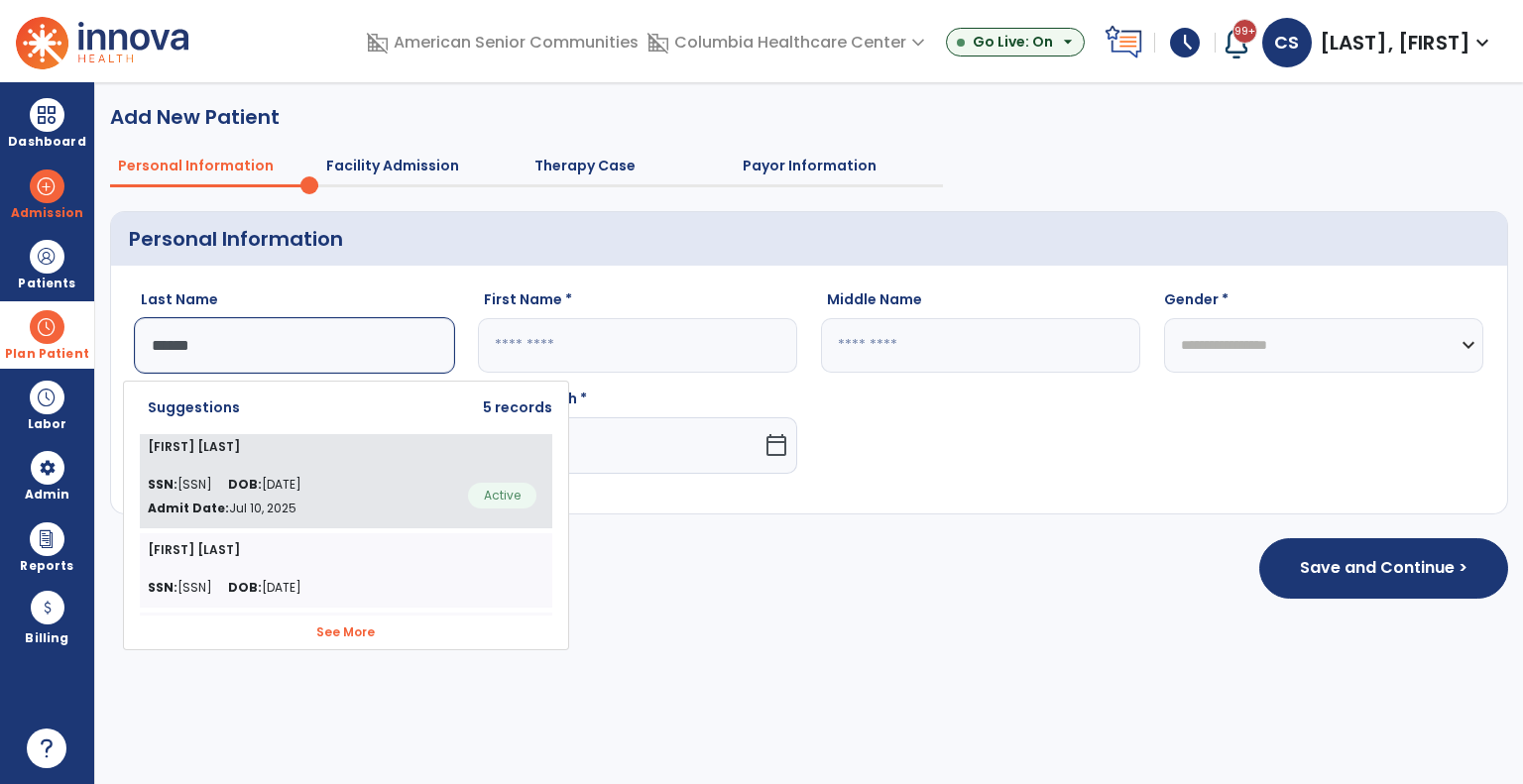 click on "SSN:  312-15-0192 DOB:  11/29/1994 Admit Date:  Jul 10, 2025" 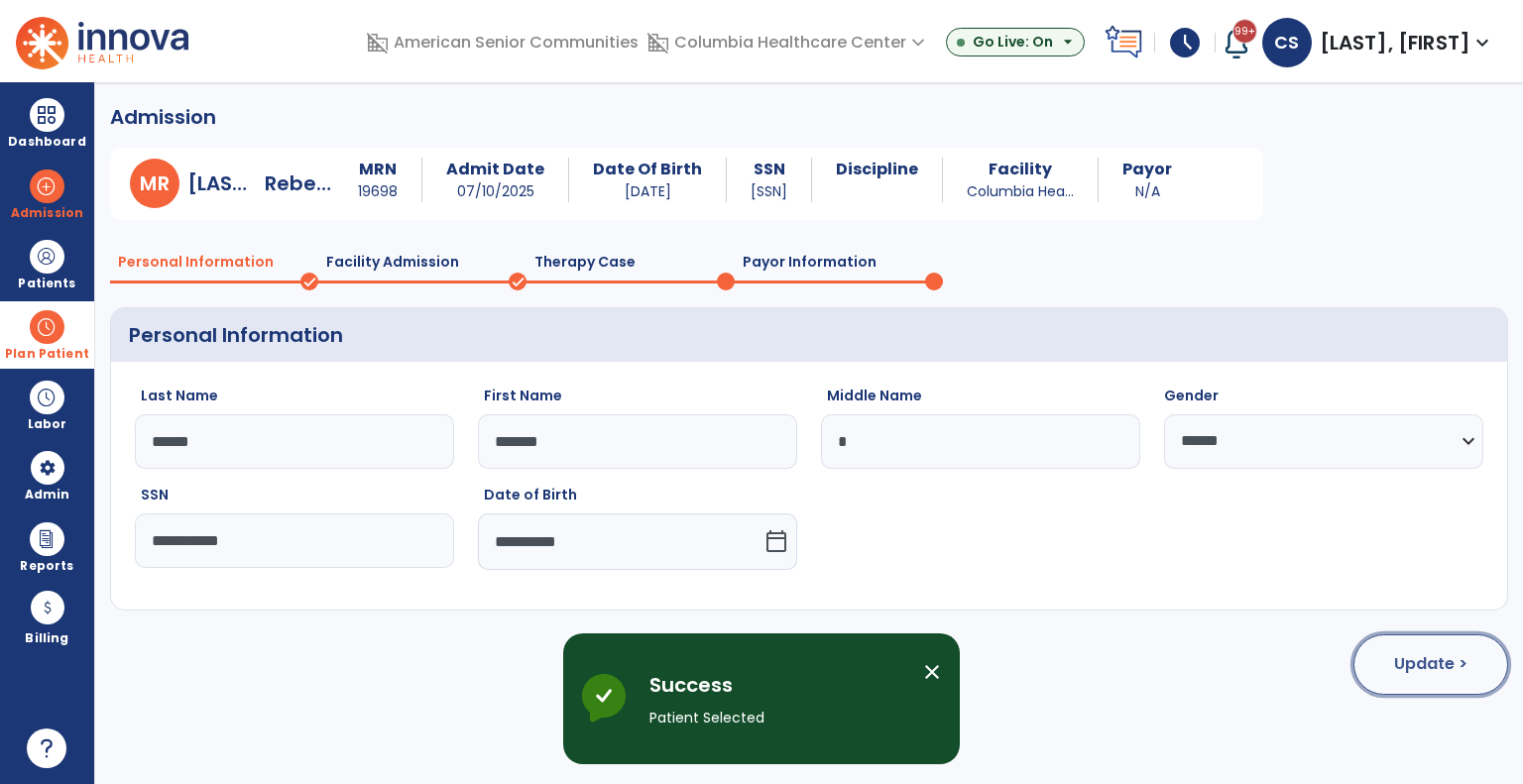 click on "Update >" 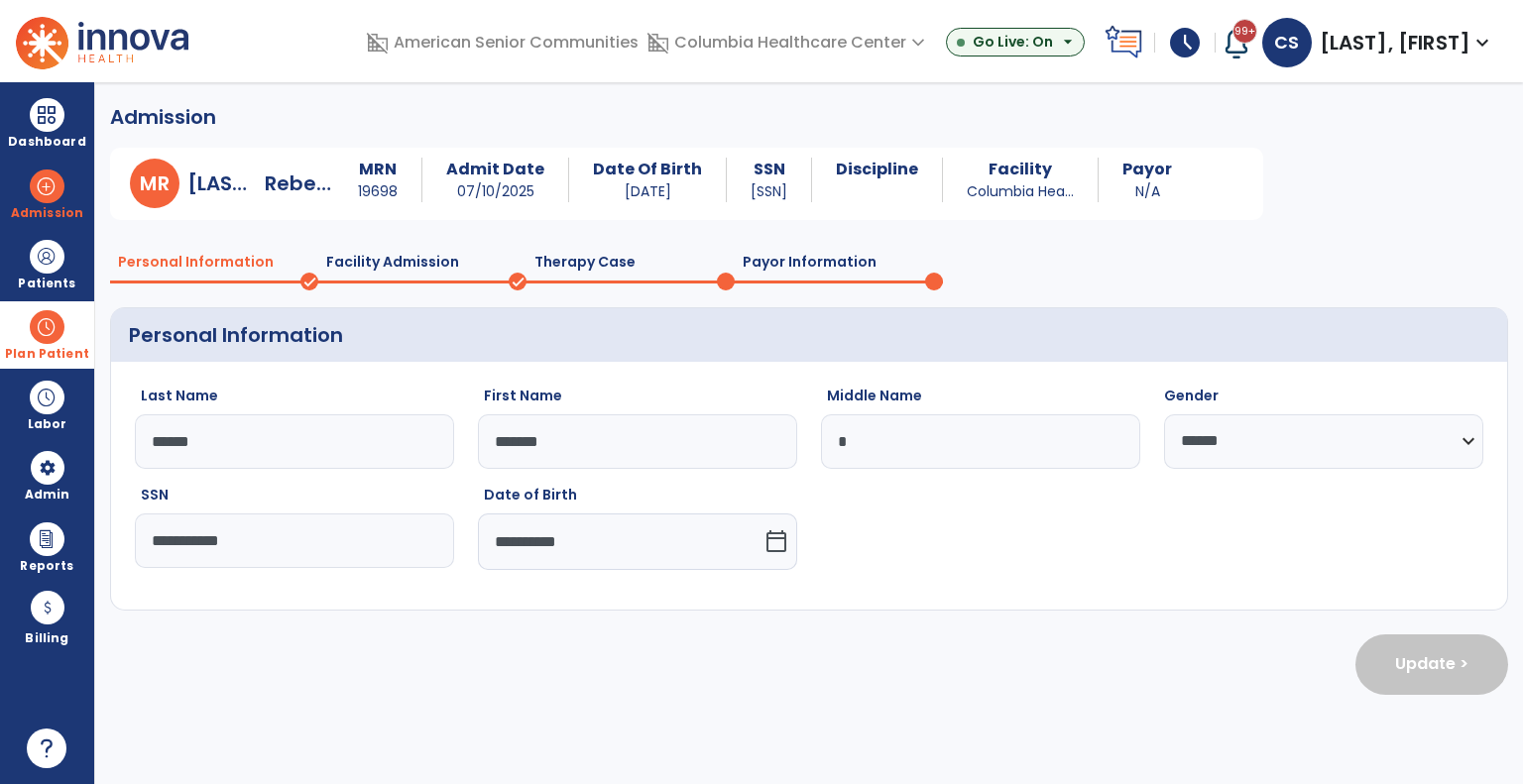select on "**********" 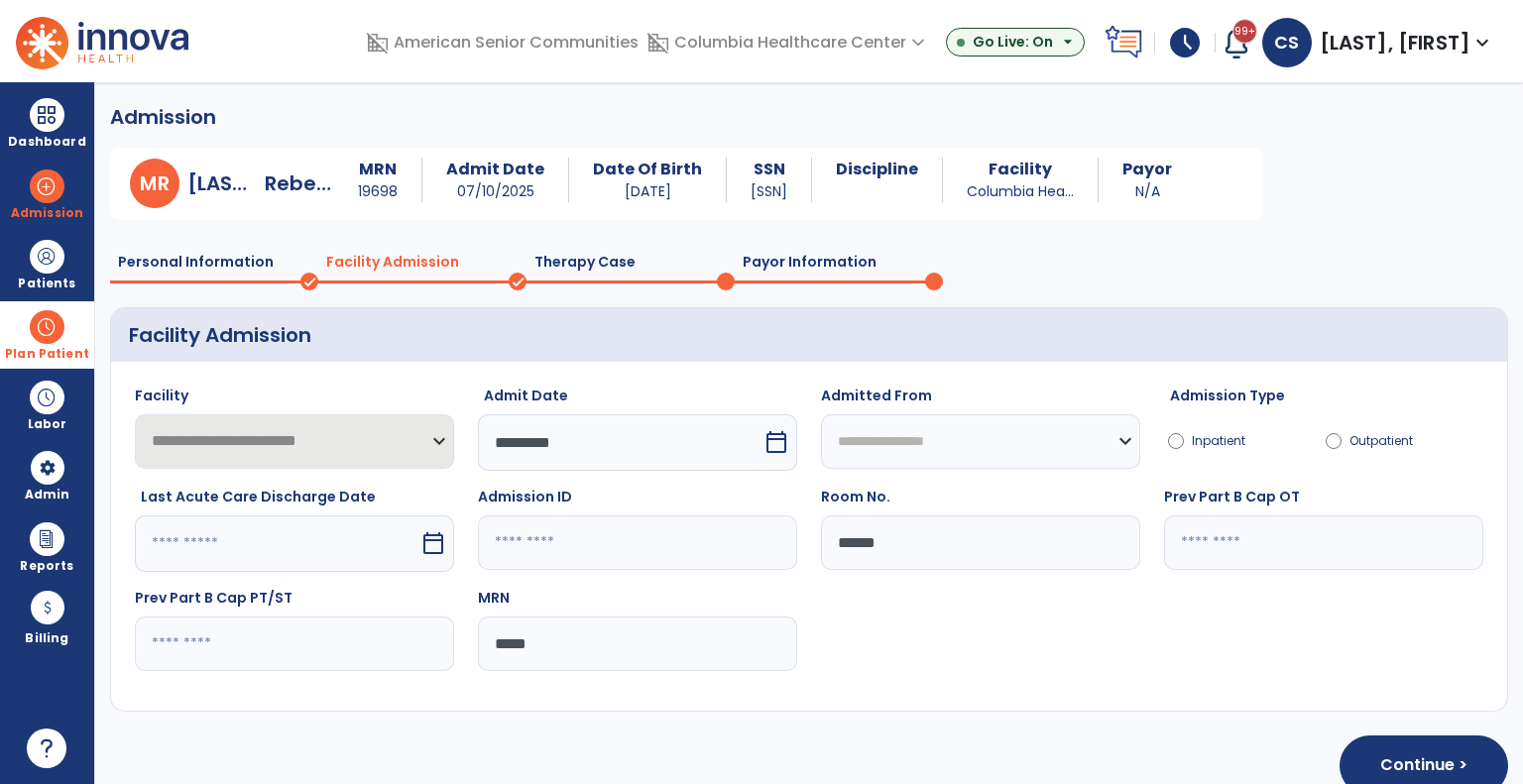scroll, scrollTop: 34, scrollLeft: 0, axis: vertical 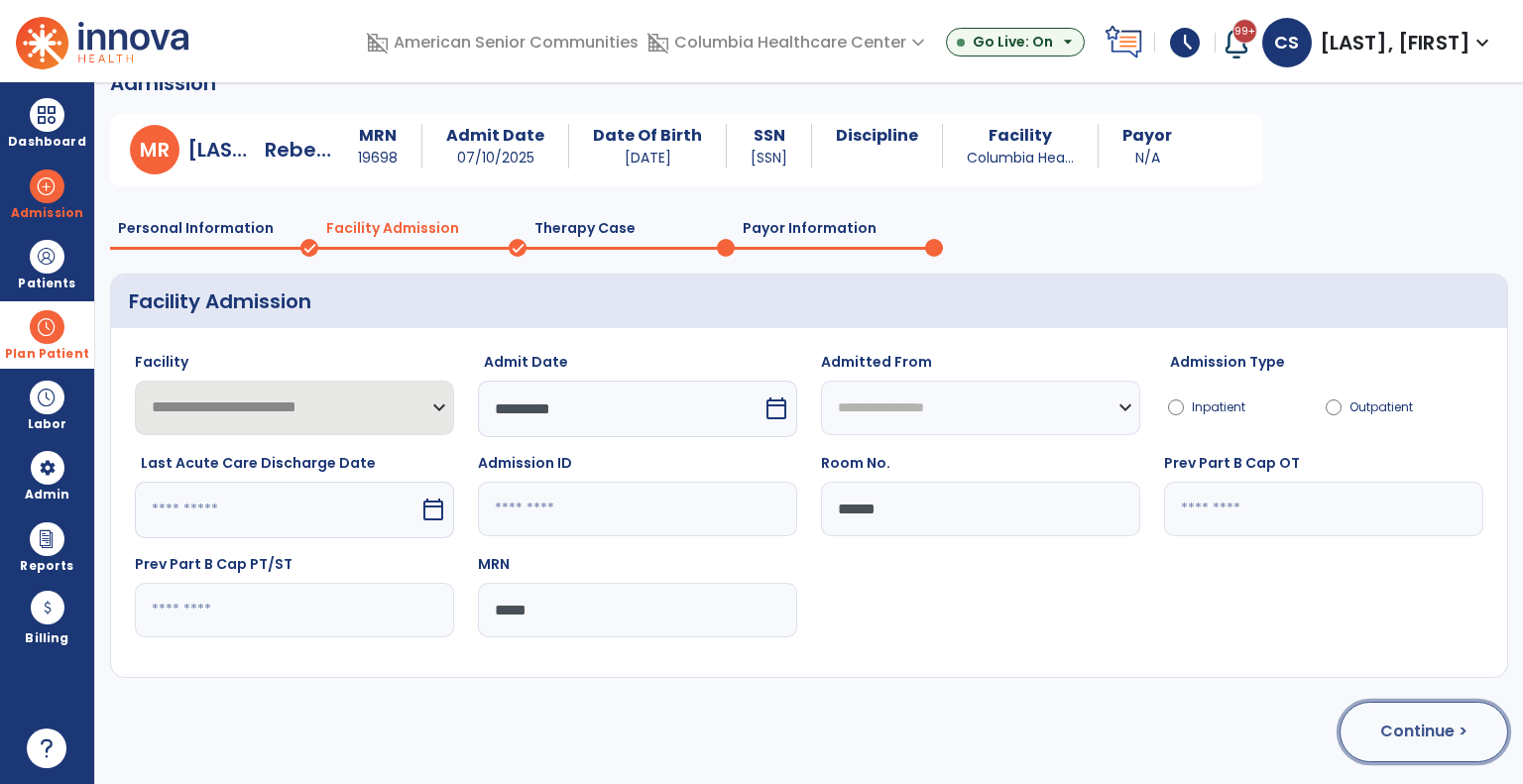 click on "Continue >" 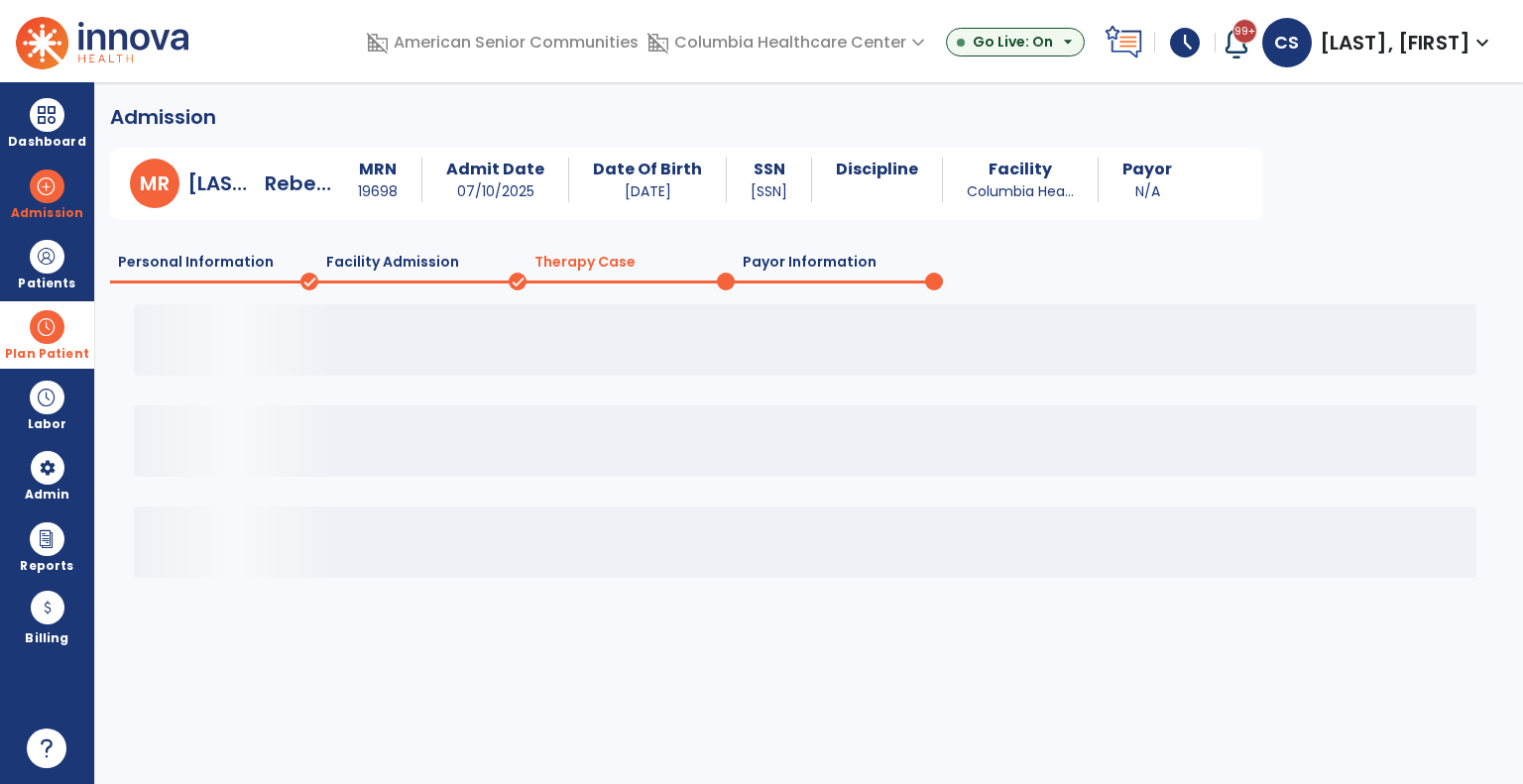 scroll, scrollTop: 0, scrollLeft: 0, axis: both 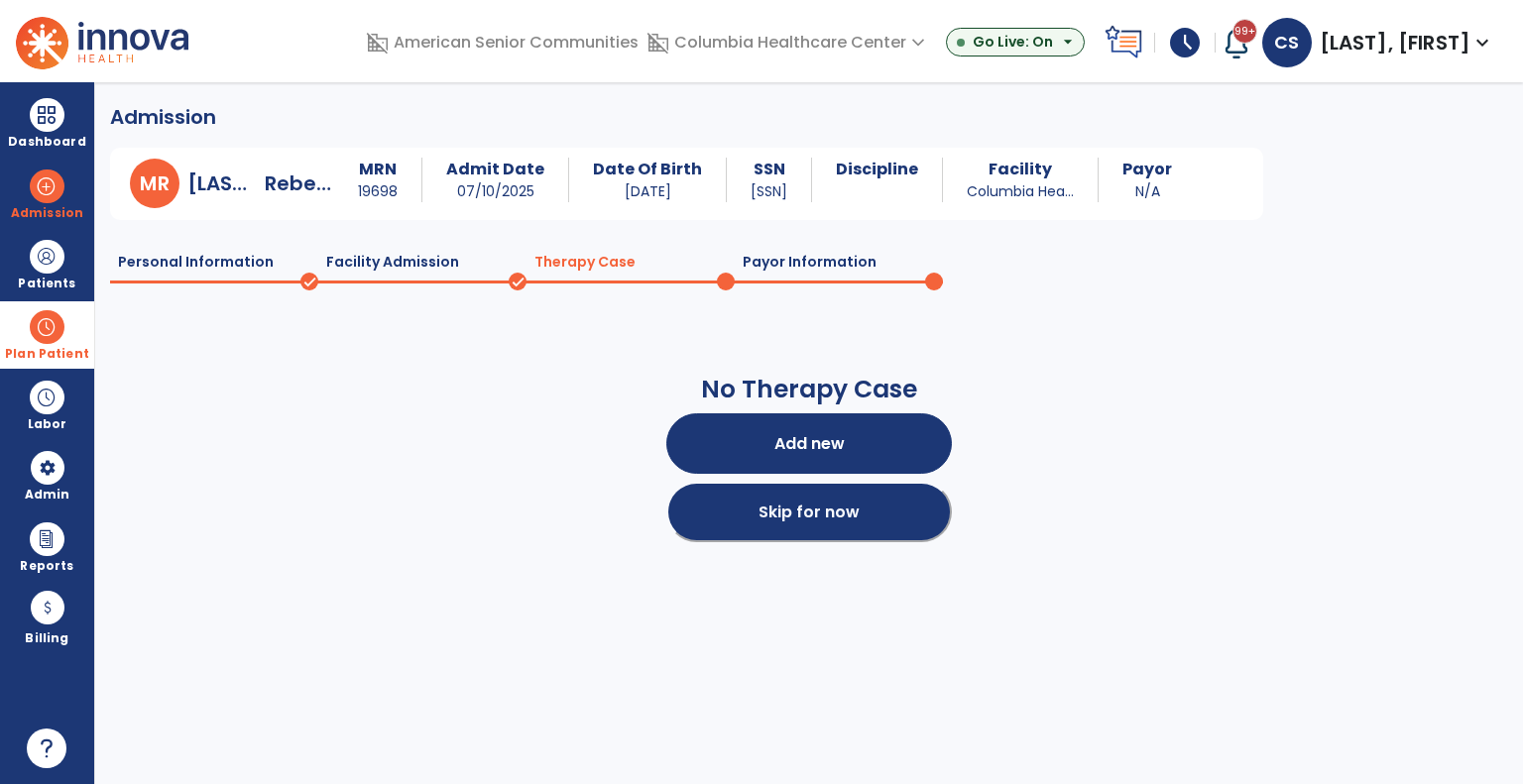 click on "Skip for now" at bounding box center (809, 511) 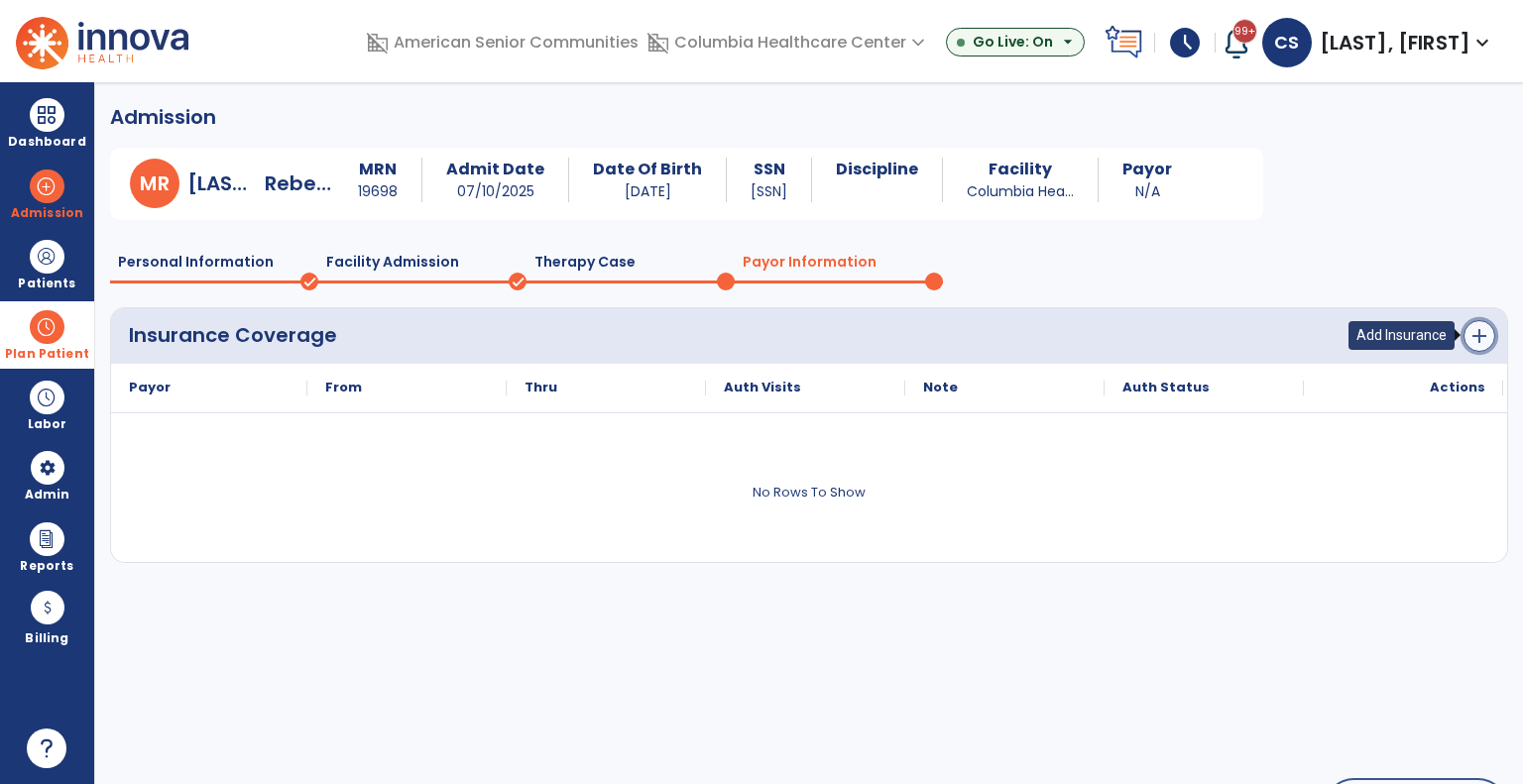 click on "add" 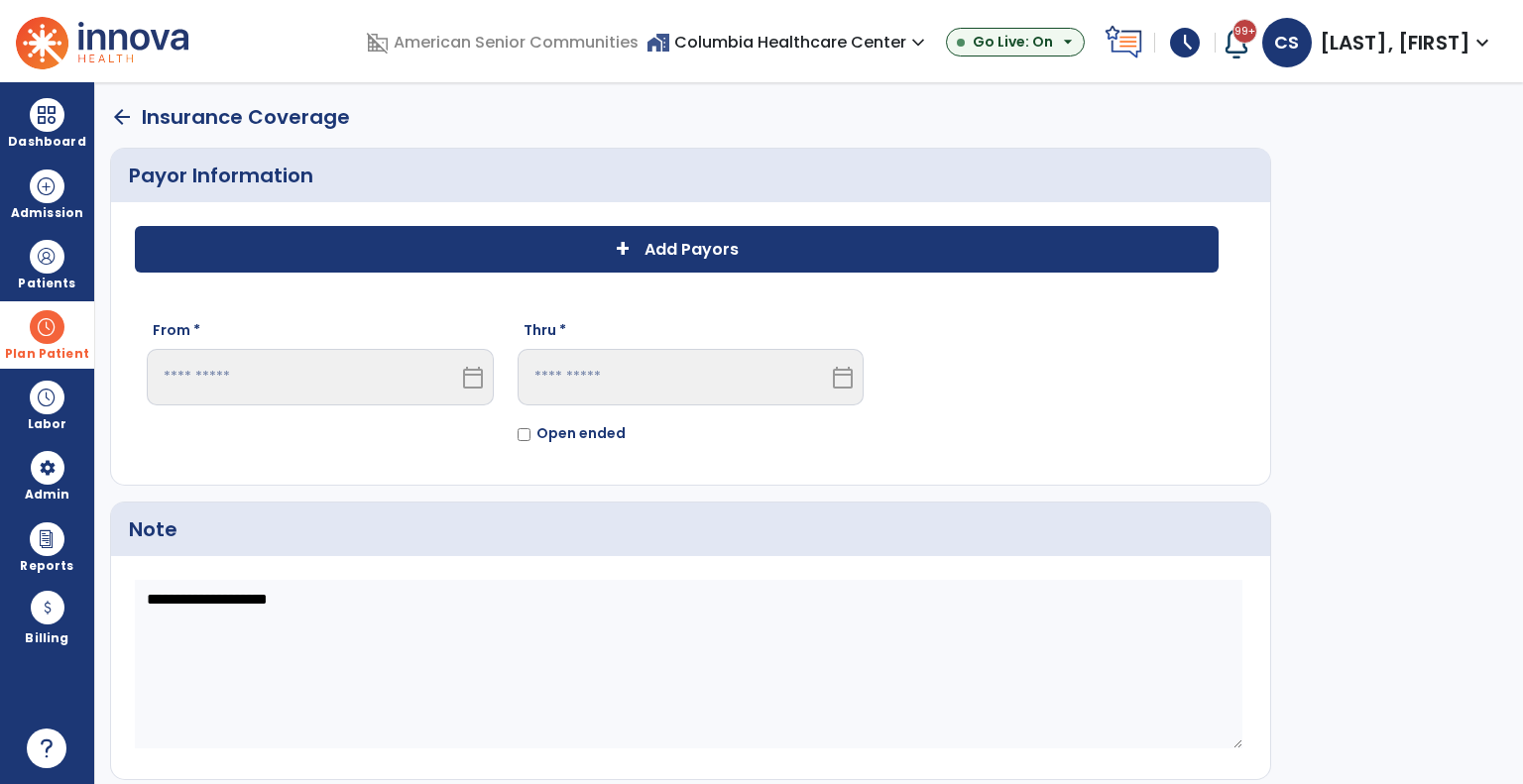 click on "Add Payors" 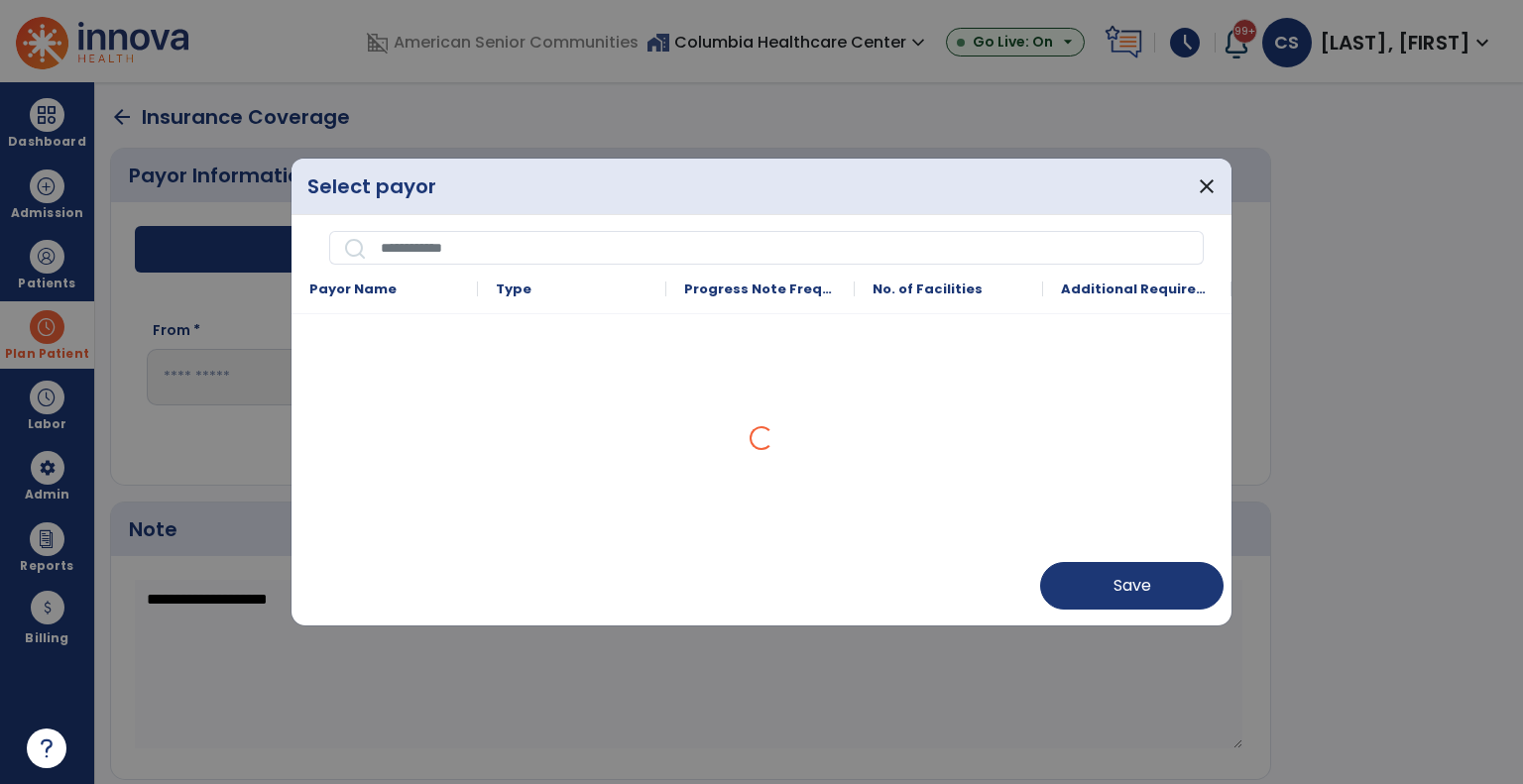 click at bounding box center [785, 248] 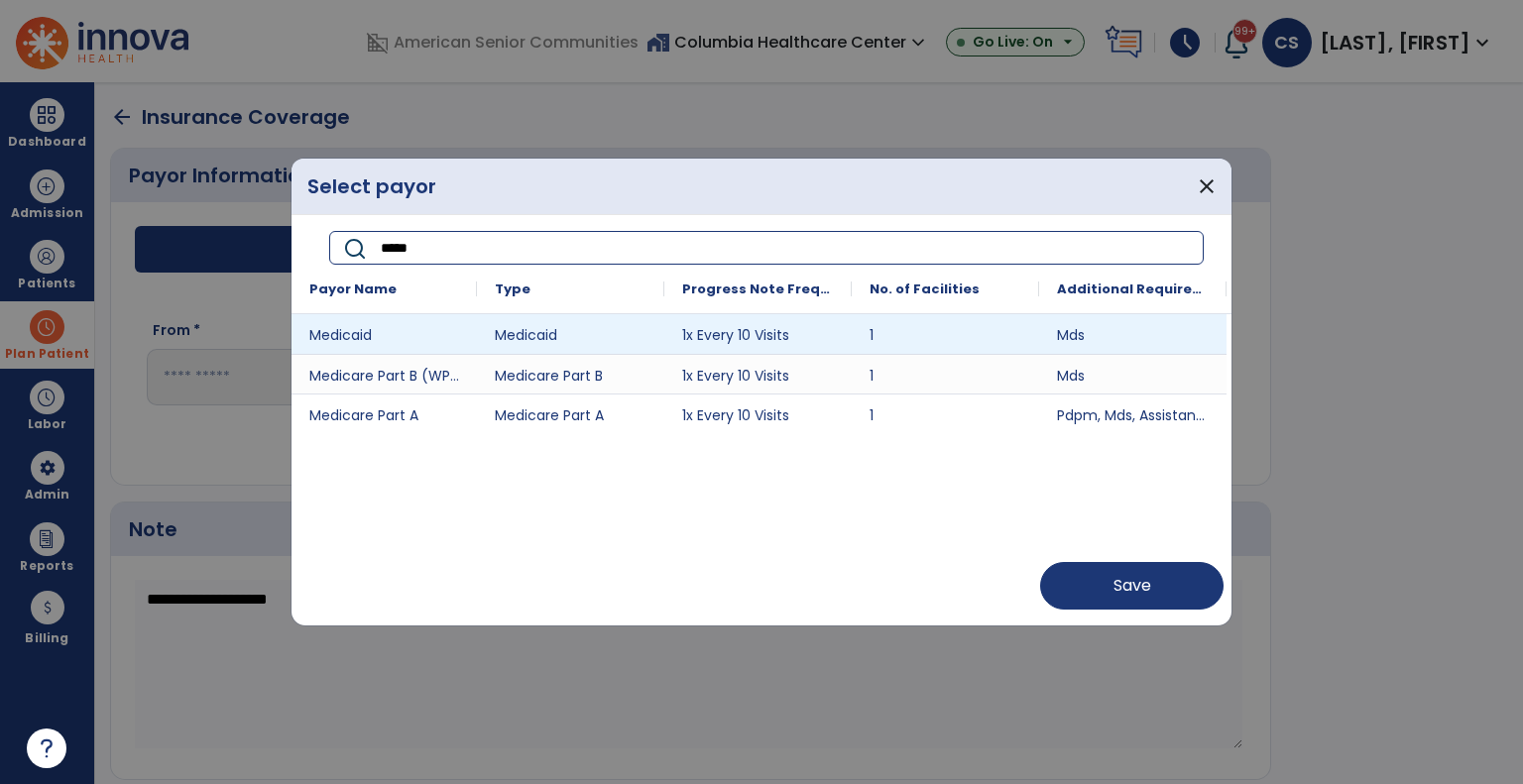 type on "*****" 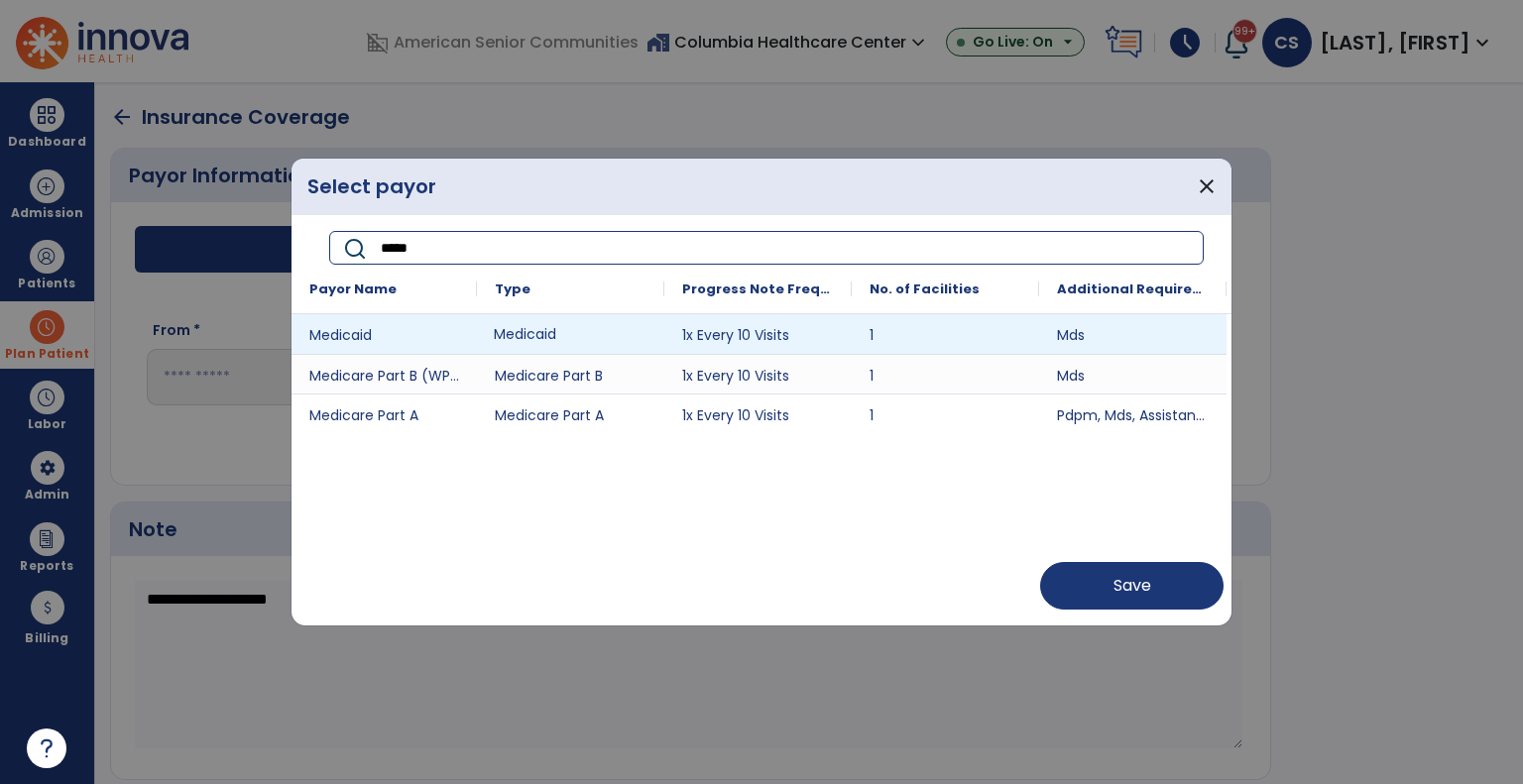 click on "Medicaid" at bounding box center (570, 334) 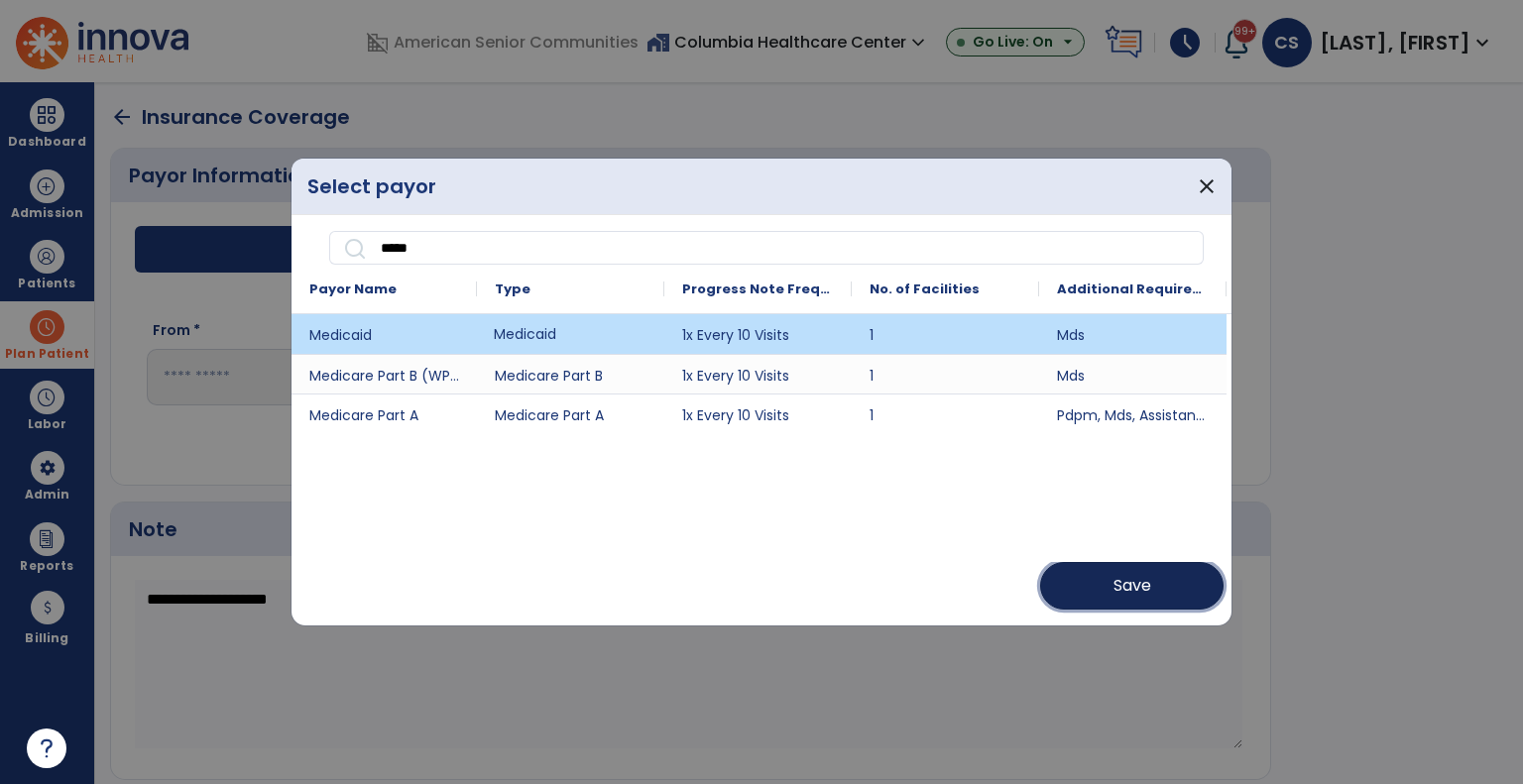 click on "Save" at bounding box center [1131, 586] 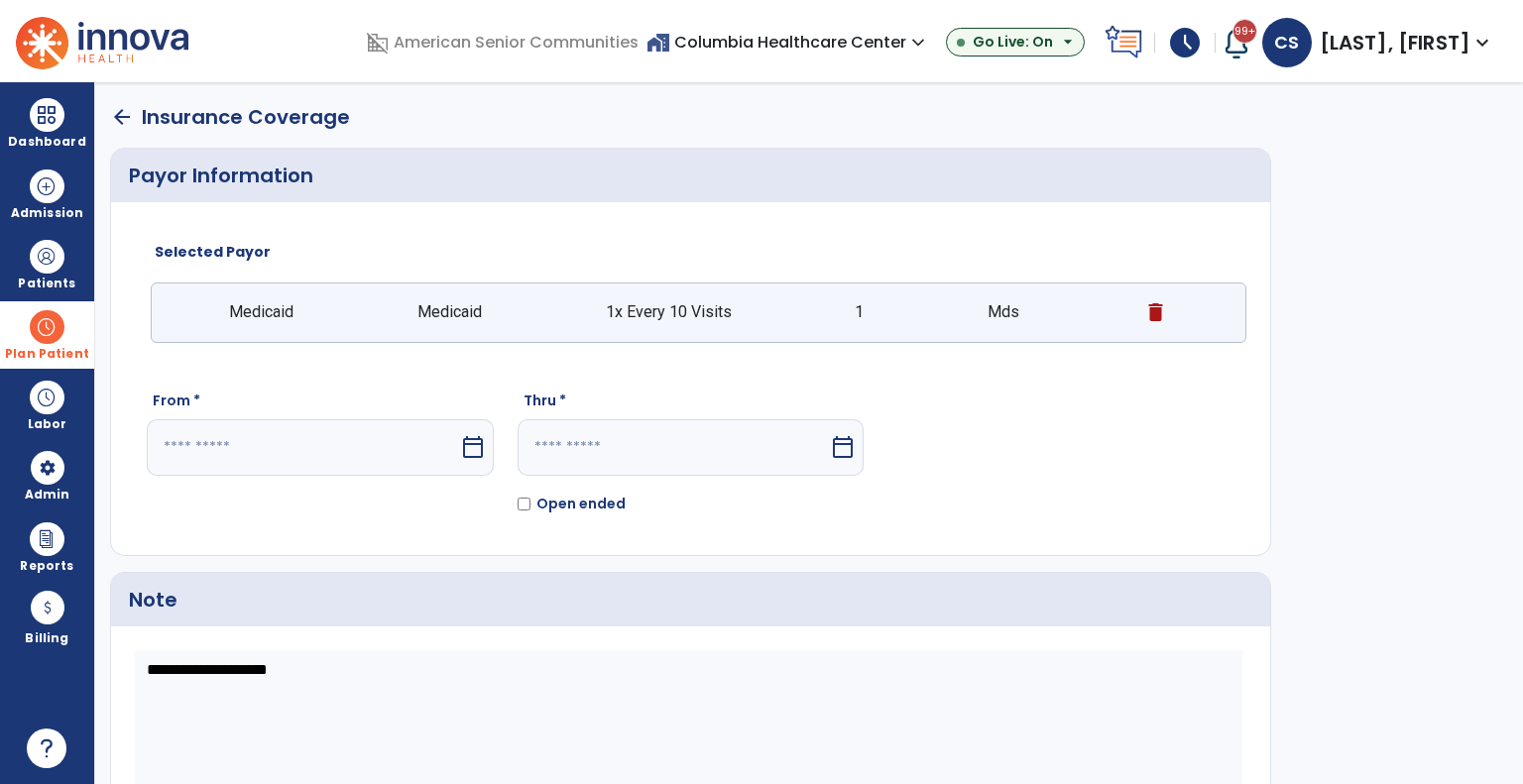 click at bounding box center (302, 447) 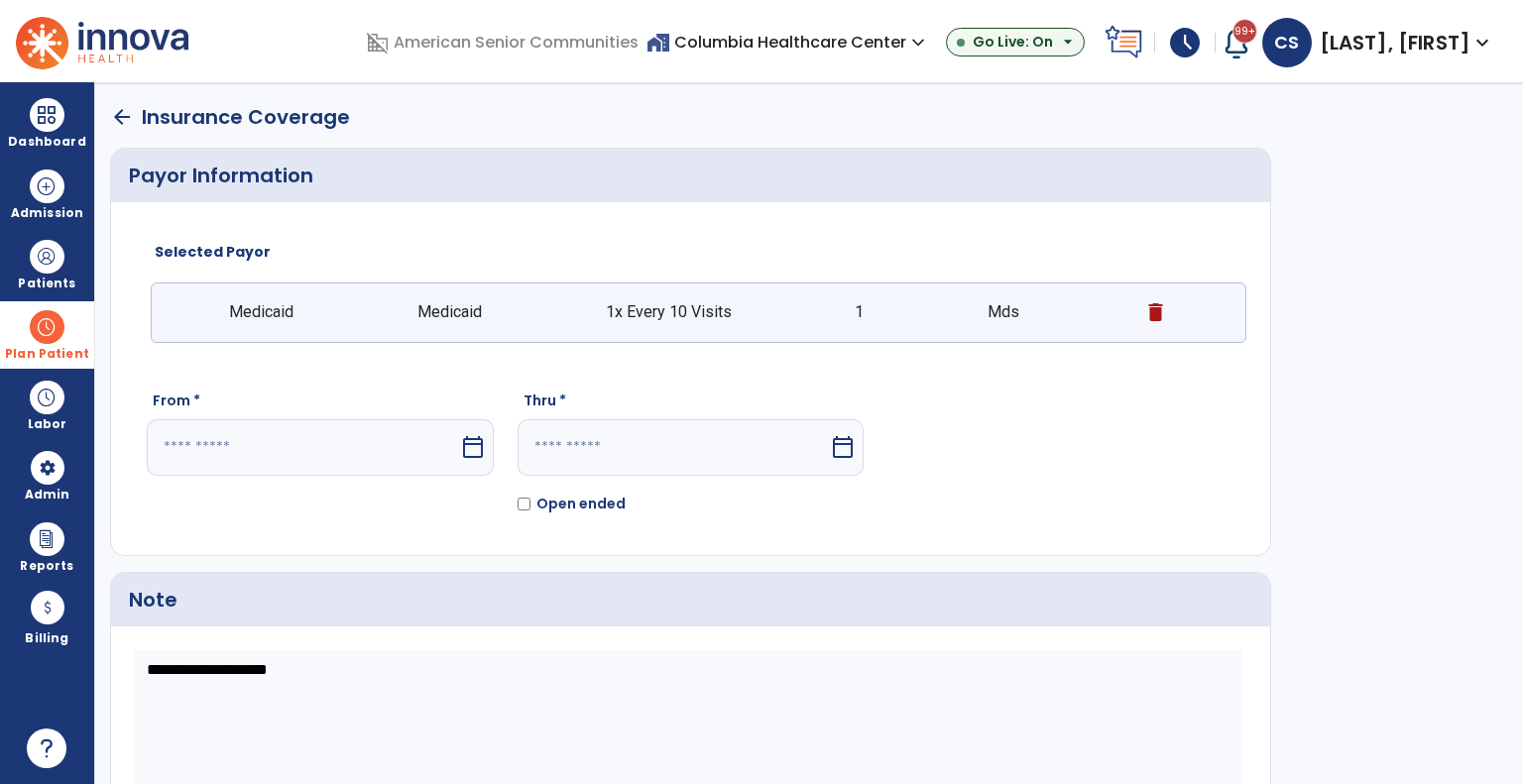 select on "*" 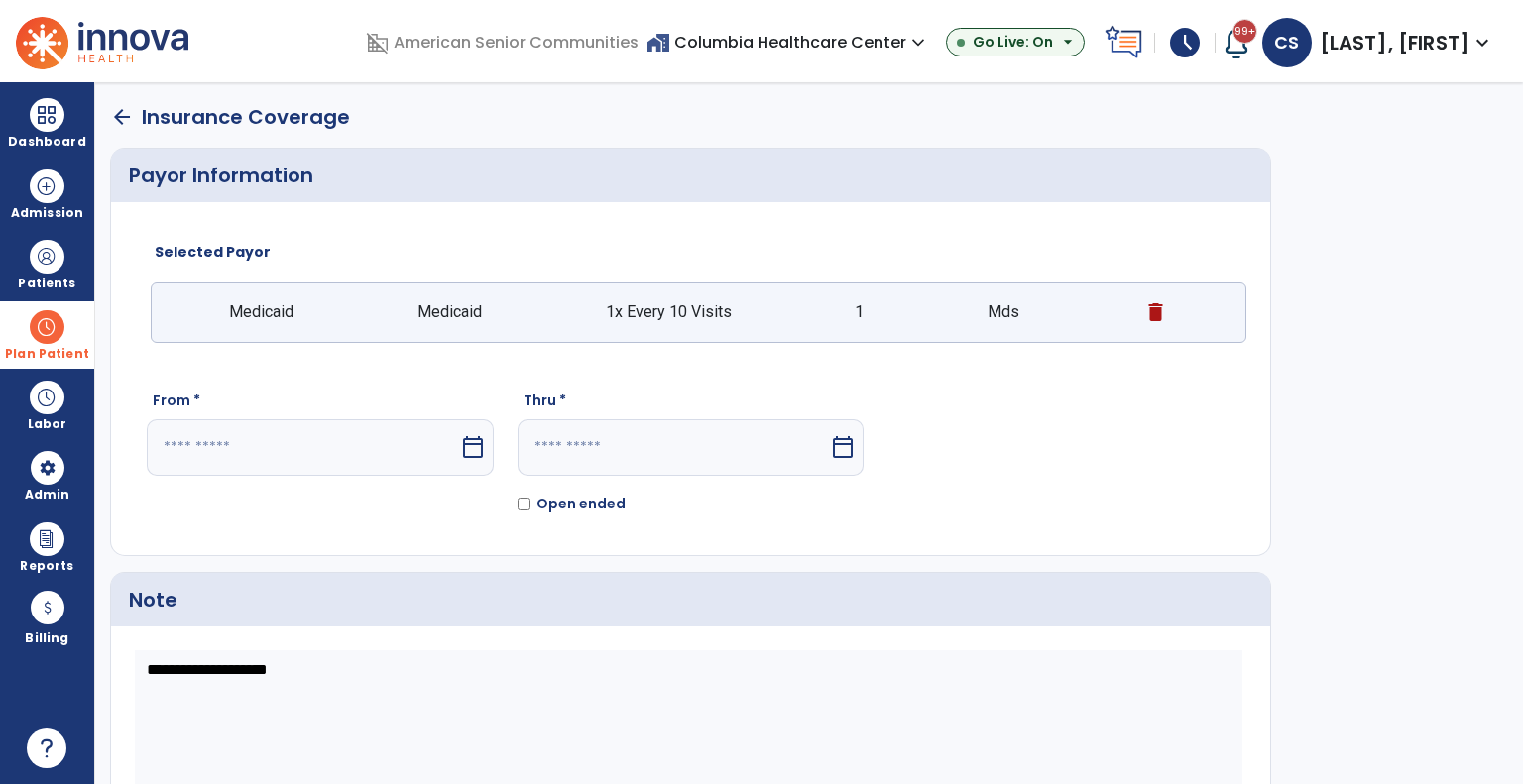 select on "****" 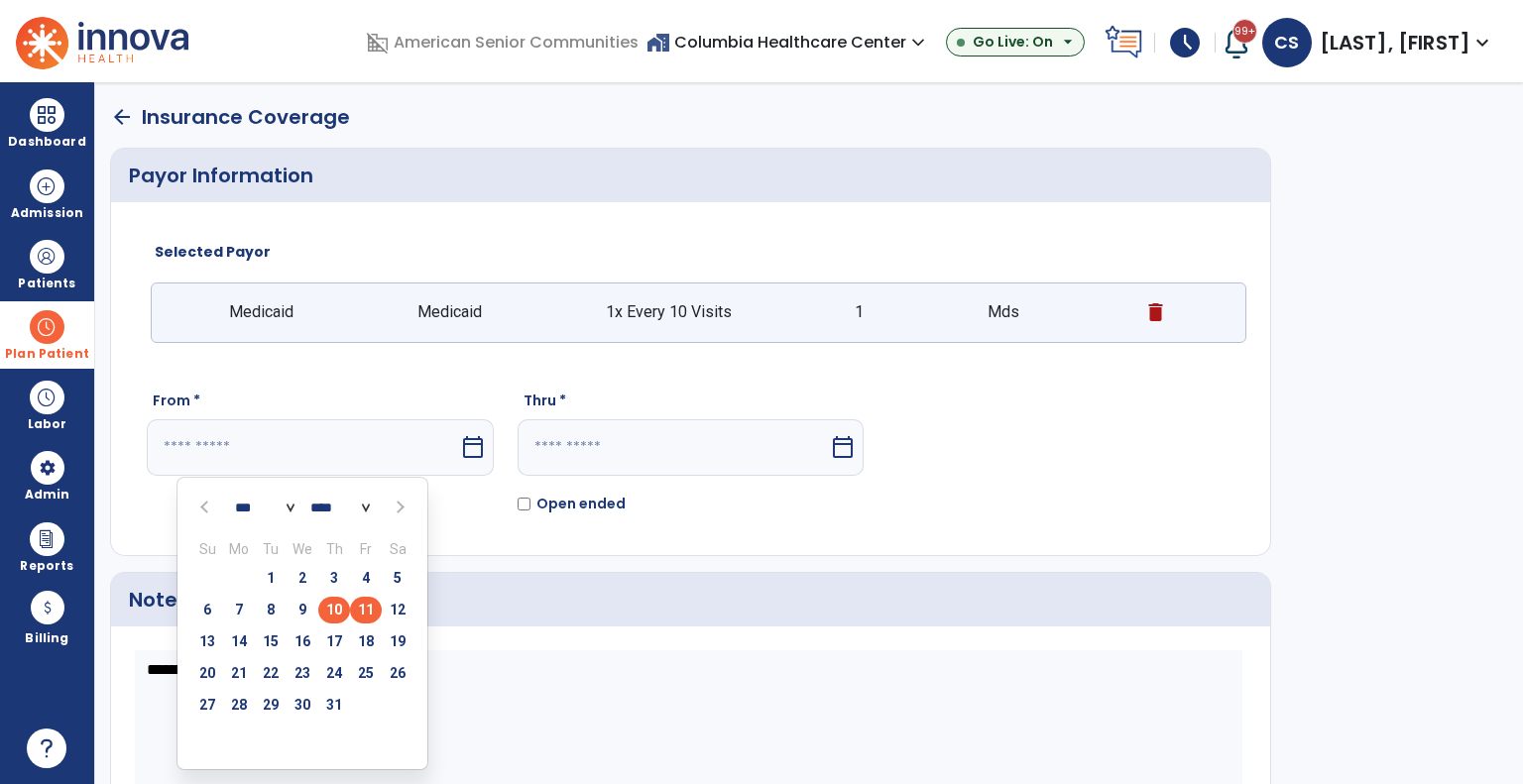 click on "10" at bounding box center (334, 610) 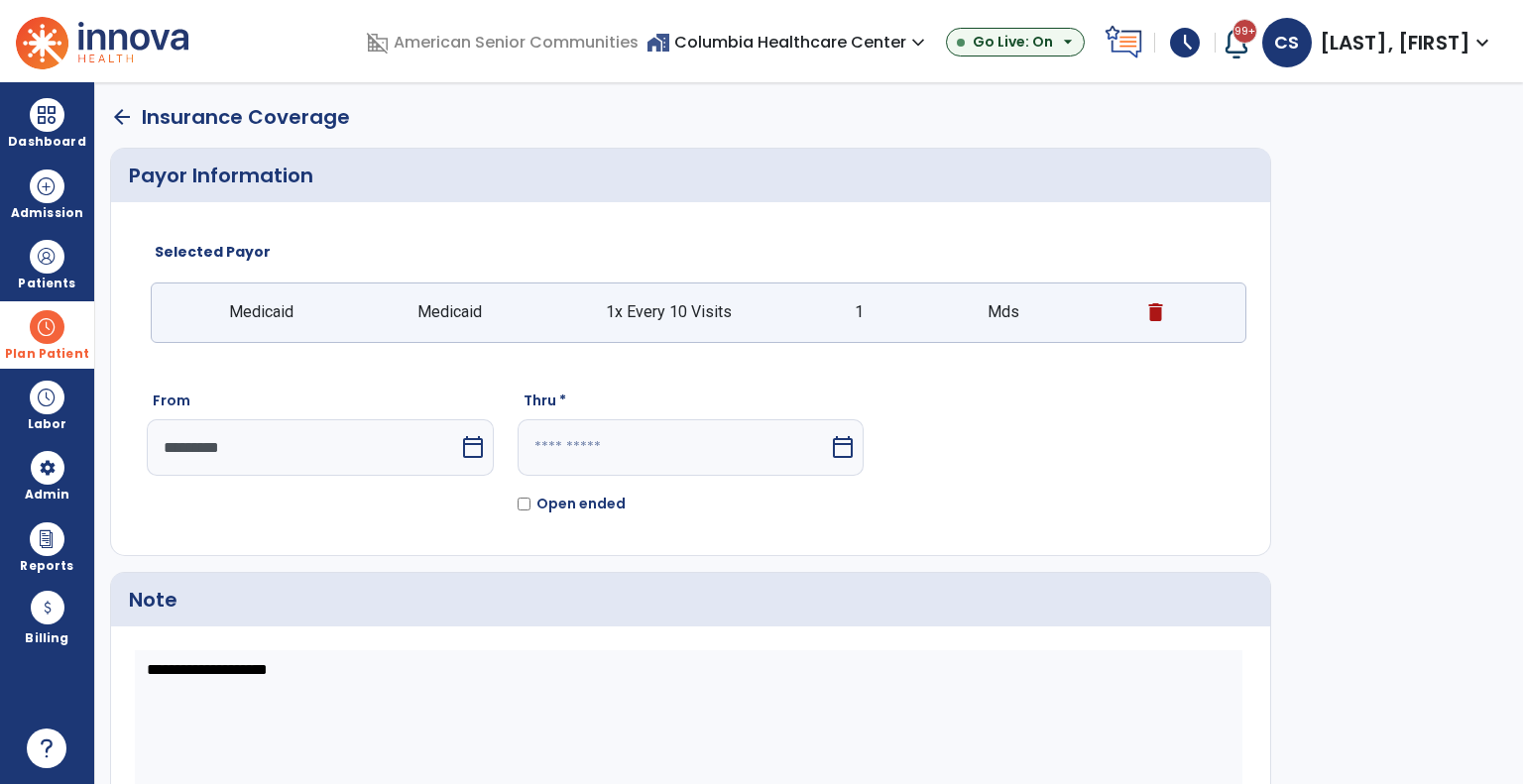 click on "Open ended" 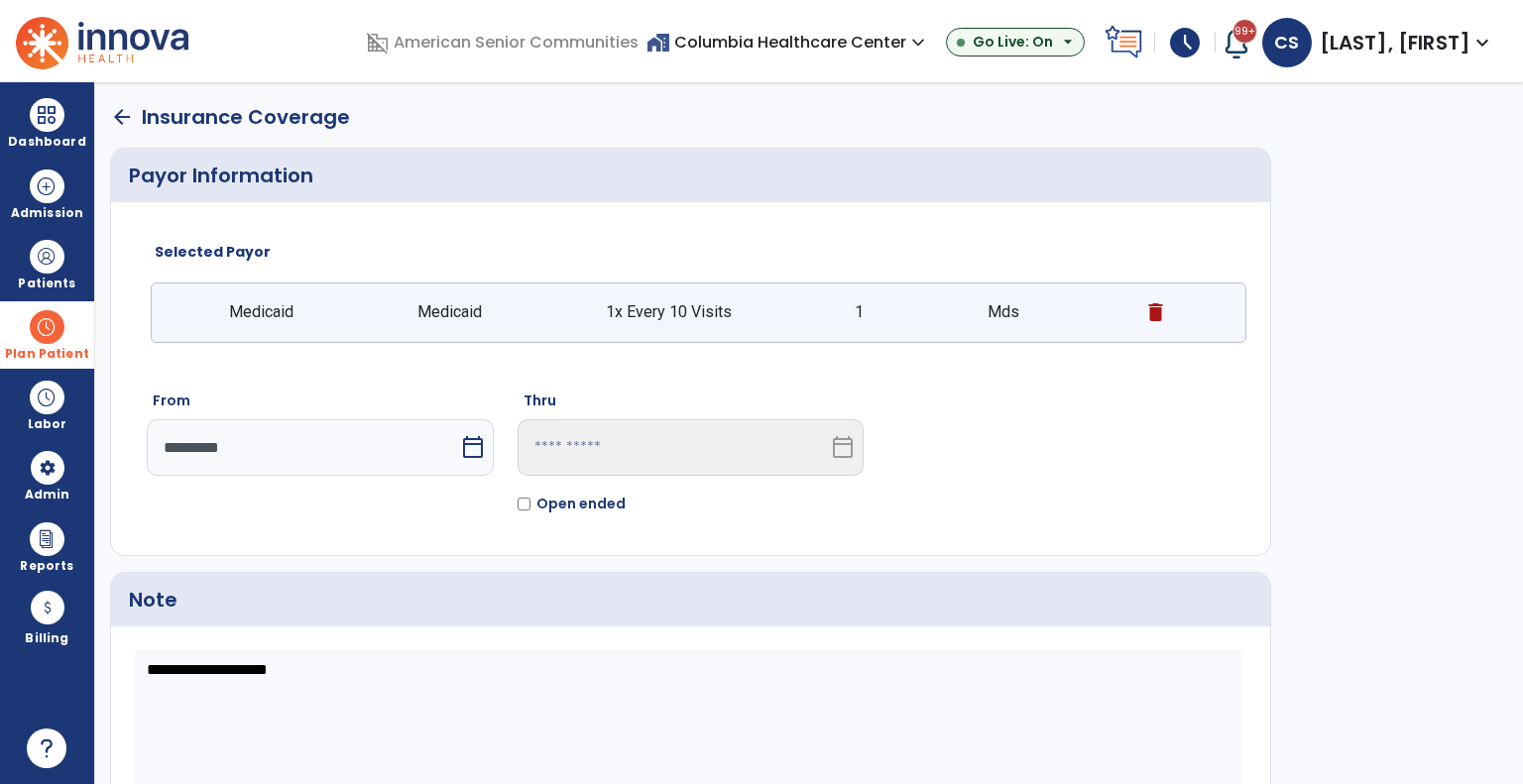 scroll, scrollTop: 118, scrollLeft: 0, axis: vertical 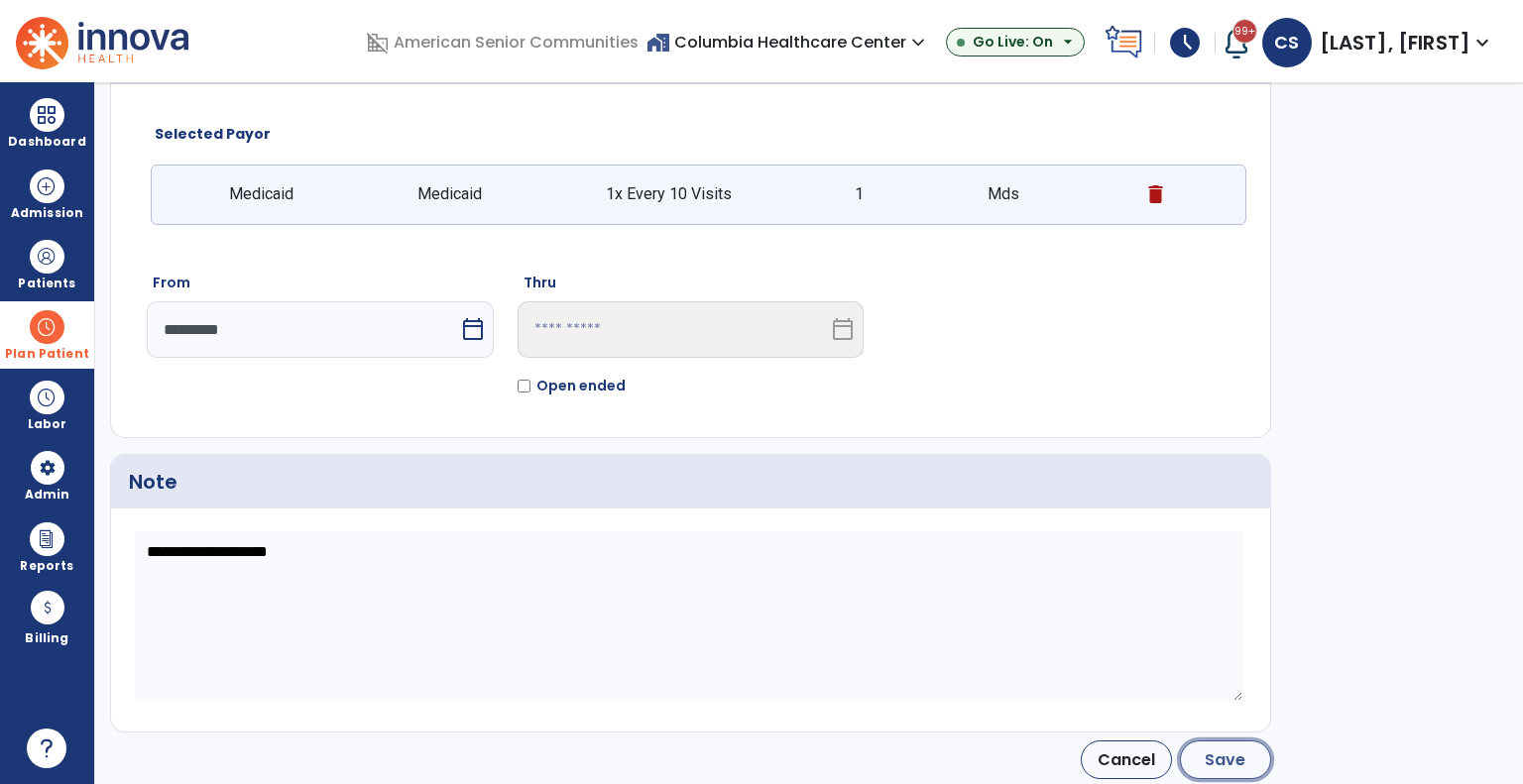 click on "Save" 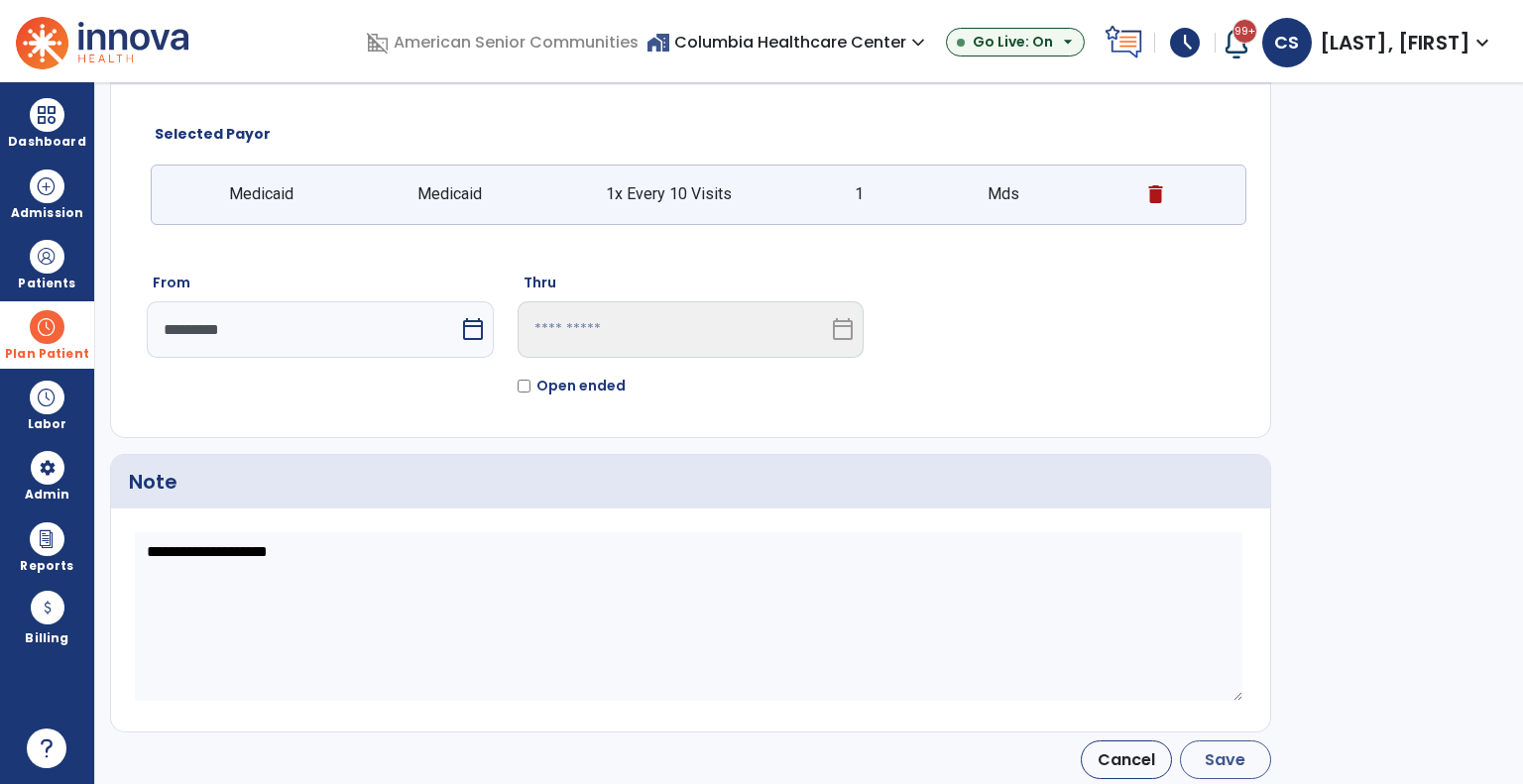 type on "*********" 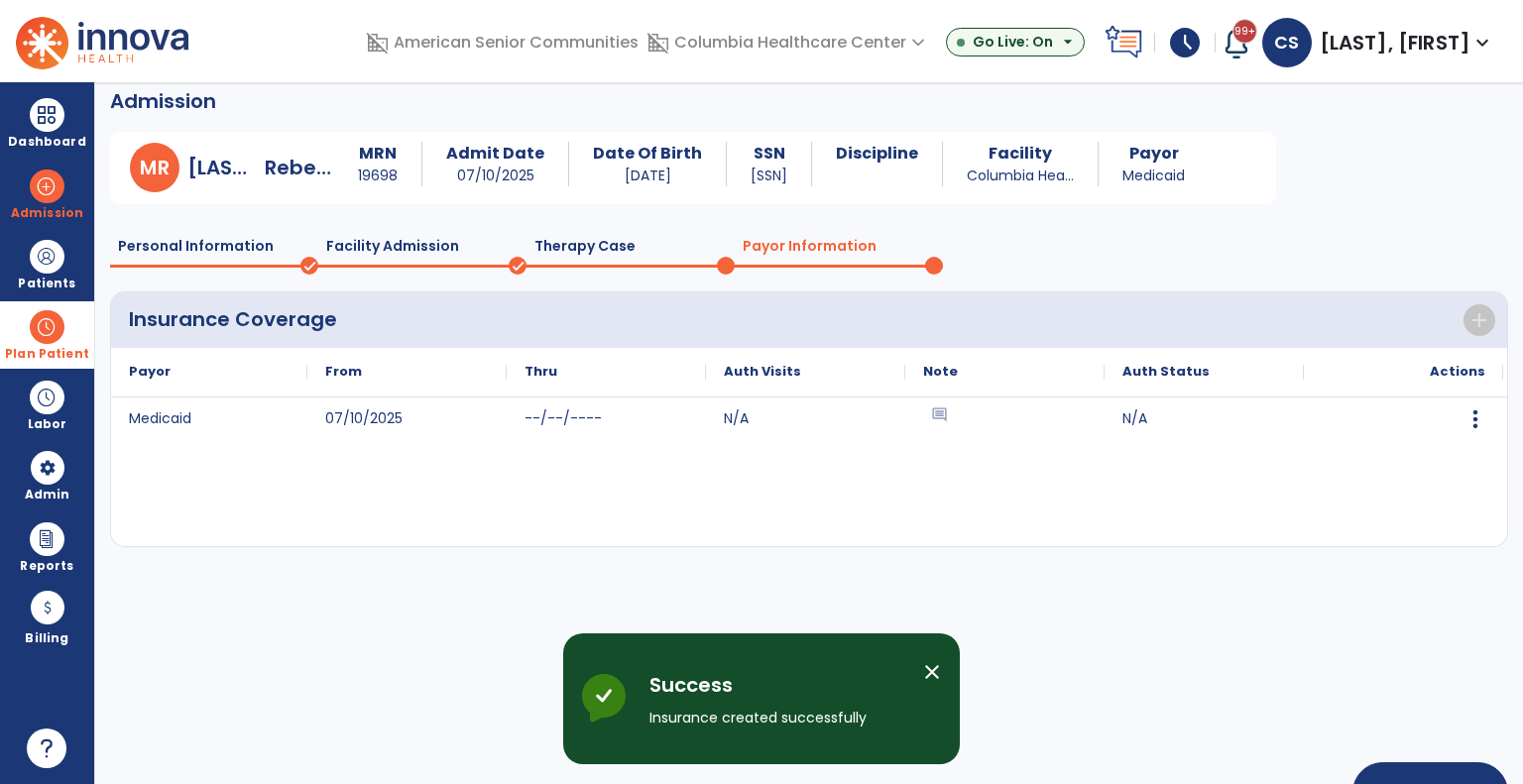scroll, scrollTop: 77, scrollLeft: 0, axis: vertical 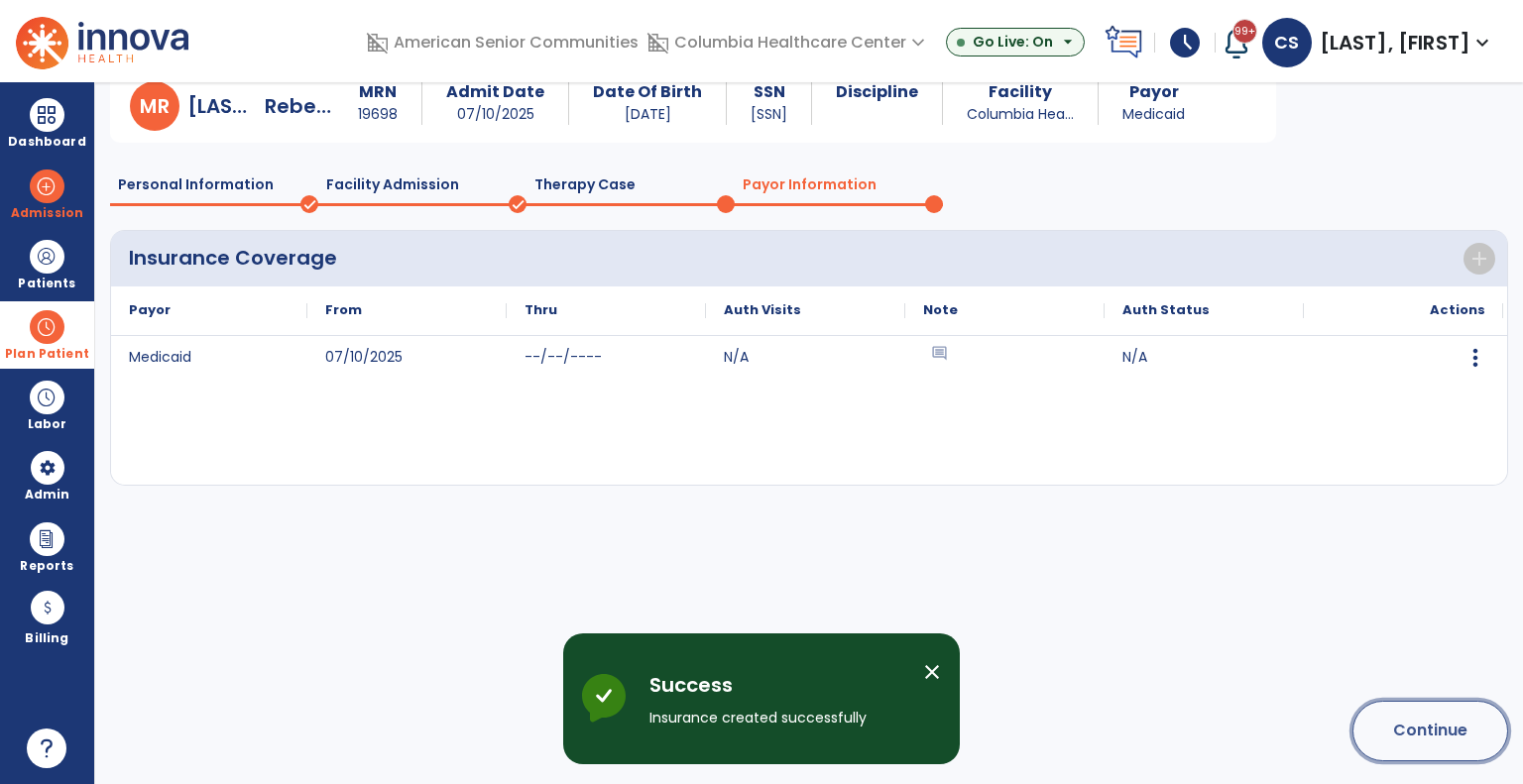 click on "Continue" 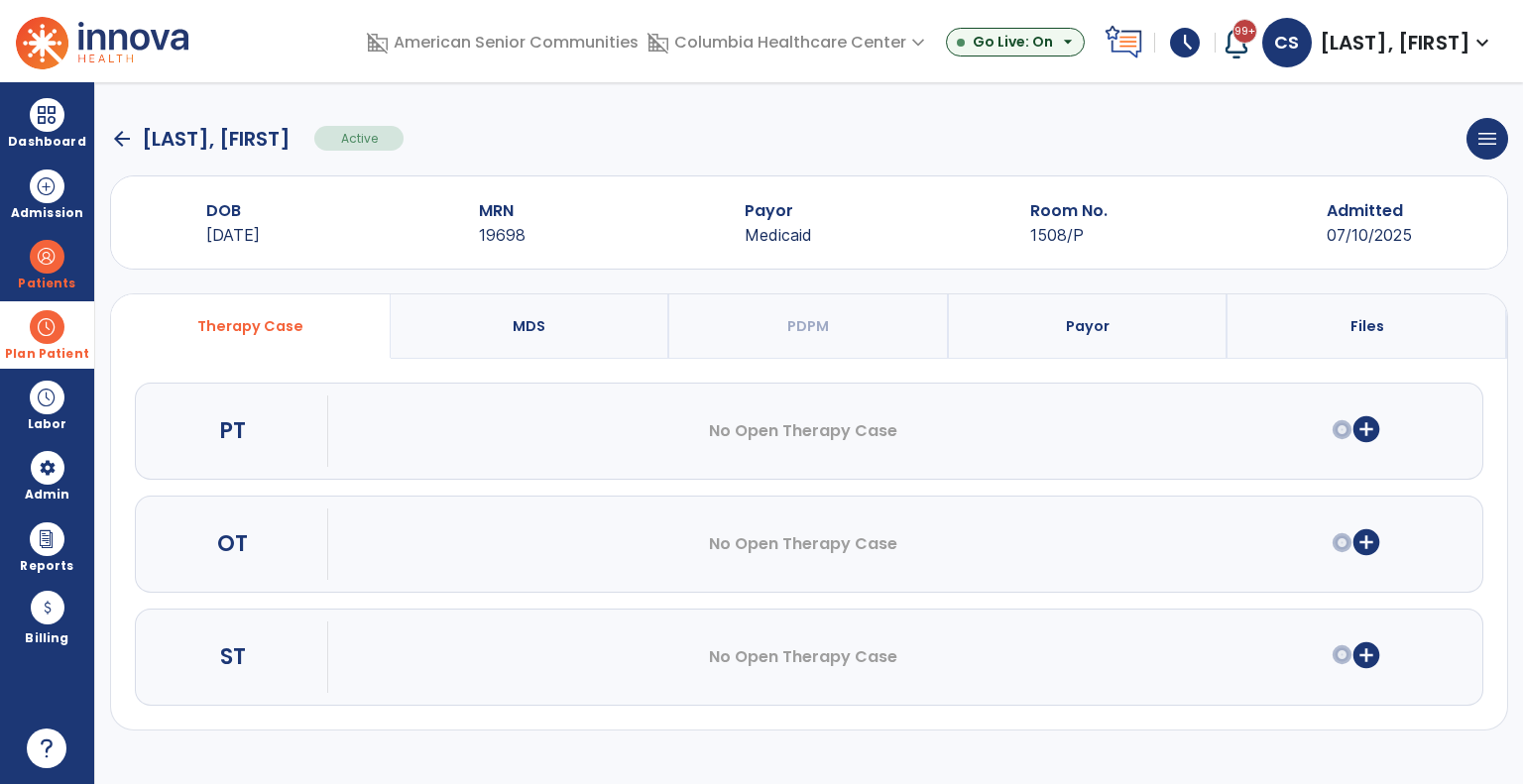 scroll, scrollTop: 0, scrollLeft: 0, axis: both 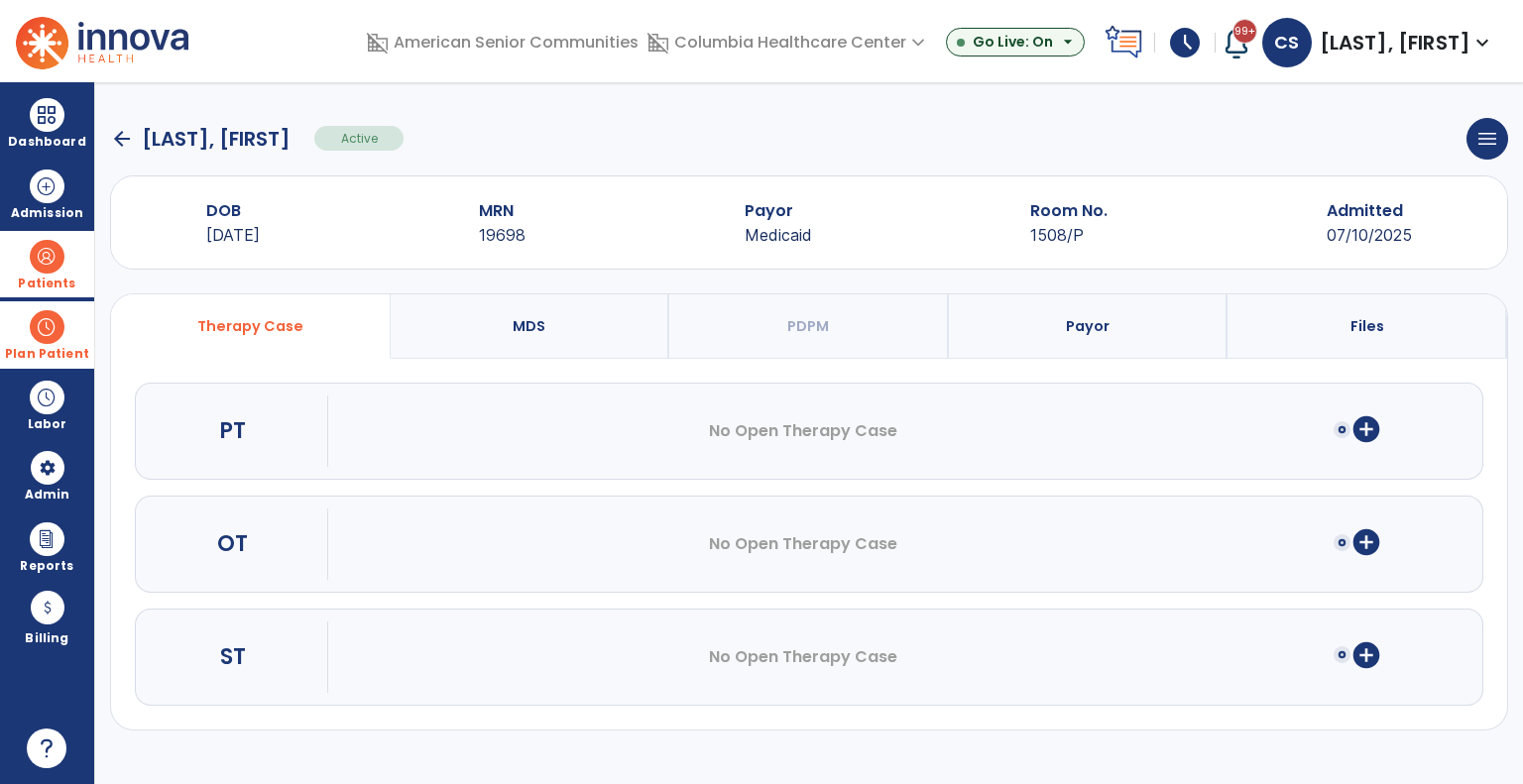 click at bounding box center (47, 257) 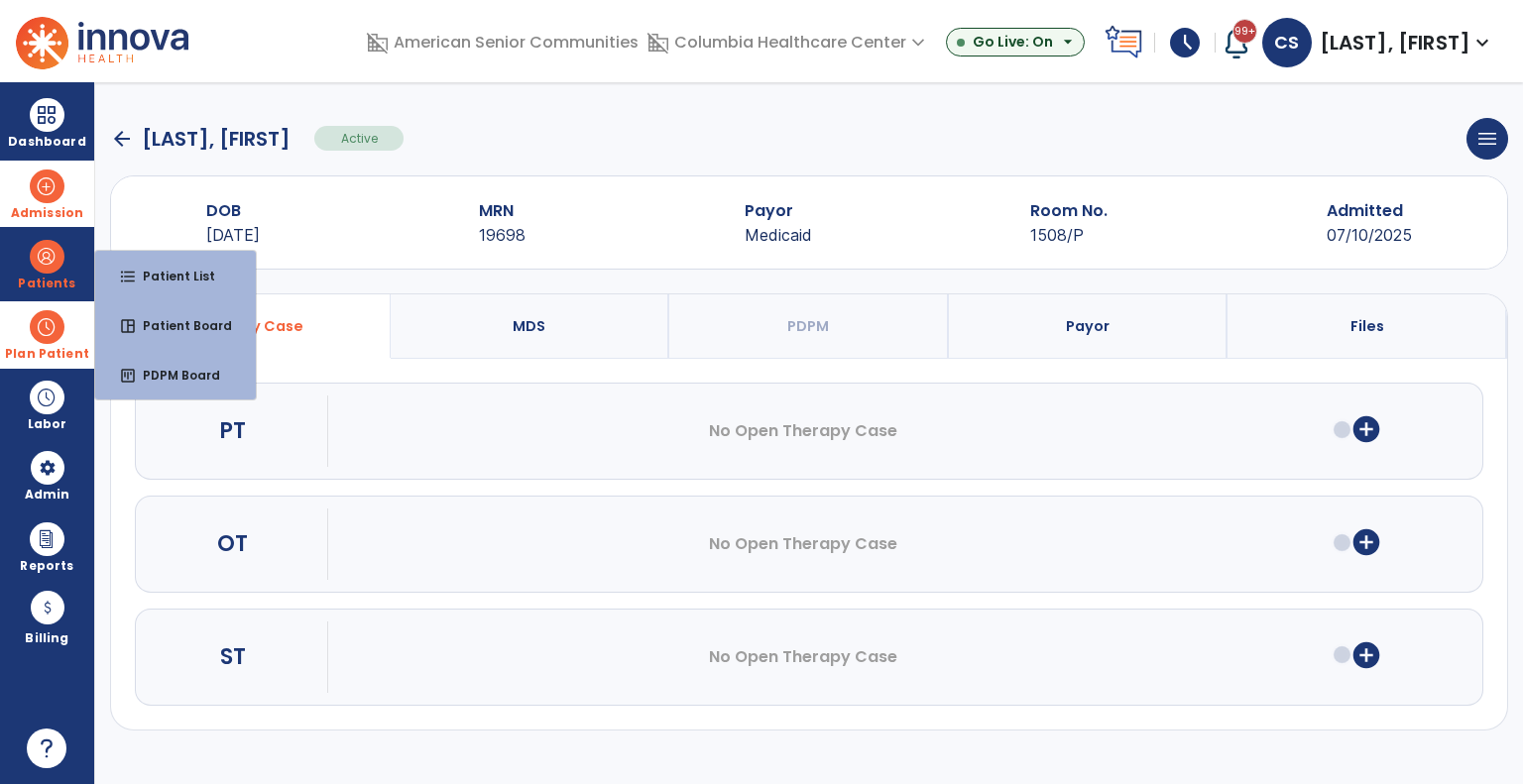 click at bounding box center [47, 186] 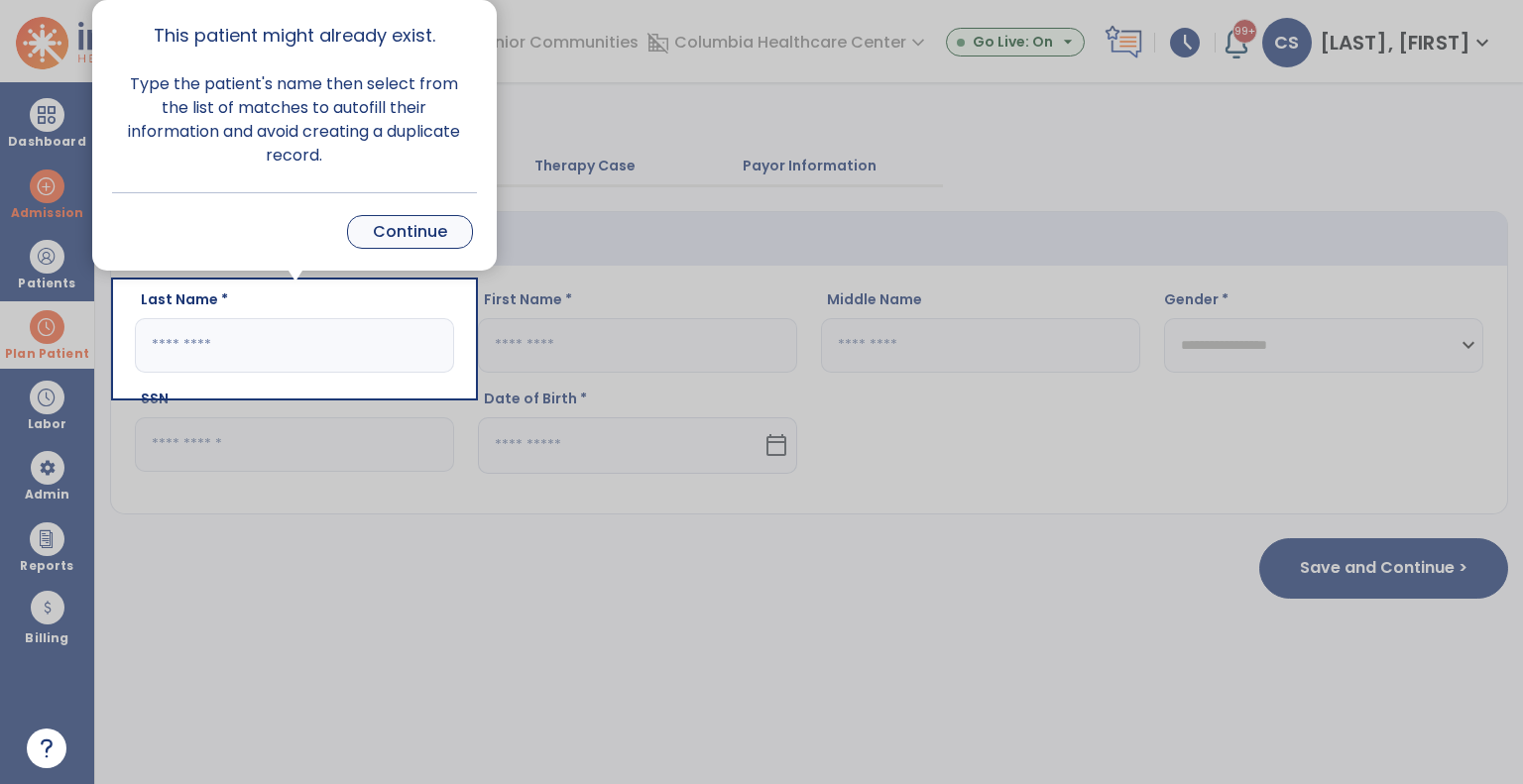 click on "Continue" at bounding box center (410, 232) 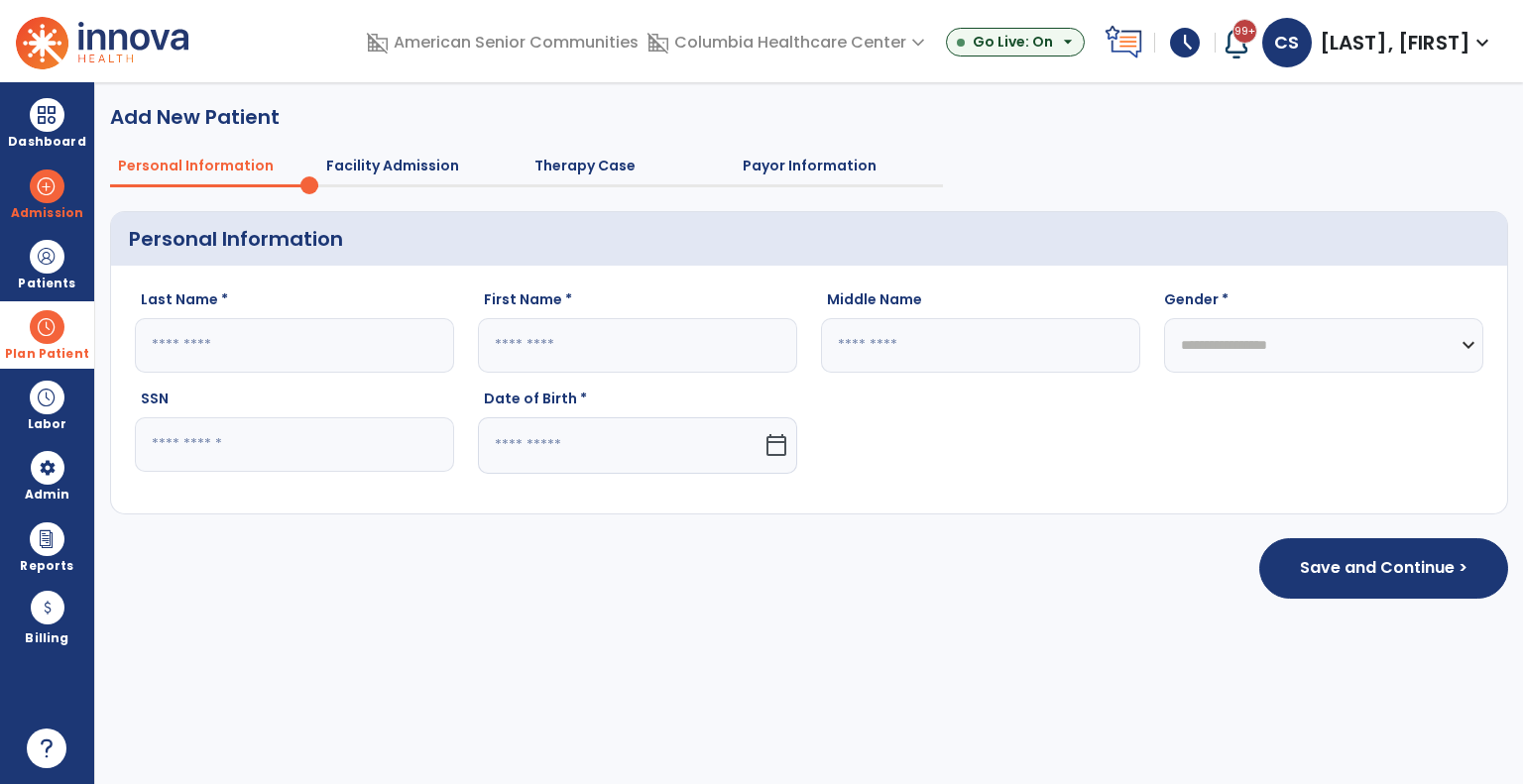 click 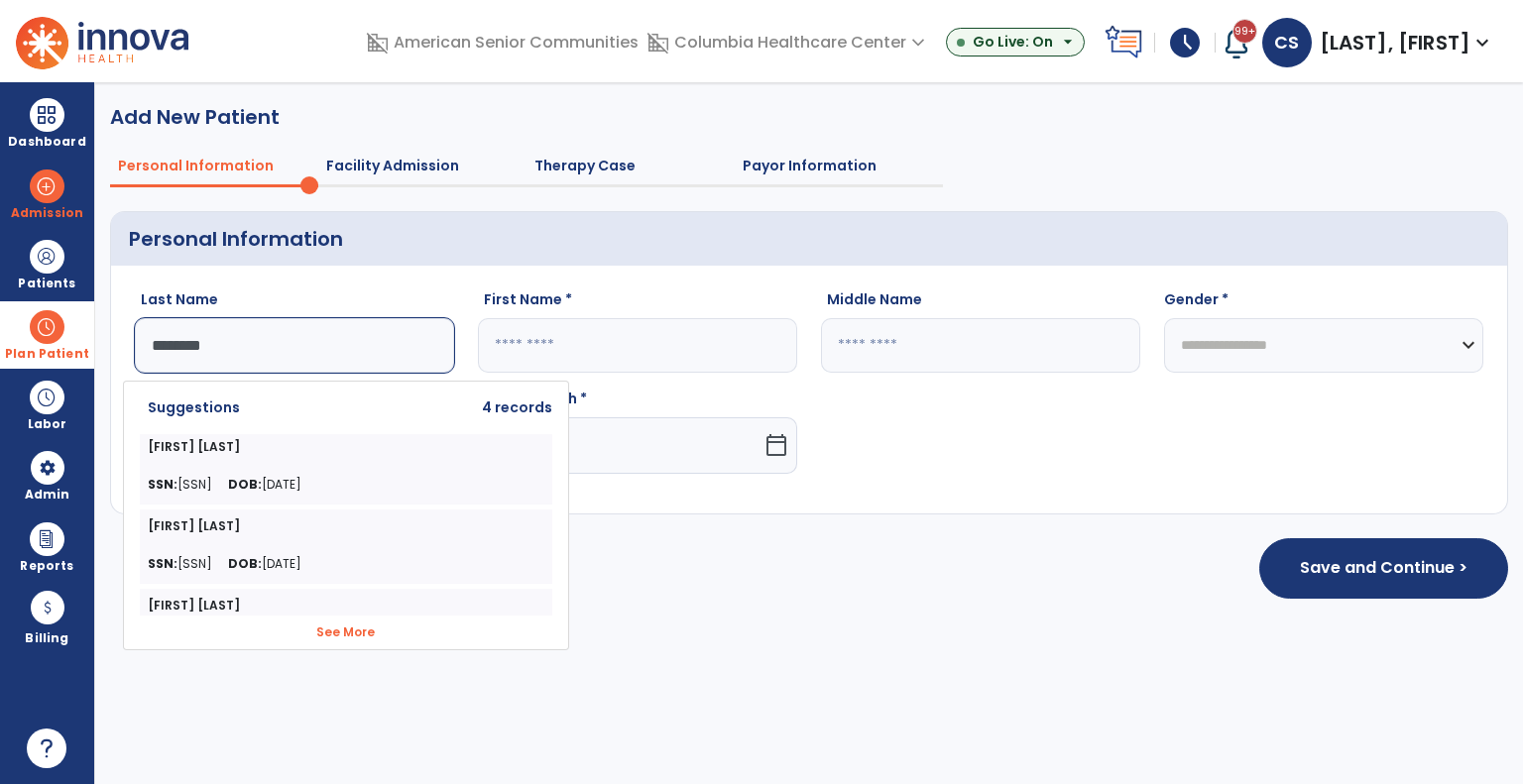 click on "See More" 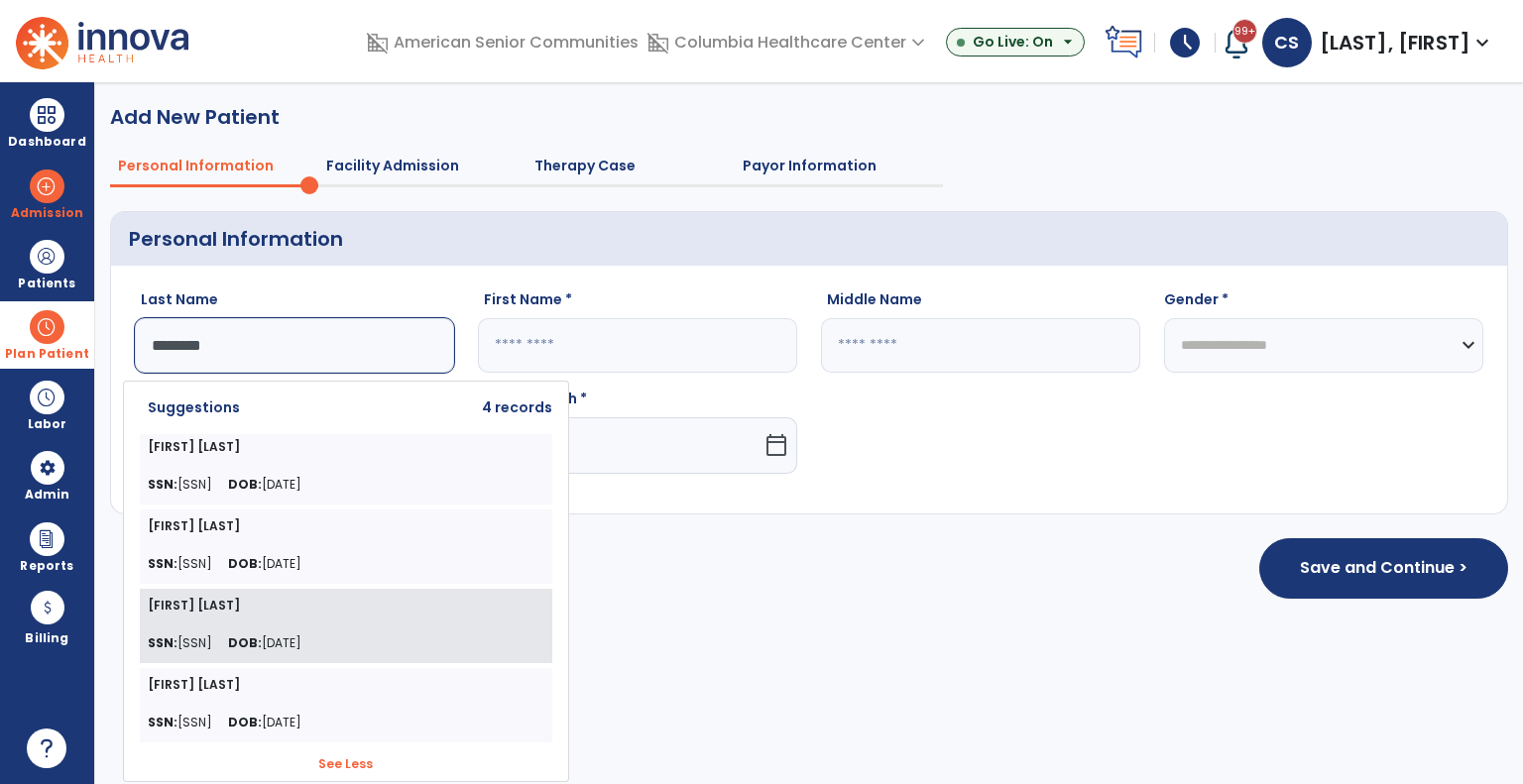 click on "DOB:  05/07/1965" 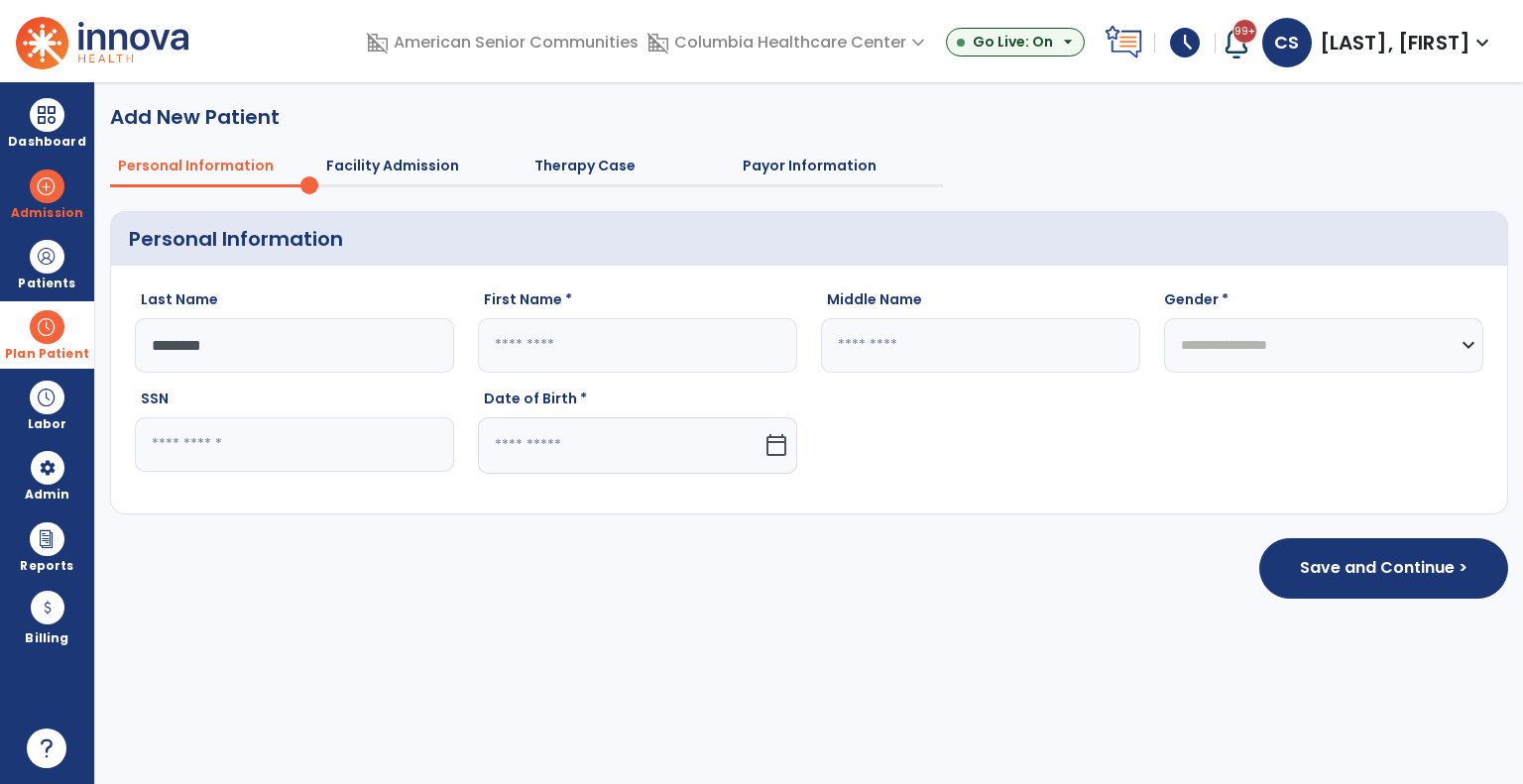 type on "********" 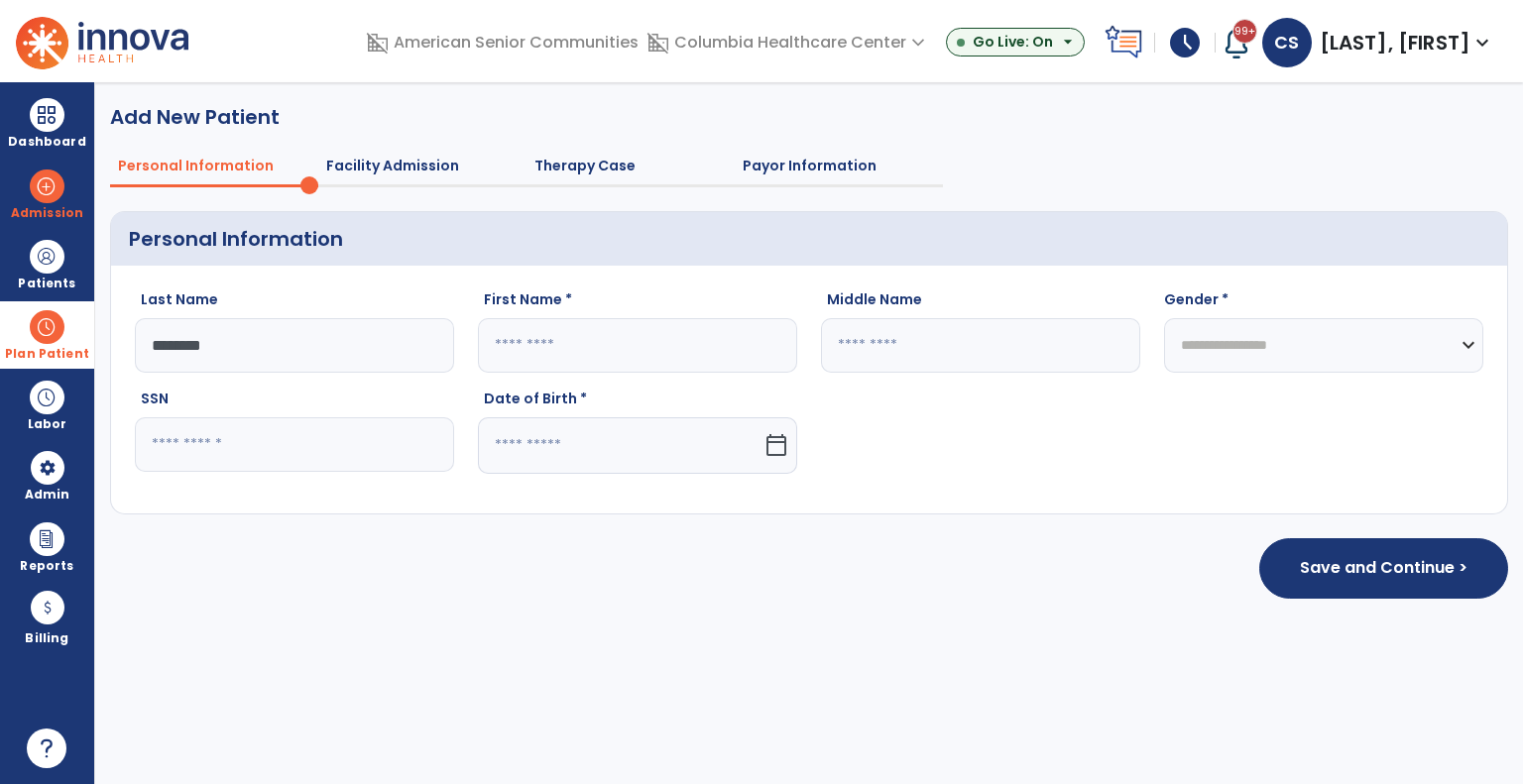 type on "****" 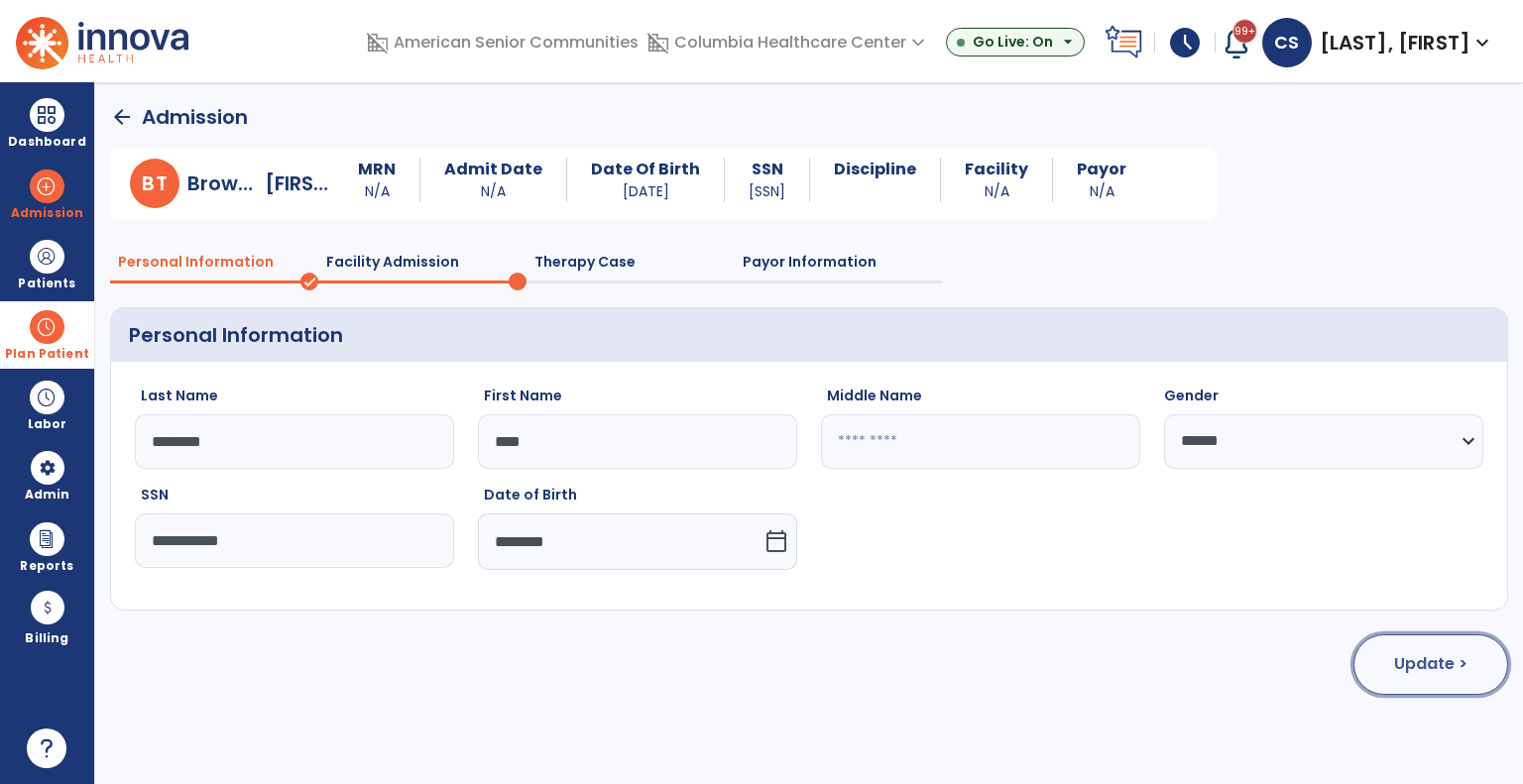 click on "Update >" 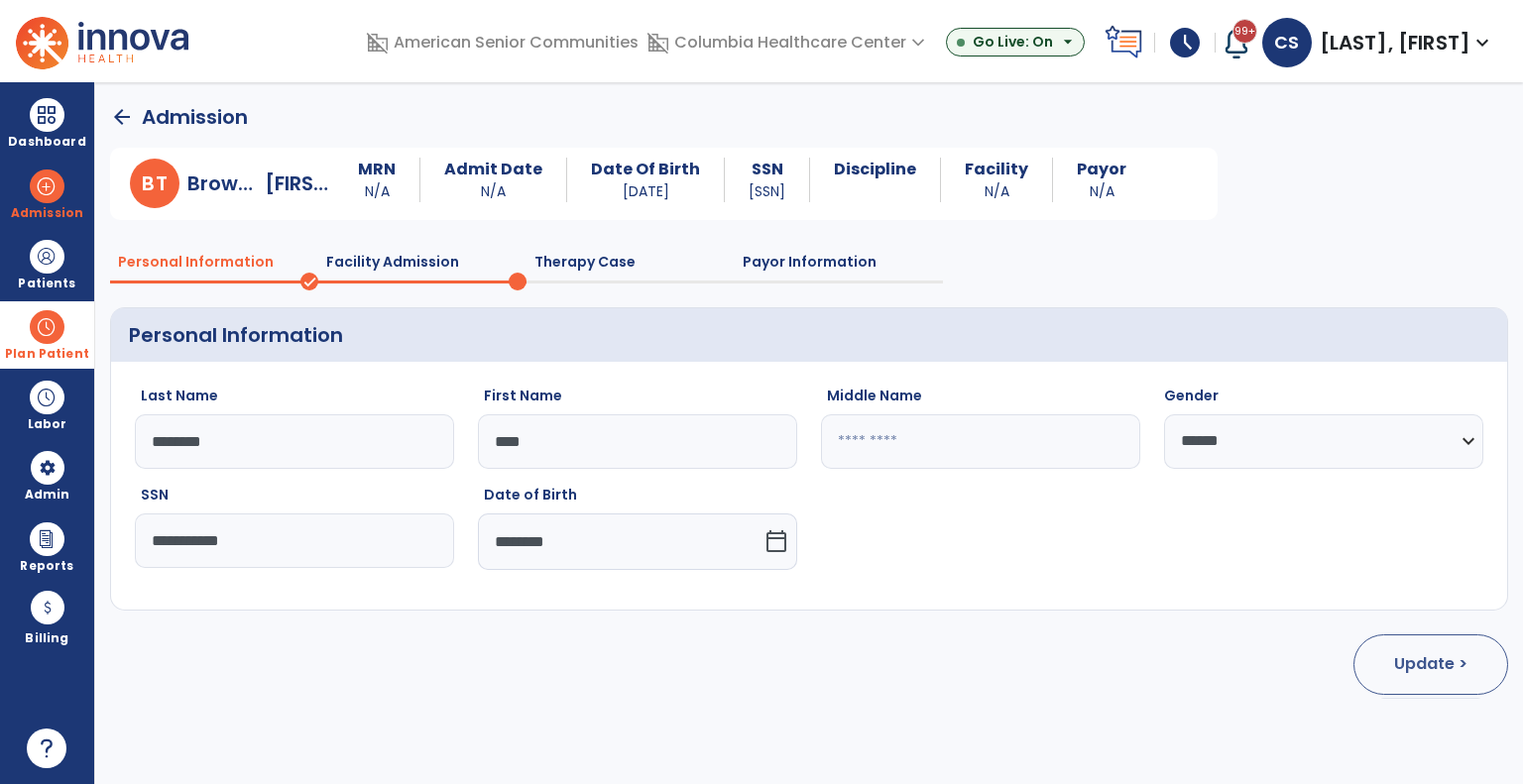 select on "**********" 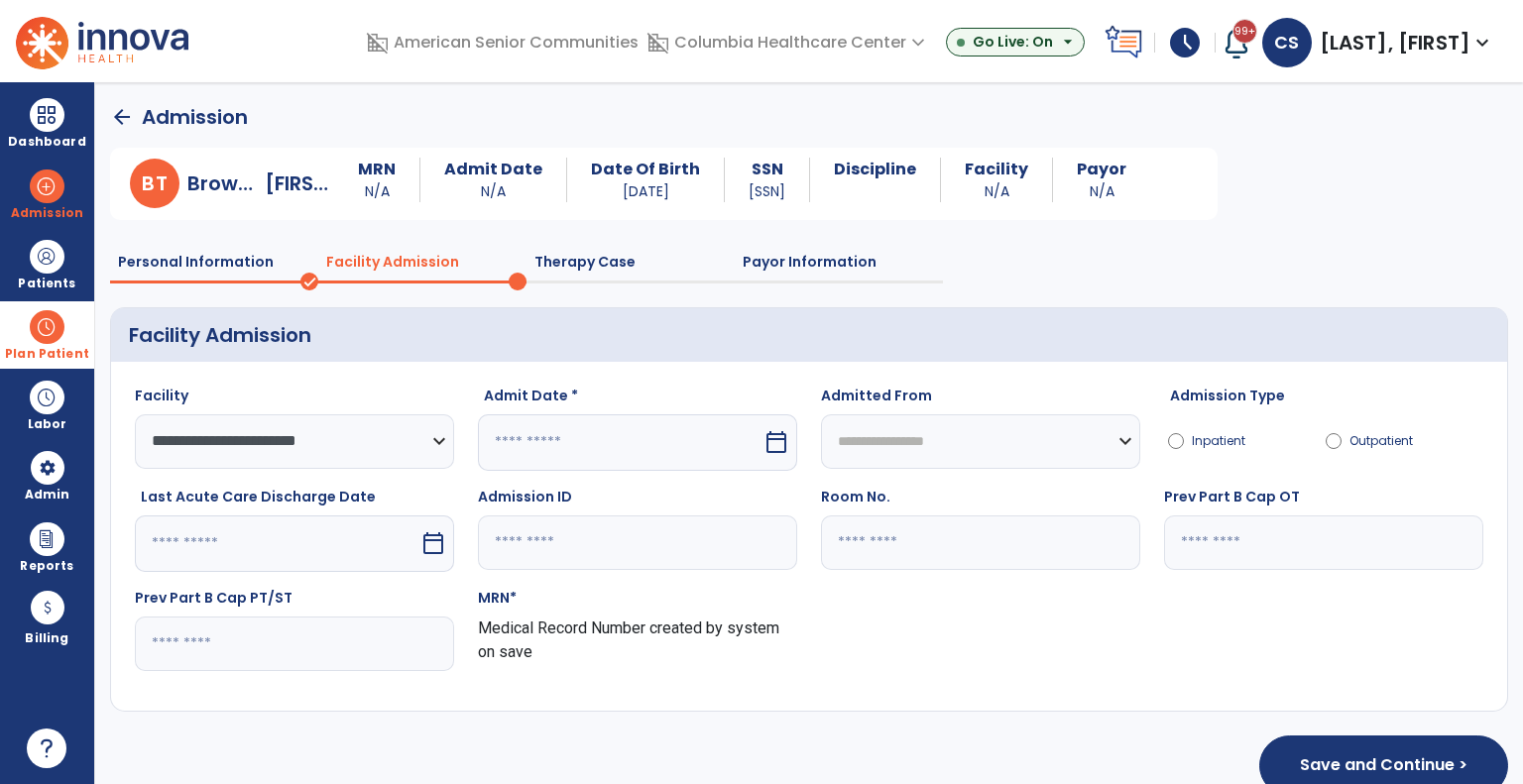 scroll, scrollTop: 34, scrollLeft: 0, axis: vertical 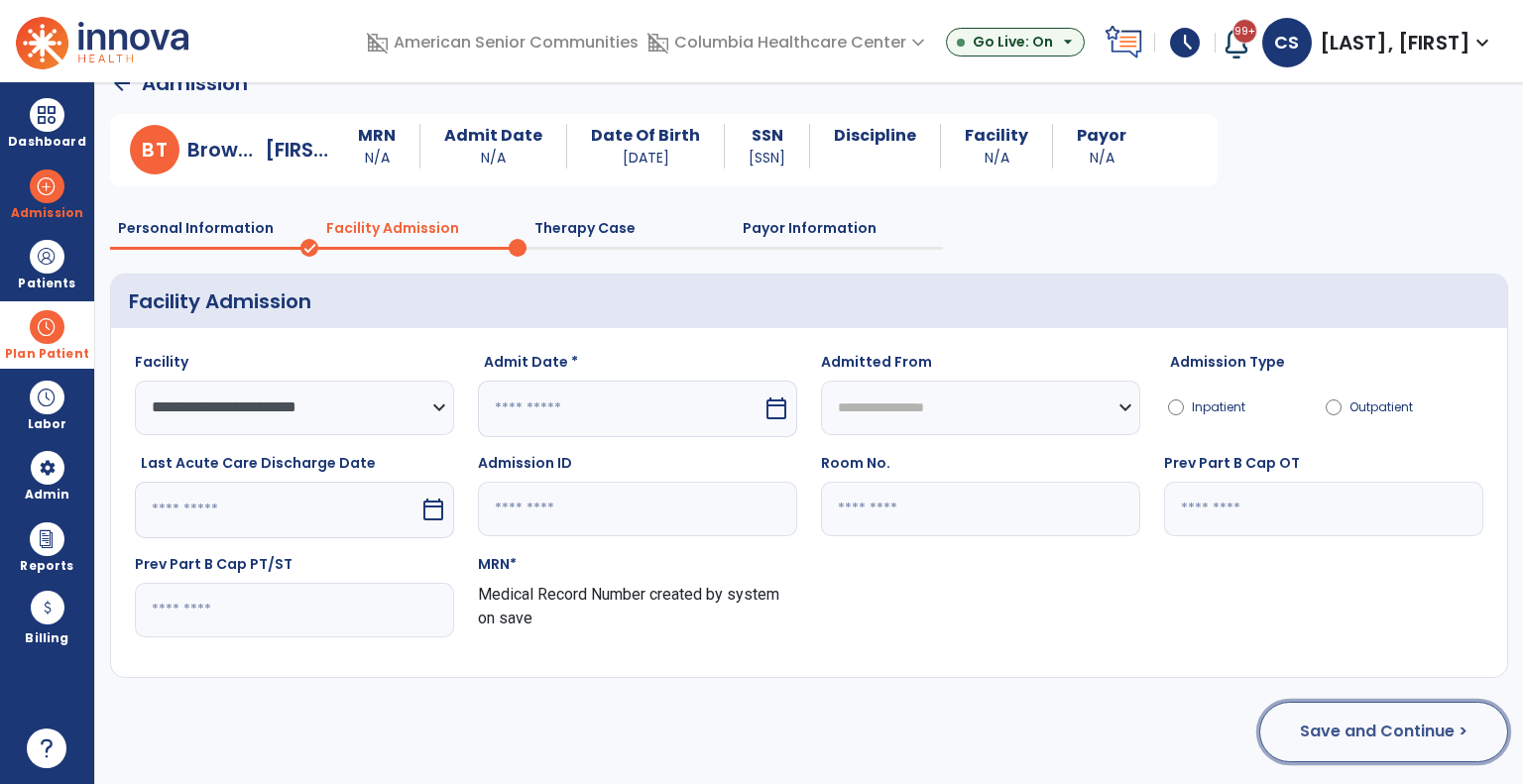 click on "Save and Continue >" 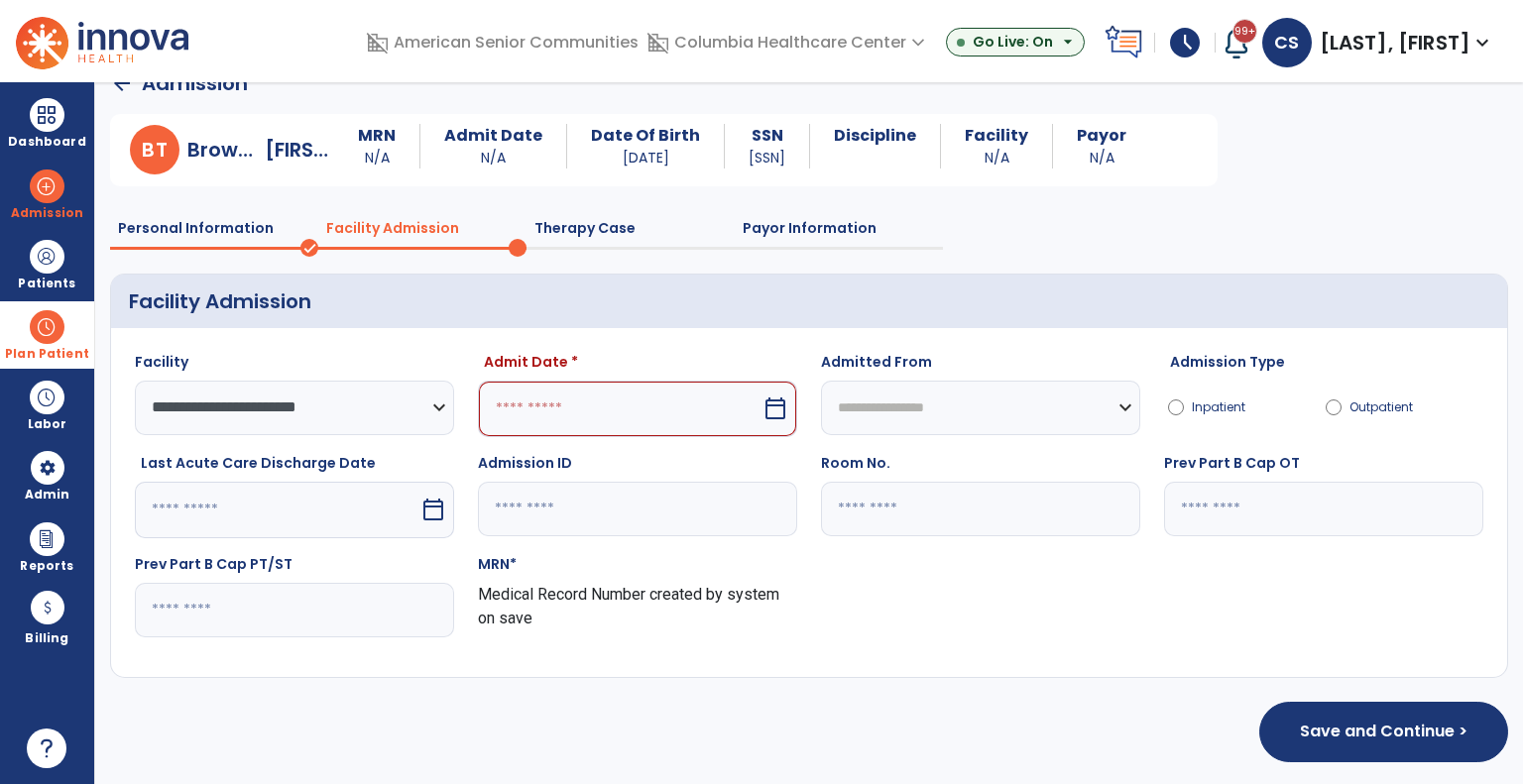 click on "Admit Date *" at bounding box center (638, 366) 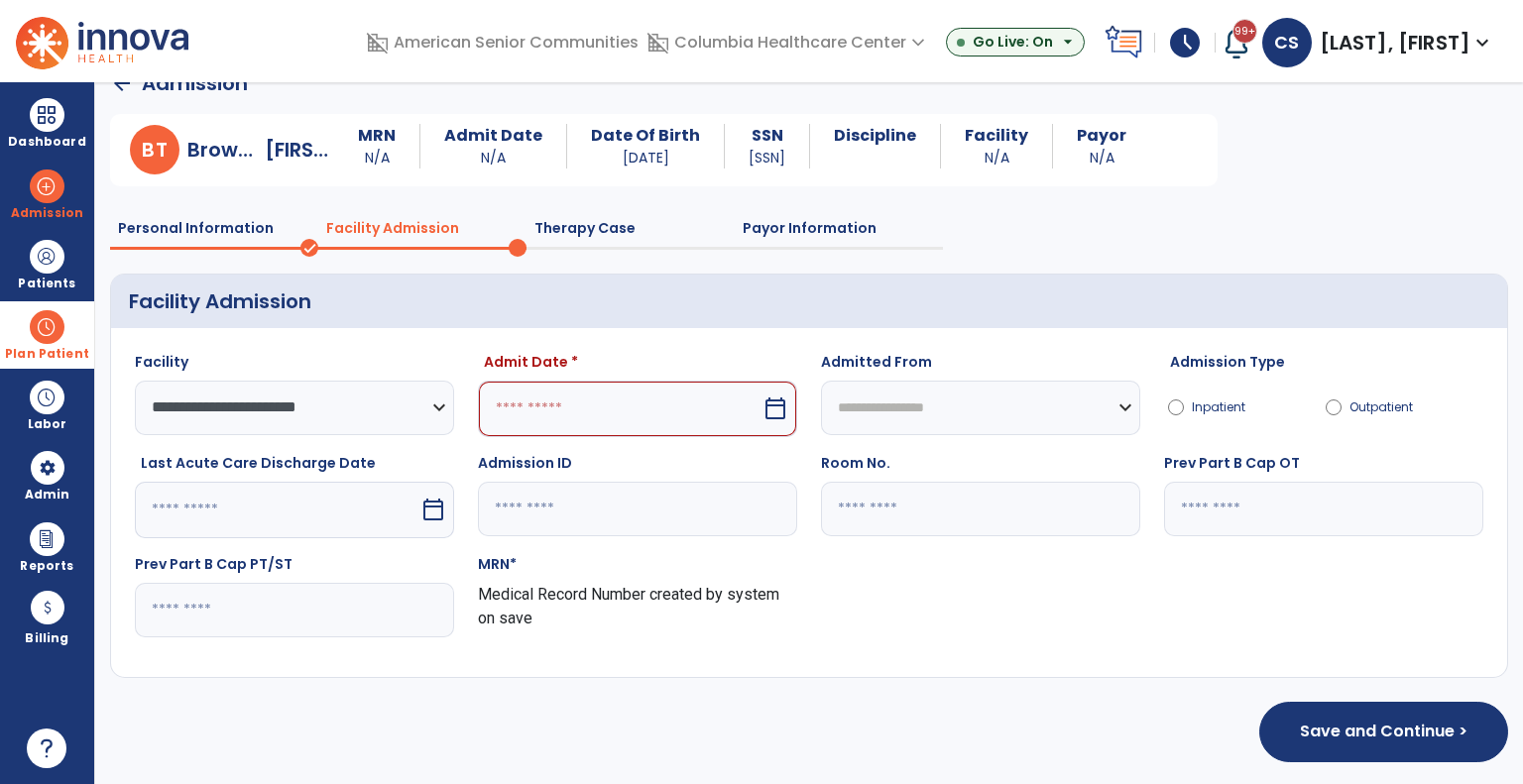 select on "*" 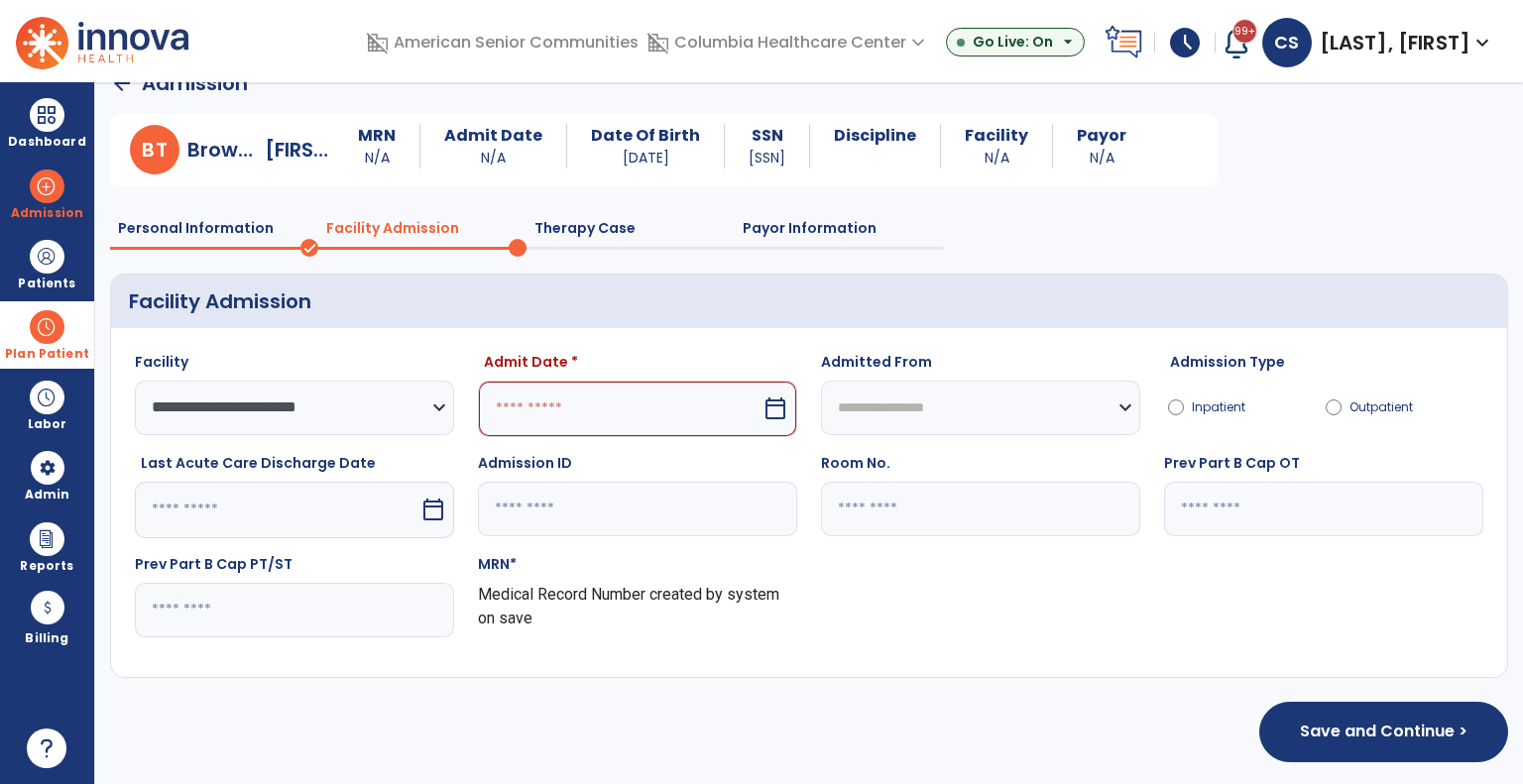 select on "****" 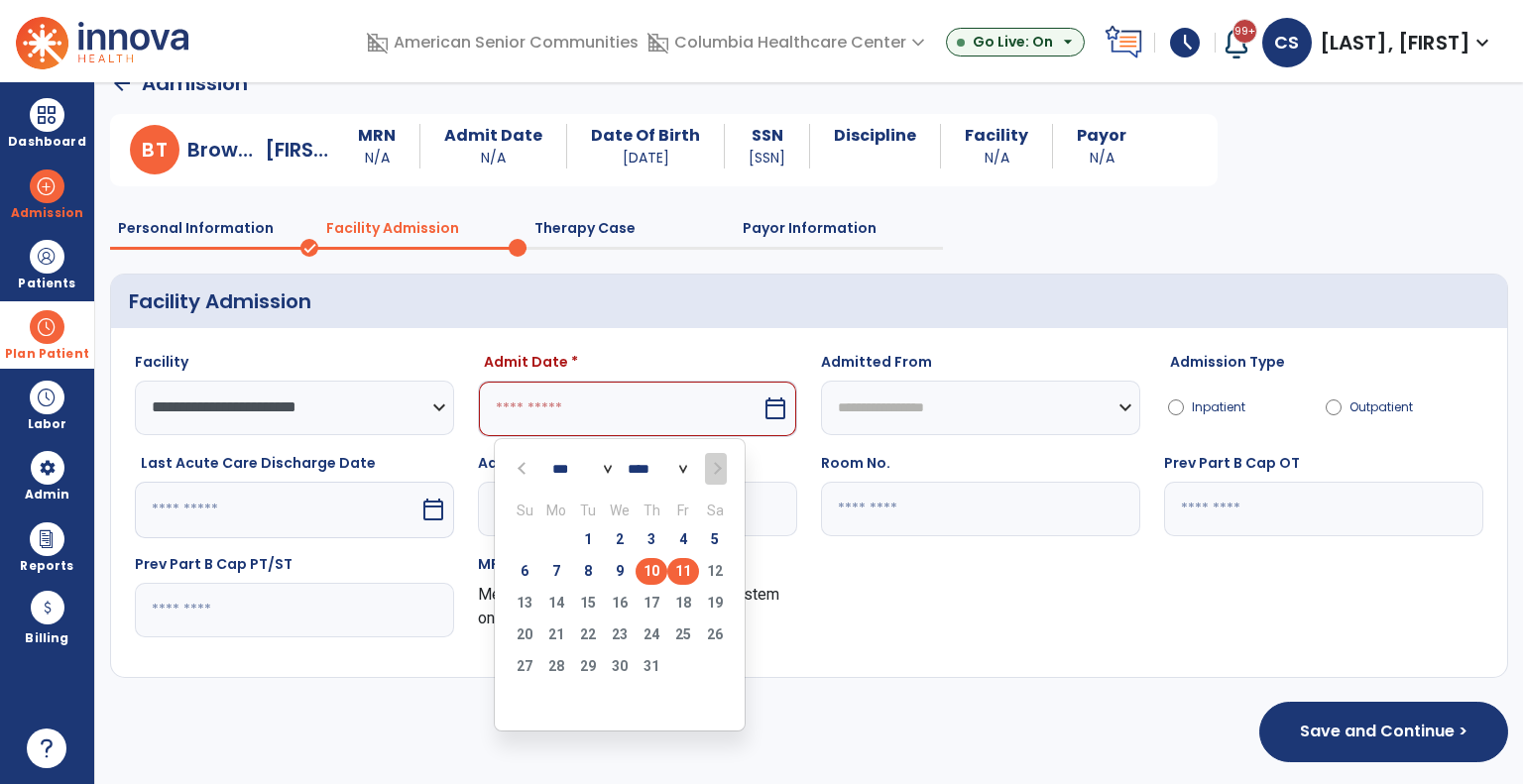 click on "10" at bounding box center [651, 571] 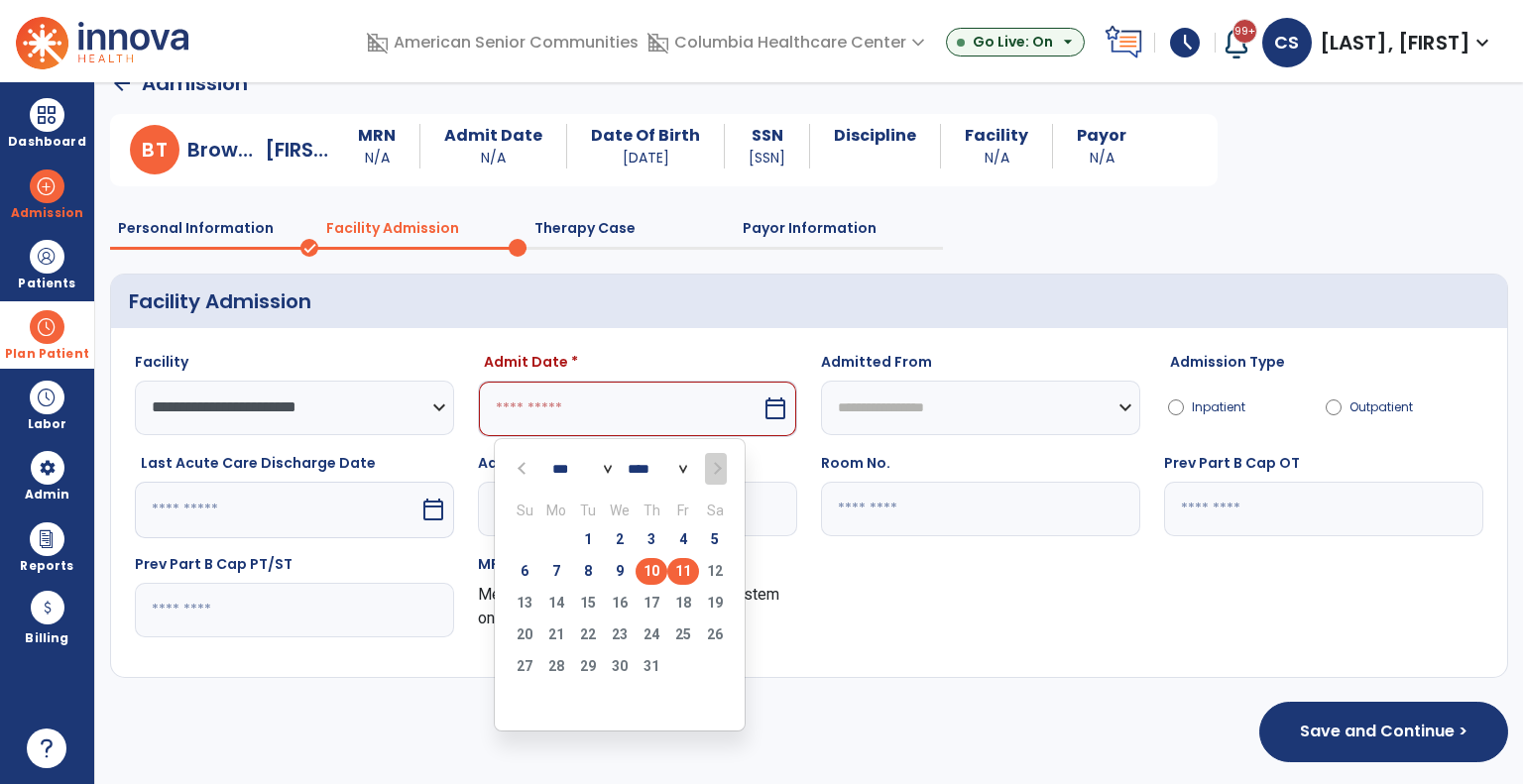 type on "*********" 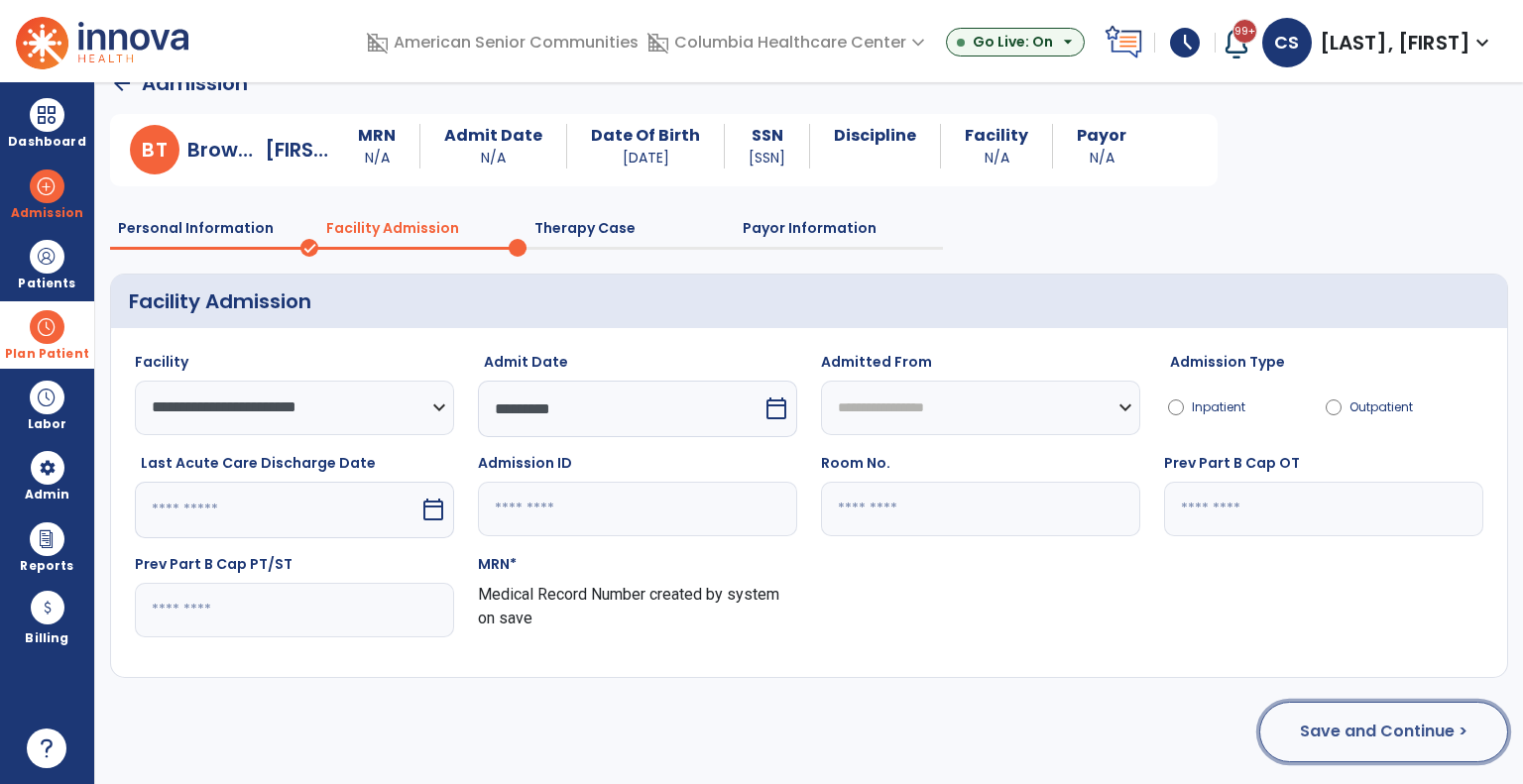 click on "Save and Continue >" 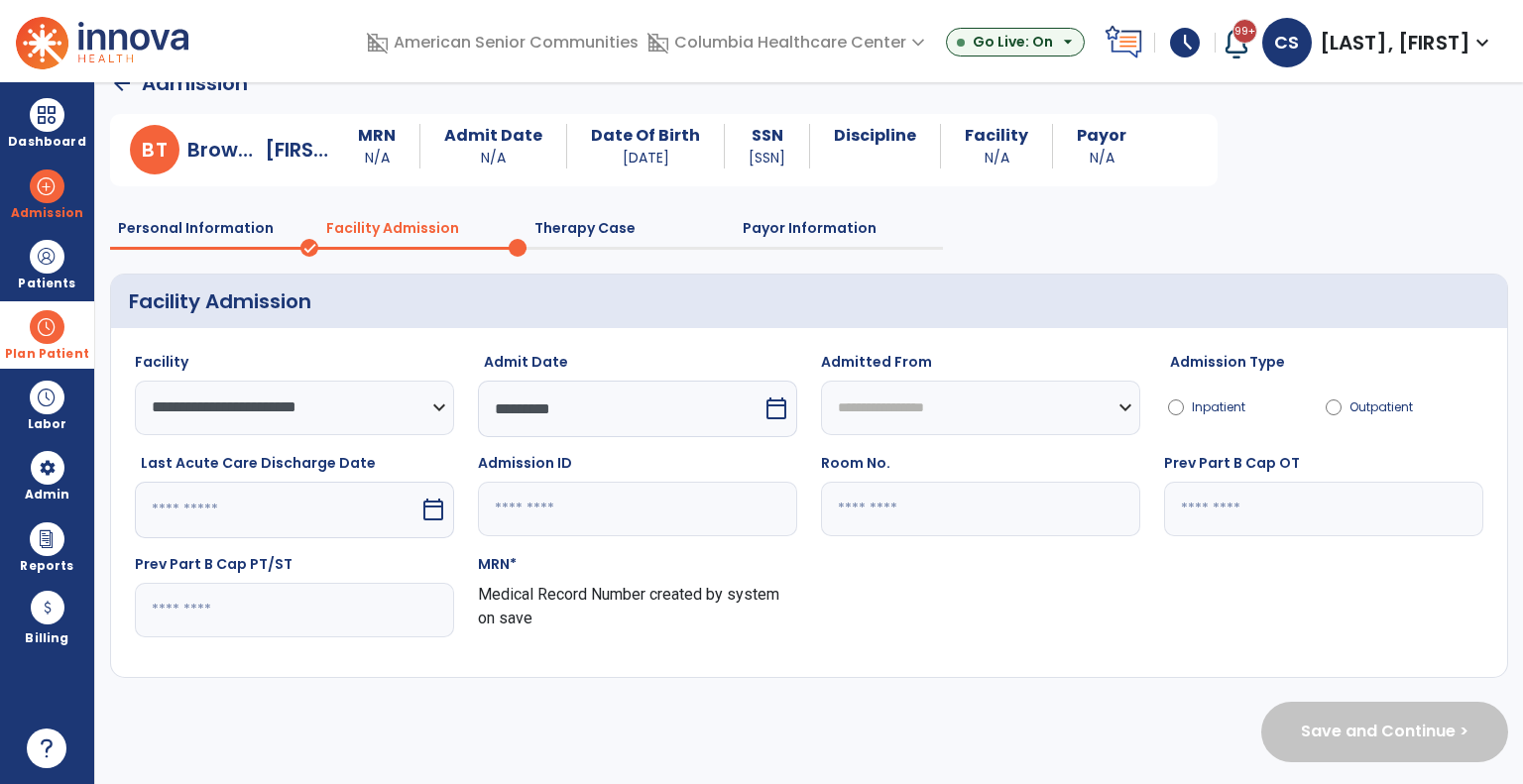 scroll, scrollTop: 0, scrollLeft: 0, axis: both 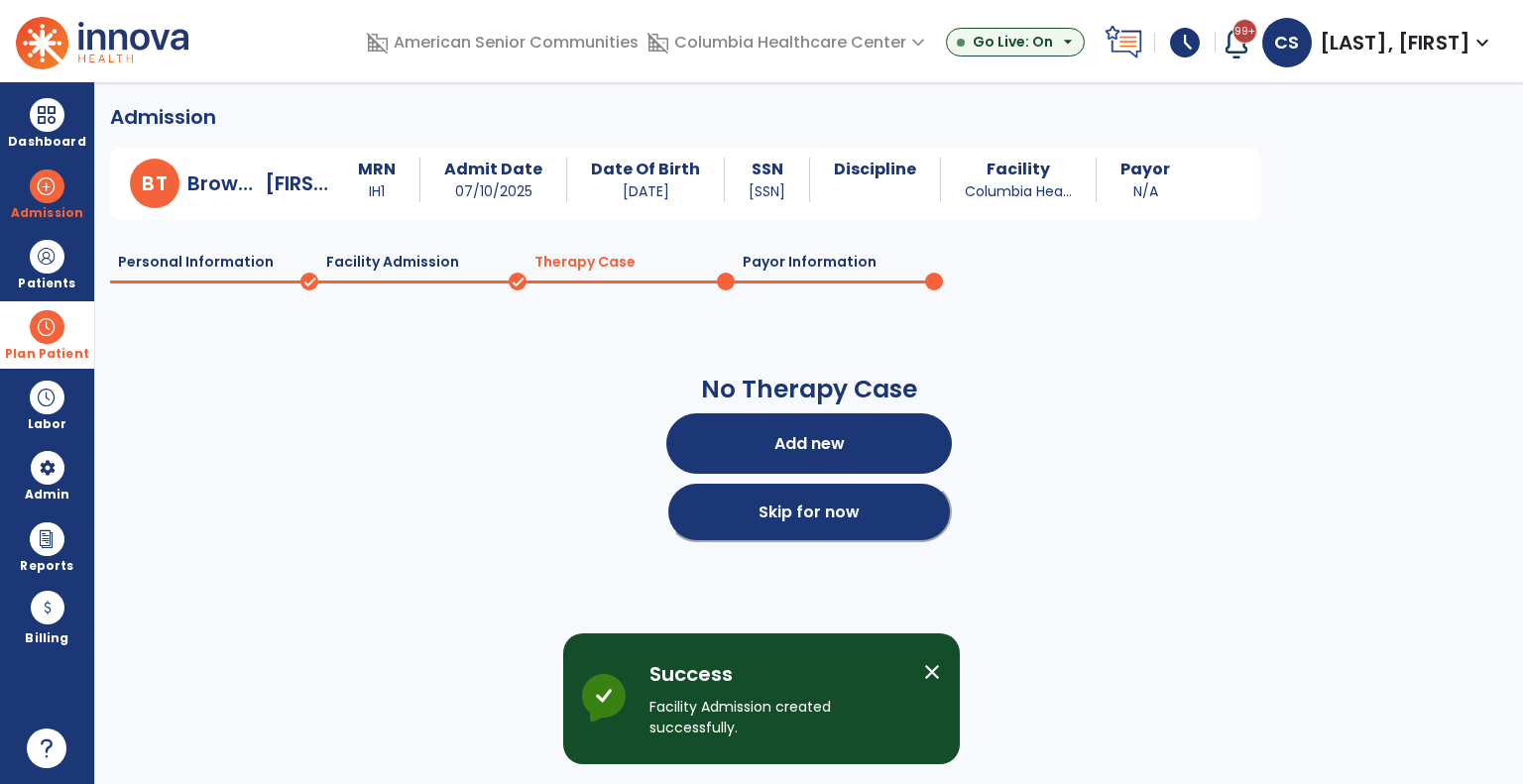 click on "Skip for now" at bounding box center (809, 511) 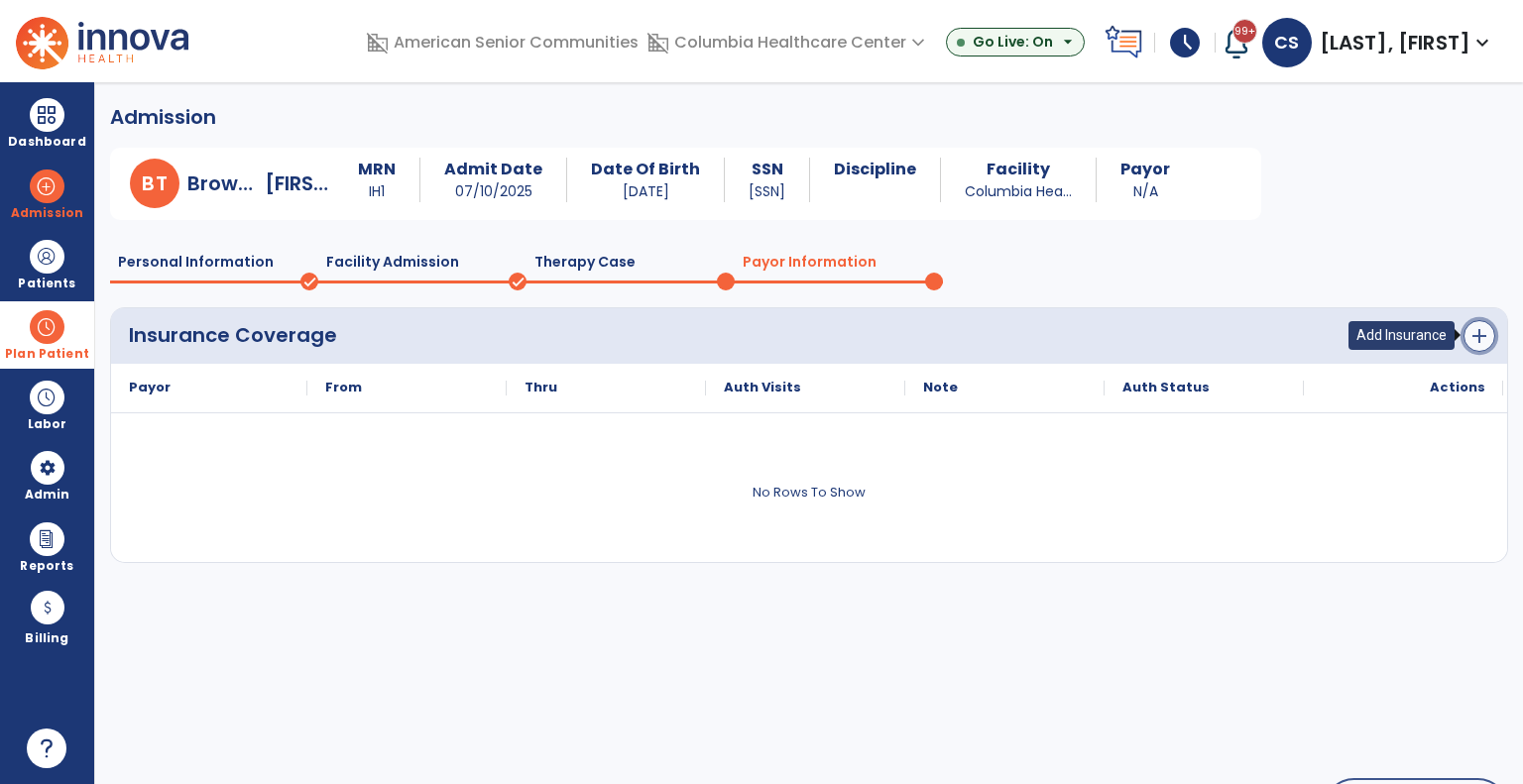 click on "add" 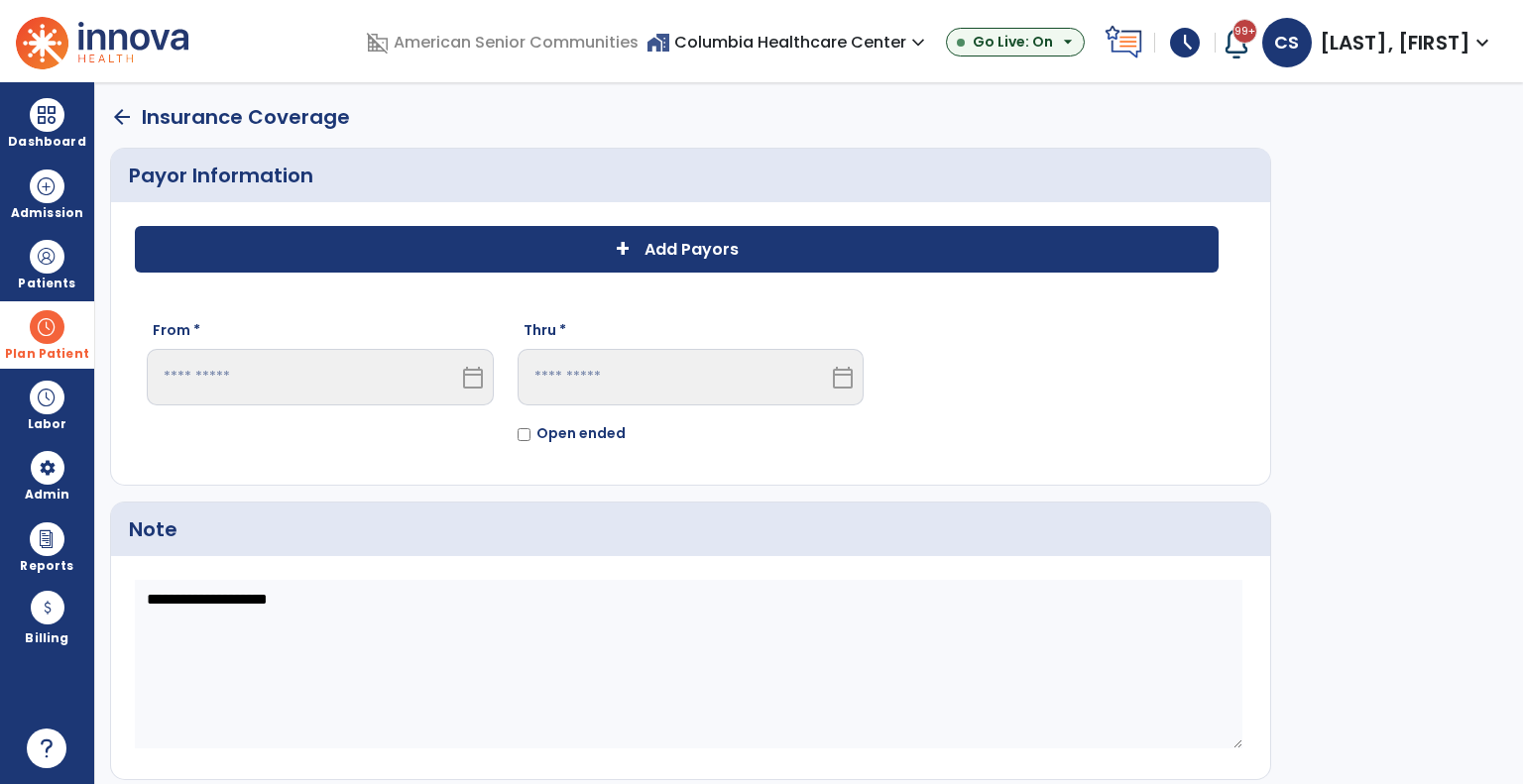 click on "+ Add Payors" 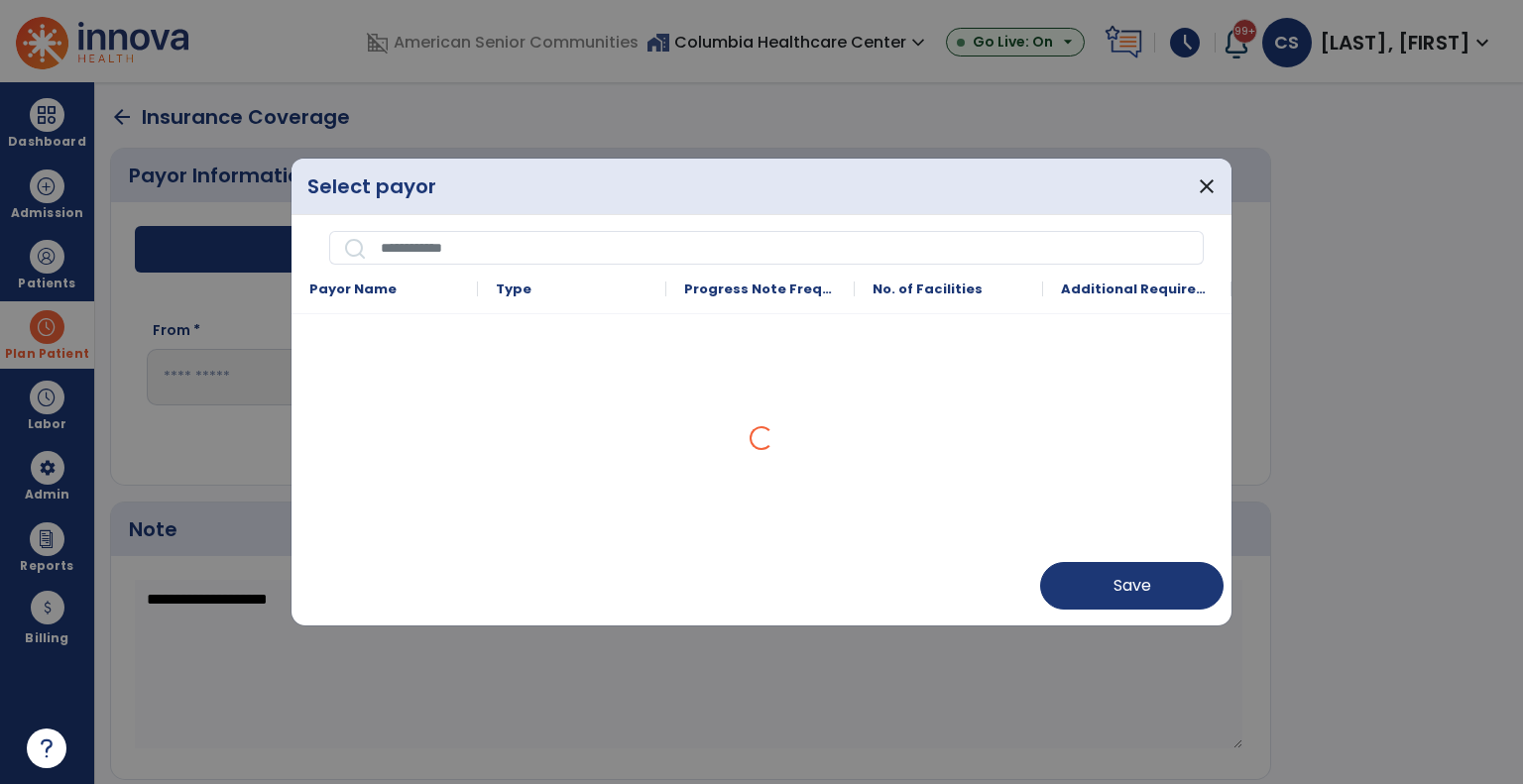 click at bounding box center [785, 248] 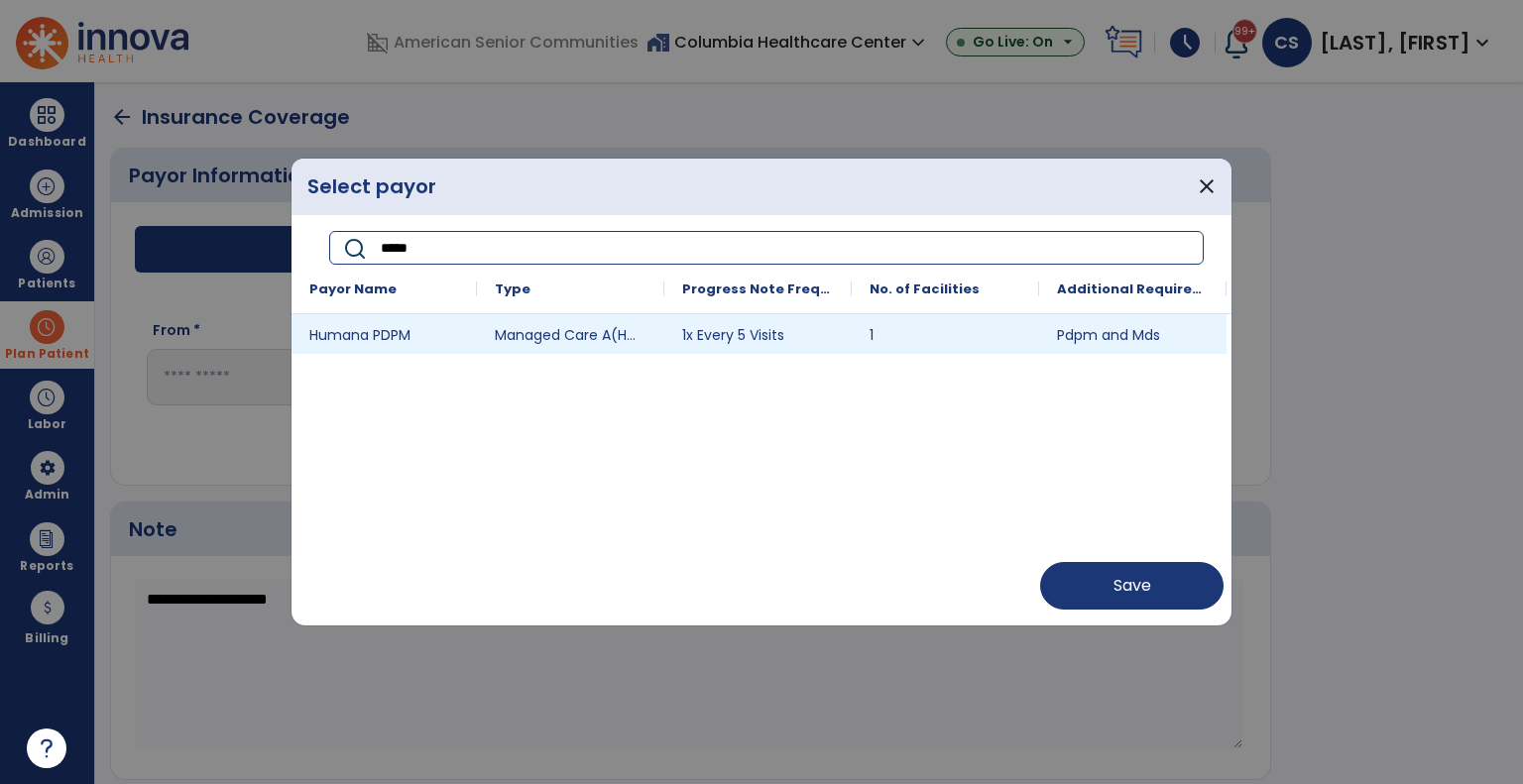 type on "*****" 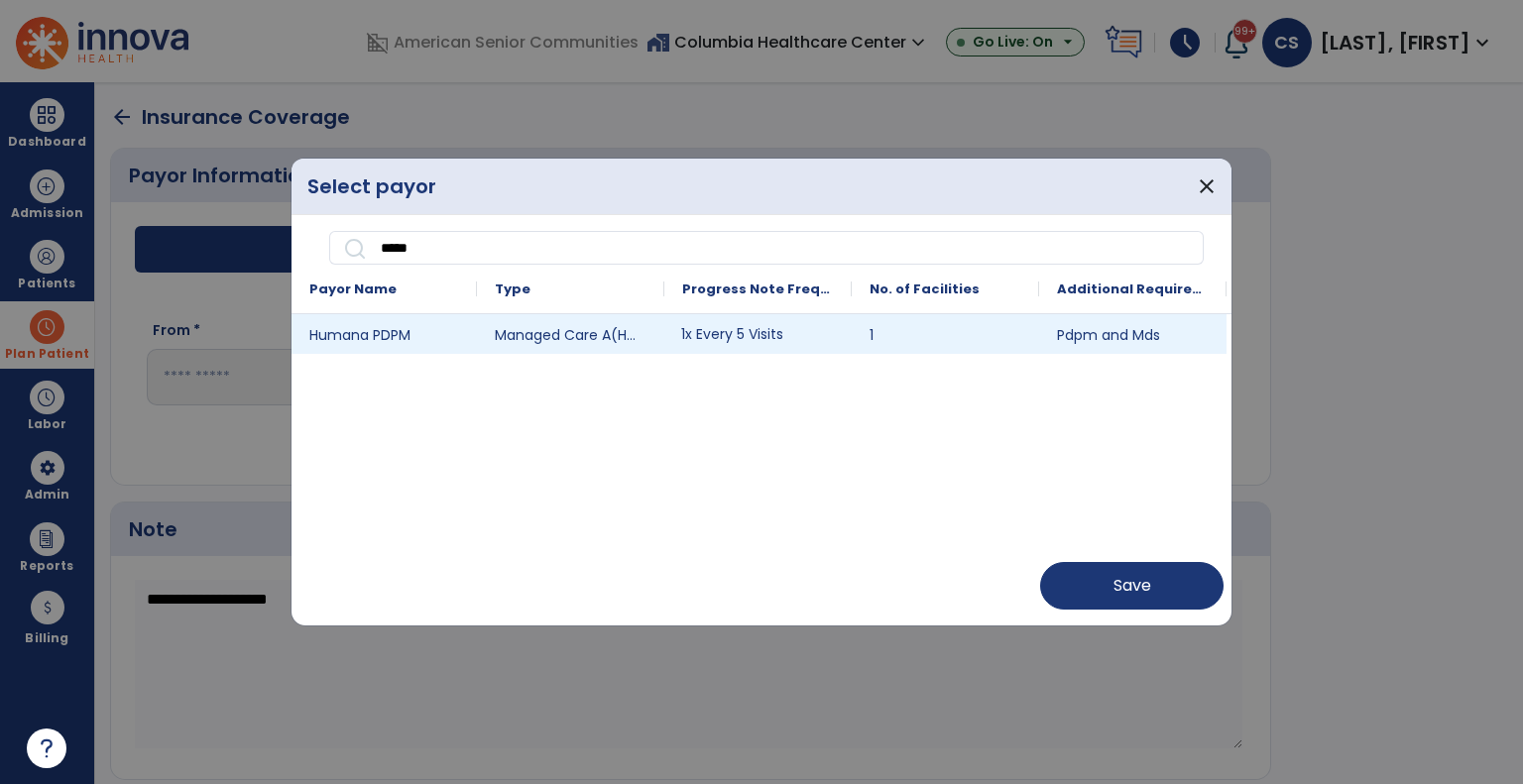 click on "1x Every 5 Visits" at bounding box center (758, 334) 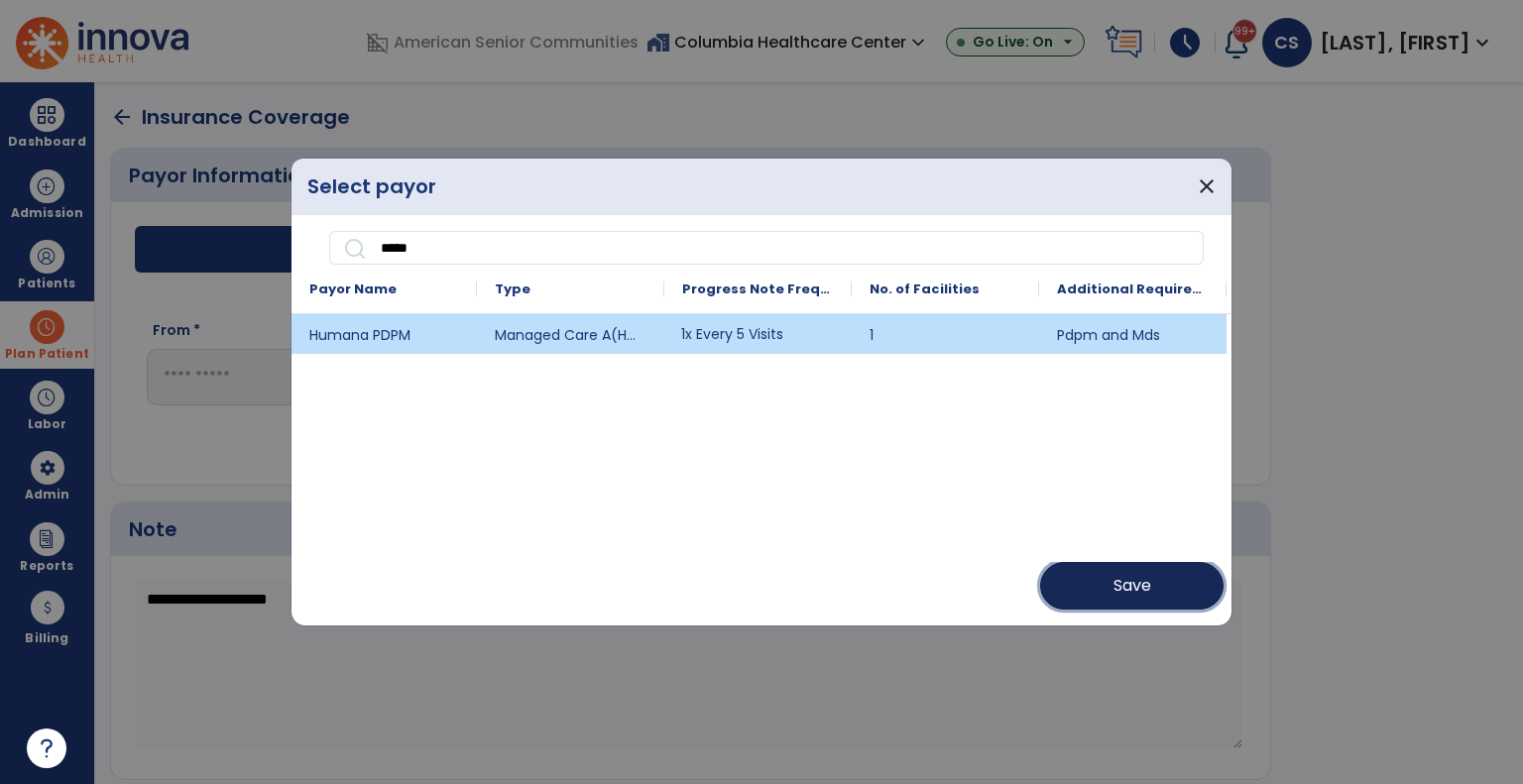 click on "Save" at bounding box center [1132, 586] 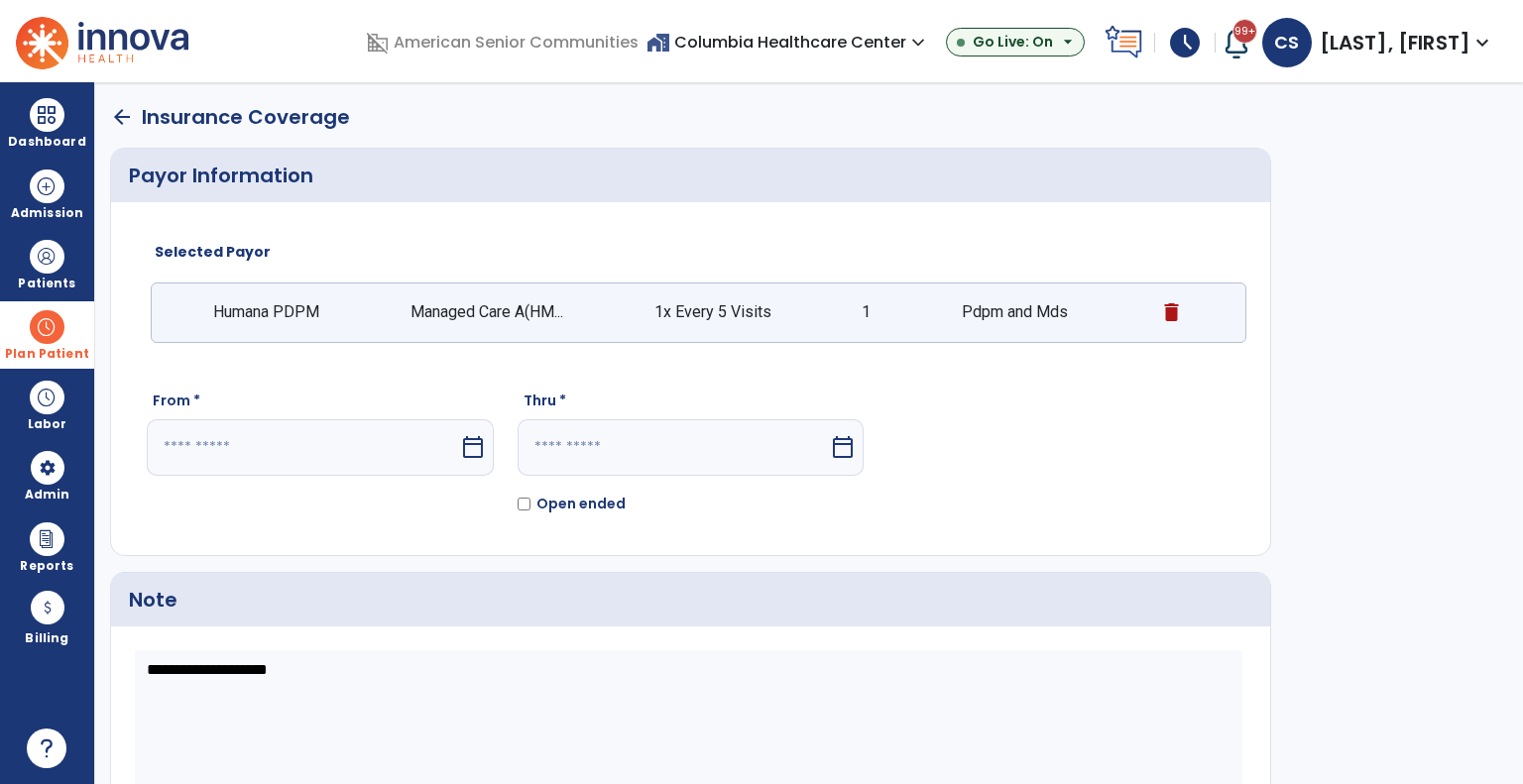 click at bounding box center (302, 447) 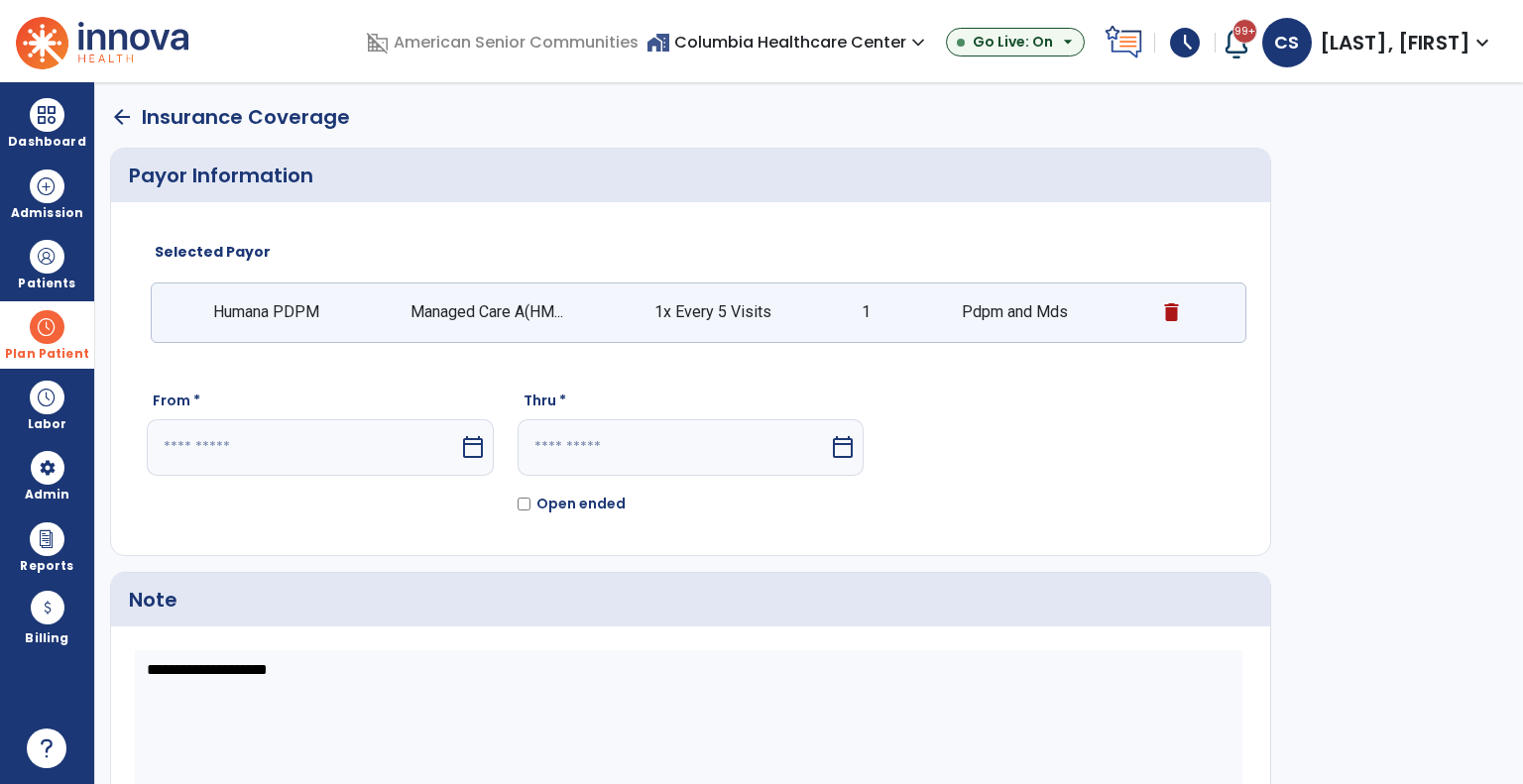 select on "*" 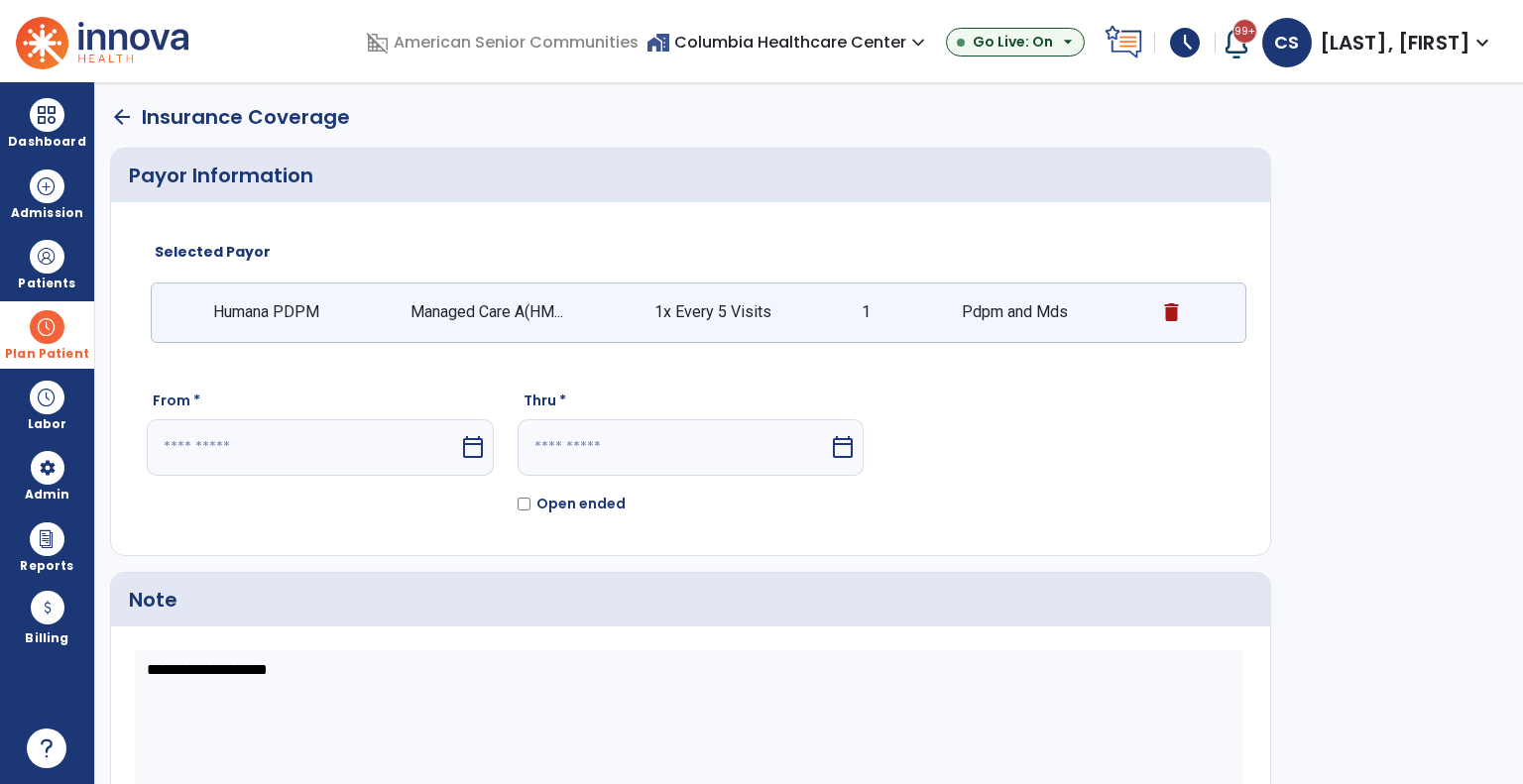 select on "****" 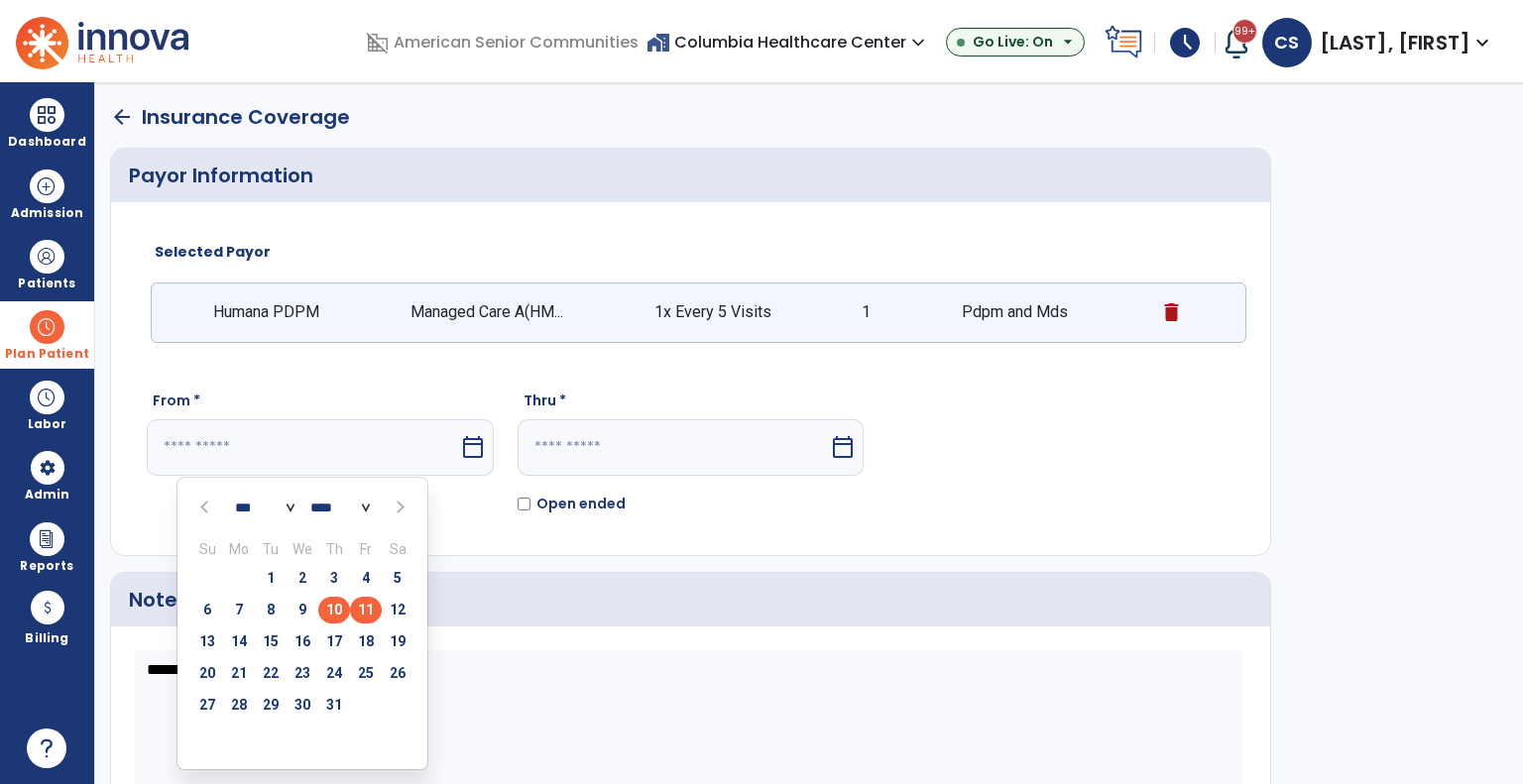 click on "10" at bounding box center (334, 610) 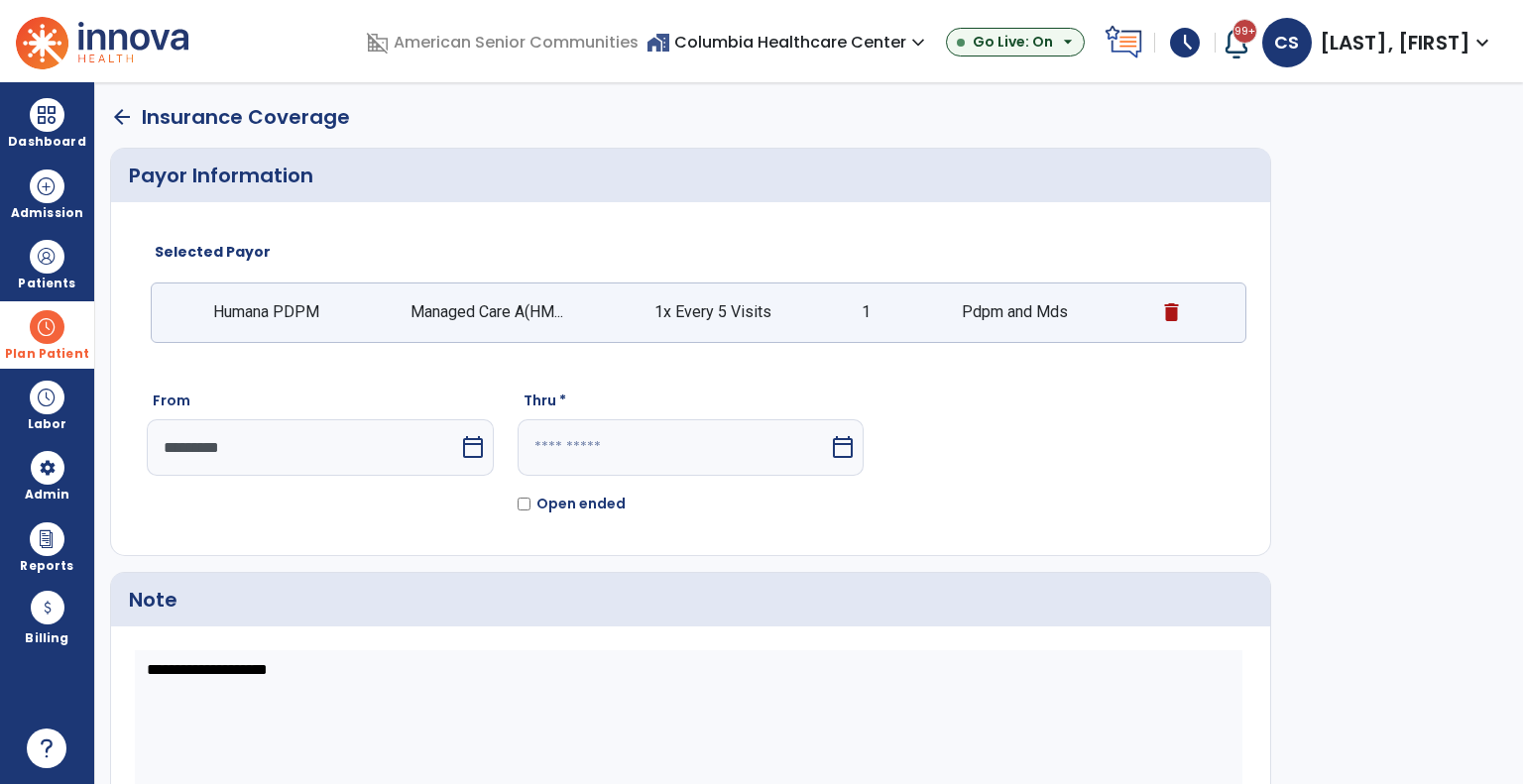click on "Open ended" 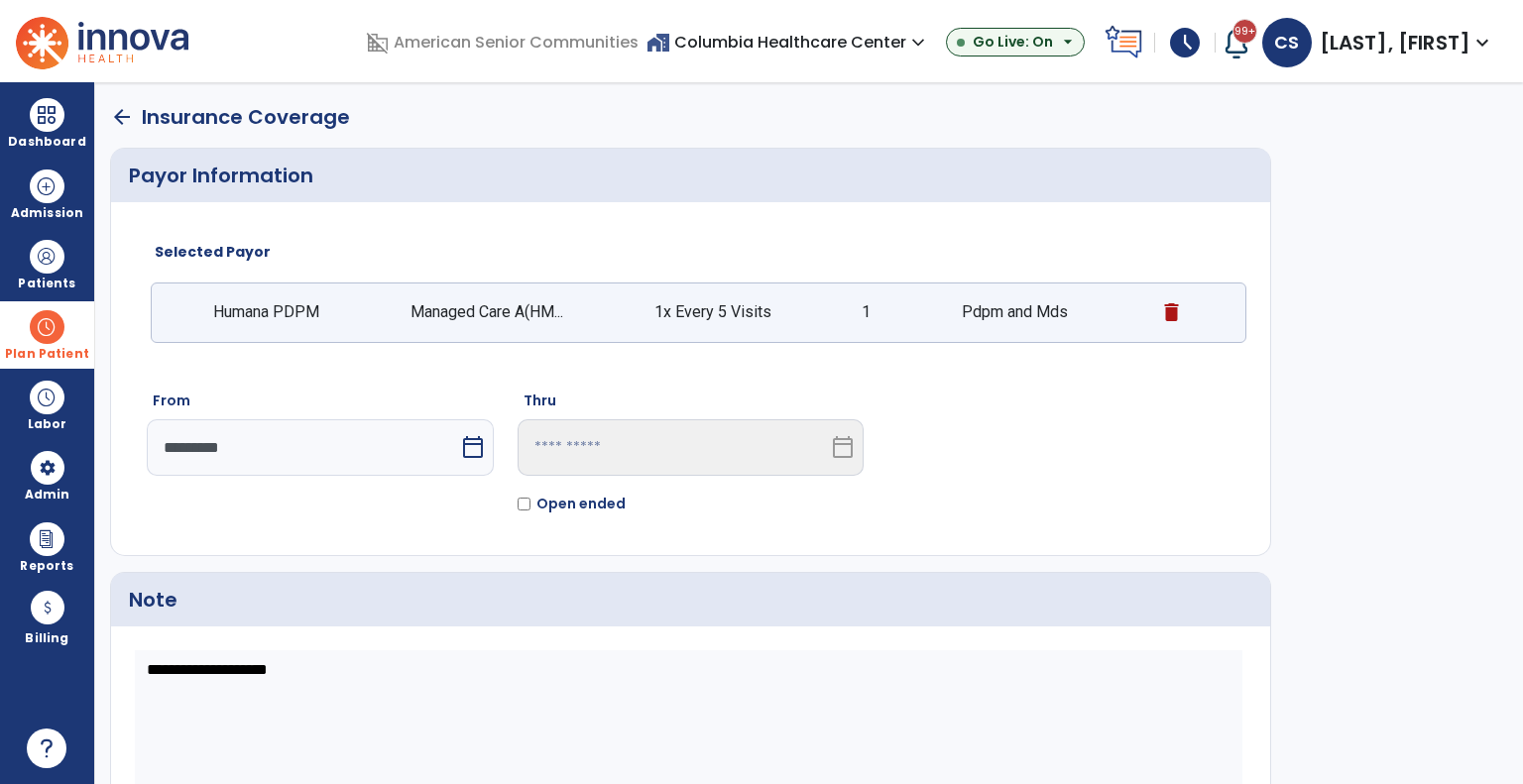 scroll, scrollTop: 118, scrollLeft: 0, axis: vertical 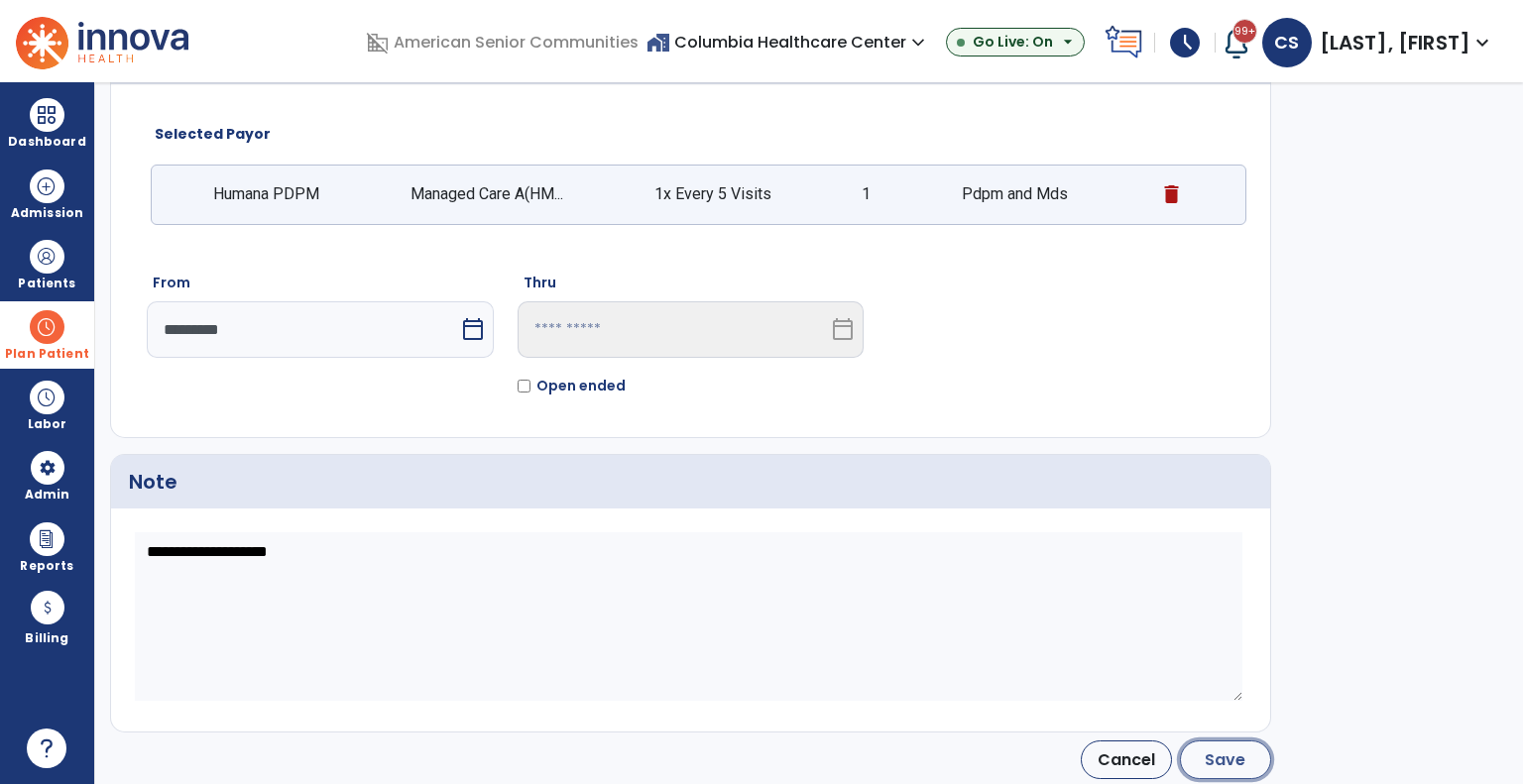 click on "Save" 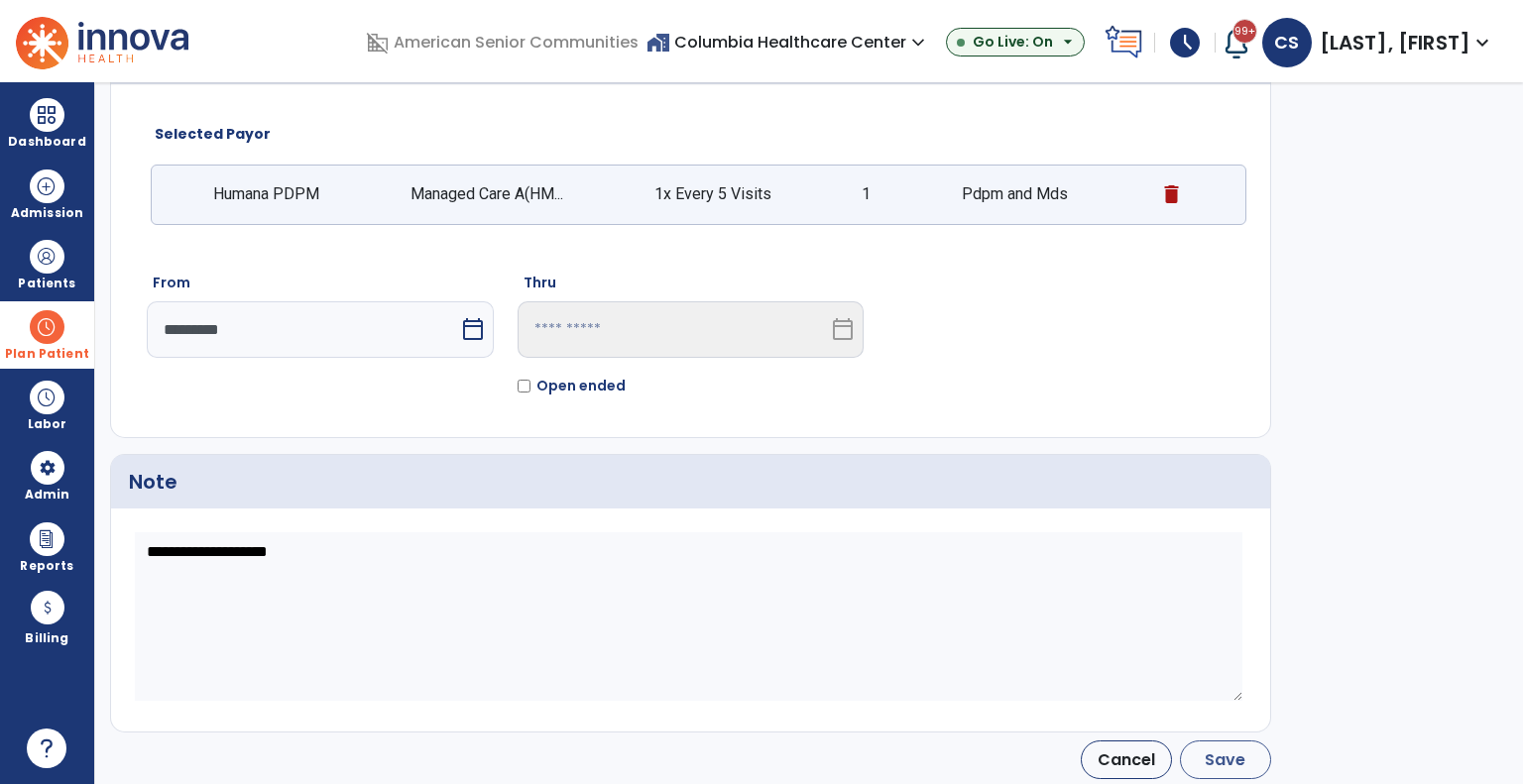type on "*********" 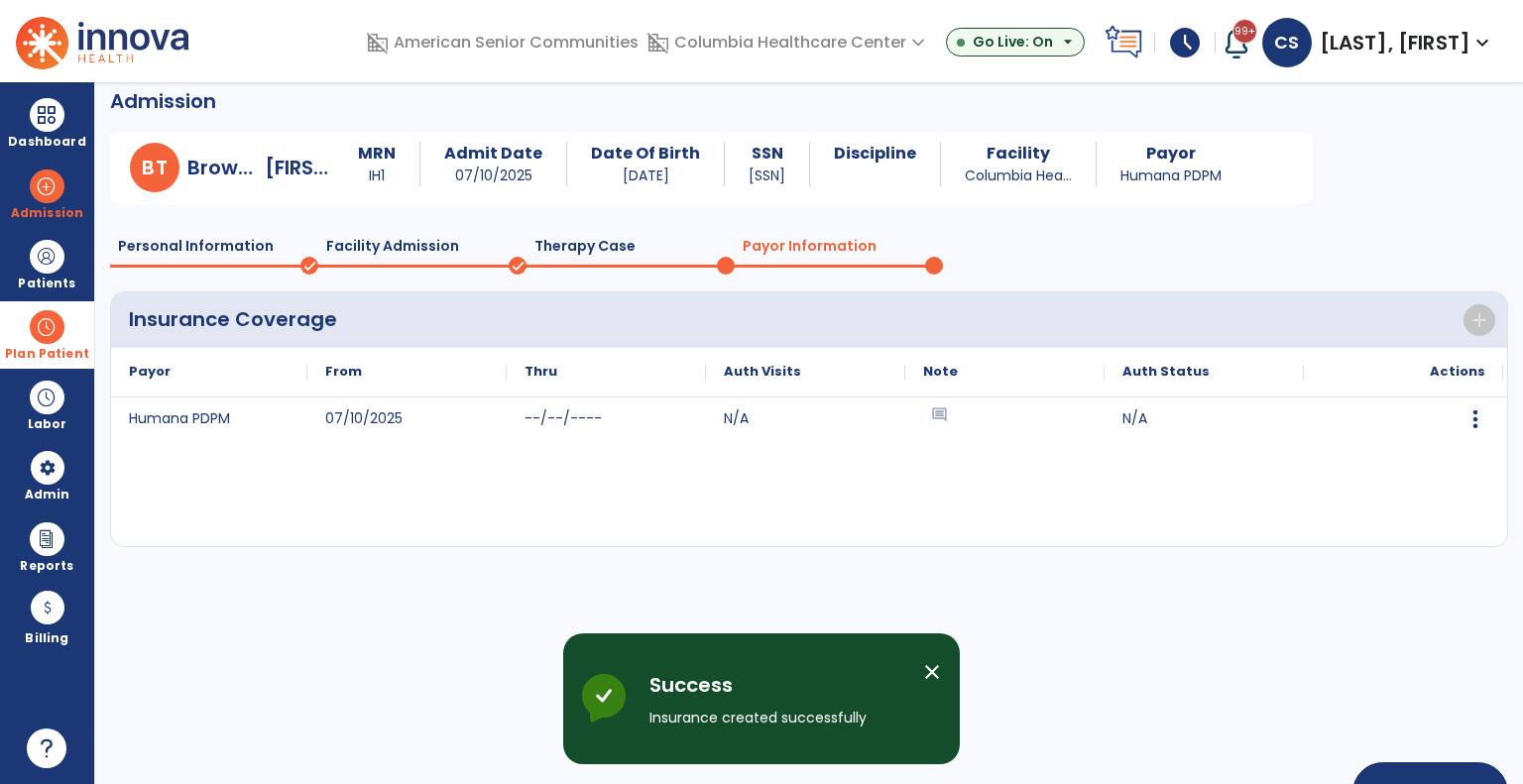 scroll, scrollTop: 77, scrollLeft: 0, axis: vertical 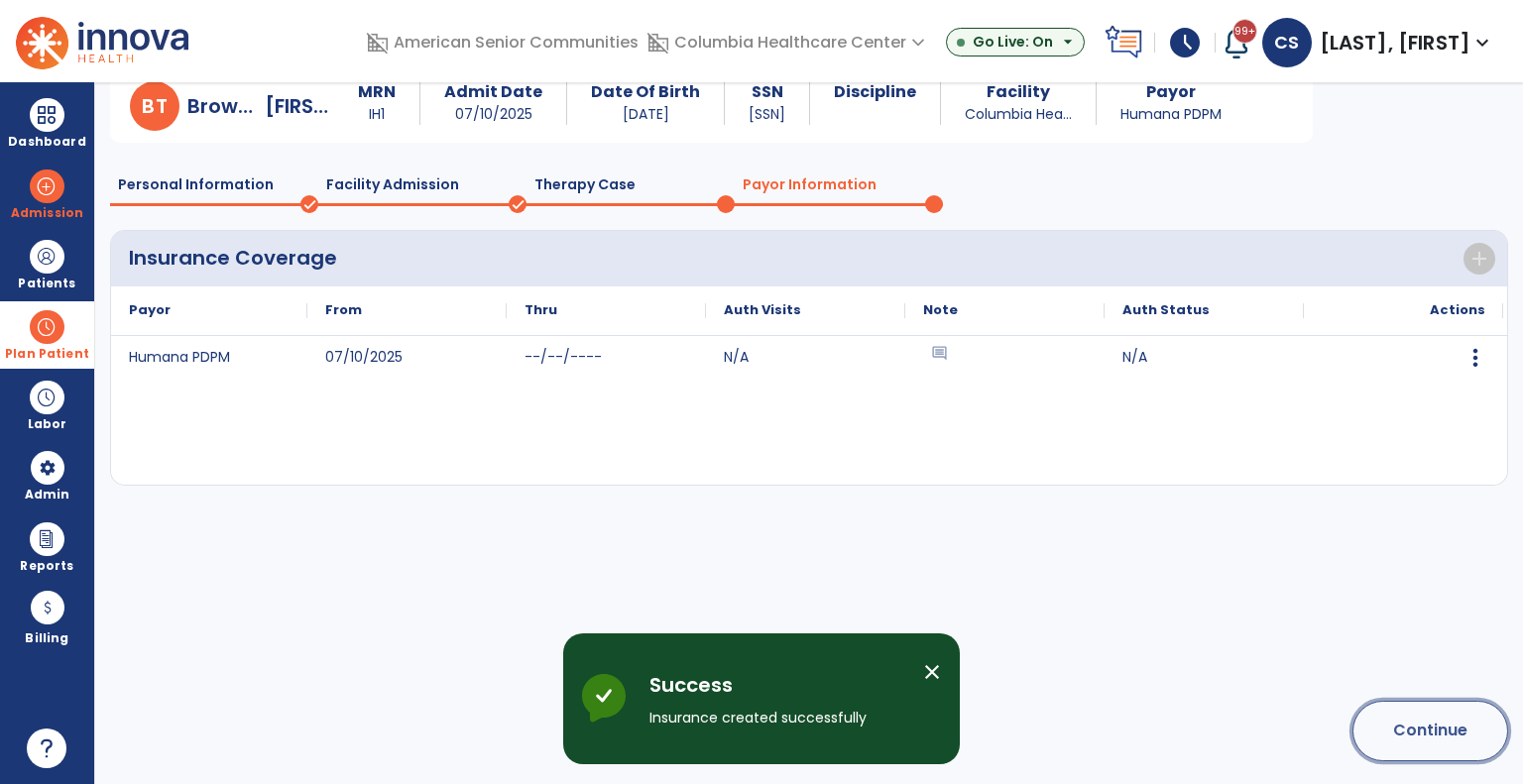 click on "Continue" 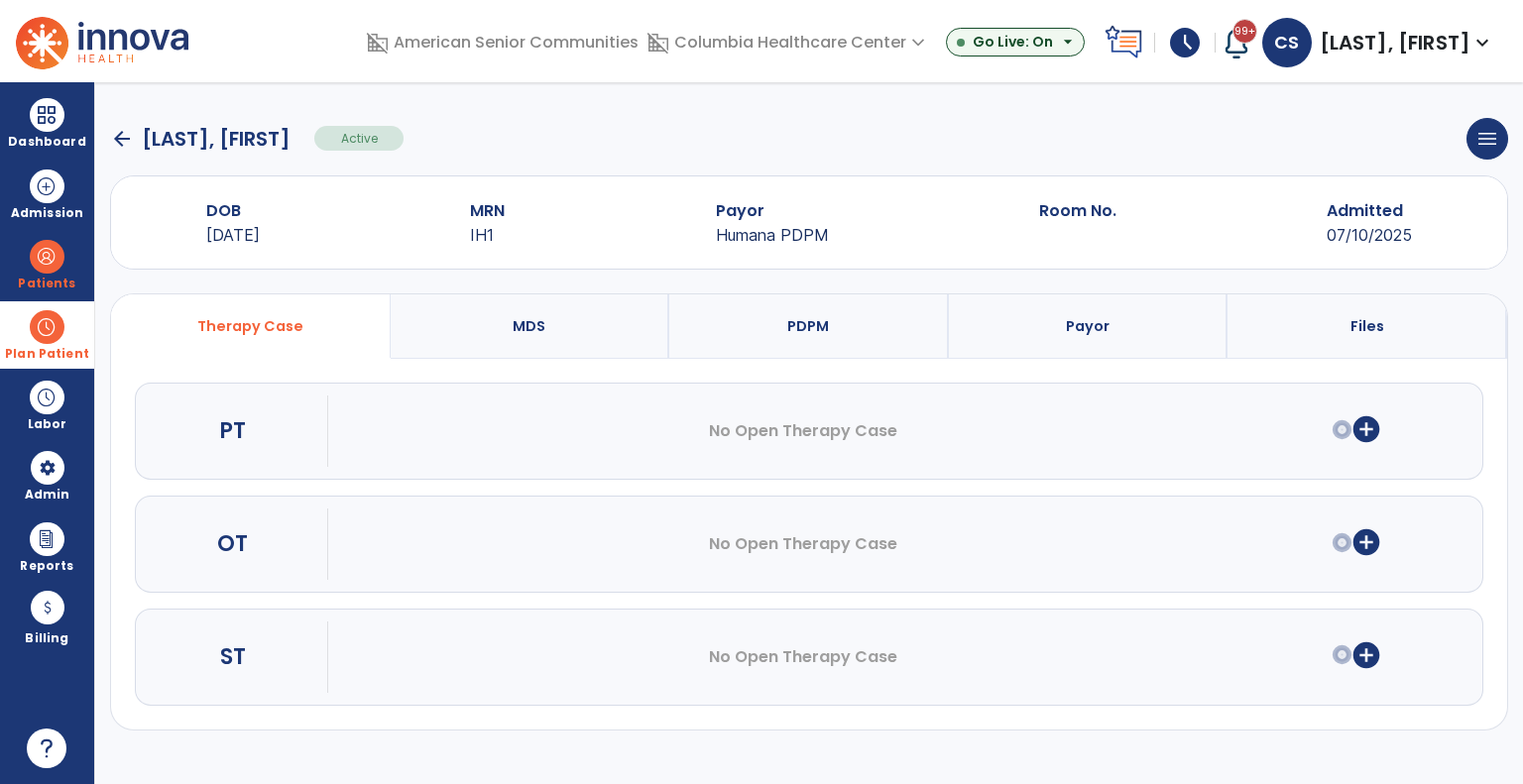 scroll, scrollTop: 0, scrollLeft: 0, axis: both 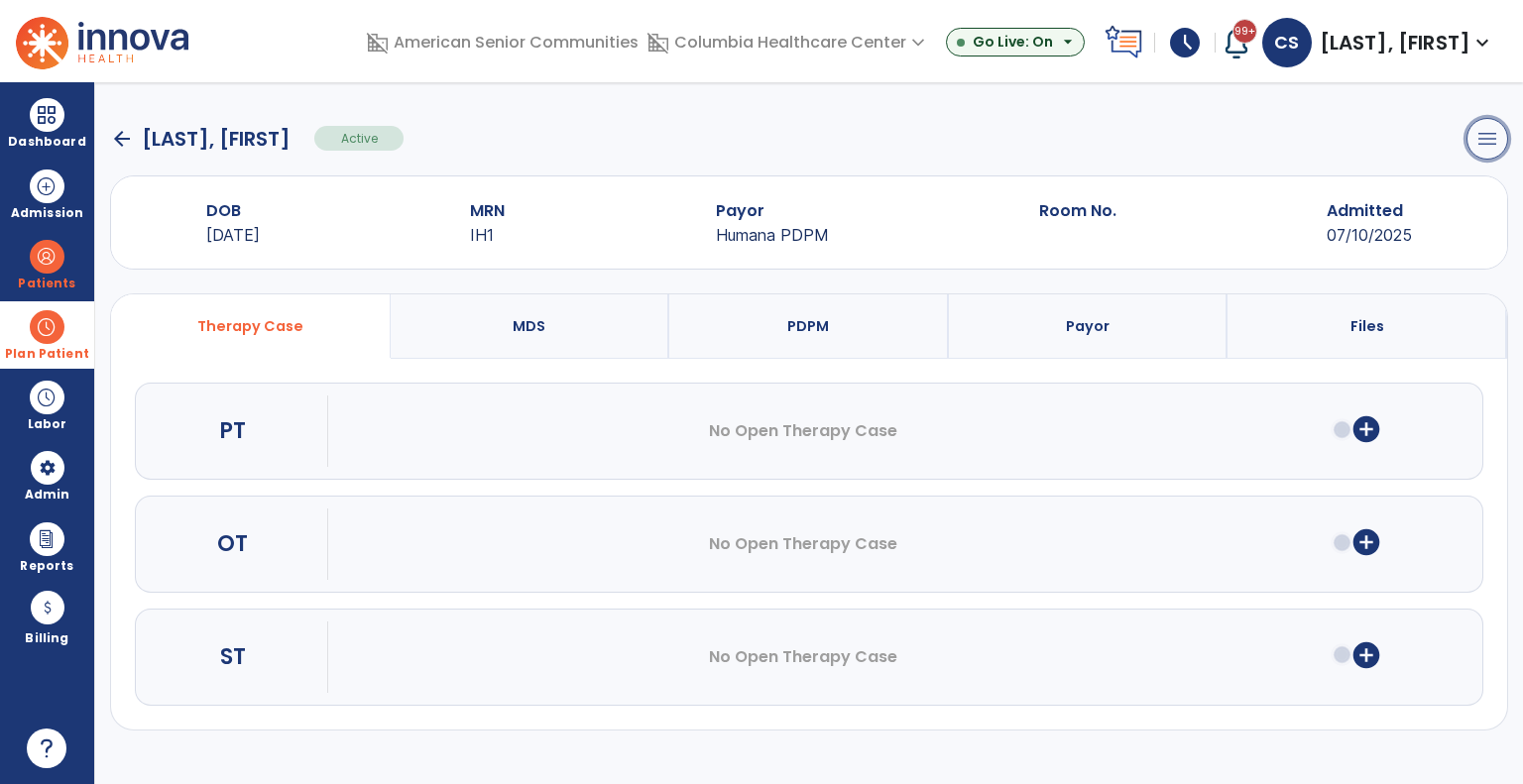click on "menu" at bounding box center (1487, 139) 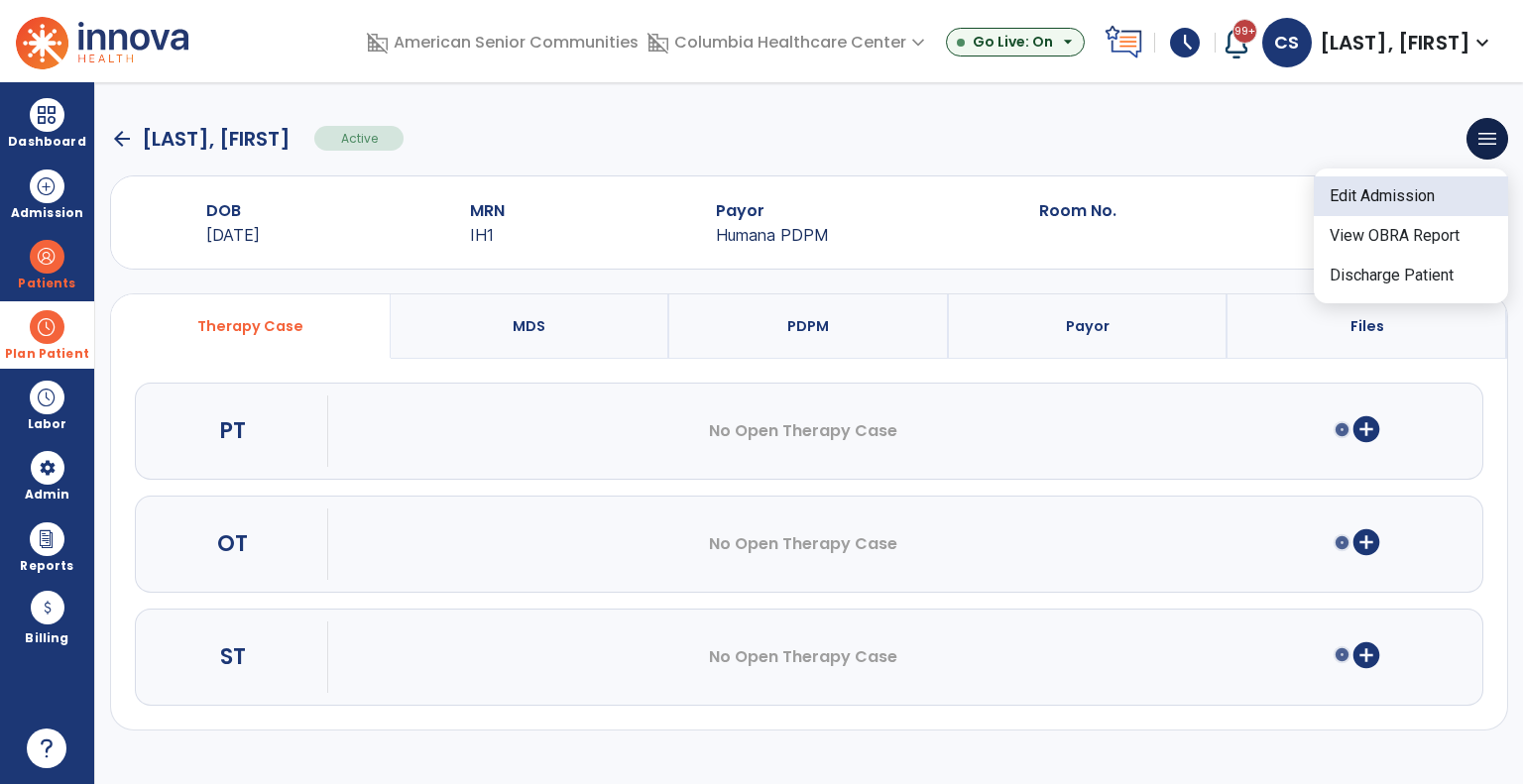 click on "Edit Admission" 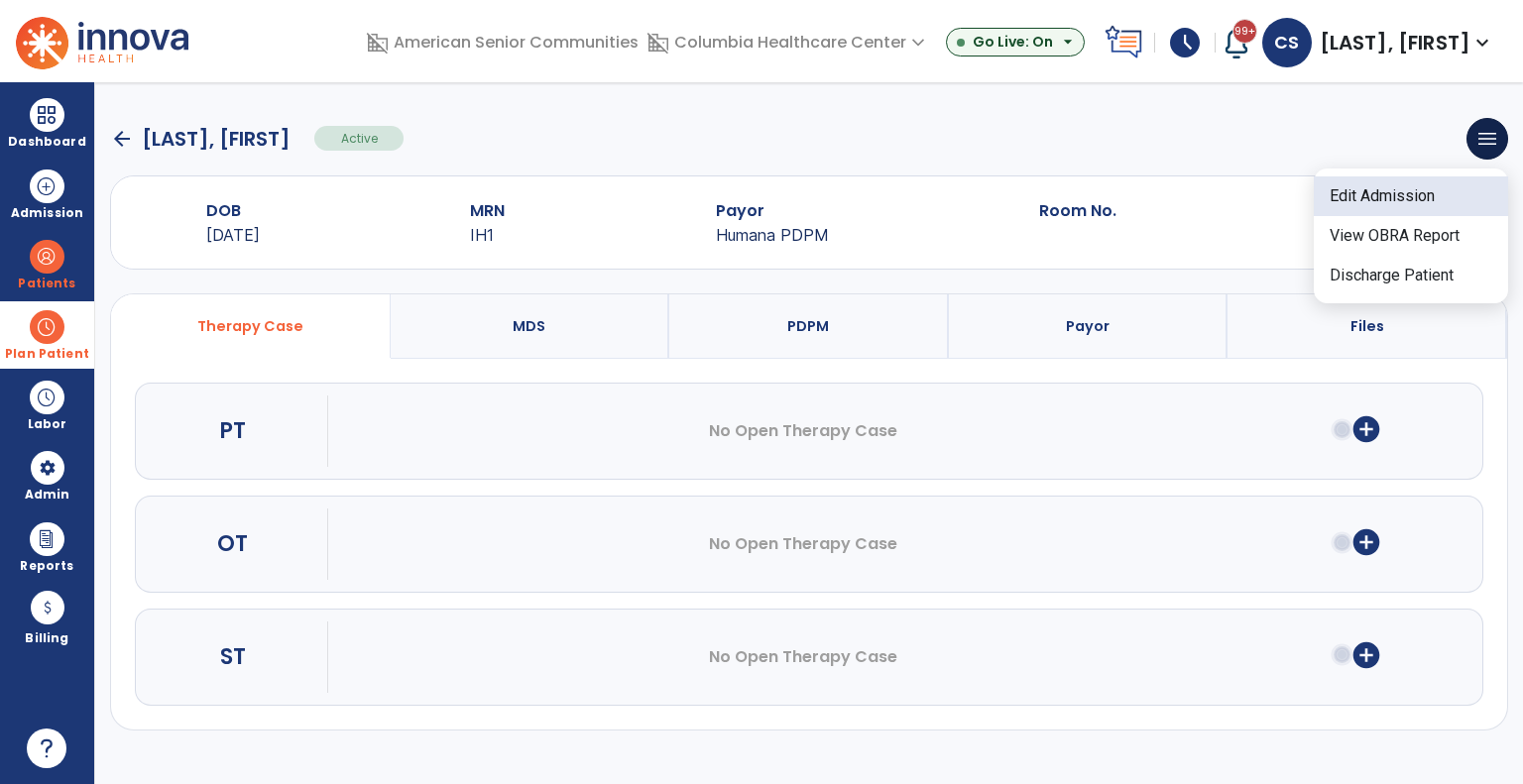 select on "******" 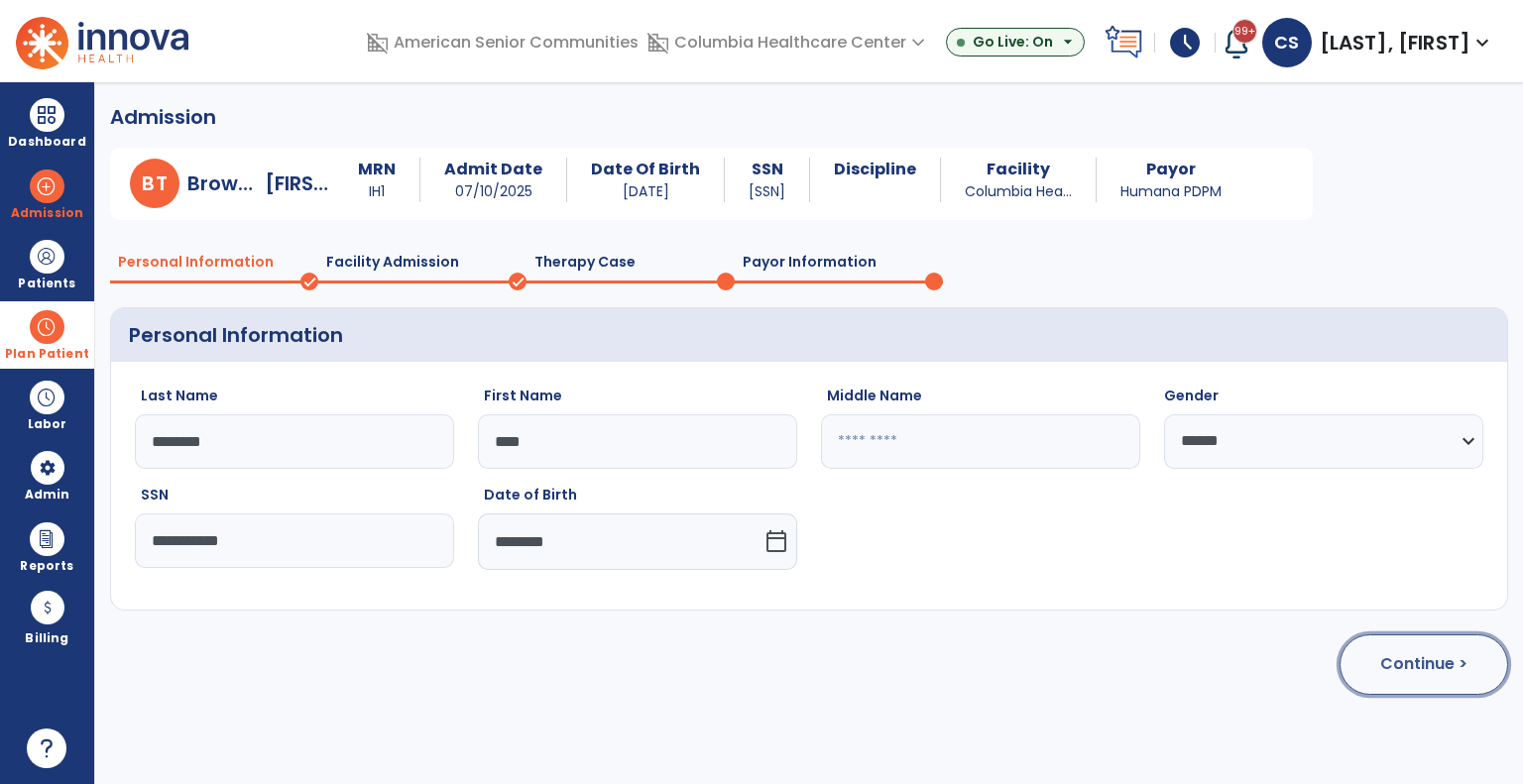 click on "Continue >" 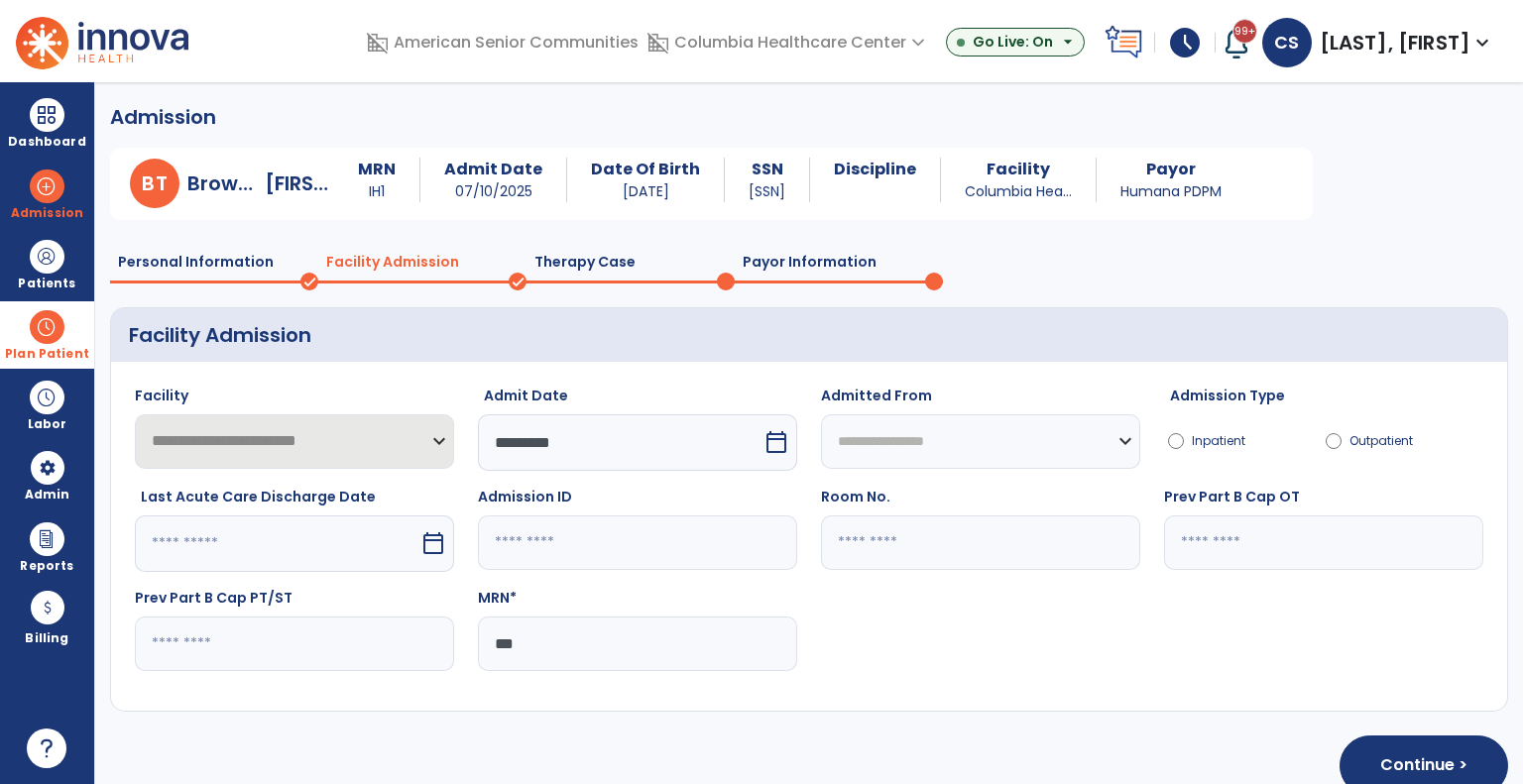 click on "***" 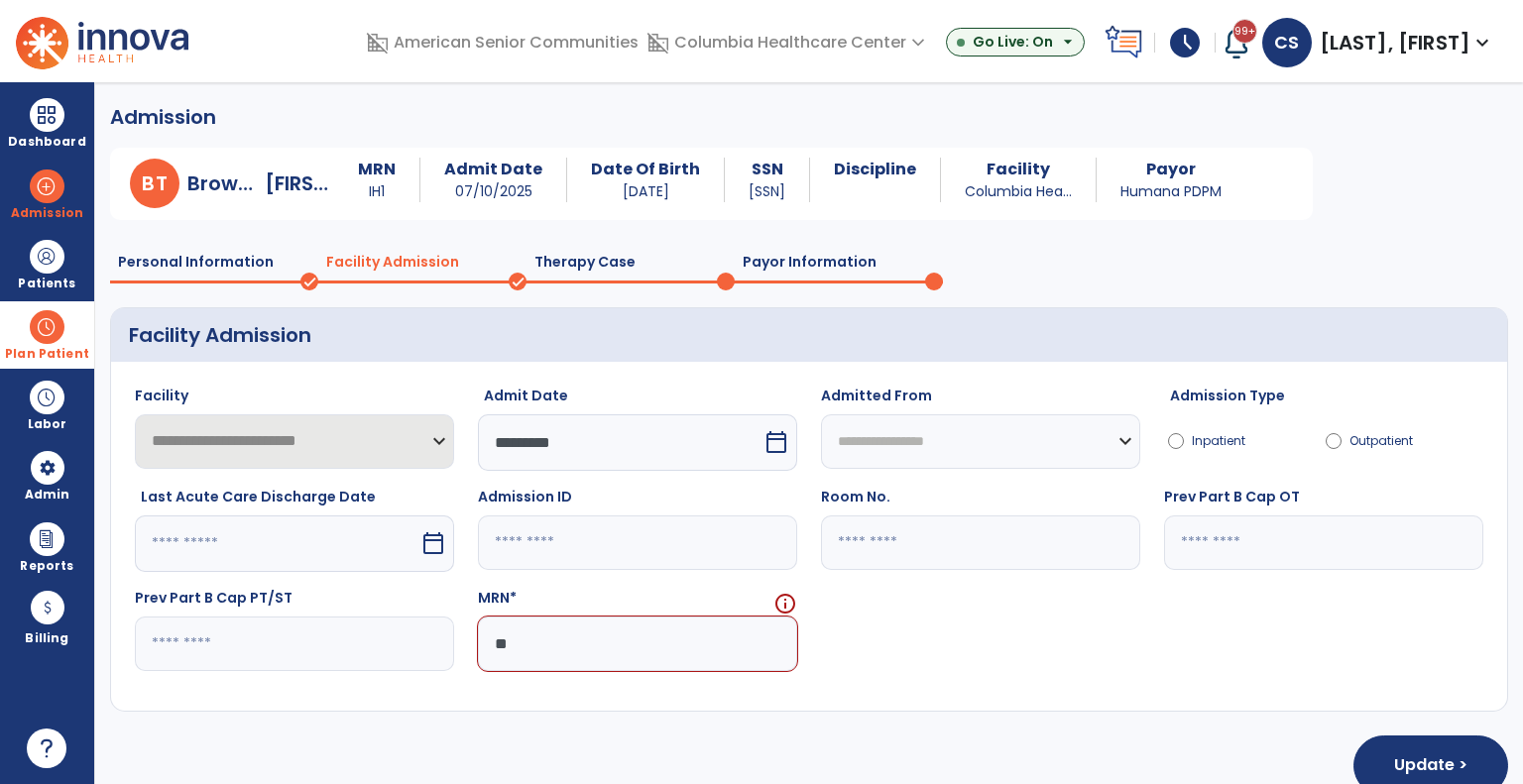 type on "*" 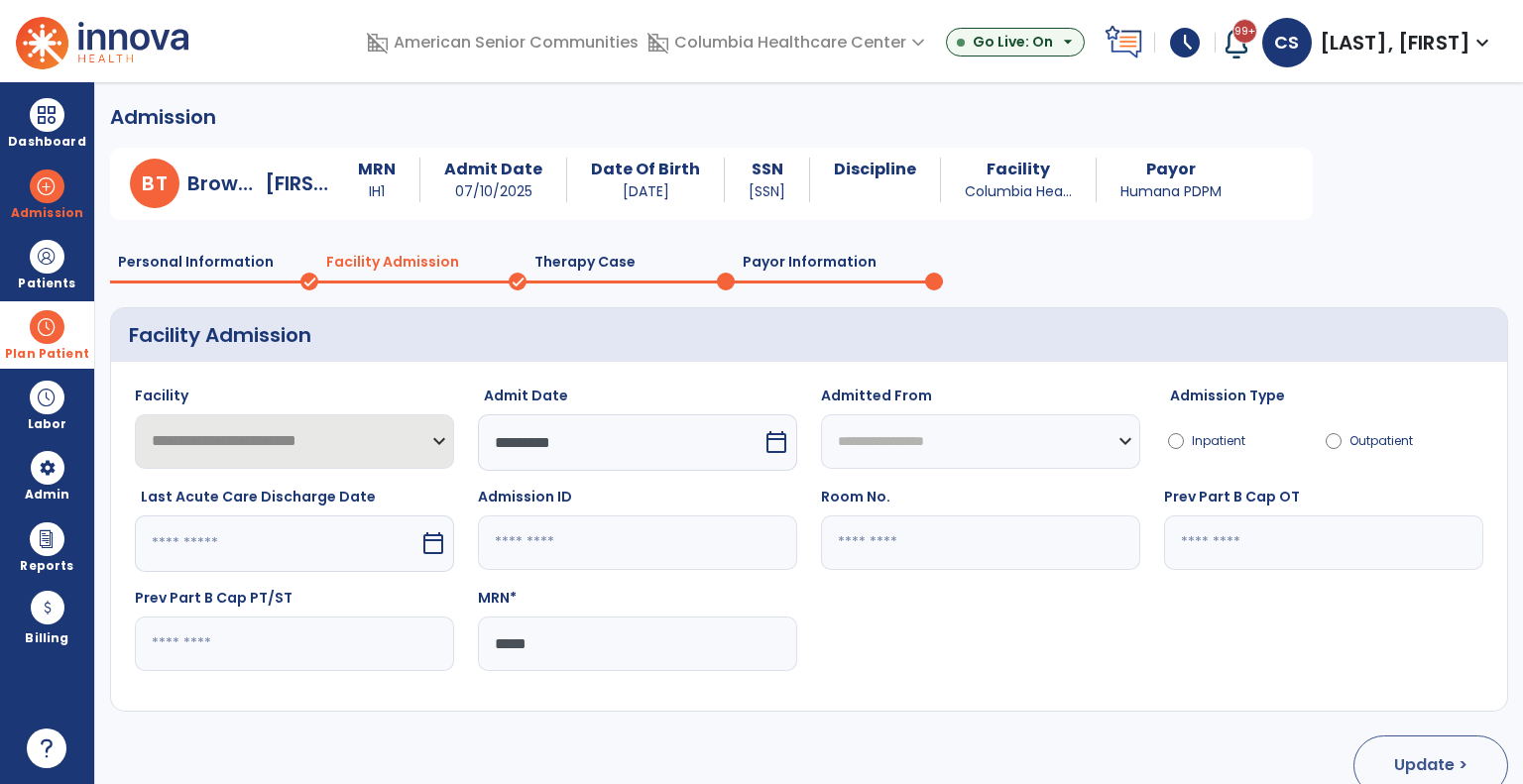 type on "*****" 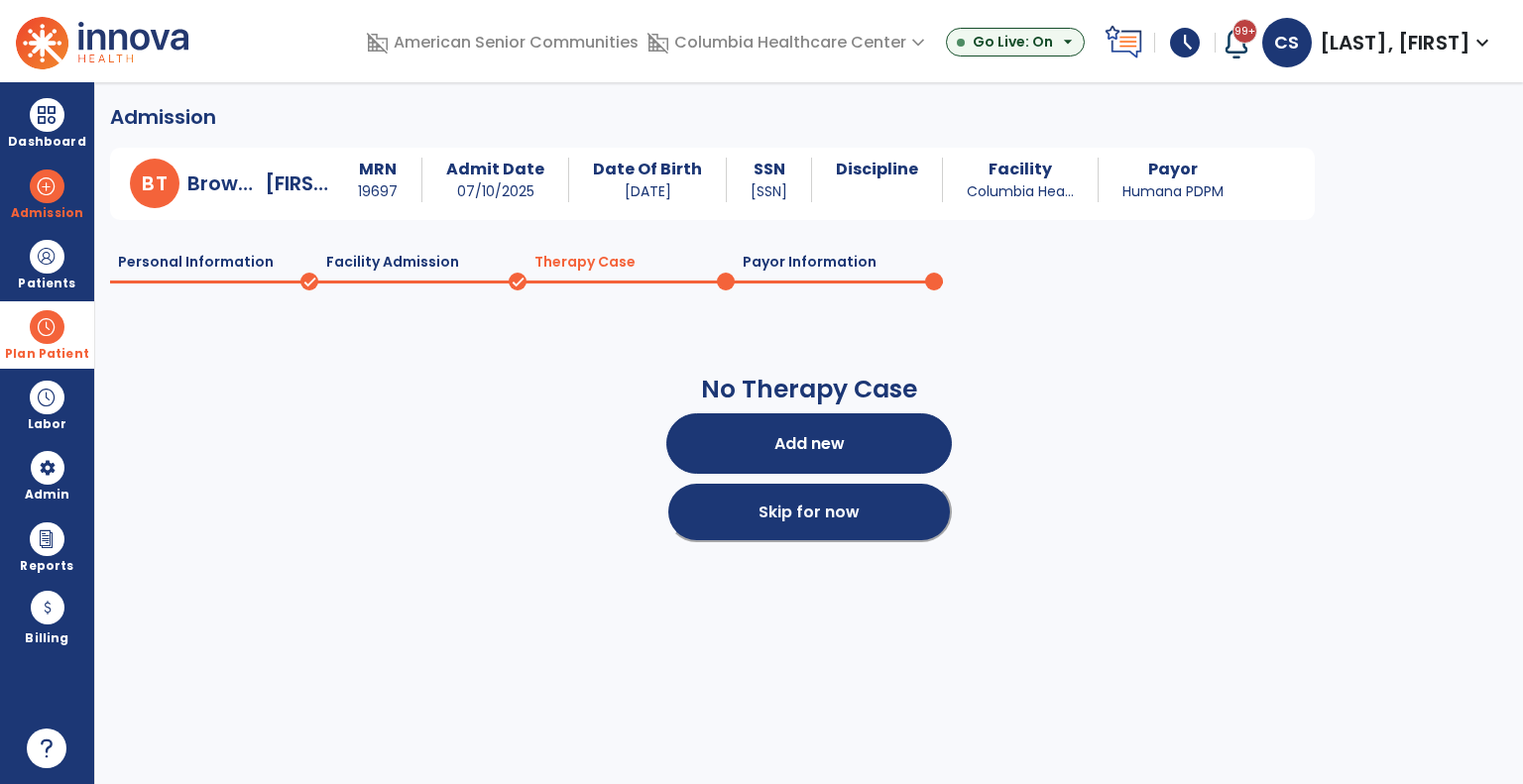 click on "Skip for now" at bounding box center (809, 511) 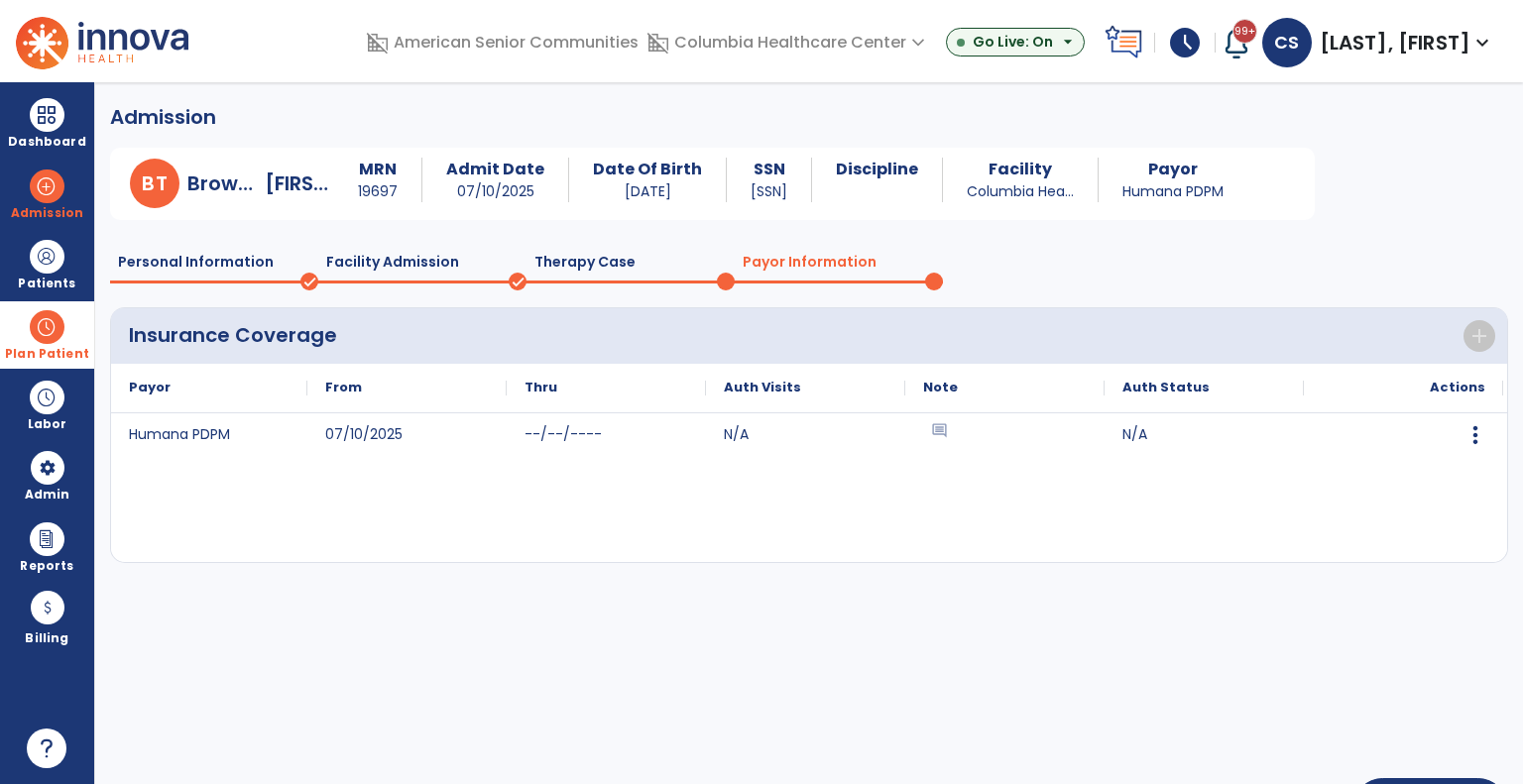 scroll, scrollTop: 58, scrollLeft: 0, axis: vertical 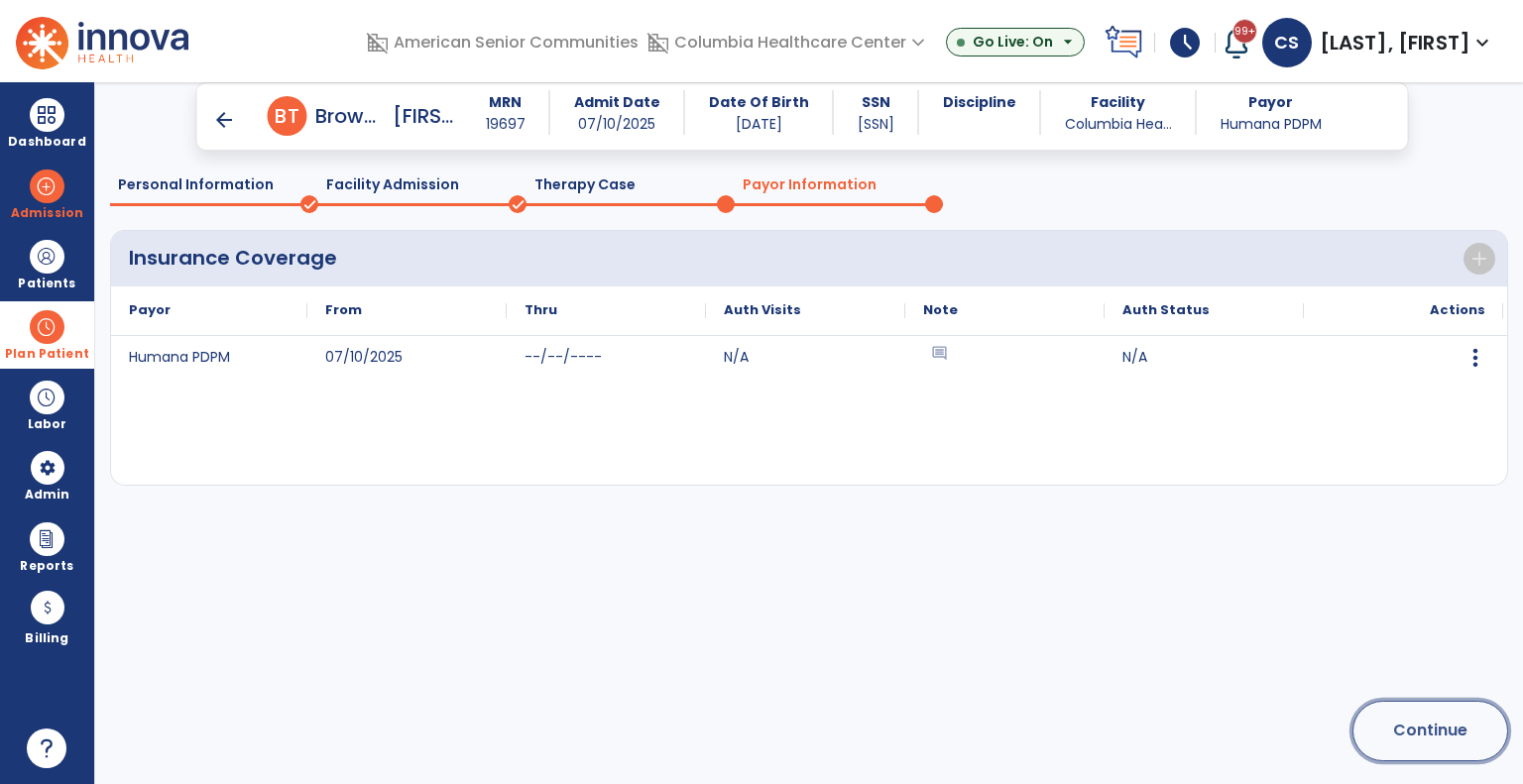 click on "Continue" 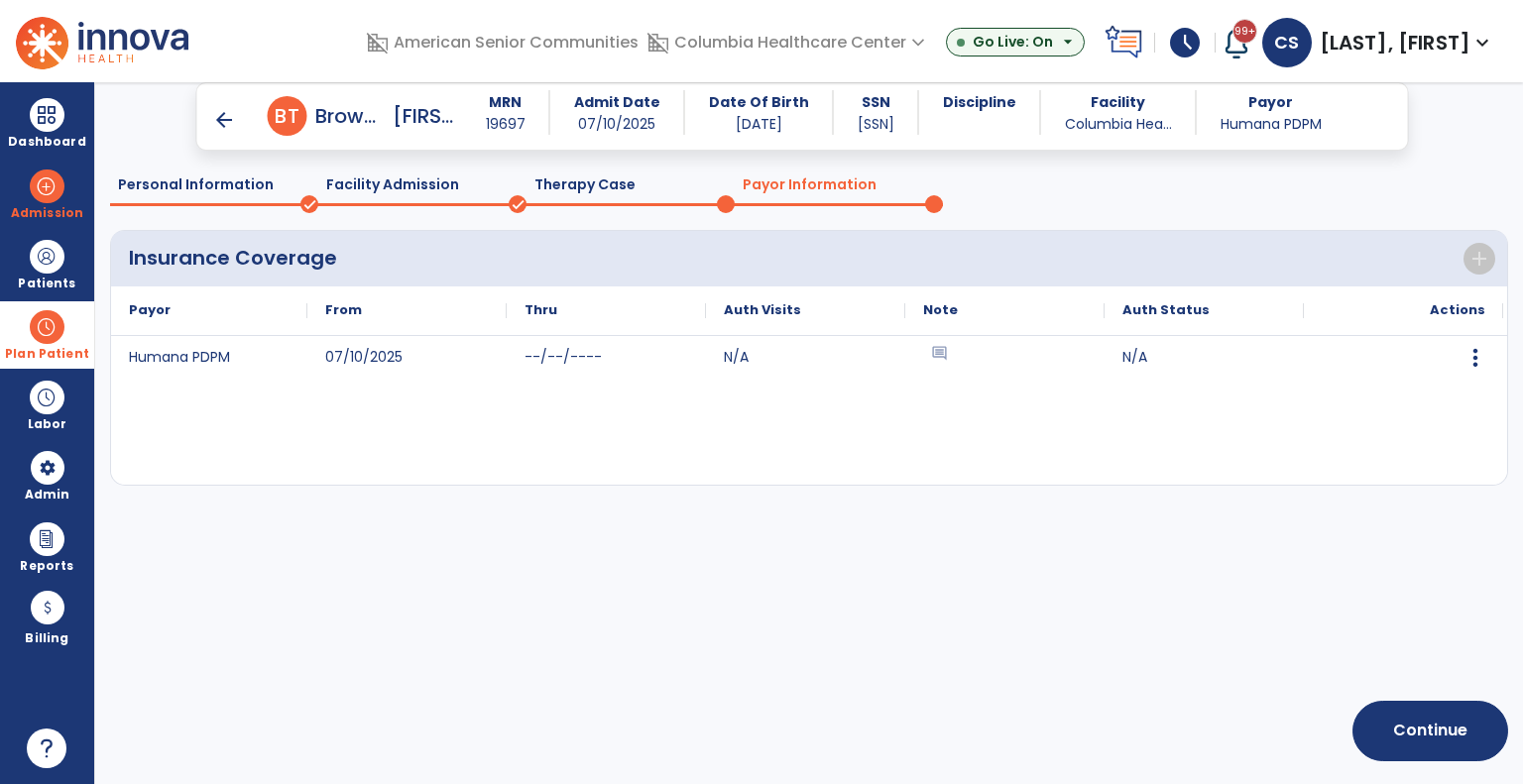 scroll, scrollTop: 0, scrollLeft: 0, axis: both 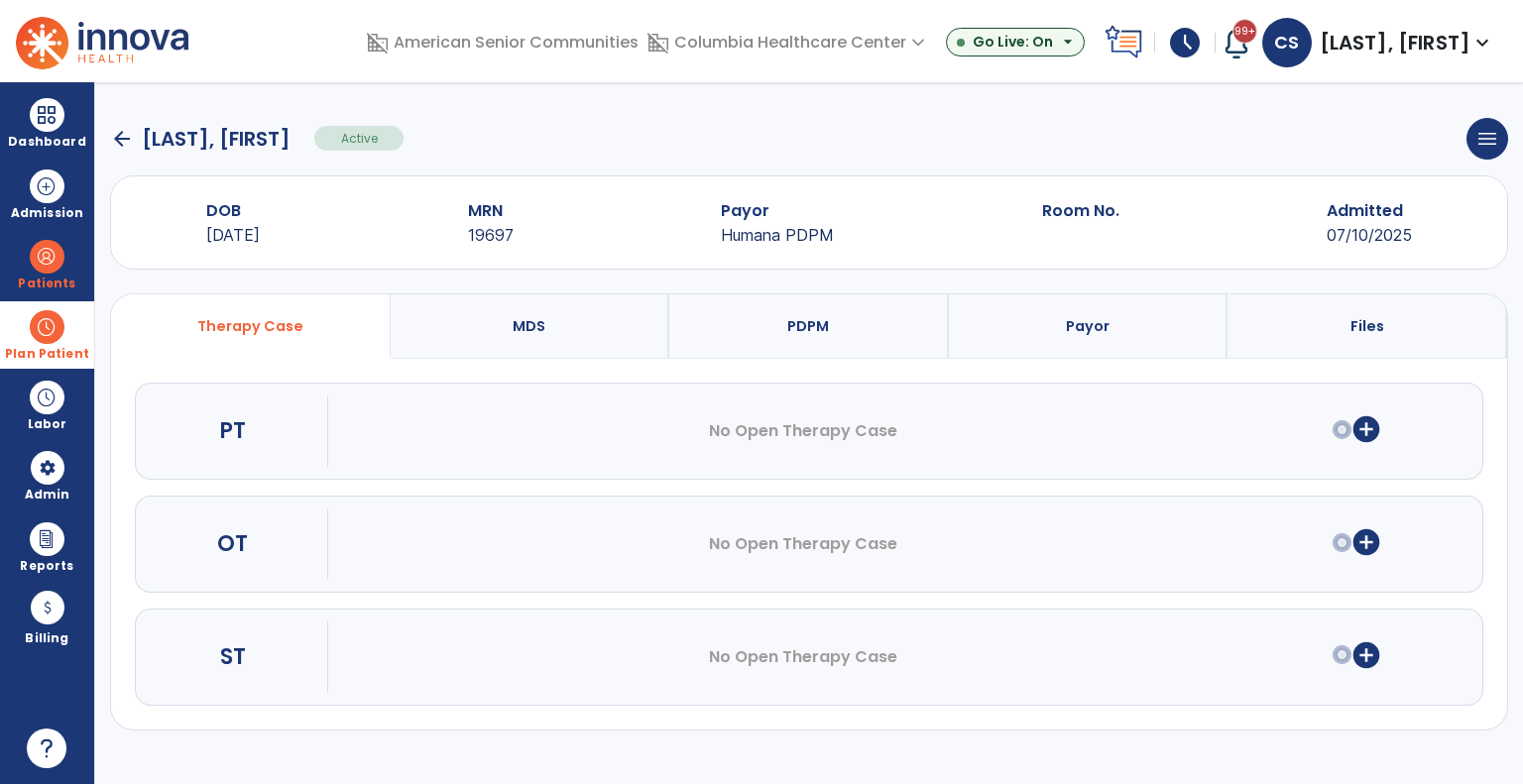 click on "Plan Patient" at bounding box center [47, 264] 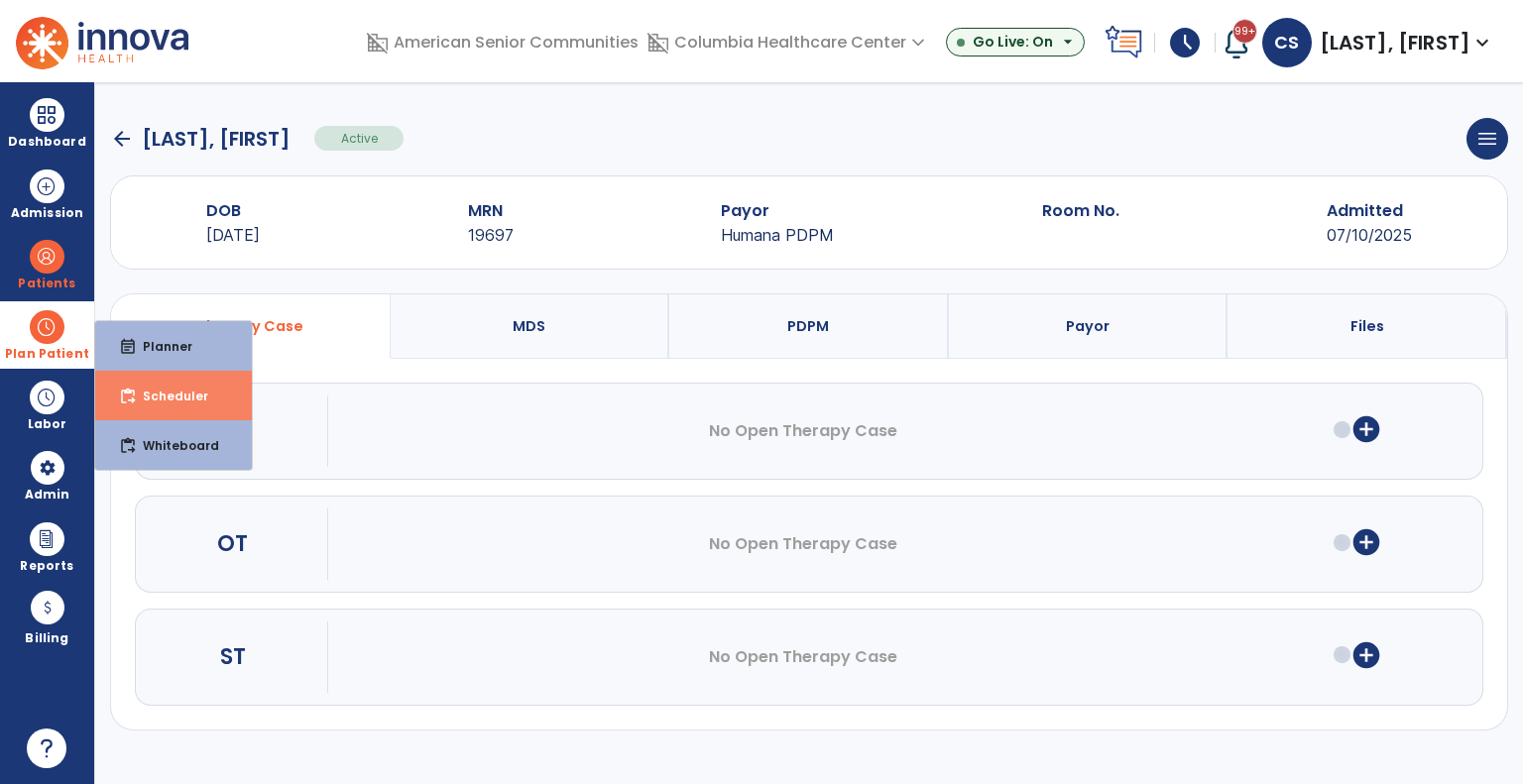 click on "content_paste_go  Scheduler" at bounding box center [174, 395] 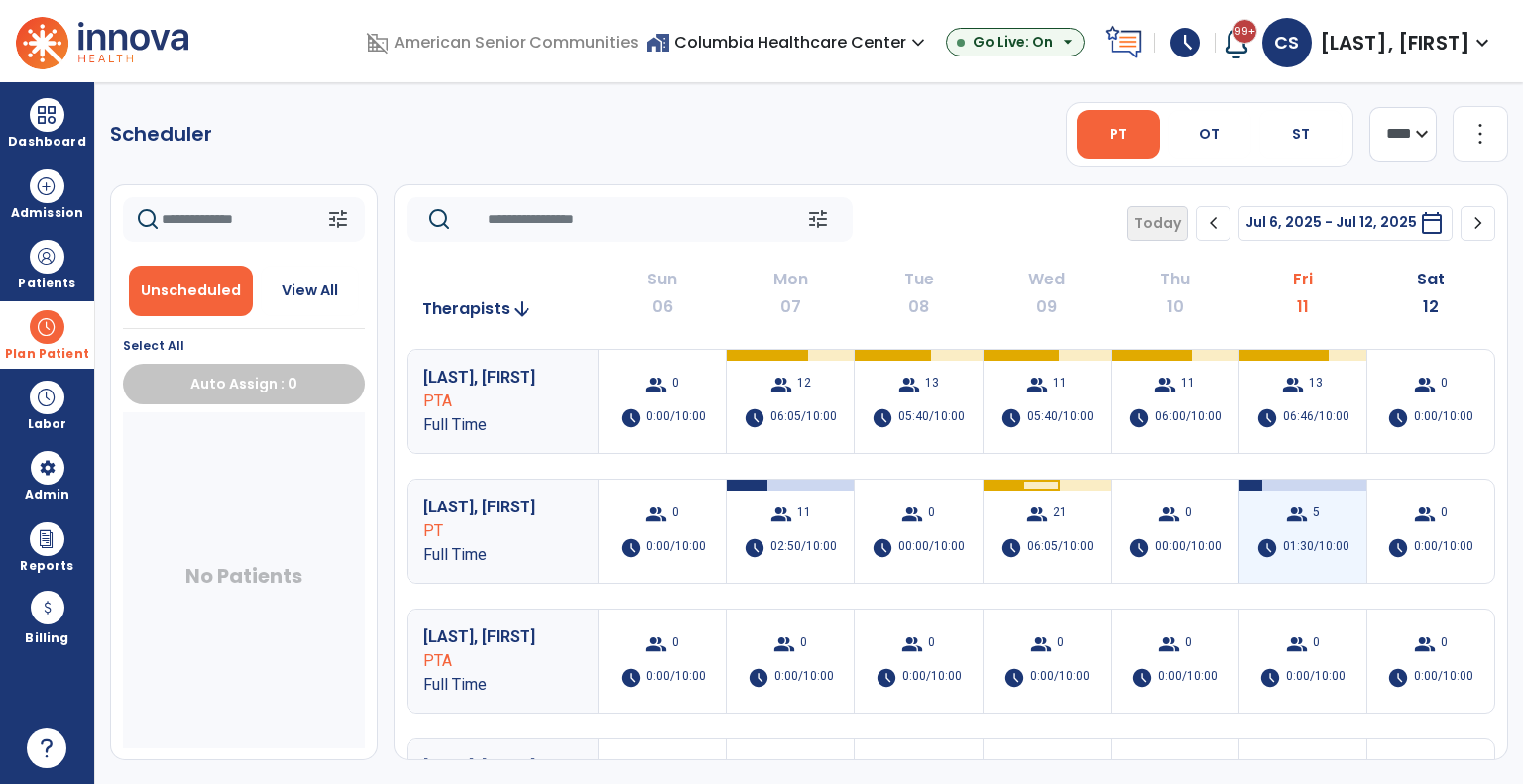click on "group  5  schedule  01:30/10:00" at bounding box center (1303, 531) 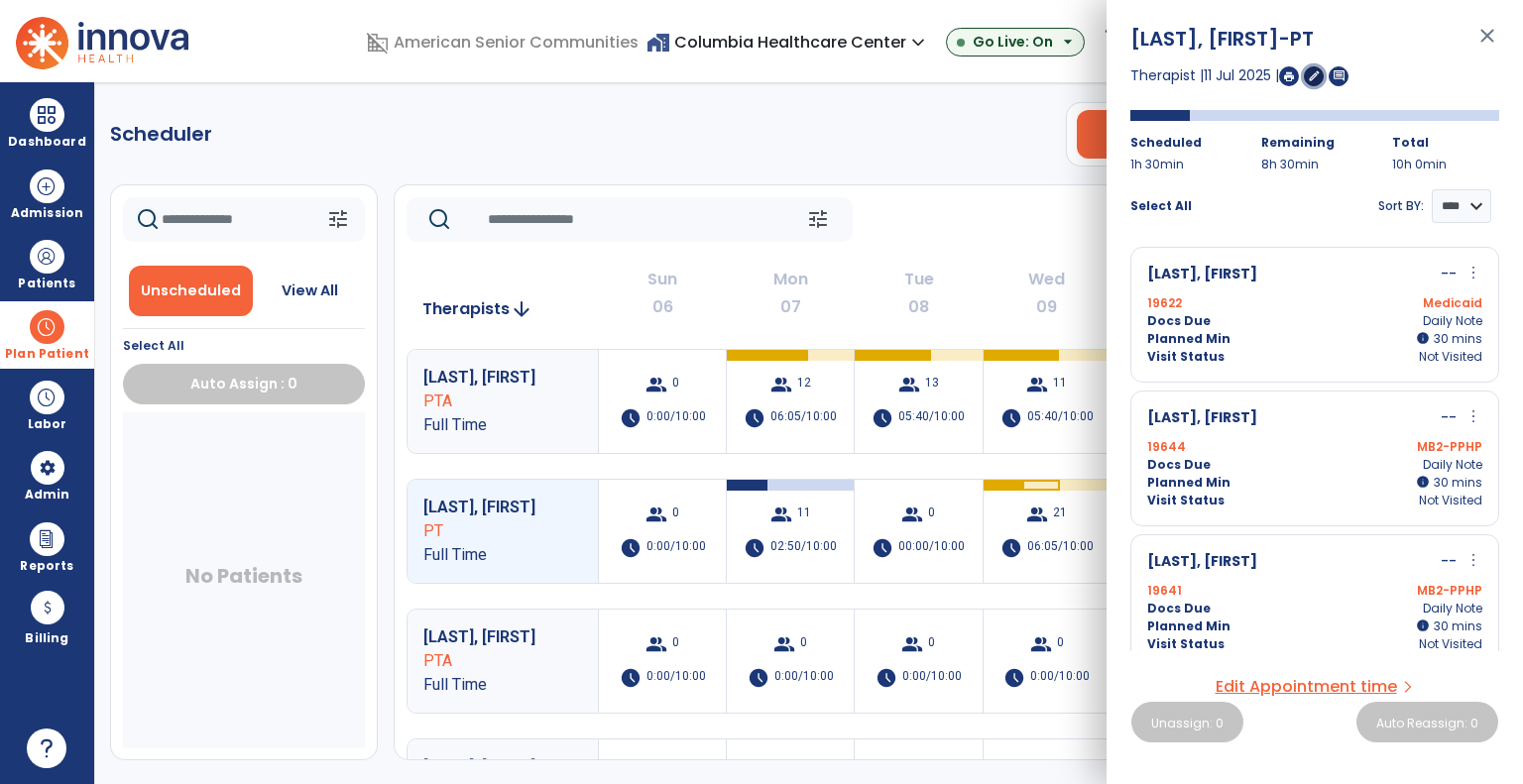 click on "edit" at bounding box center [1314, 75] 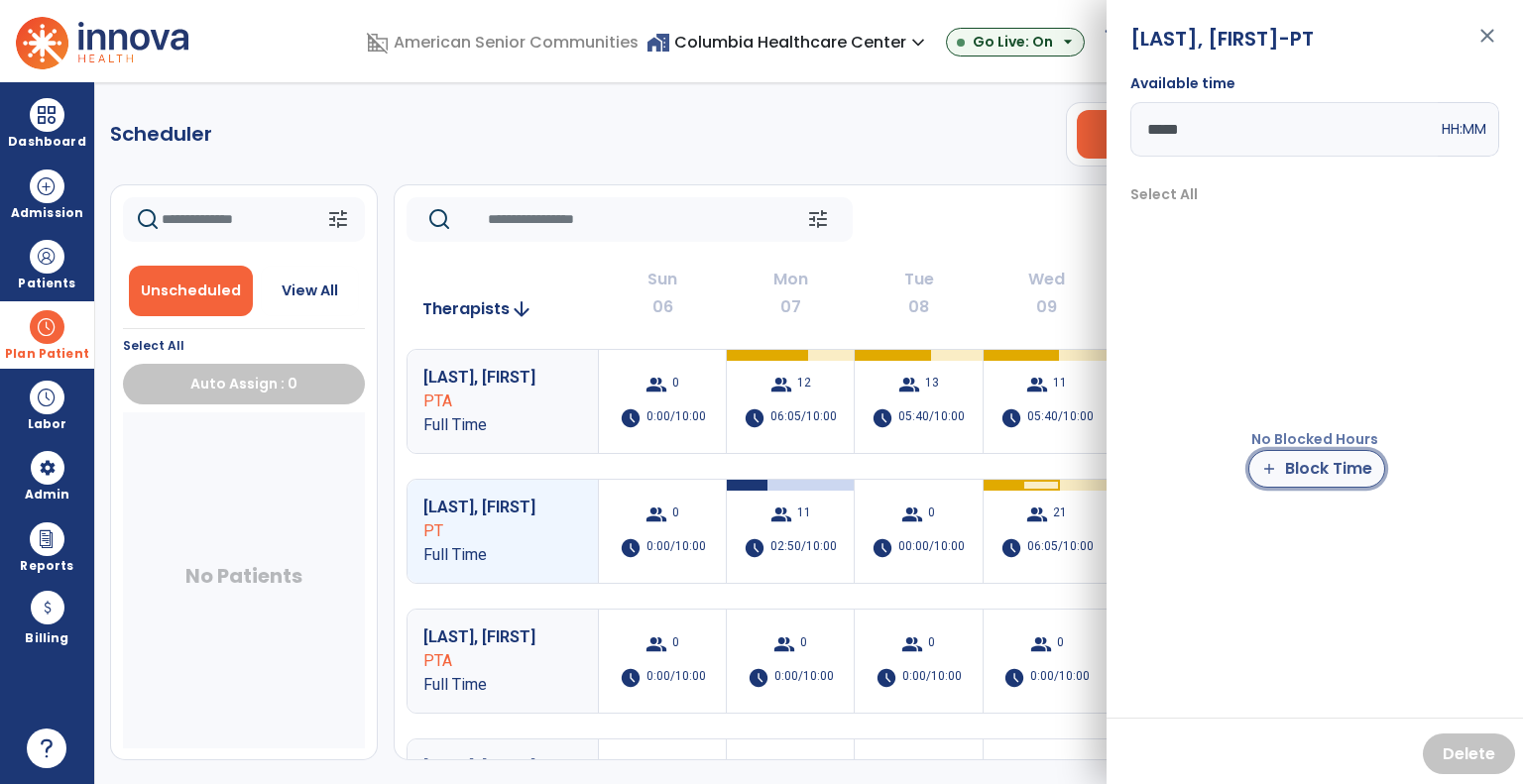 click on "add   Block Time" at bounding box center (1317, 469) 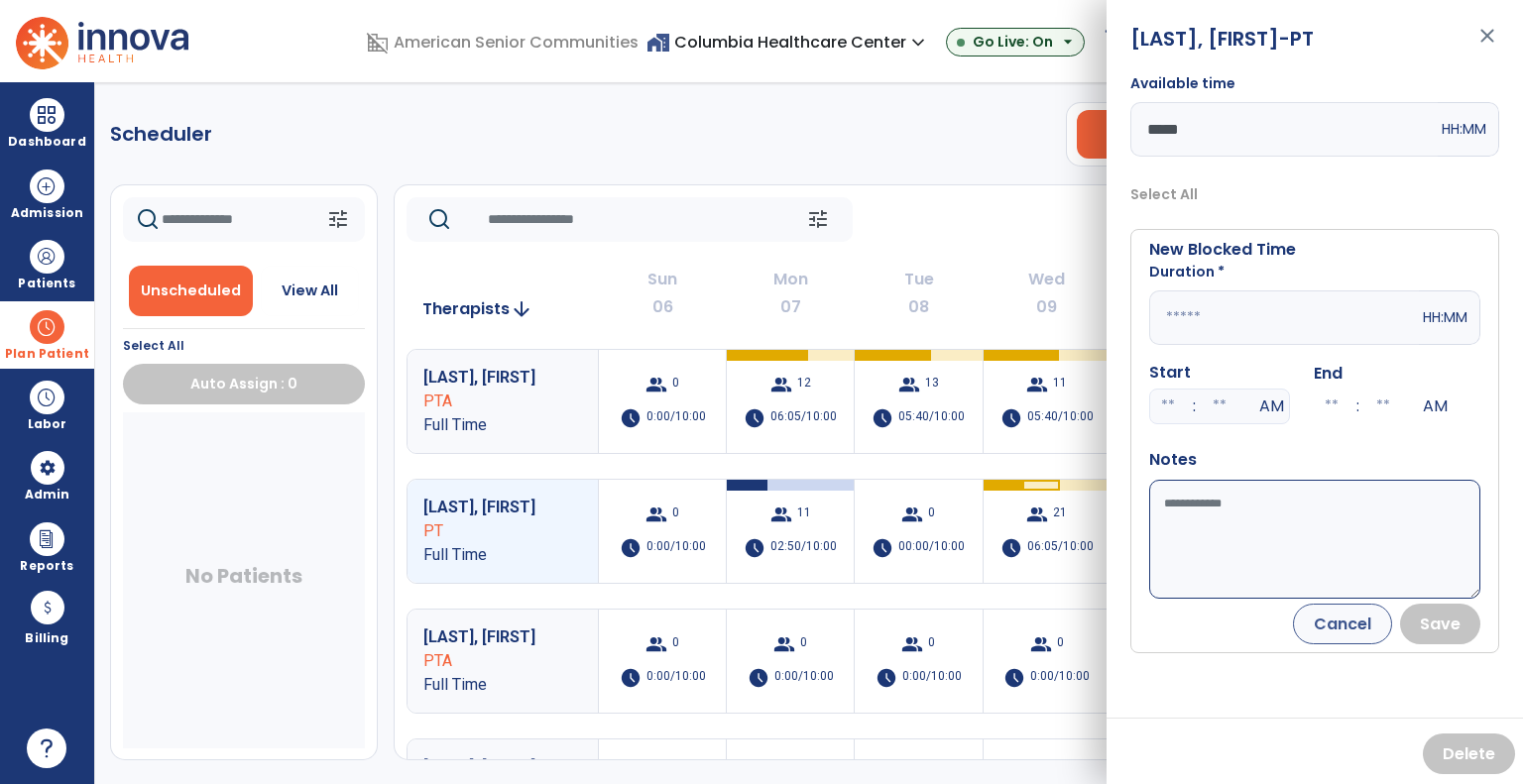 click at bounding box center [1284, 317] 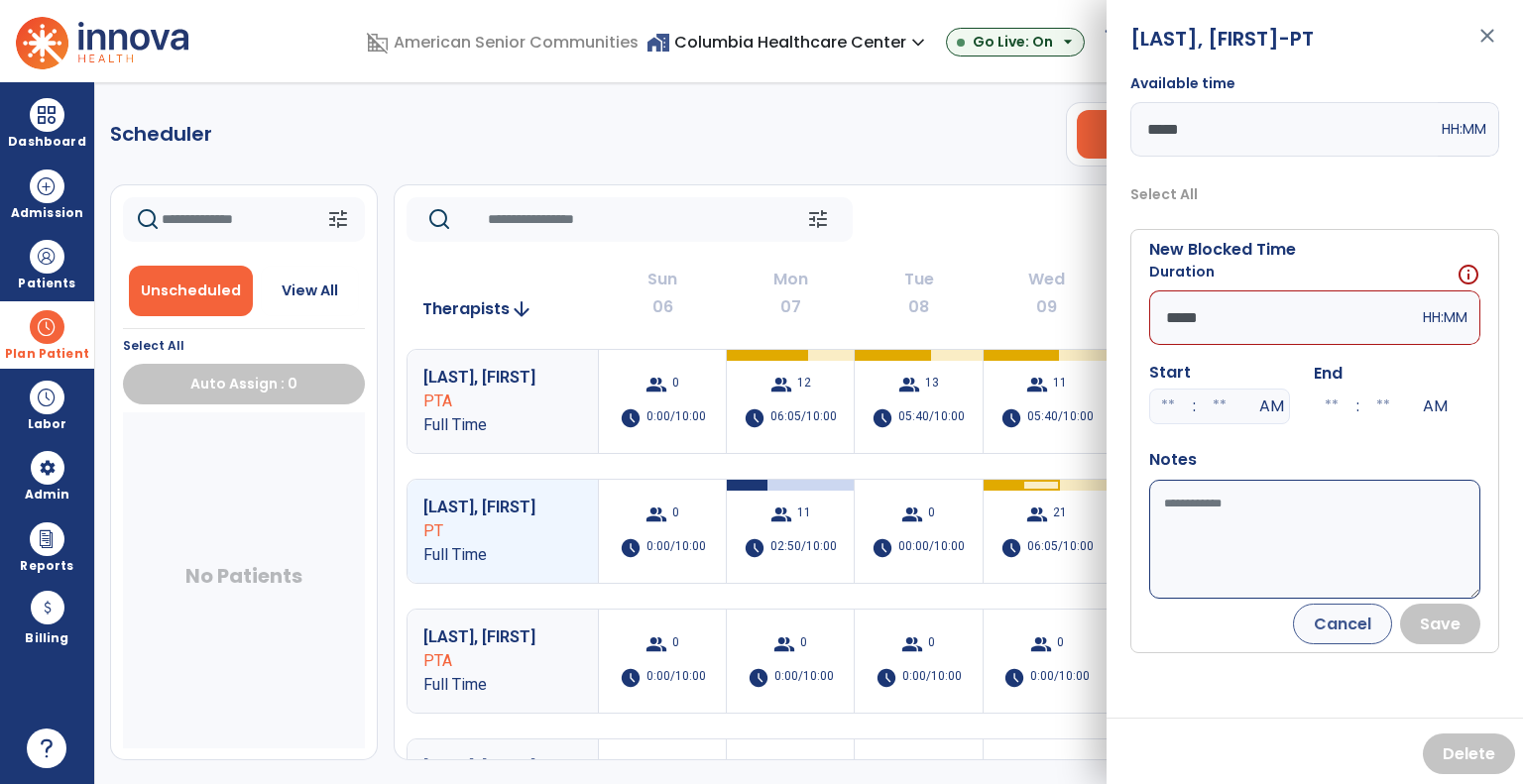 type on "*****" 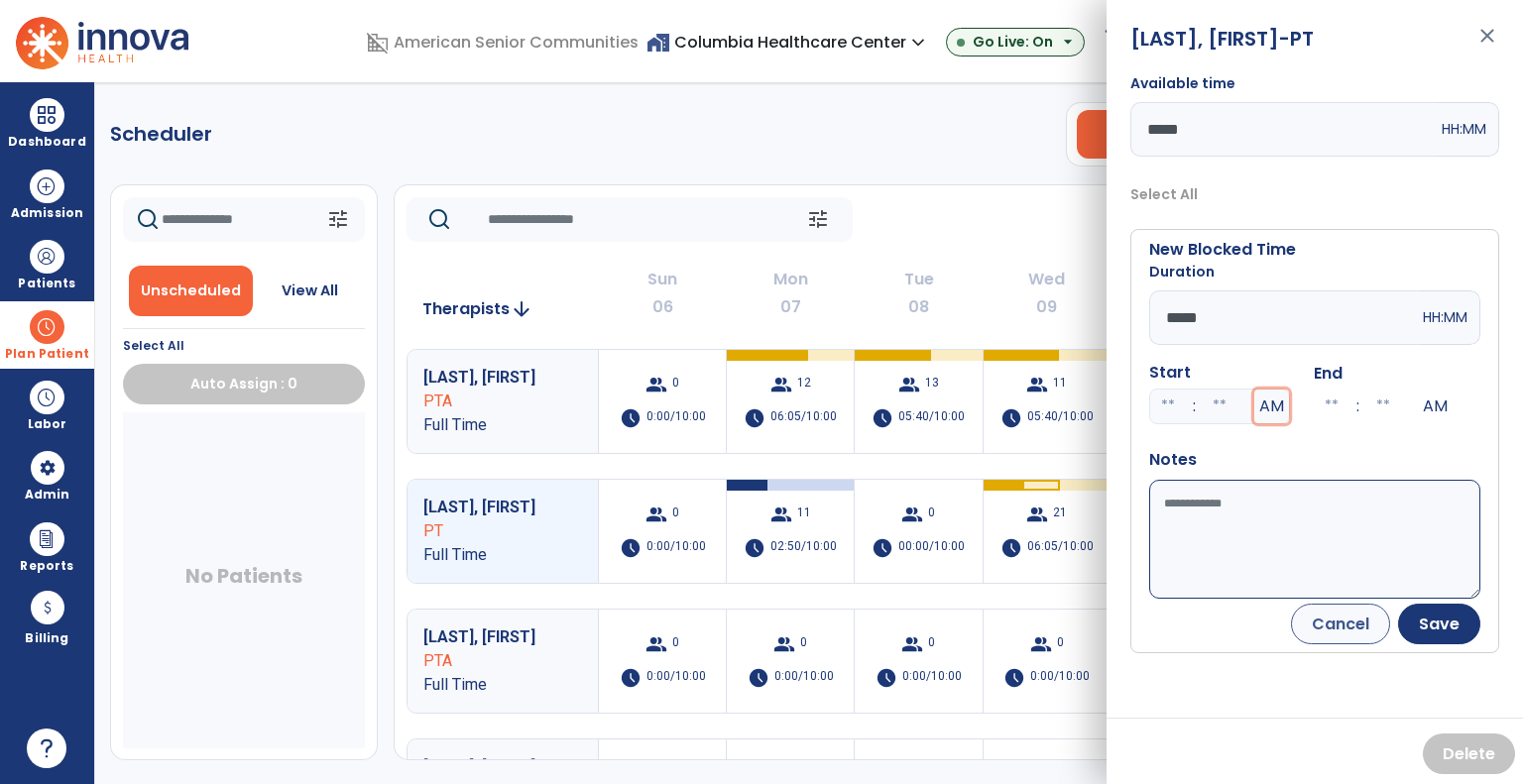 type 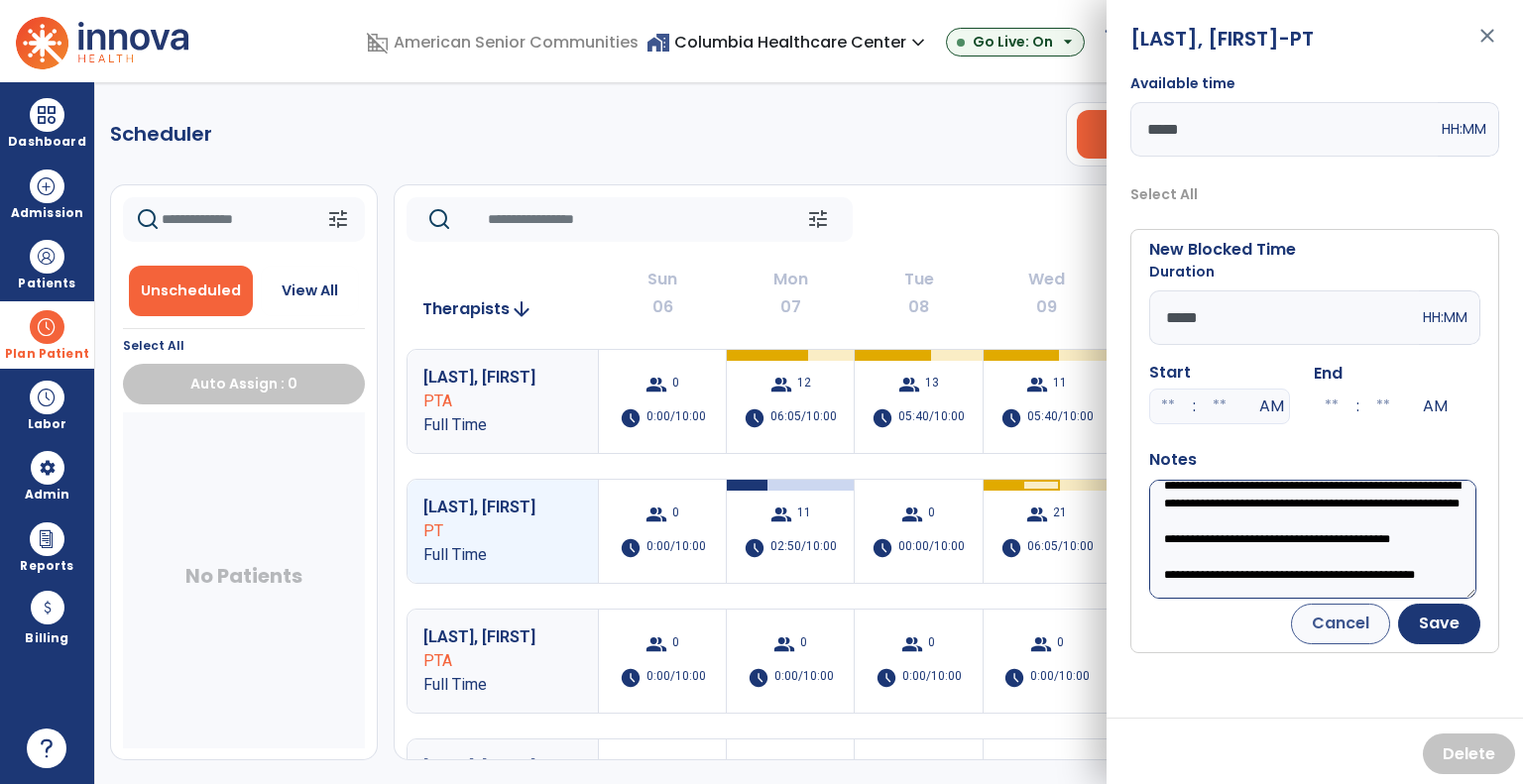 scroll, scrollTop: 91, scrollLeft: 0, axis: vertical 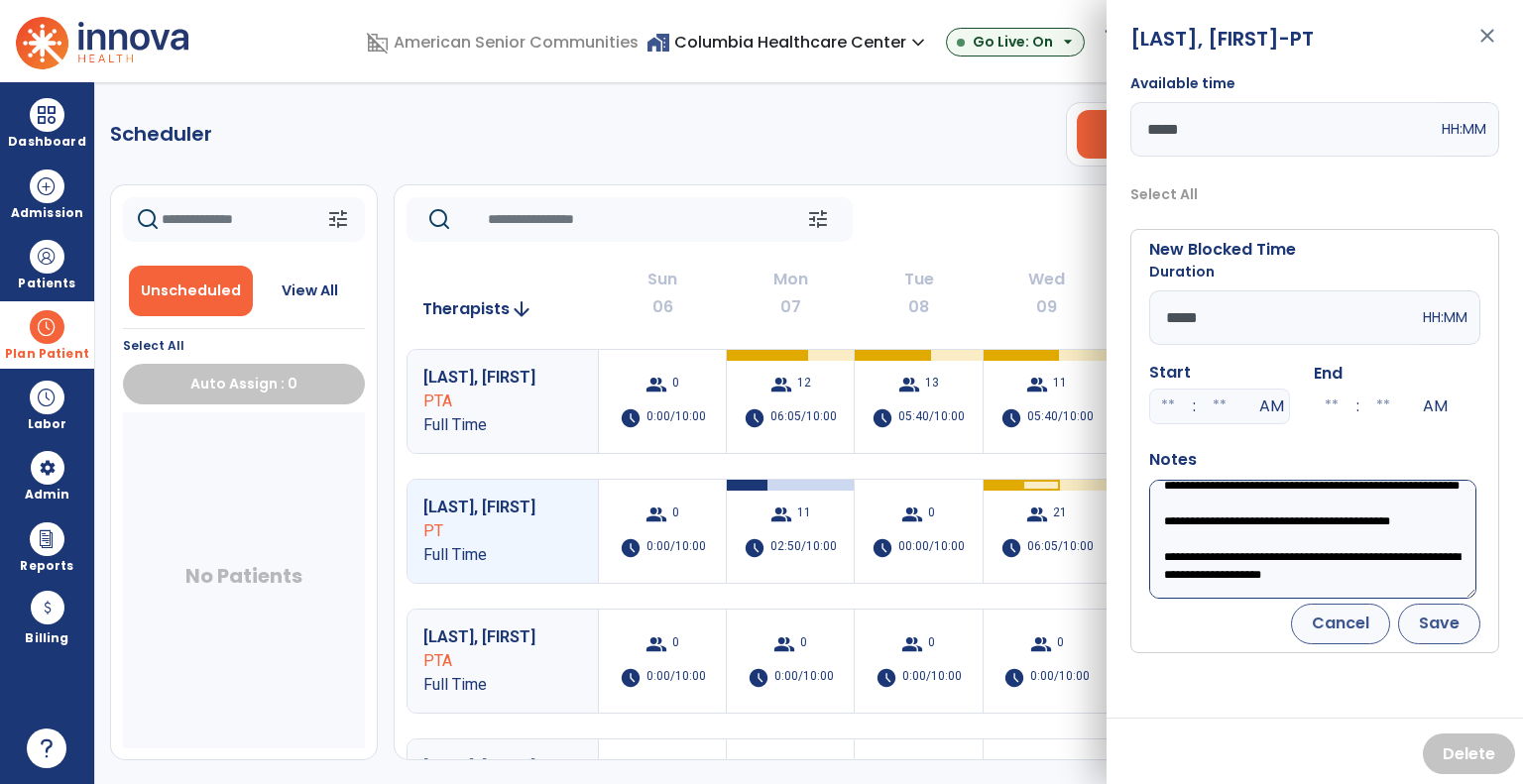 type on "**********" 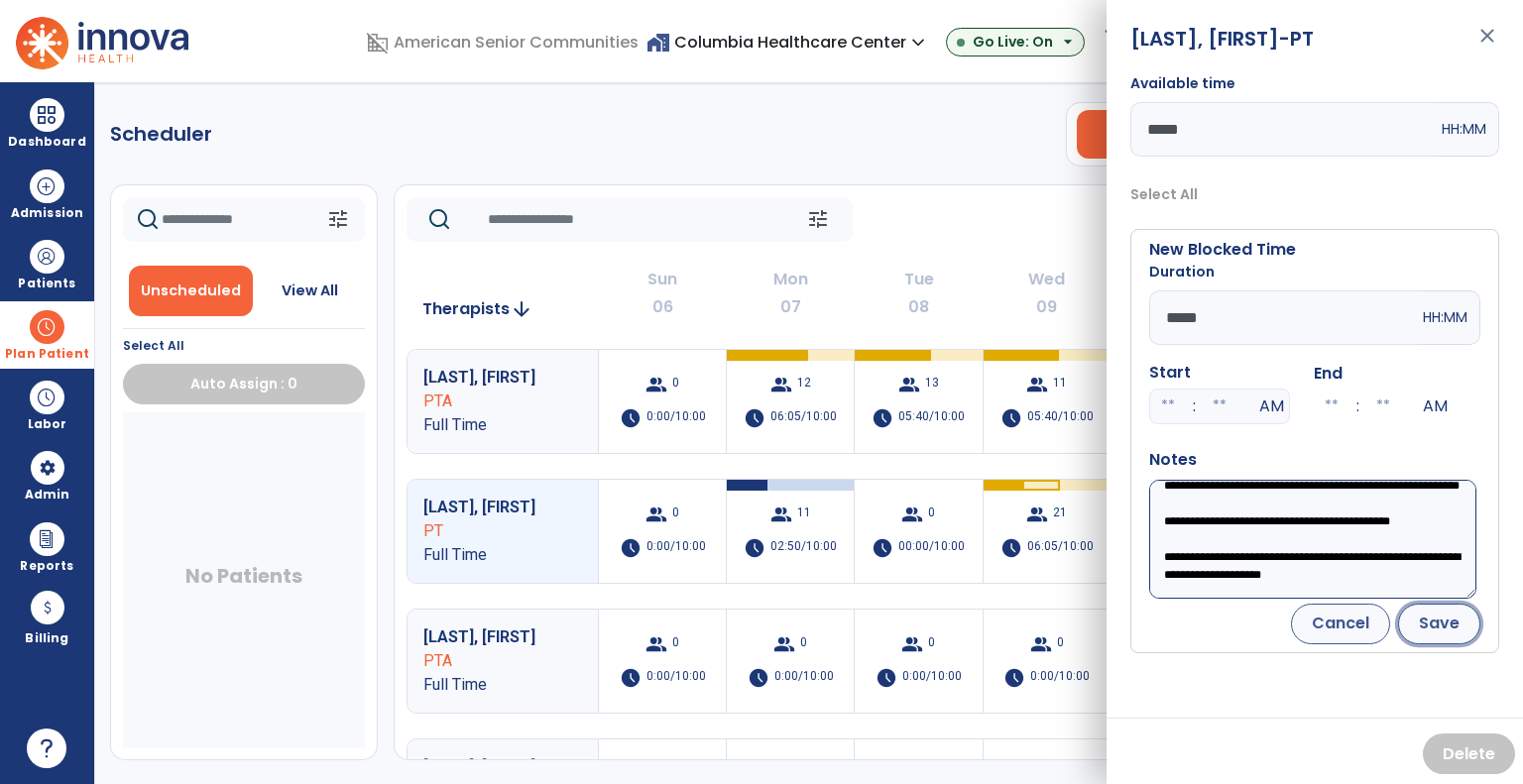 click on "Save" at bounding box center [1439, 623] 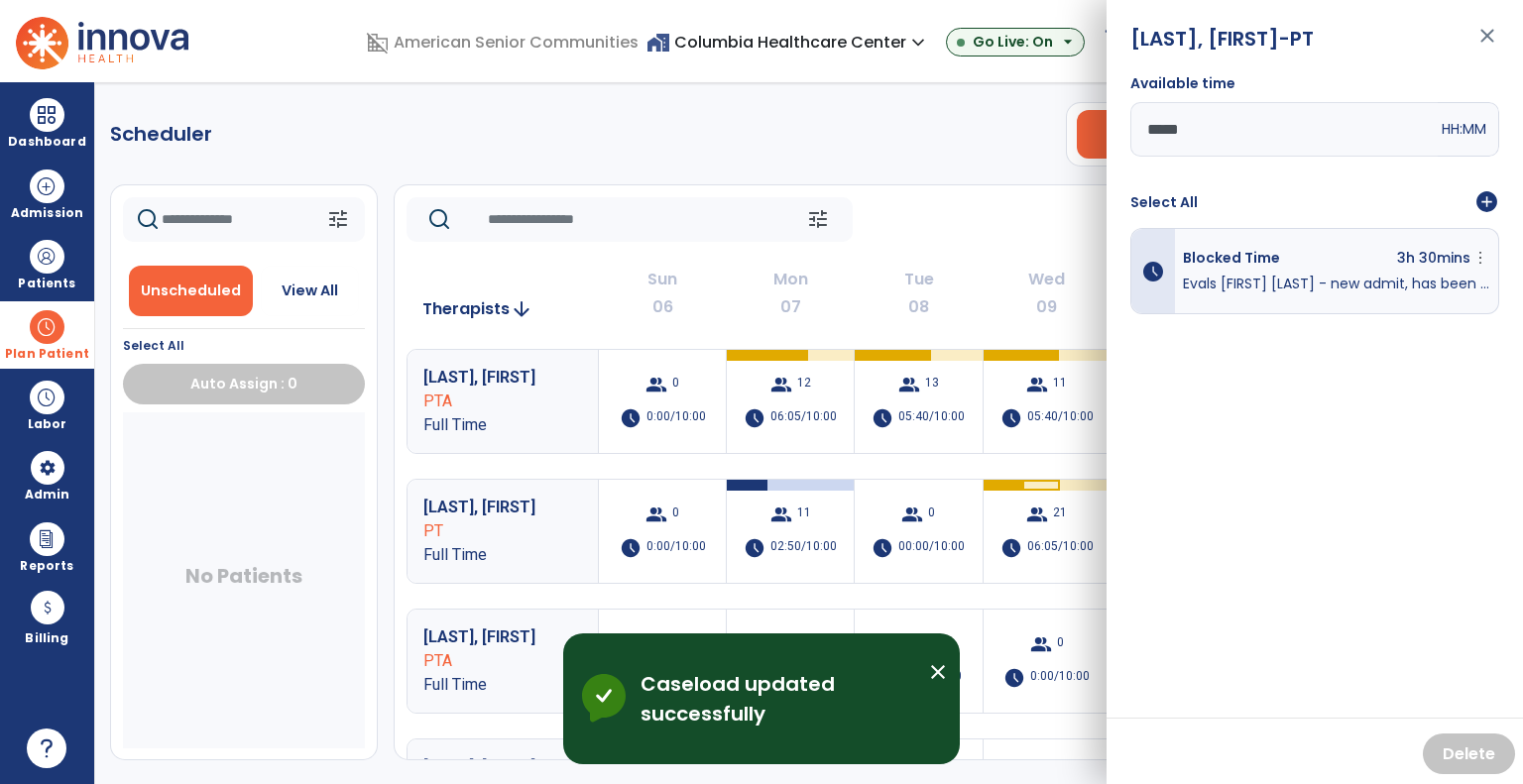 click on "Scheduler   PT   OT   ST  **** *** more_vert  Manage Labor   View All Therapists   Print" 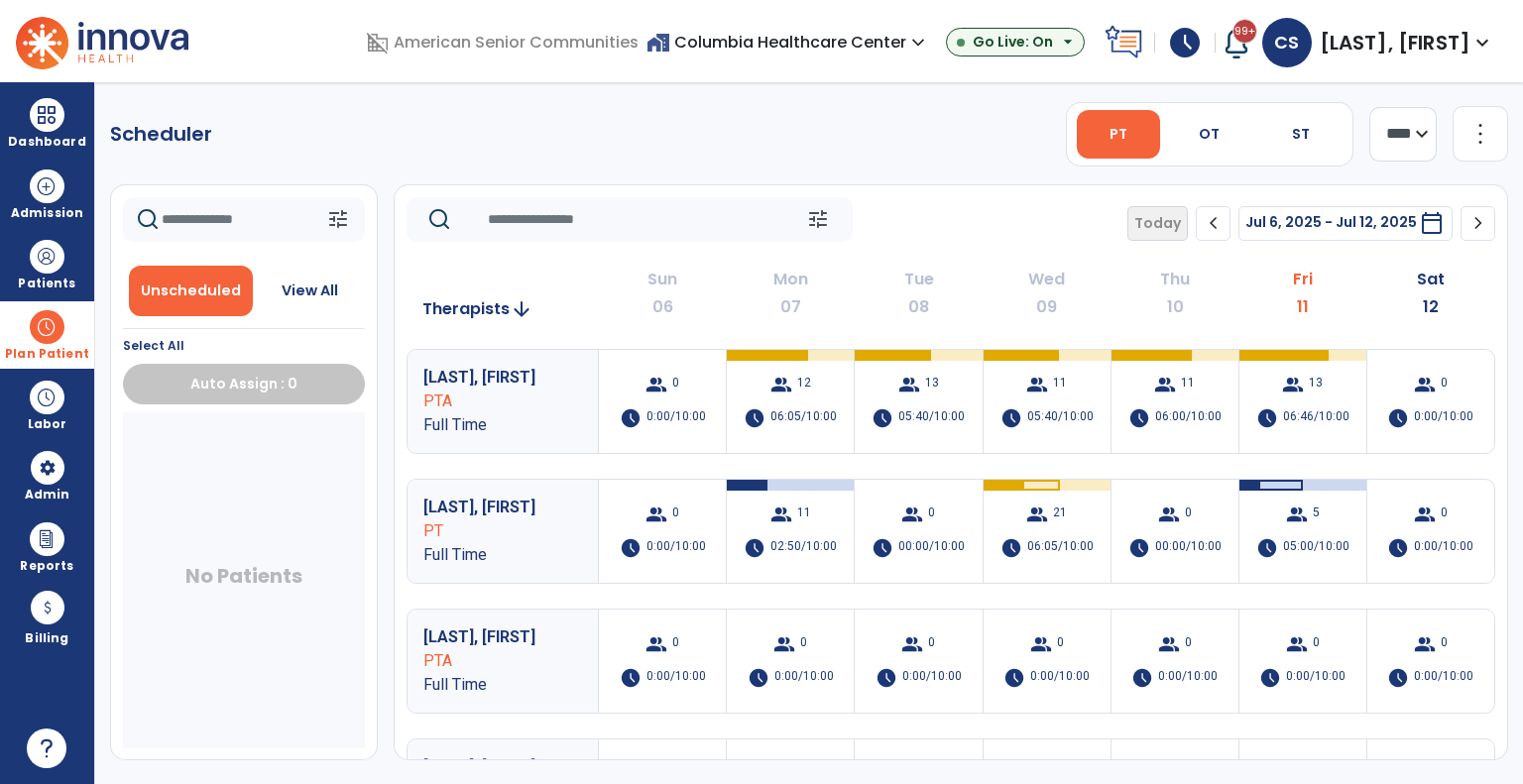 click on "Scheduler   PT   OT   ST  **** *** more_vert  Manage Labor   View All Therapists   Print" 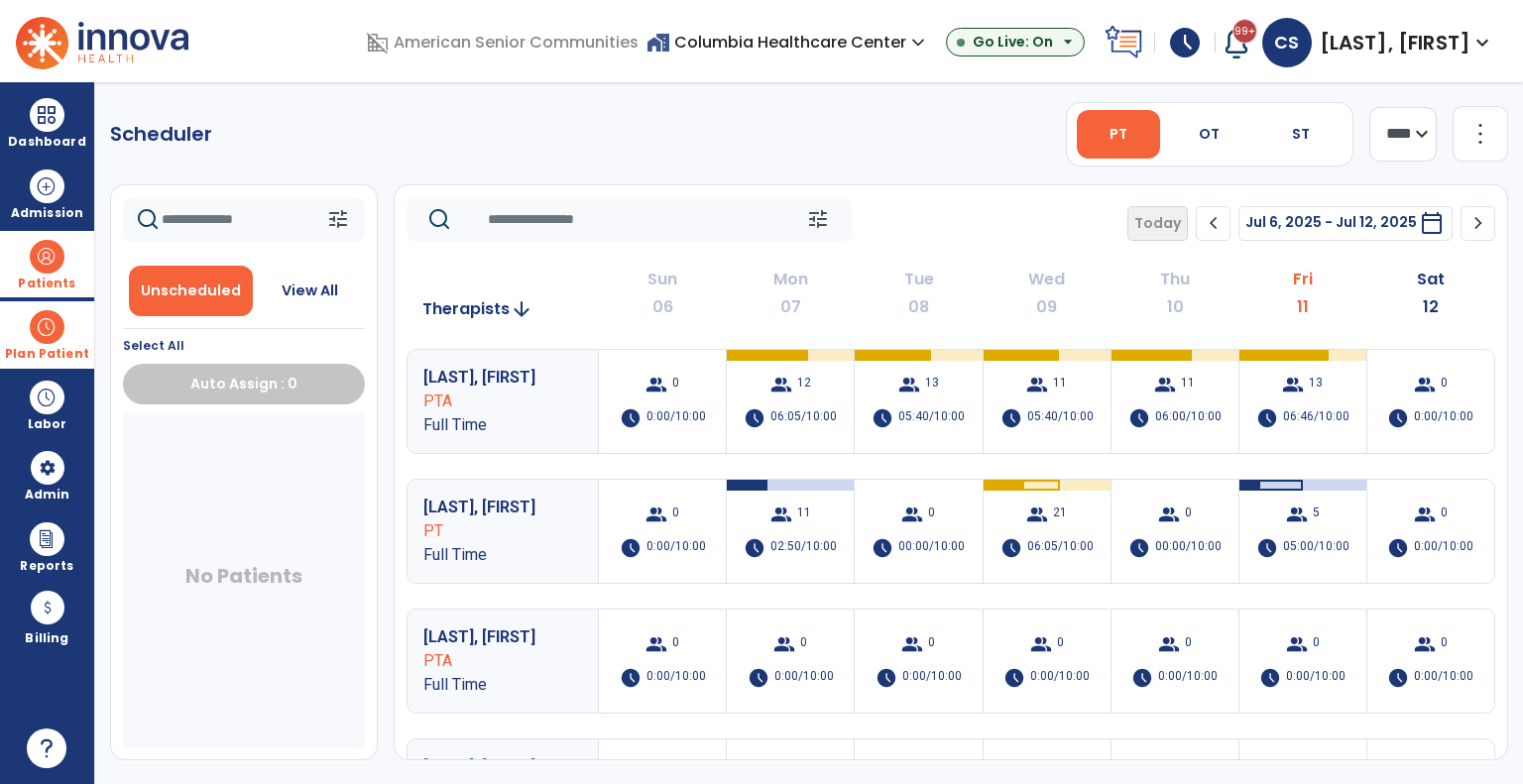click on "Patients" at bounding box center [47, 264] 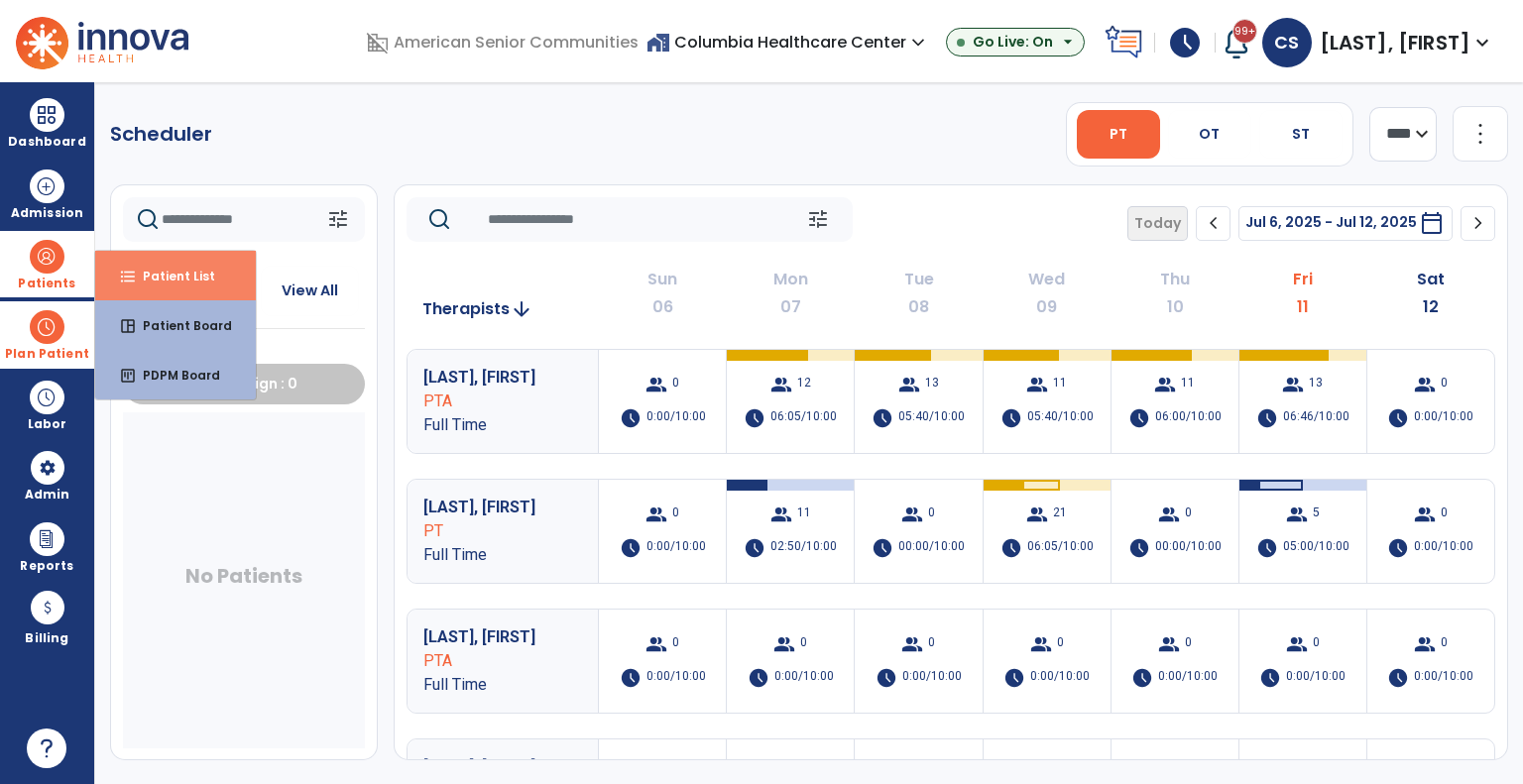 click on "Patient List" at bounding box center [171, 276] 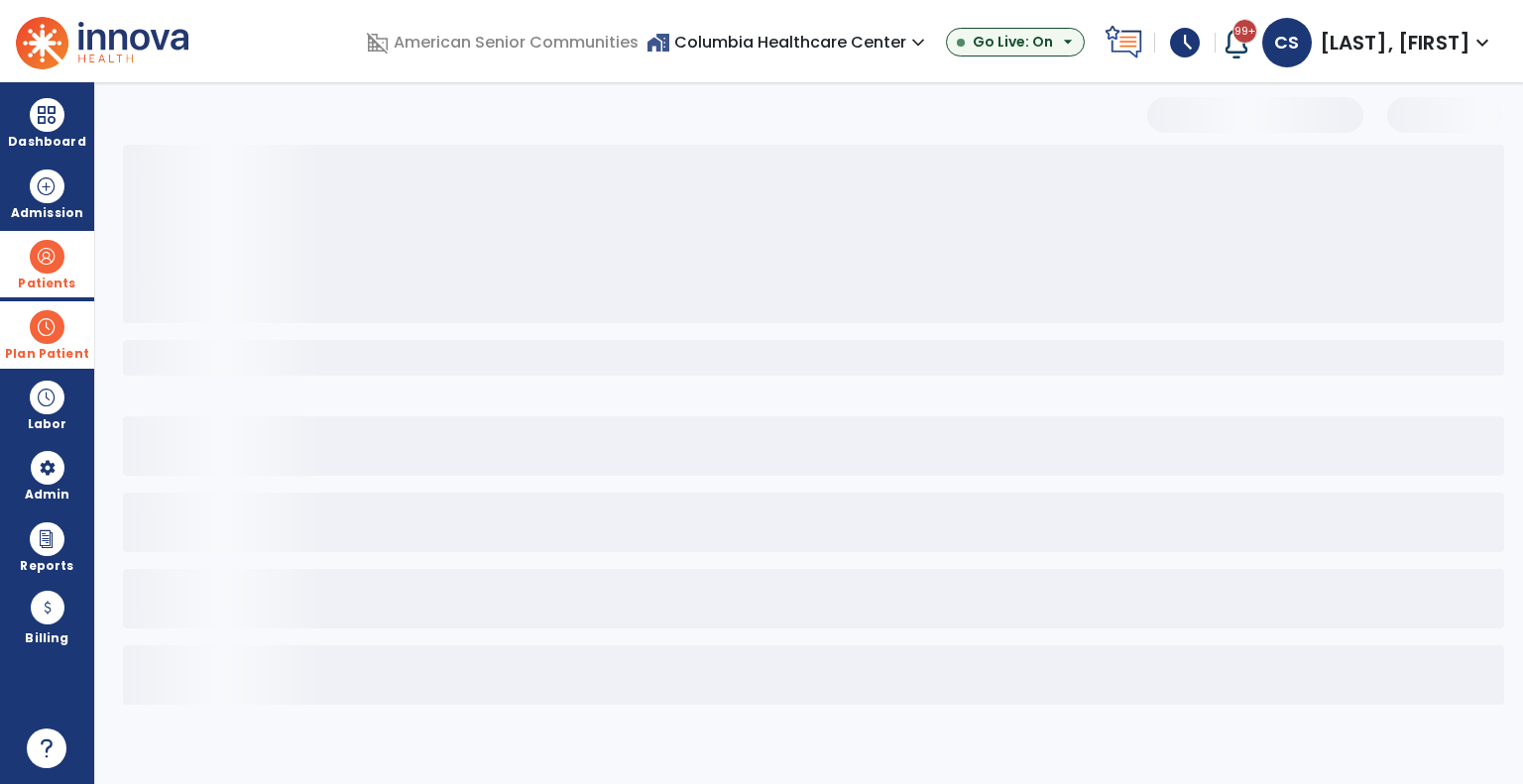 select on "***" 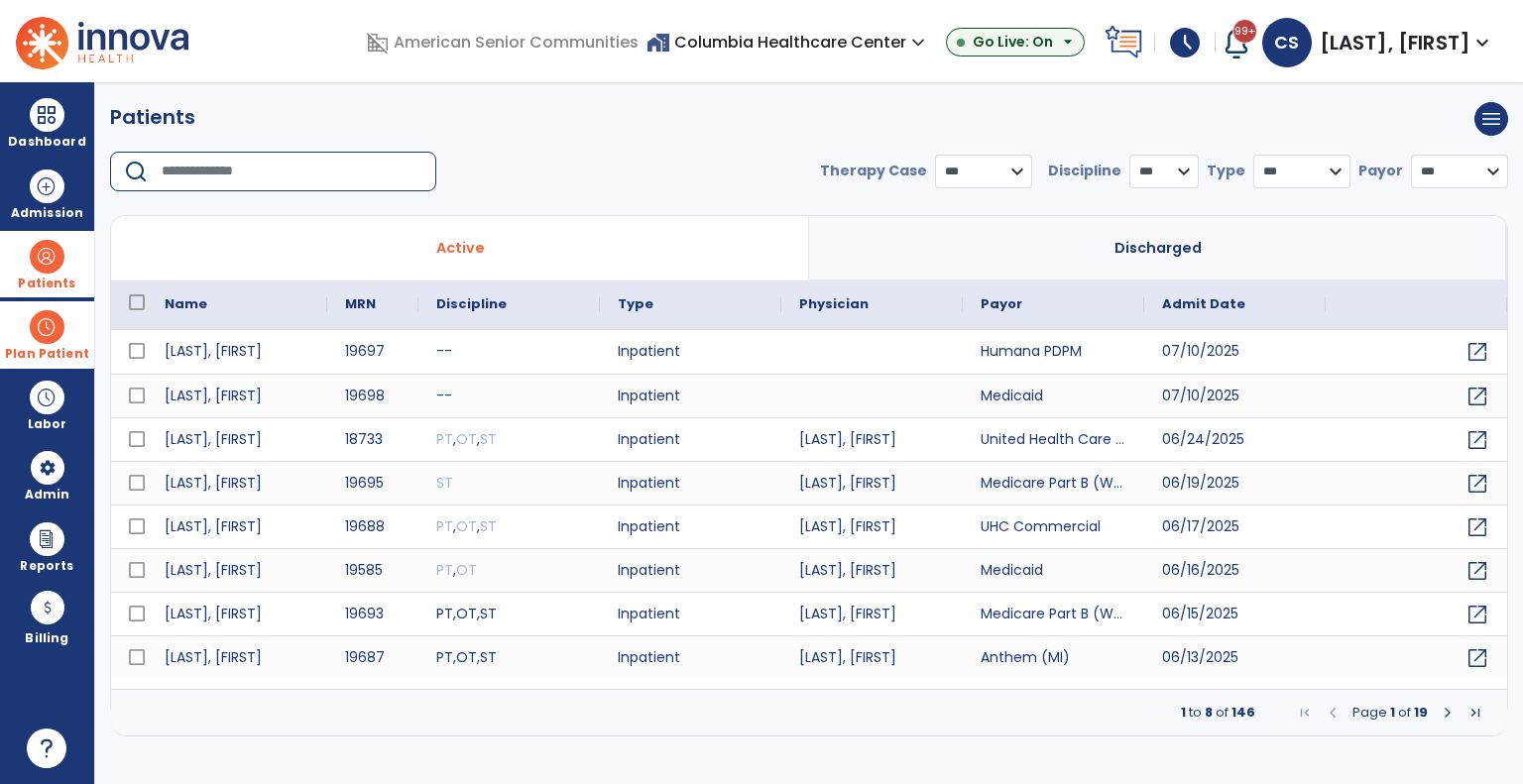 click at bounding box center (292, 171) 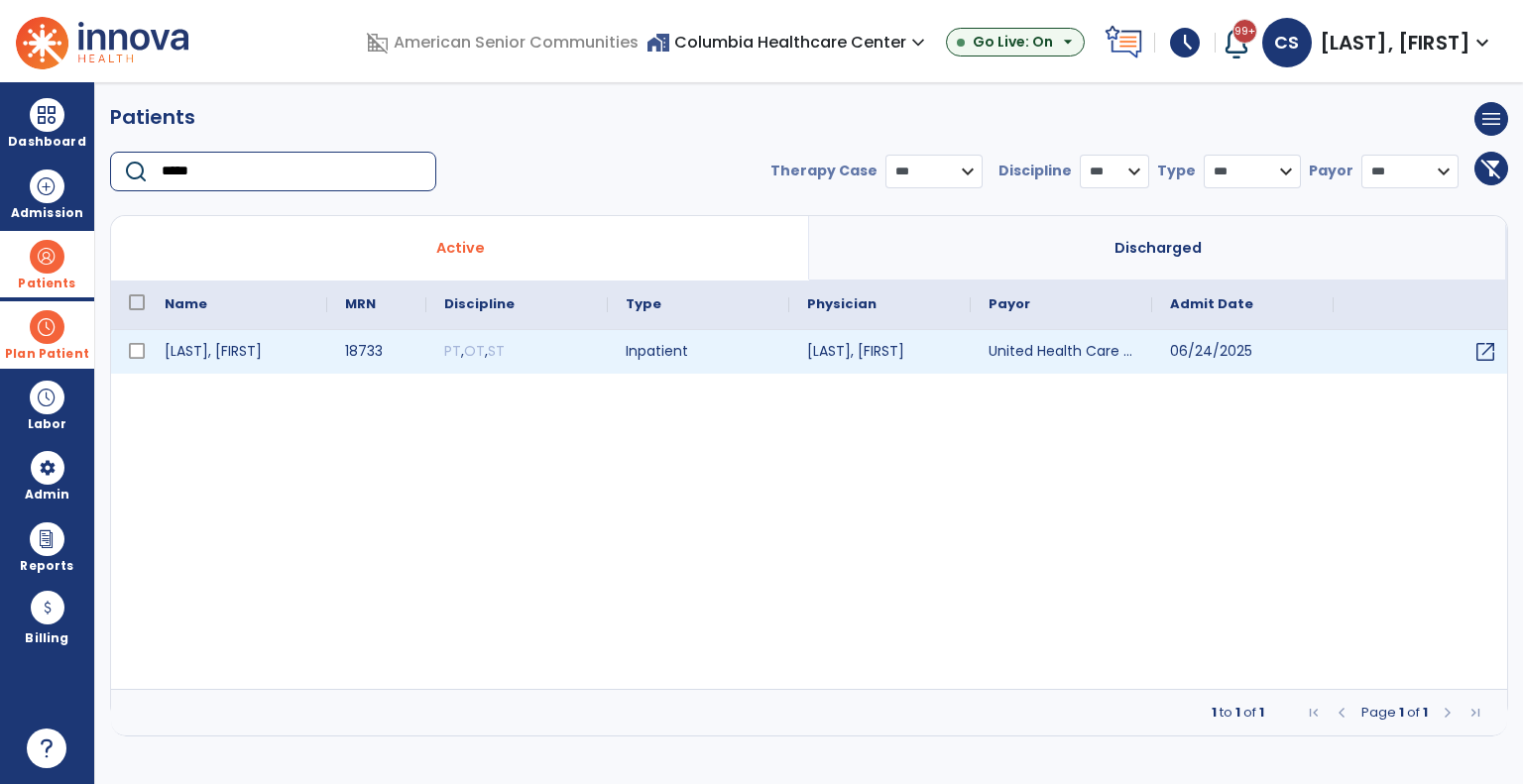 type on "*****" 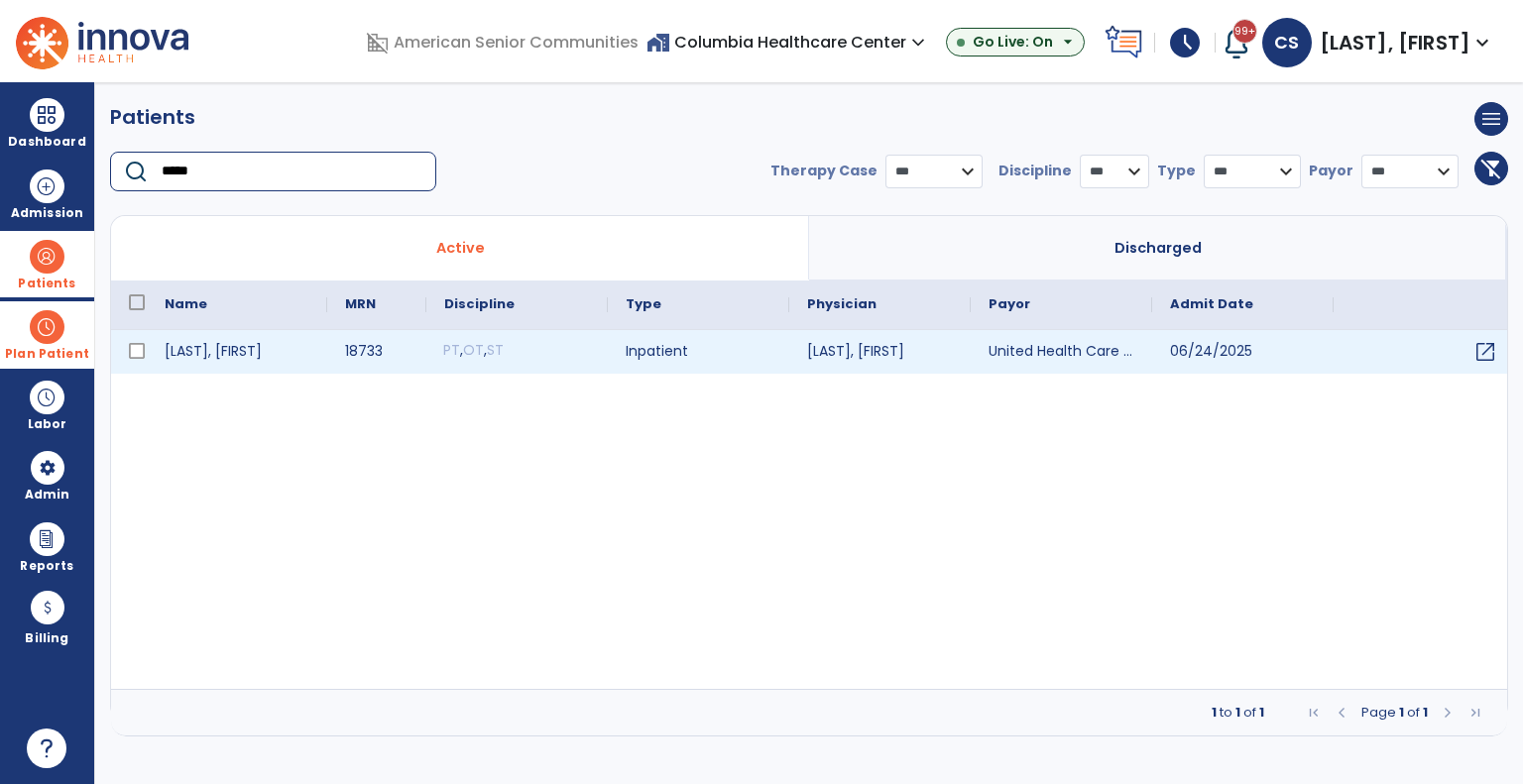 click on "PT , OT , ST" at bounding box center [517, 352] 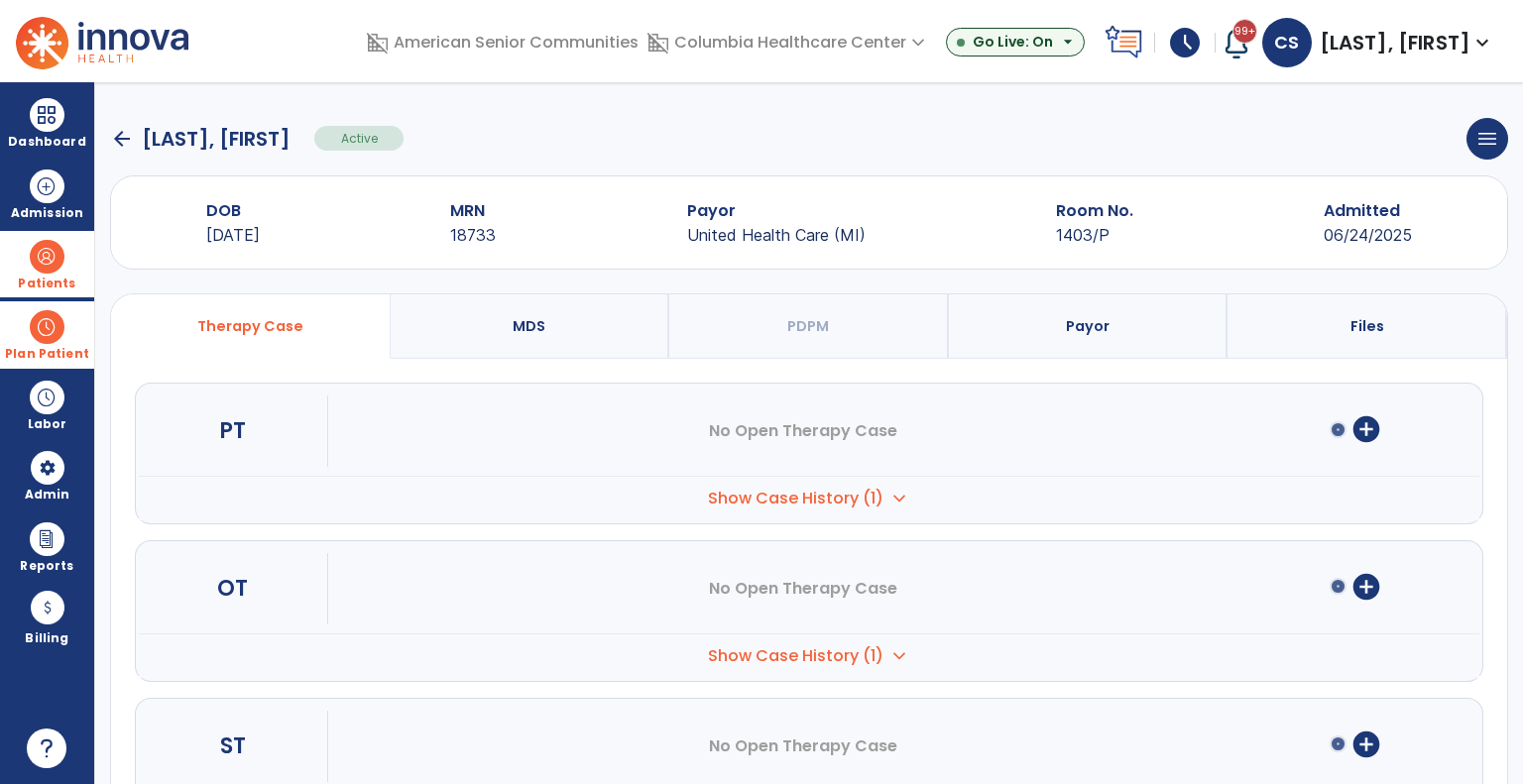 click on "Payor" at bounding box center [1089, 326] 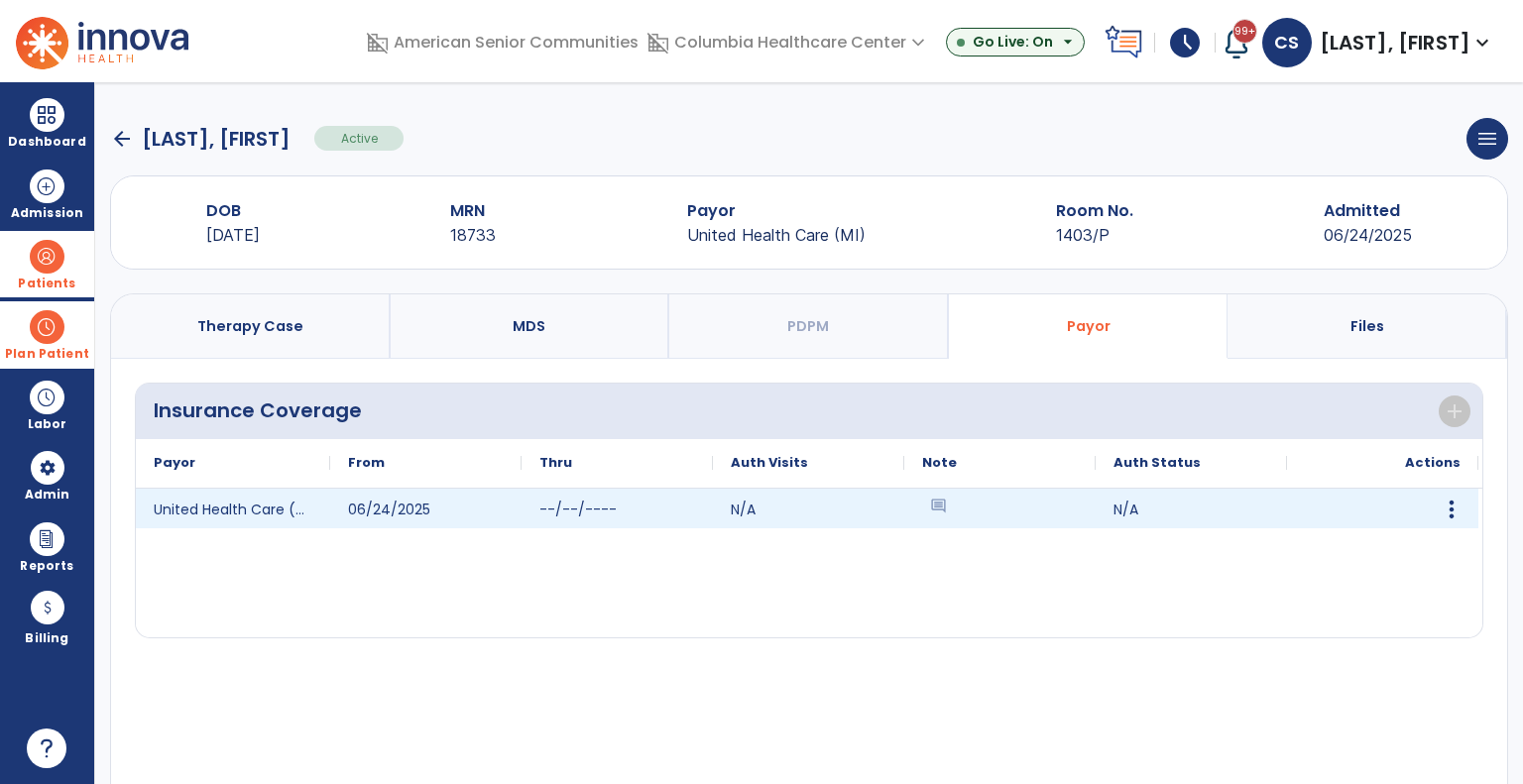 click 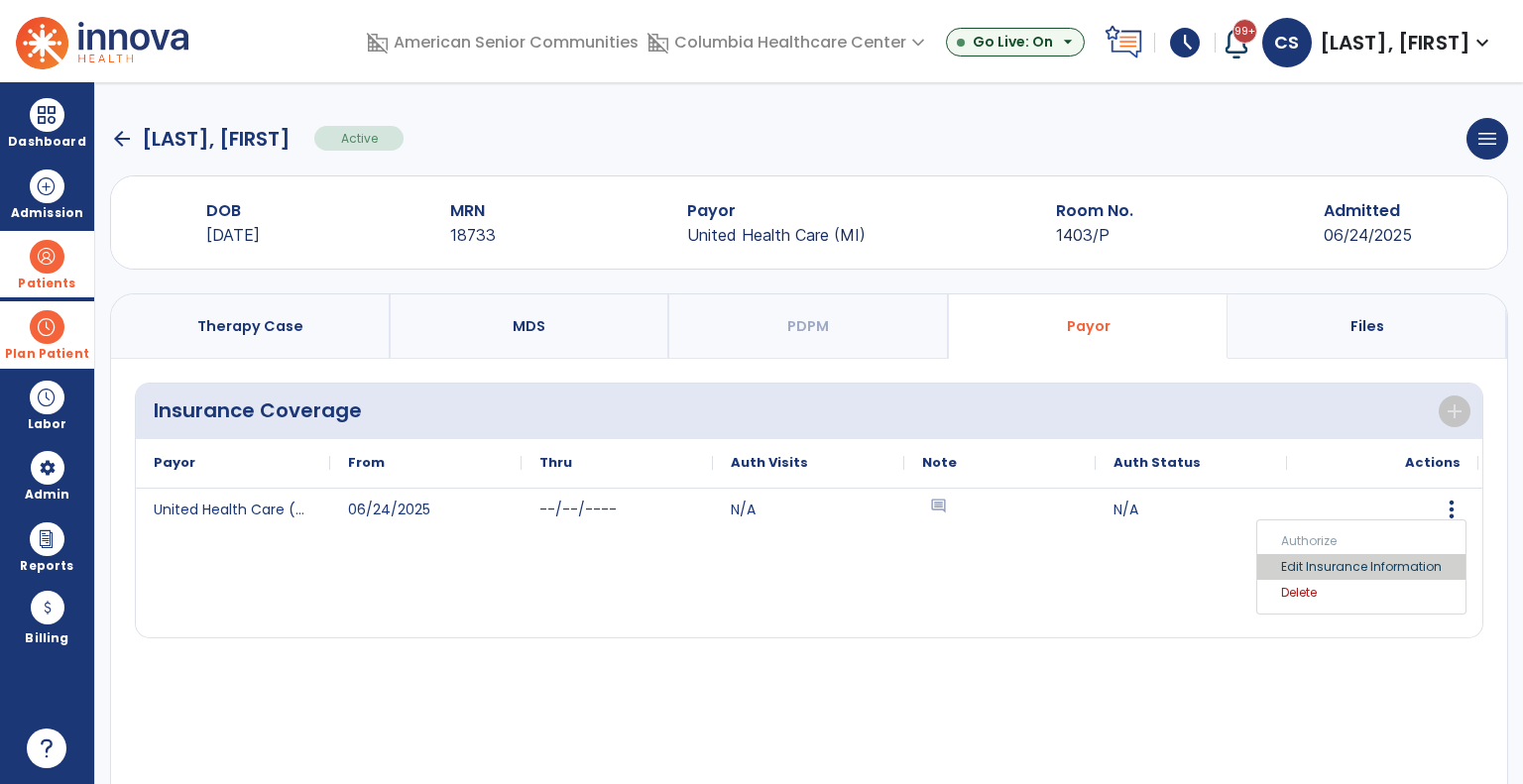 click on "Edit Insurance Information" at bounding box center [1361, 567] 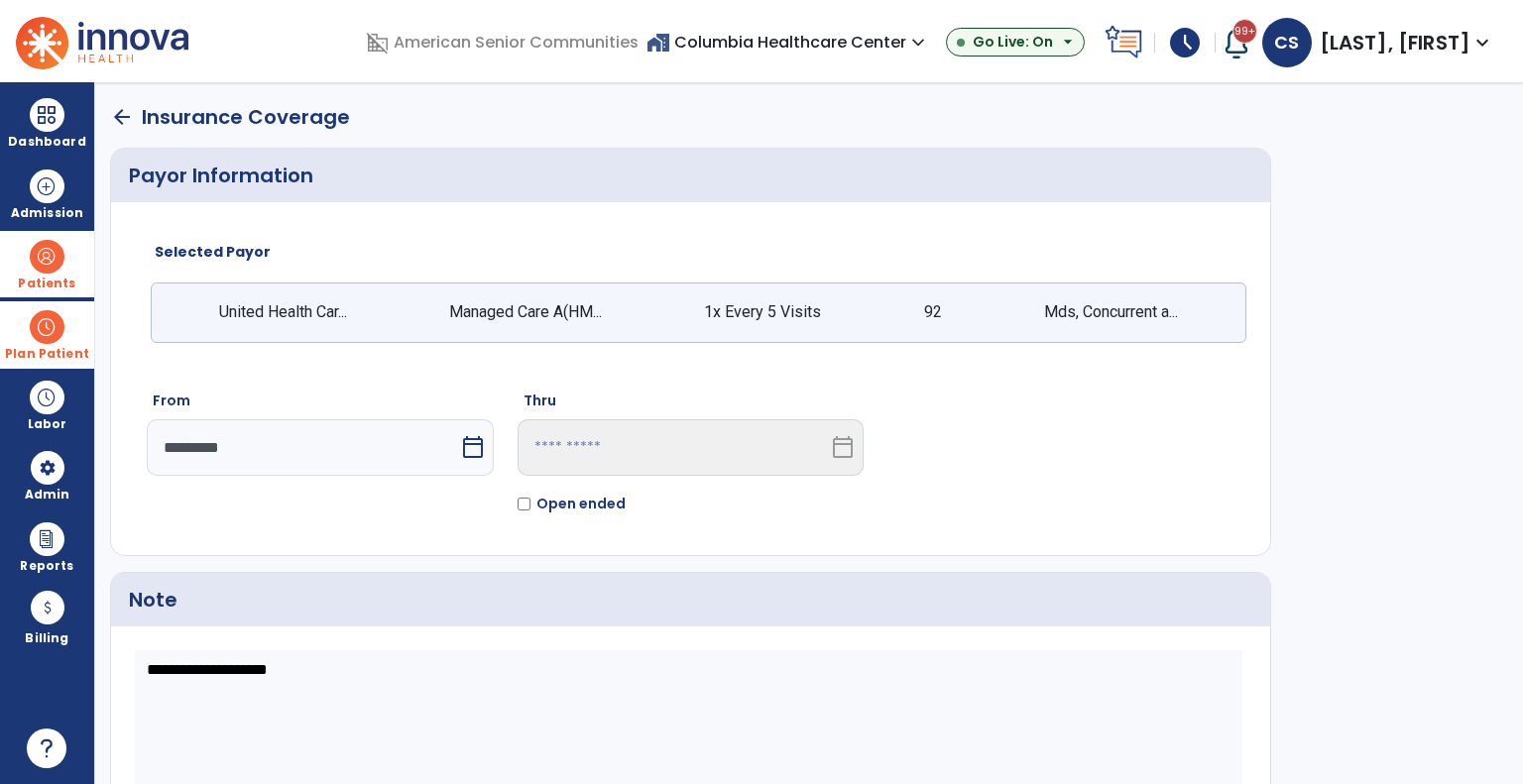 click on "Open ended" 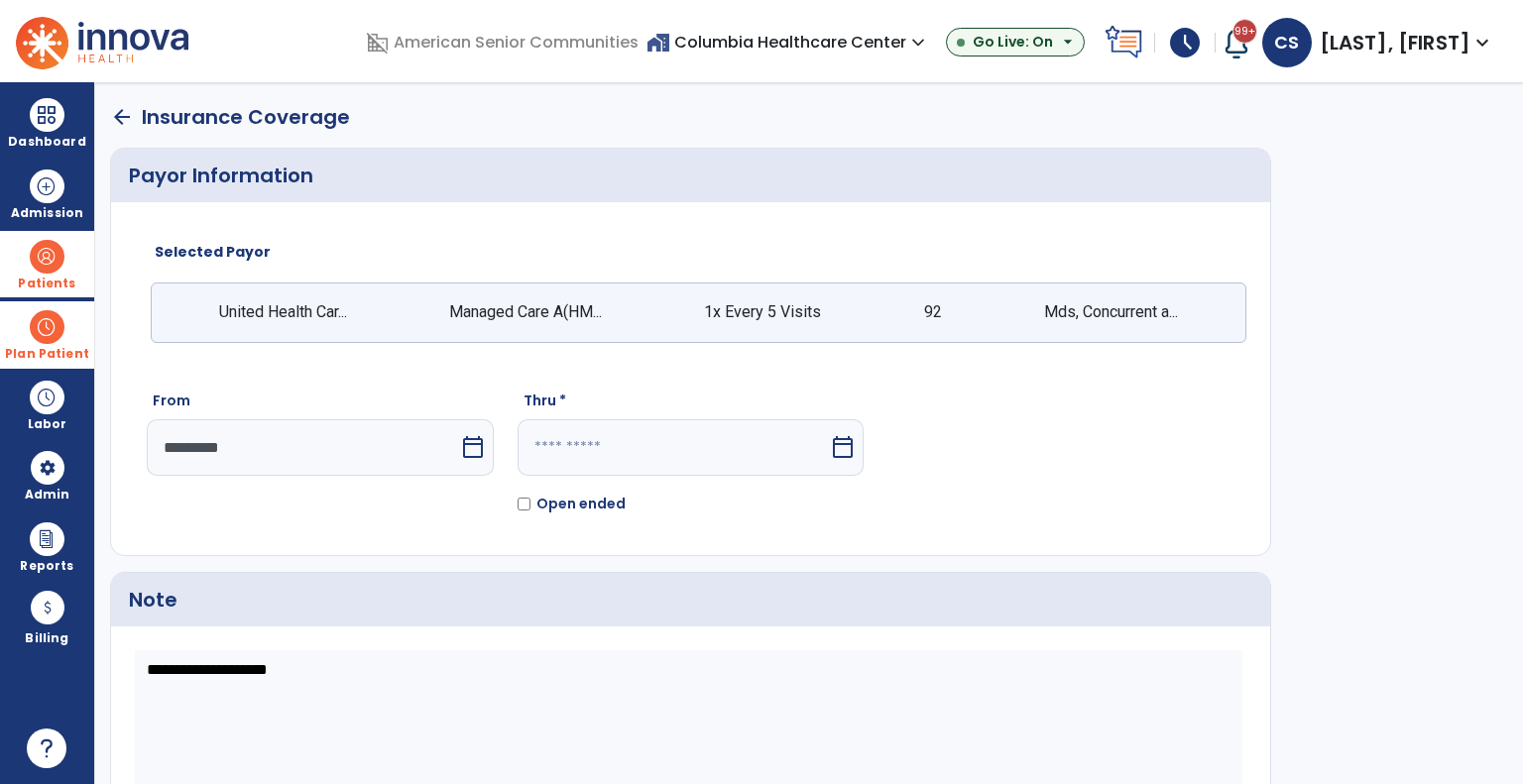 click at bounding box center (673, 447) 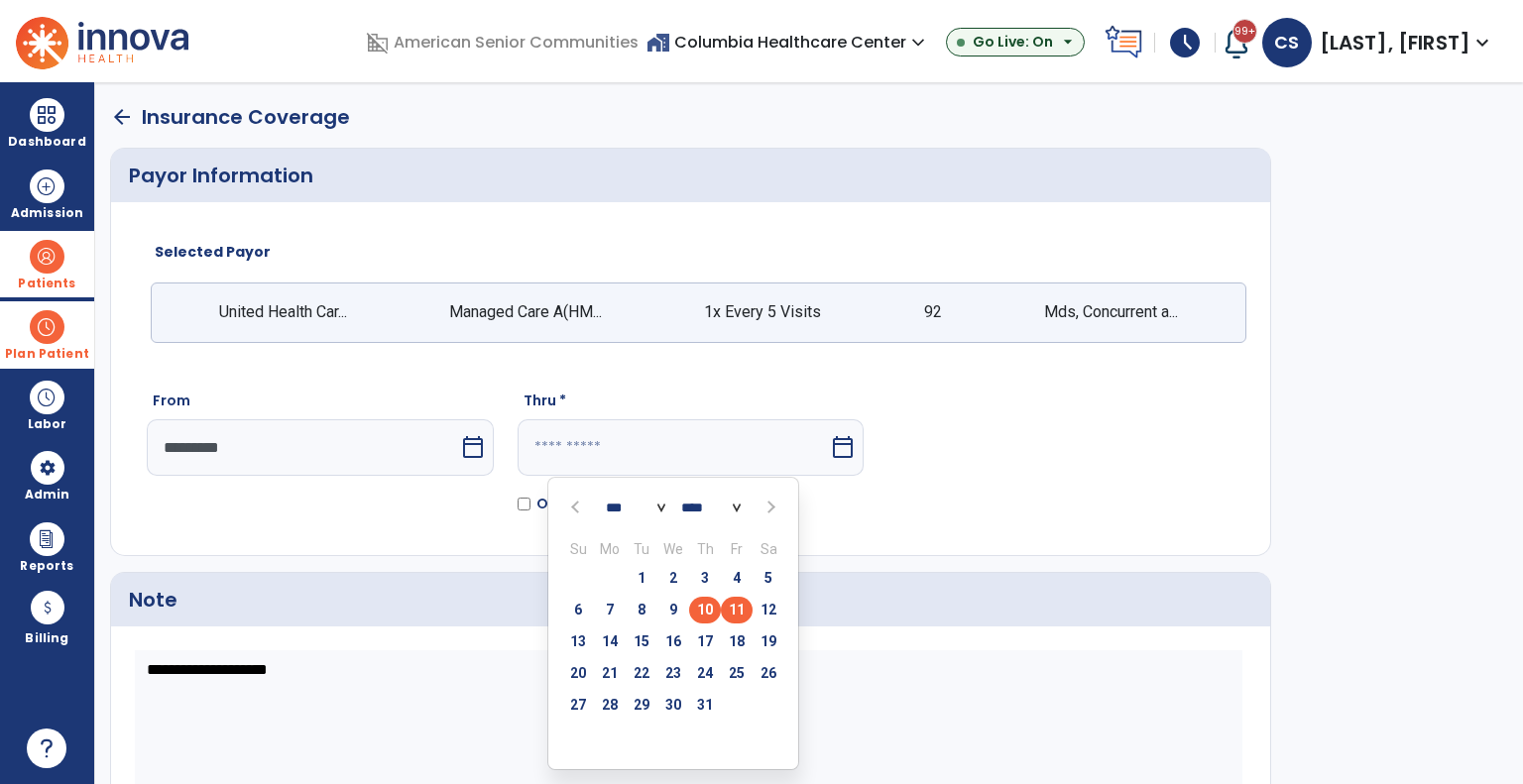 click on "10" at bounding box center (705, 610) 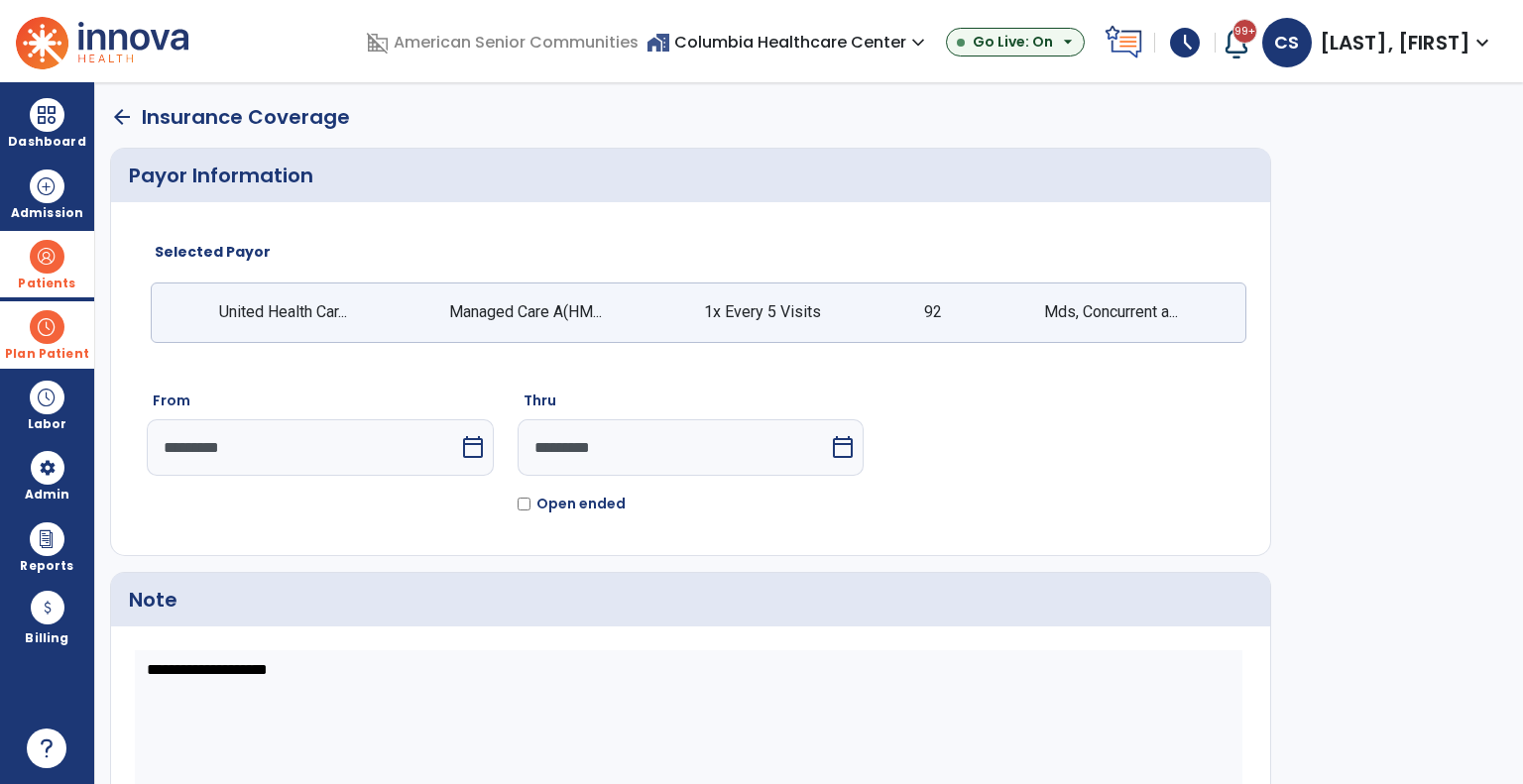 click on "From  *********  calendar_today  Thru  *********  calendar_today   Open ended" 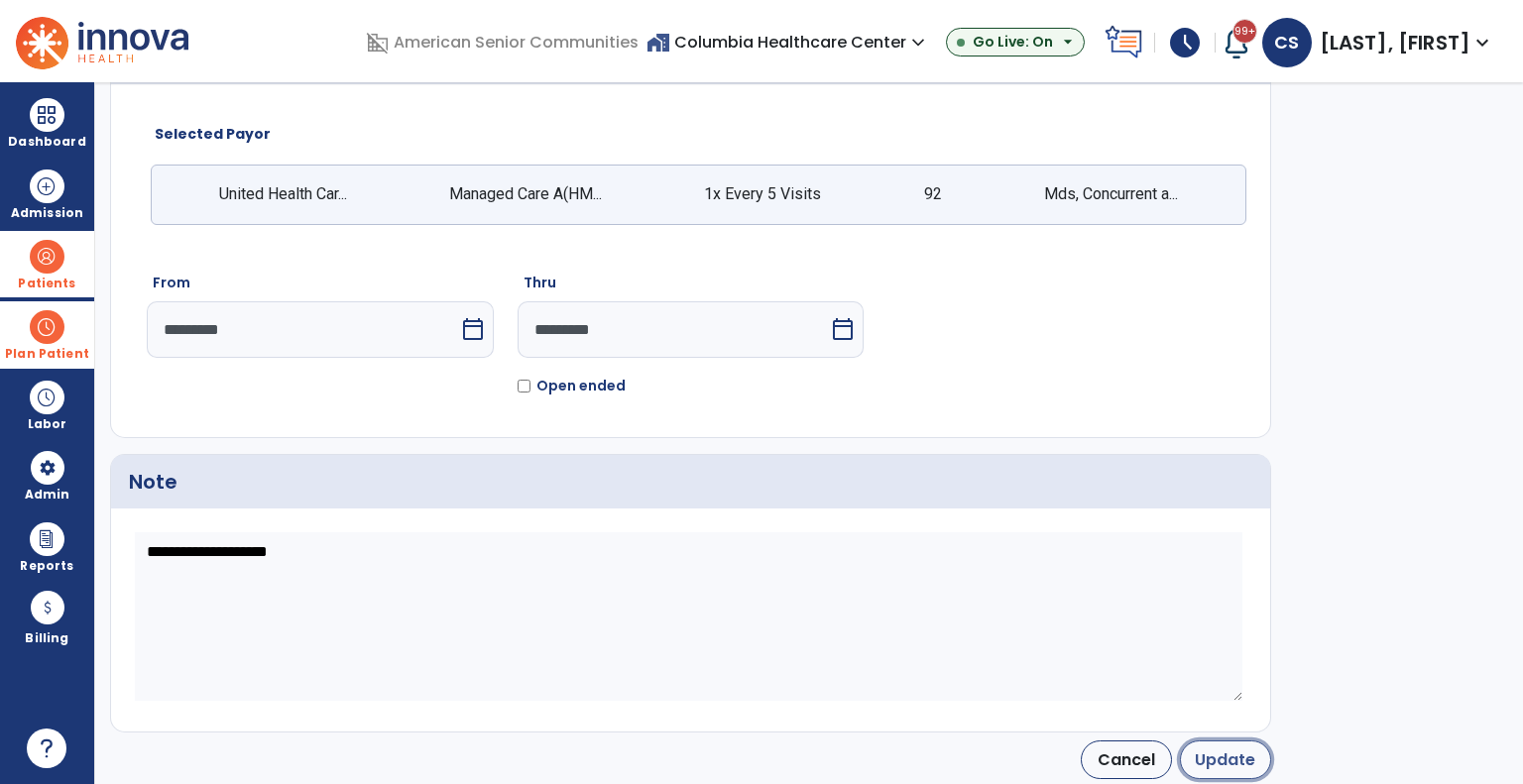 click on "Update" 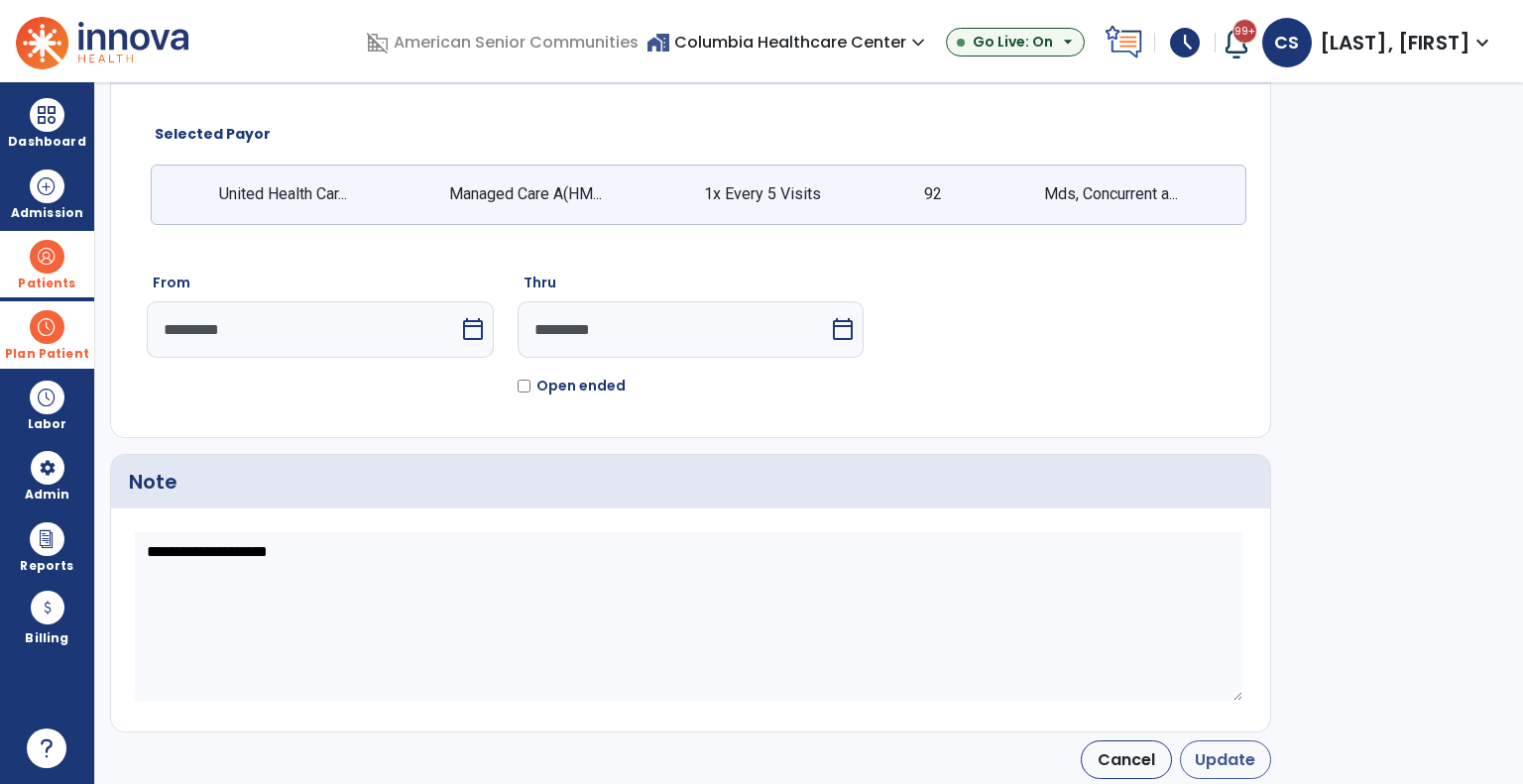 type on "*********" 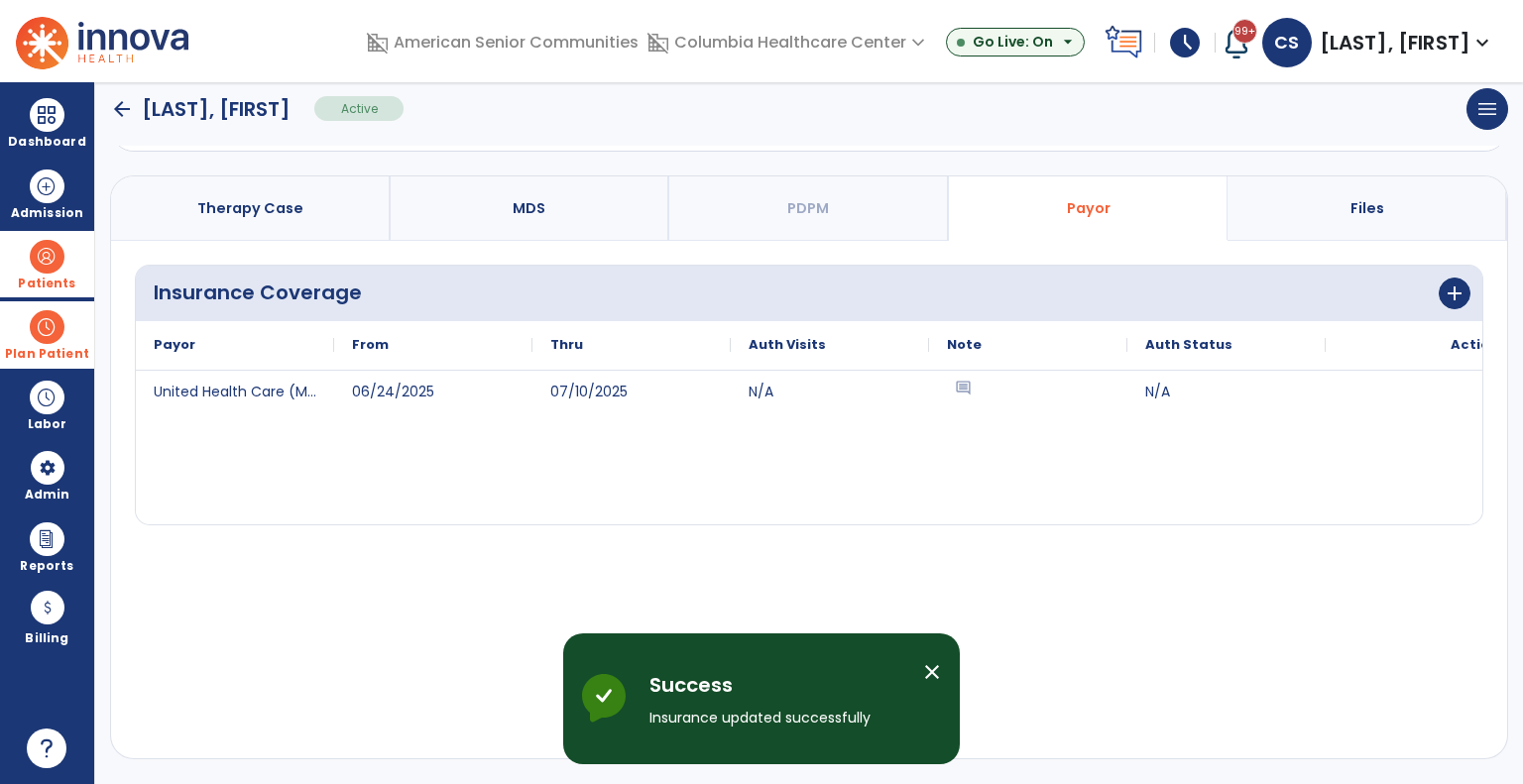 scroll, scrollTop: 115, scrollLeft: 0, axis: vertical 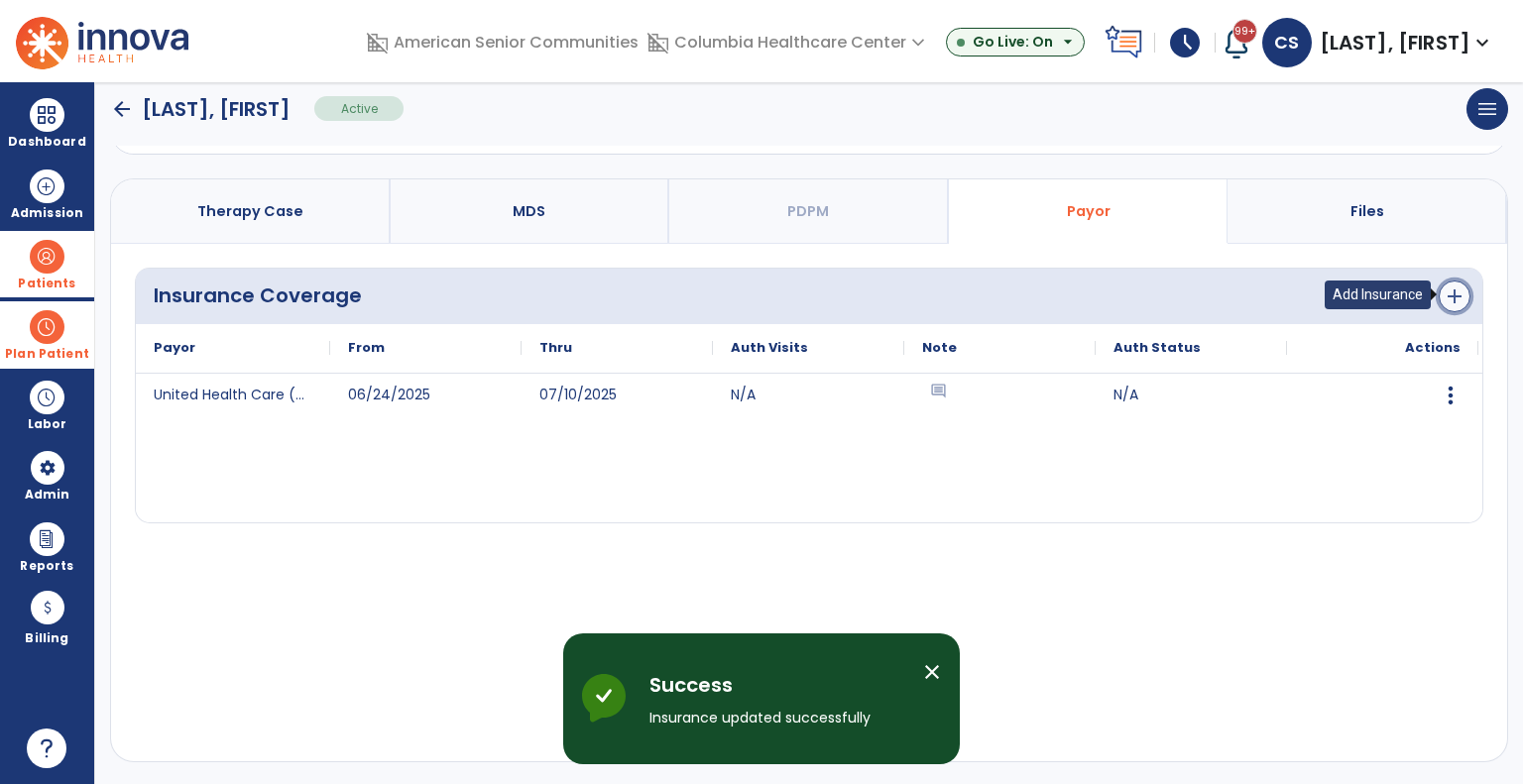 click on "add" 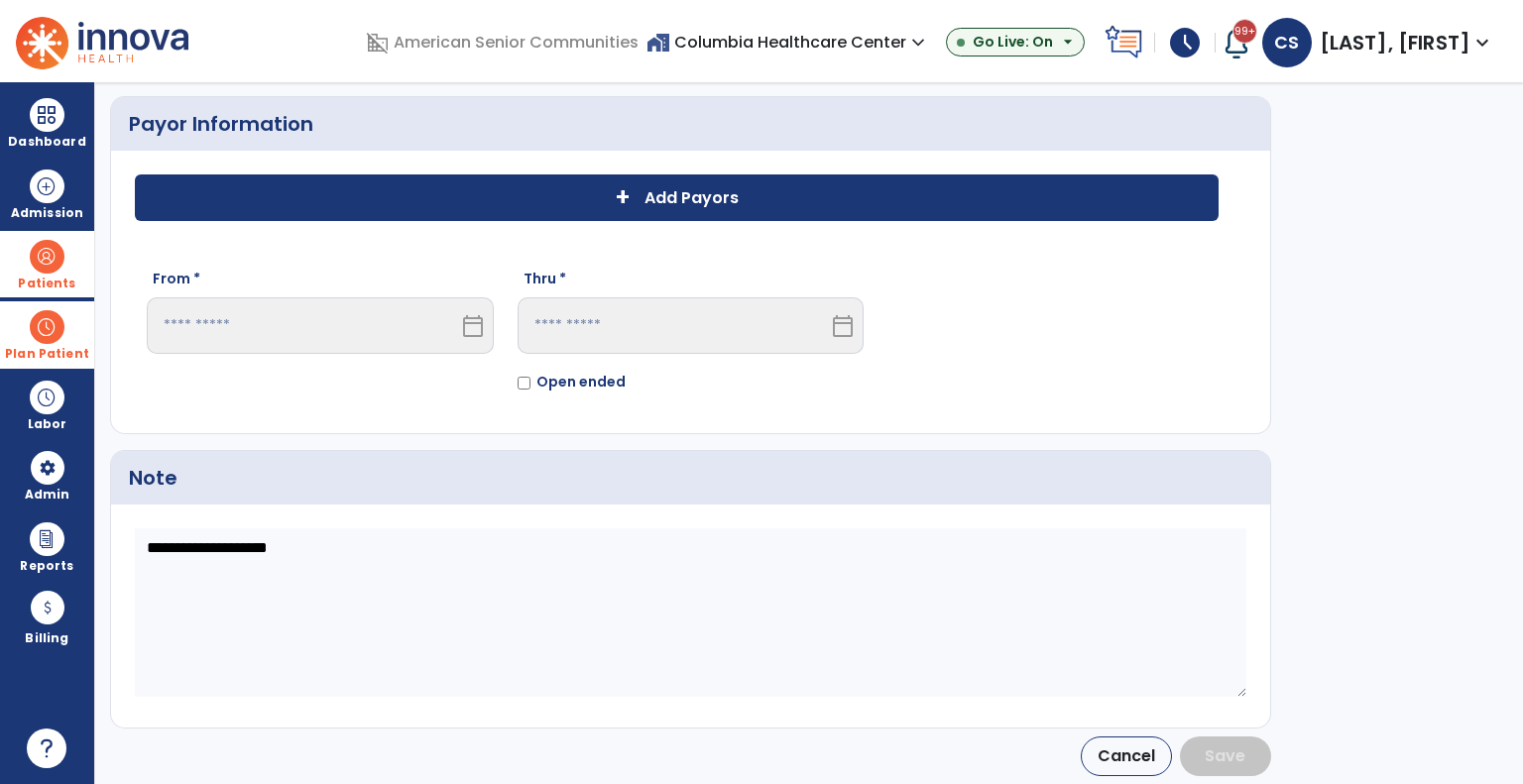 scroll, scrollTop: 48, scrollLeft: 0, axis: vertical 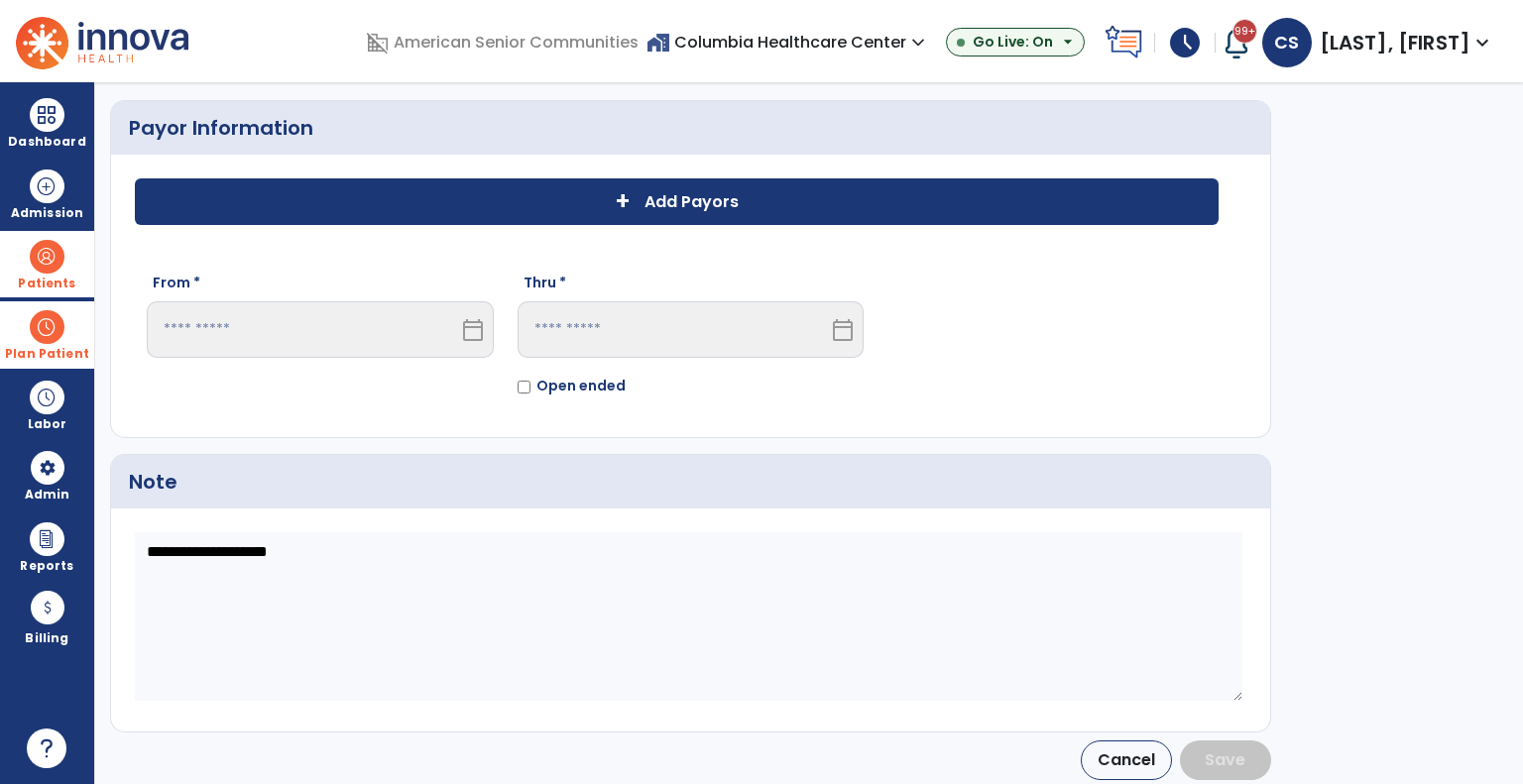 click on "Add Payors" 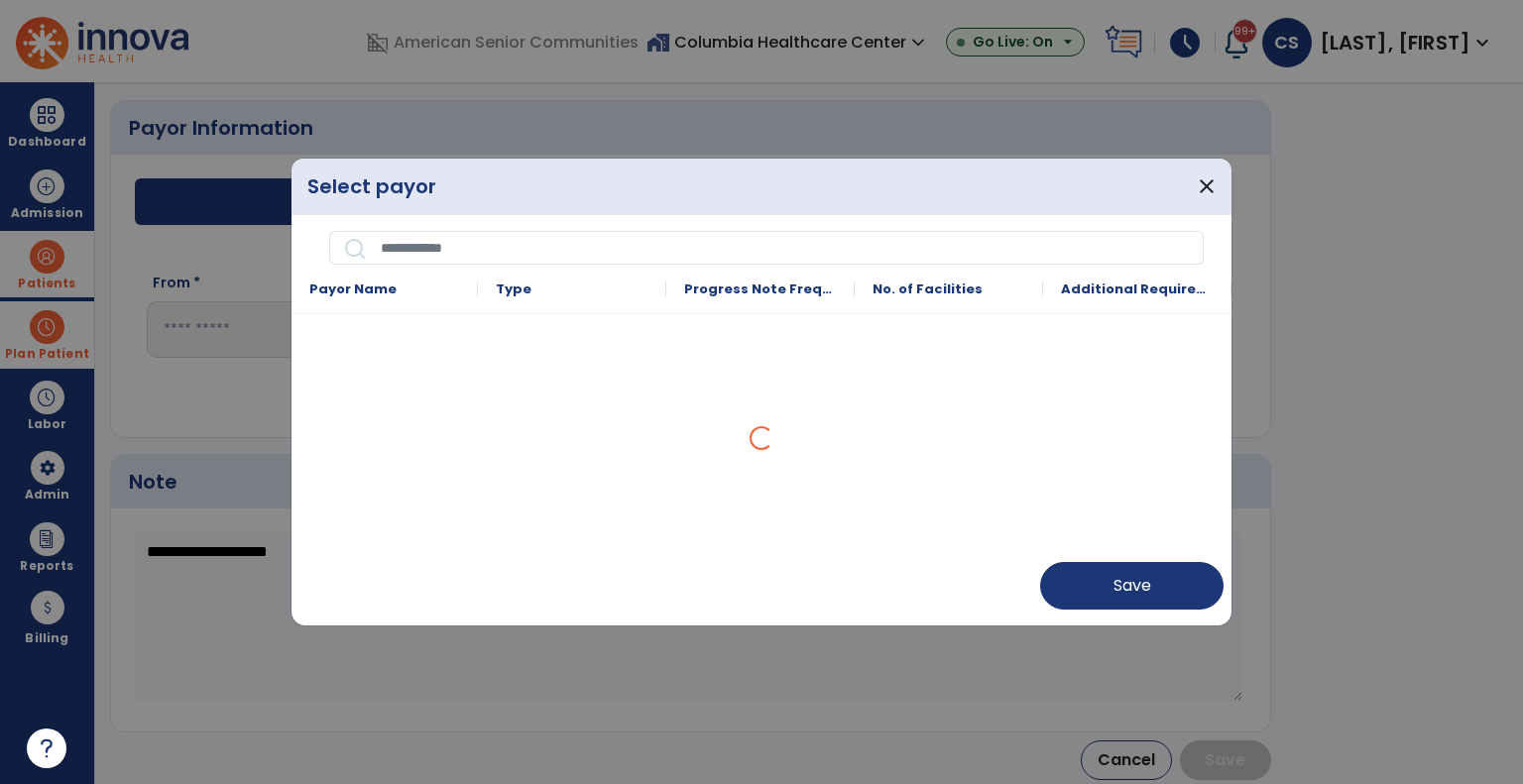click on "Select payor   close" at bounding box center [762, 186] 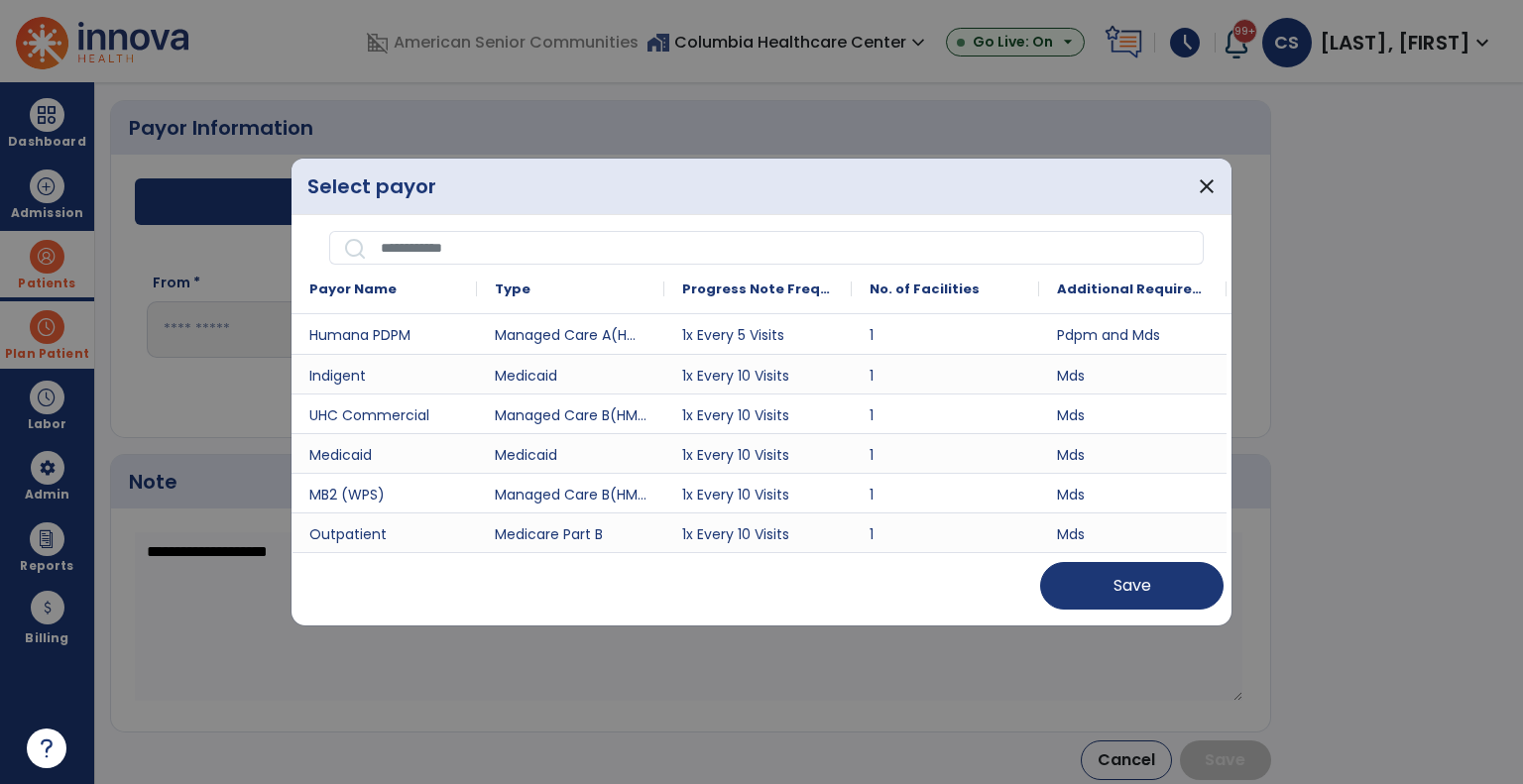 click at bounding box center [785, 248] 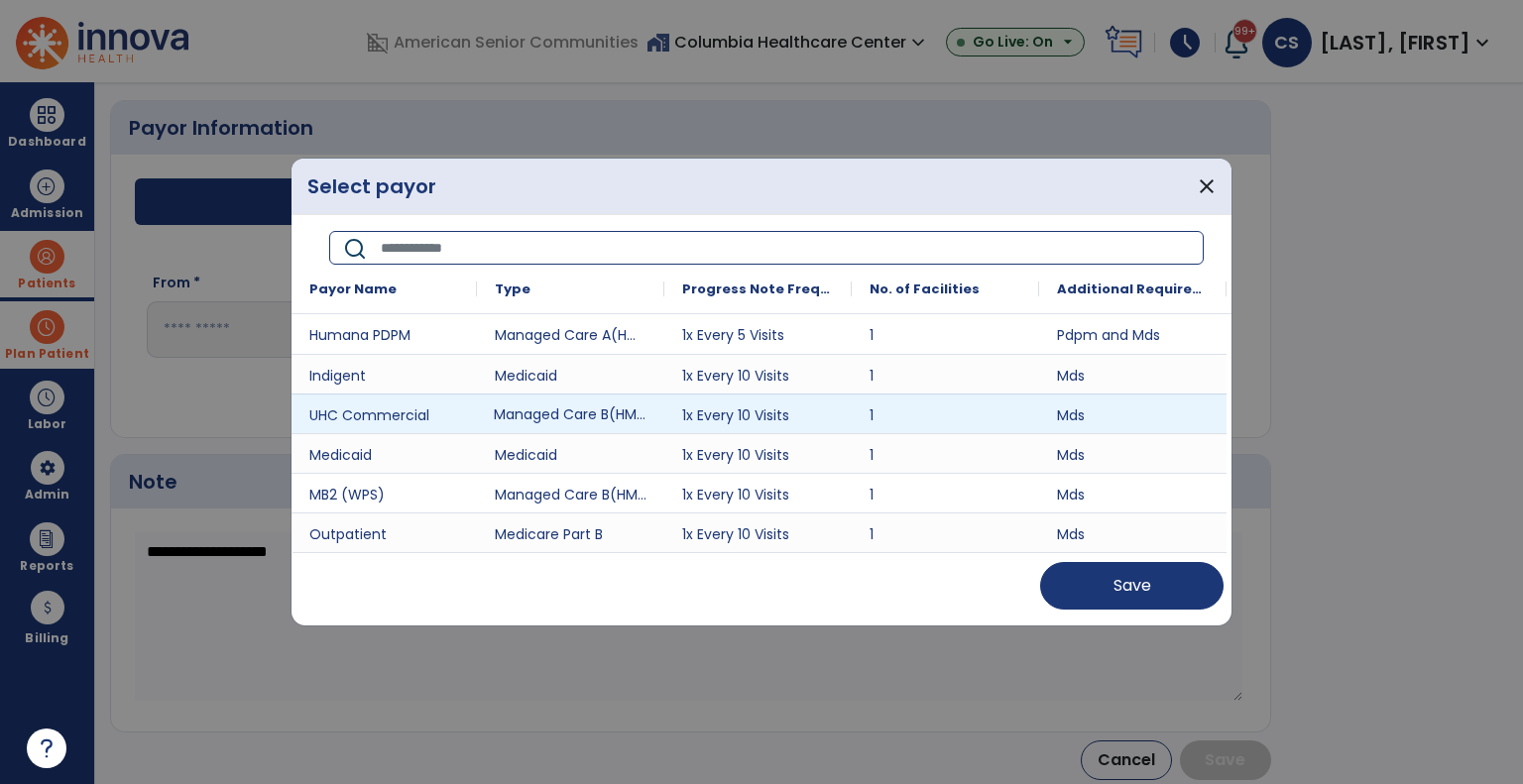 click on "Managed Care B(HMO/MCO)" at bounding box center (570, 413) 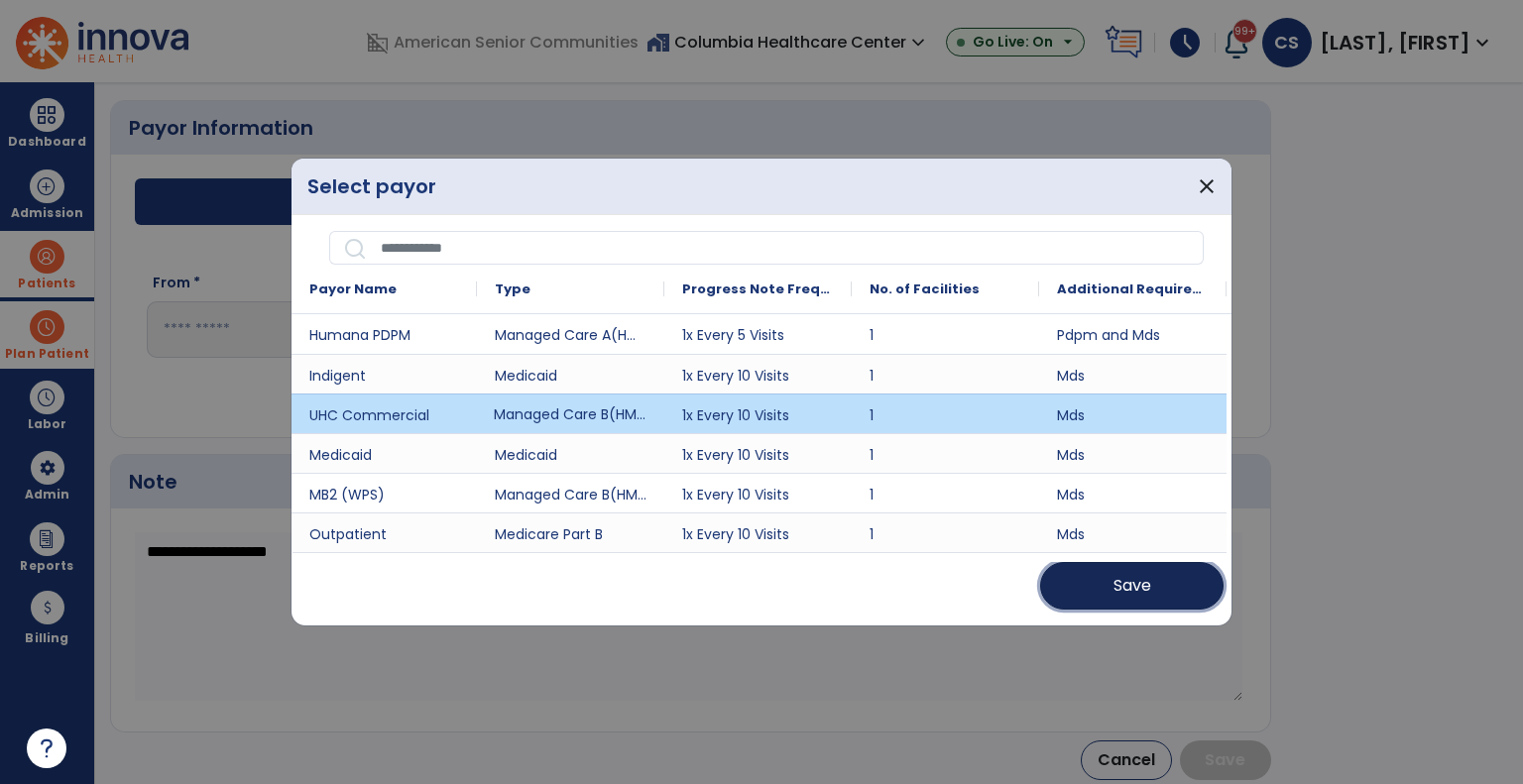 click on "Save" at bounding box center (1132, 586) 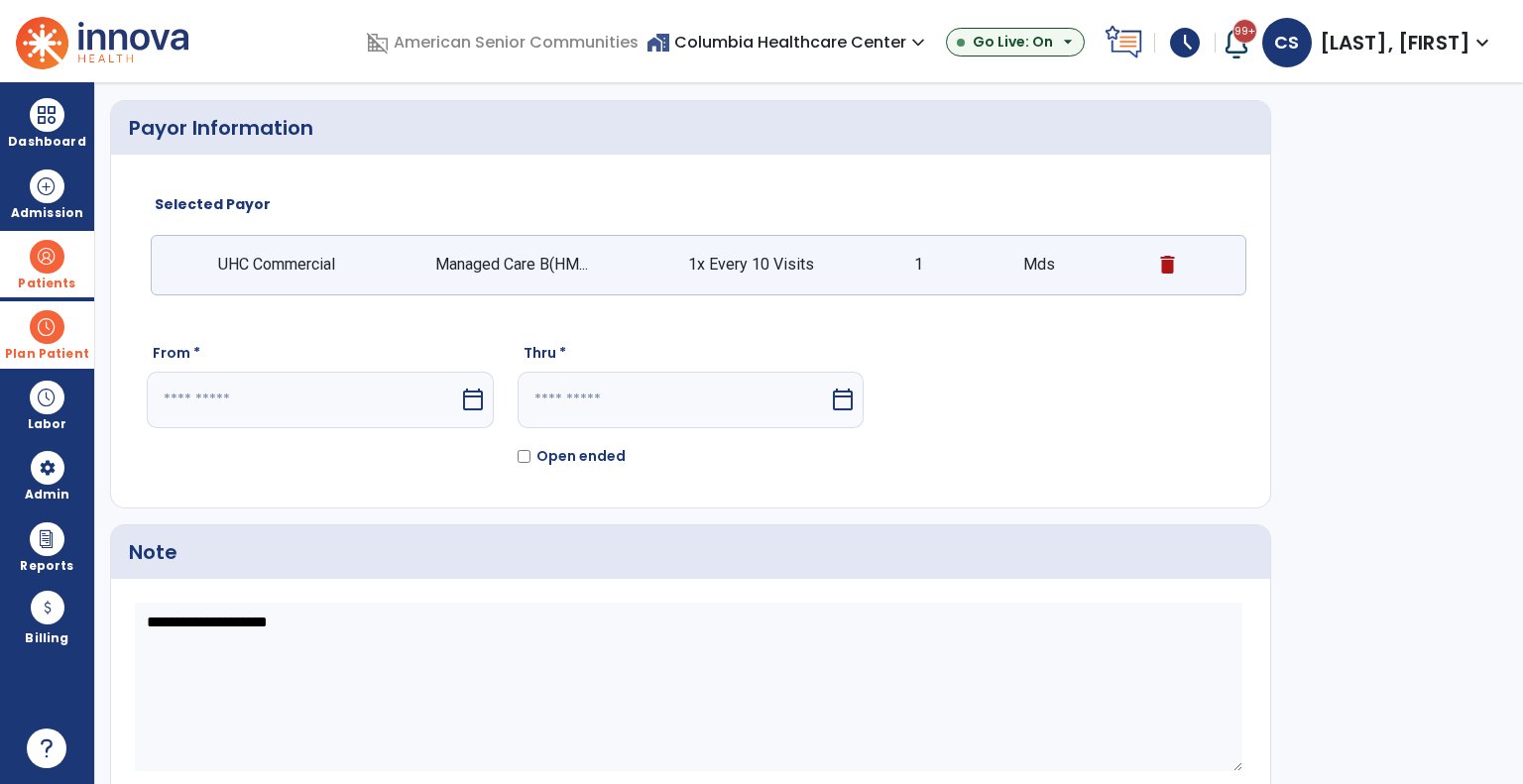 click at bounding box center [302, 399] 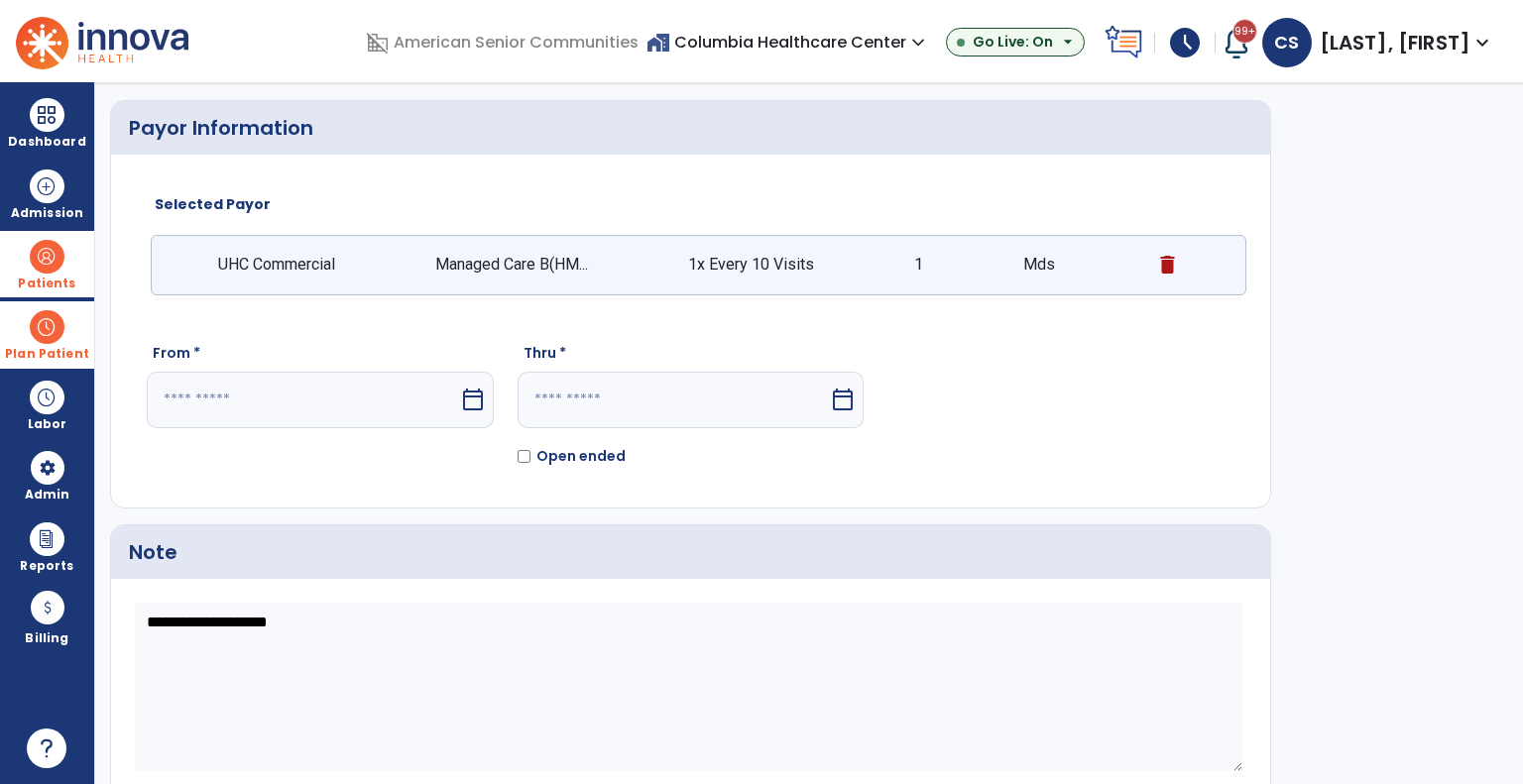 select on "*" 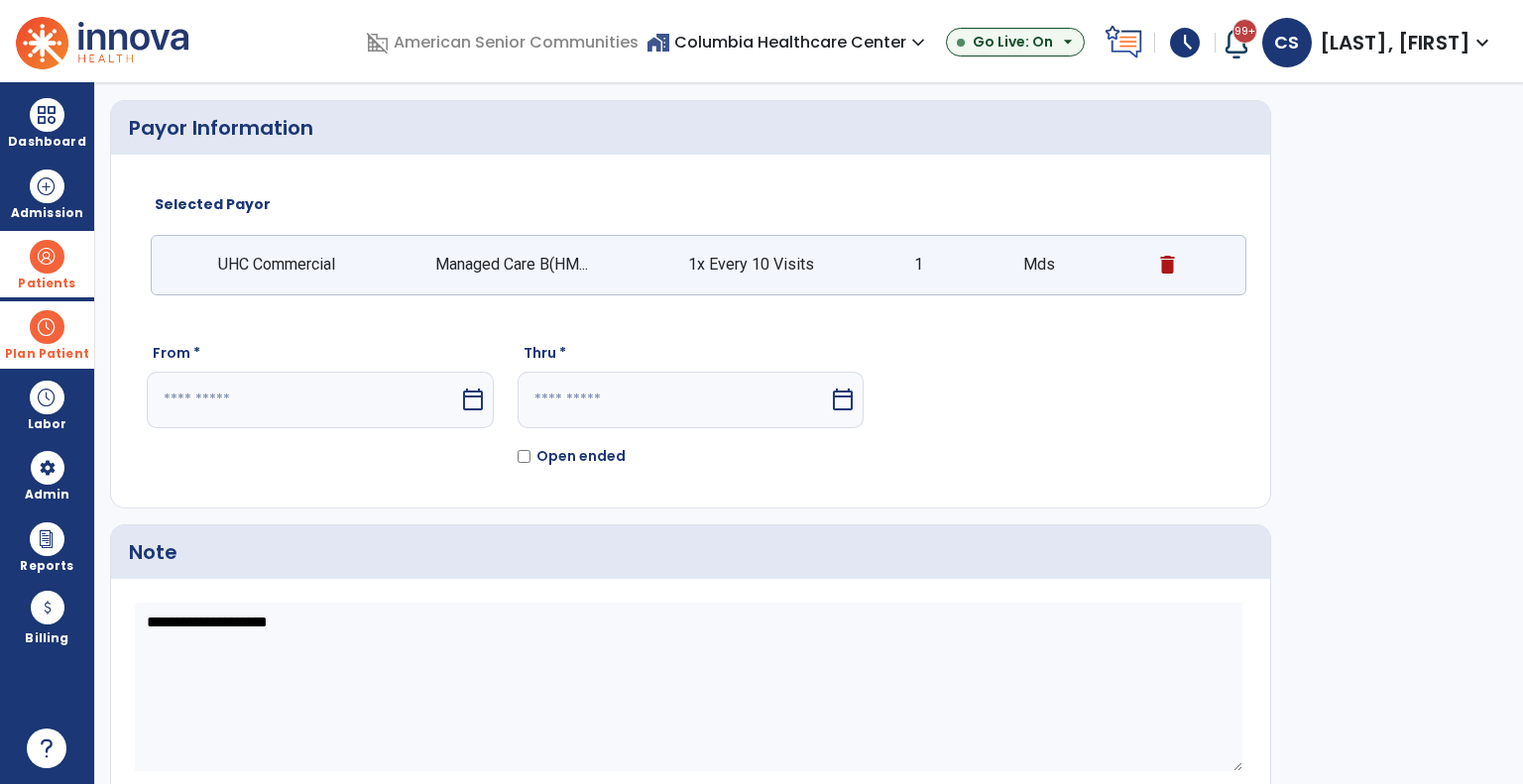 select on "****" 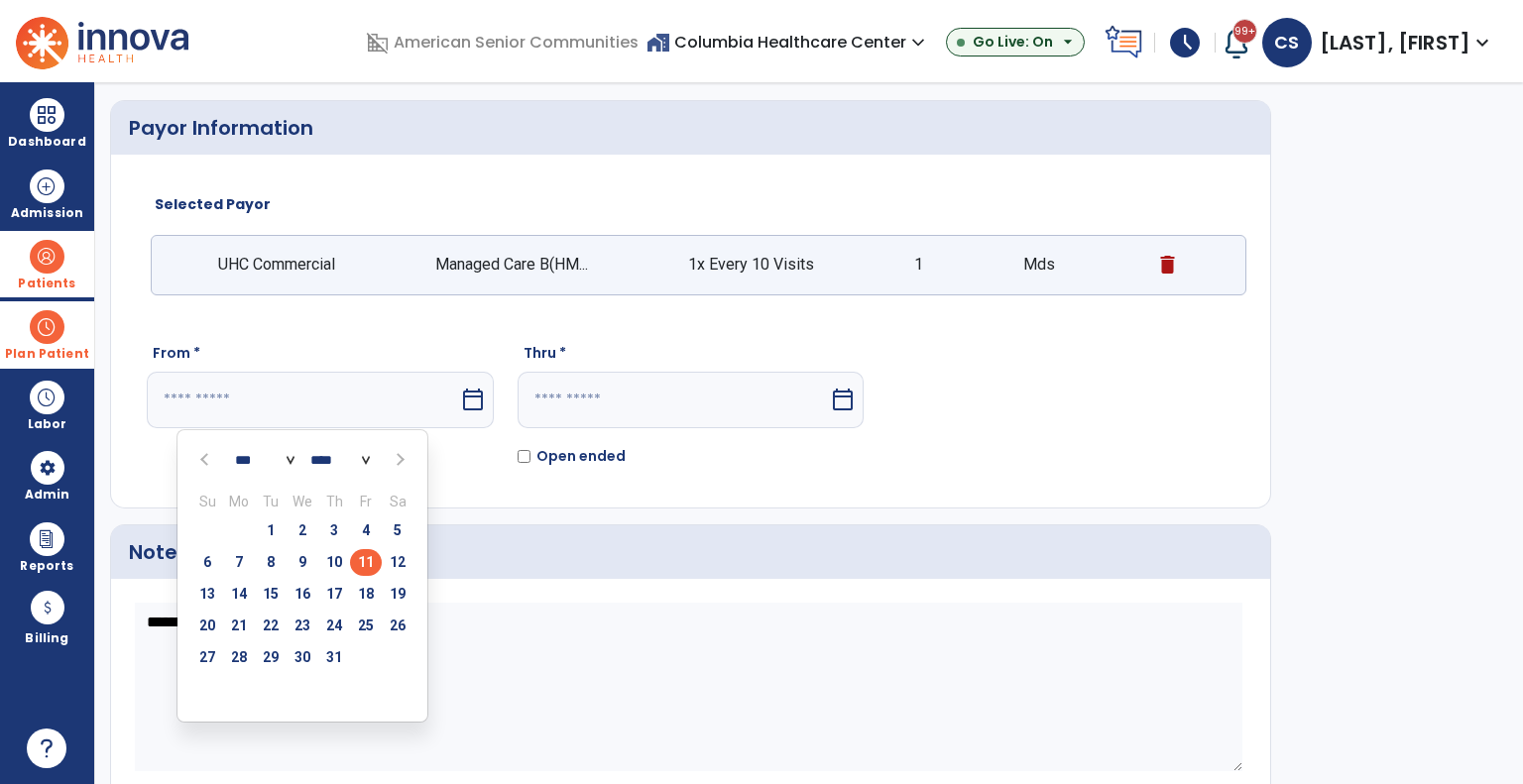 click on "11" at bounding box center (366, 562) 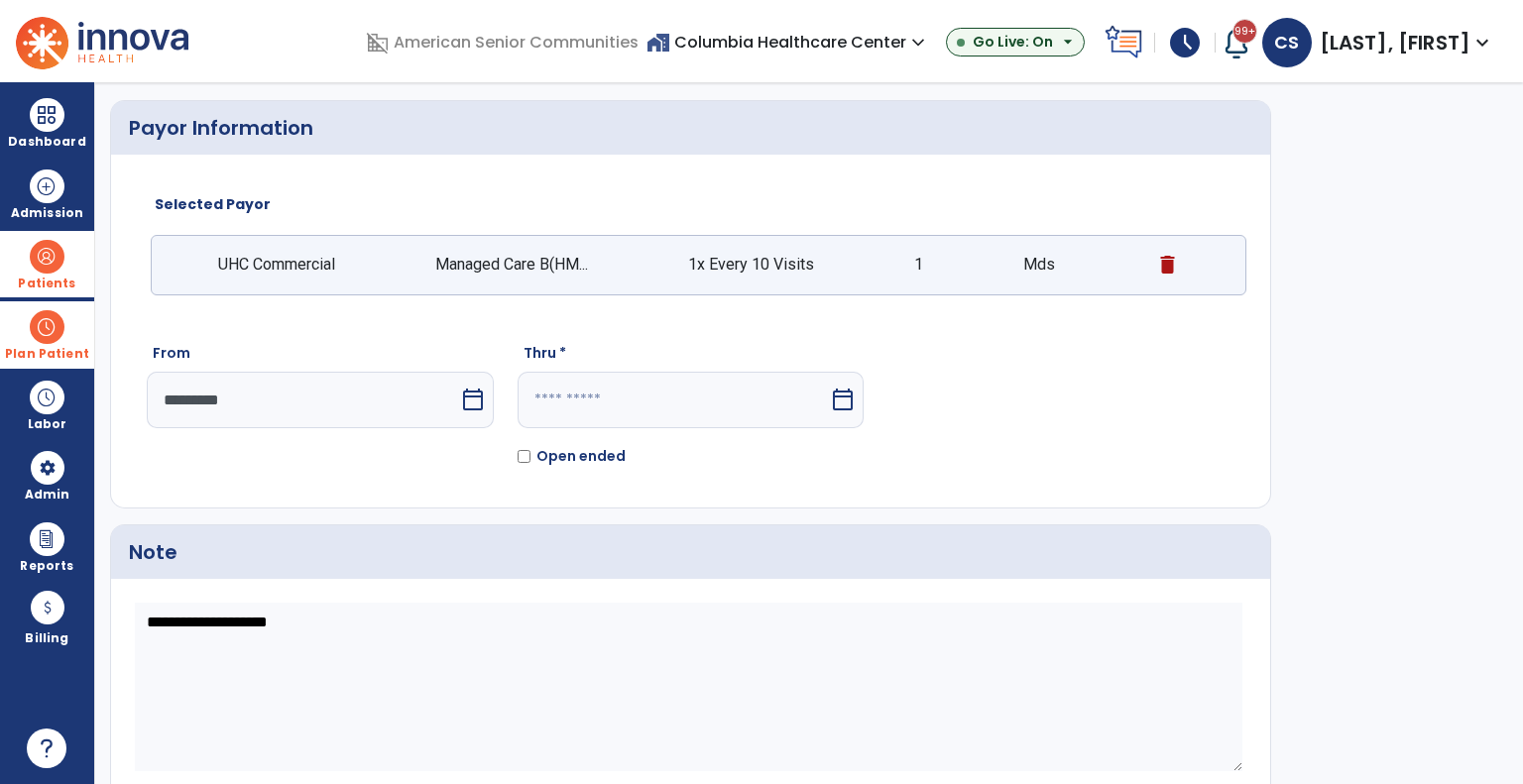 click on "Open ended" 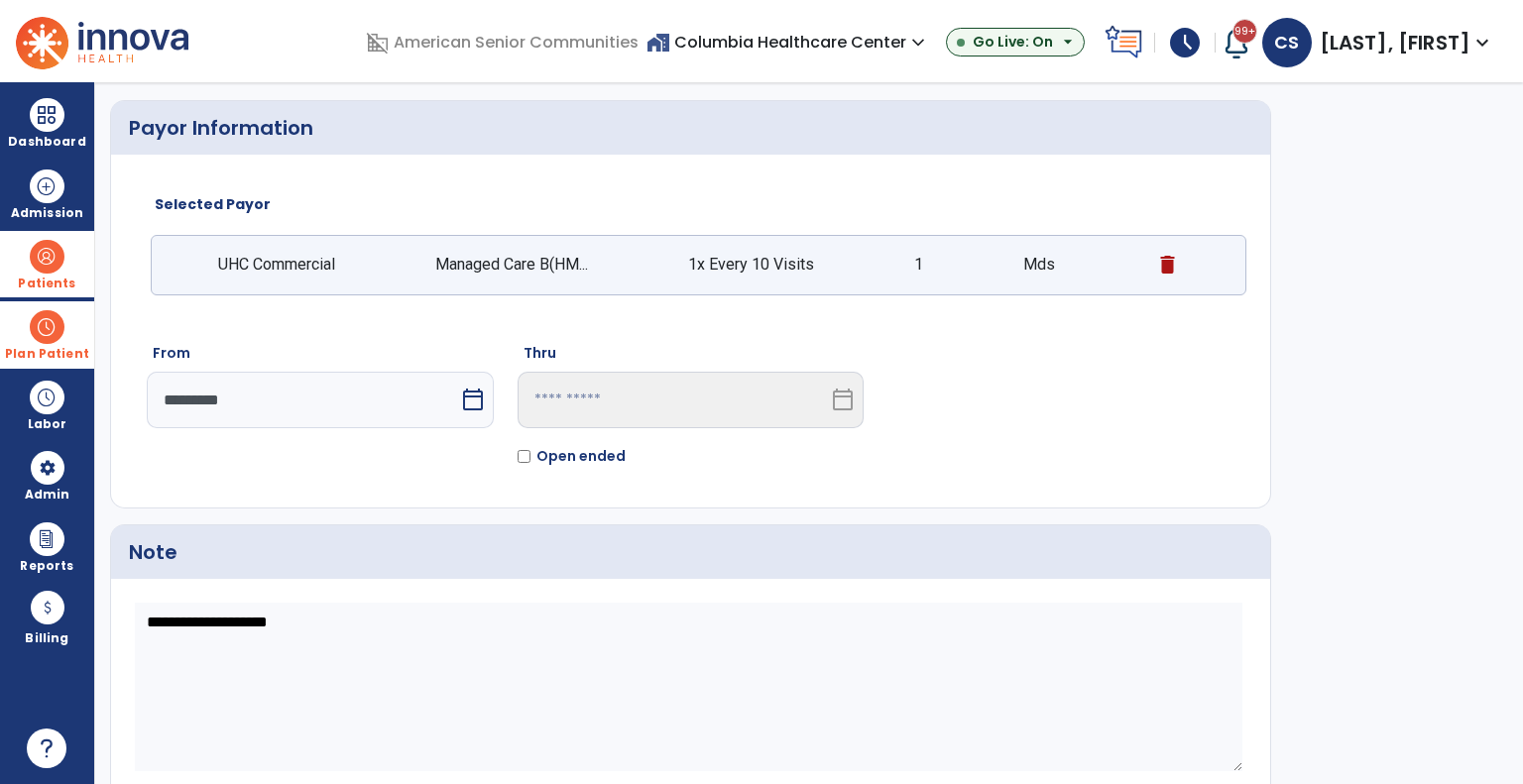 scroll, scrollTop: 118, scrollLeft: 0, axis: vertical 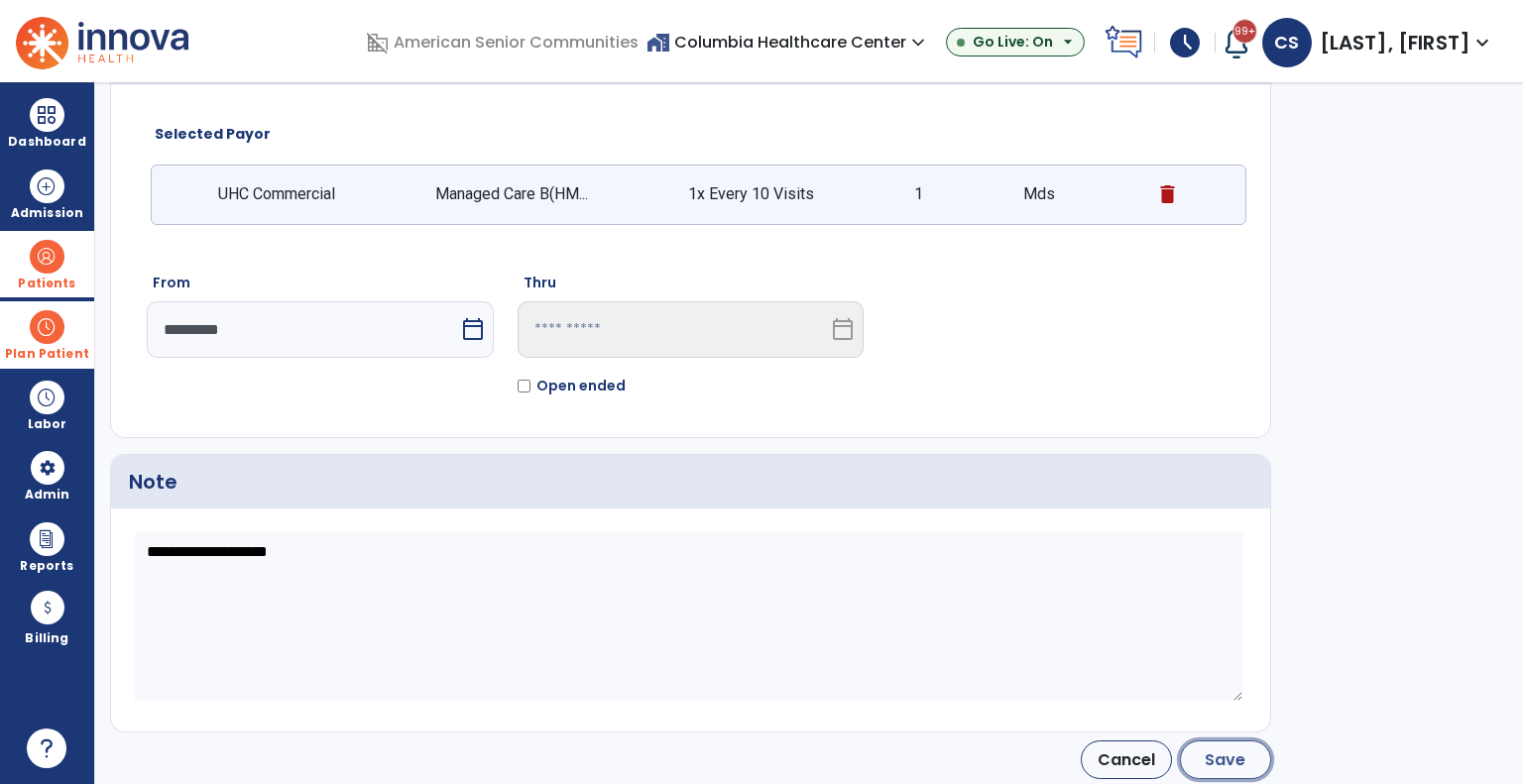 click on "Save" 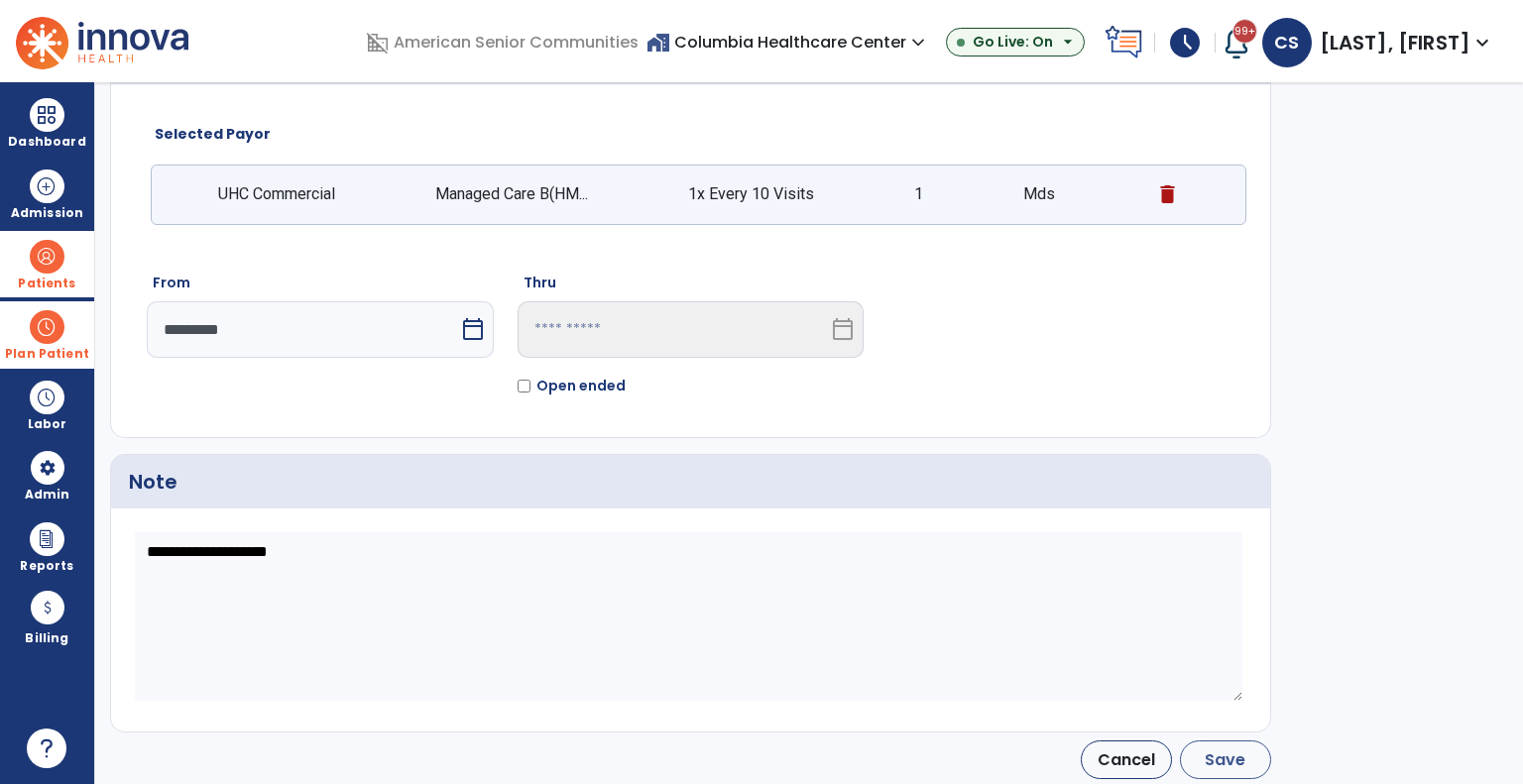 type on "*********" 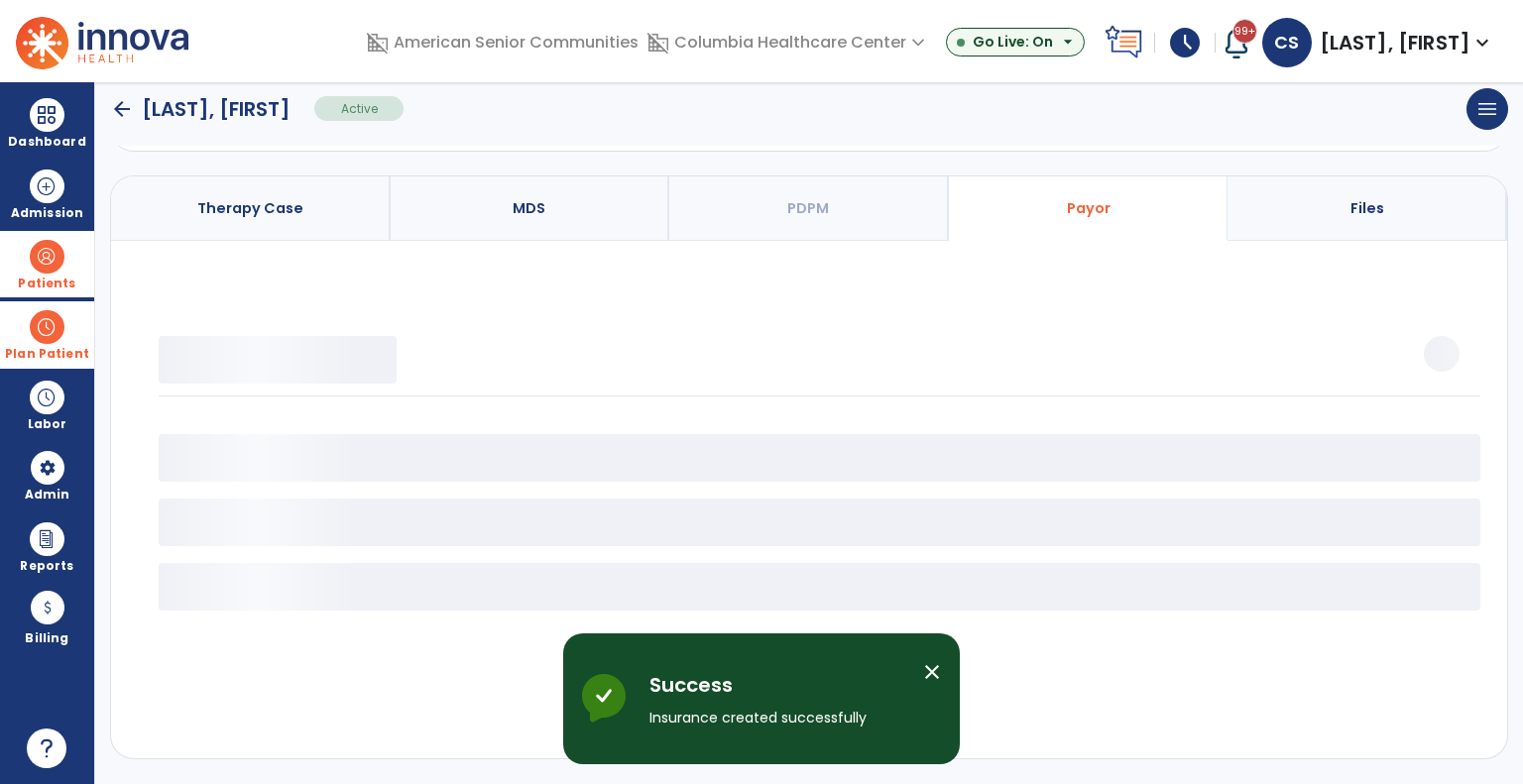 scroll, scrollTop: 115, scrollLeft: 0, axis: vertical 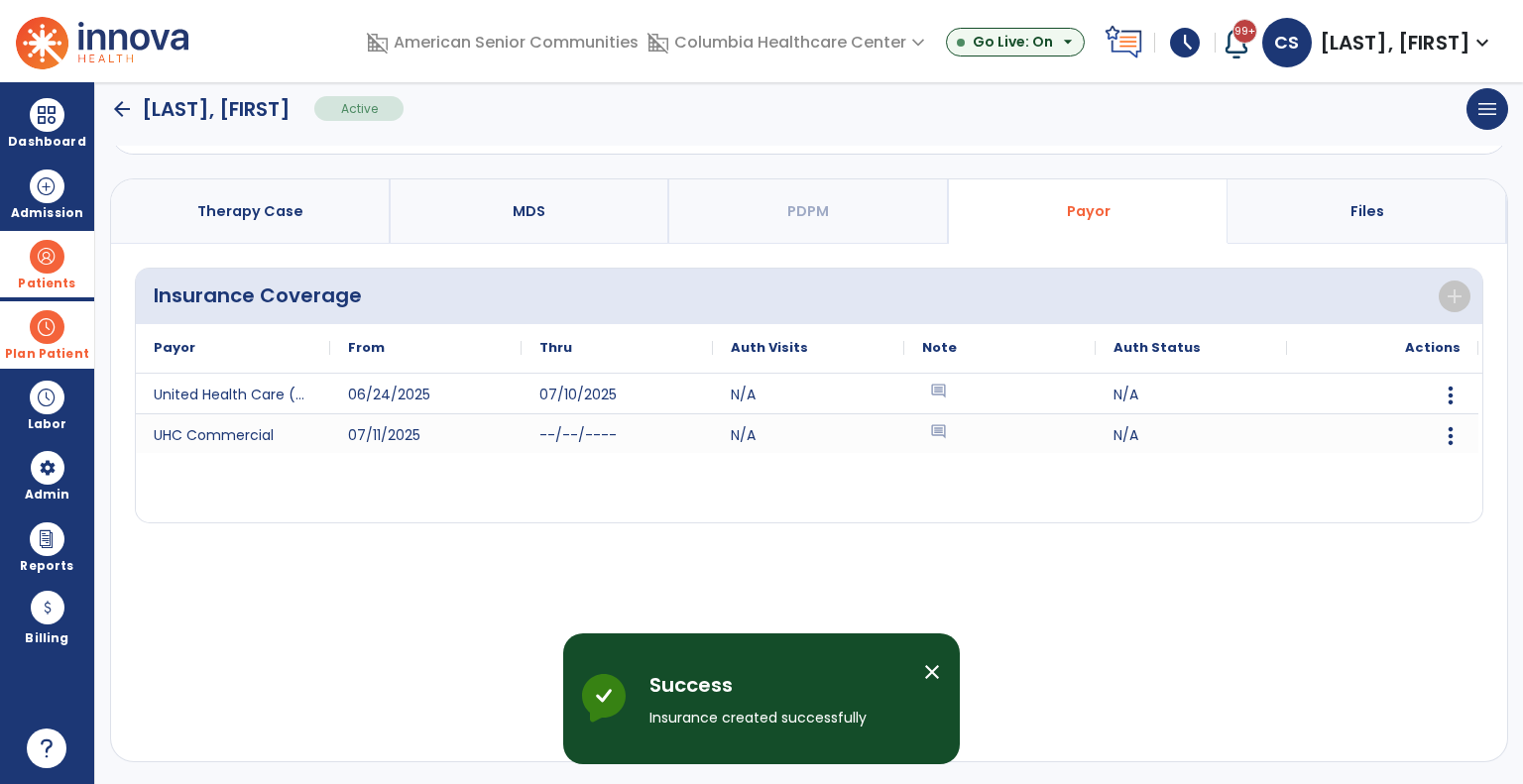 click at bounding box center [47, 327] 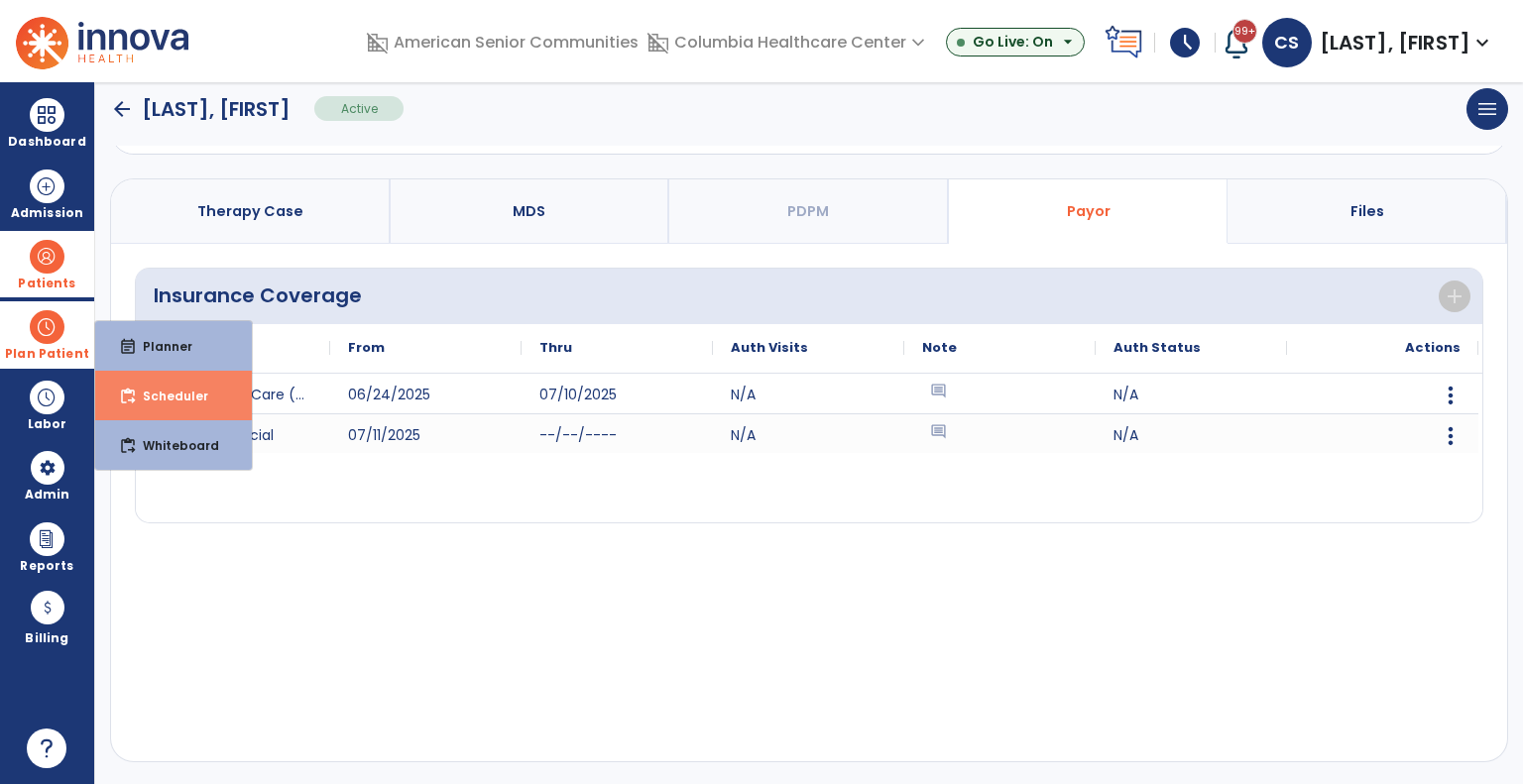 click on "Scheduler" at bounding box center [168, 395] 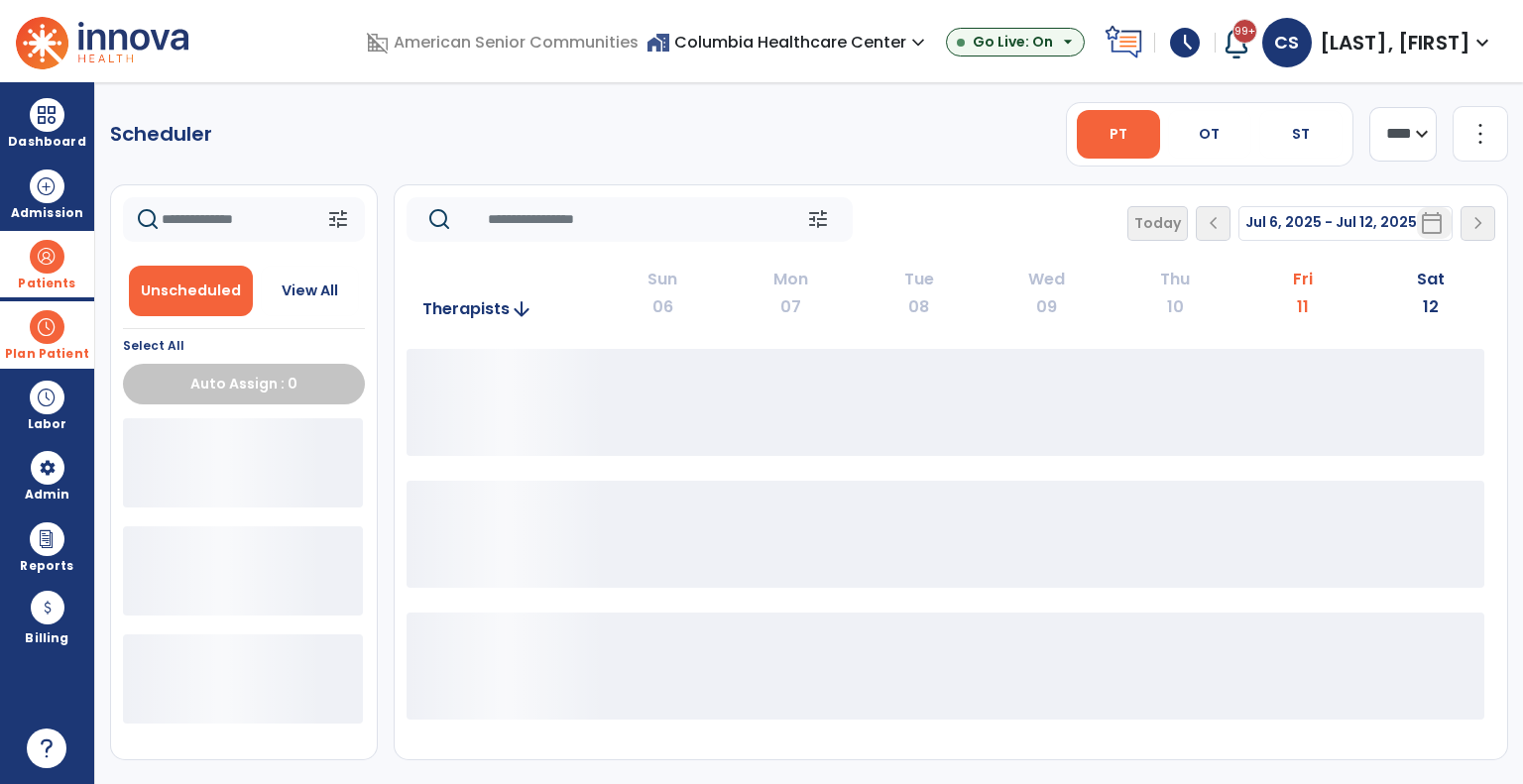 scroll, scrollTop: 0, scrollLeft: 0, axis: both 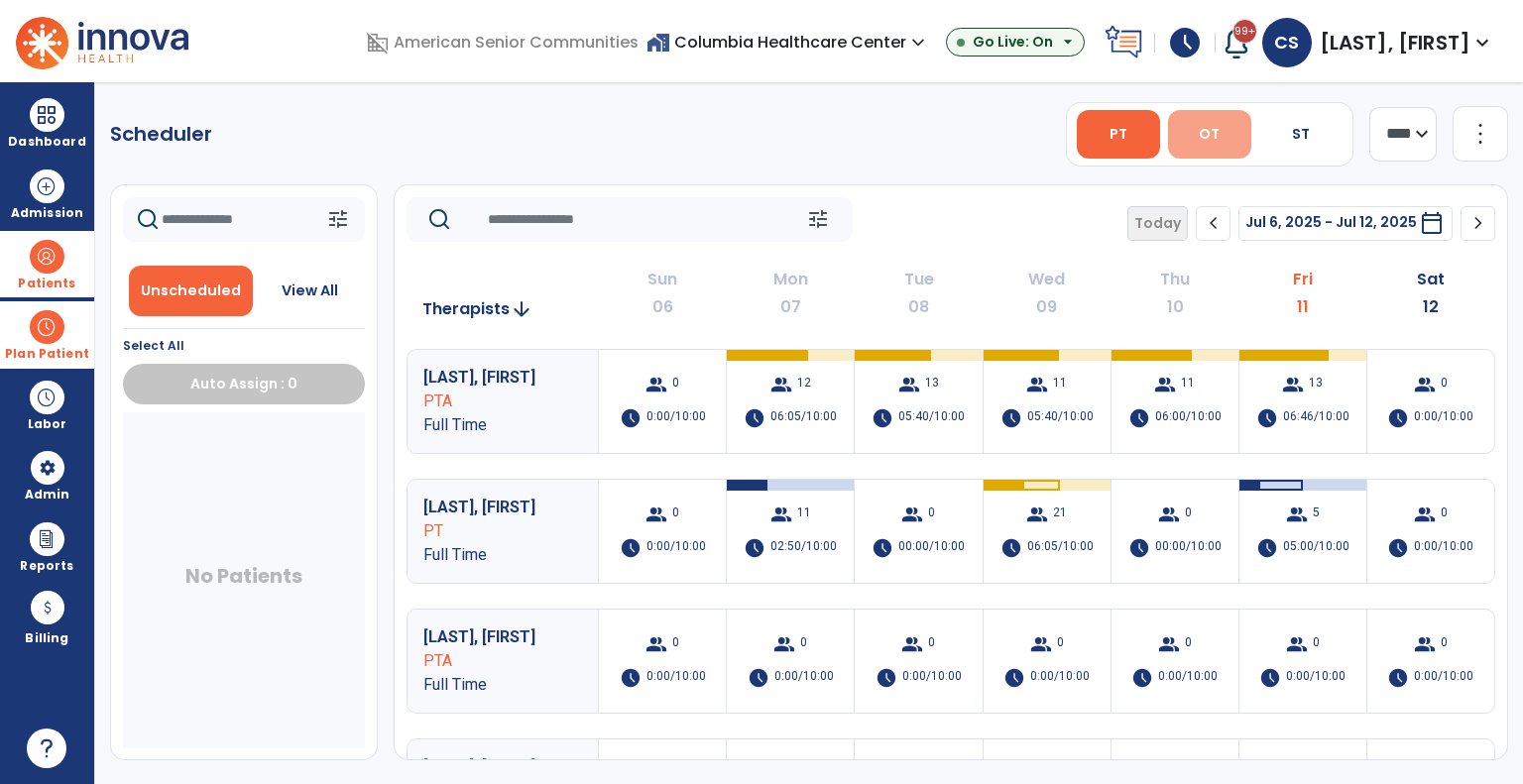 click on "OT" at bounding box center [1209, 134] 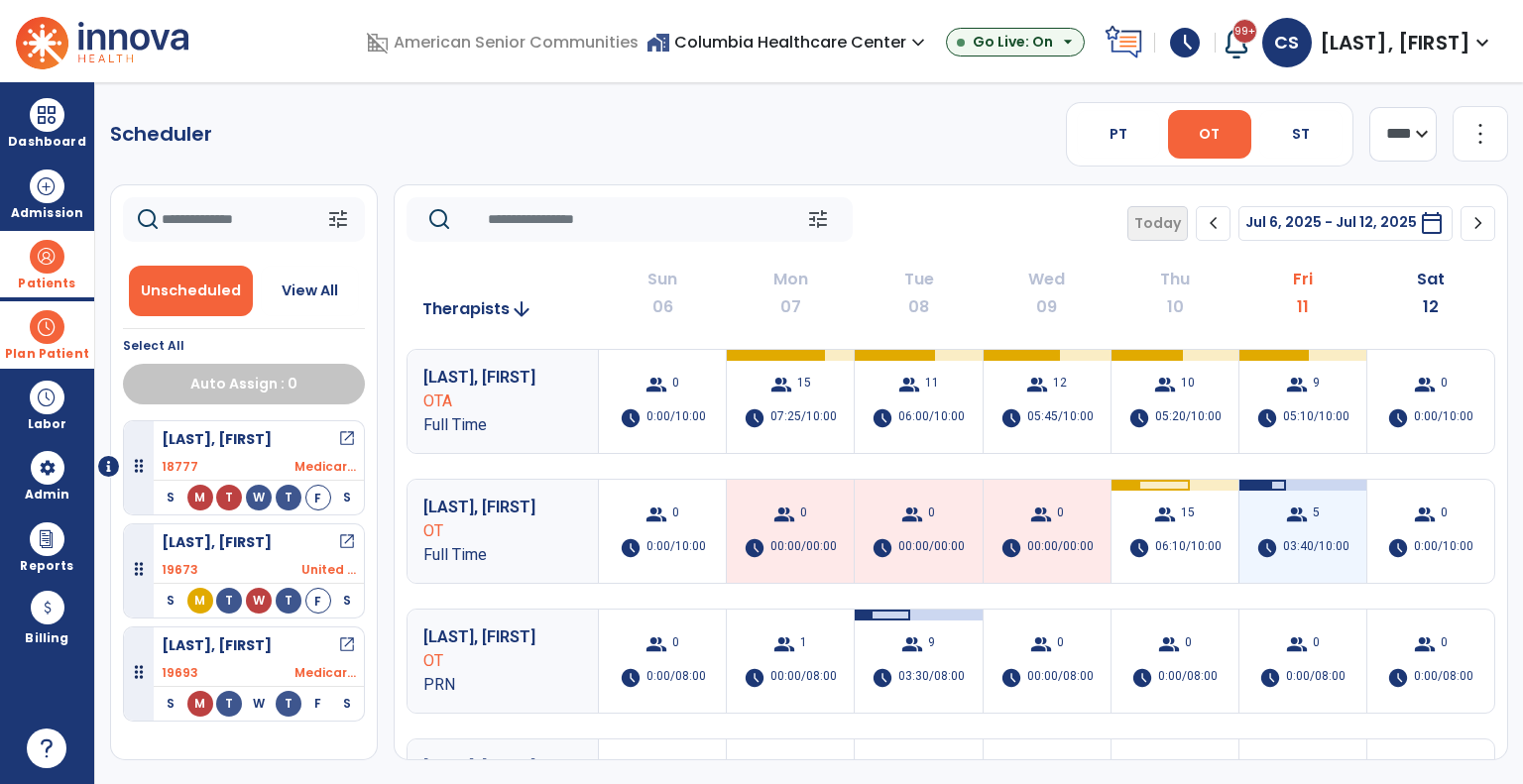 click on "group" at bounding box center [1297, 514] 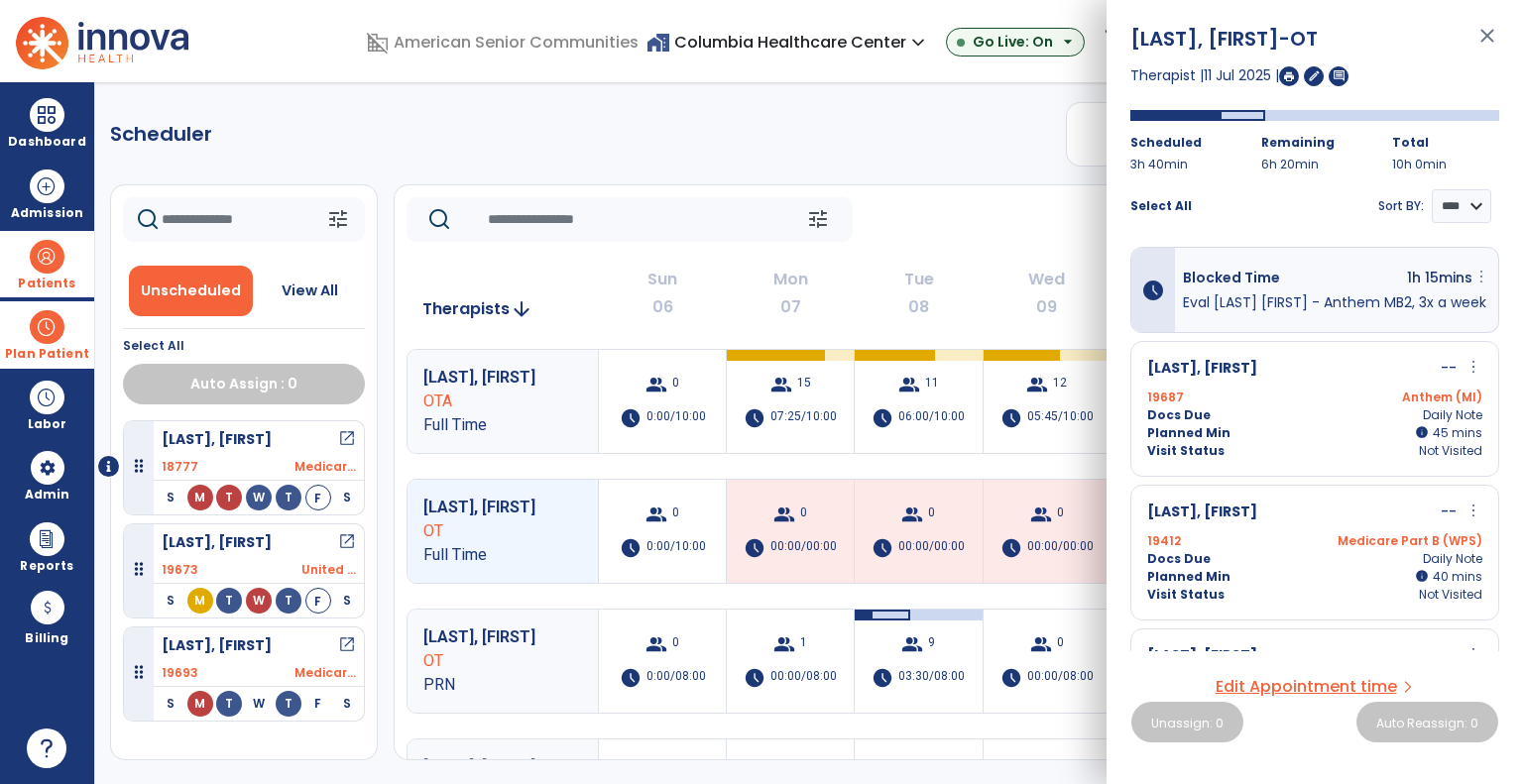 click on "more_vert" at bounding box center (1481, 277) 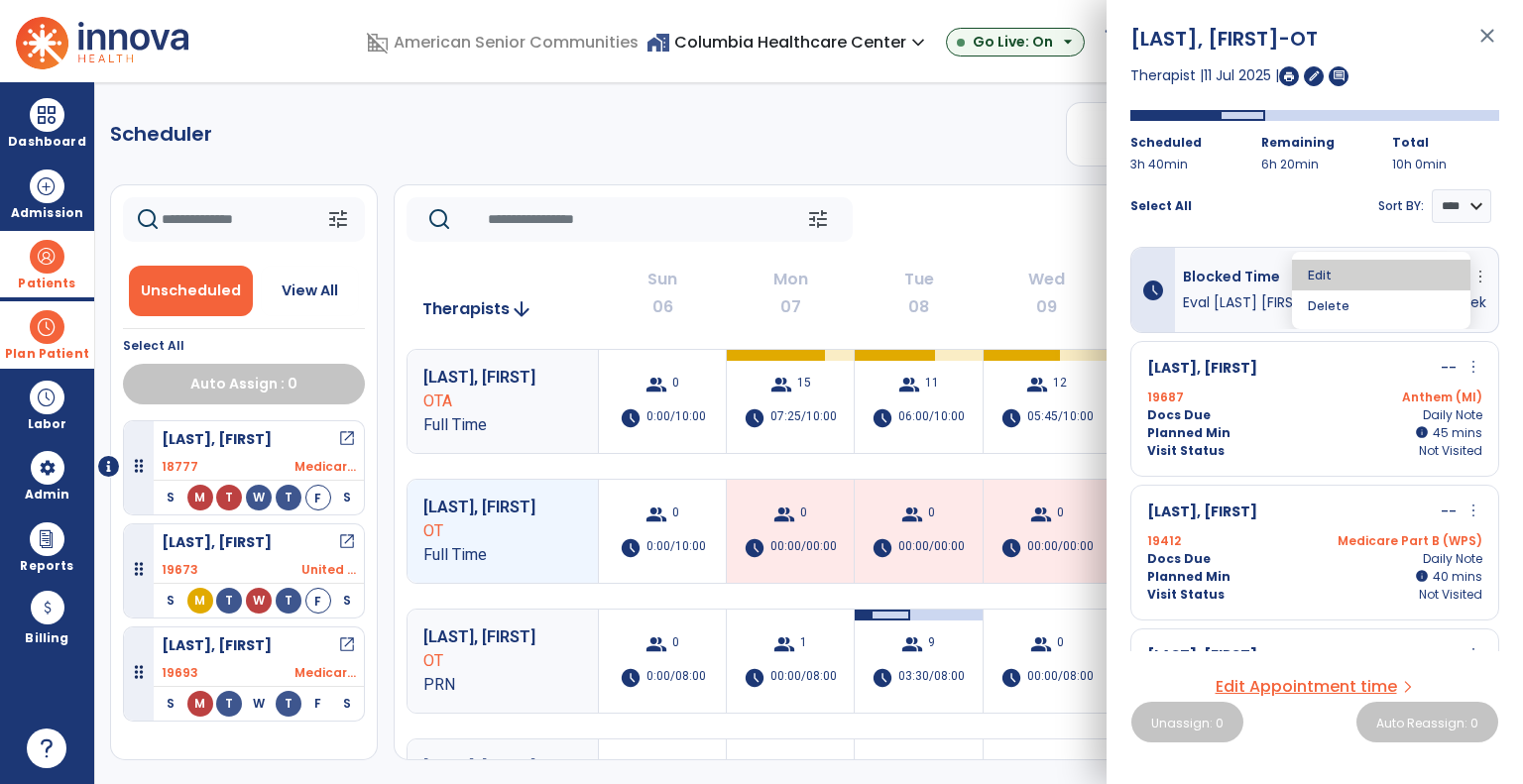 click on "Edit" at bounding box center (1381, 275) 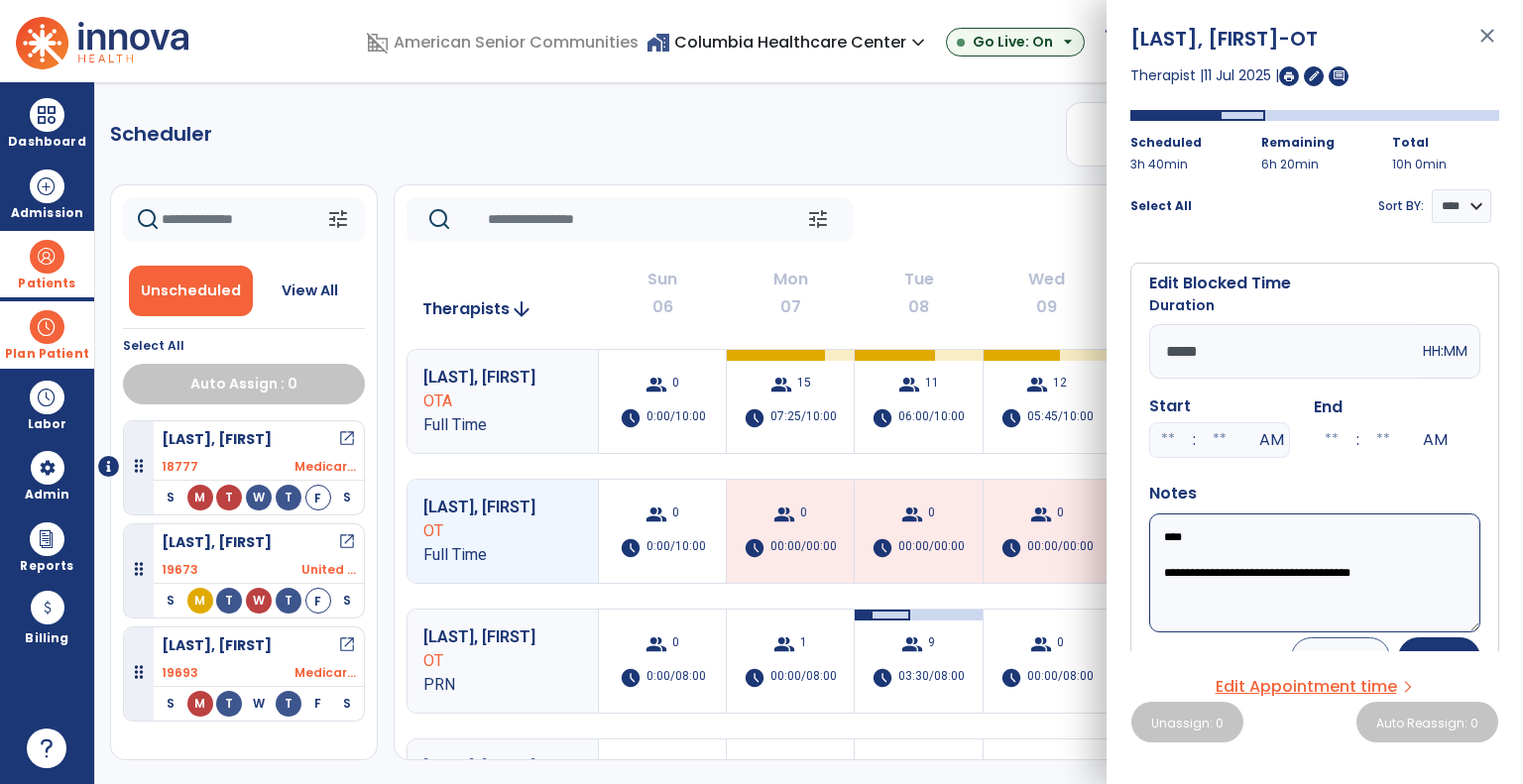 click on "**********" at bounding box center (1315, 573) 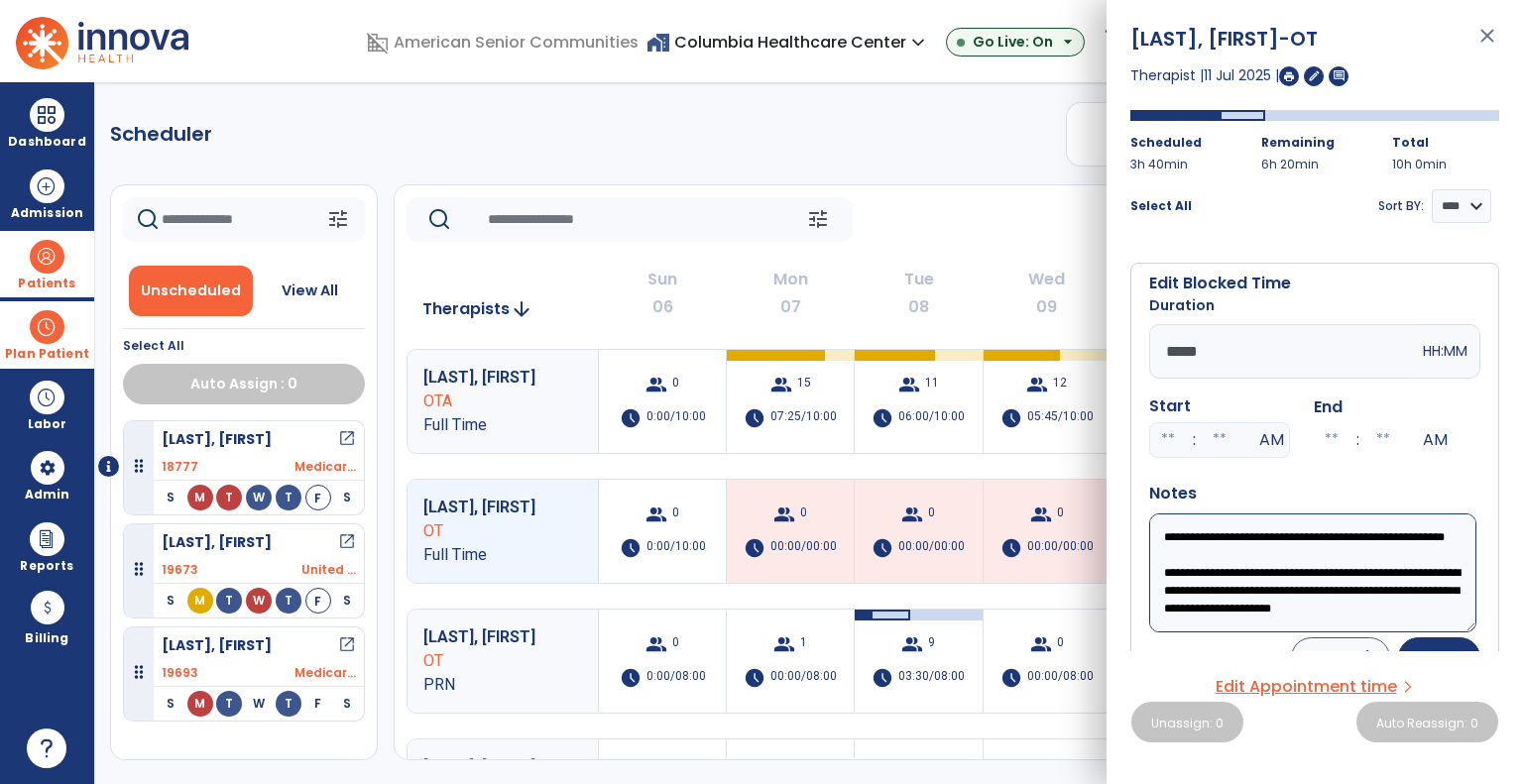scroll, scrollTop: 91, scrollLeft: 0, axis: vertical 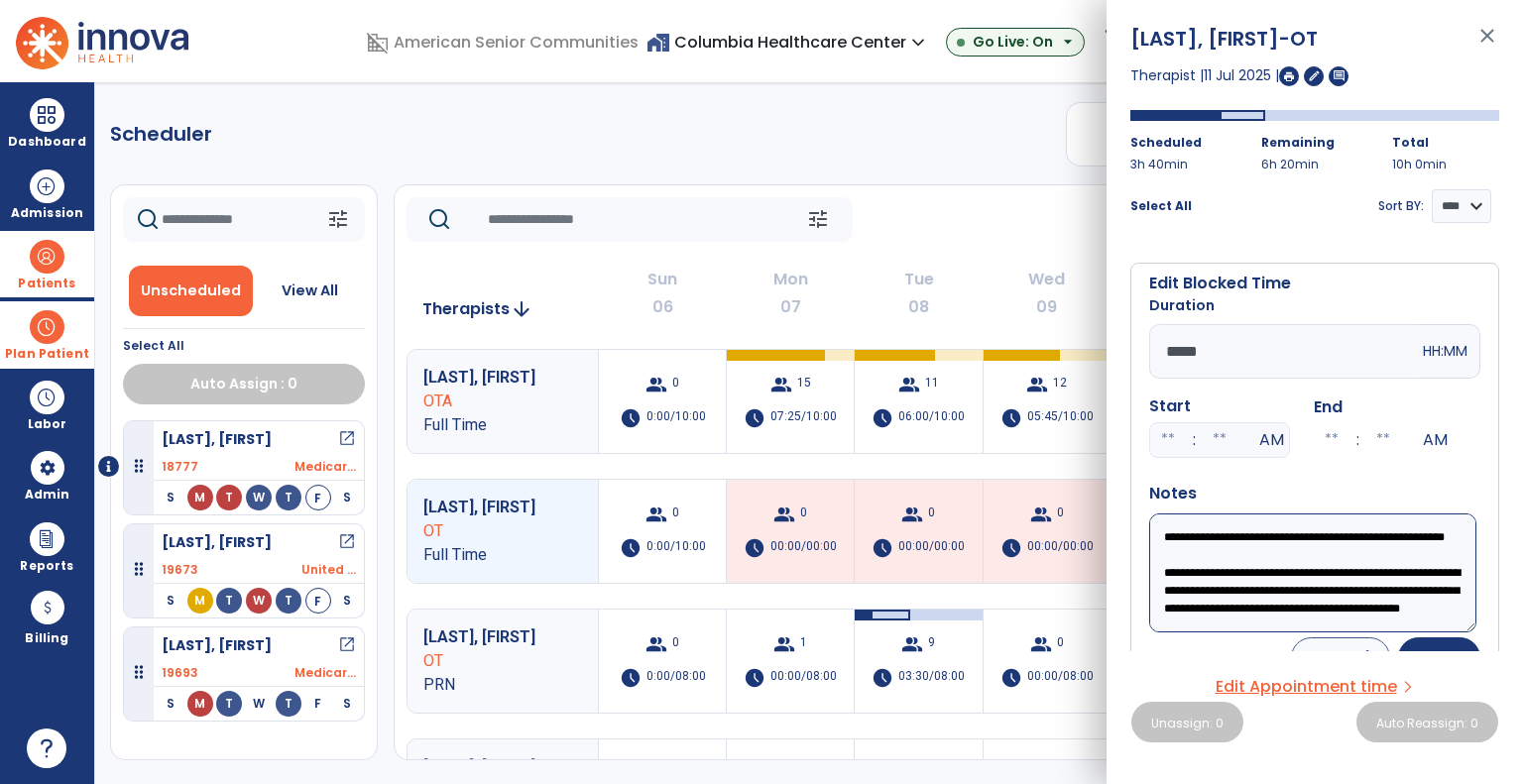 type on "**********" 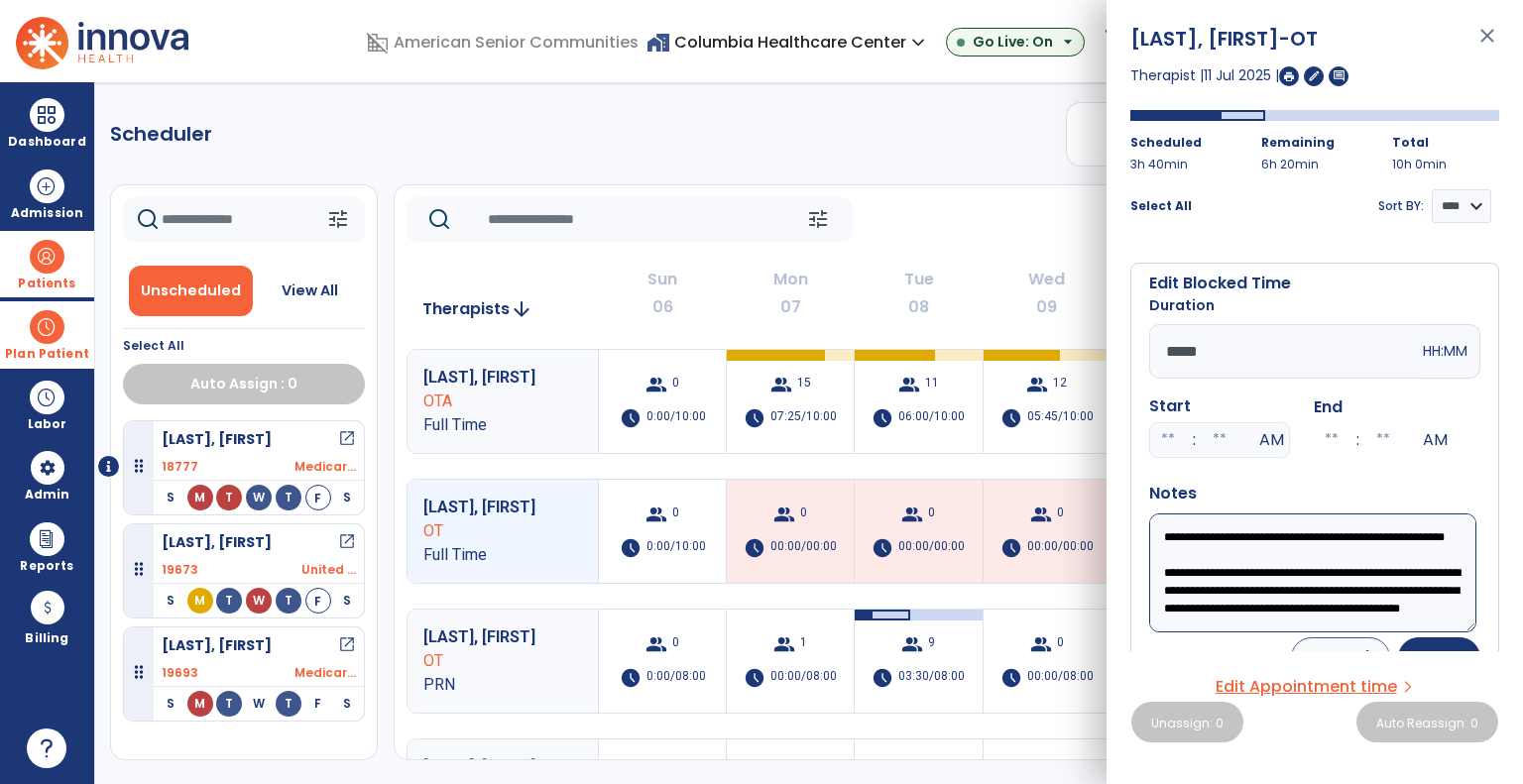 click on "*****" at bounding box center [1284, 351] 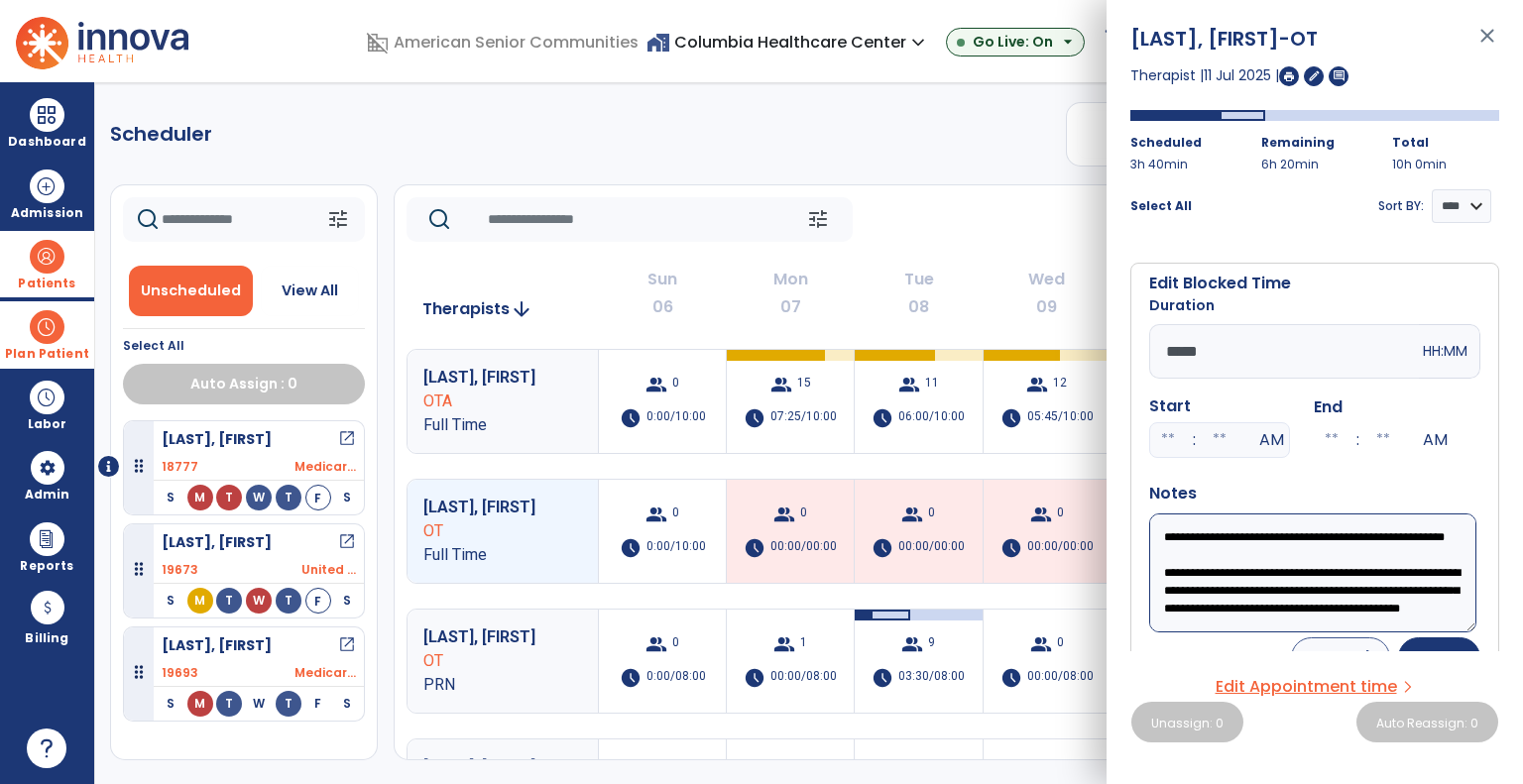 type on "*****" 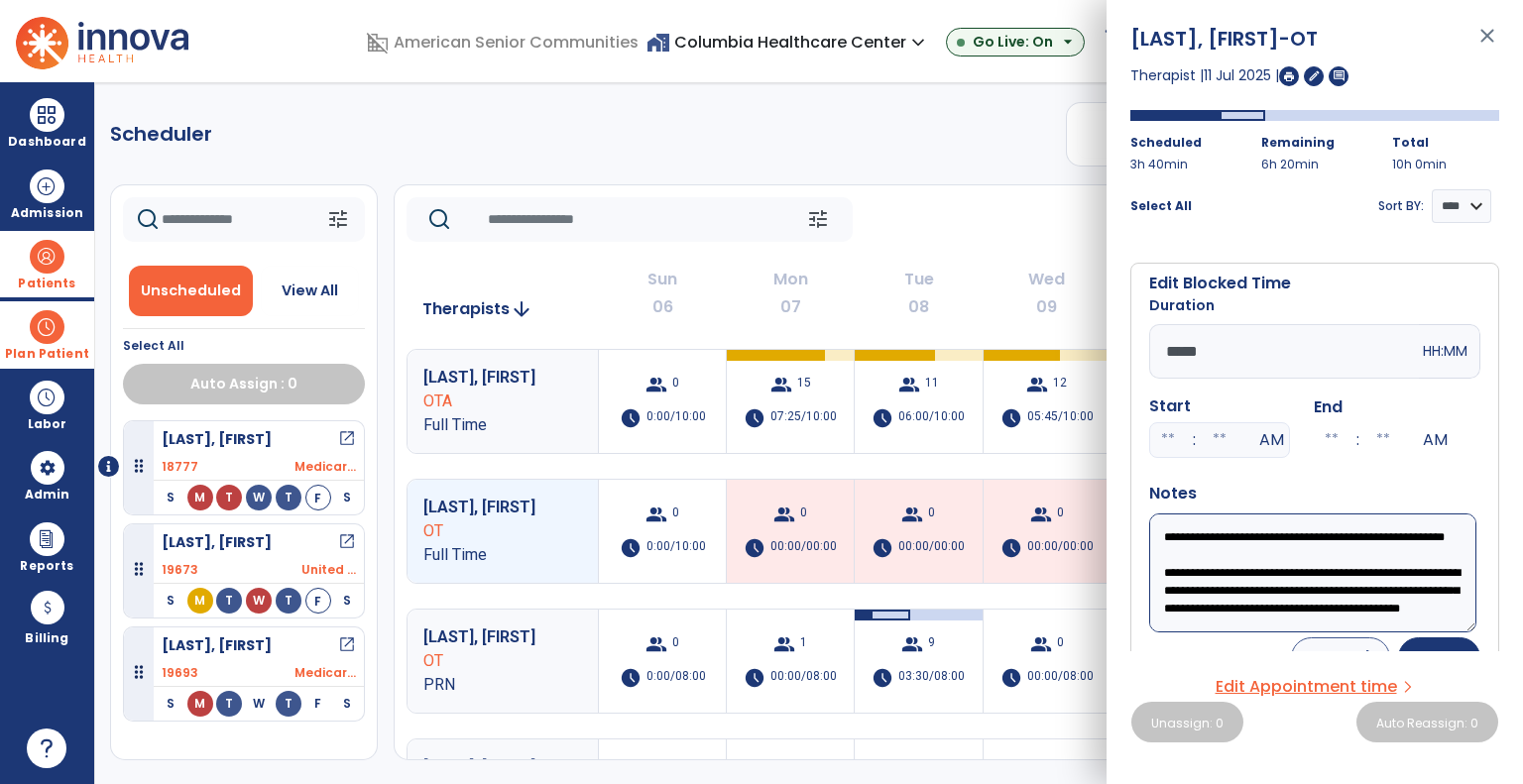 click on "**********" at bounding box center [1313, 573] 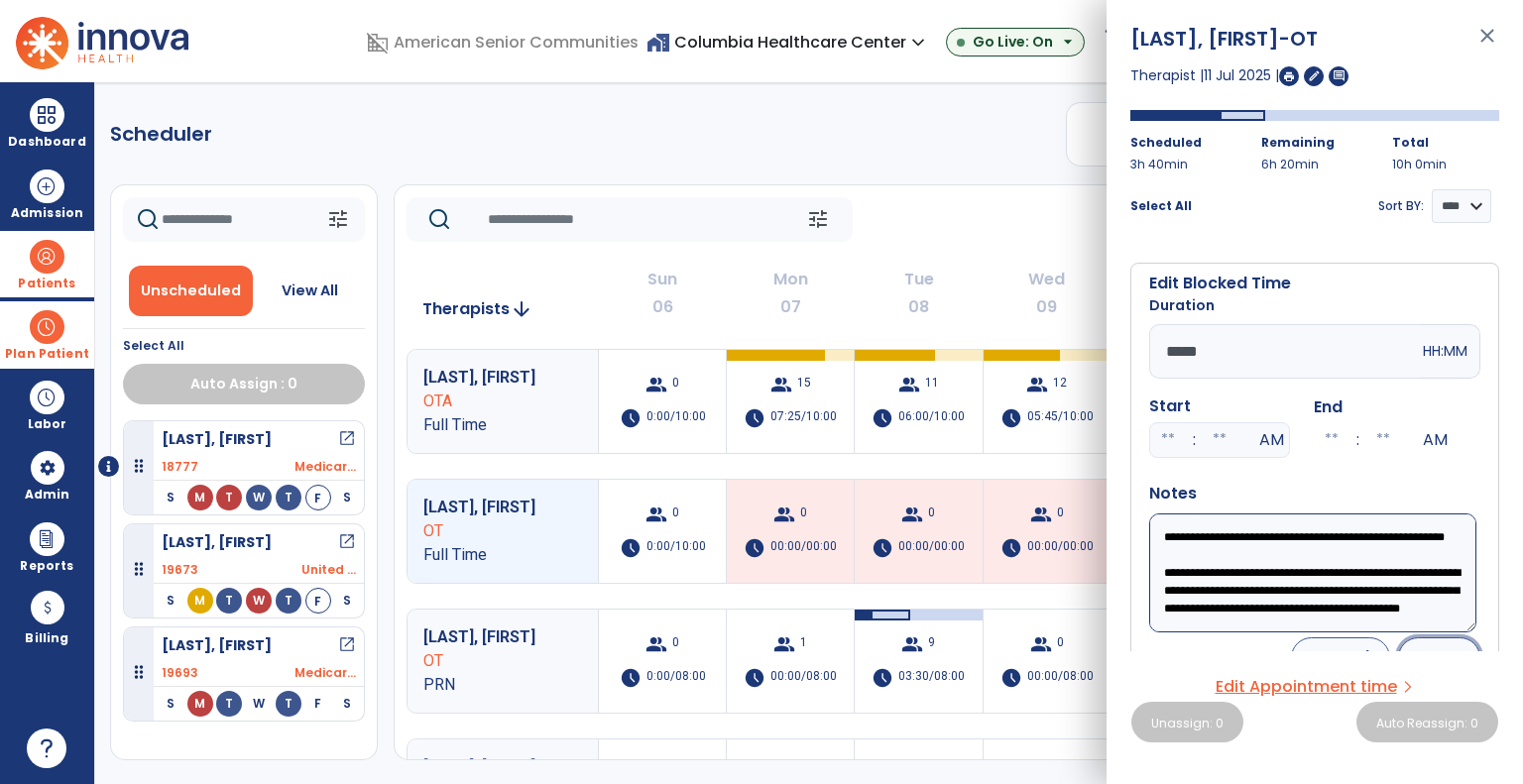 click on "Save" at bounding box center [1439, 657] 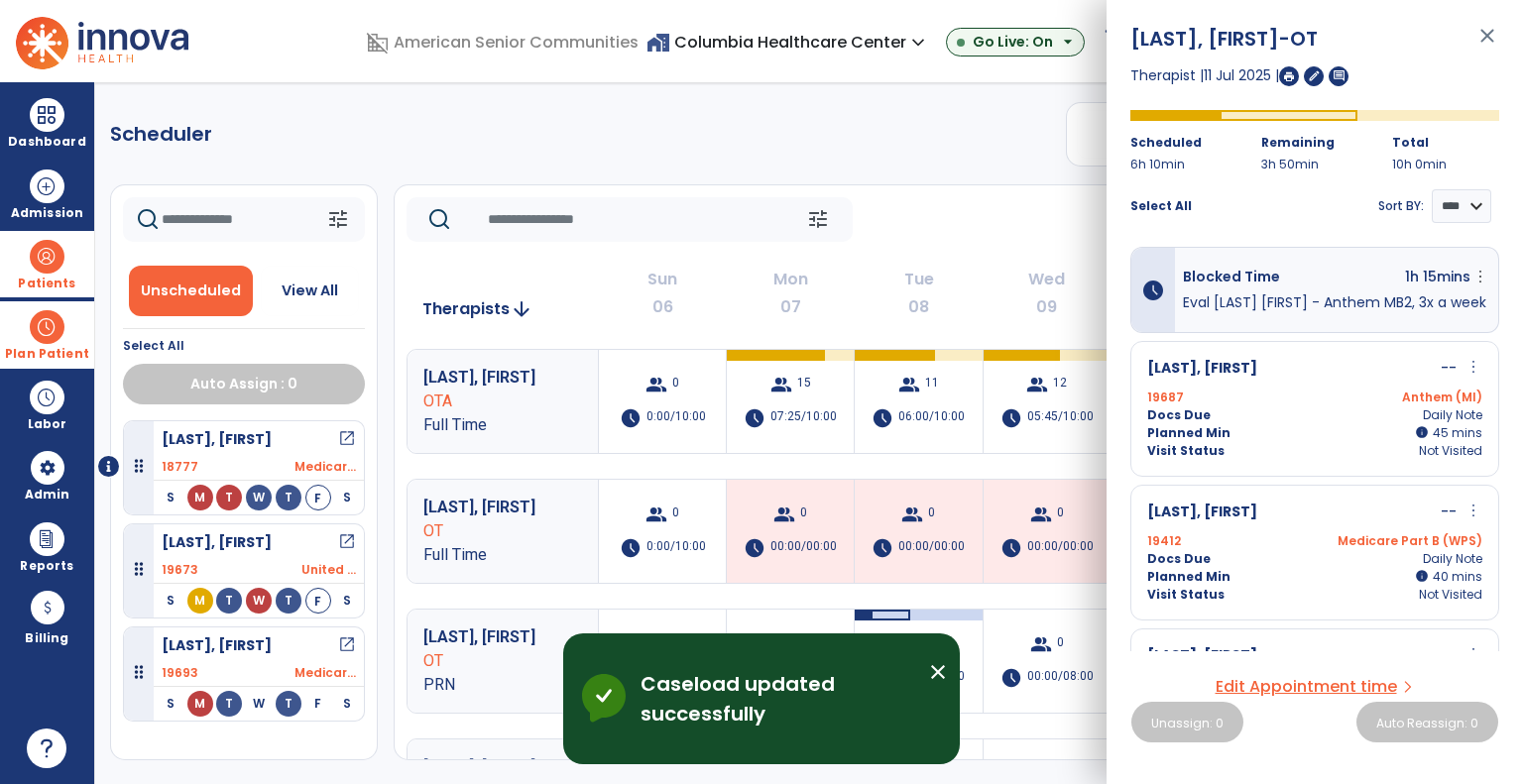 click on "tune   Today  chevron_left Jul 6, 2025 - Jul 12, 2025  *********  calendar_today  chevron_right" 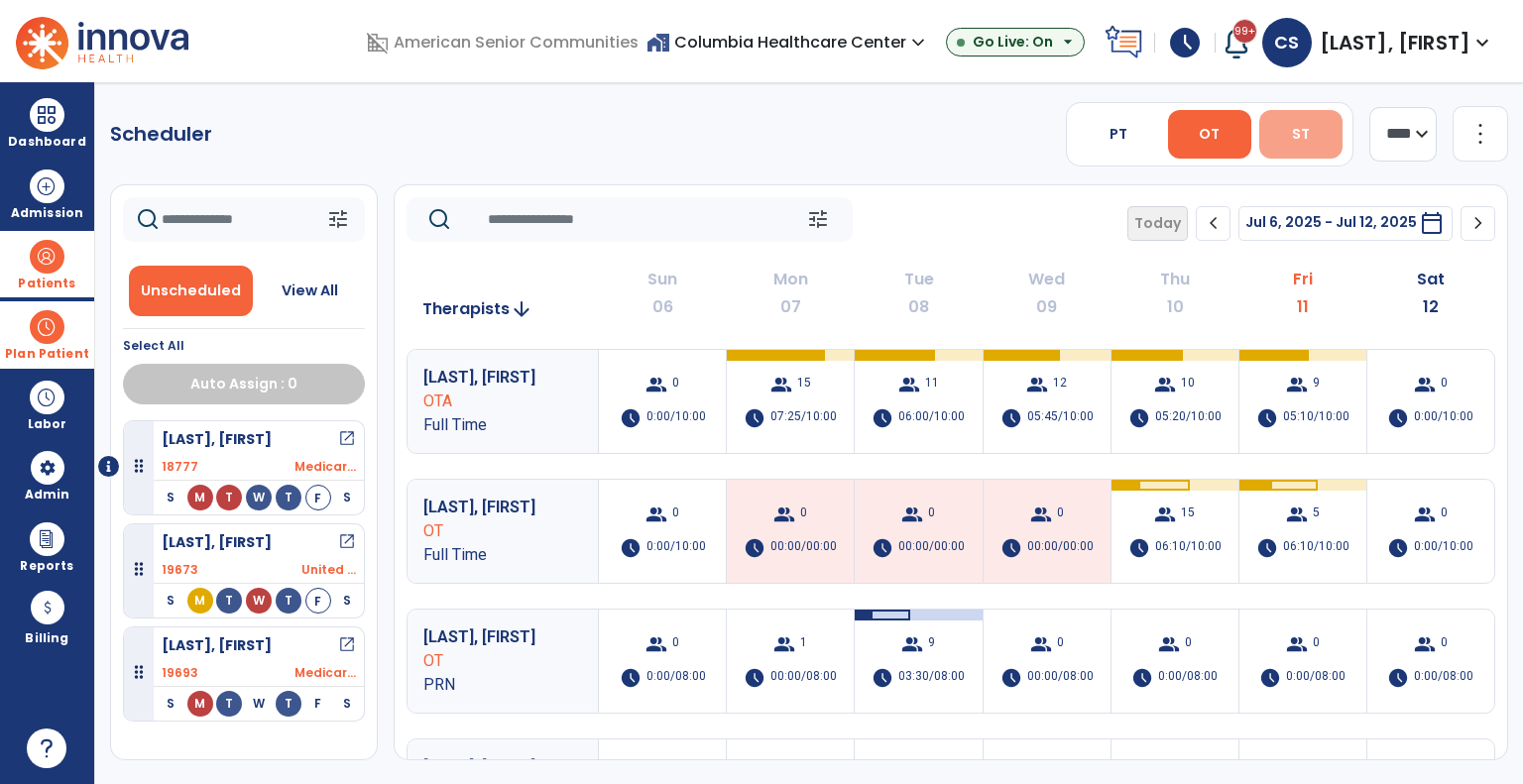 click on "ST" at bounding box center (1301, 134) 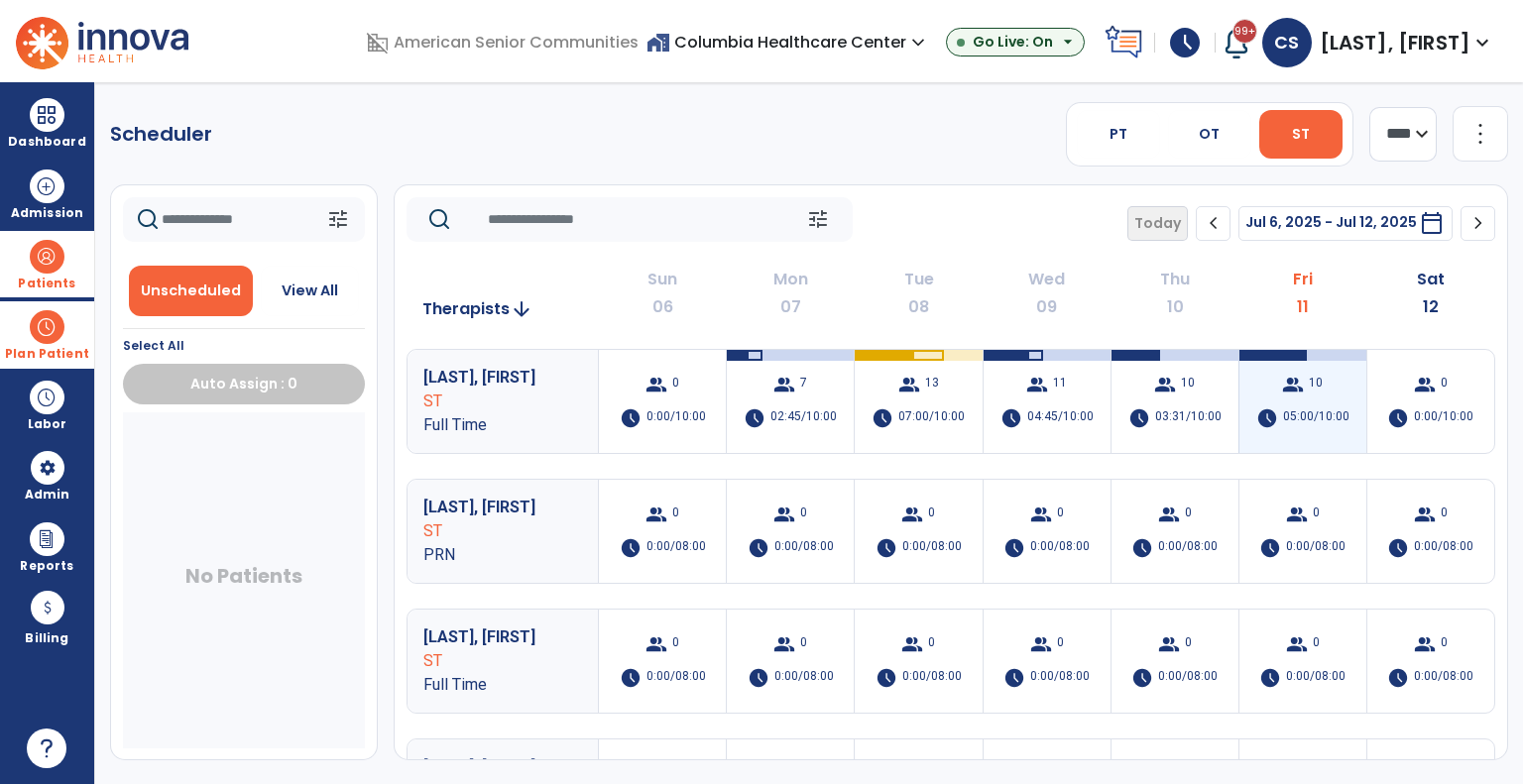 click on "10" at bounding box center [1316, 385] 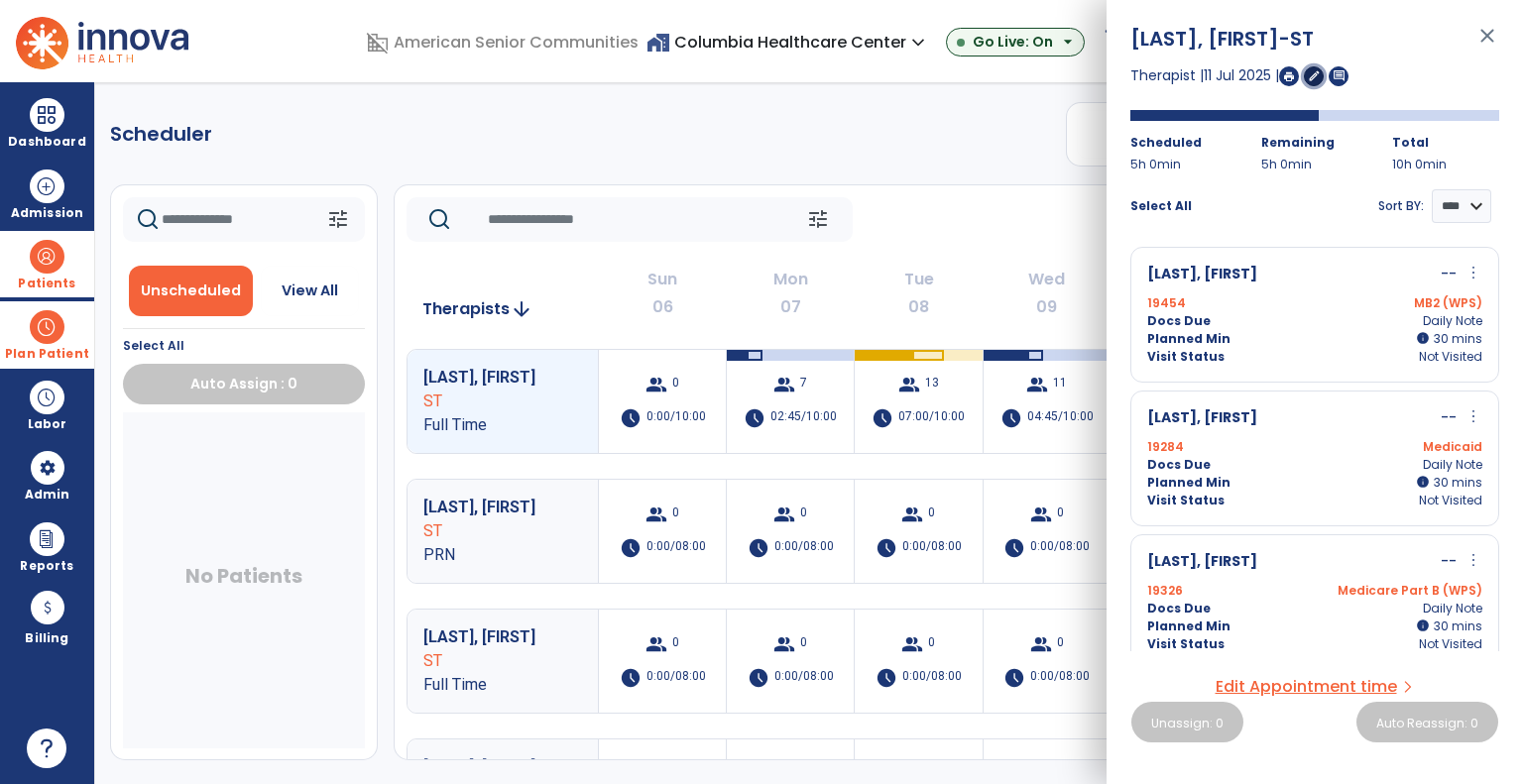 click on "edit" at bounding box center (1314, 75) 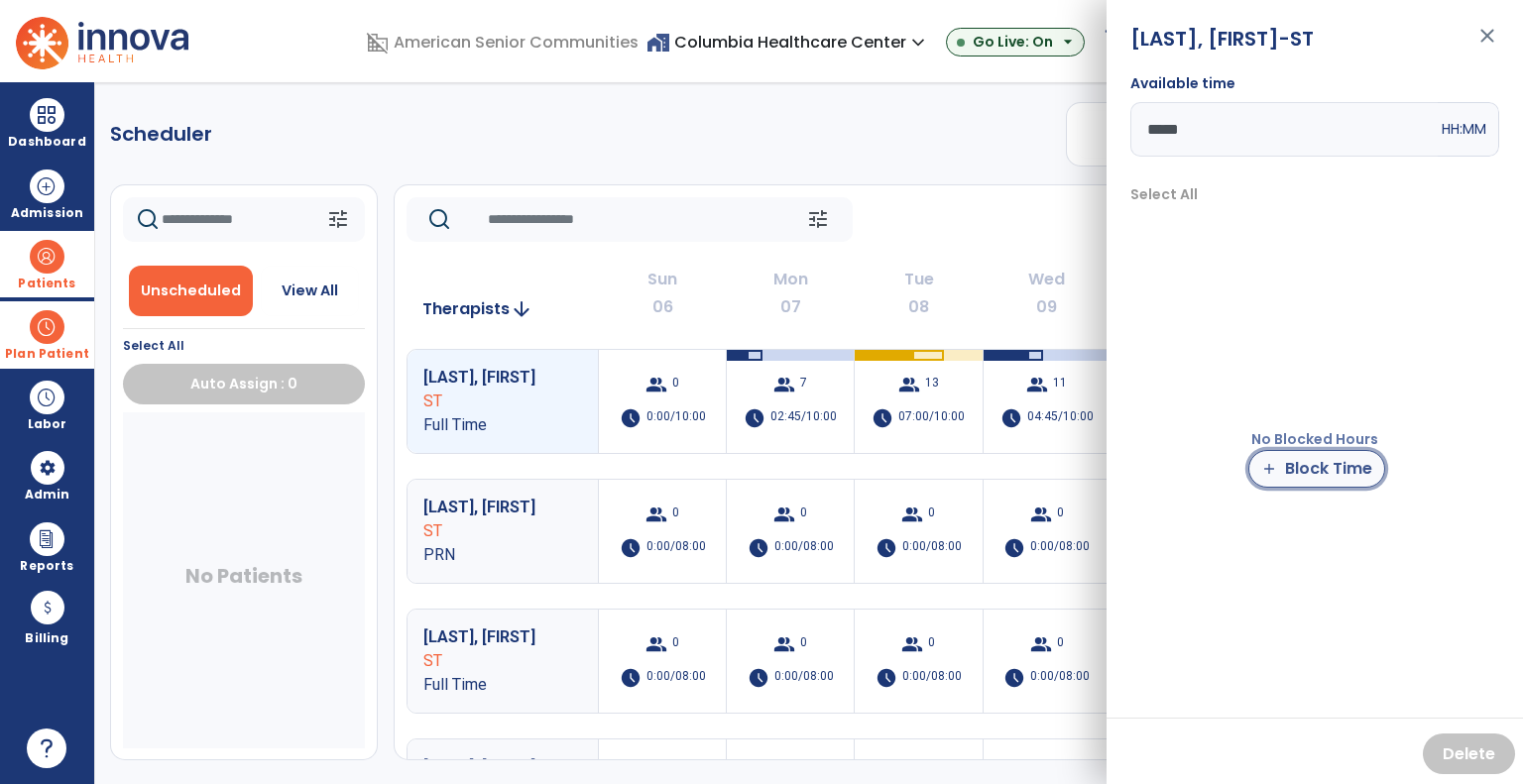 click on "add   Block Time" at bounding box center (1317, 469) 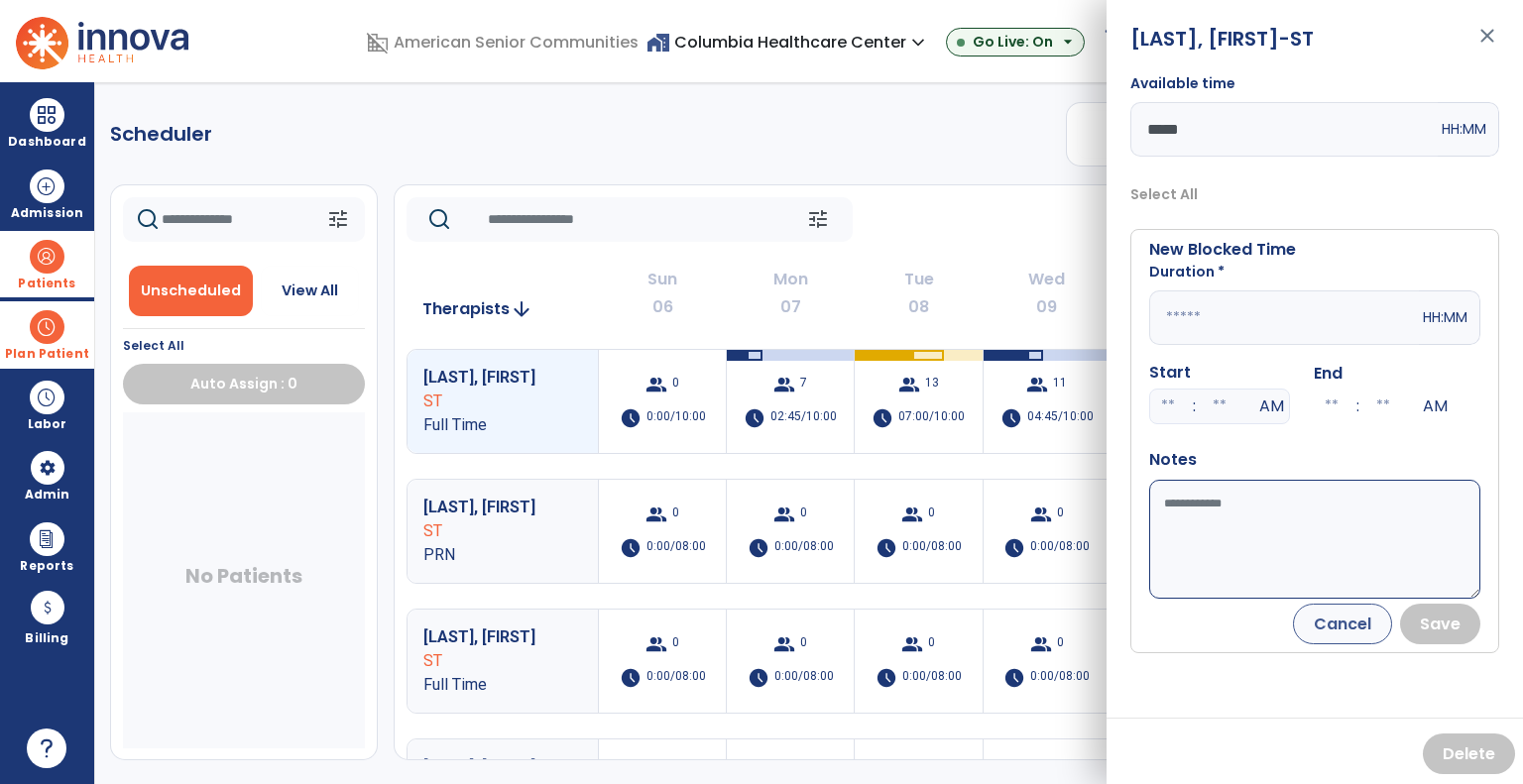 click at bounding box center [1284, 317] 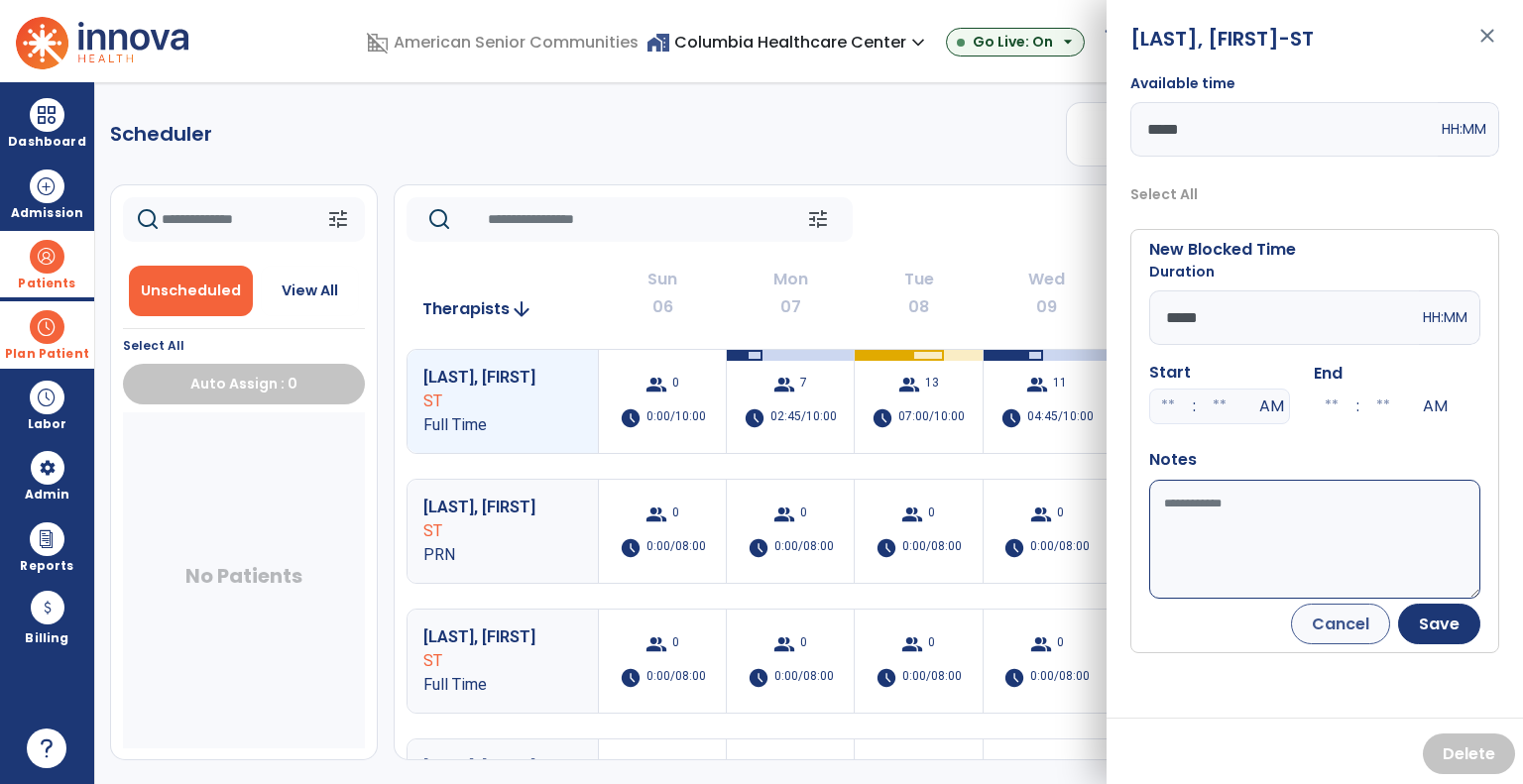 type on "*****" 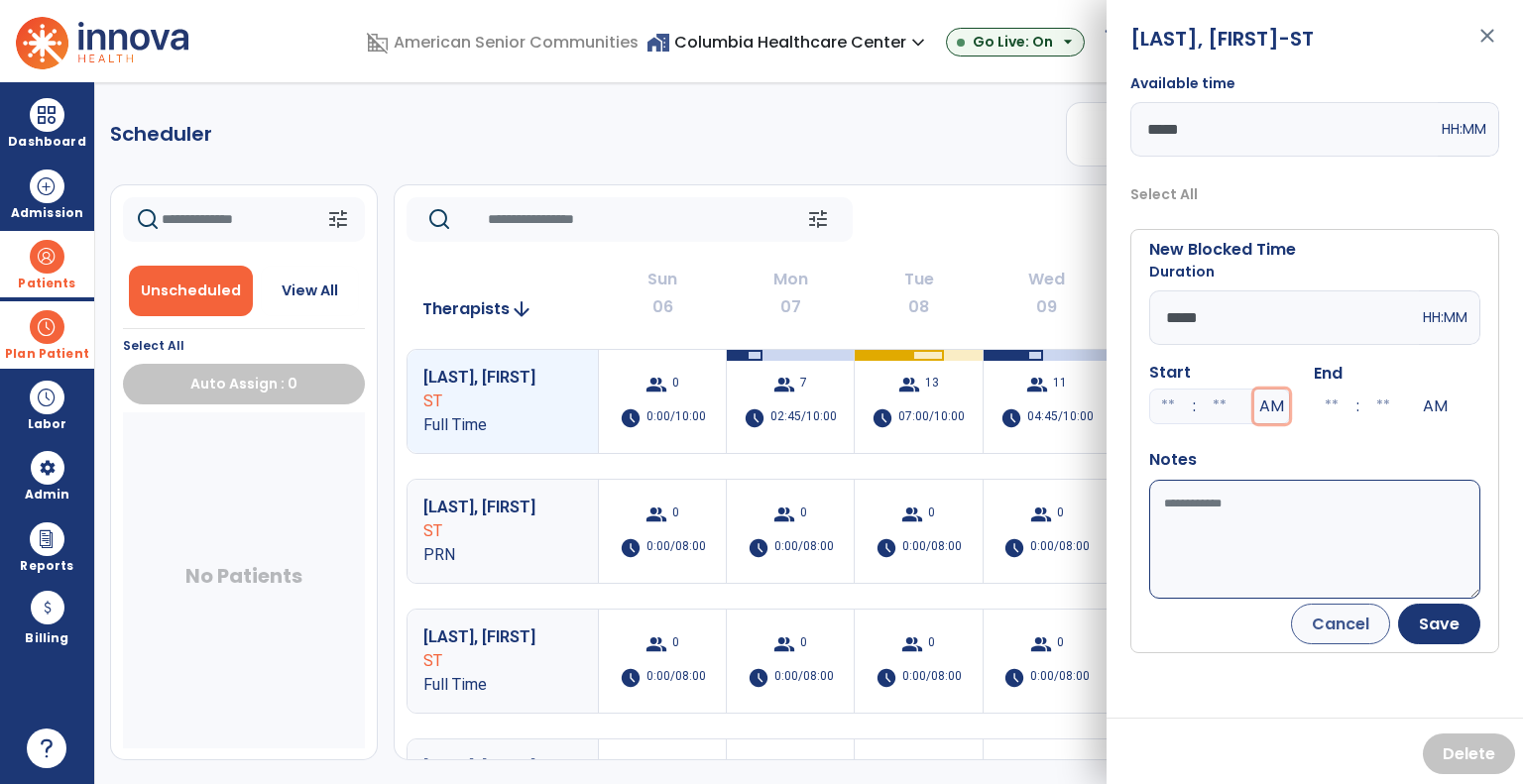 type 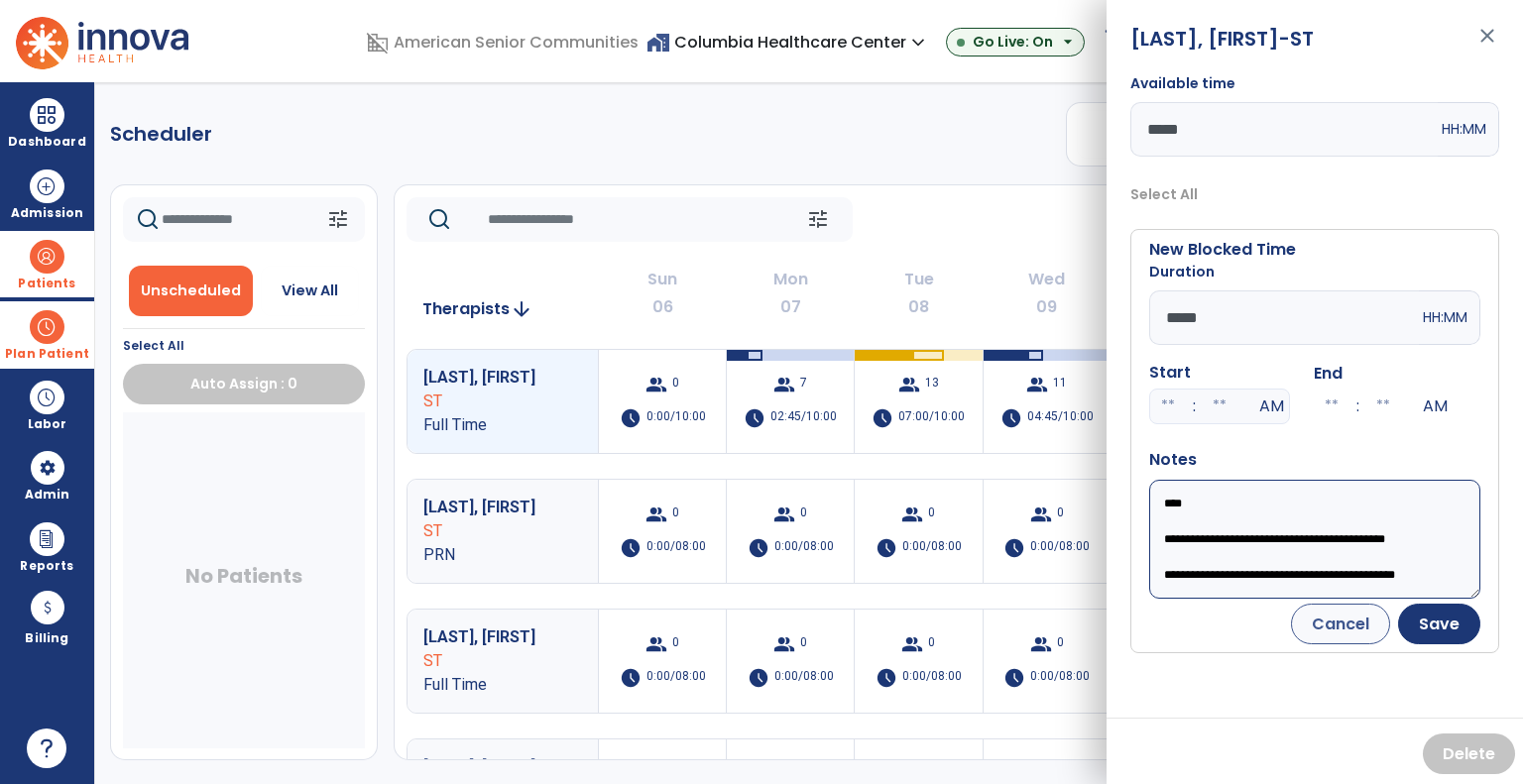 click on "**********" at bounding box center [1315, 539] 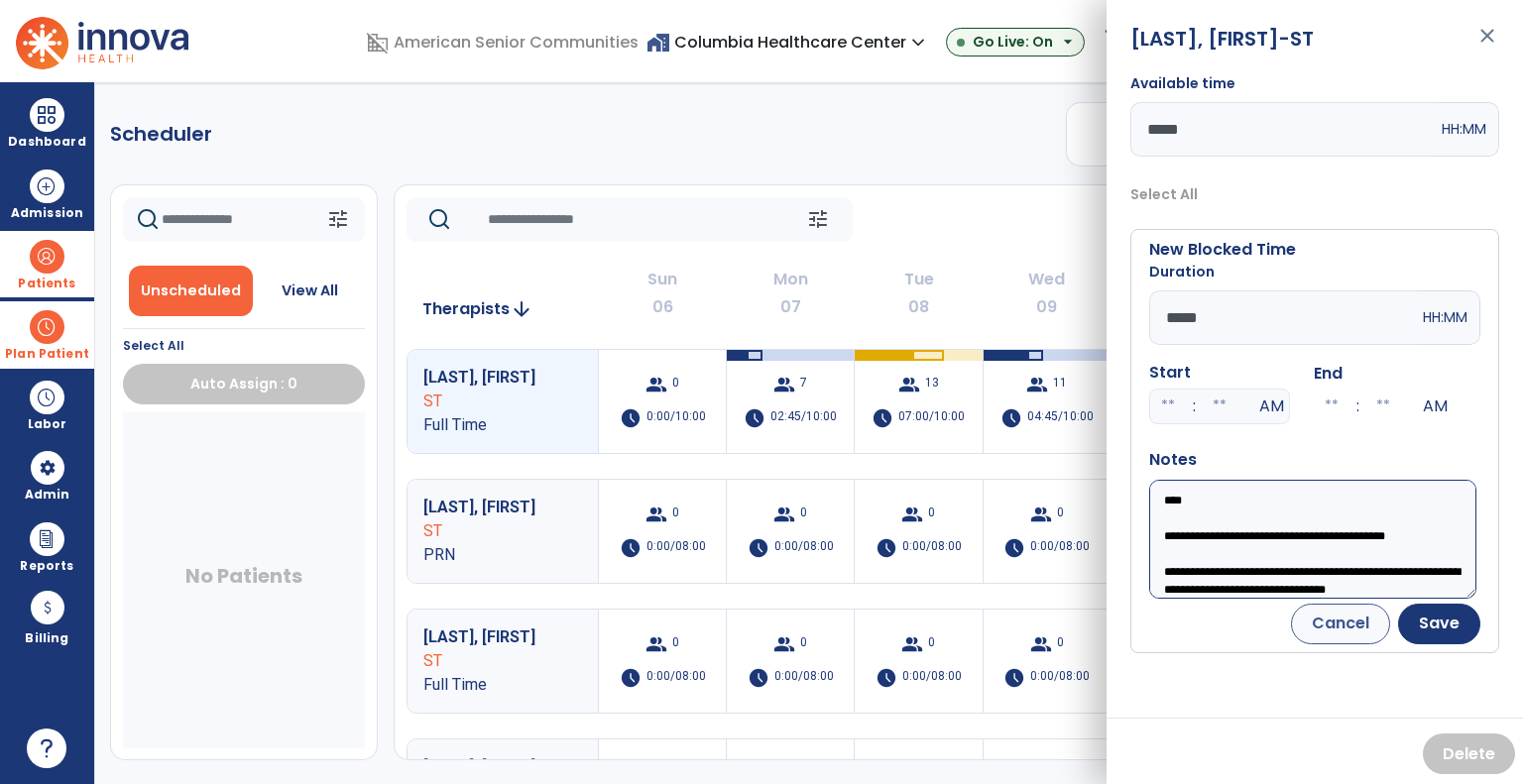scroll, scrollTop: 20, scrollLeft: 0, axis: vertical 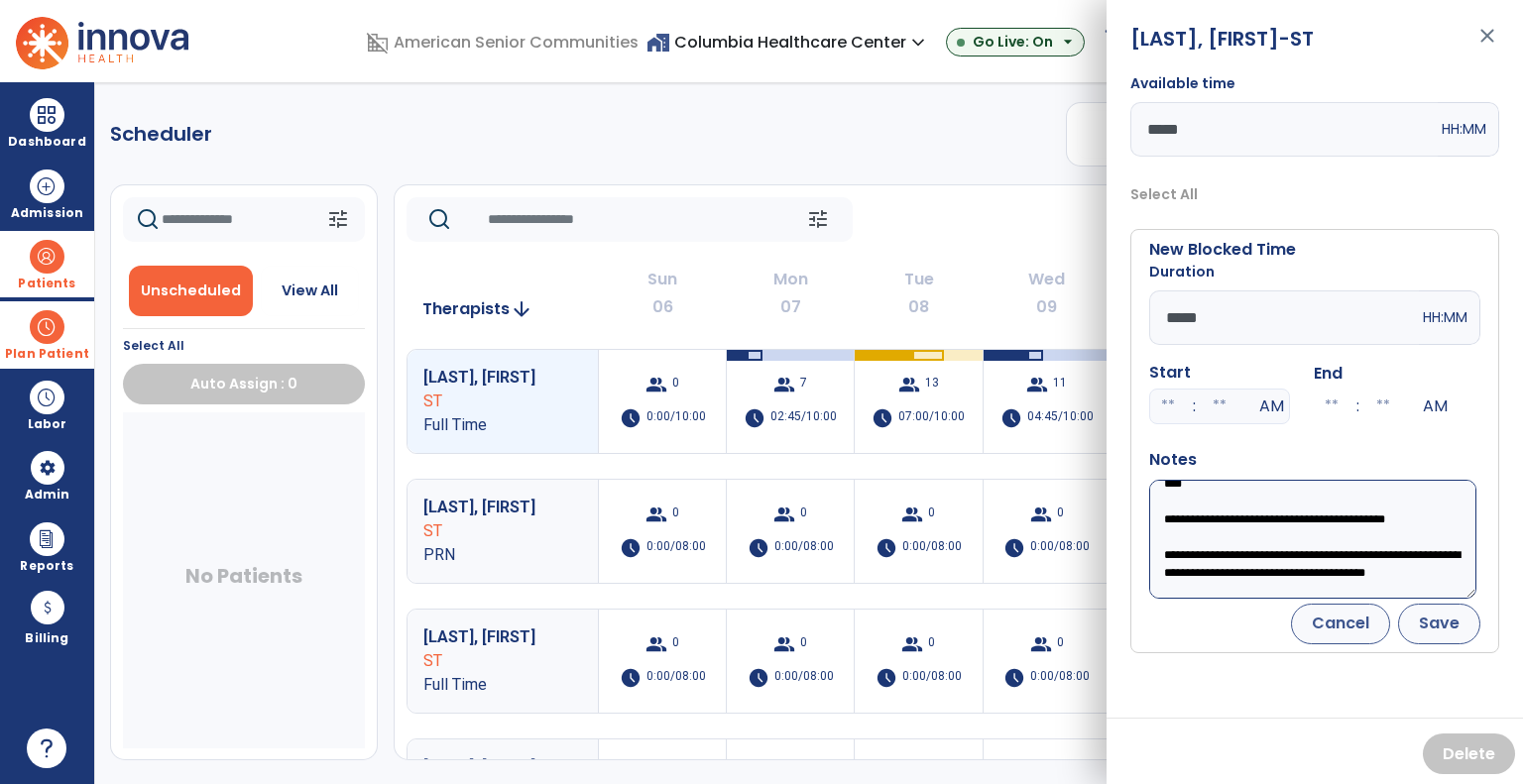 type on "**********" 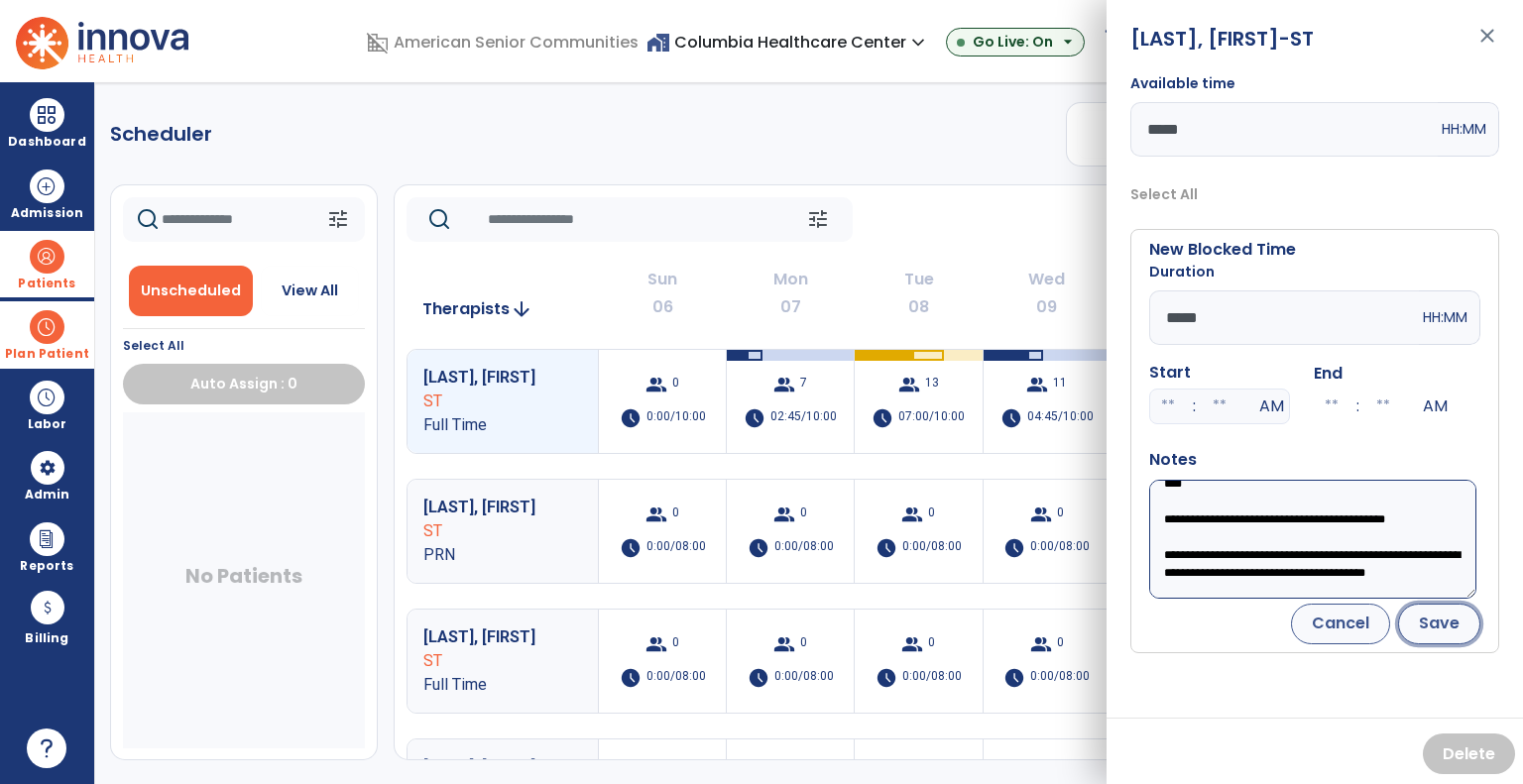 click on "Save" at bounding box center (1439, 623) 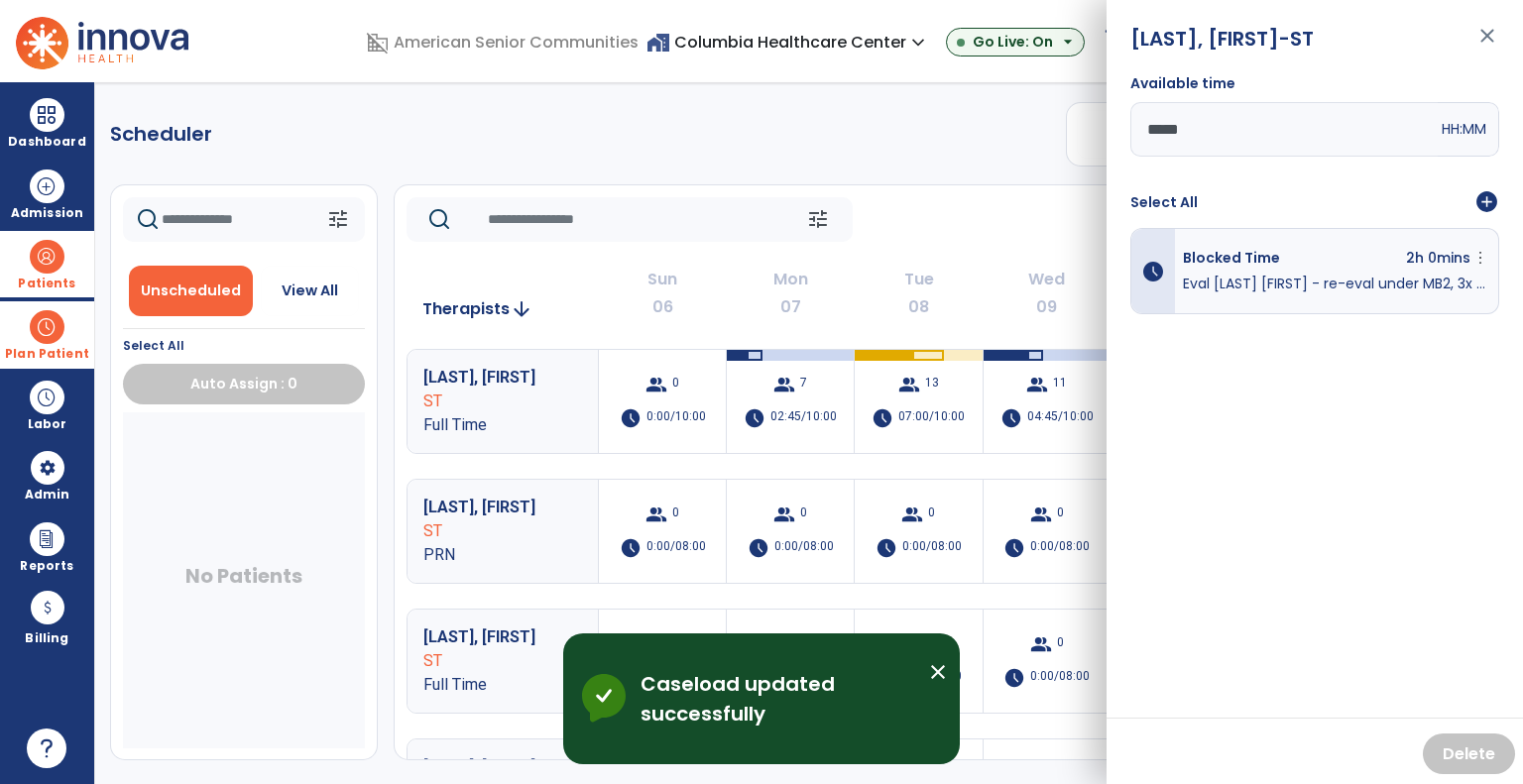 click on "Scheduler   PT   OT   ST  **** *** more_vert  Manage Labor   View All Therapists   Print" 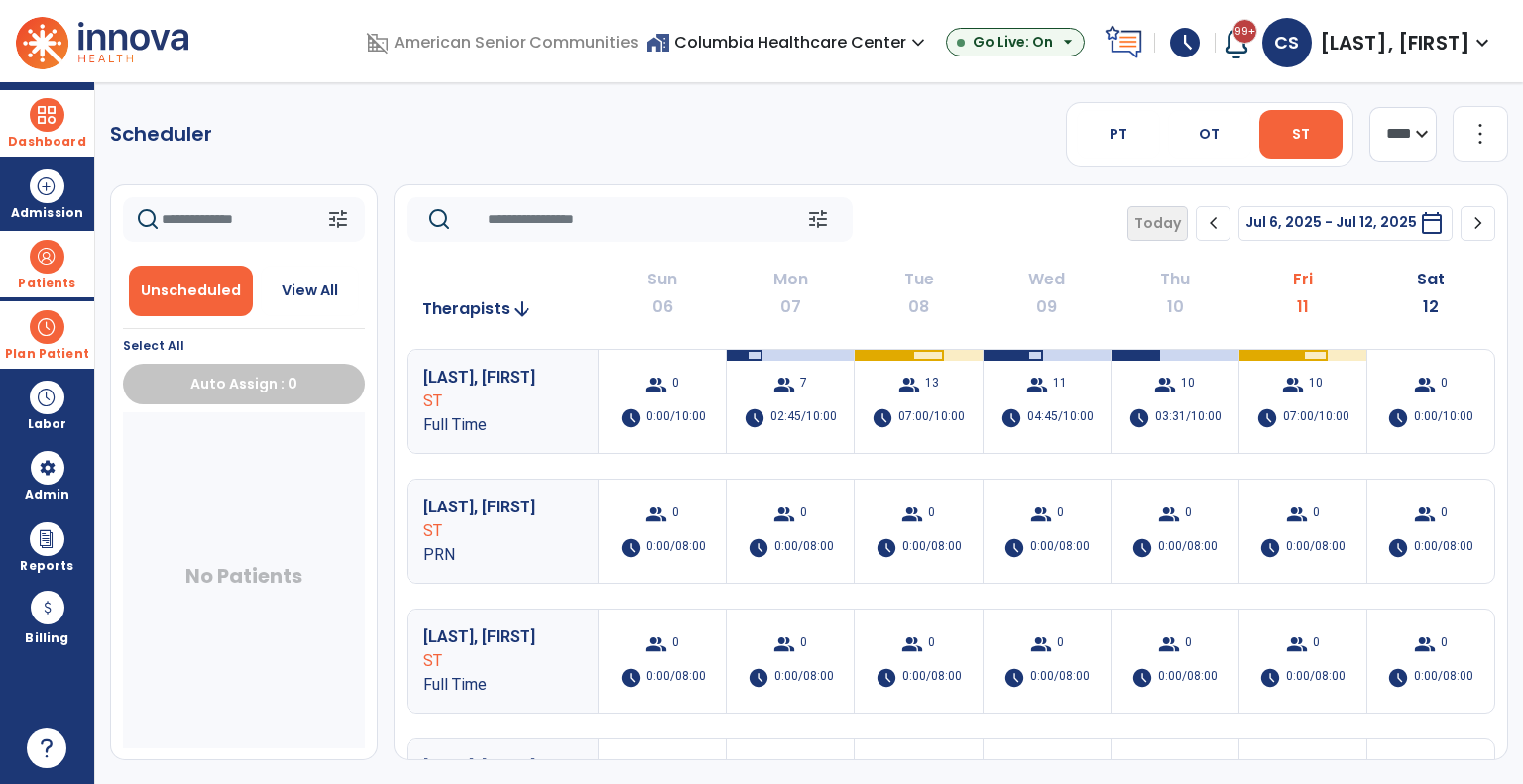 click at bounding box center [47, 115] 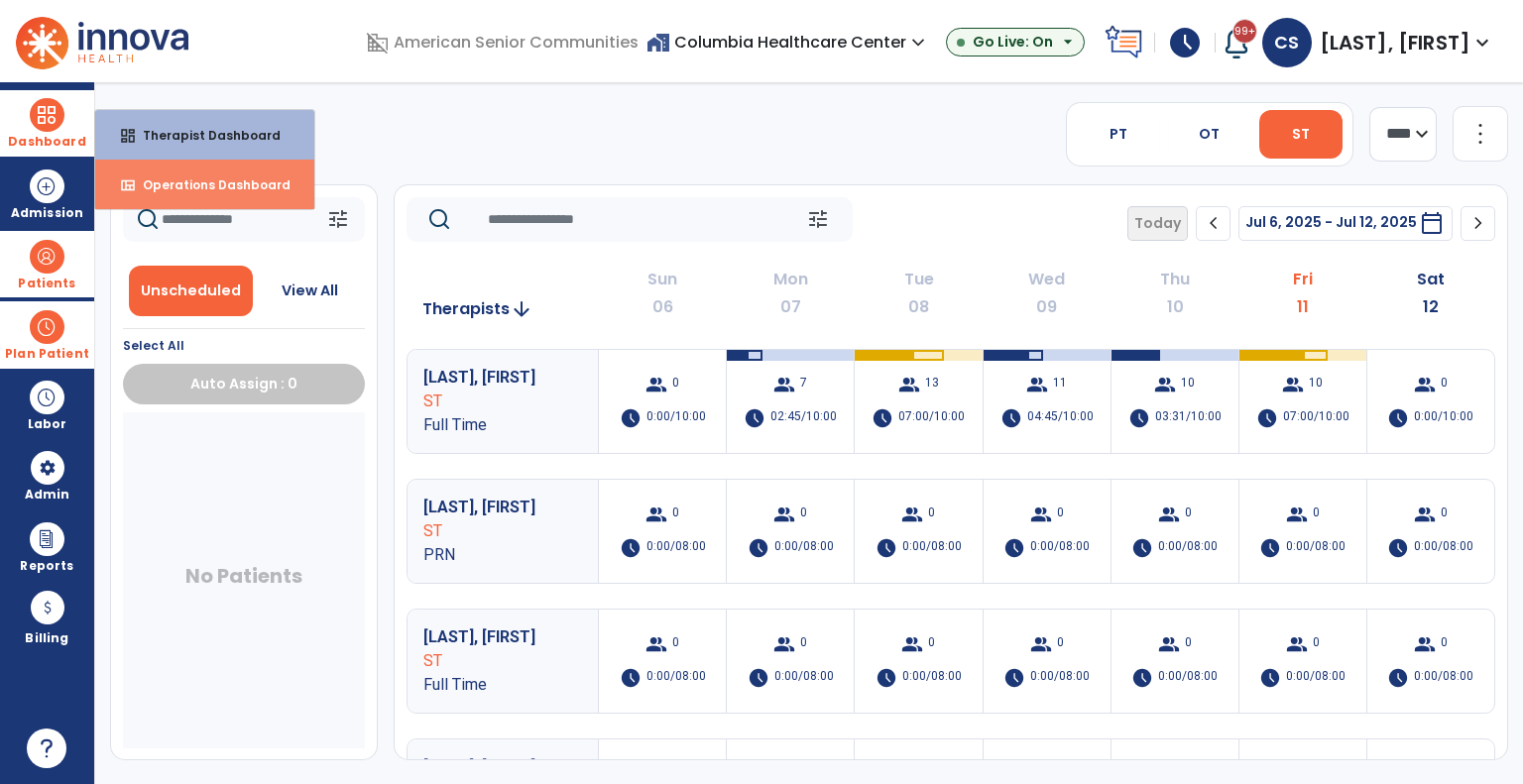 click on "Operations Dashboard" at bounding box center (208, 184) 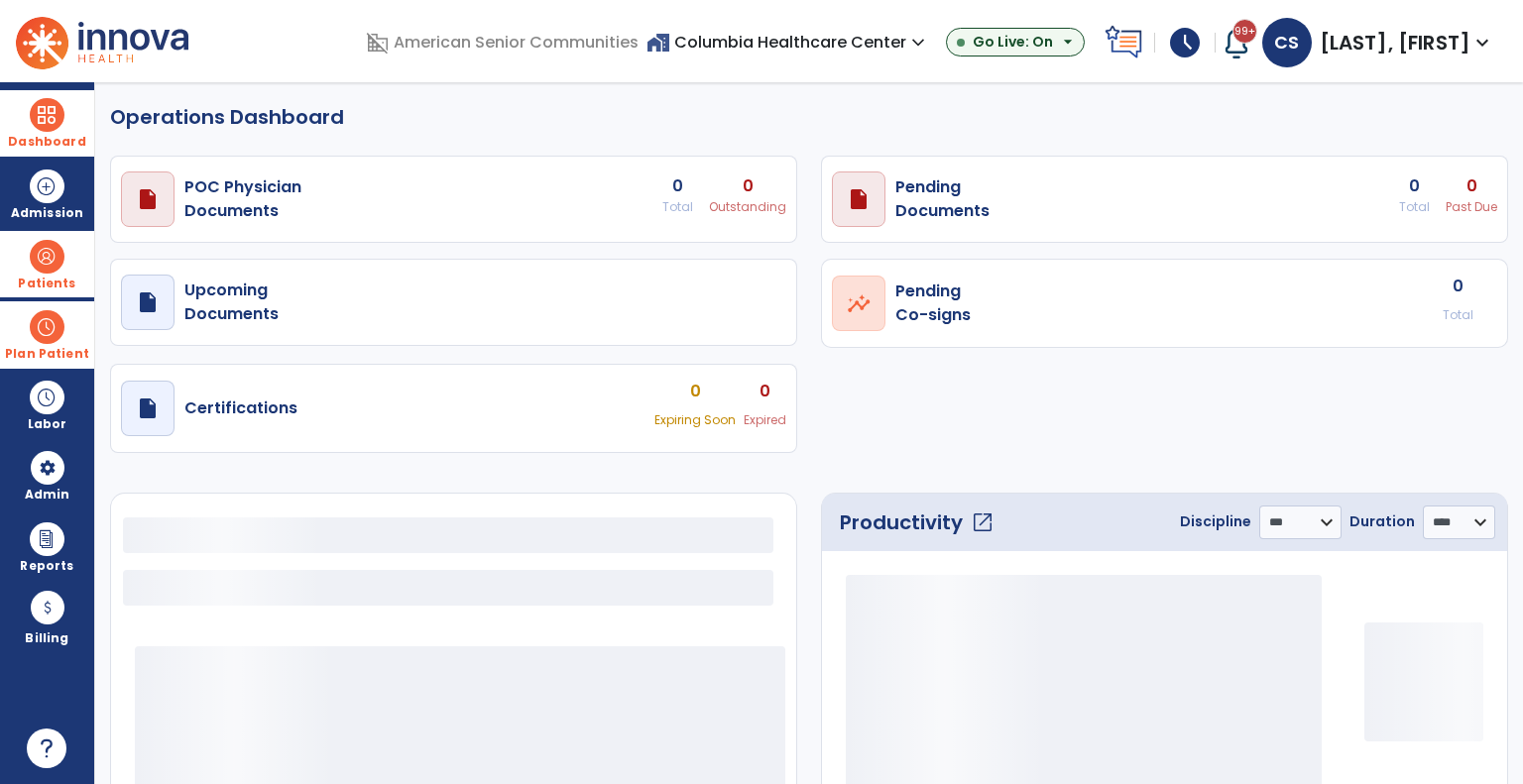 select on "***" 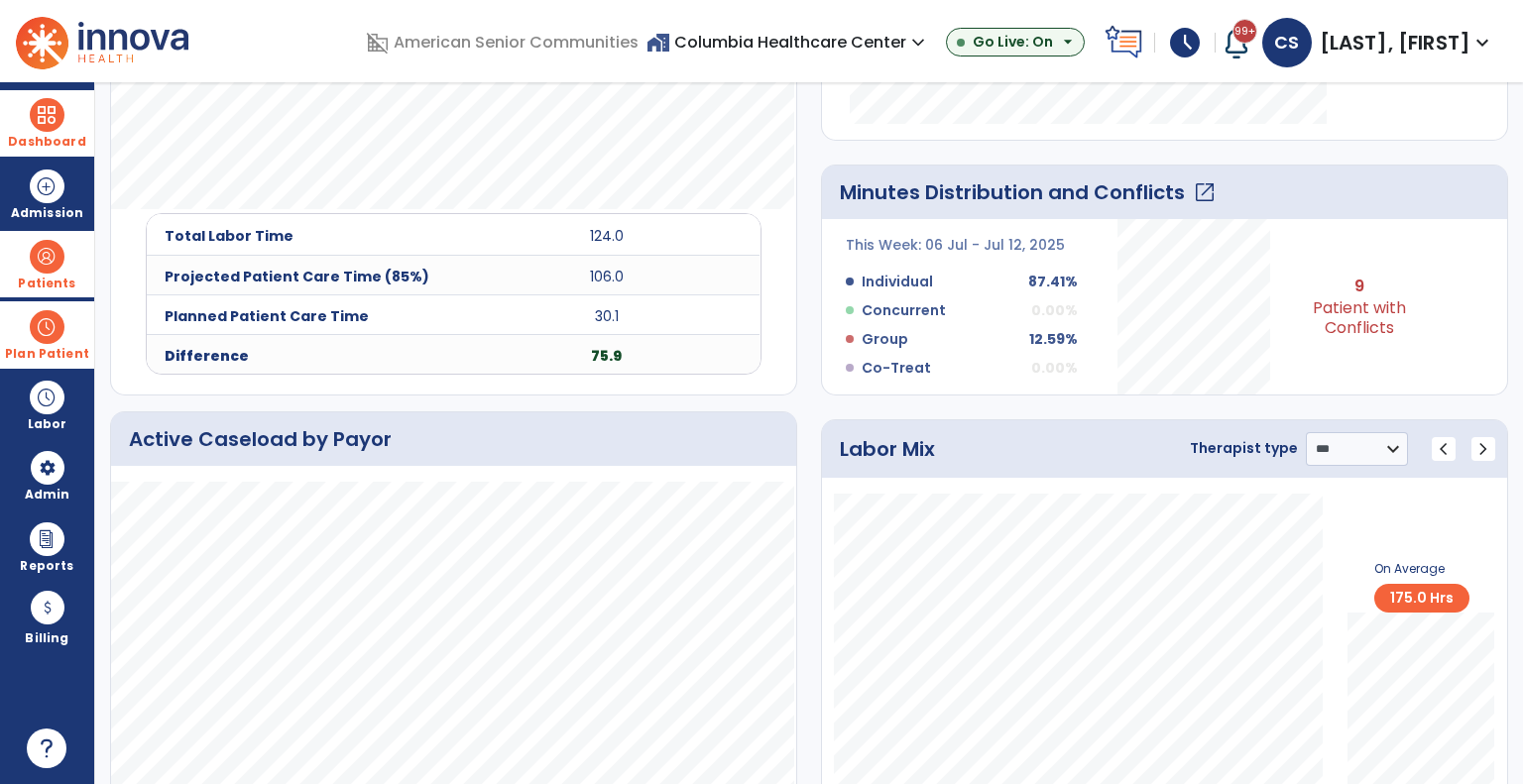 scroll, scrollTop: 737, scrollLeft: 0, axis: vertical 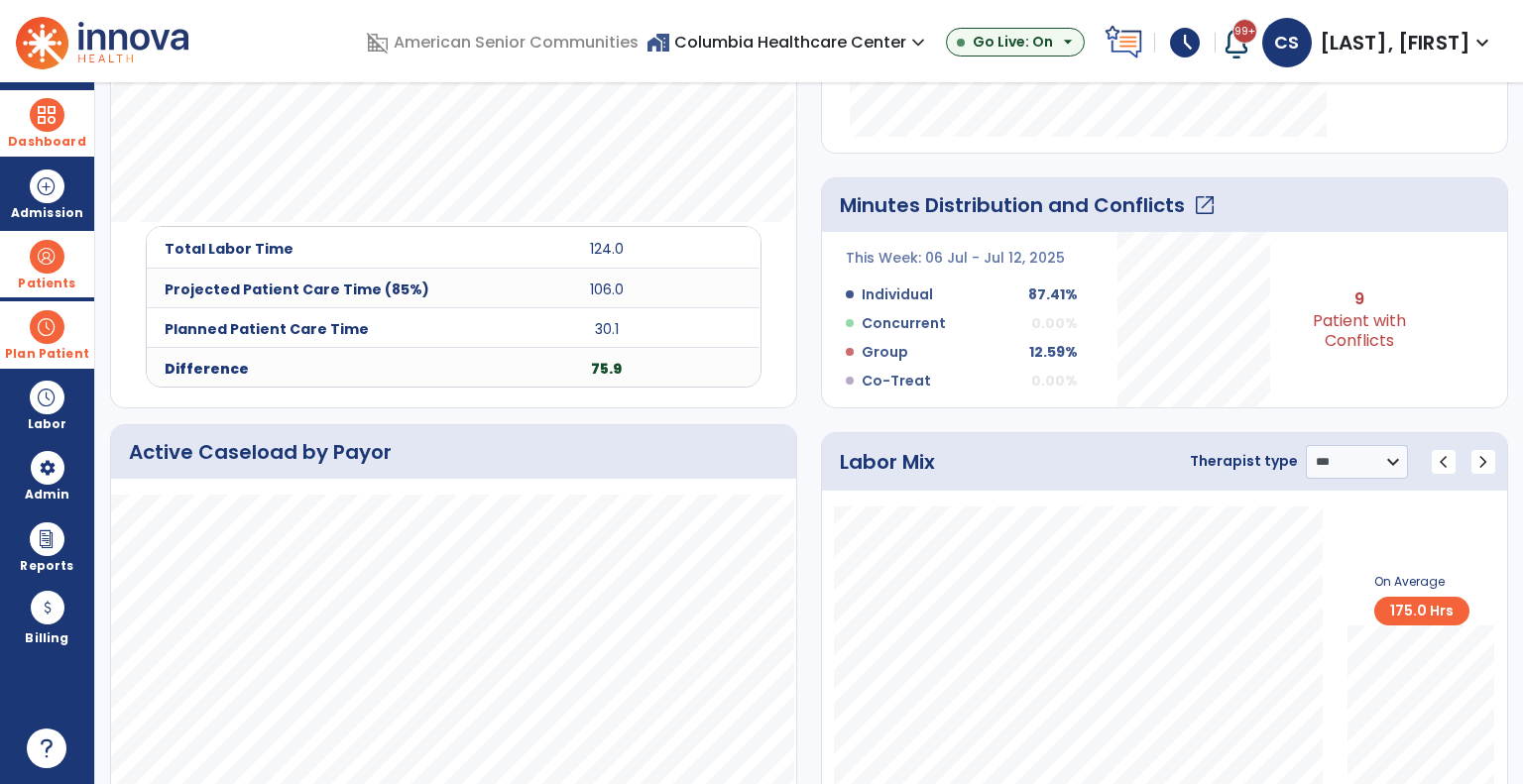 click on "open_in_new" 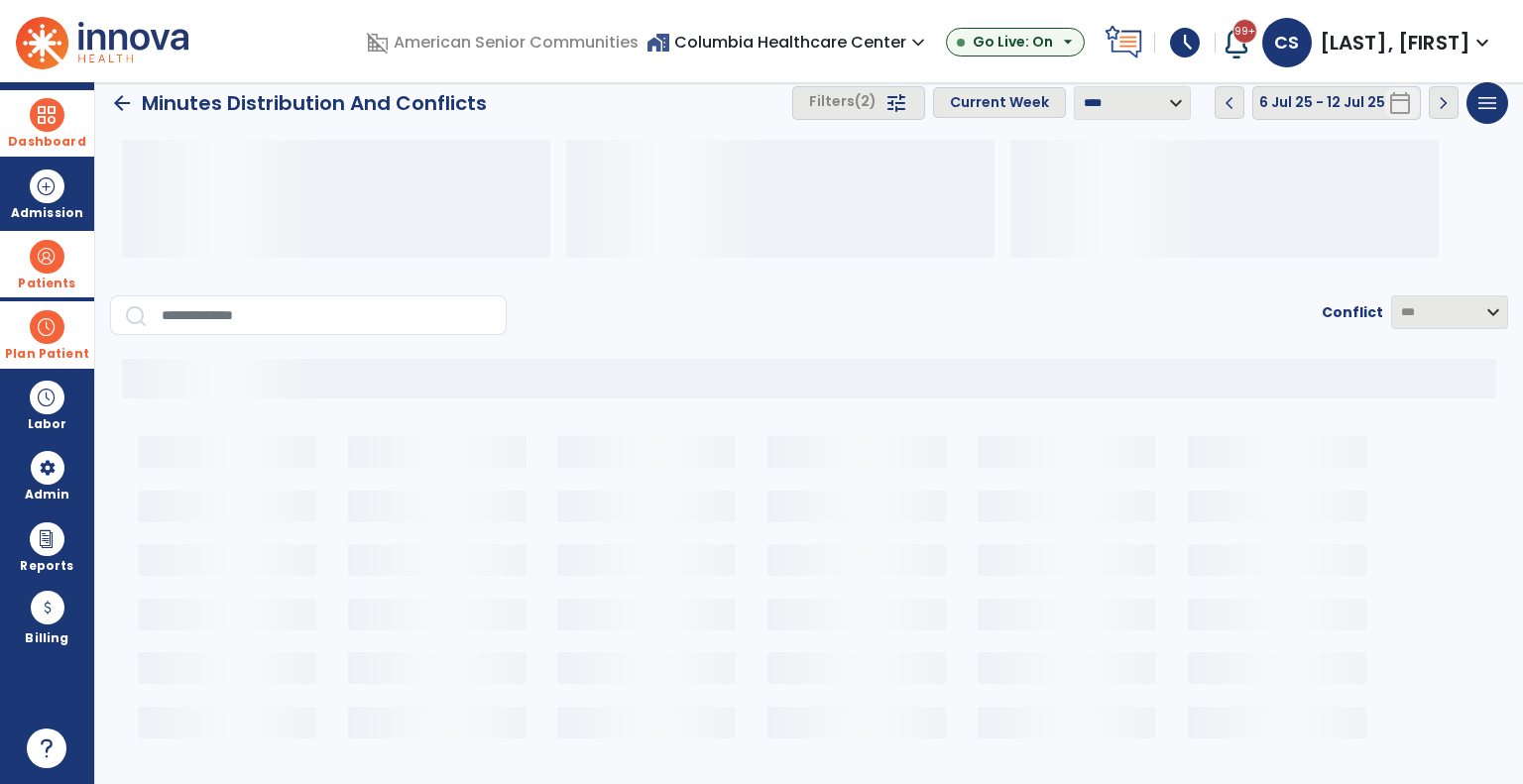 scroll, scrollTop: 8, scrollLeft: 0, axis: vertical 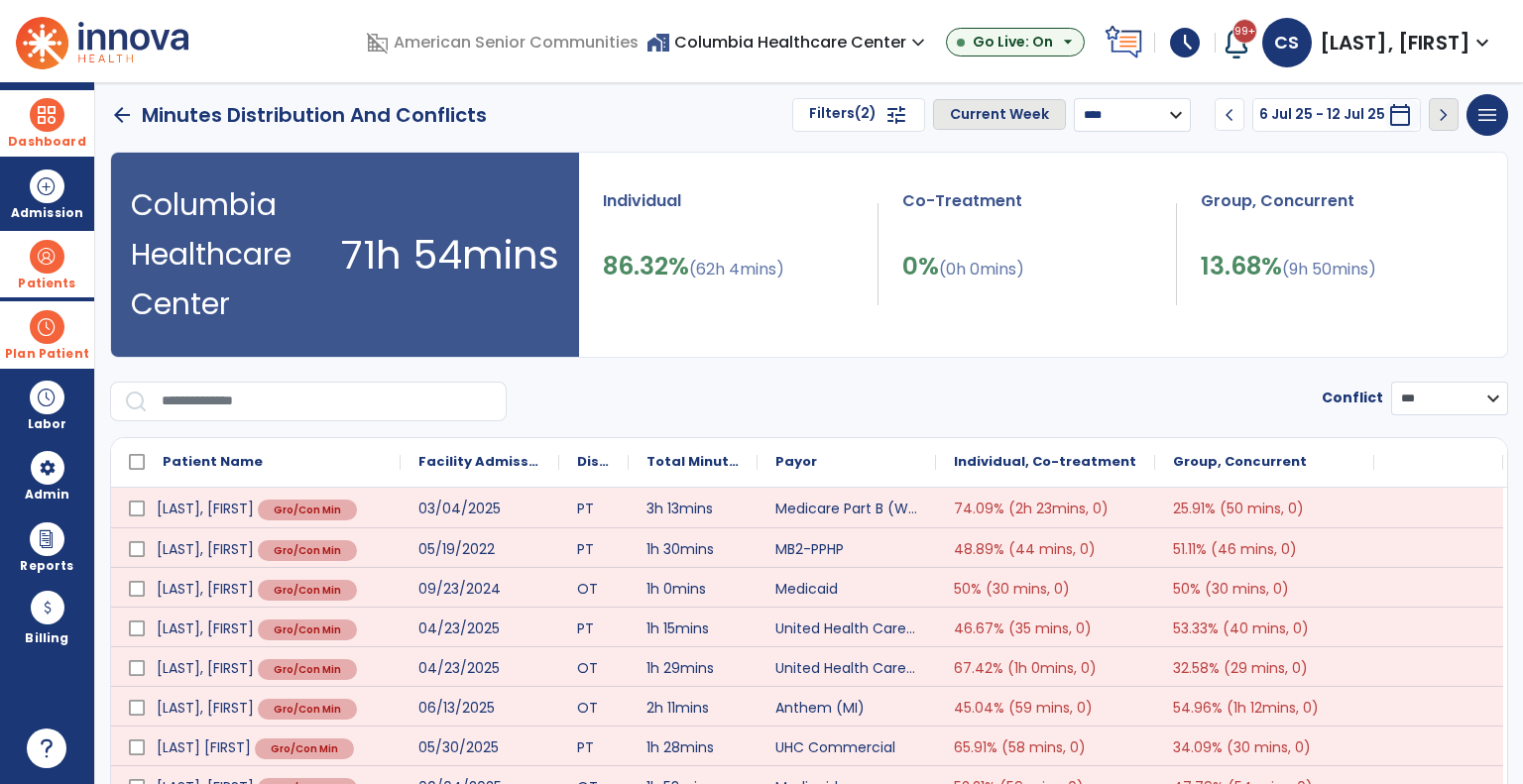 click on "**********" at bounding box center [1132, 115] 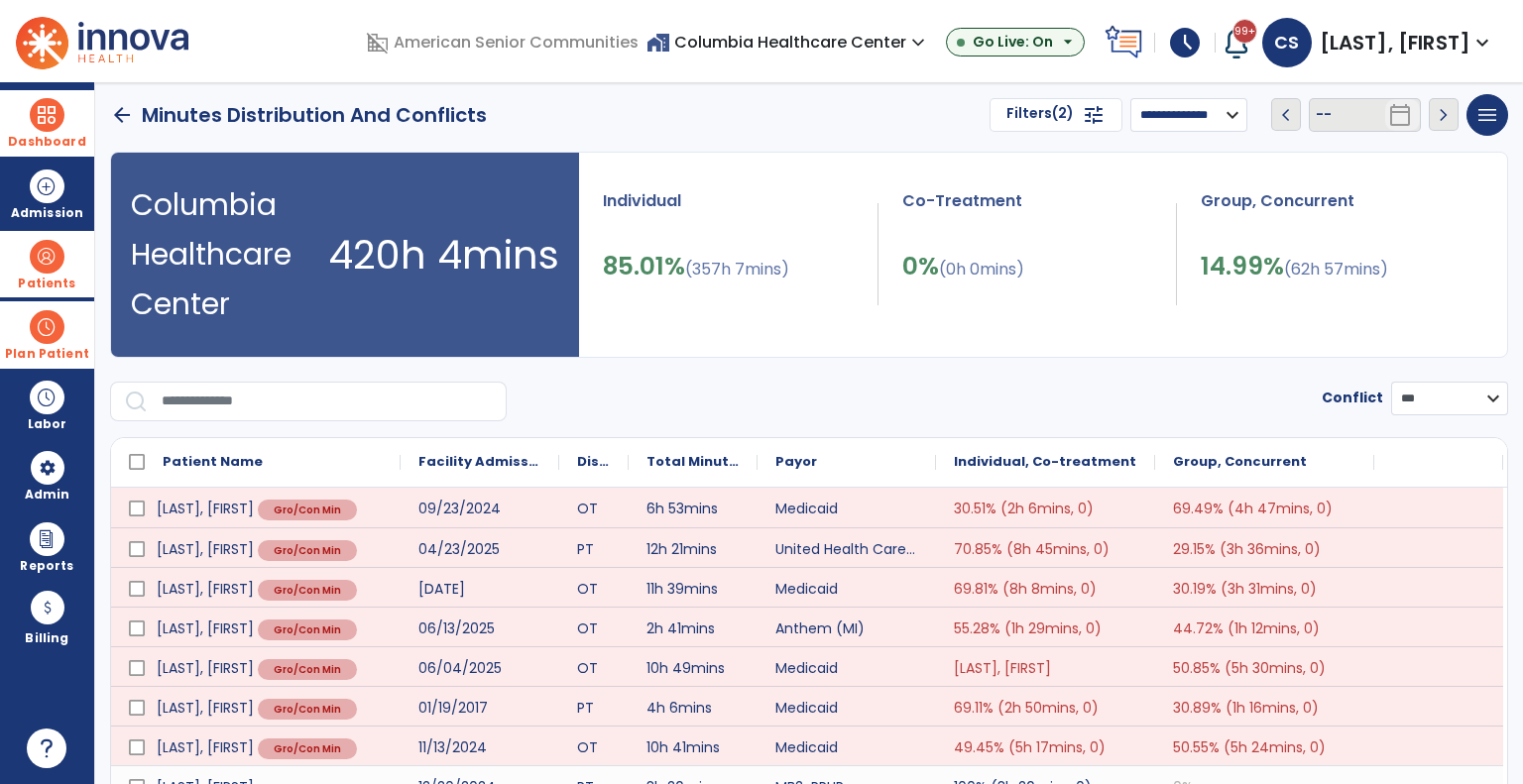 scroll, scrollTop: 107, scrollLeft: 0, axis: vertical 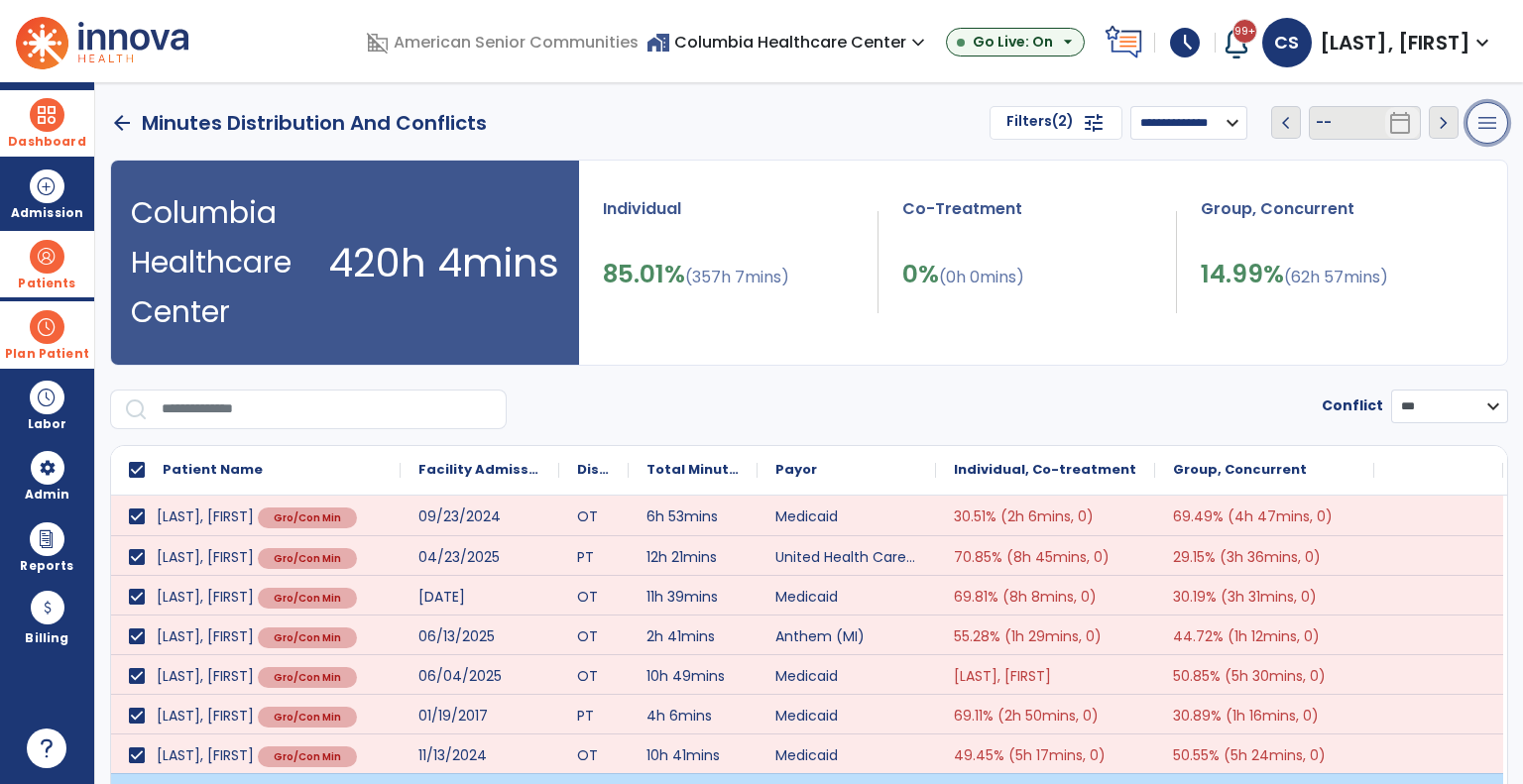 click on "menu" at bounding box center (1487, 123) 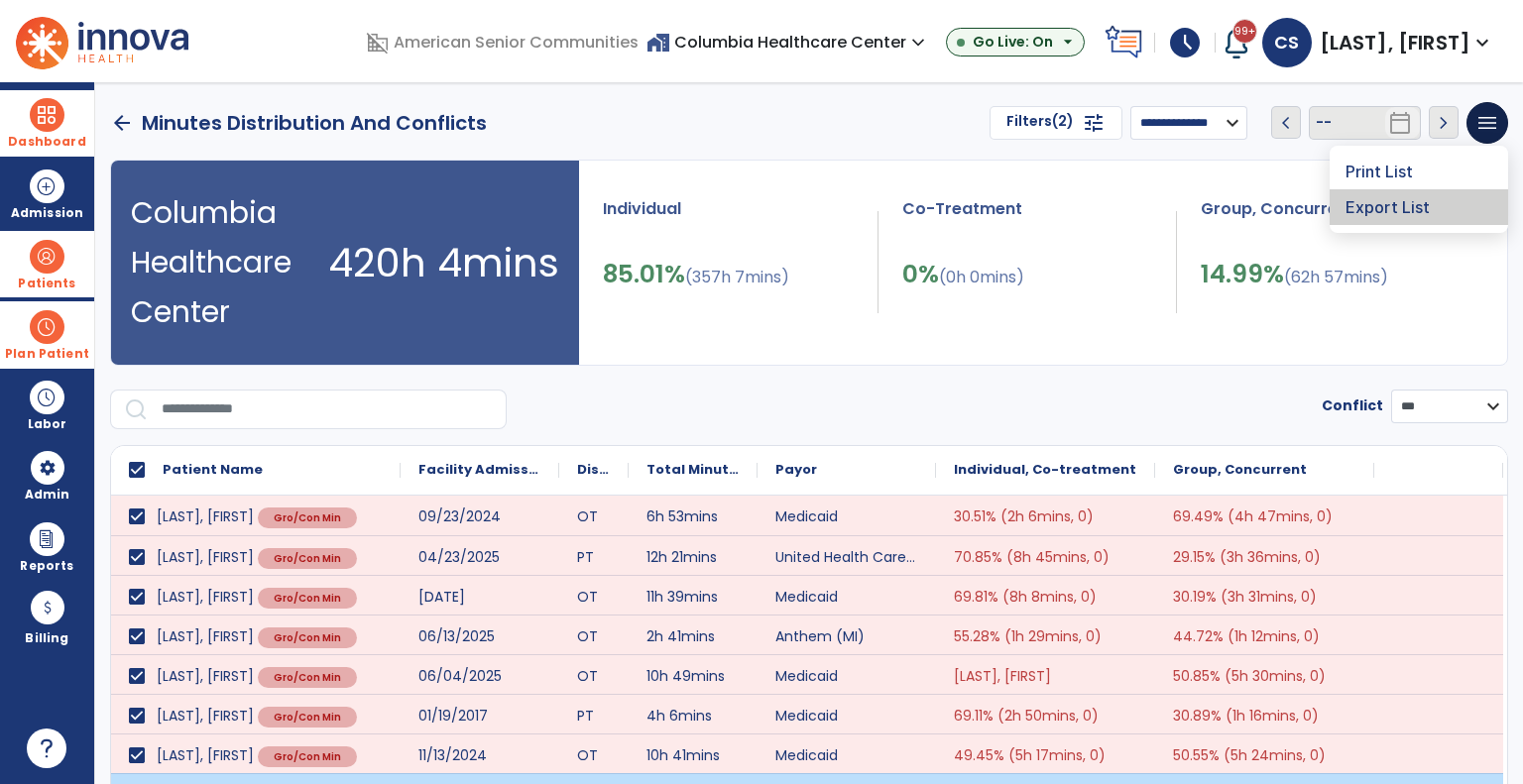 click on "Export List" at bounding box center [1419, 207] 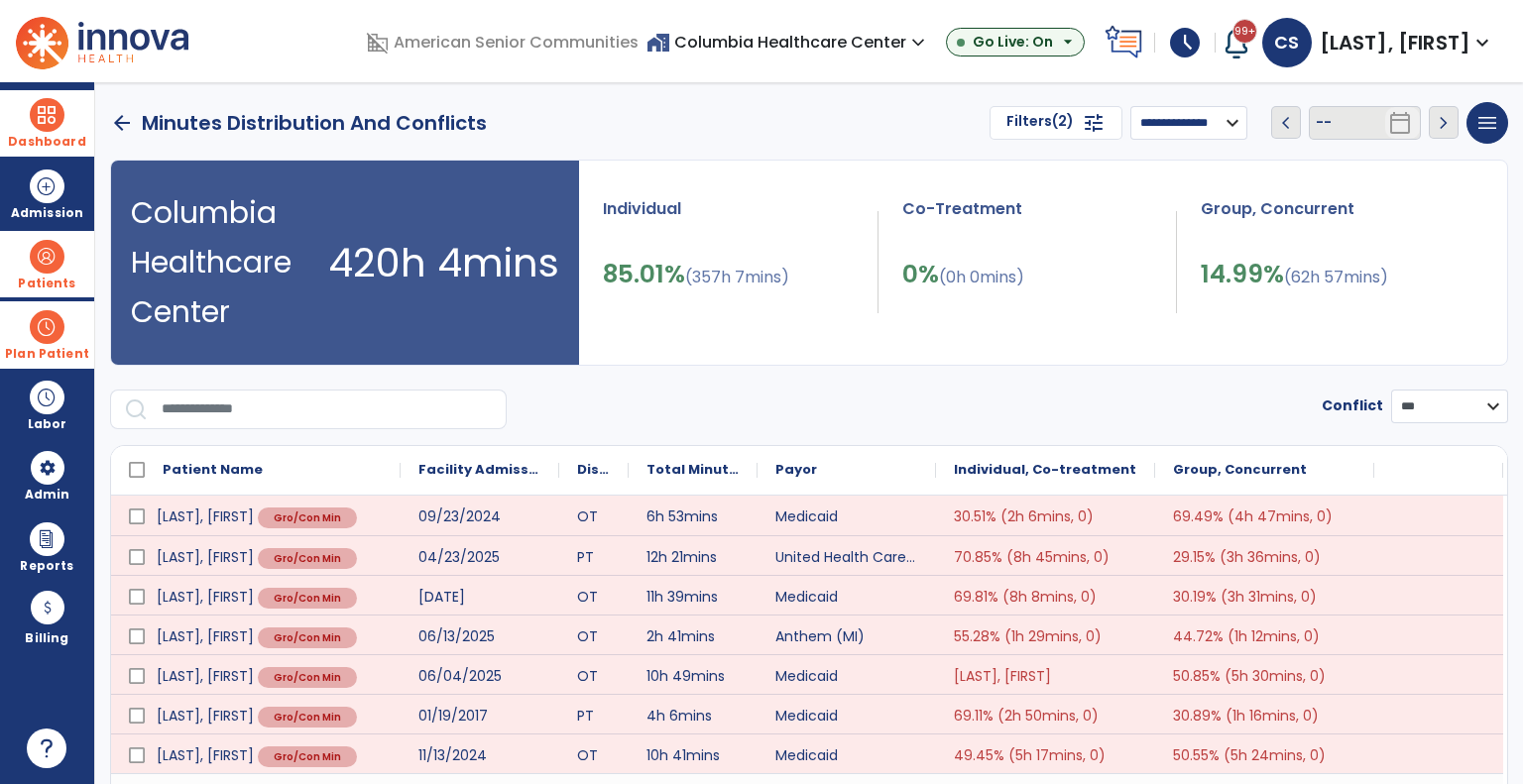 click on "Plan Patient" at bounding box center (47, 264) 